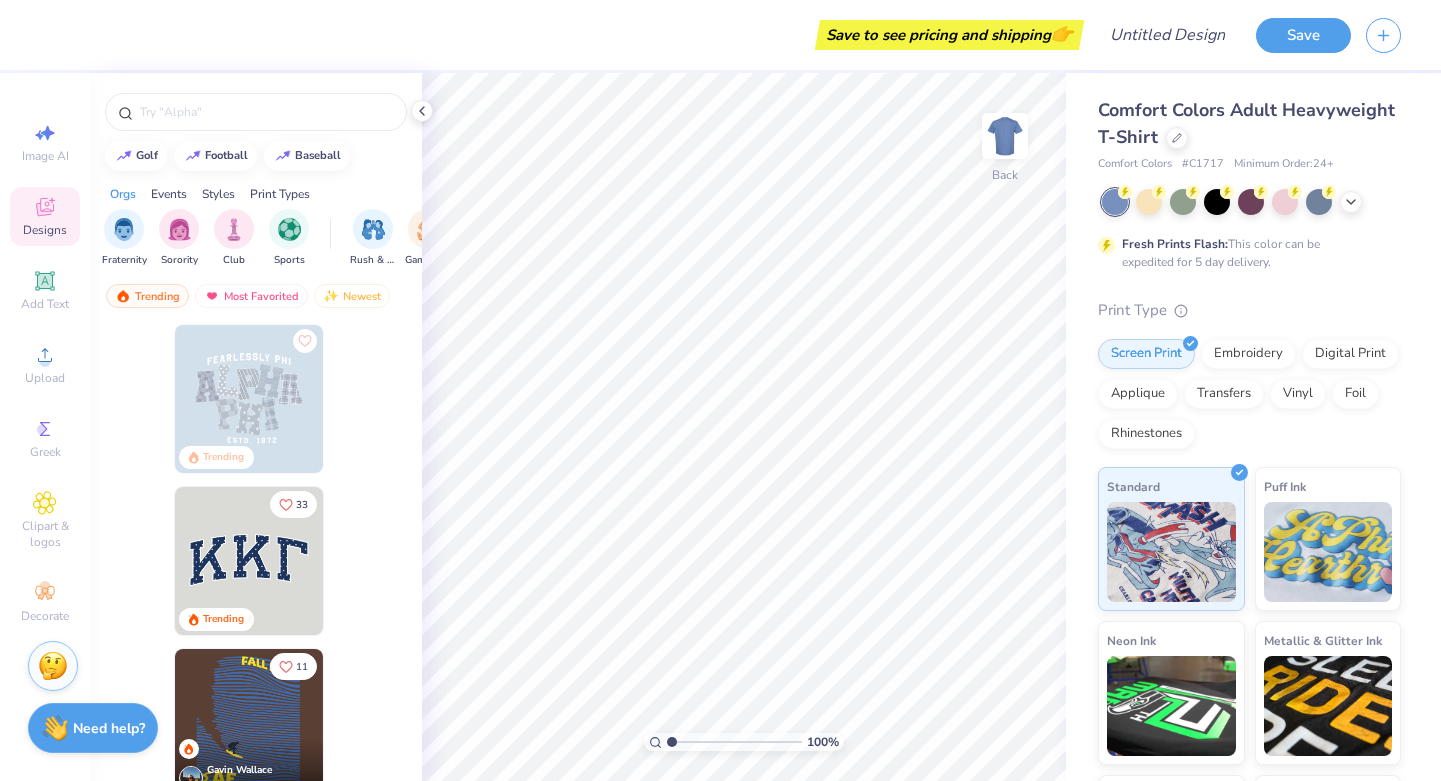 scroll, scrollTop: 0, scrollLeft: 0, axis: both 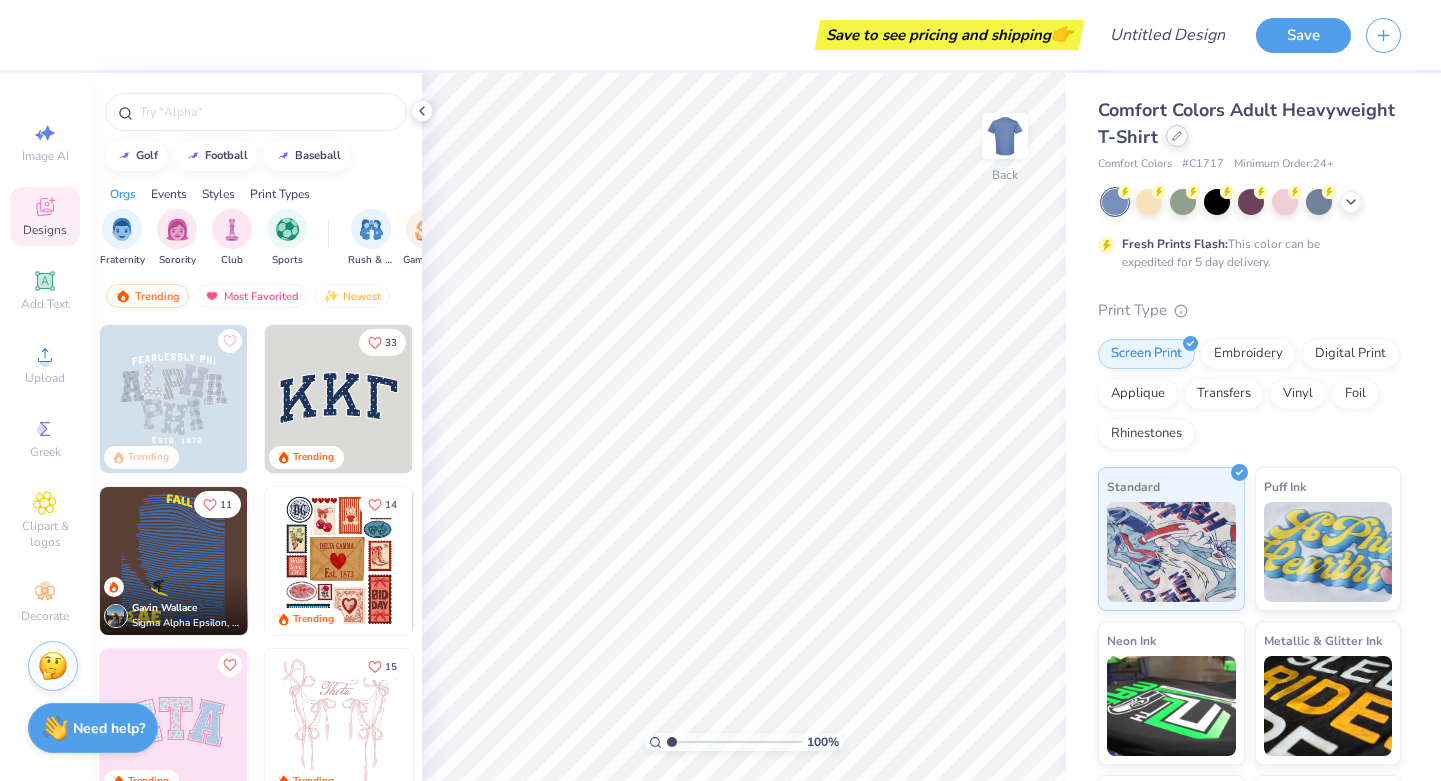 click 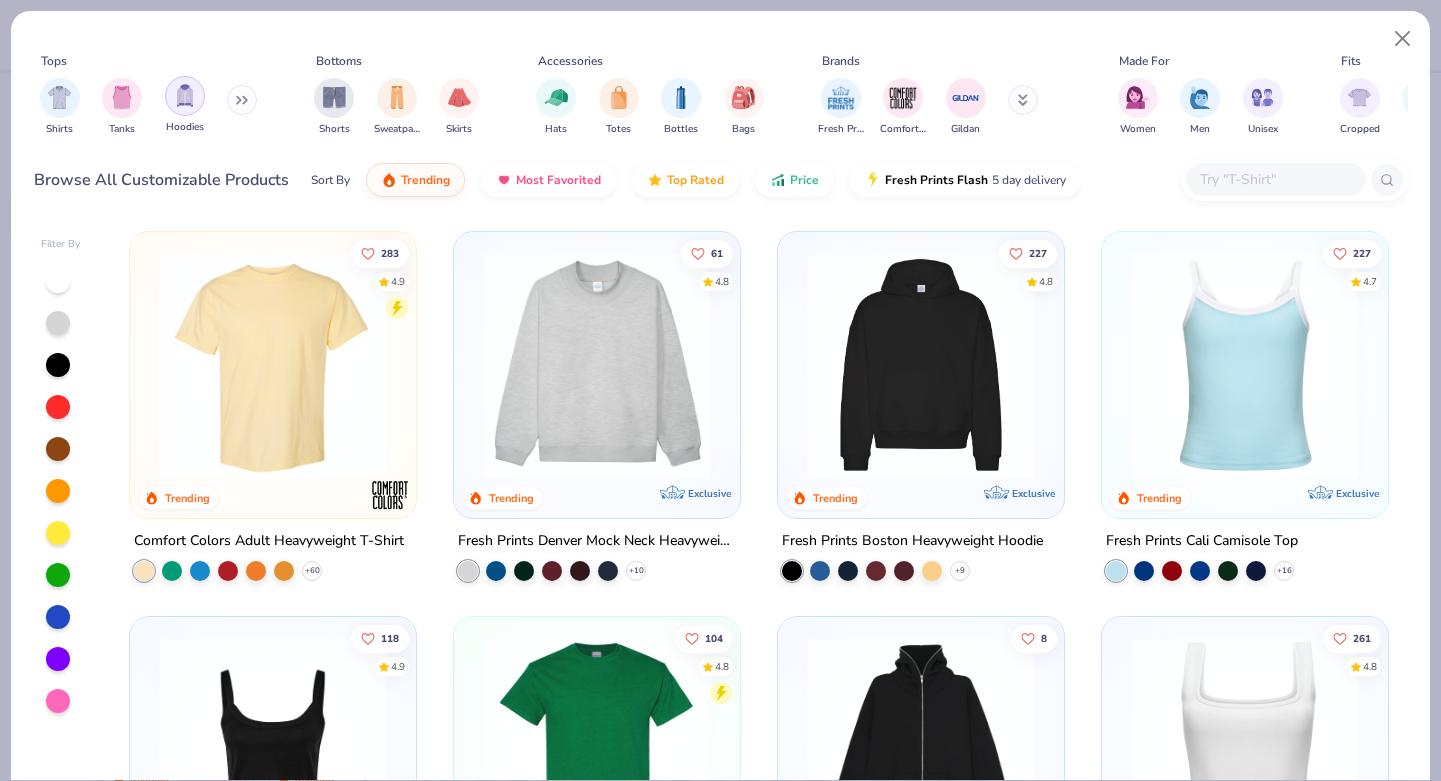 click at bounding box center [185, 96] 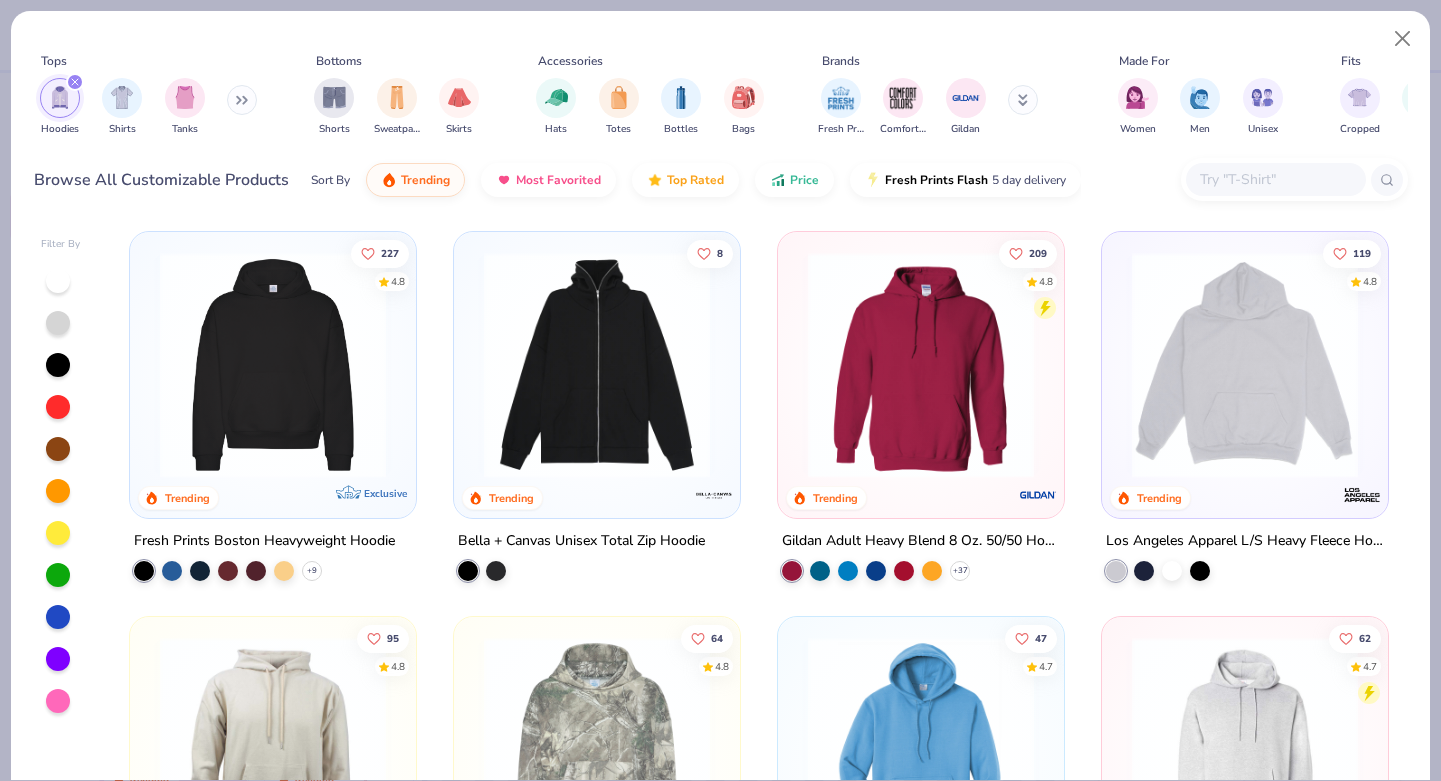 click at bounding box center [273, 365] 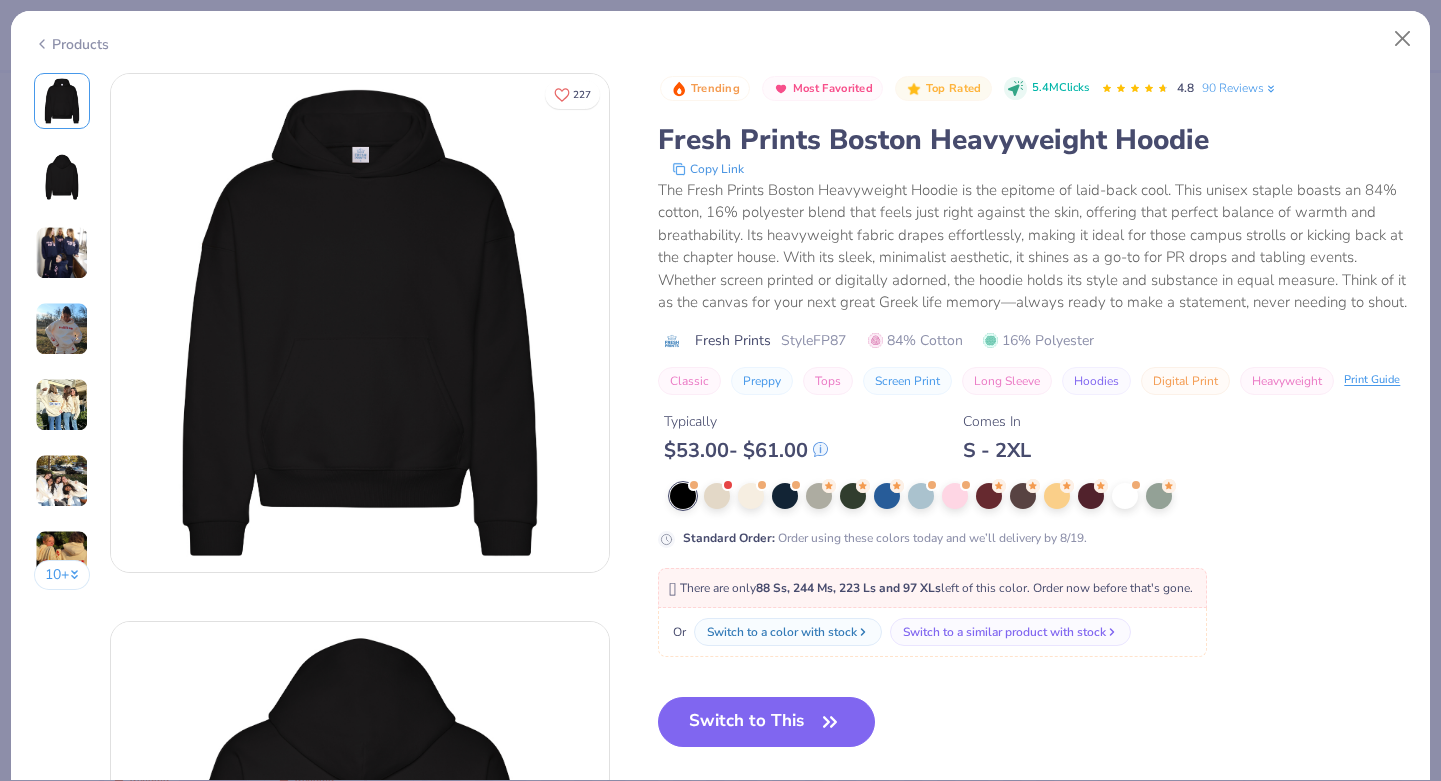 click at bounding box center (62, 253) 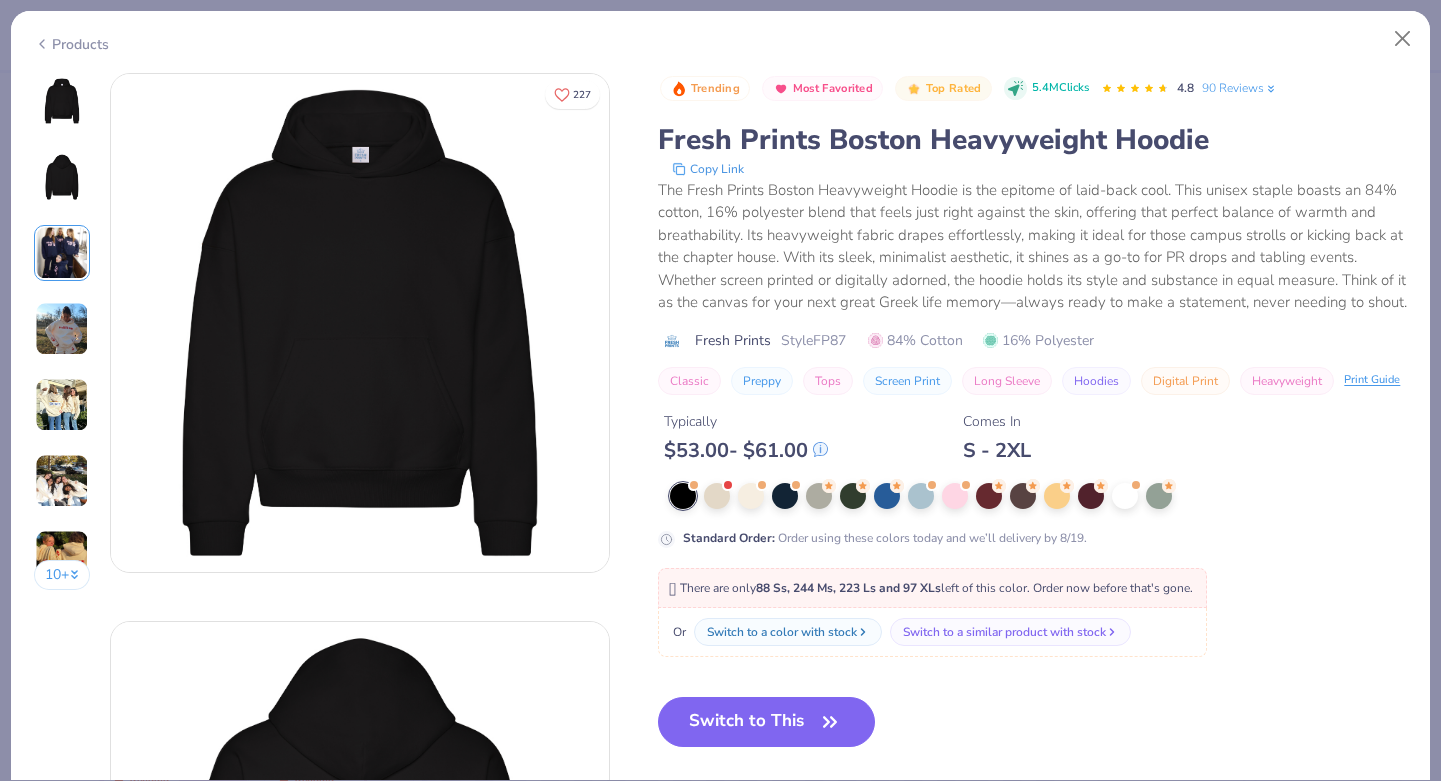 scroll, scrollTop: 1096, scrollLeft: 0, axis: vertical 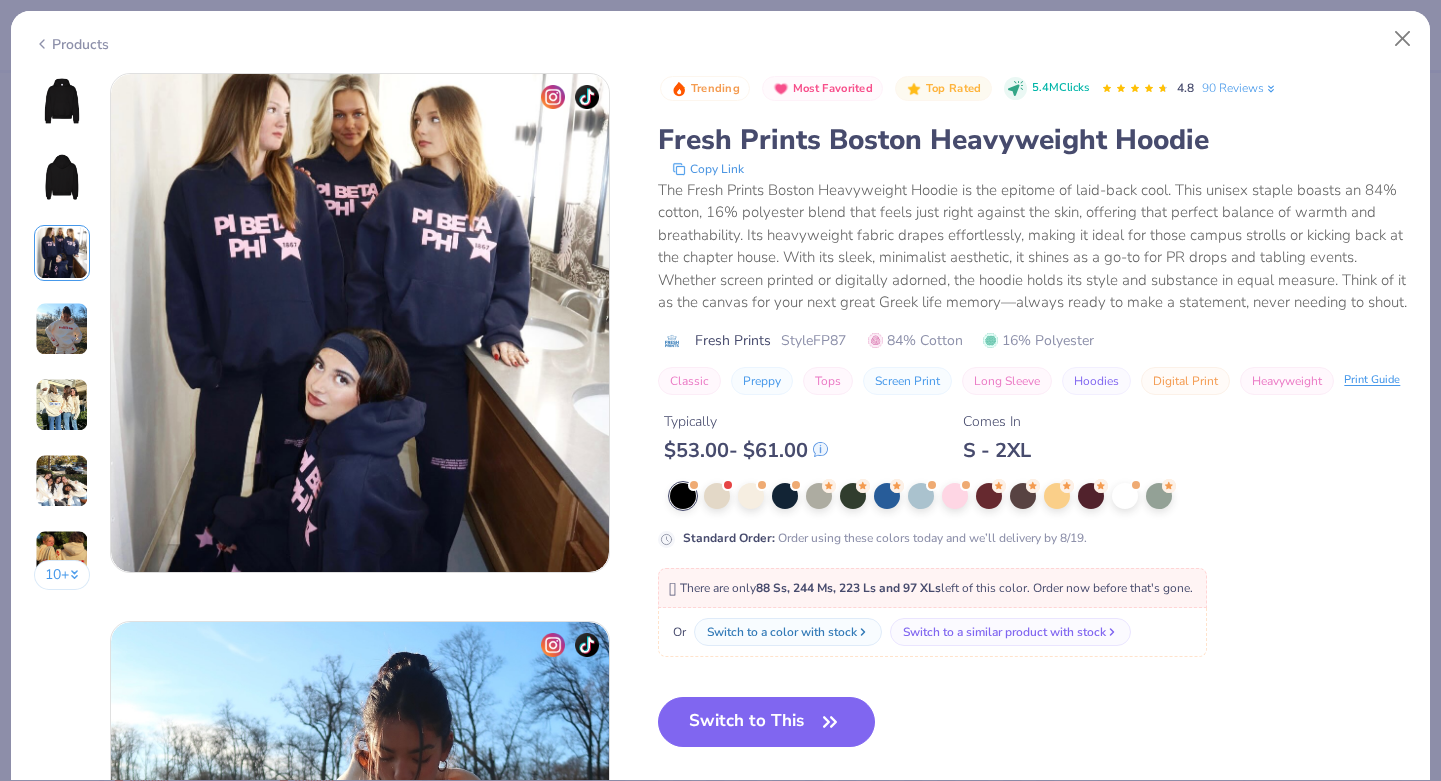 click at bounding box center (62, 101) 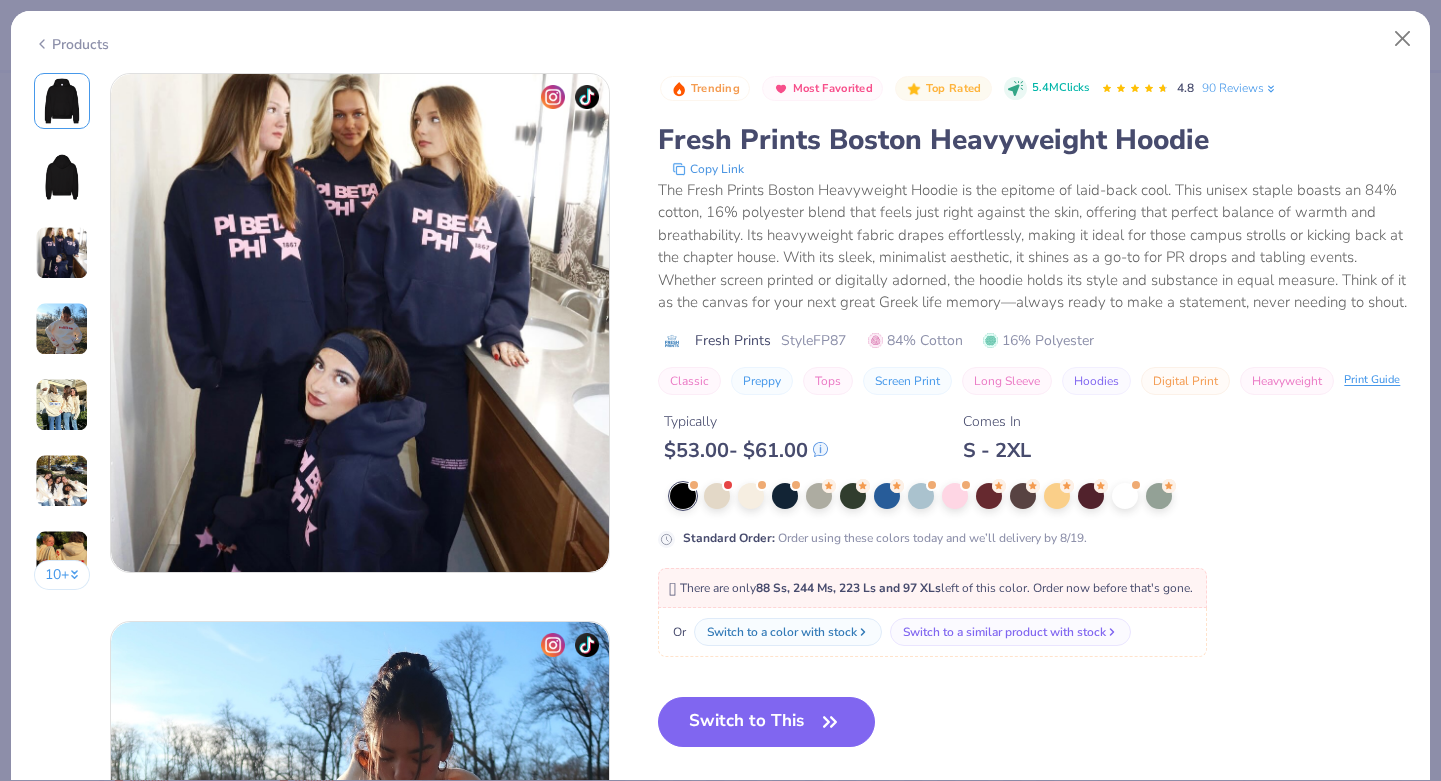 scroll, scrollTop: 0, scrollLeft: 0, axis: both 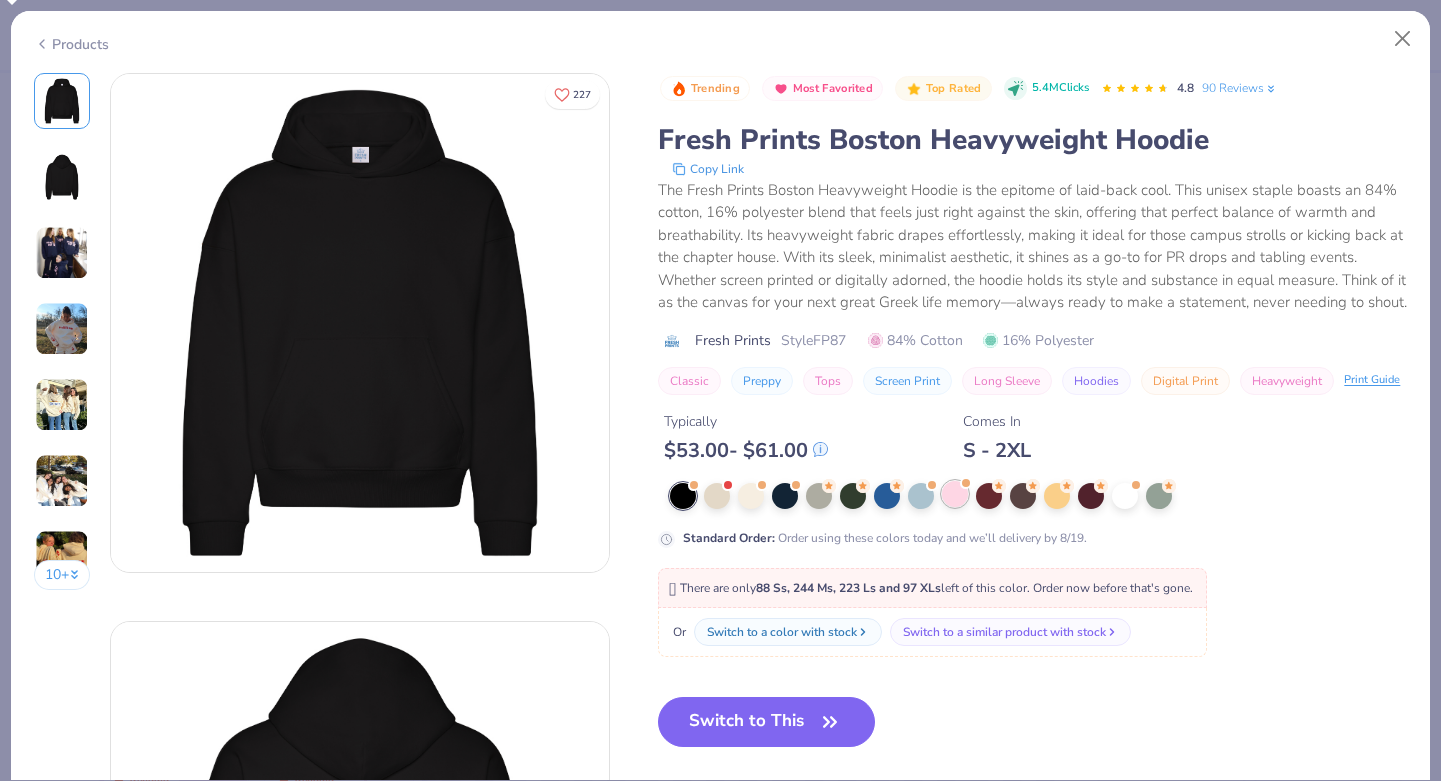 click at bounding box center [955, 494] 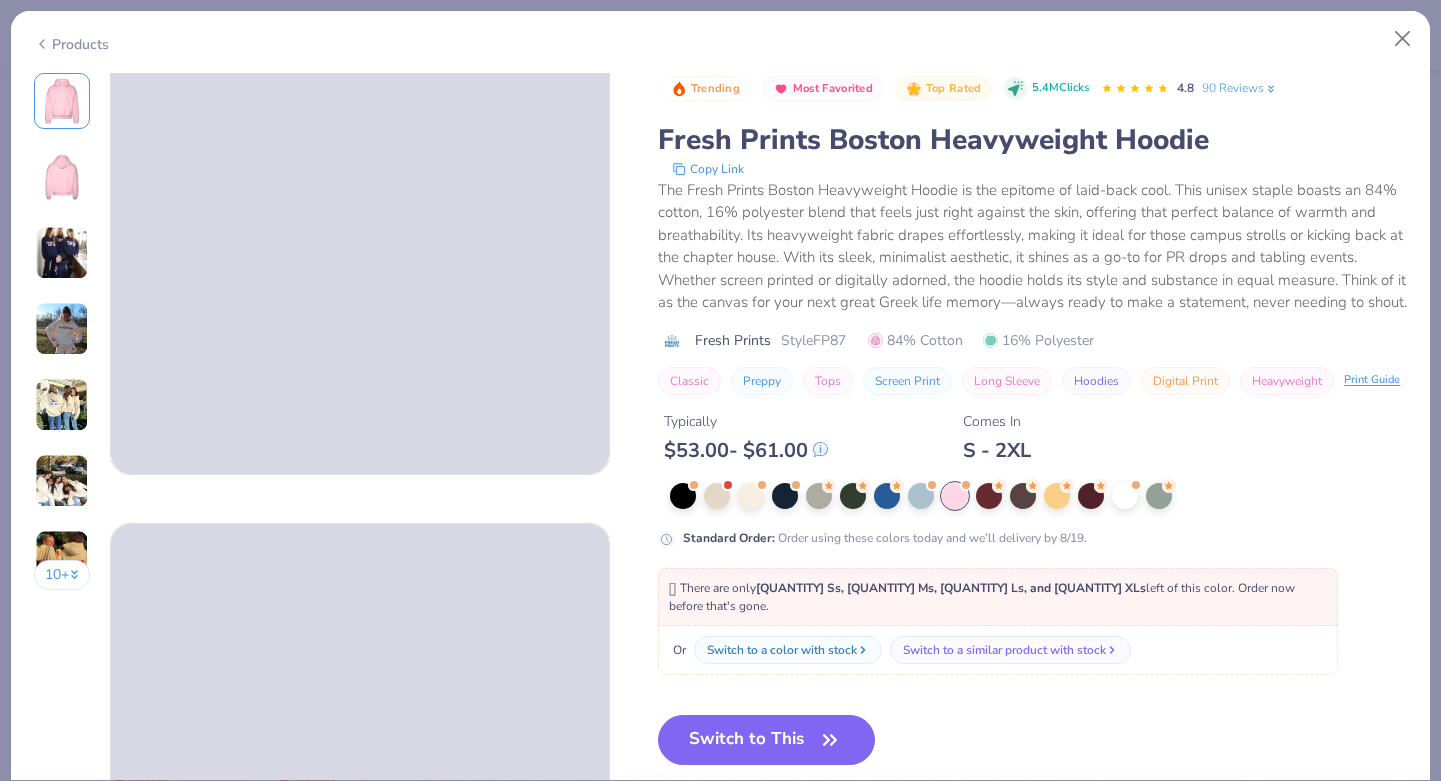 scroll, scrollTop: 124, scrollLeft: 0, axis: vertical 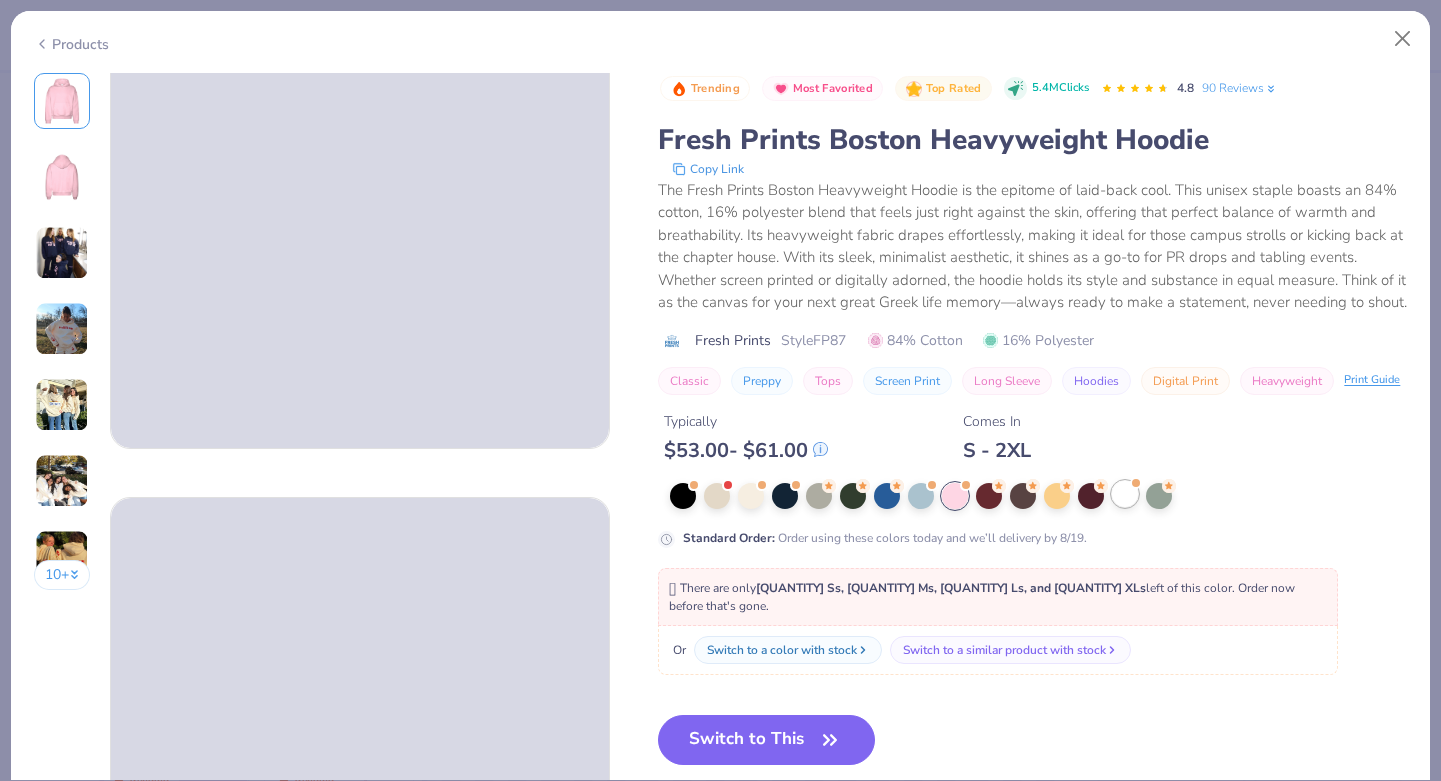click at bounding box center [1125, 494] 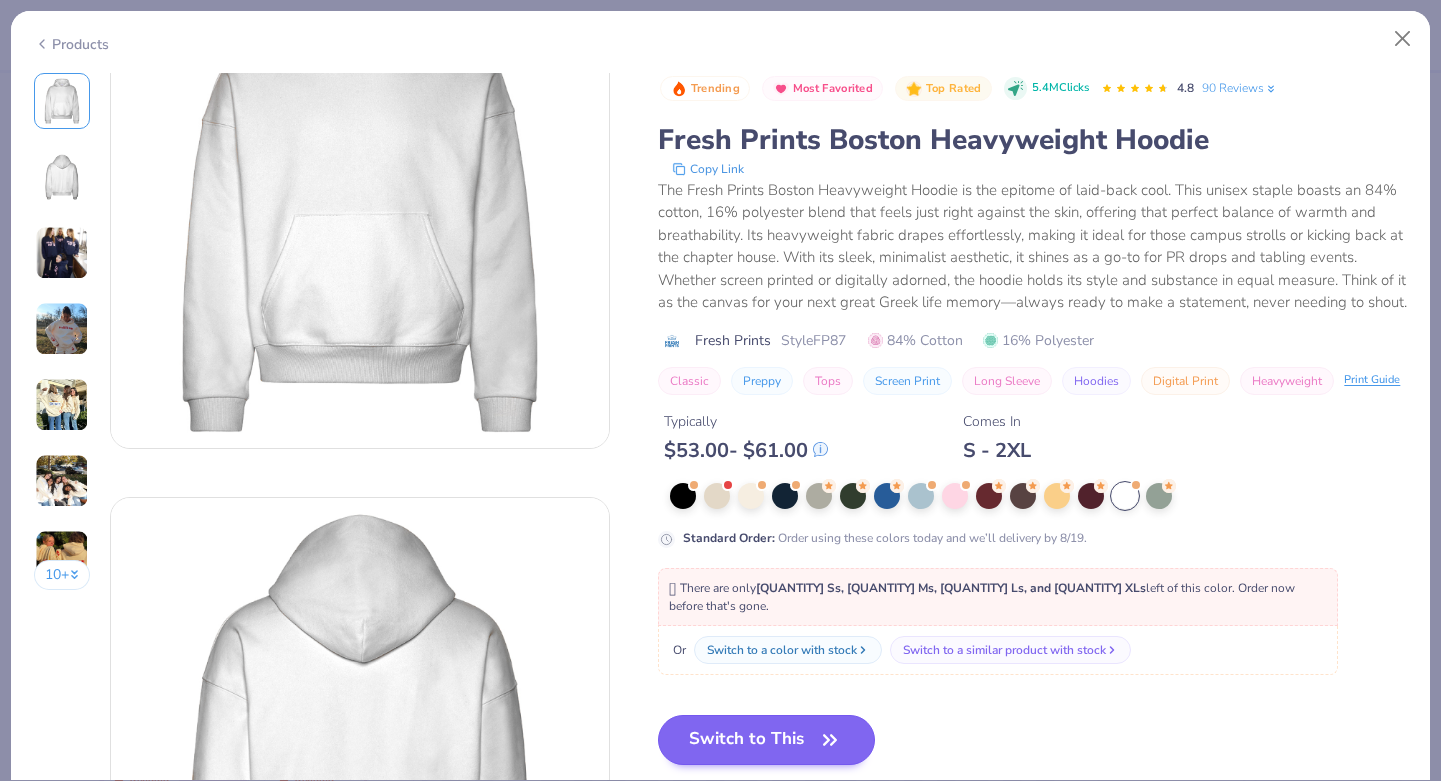 click on "Switch to This" at bounding box center [766, 740] 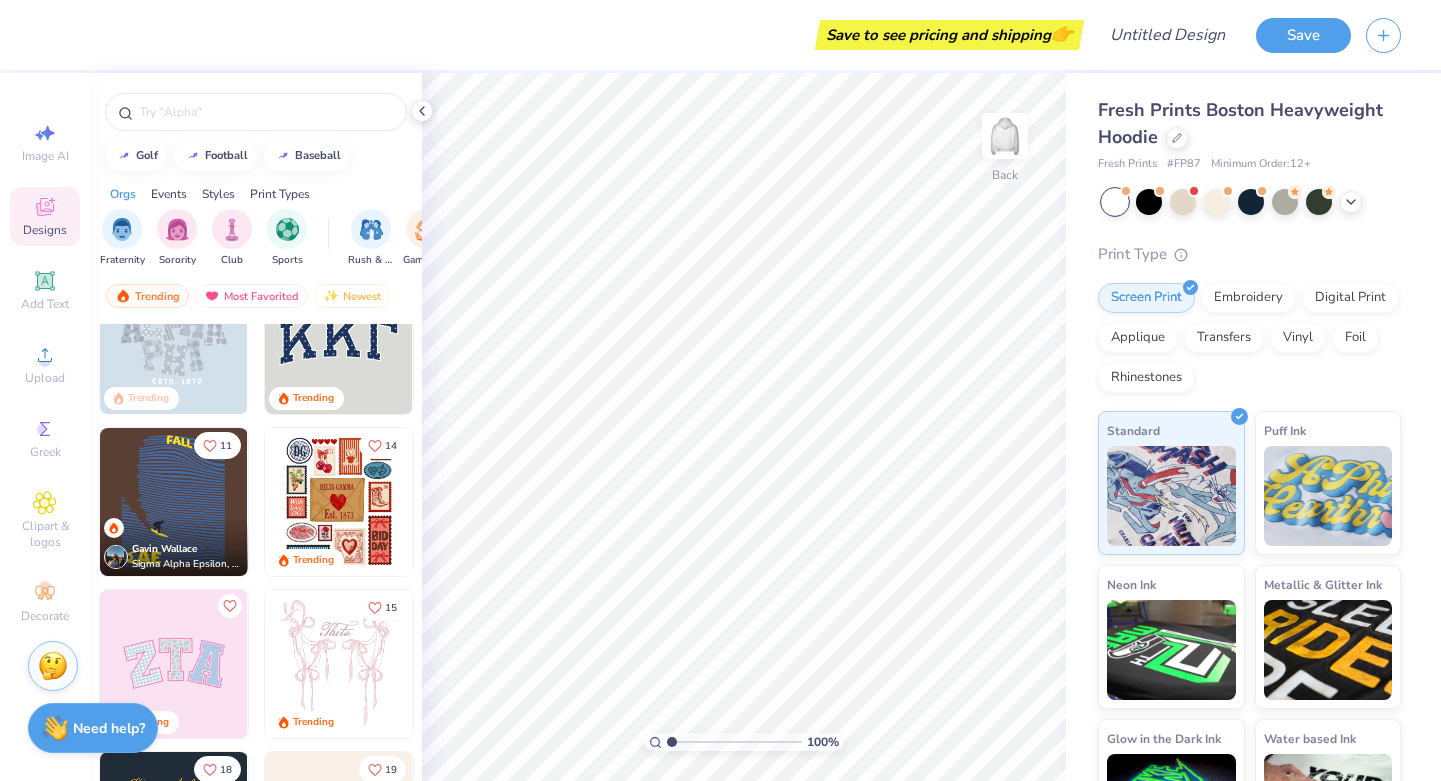 scroll, scrollTop: 128, scrollLeft: 0, axis: vertical 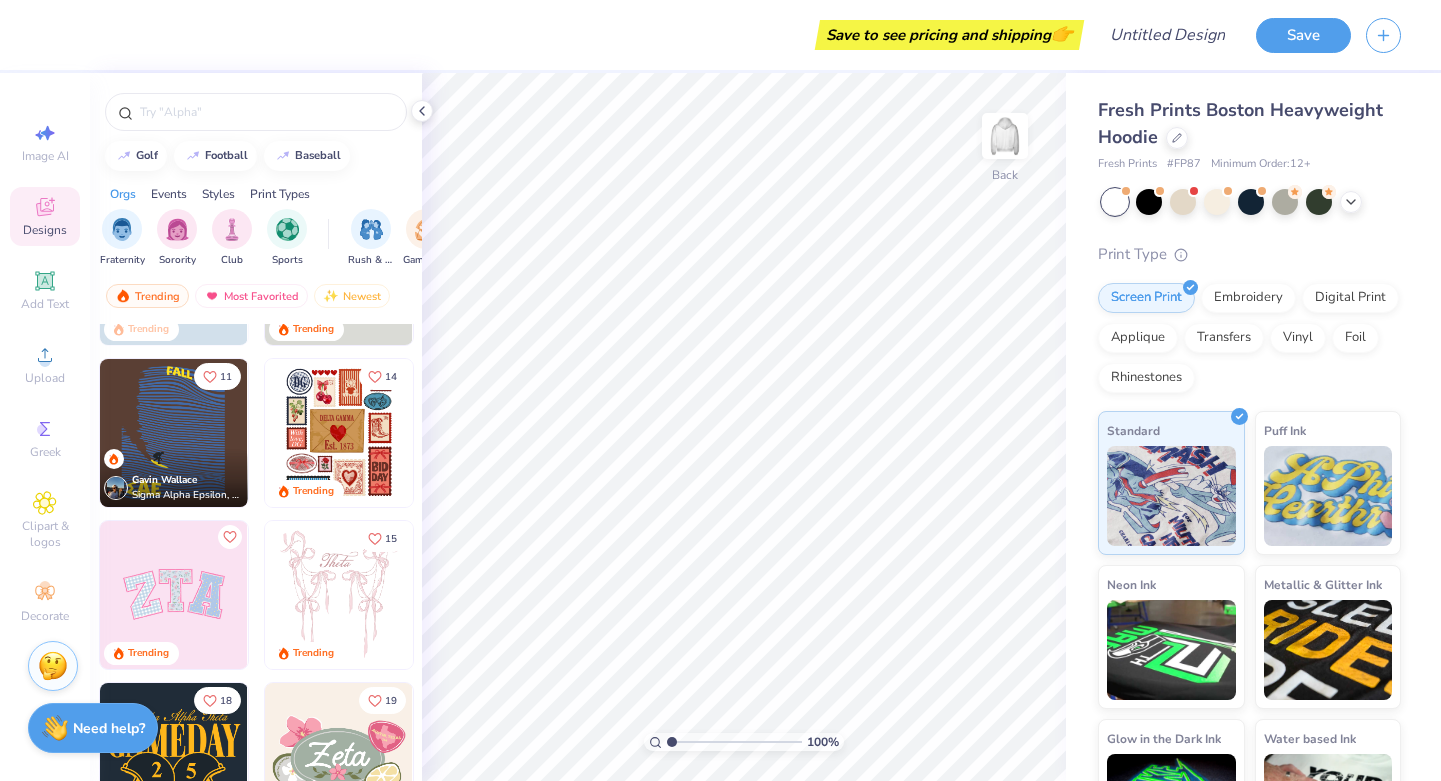 click at bounding box center [339, 595] 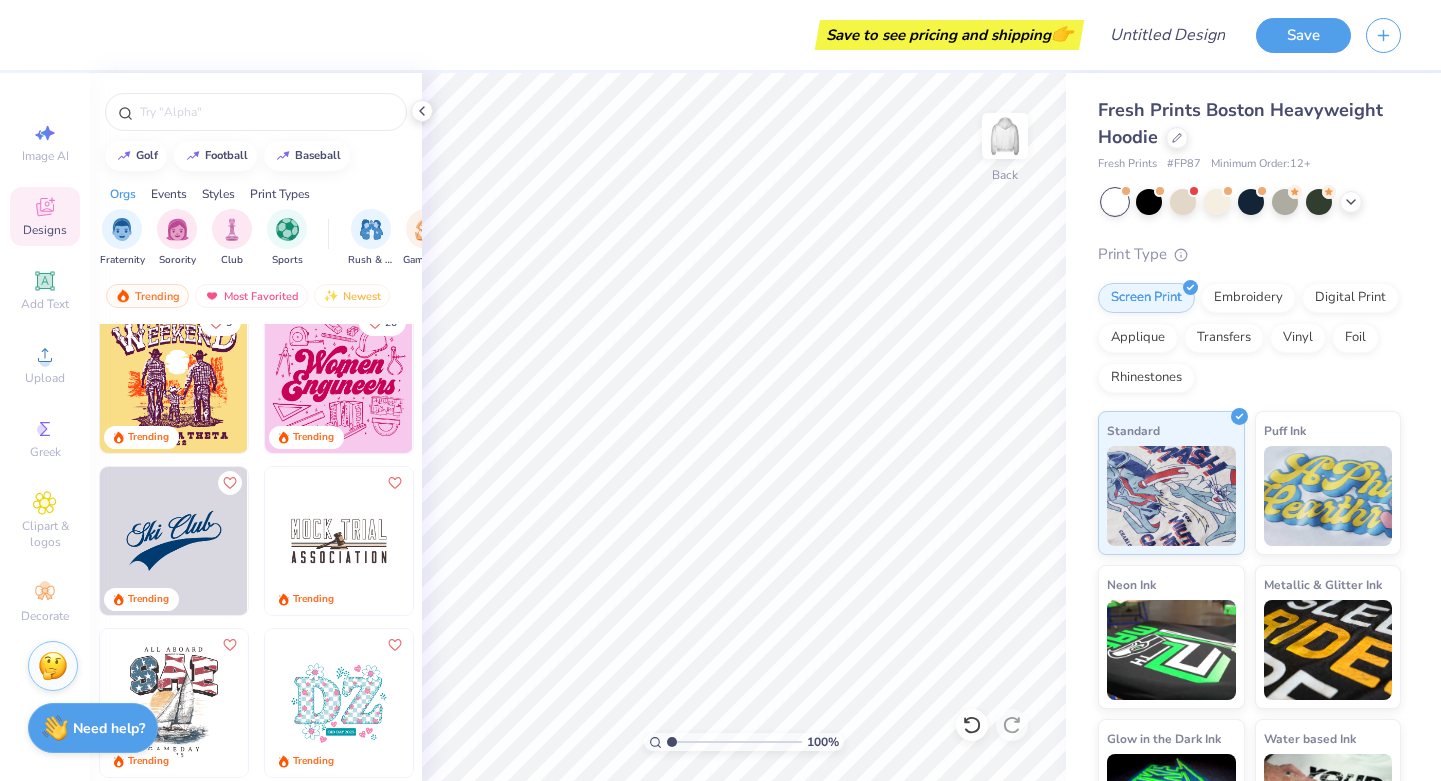 scroll, scrollTop: 5046, scrollLeft: 0, axis: vertical 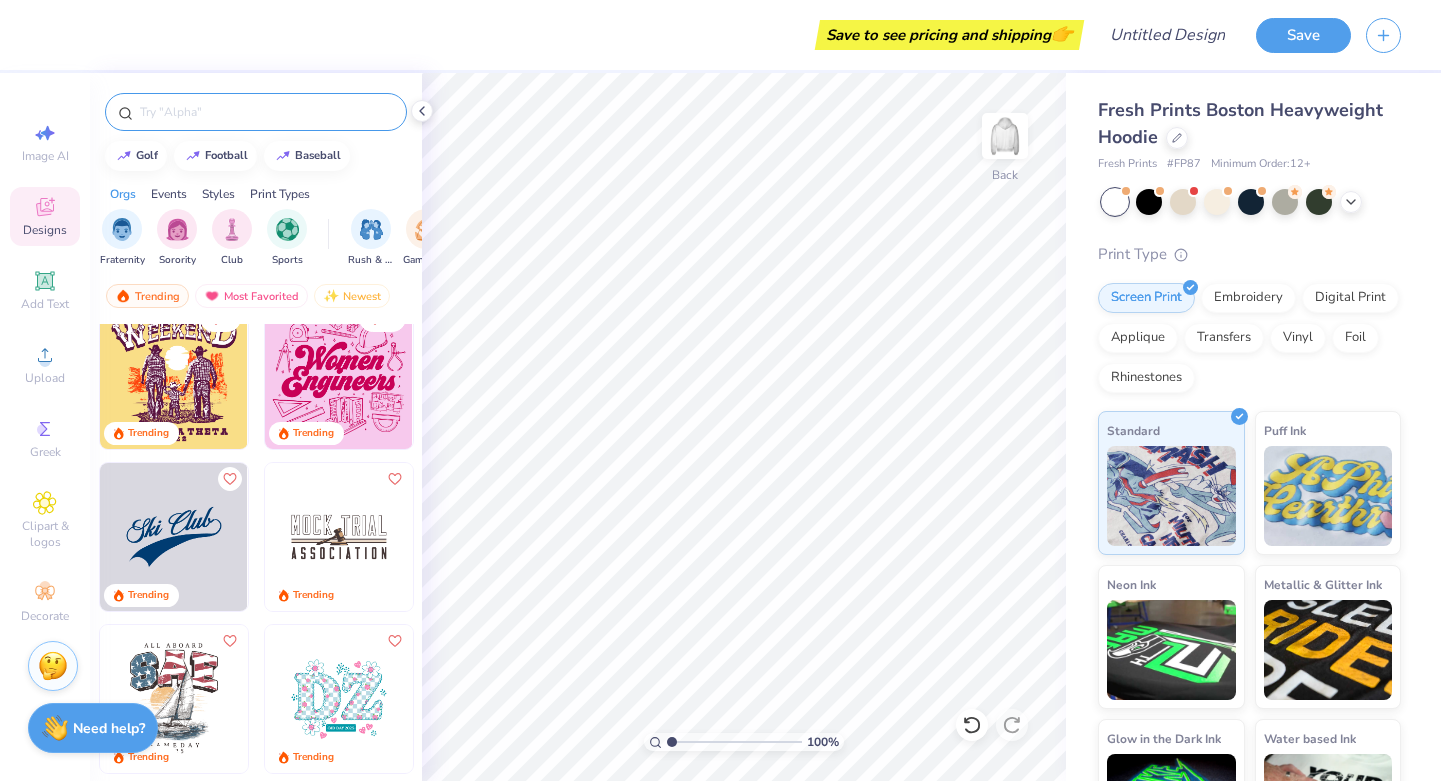click at bounding box center [266, 112] 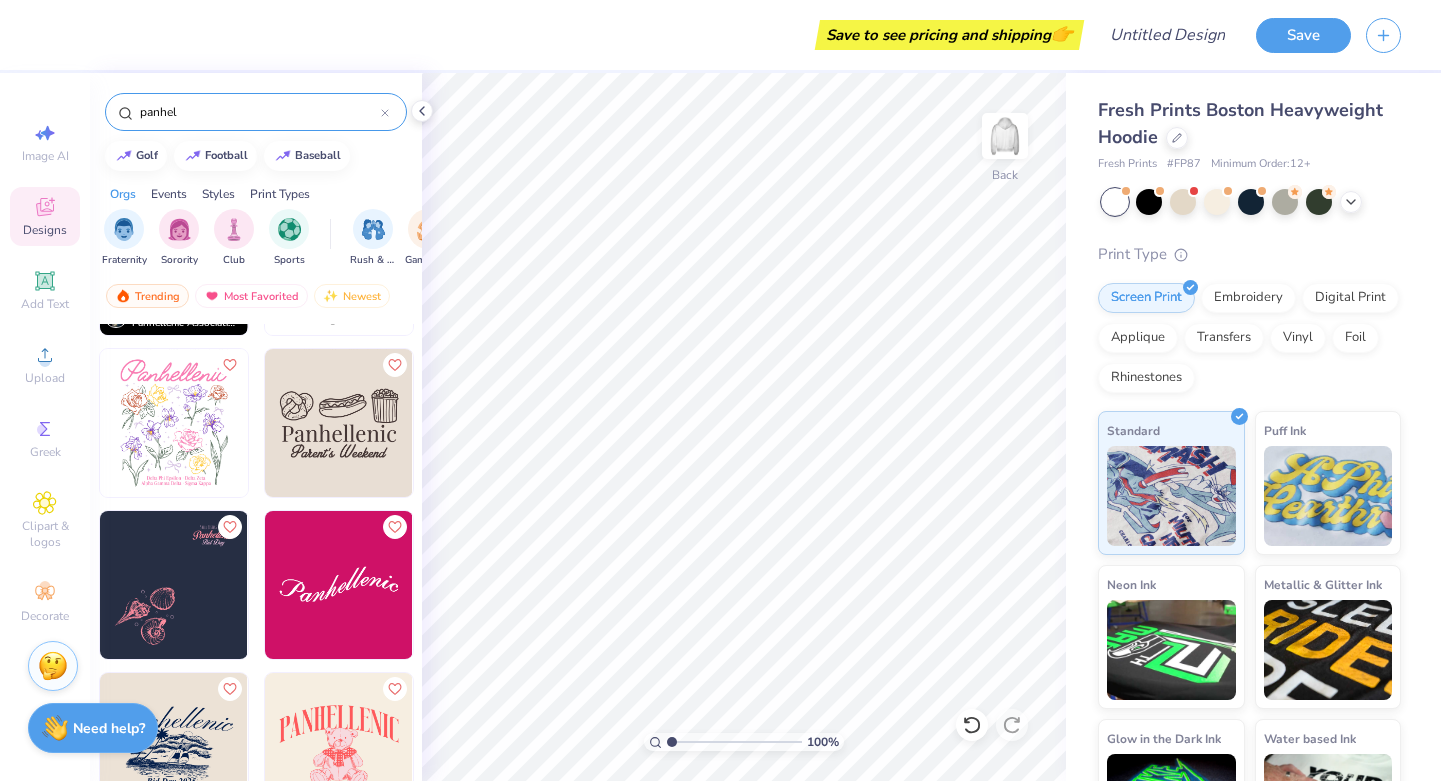 scroll, scrollTop: 505, scrollLeft: 0, axis: vertical 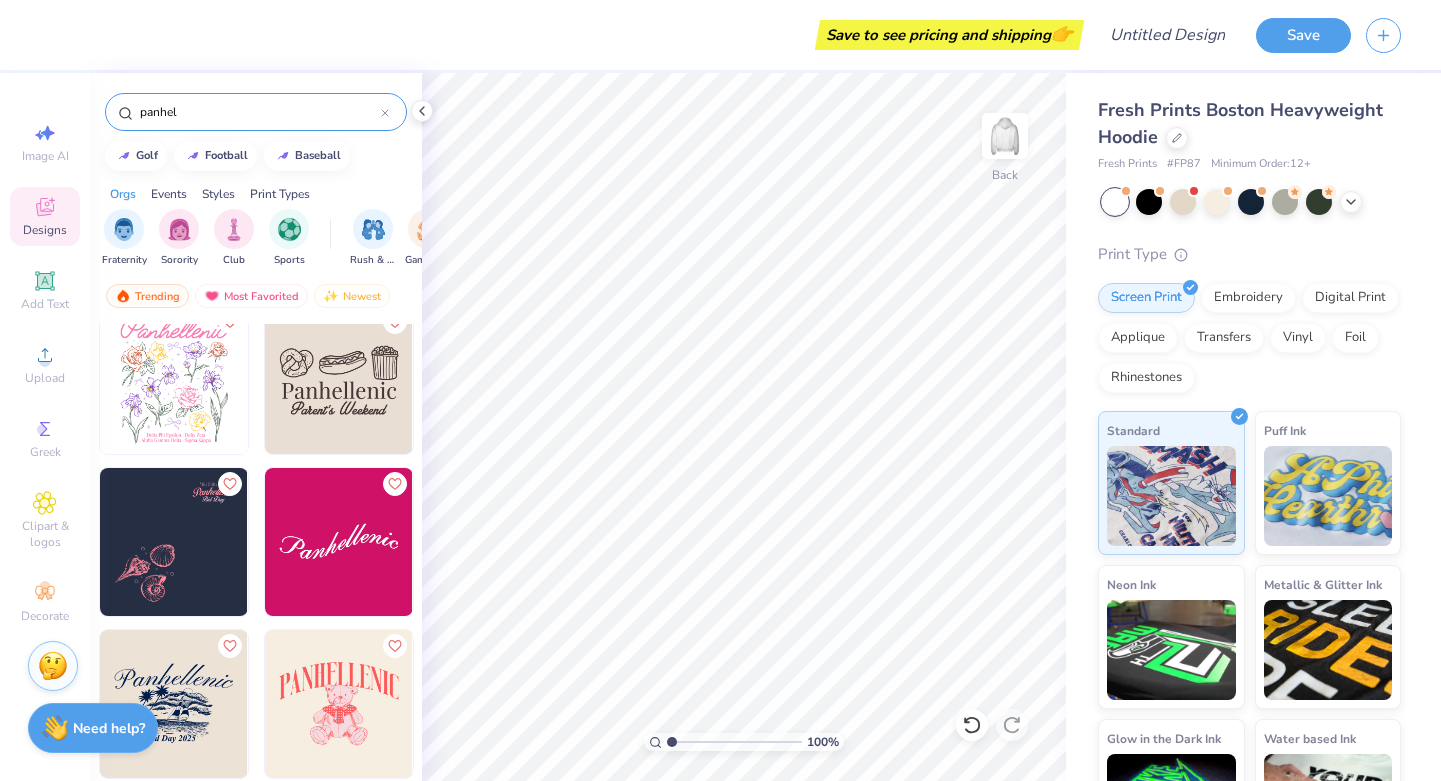 type on "panhel" 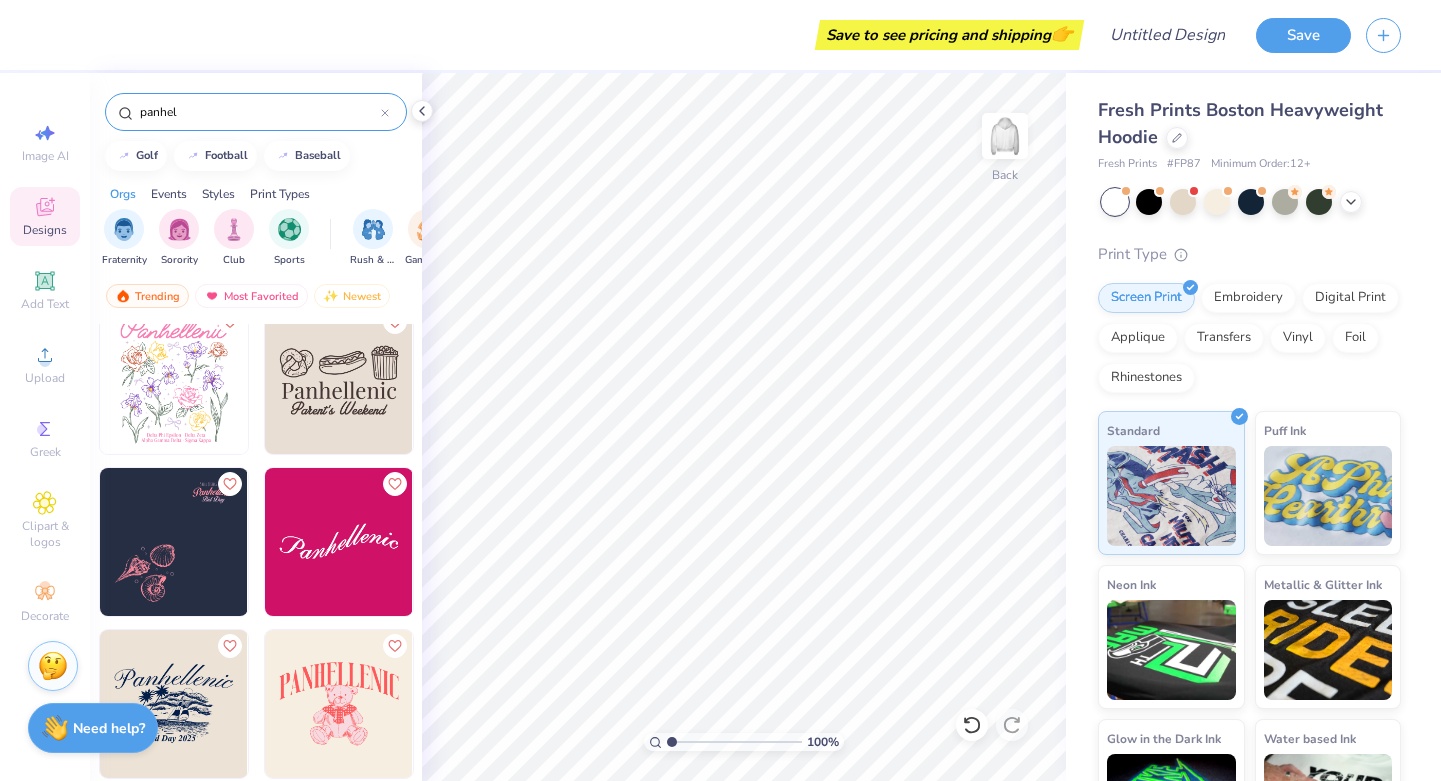 click at bounding box center [339, 542] 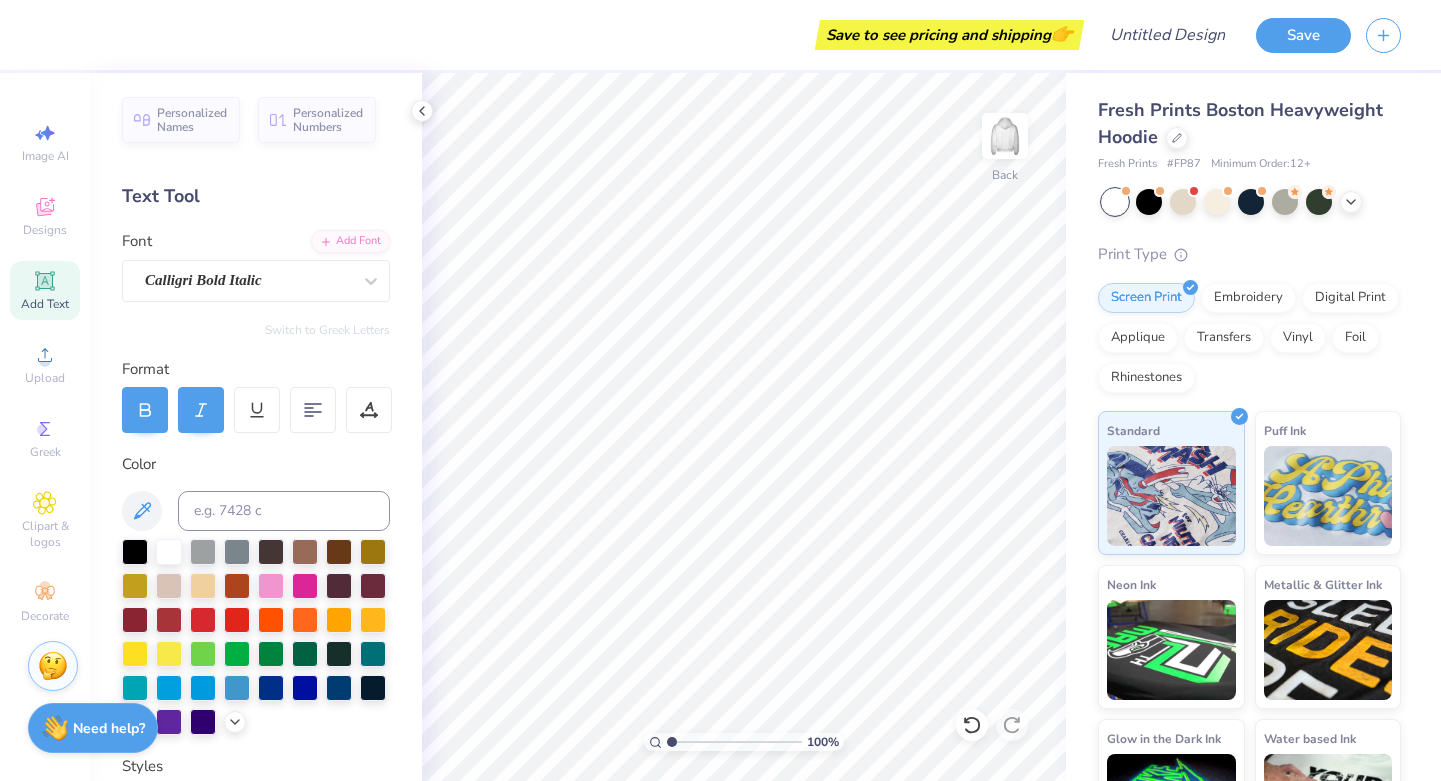 click on "Add Text" at bounding box center (45, 304) 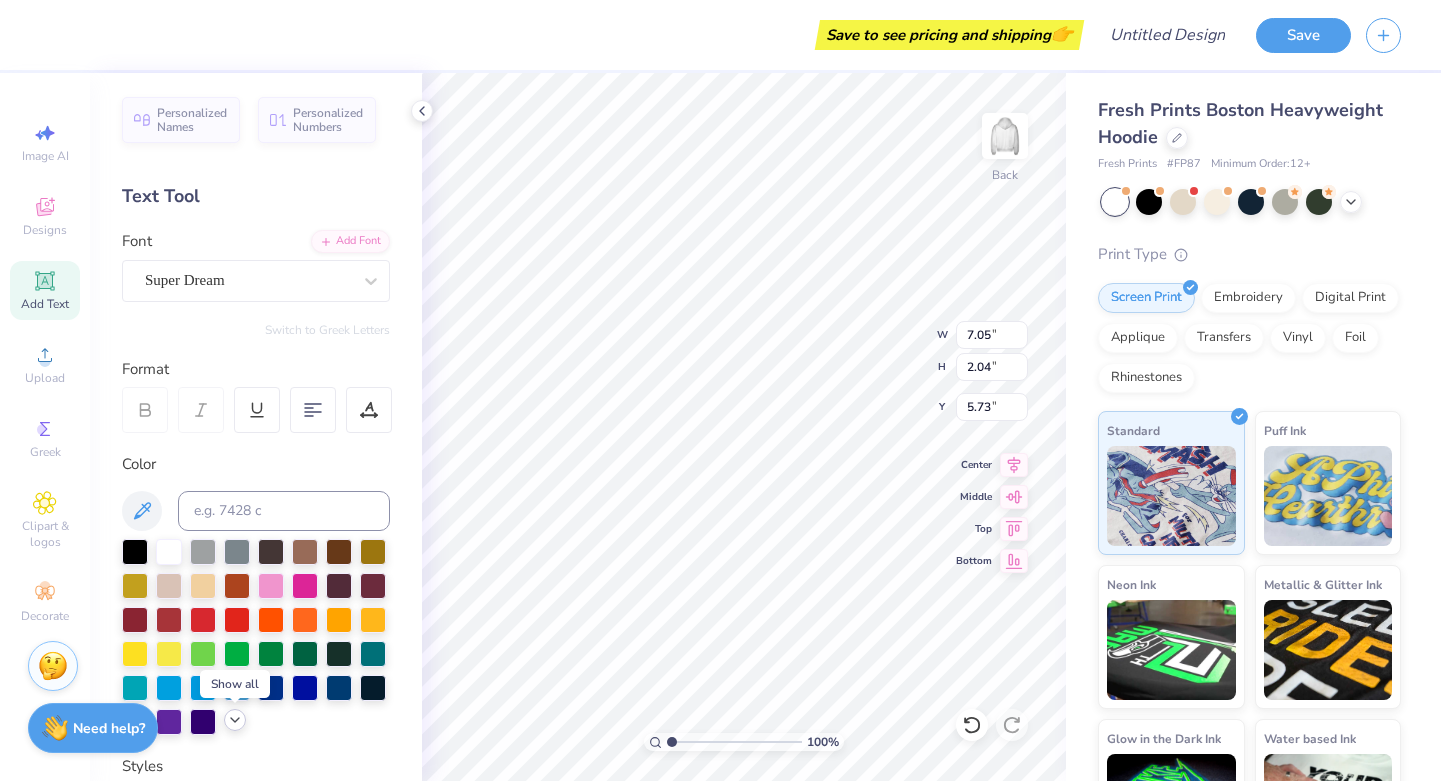 click 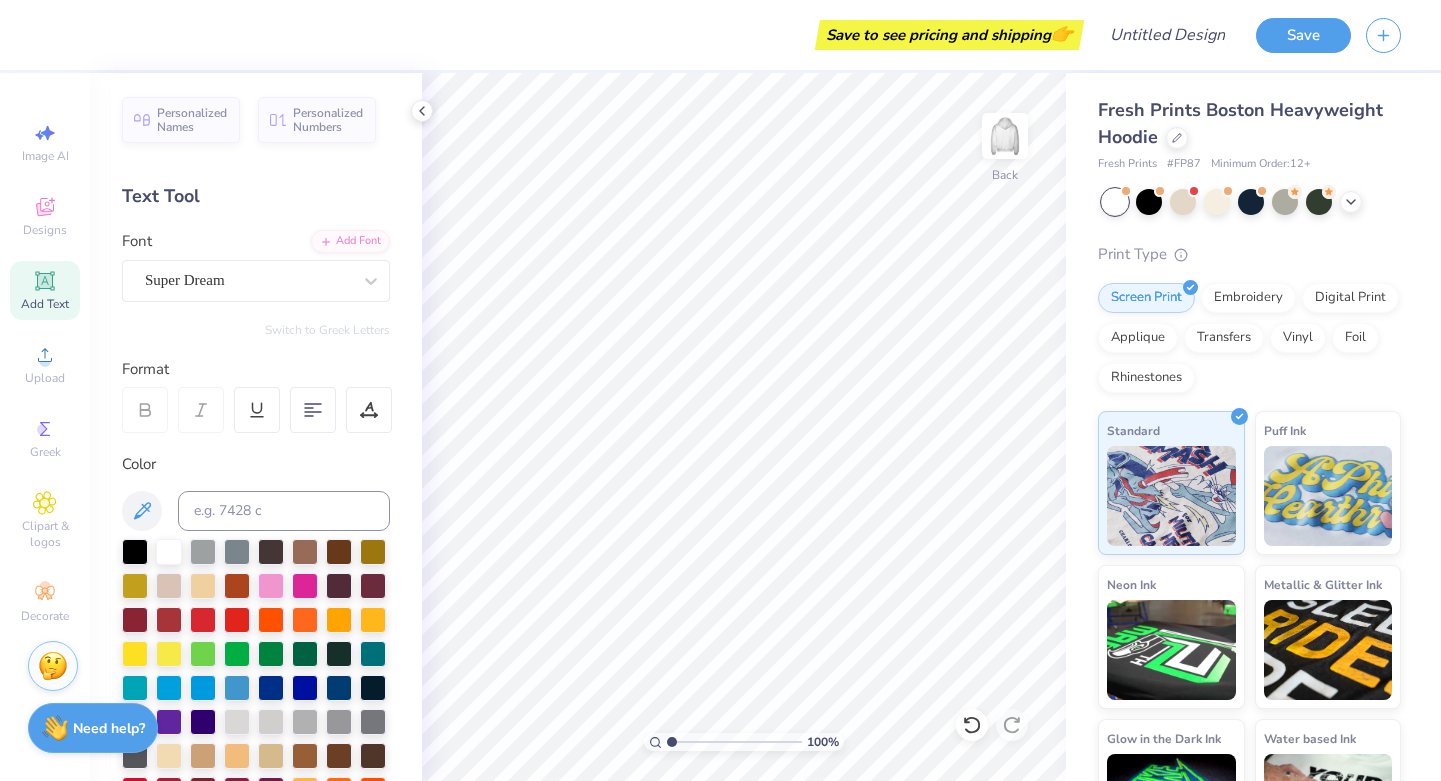 scroll, scrollTop: 0, scrollLeft: 0, axis: both 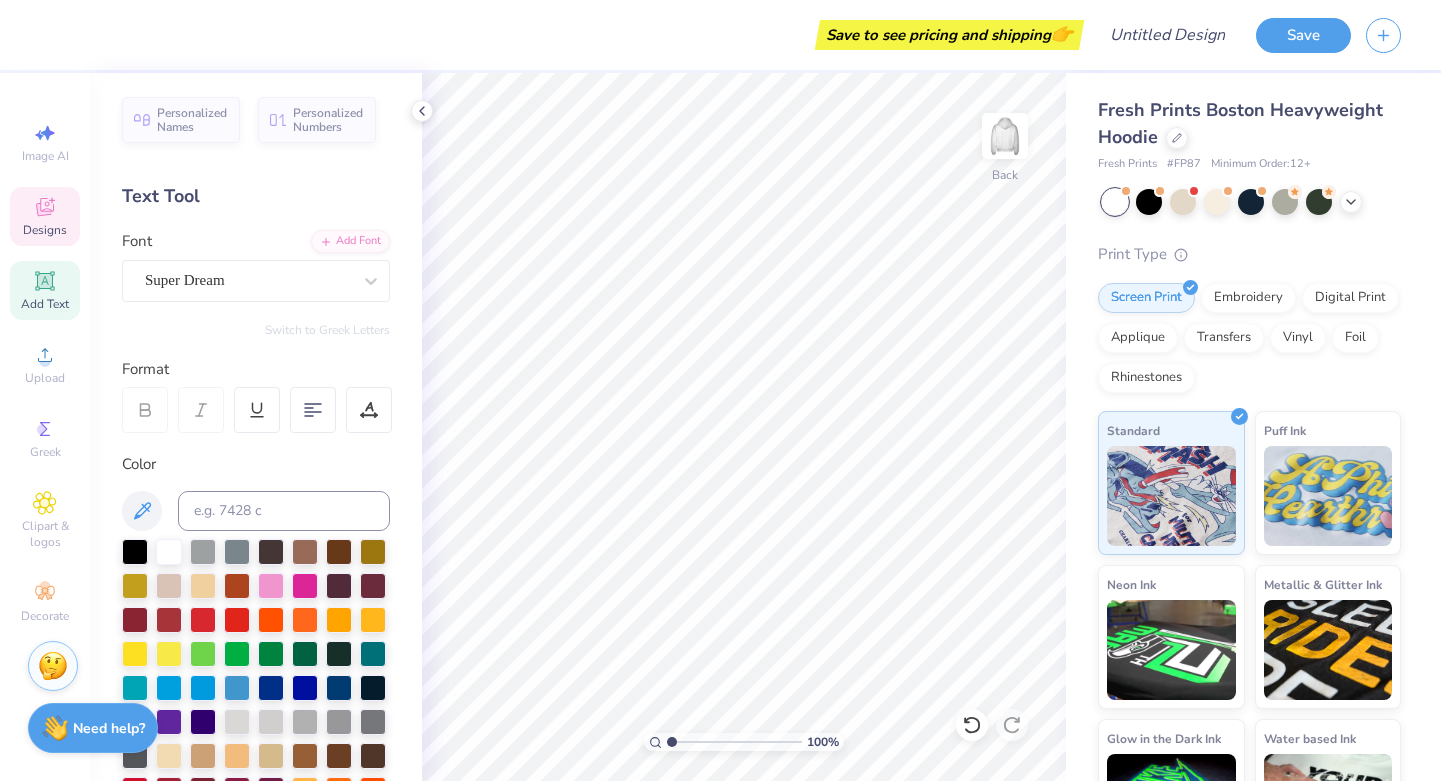 click on "Designs" at bounding box center [45, 216] 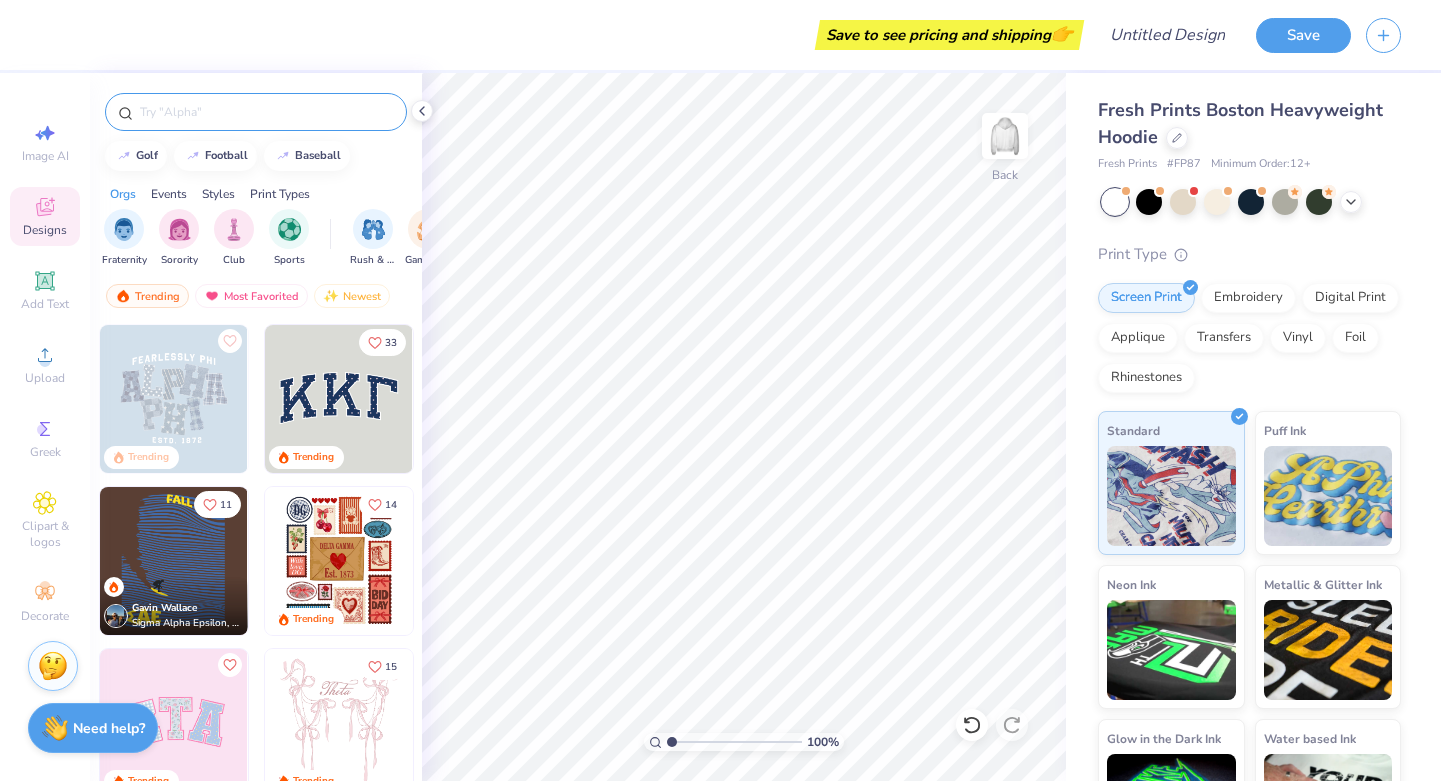 click at bounding box center (256, 112) 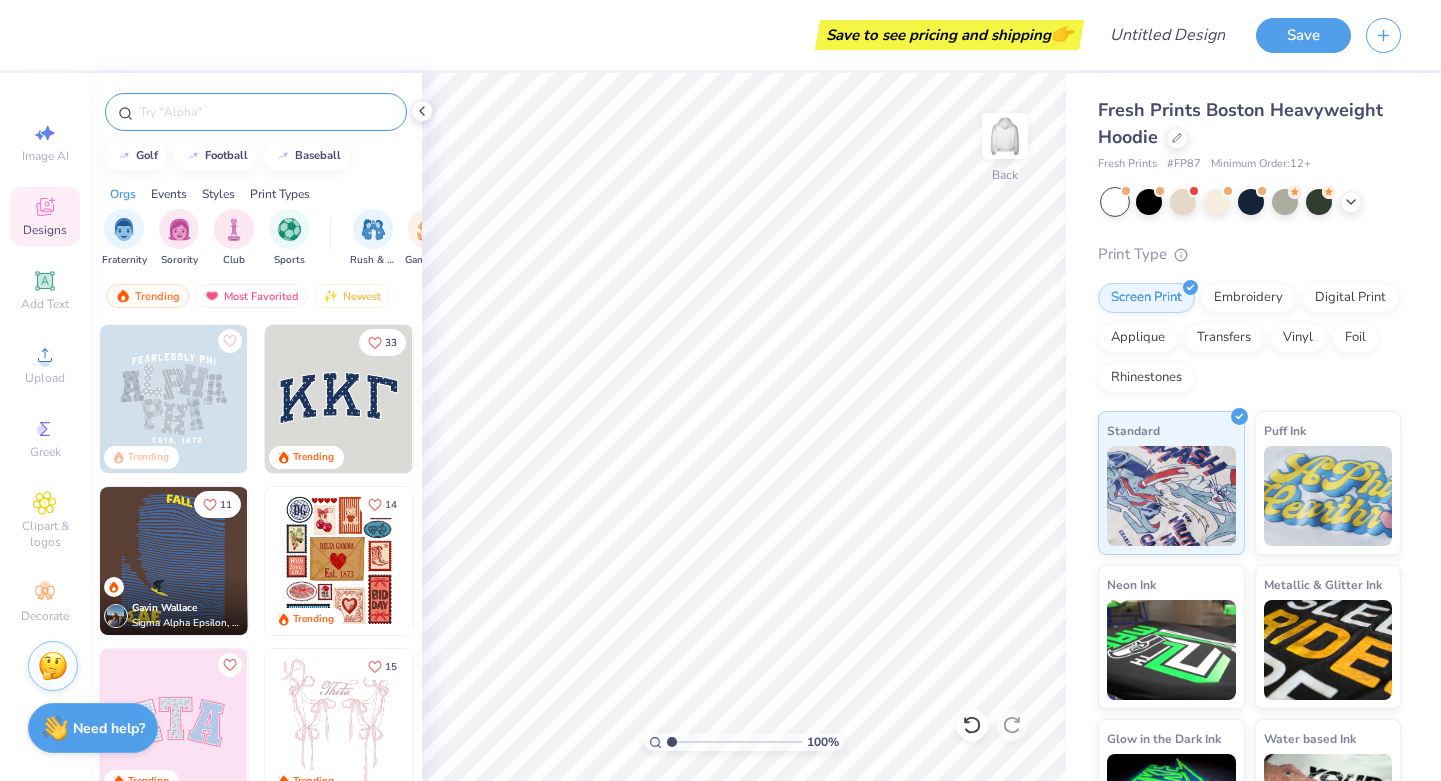 click at bounding box center [266, 112] 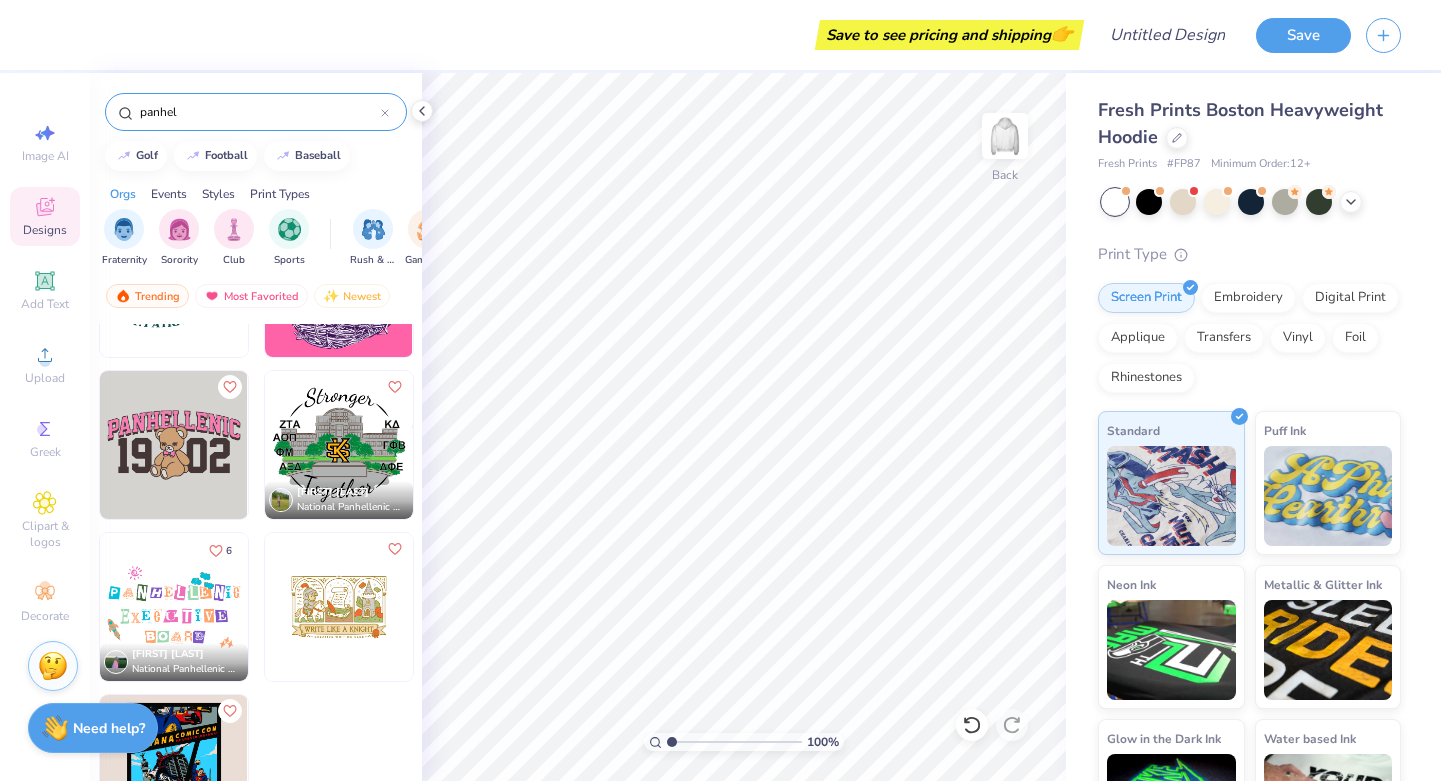 scroll, scrollTop: 4004, scrollLeft: 0, axis: vertical 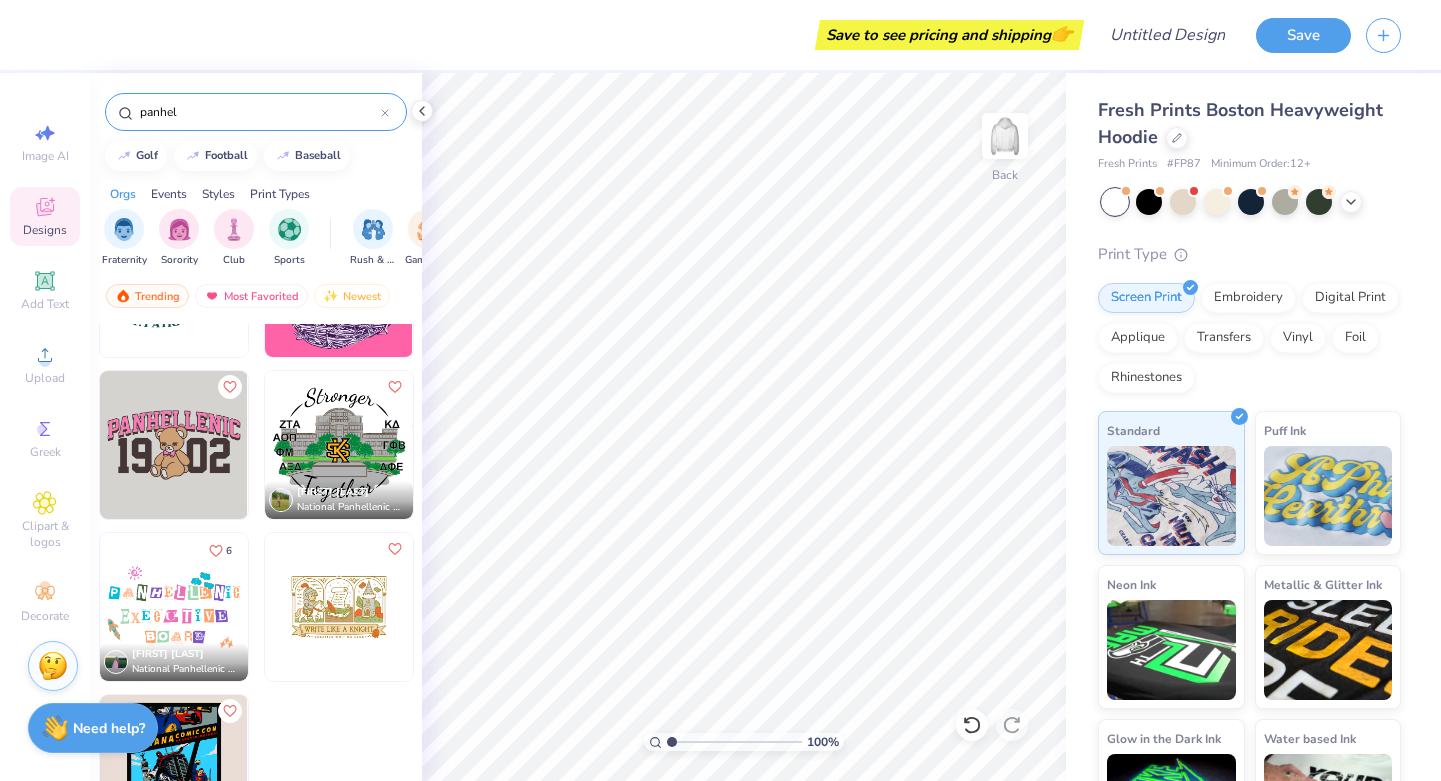 type on "panhel" 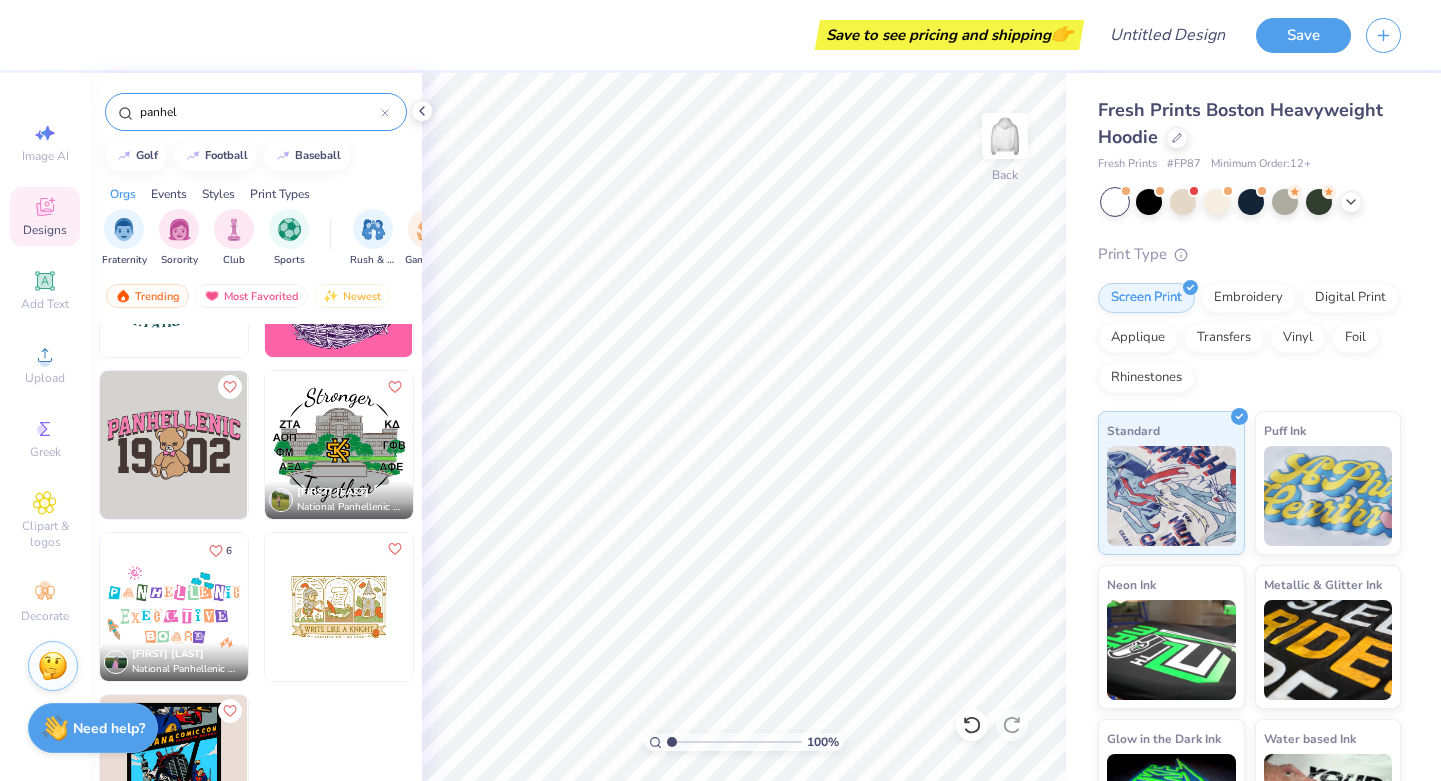 click at bounding box center [174, 607] 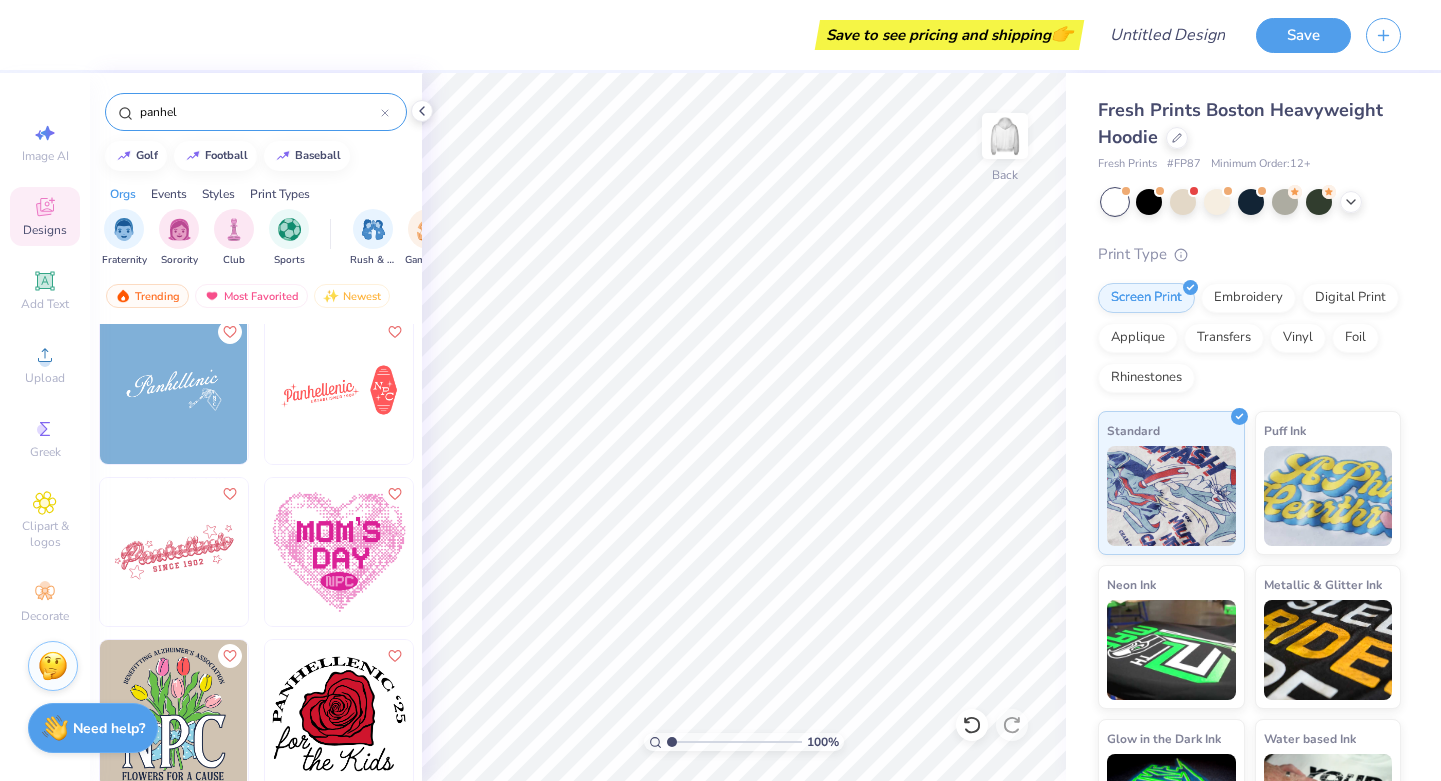 scroll, scrollTop: 3244, scrollLeft: 0, axis: vertical 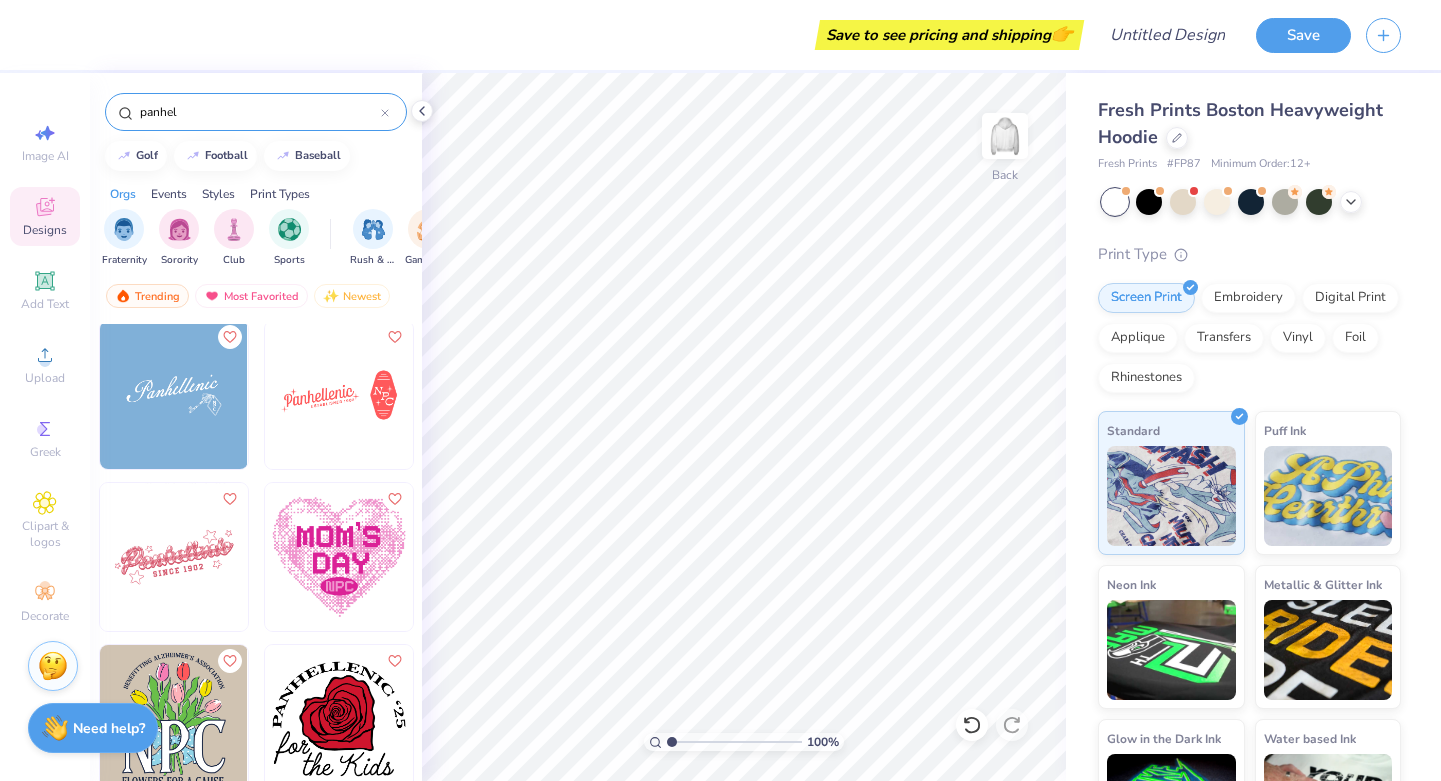 click at bounding box center (174, 557) 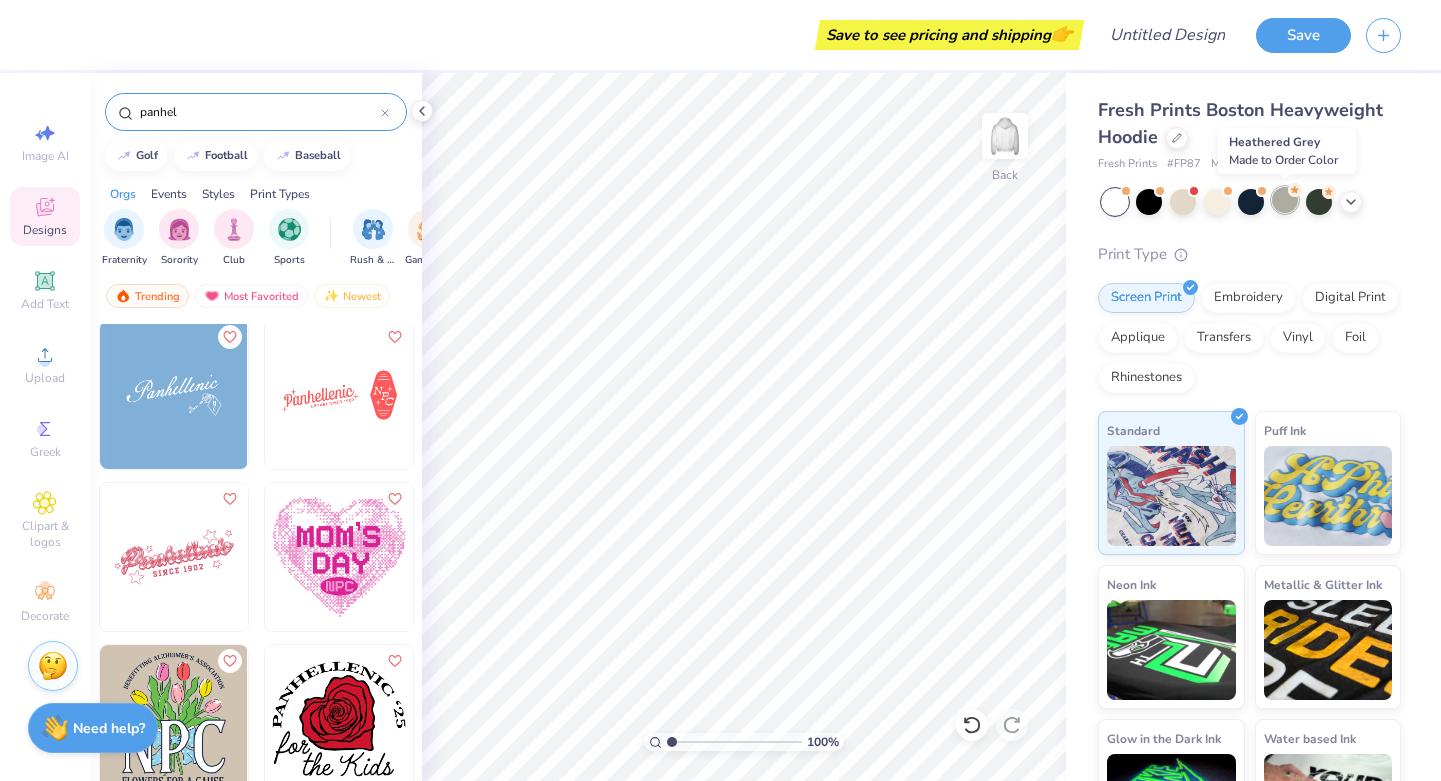 click at bounding box center (1285, 200) 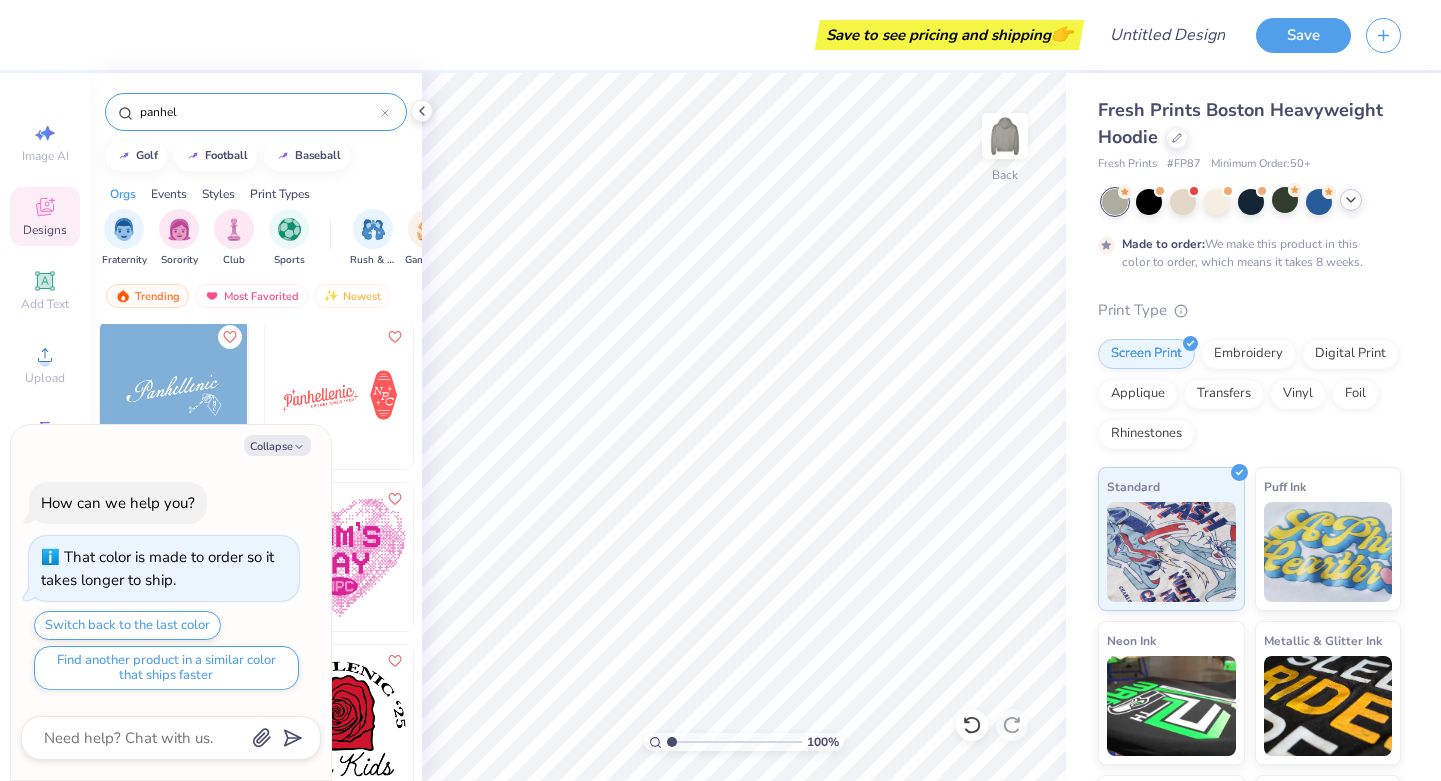 click 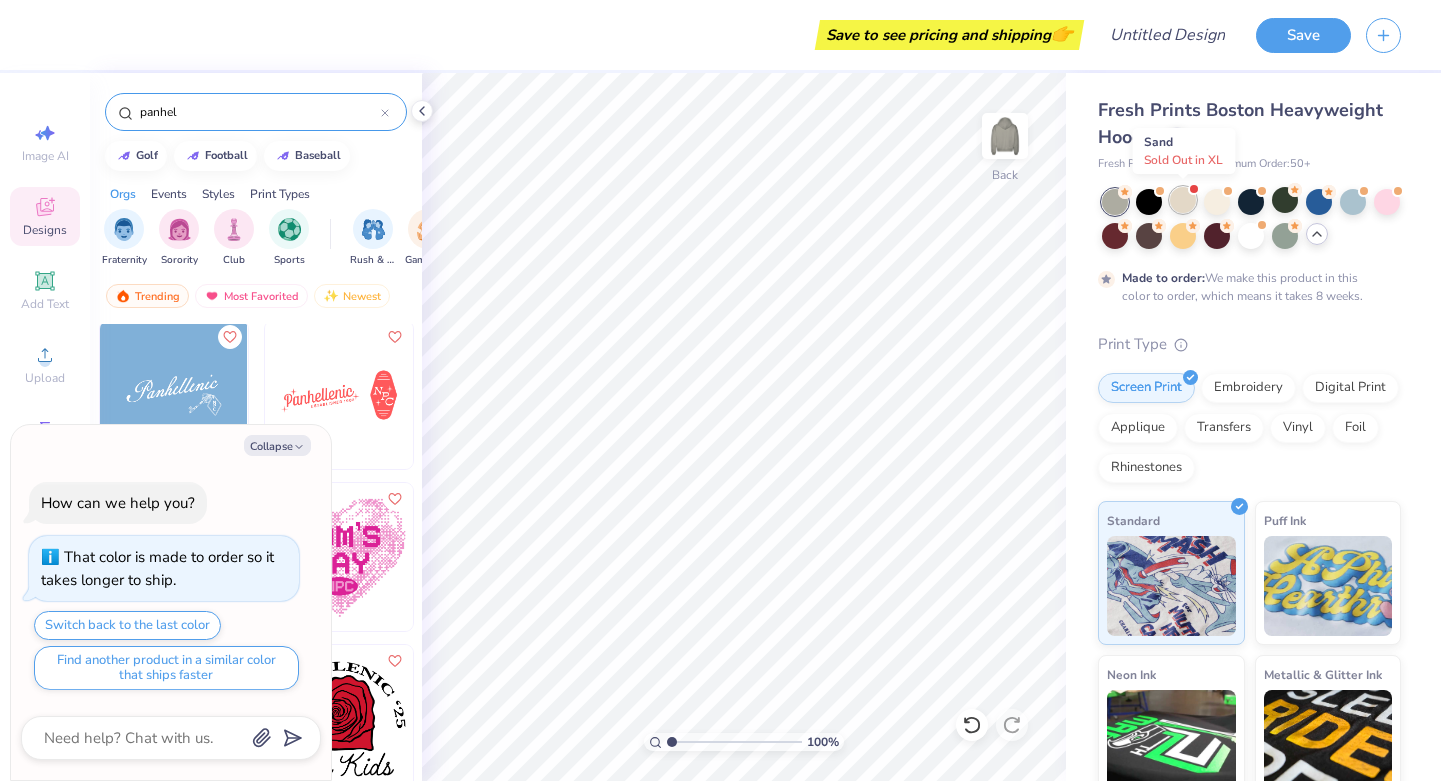 click at bounding box center [1183, 200] 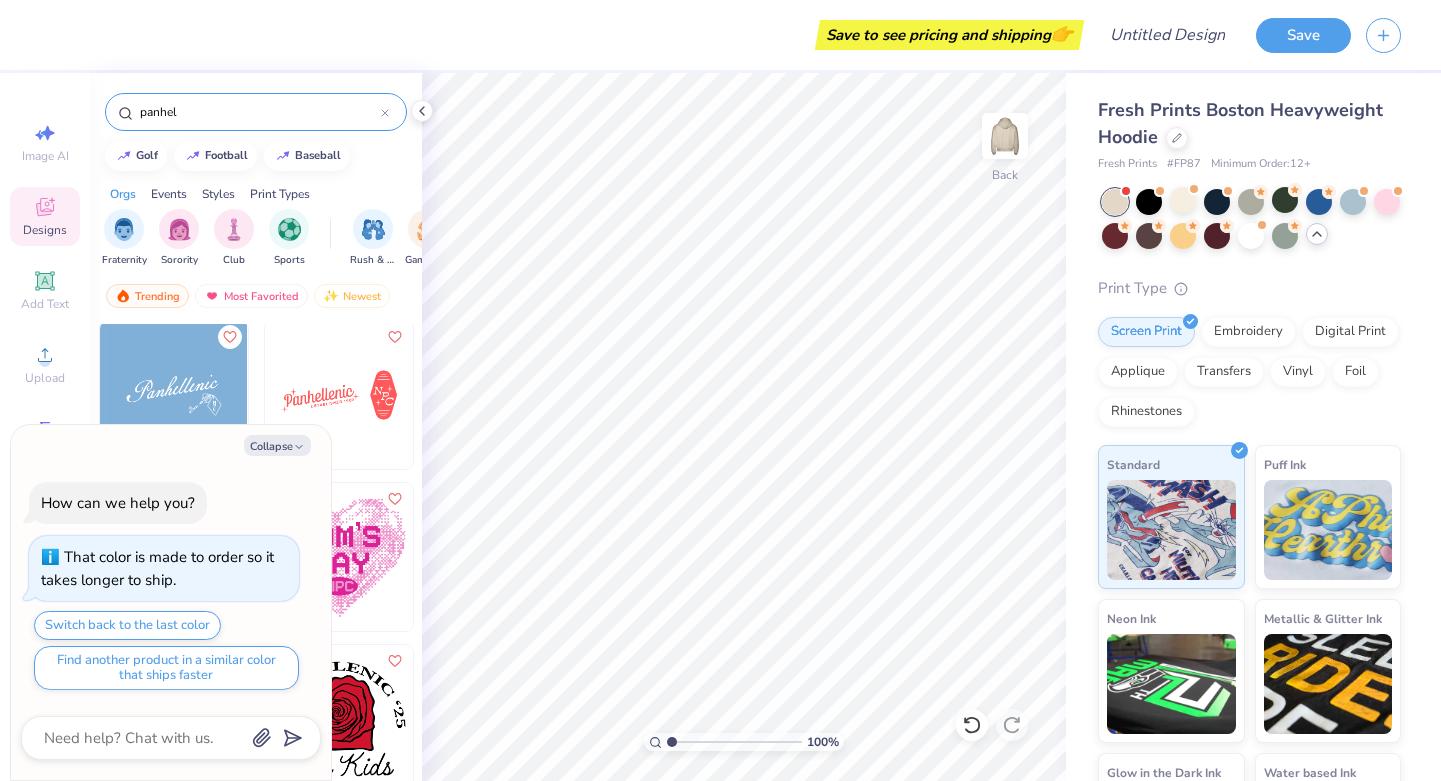 scroll, scrollTop: 132, scrollLeft: 0, axis: vertical 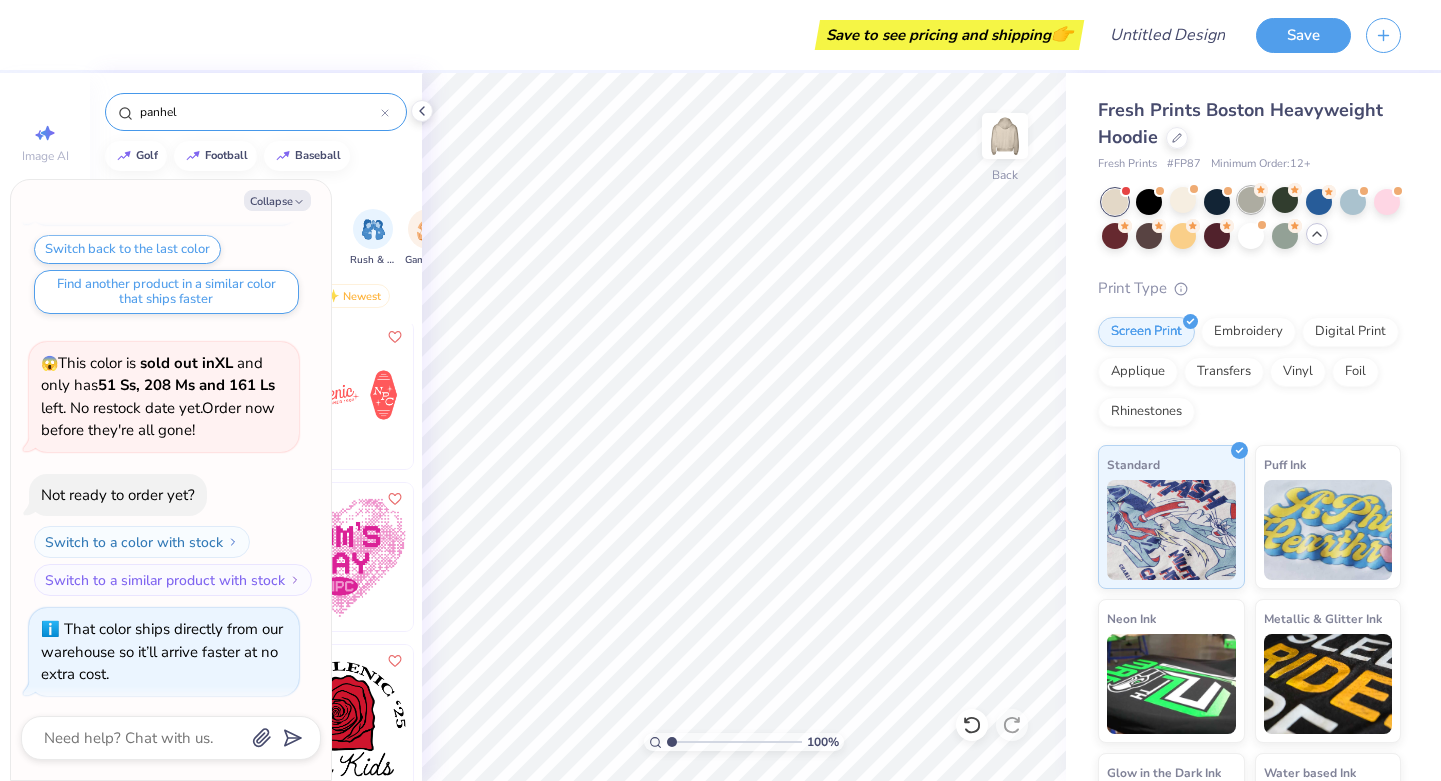 click at bounding box center (1251, 200) 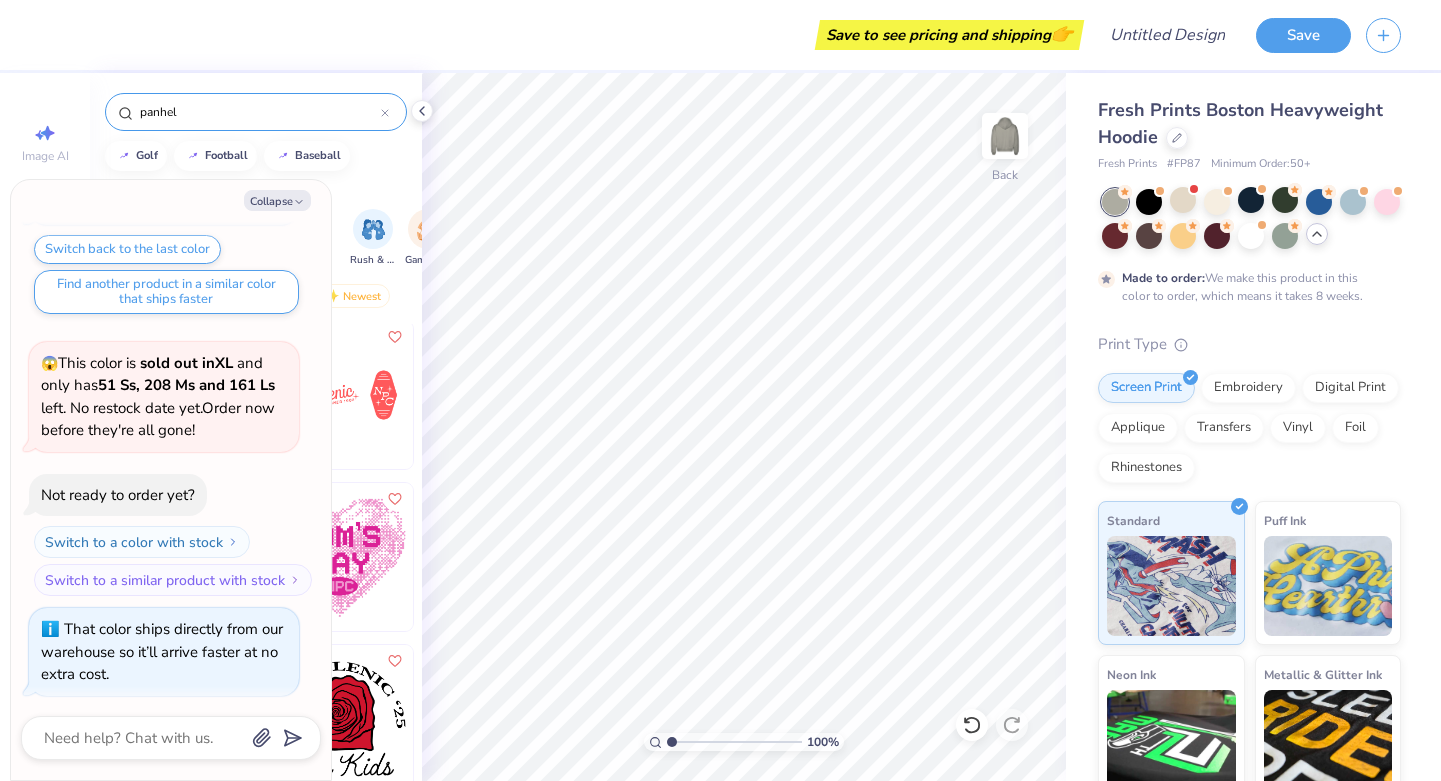 scroll, scrollTop: 297, scrollLeft: 0, axis: vertical 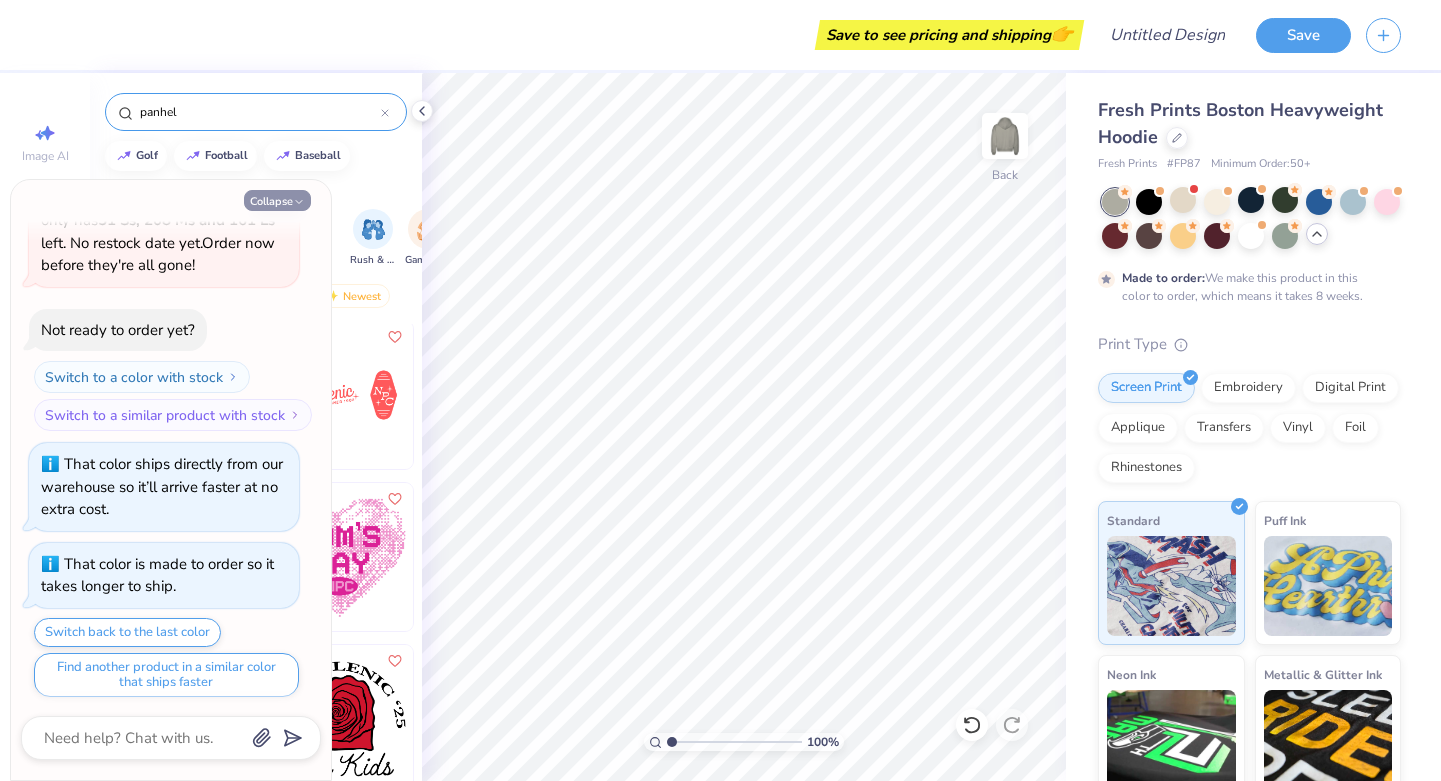 click 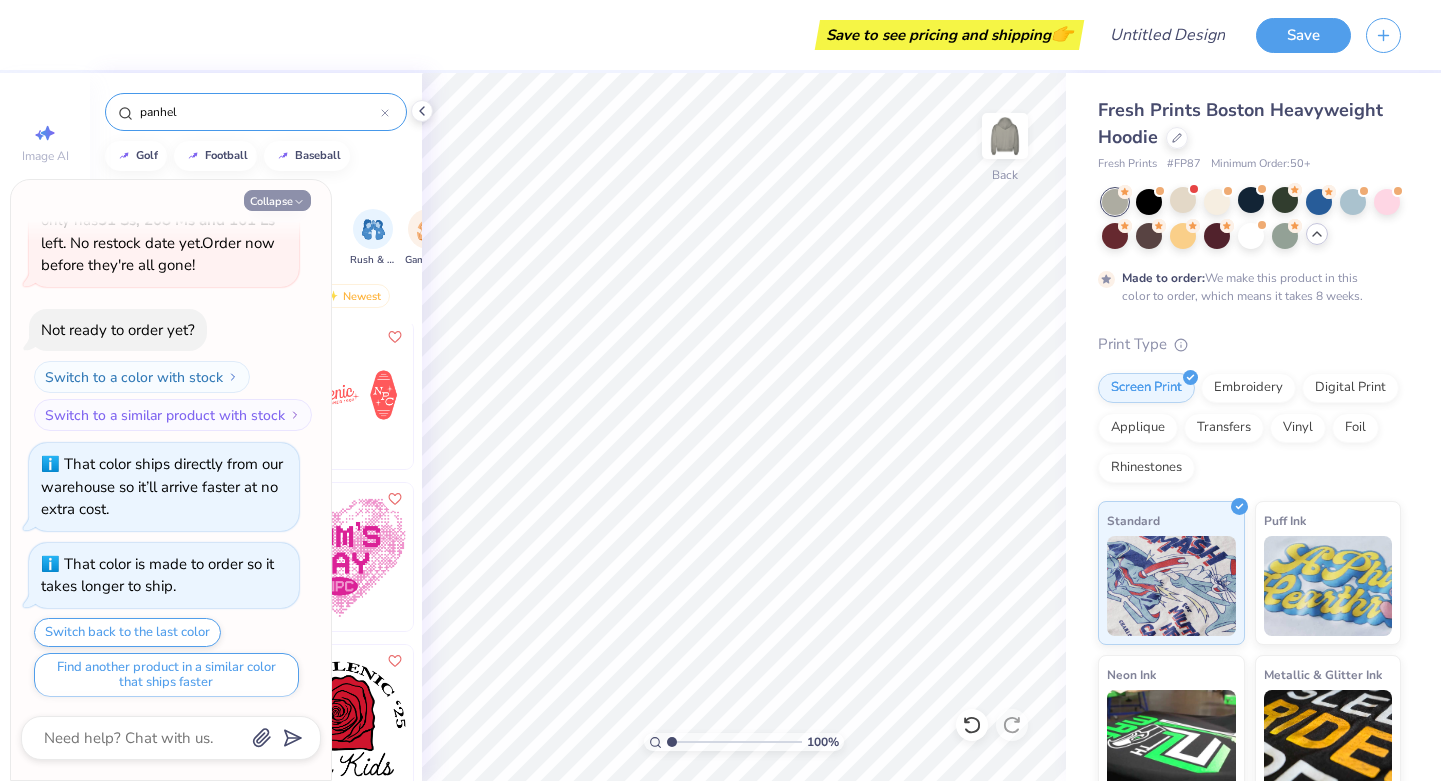type on "x" 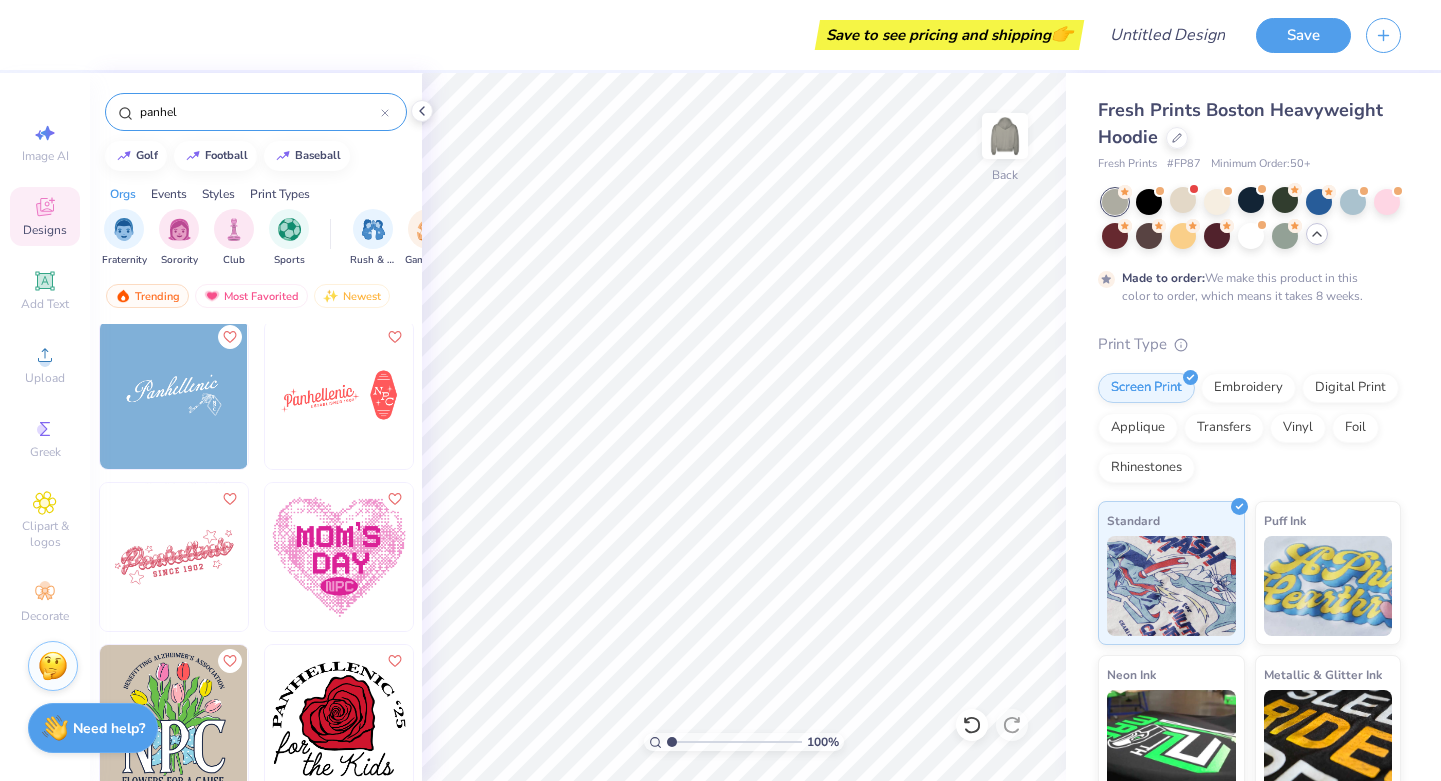 click at bounding box center [174, 557] 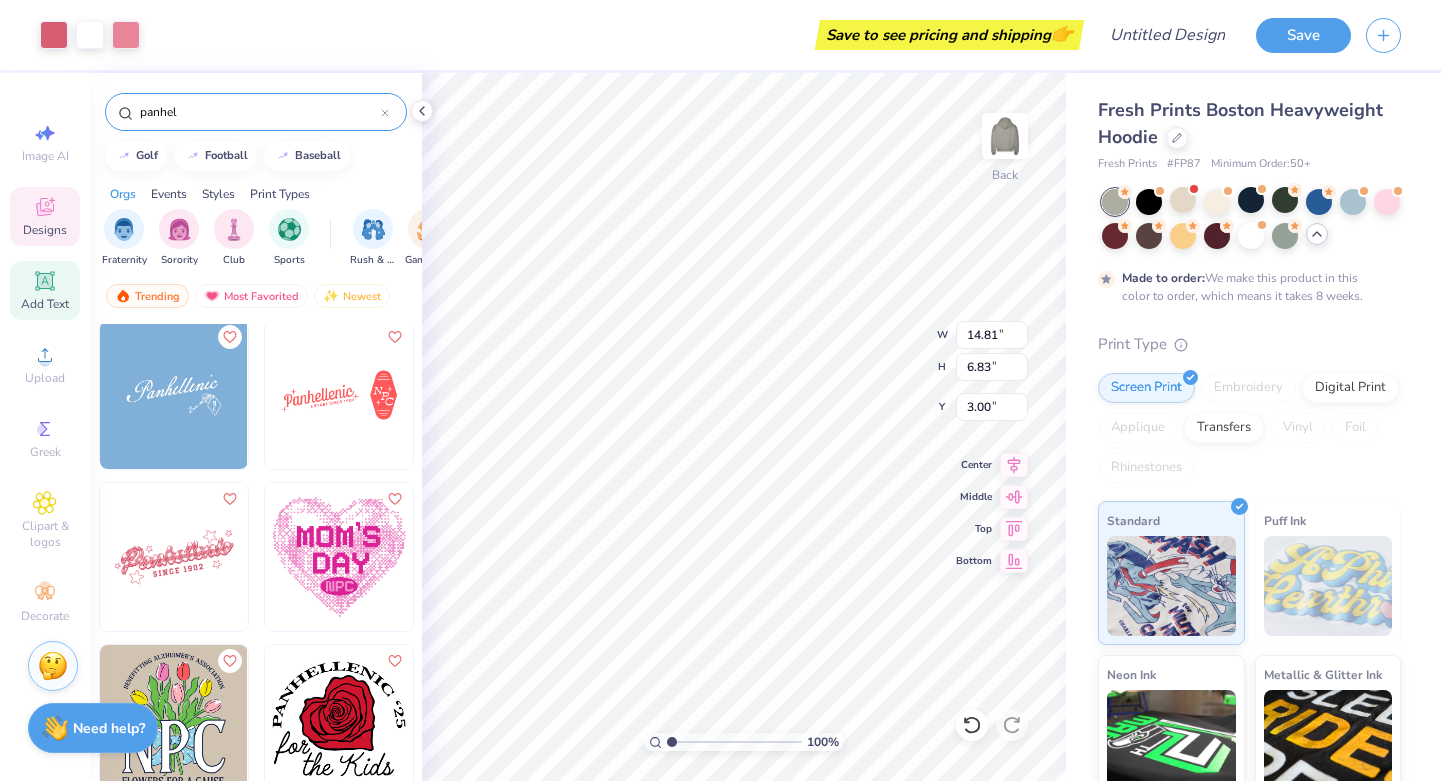 click 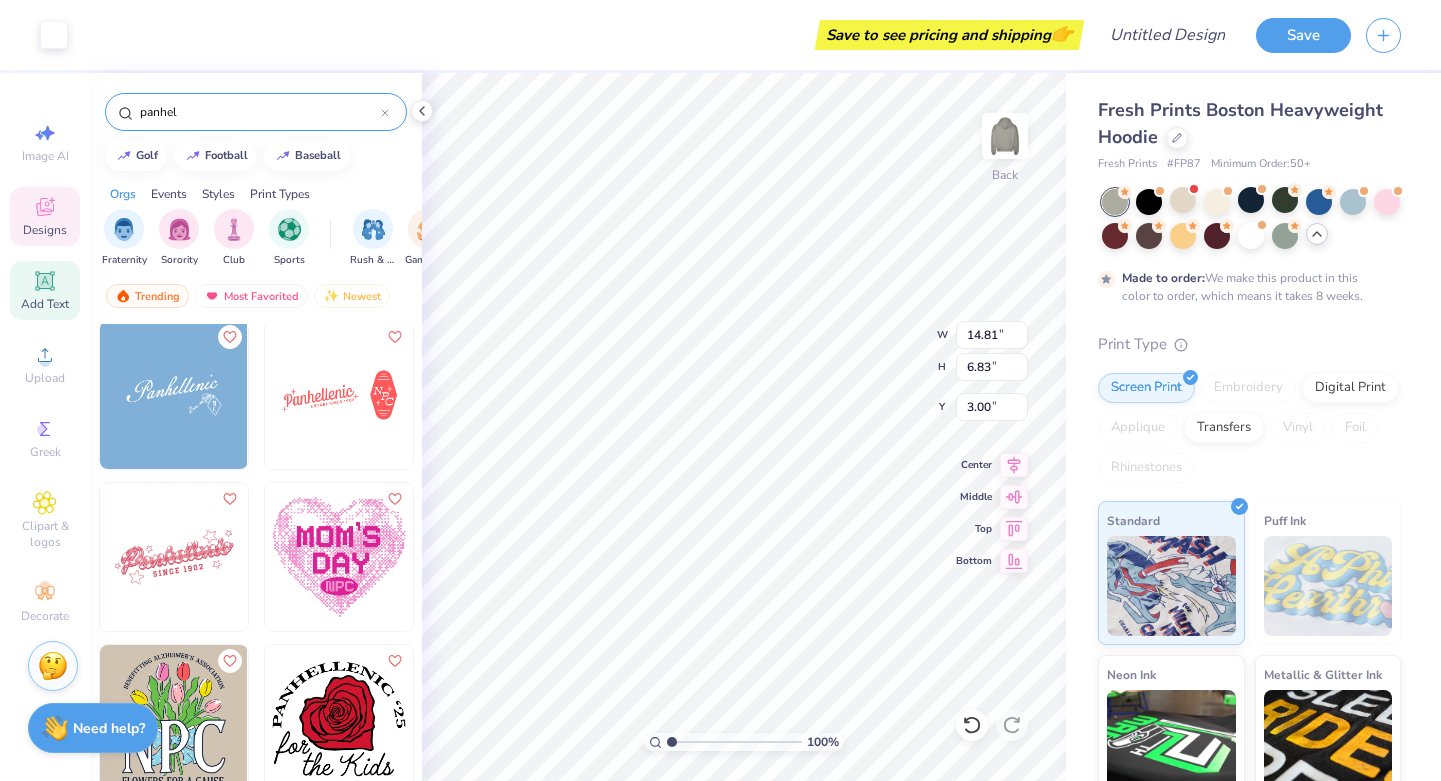 type on "7.05" 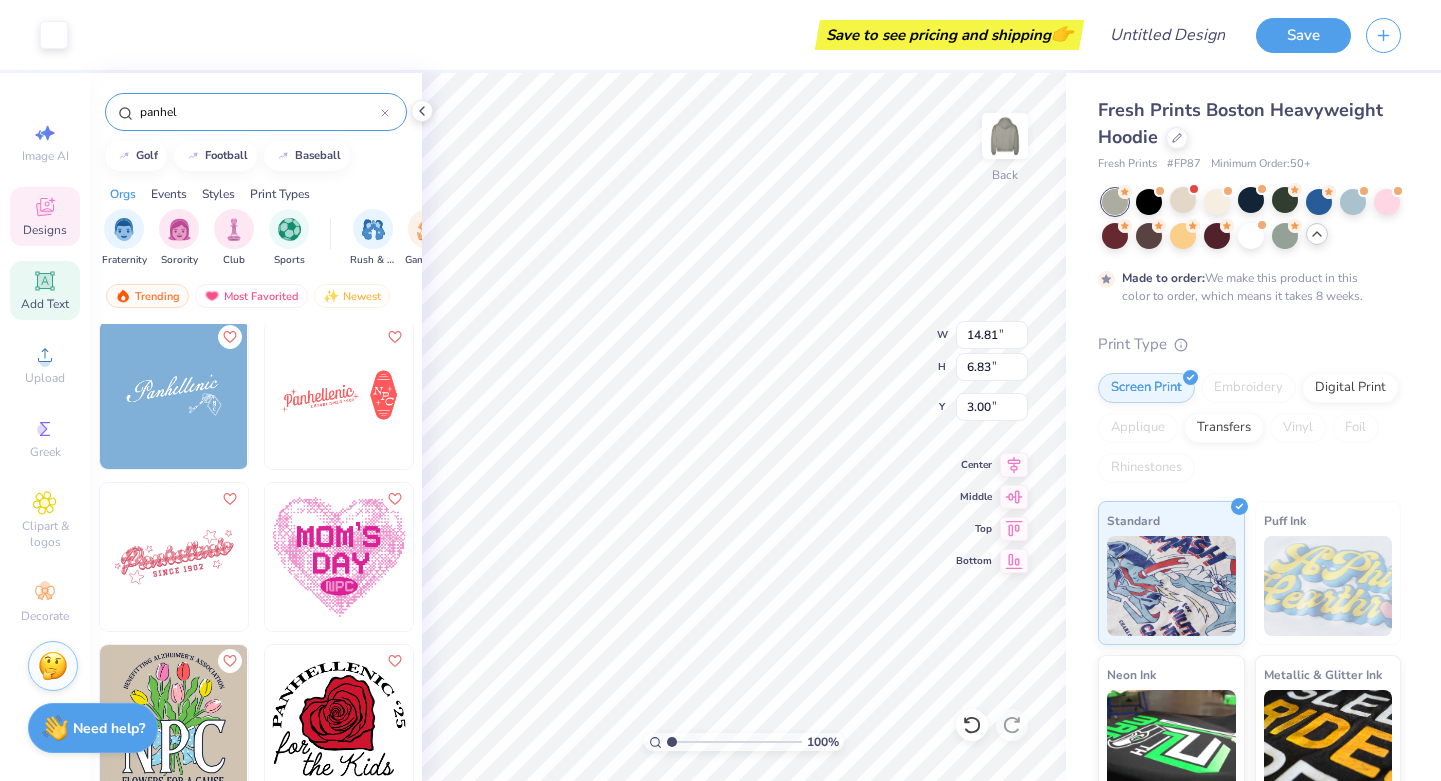 type on "2.04" 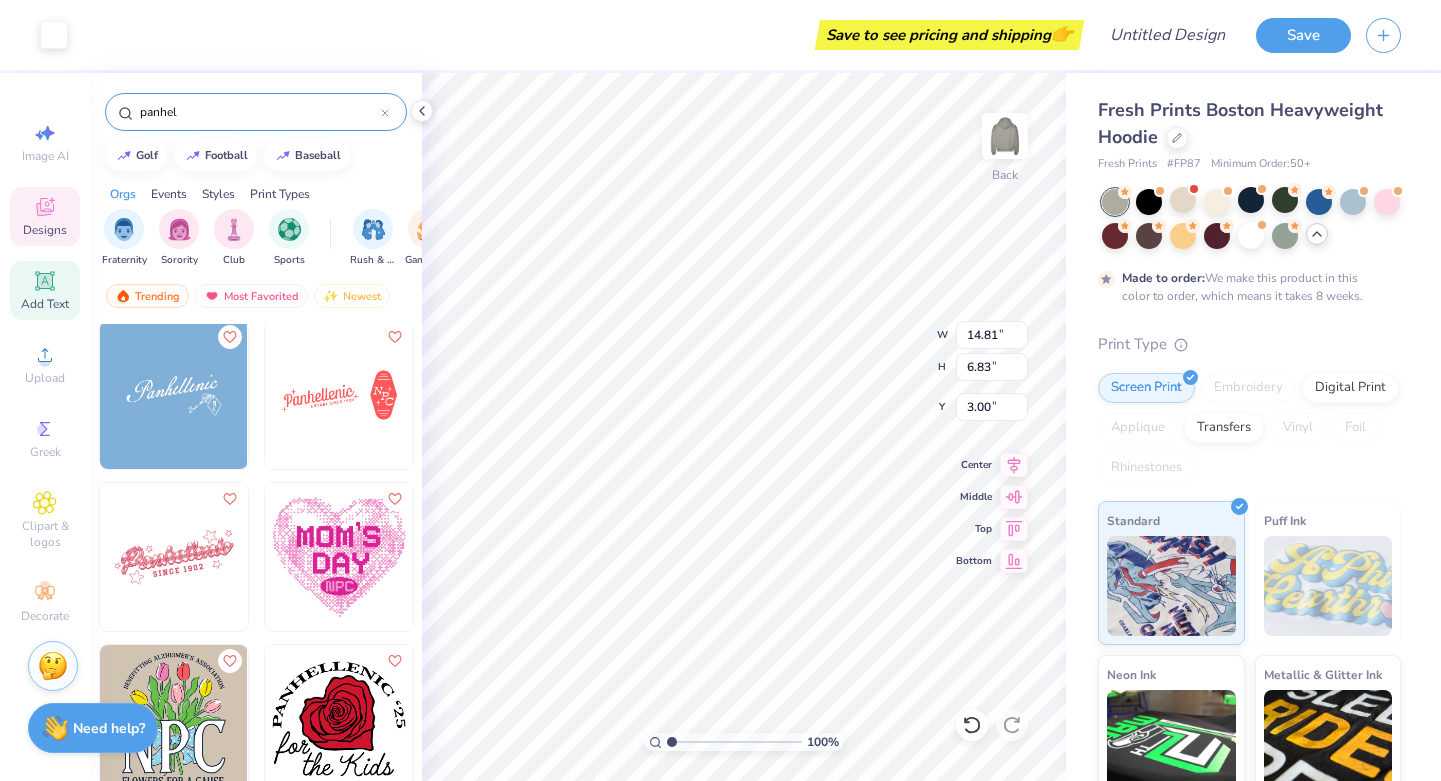 type on "5.73" 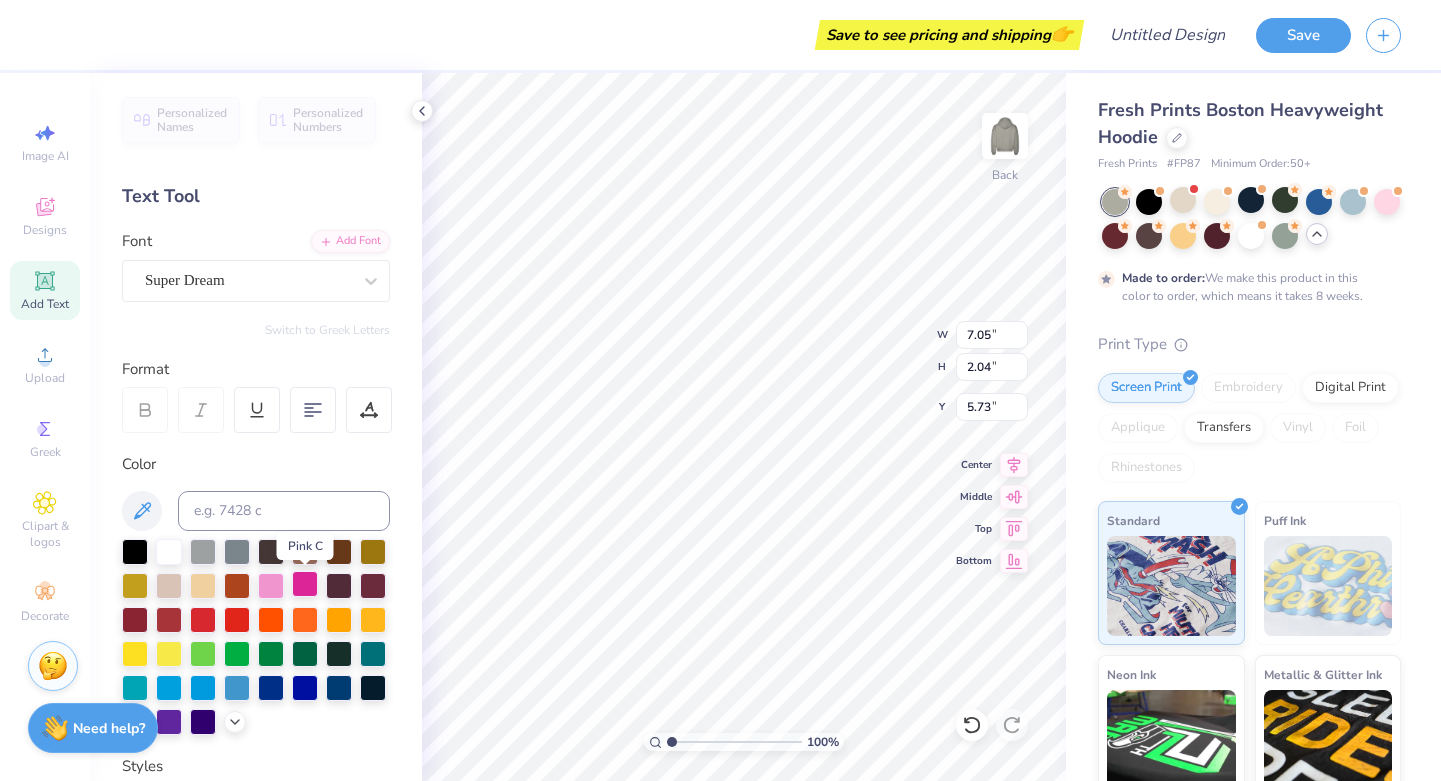 click at bounding box center [305, 584] 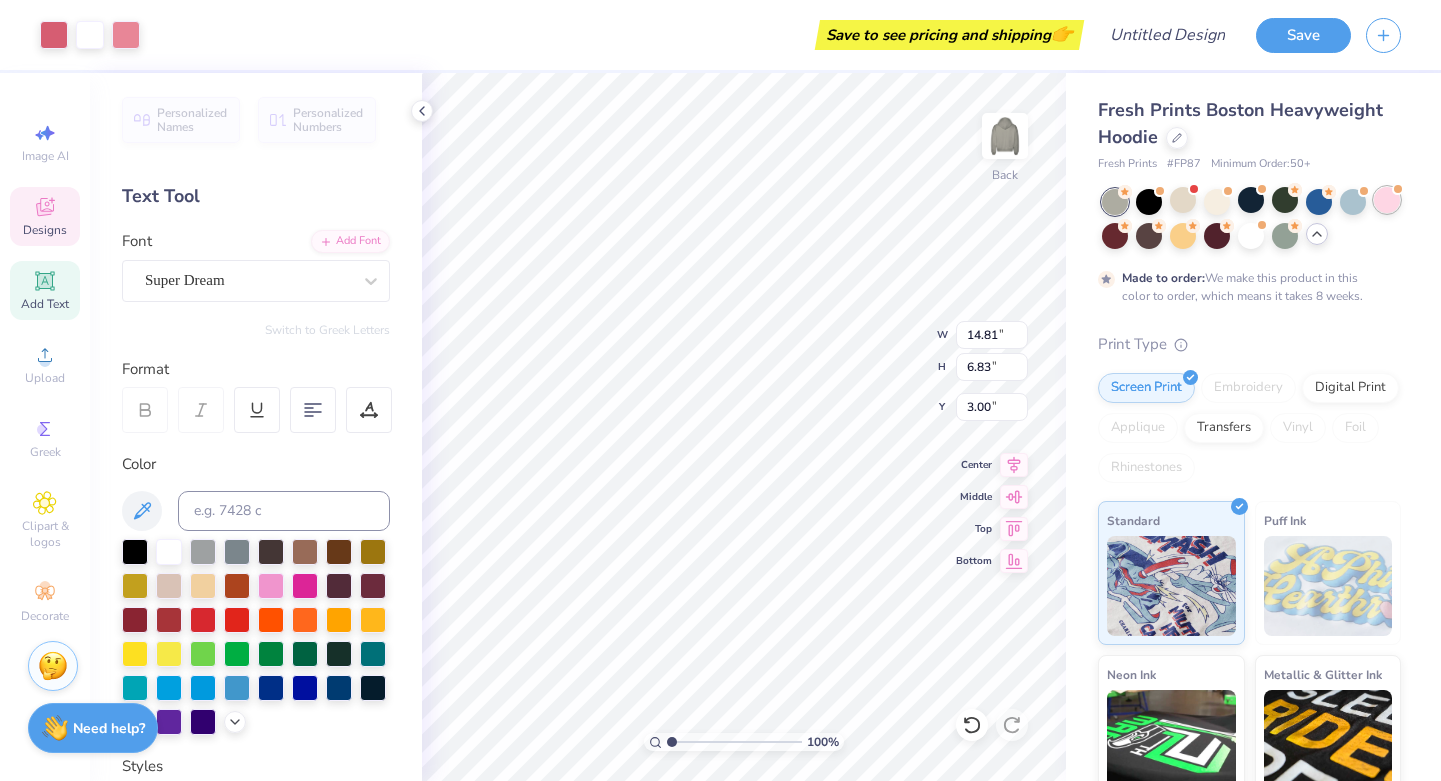 click at bounding box center [1387, 200] 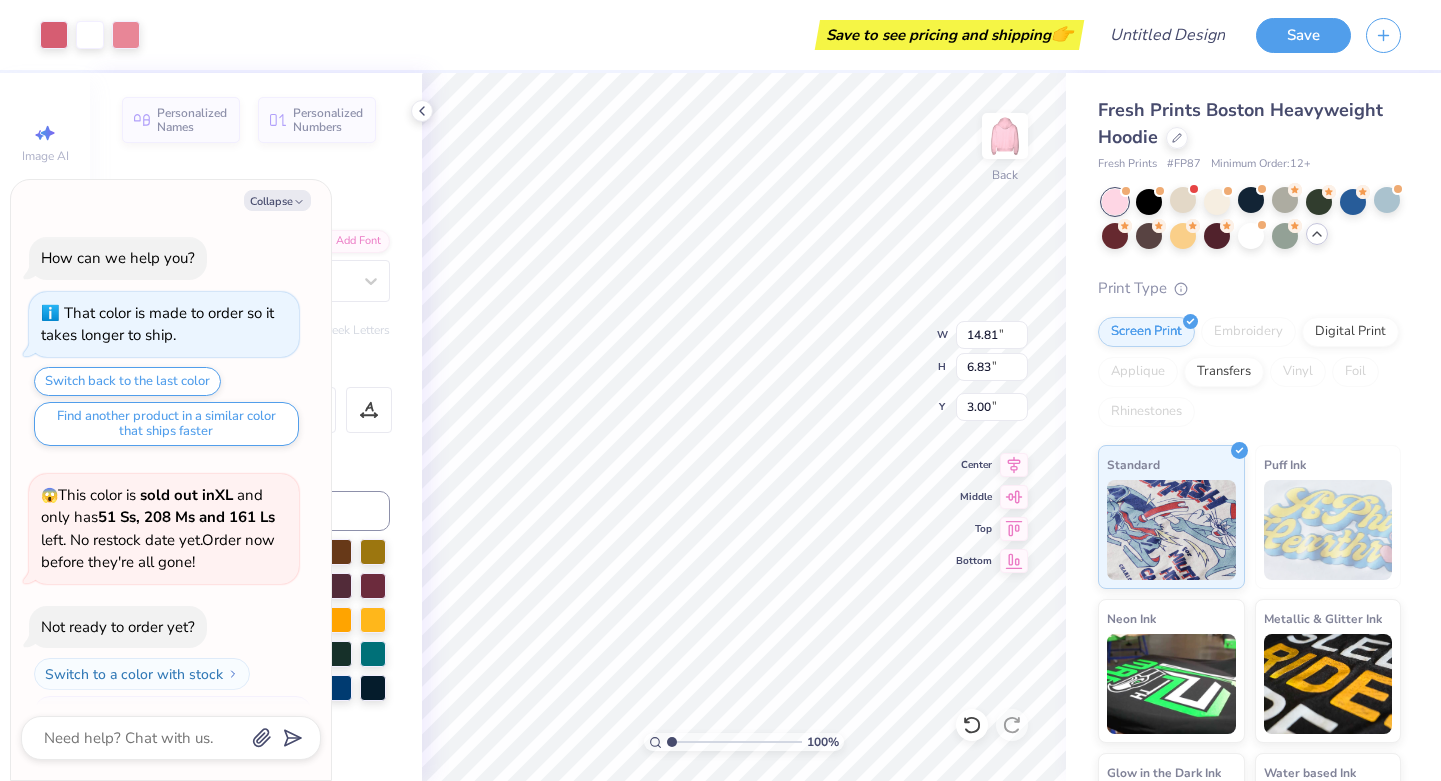 scroll, scrollTop: 653, scrollLeft: 0, axis: vertical 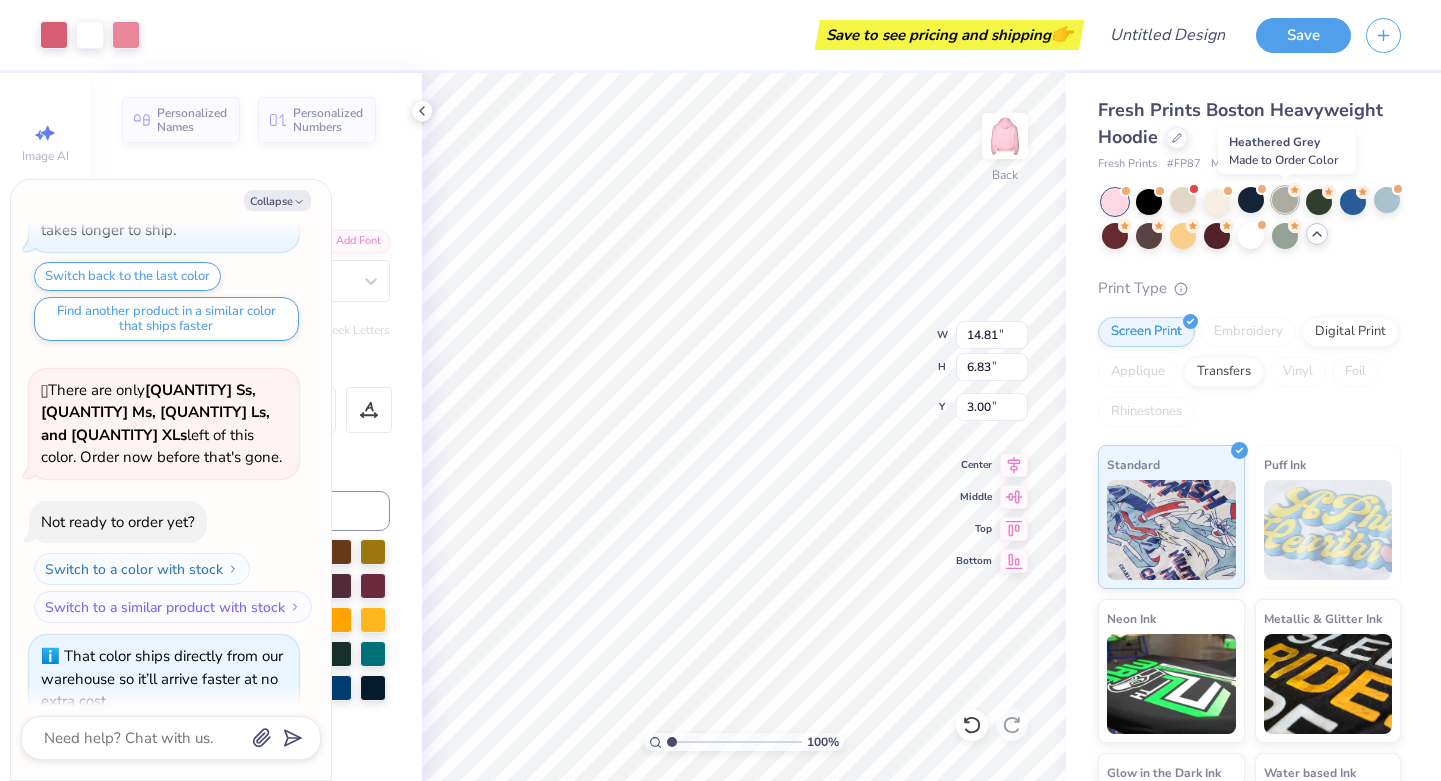 click at bounding box center [1285, 200] 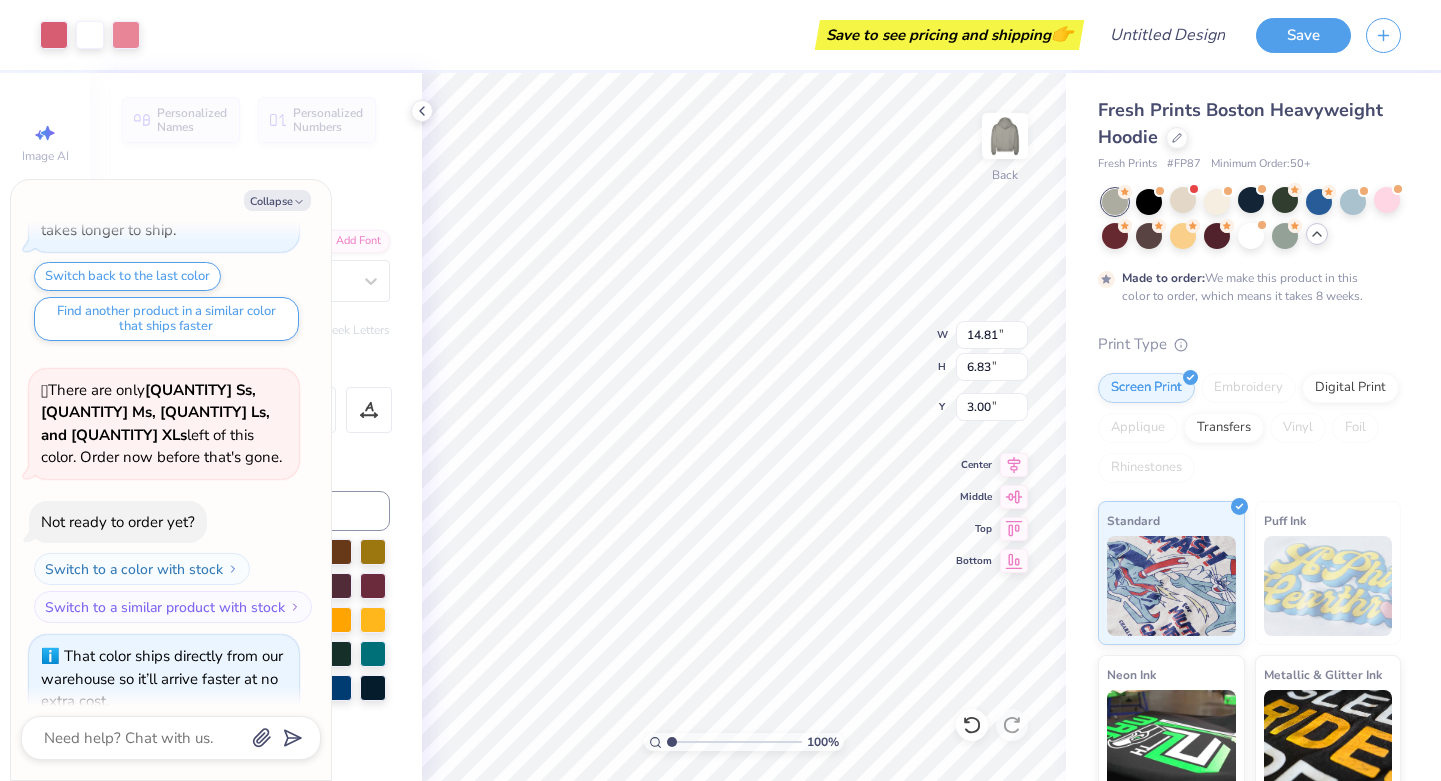 scroll, scrollTop: 818, scrollLeft: 0, axis: vertical 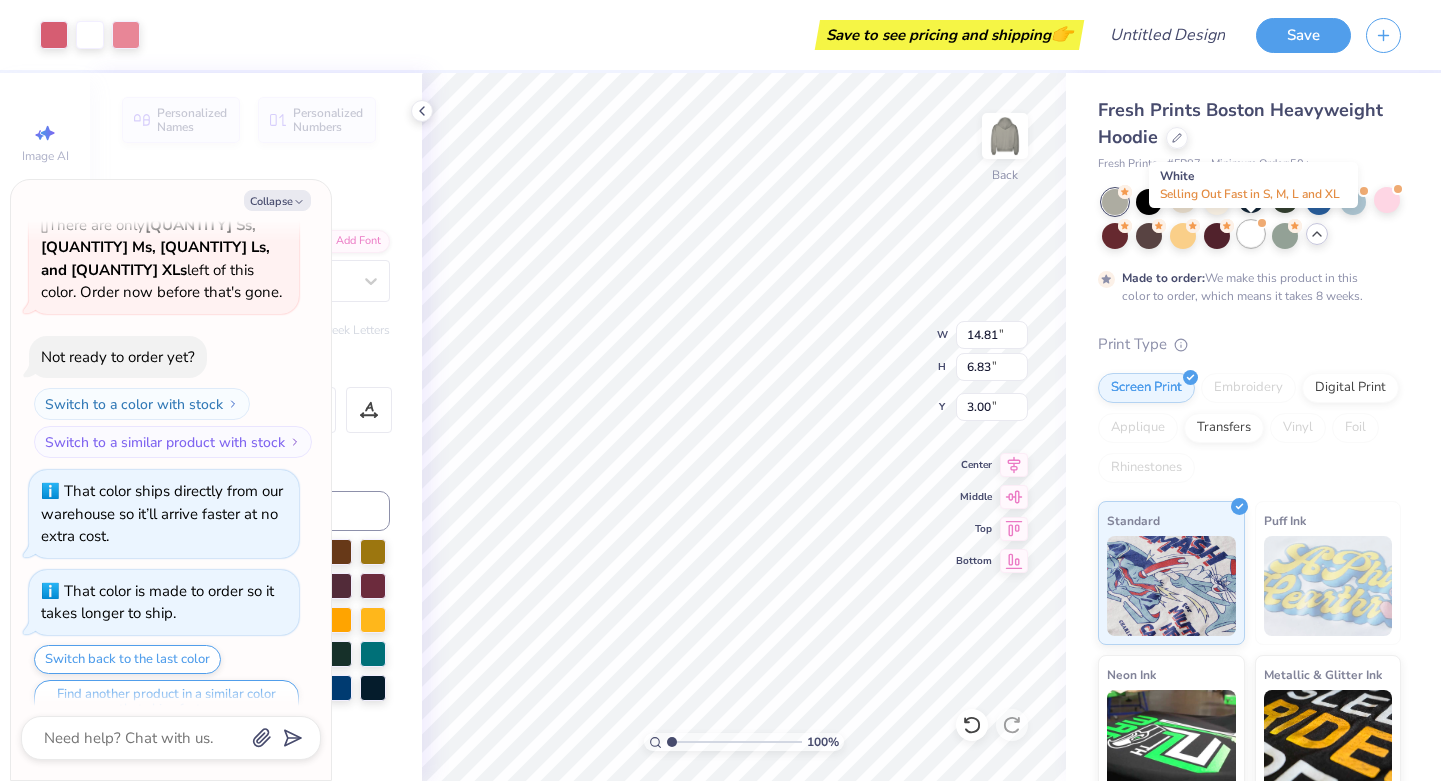 click at bounding box center (1251, 234) 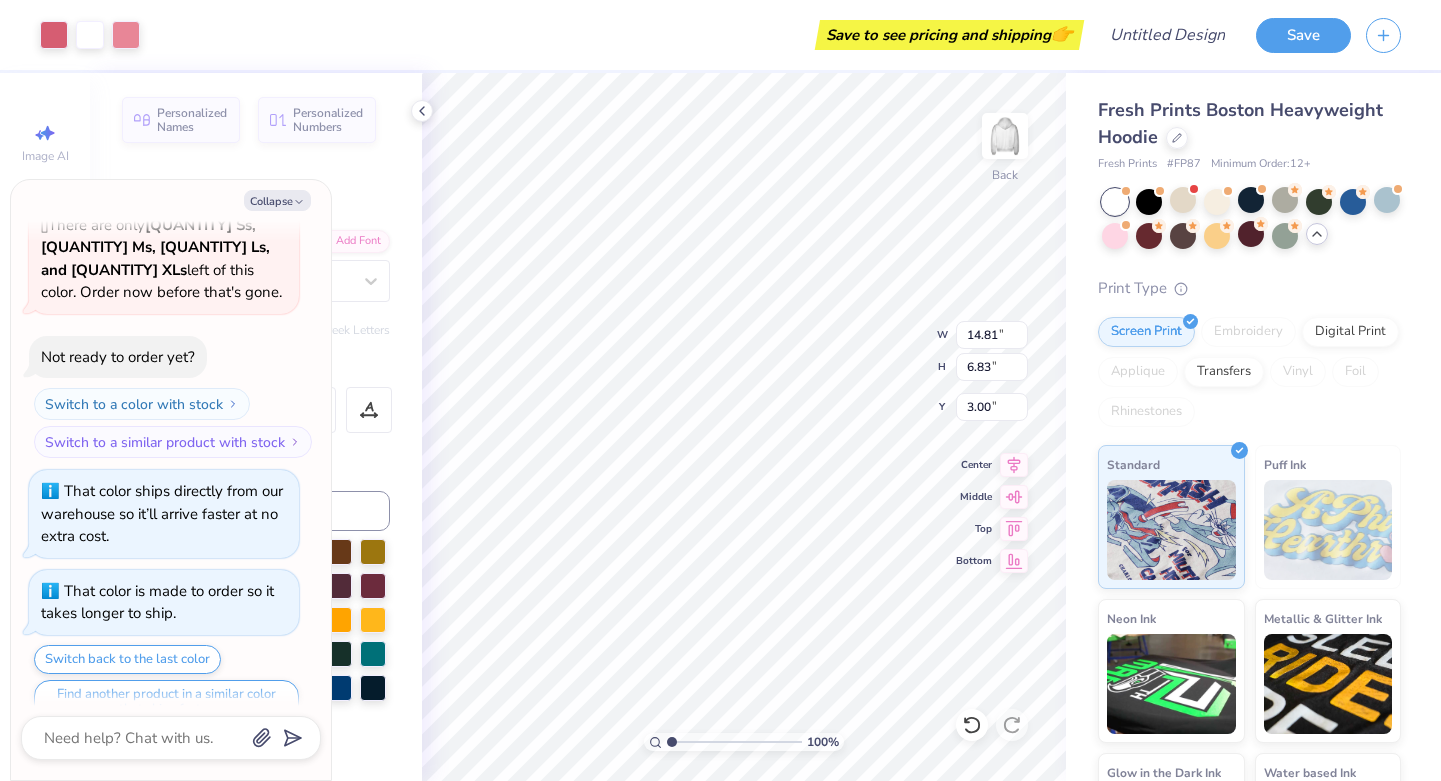 scroll, scrollTop: 1174, scrollLeft: 0, axis: vertical 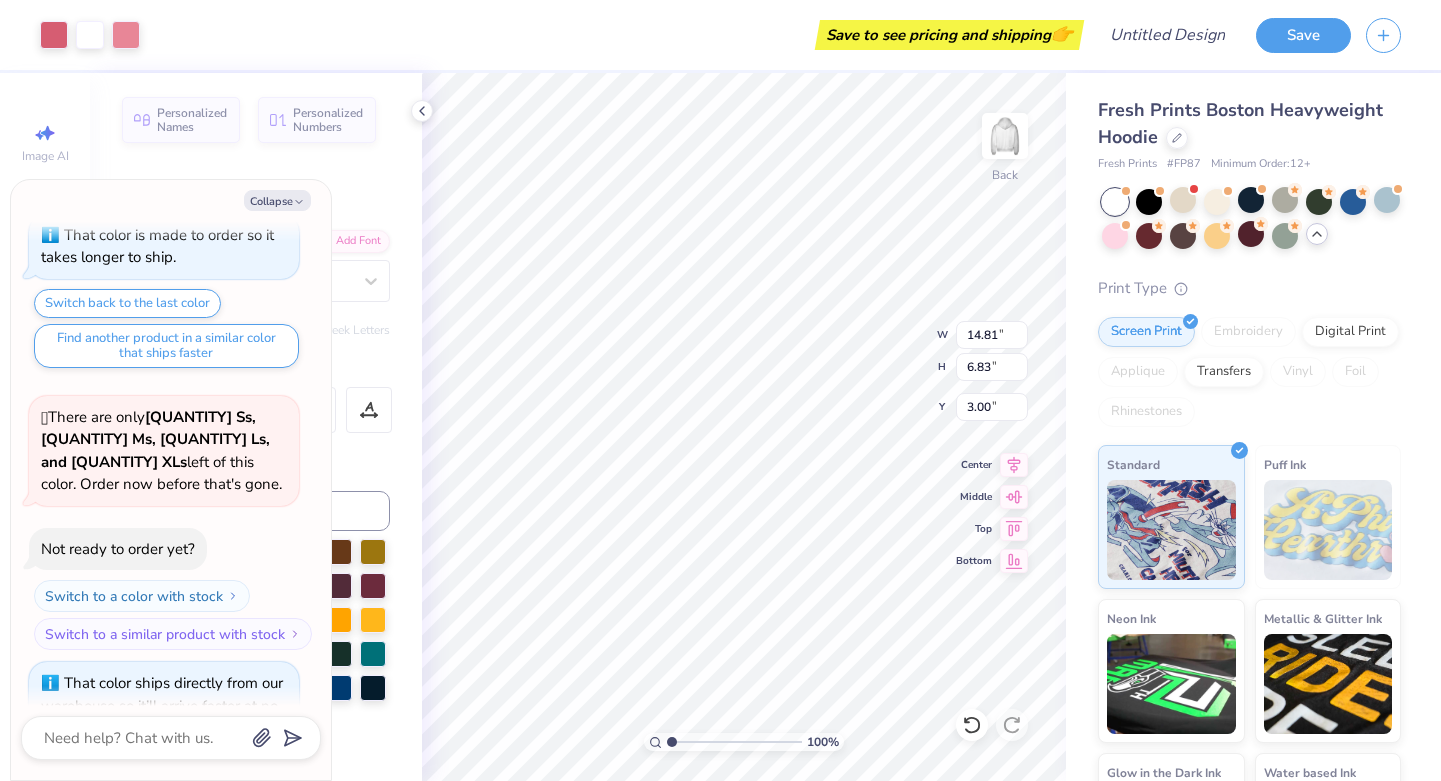 click on "Collapse How can we help you? That color is made to order so it takes longer to ship. Switch back to the last color Find another product in a similar color that ships faster 😱 This color is   sold out in  XL   and only has  51 Ss, 208 Ms and 161 Ls   left . No restock date yet.  Order now before they're all gone! Not ready to order yet? Switch to a color with stock Switch to a similar product with stock That color ships directly from our warehouse so it’ll arrive faster at no extra cost. That color is made to order so it takes longer to ship. Switch back to the last color Find another product in a similar color that ships faster 🫣 There are only  103 Ss, 273 Ms, 351 Ls and 179 XLs  left of this color. Order now before that's gone. Not ready to order yet? Switch to a color with stock Switch to a similar product with stock That color ships directly from our warehouse so it’ll arrive faster at no extra cost. That color is made to order so it takes longer to ship. Switch back to the last color 🫣" at bounding box center (171, 480) 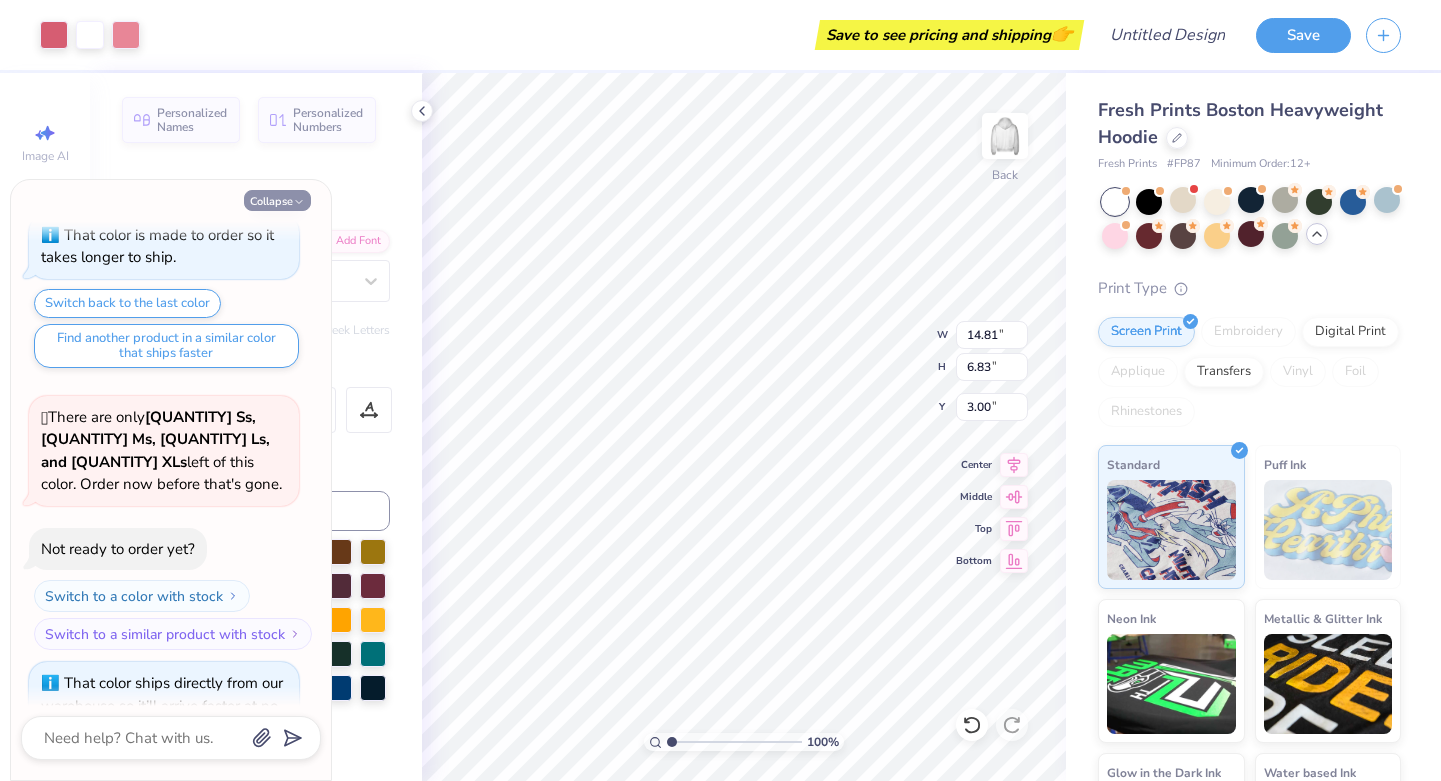click on "Collapse" at bounding box center (277, 200) 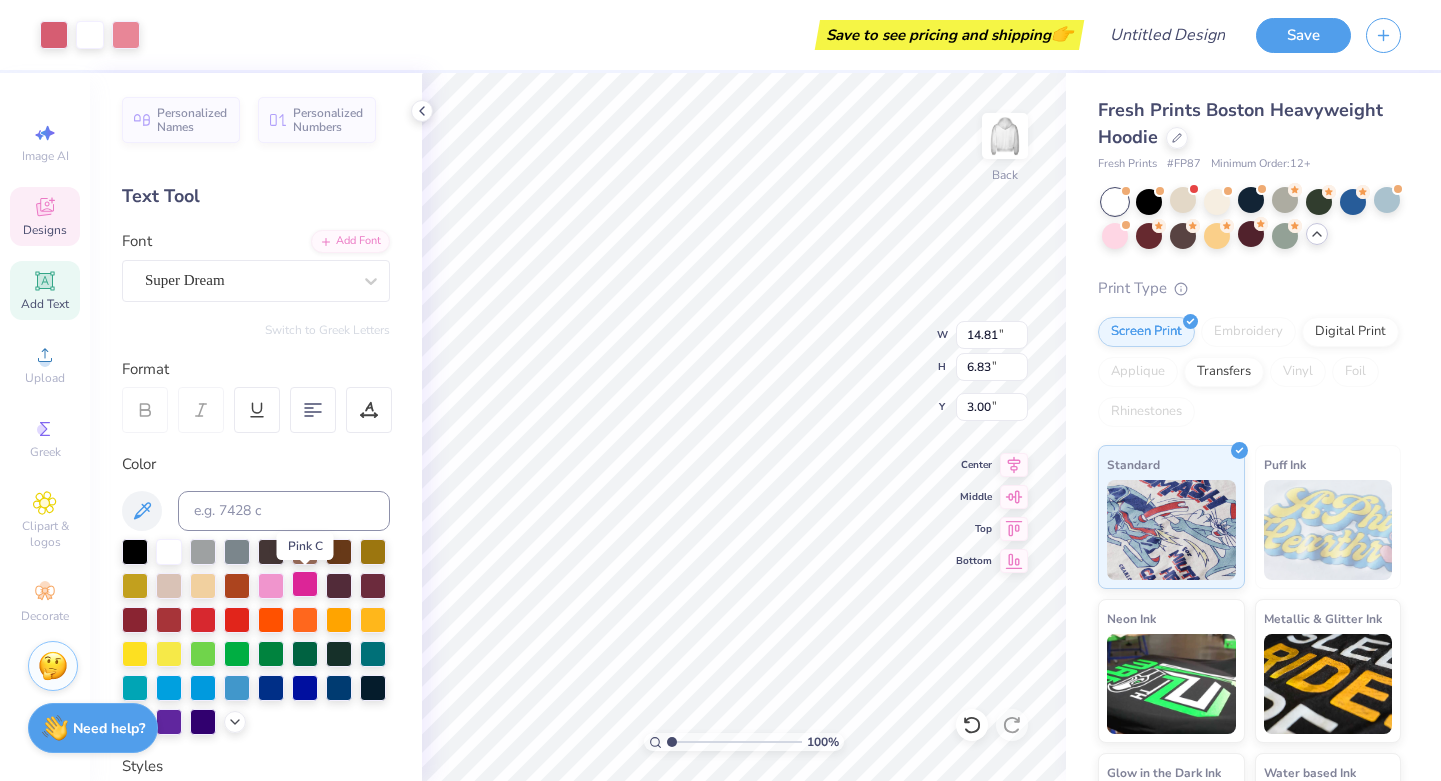 click at bounding box center (305, 584) 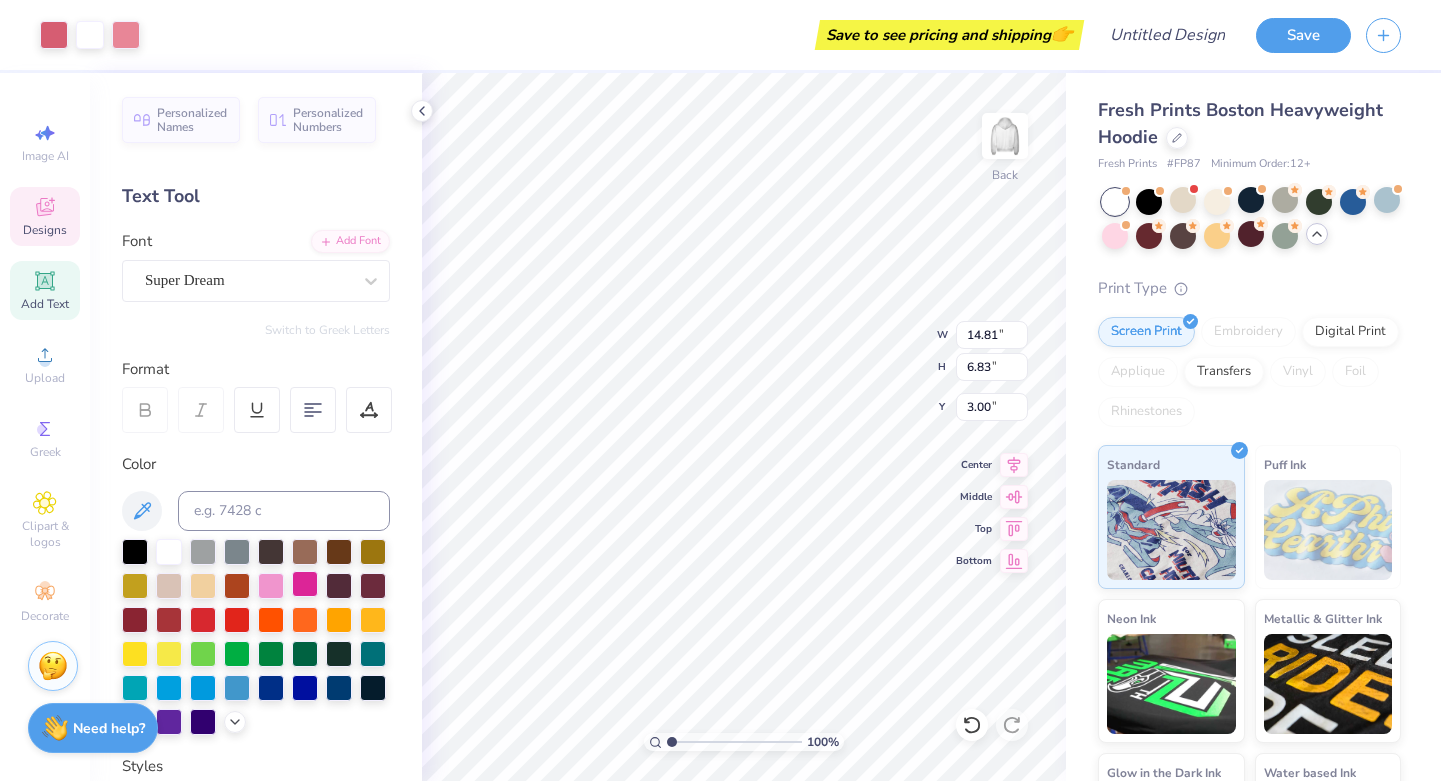 click at bounding box center (305, 584) 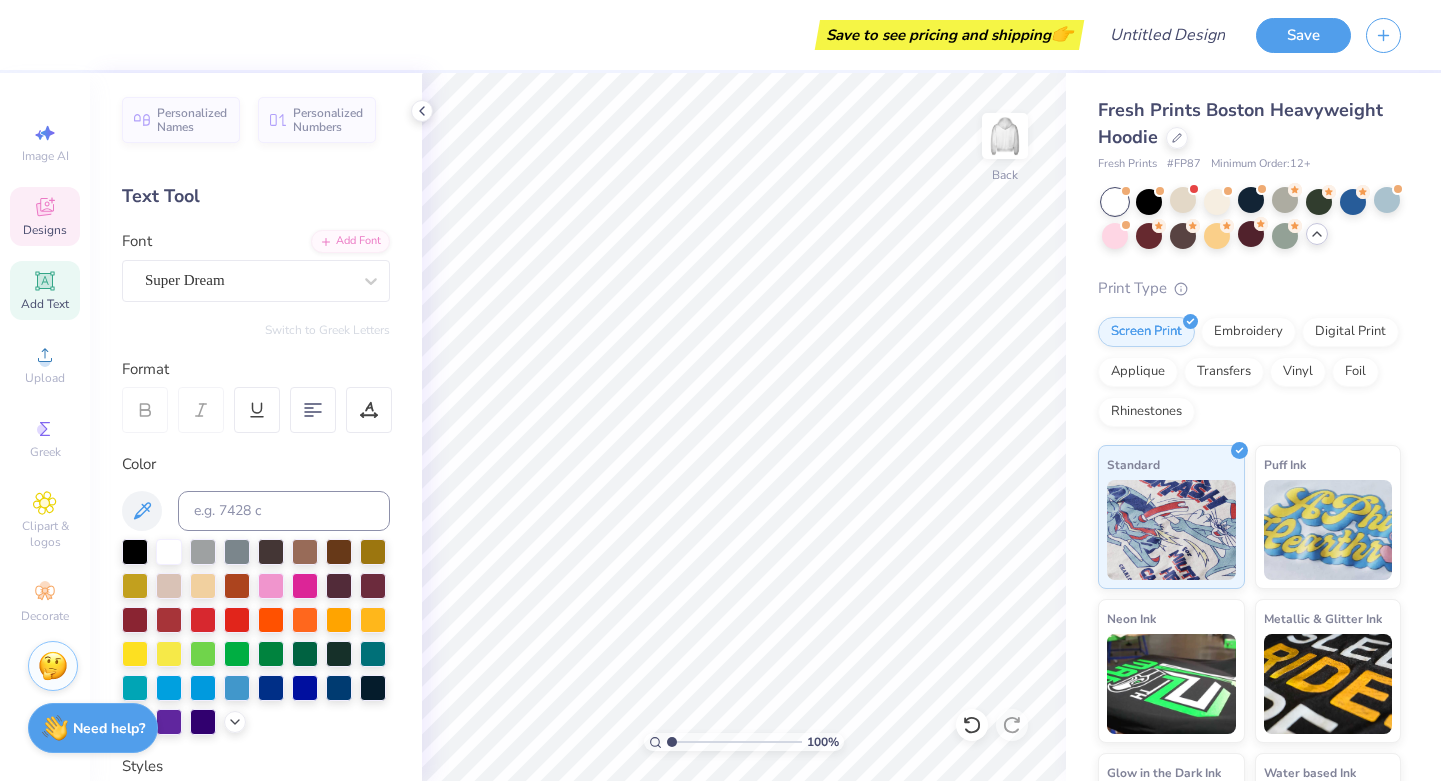 click on "Designs" at bounding box center [45, 216] 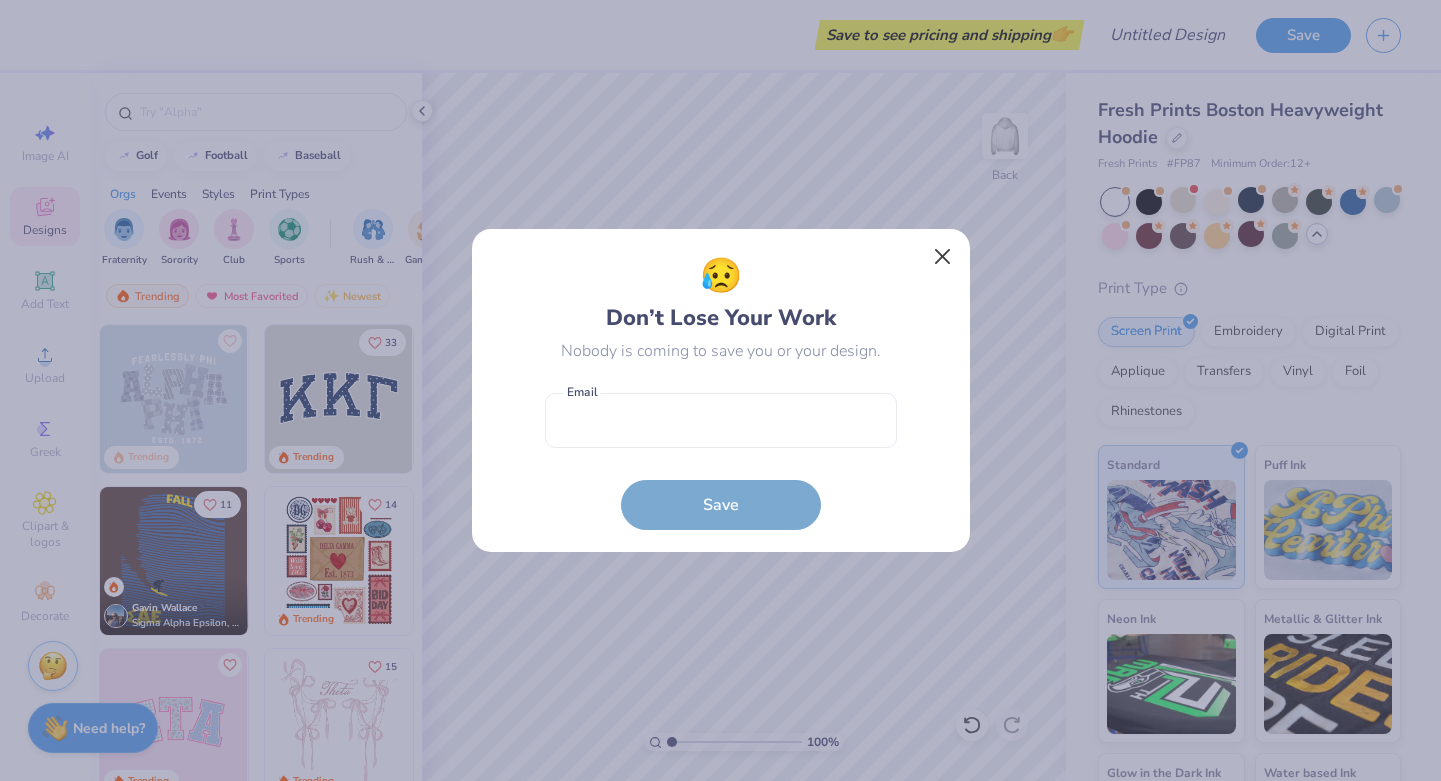 click at bounding box center [942, 257] 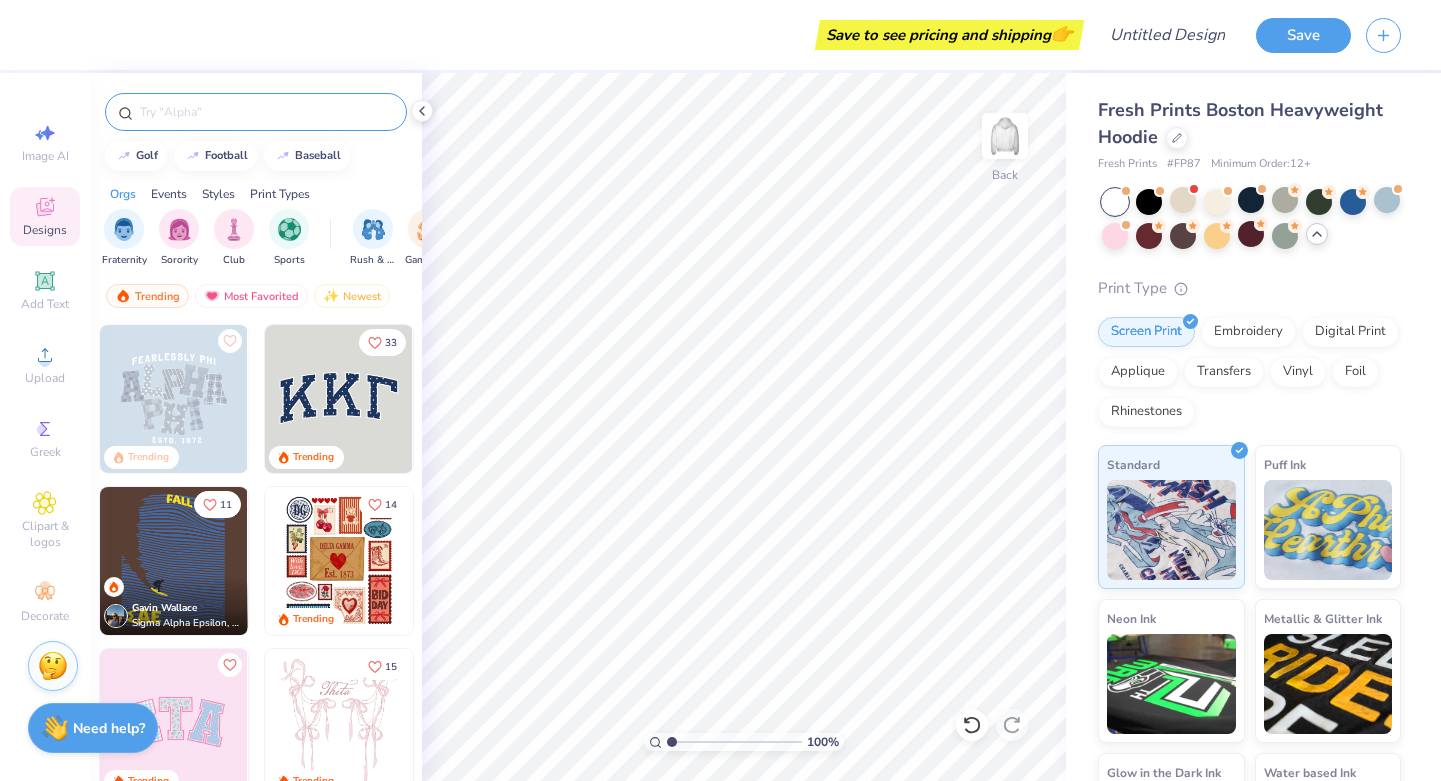 click at bounding box center [266, 112] 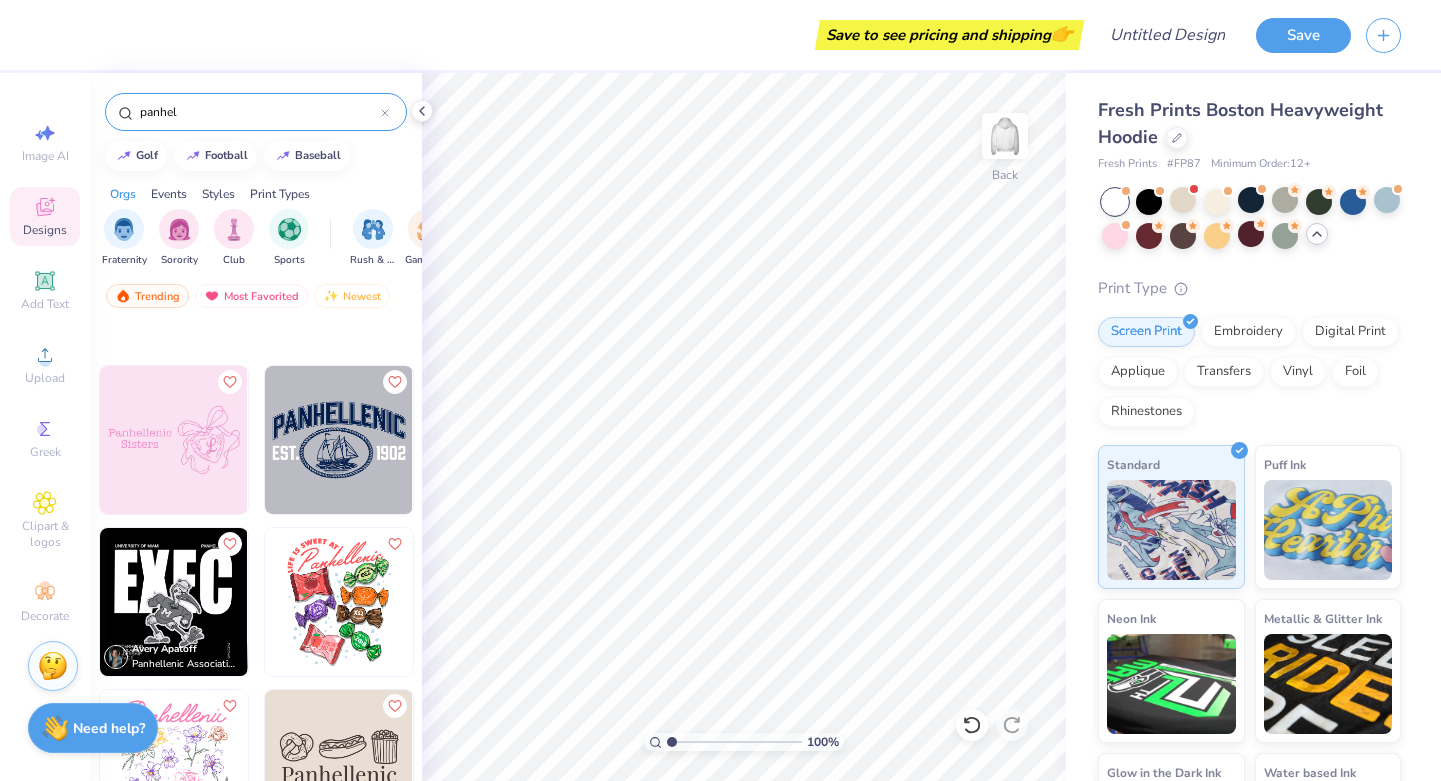 scroll, scrollTop: 420, scrollLeft: 0, axis: vertical 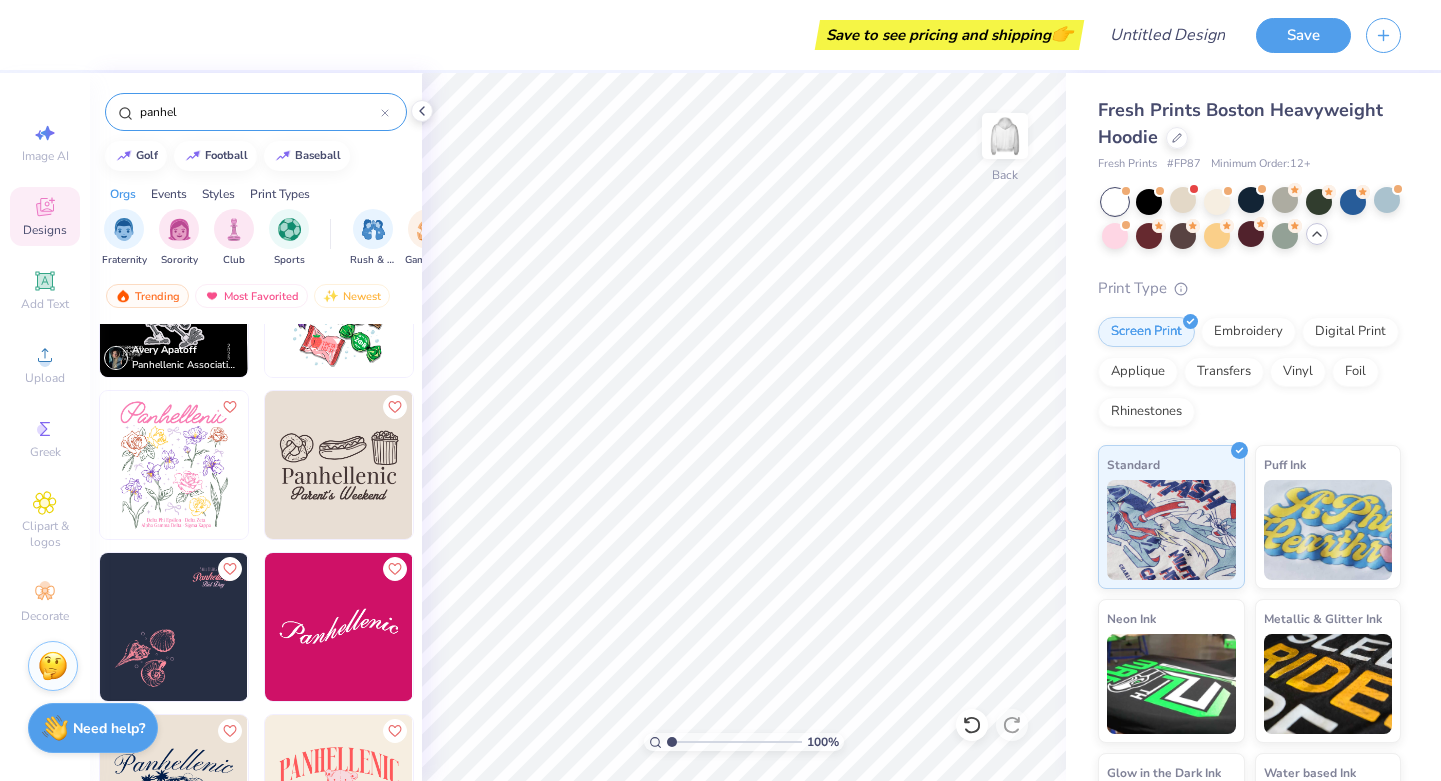 type on "panhel" 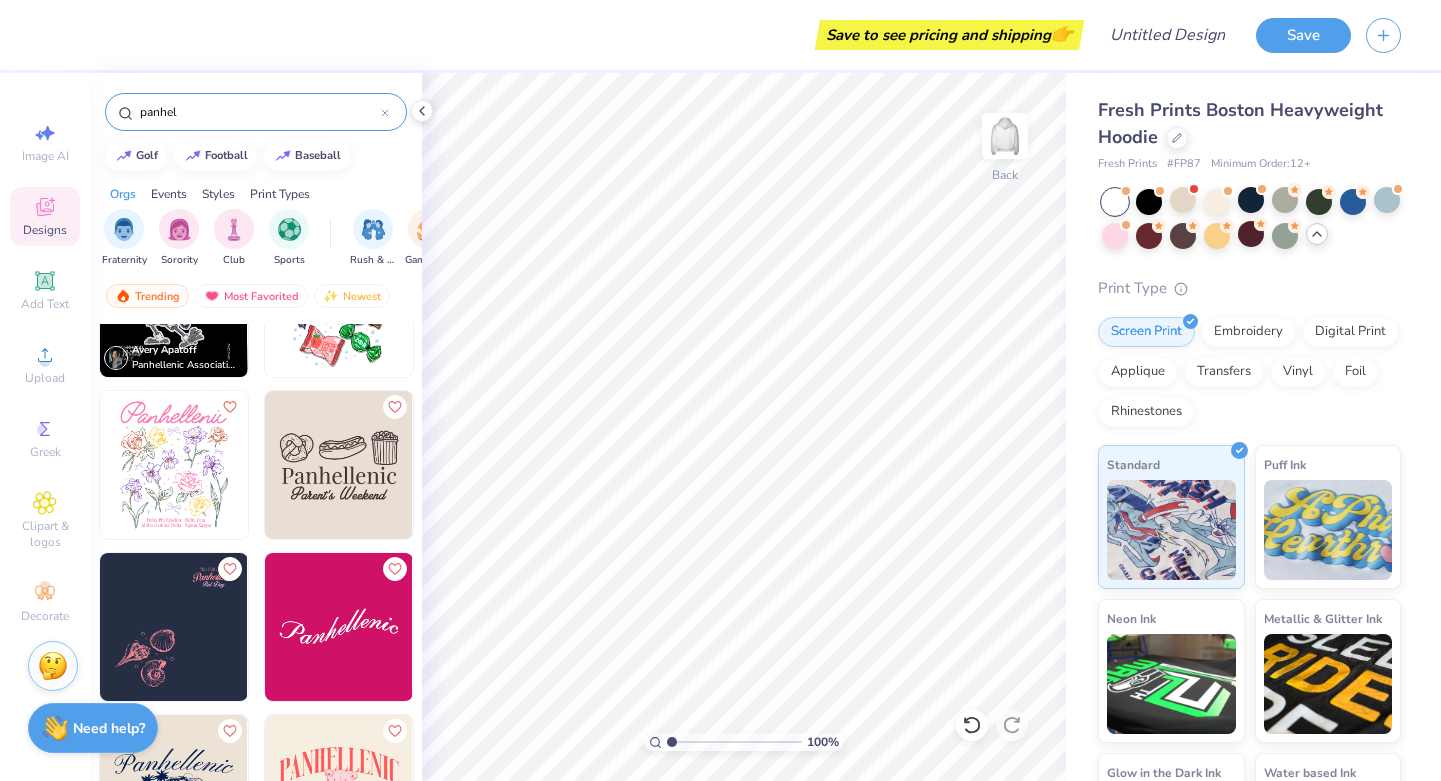 click at bounding box center [174, 465] 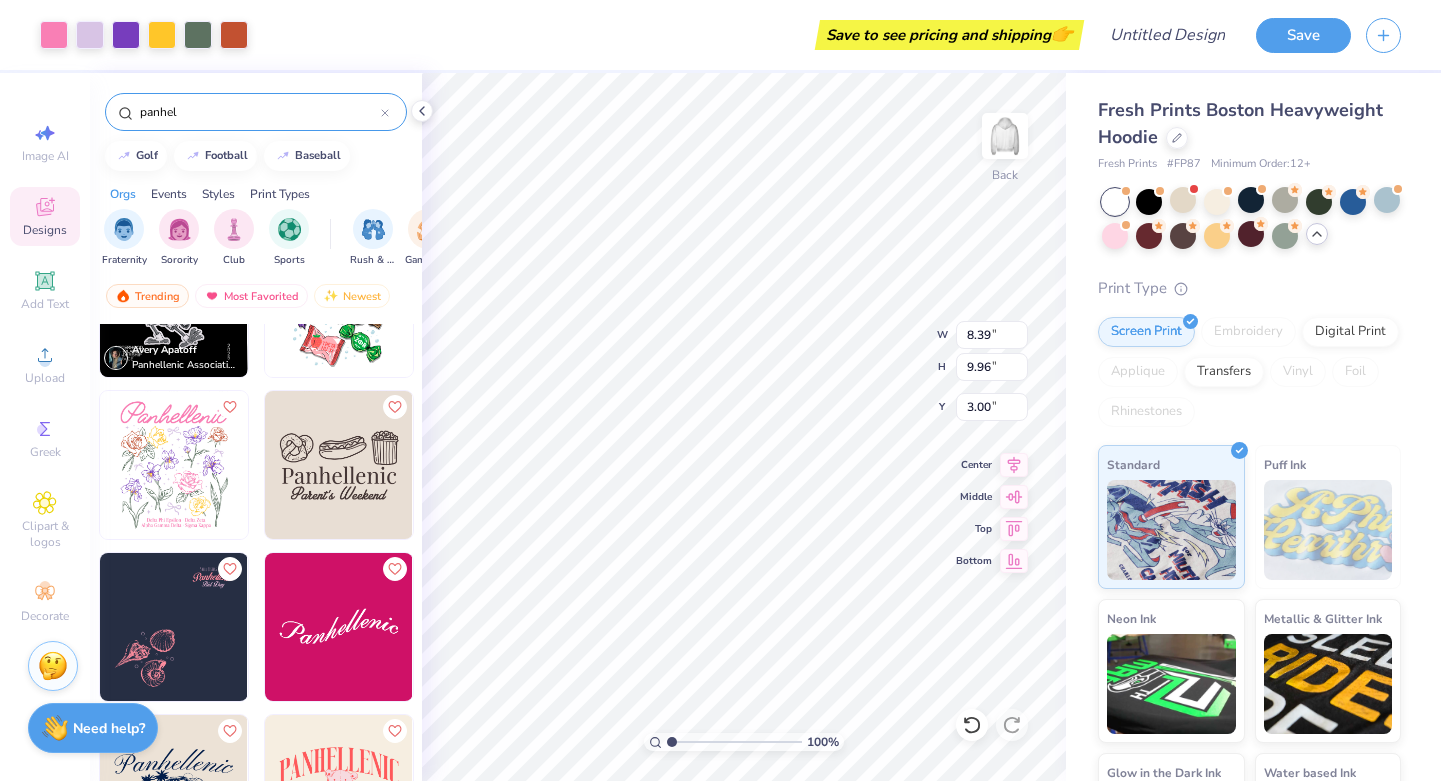 type on "2.40" 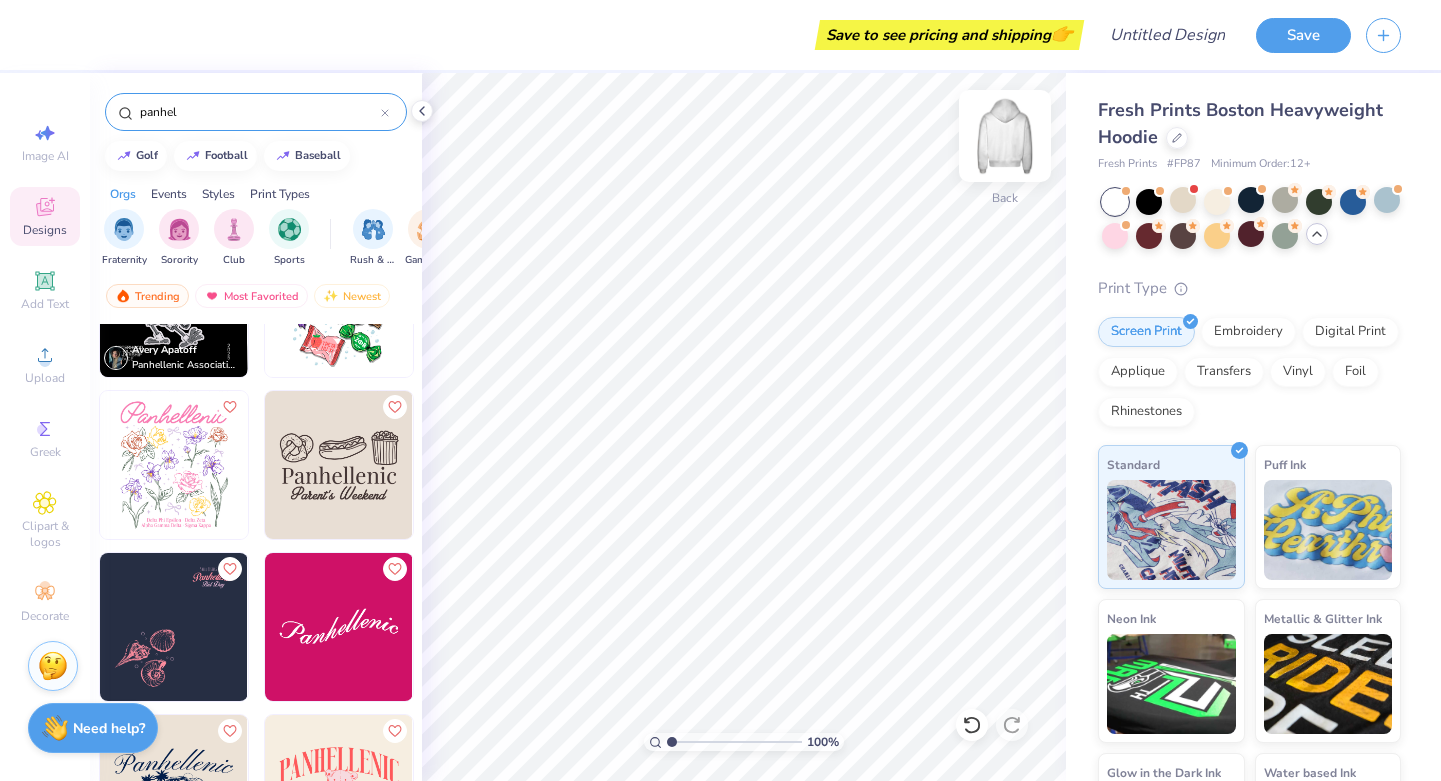 click at bounding box center (1005, 136) 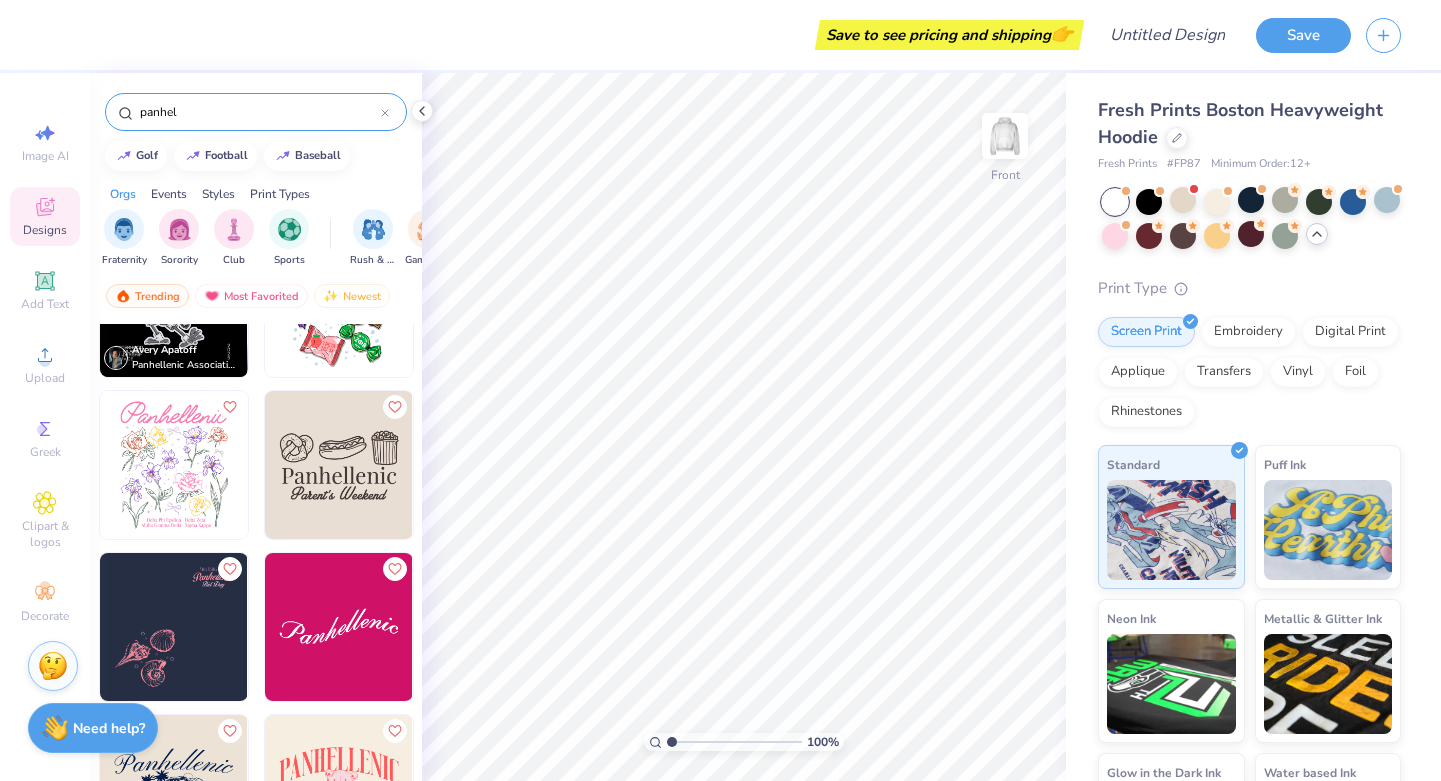 click at bounding box center (174, 465) 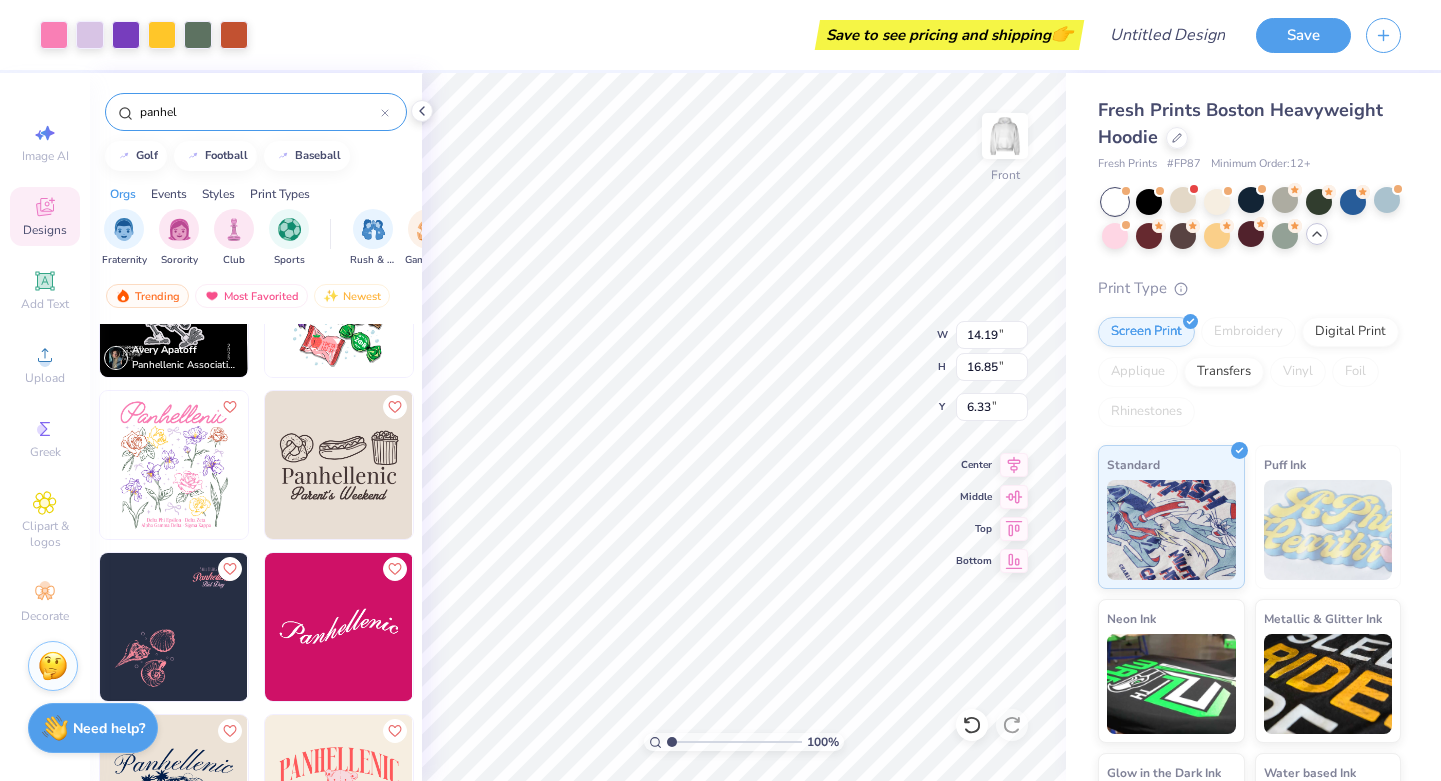 type on "5.61" 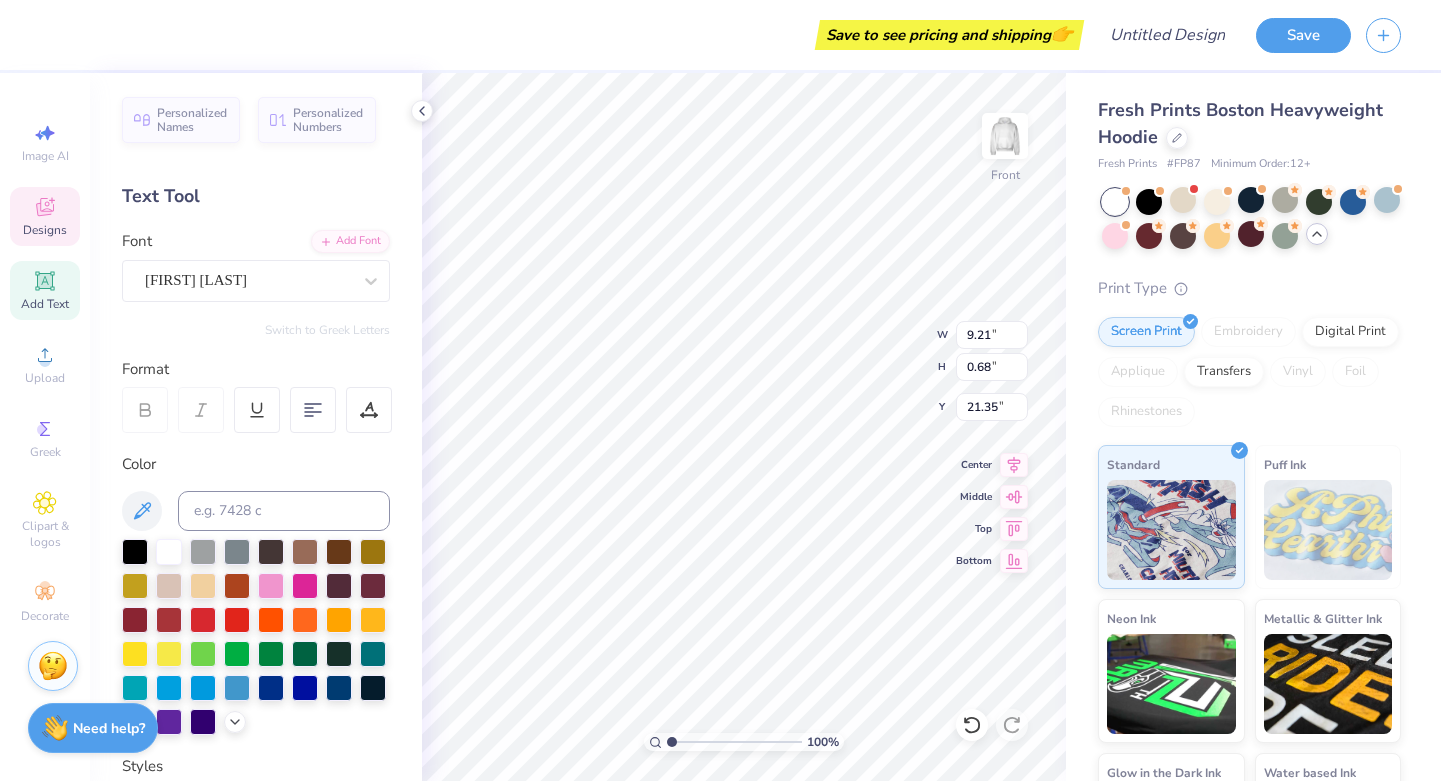 type on "21.69" 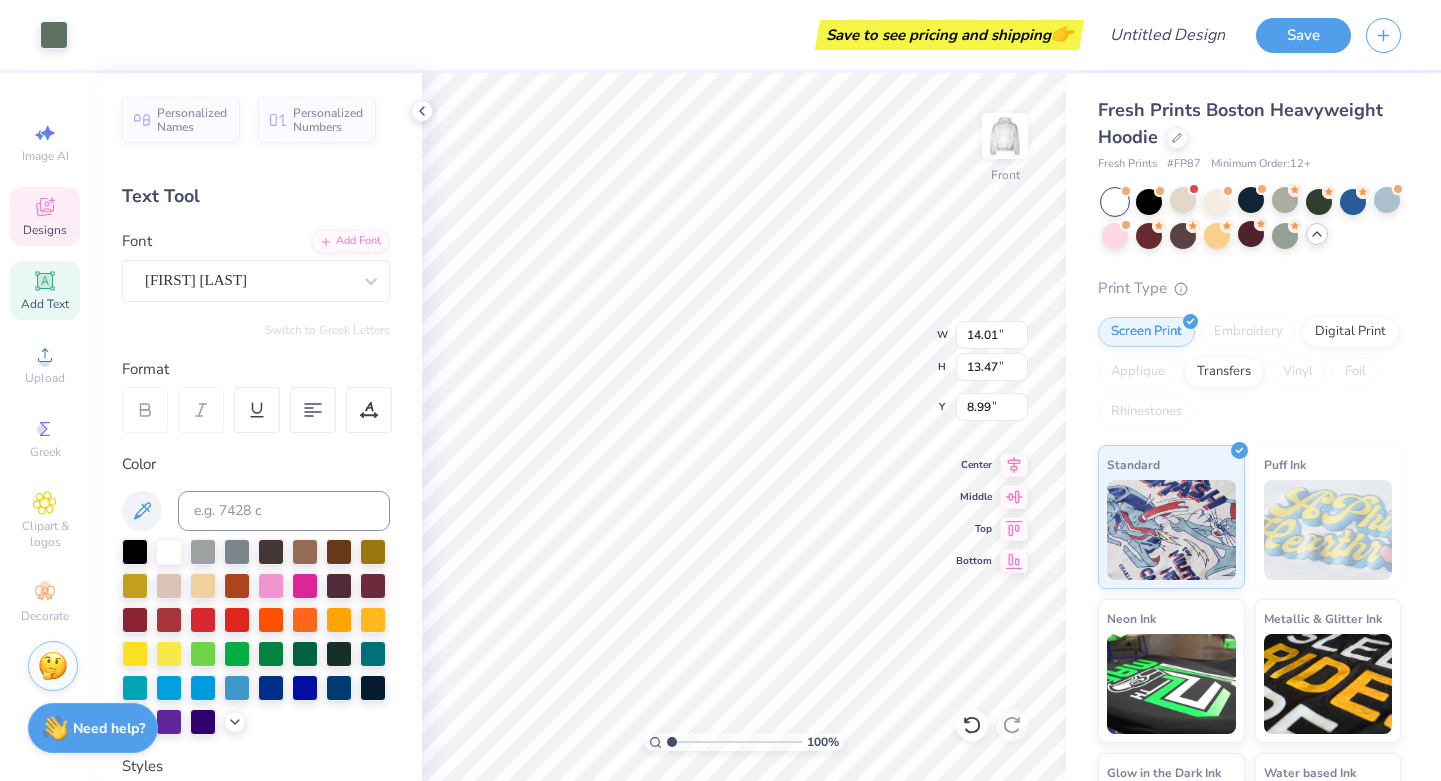 type on "8.57" 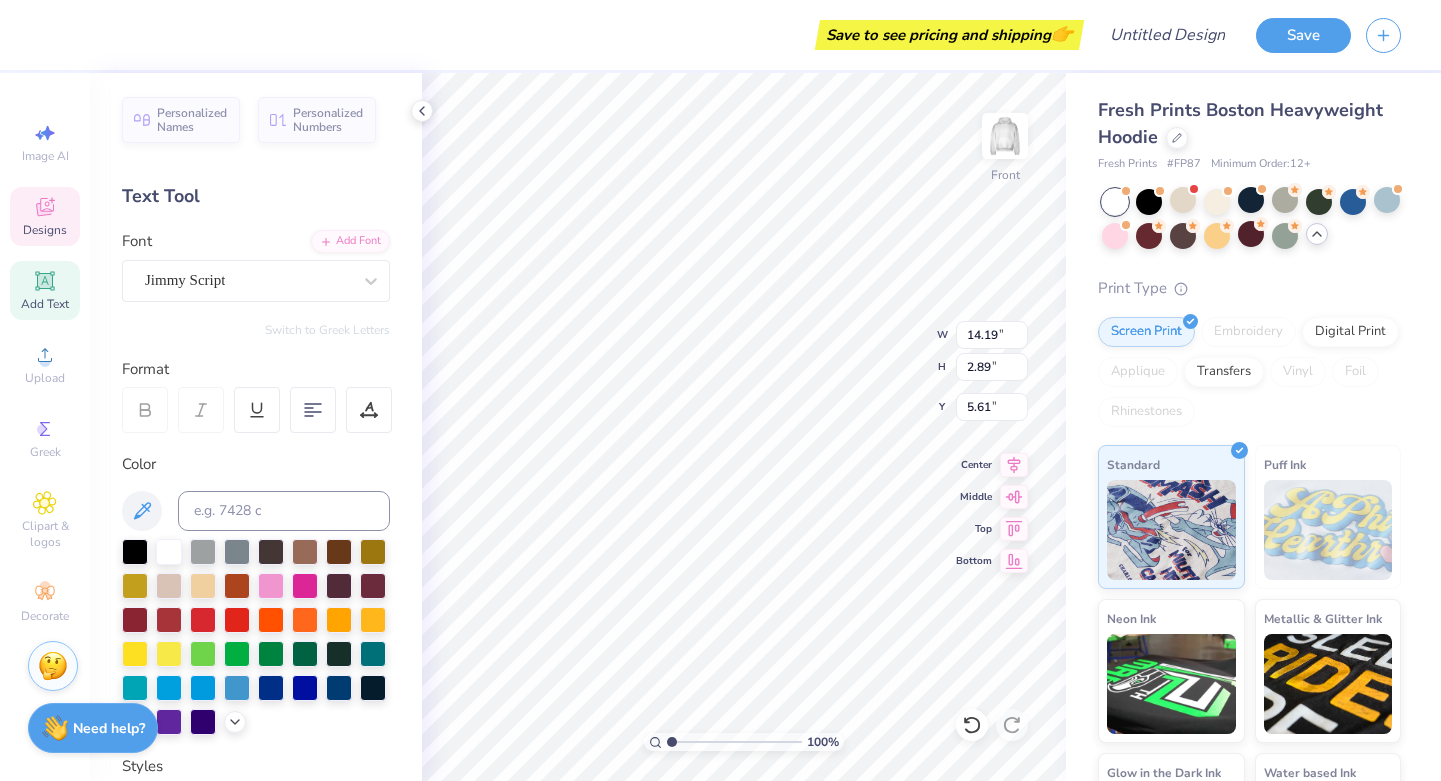type on "5.33" 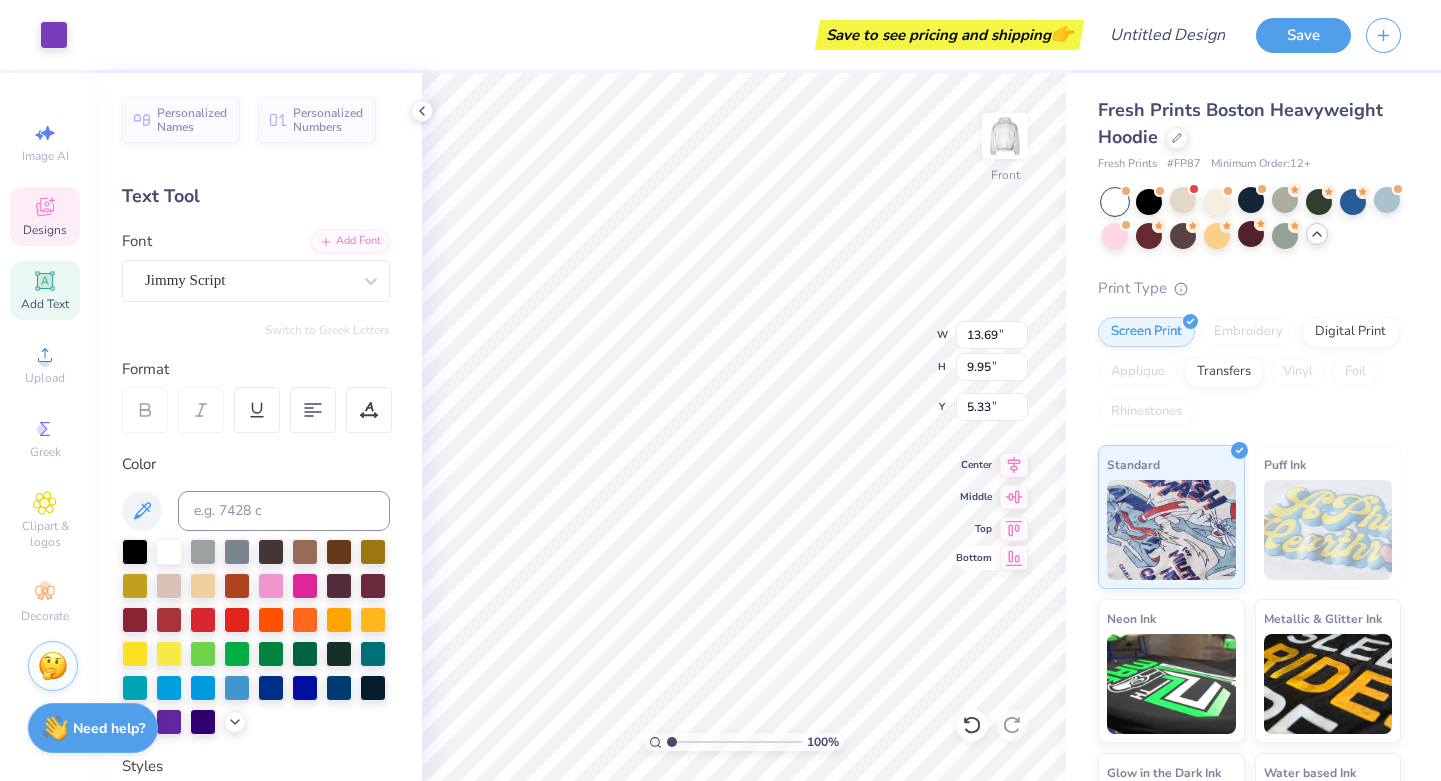 type on "13.69" 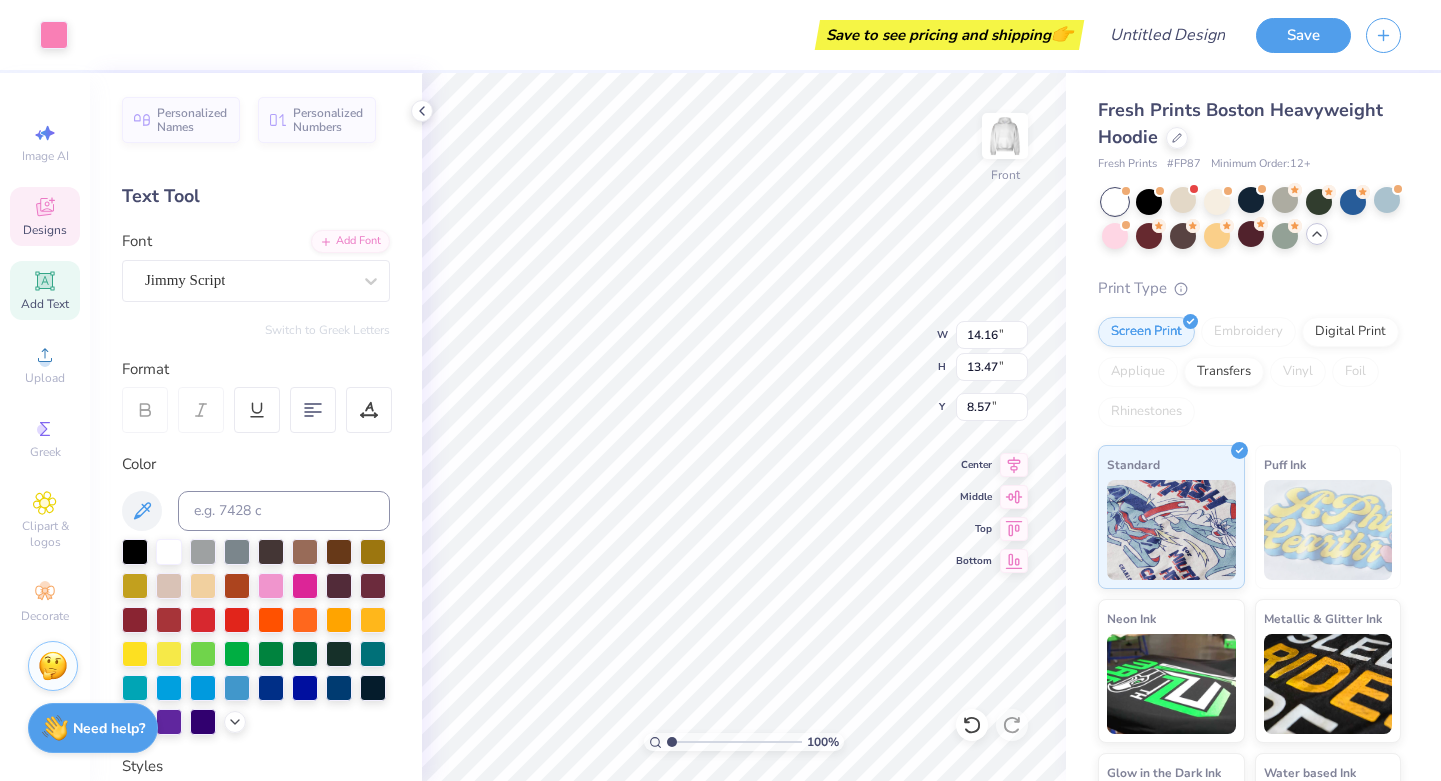 type on "14.19" 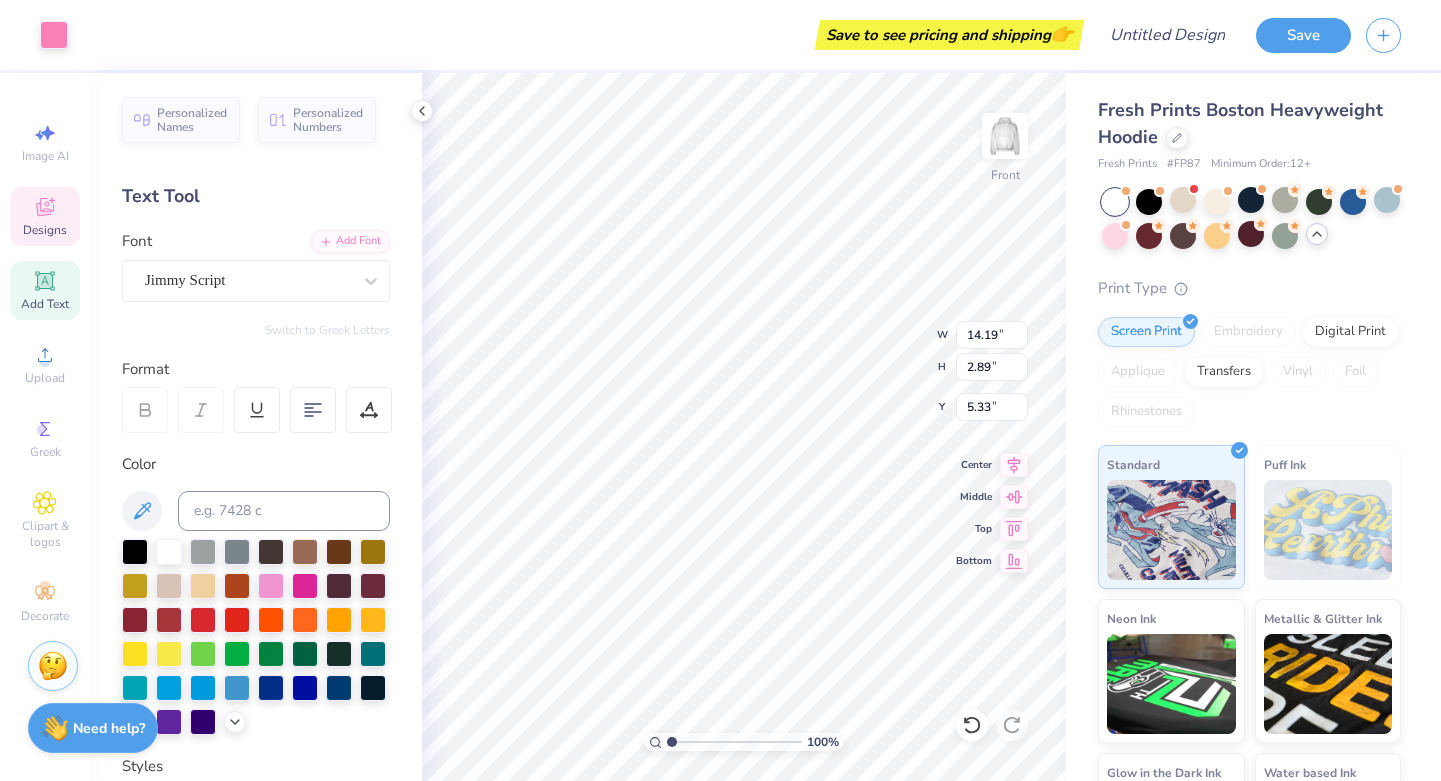 type on "5.38" 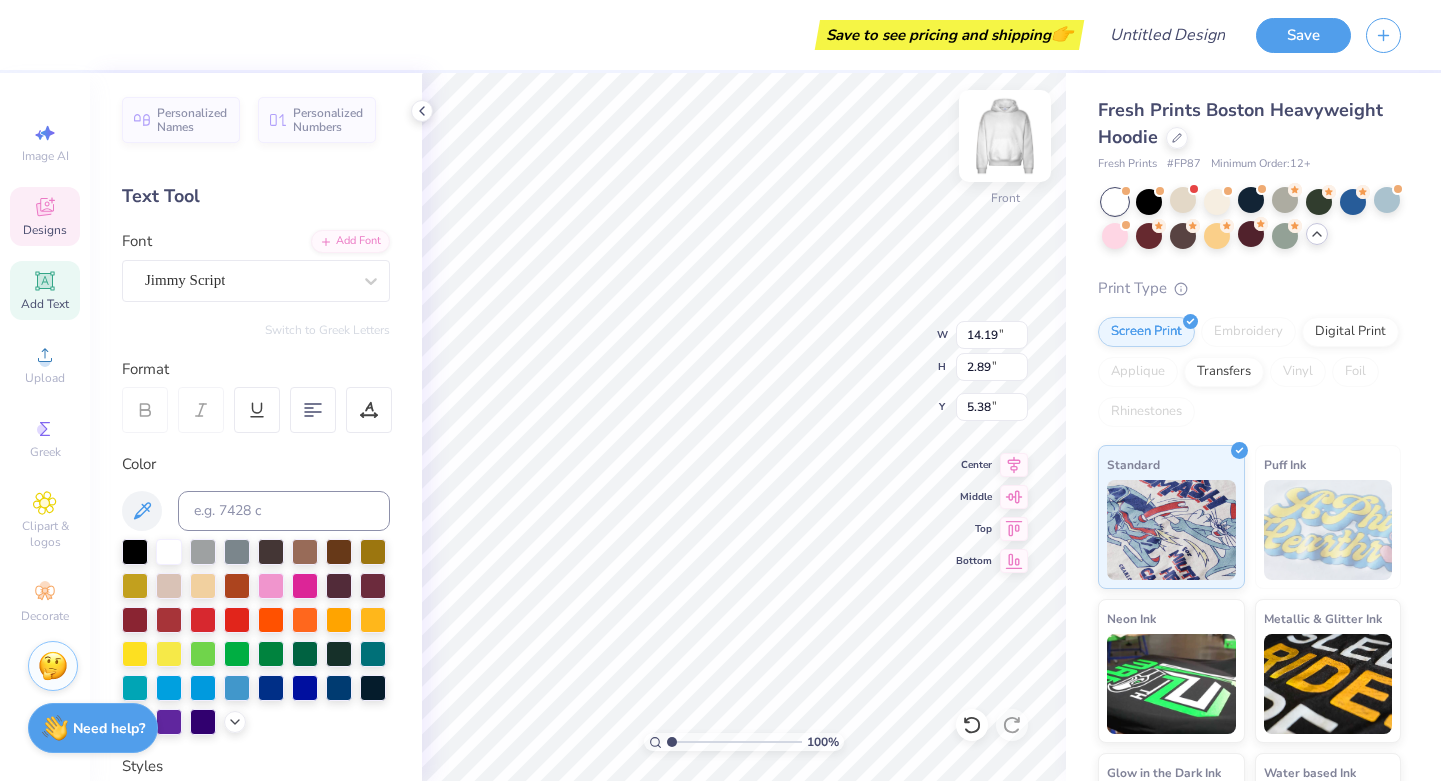click at bounding box center (1005, 136) 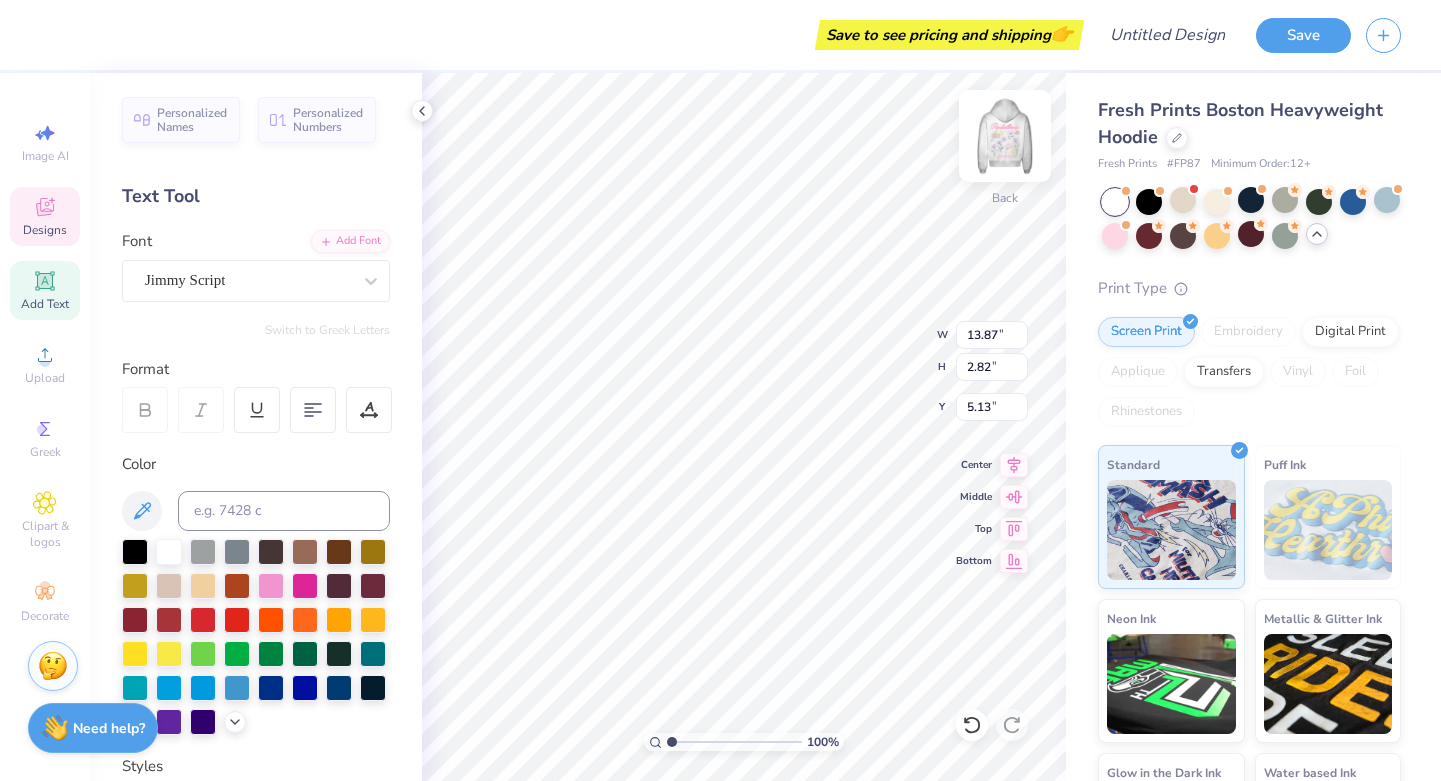 type on "3.51" 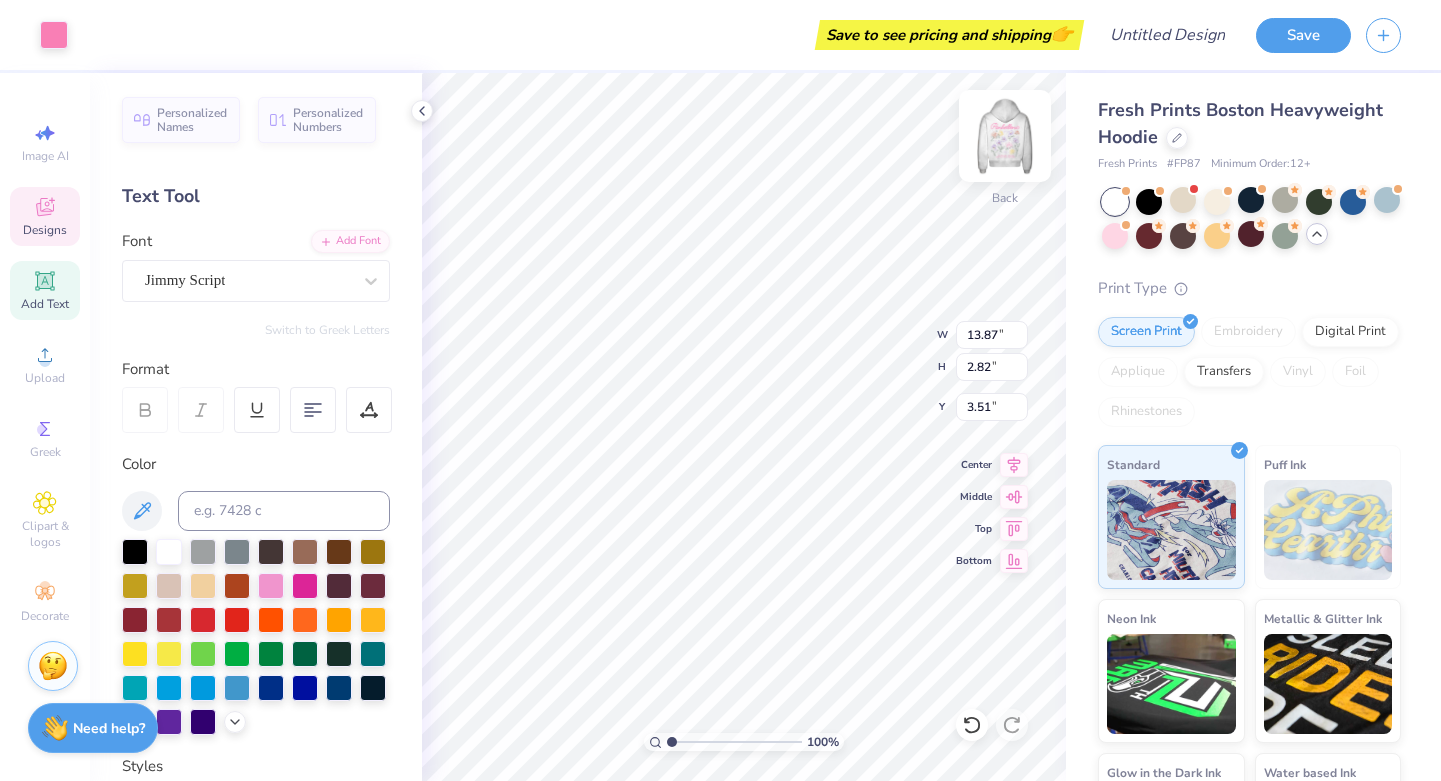 type on "3.56" 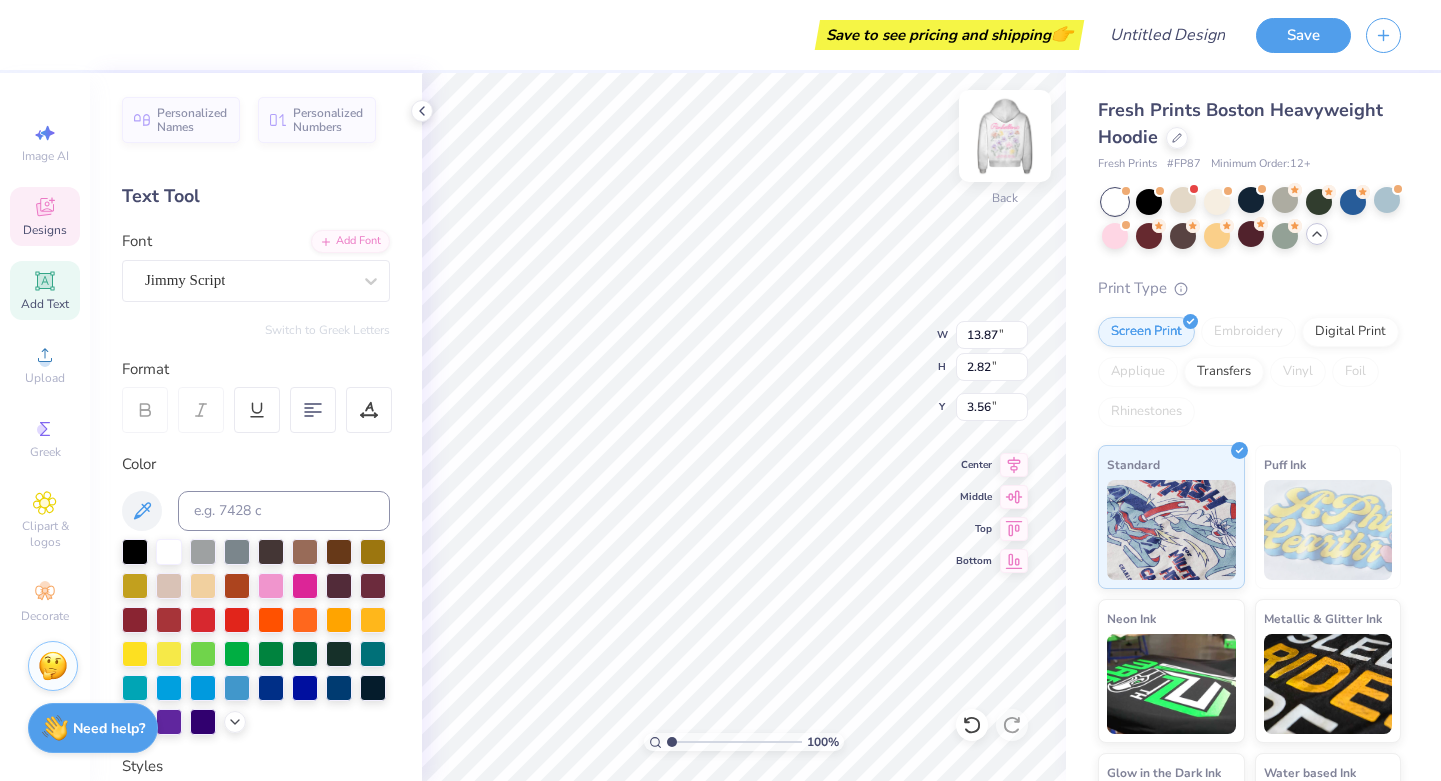 type on "4.99" 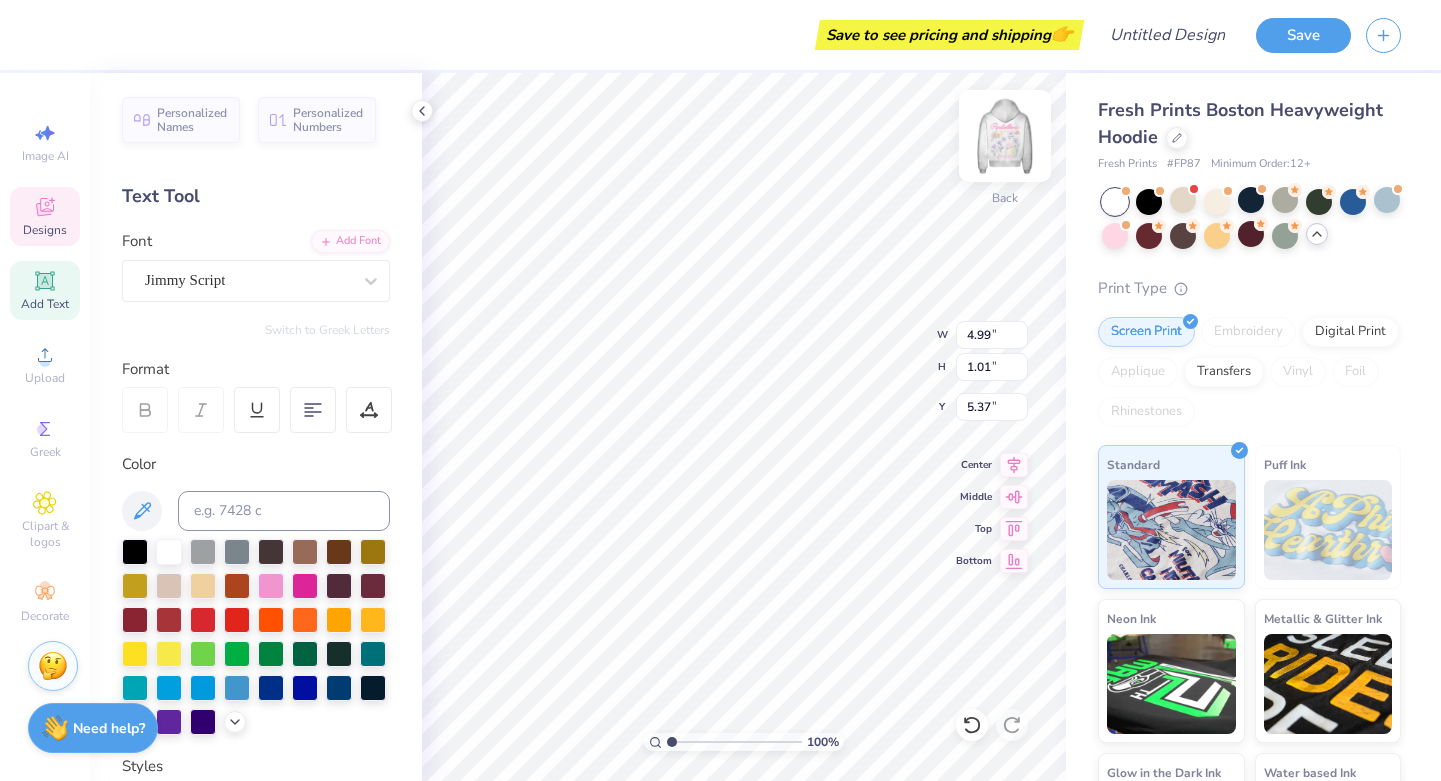 type on "3.74" 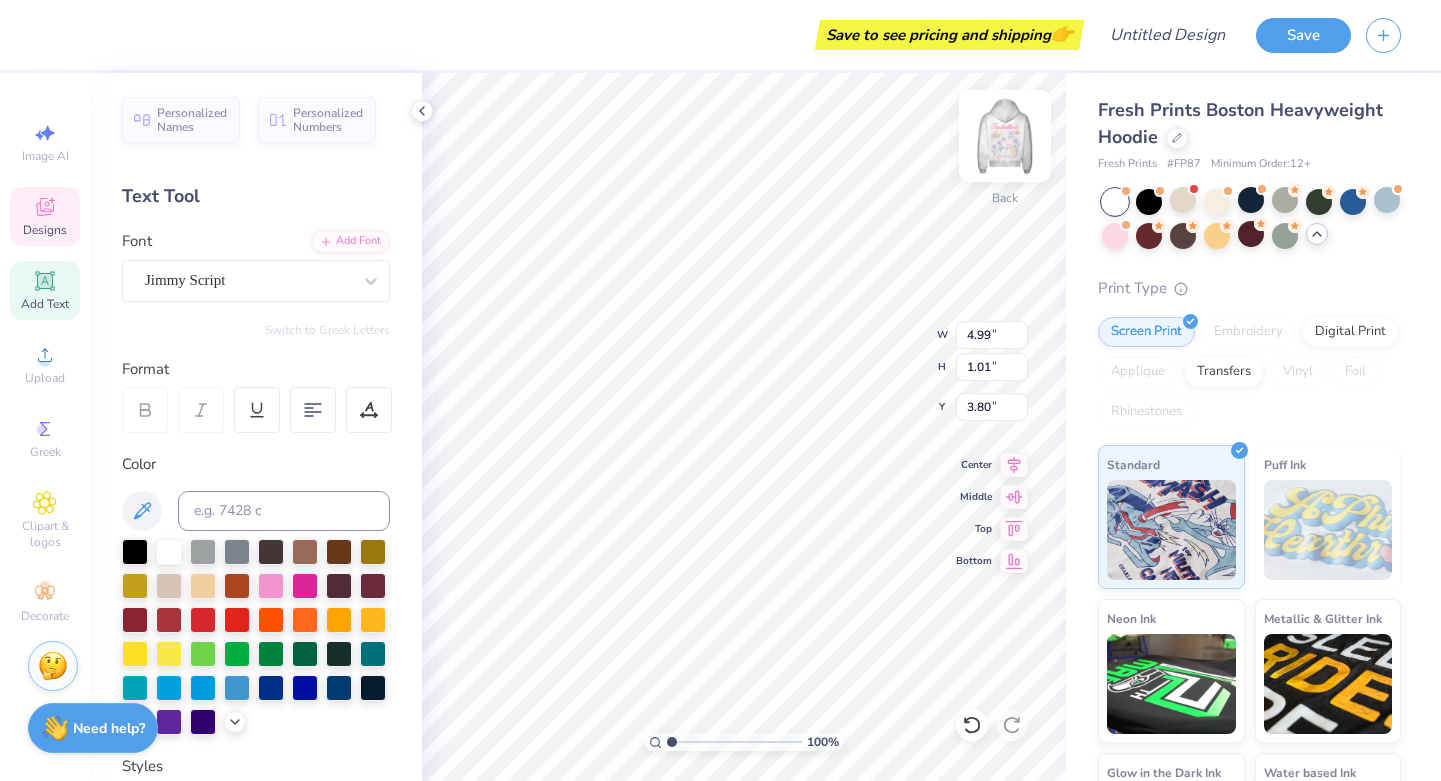 type on "3.85" 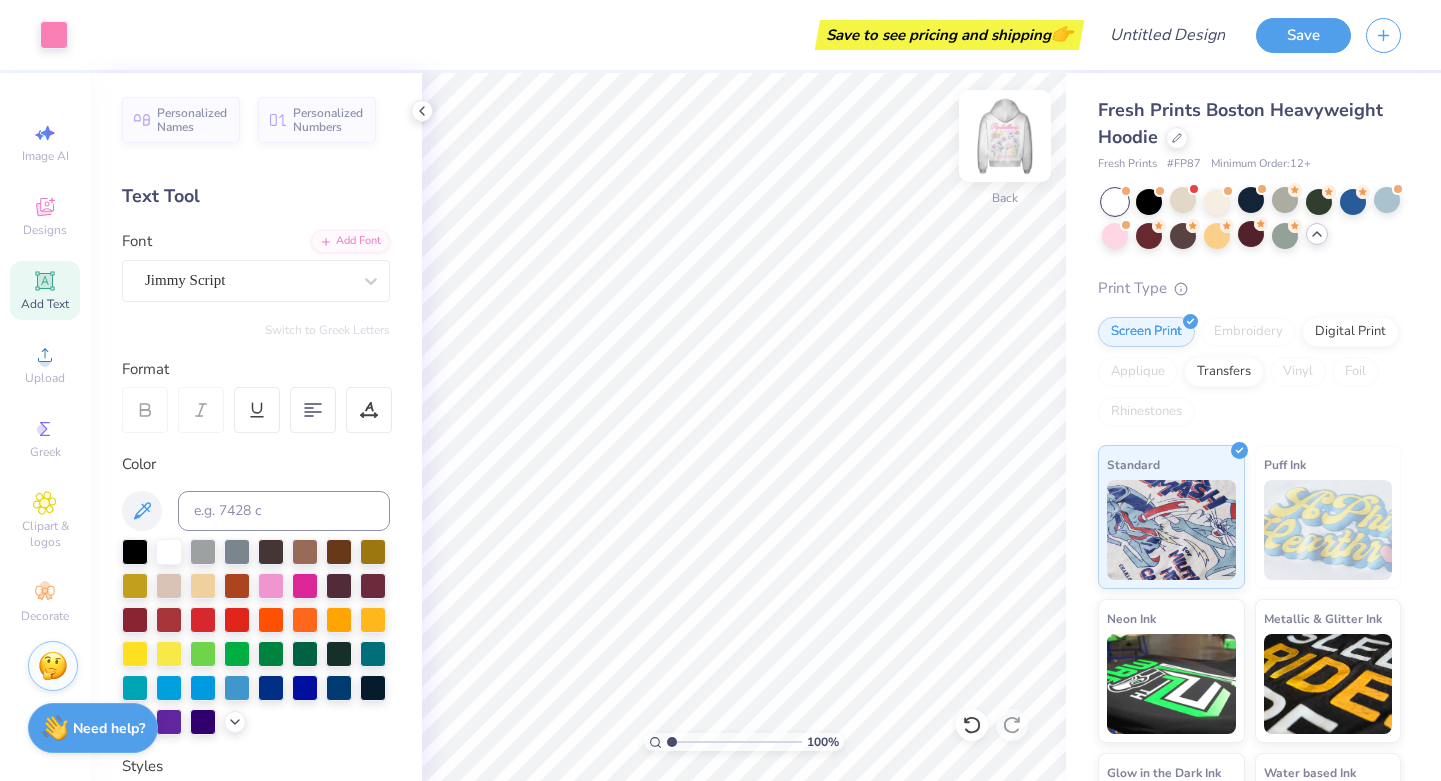 click at bounding box center [1005, 136] 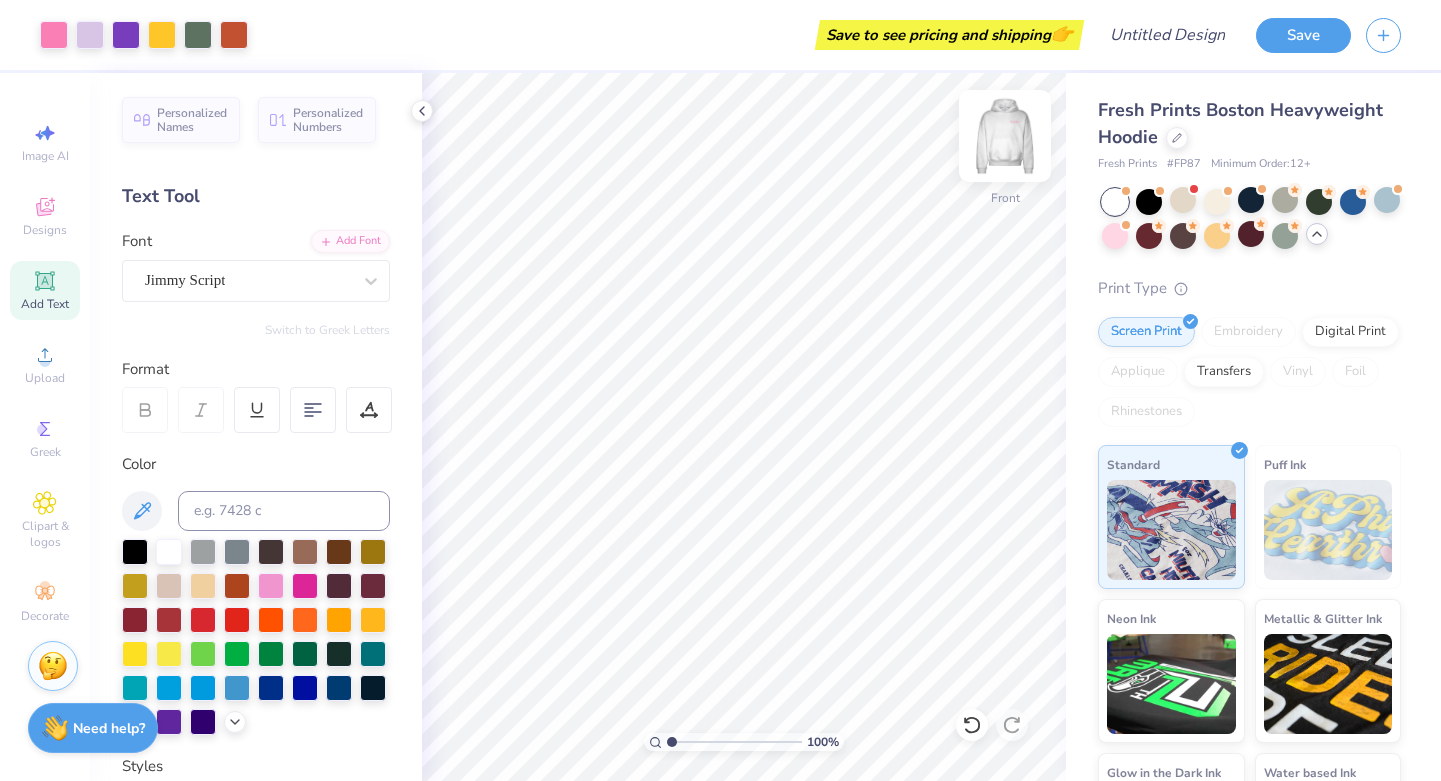 click at bounding box center (1005, 136) 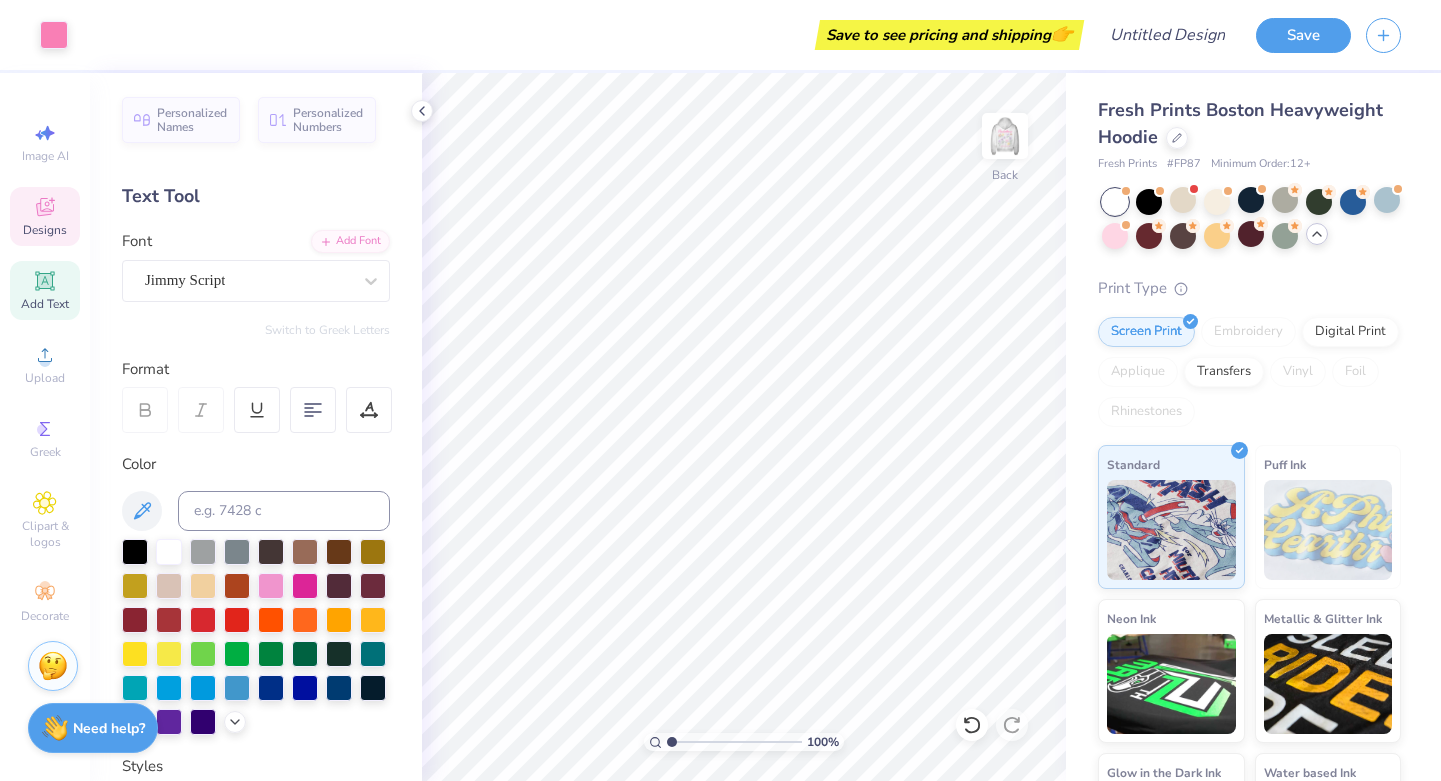 click 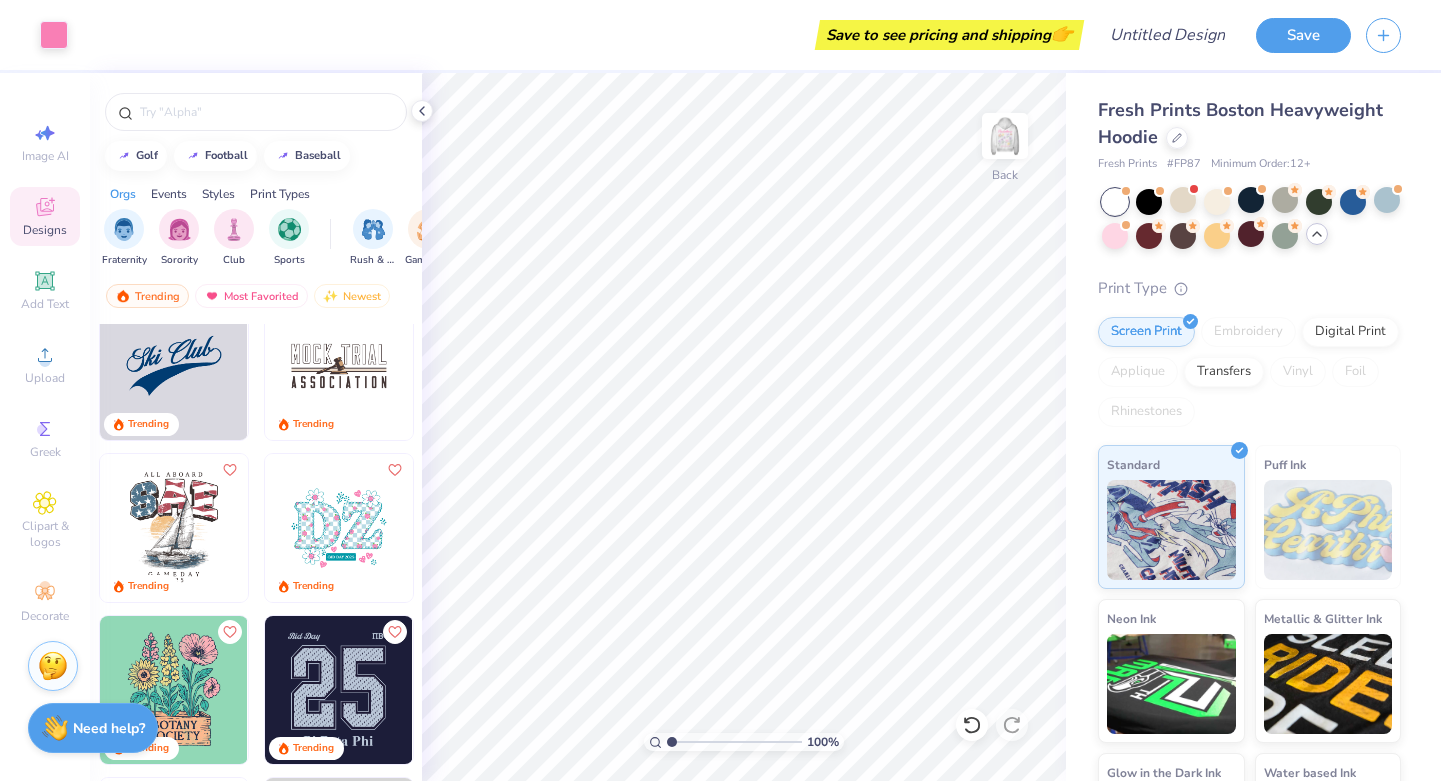 scroll, scrollTop: 5215, scrollLeft: 0, axis: vertical 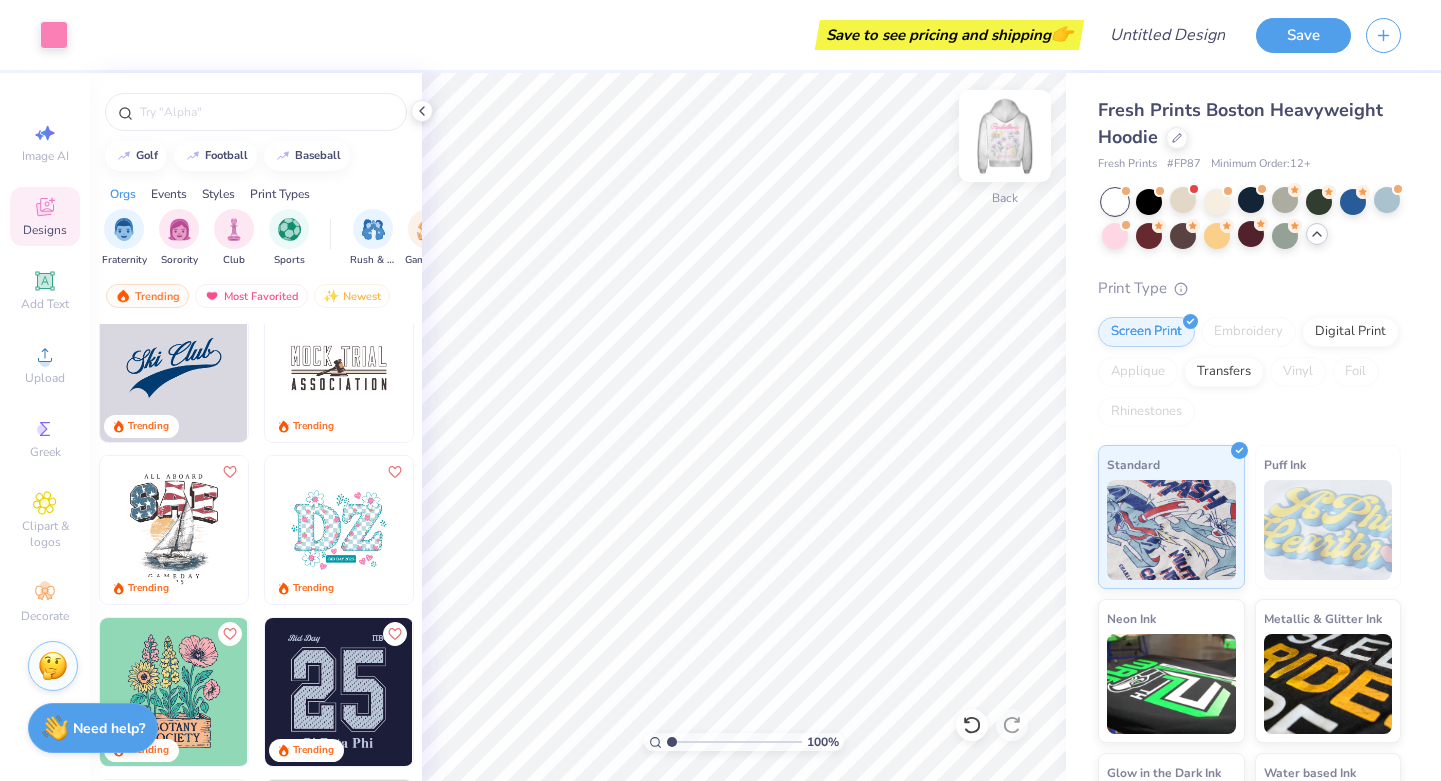 click at bounding box center [1005, 136] 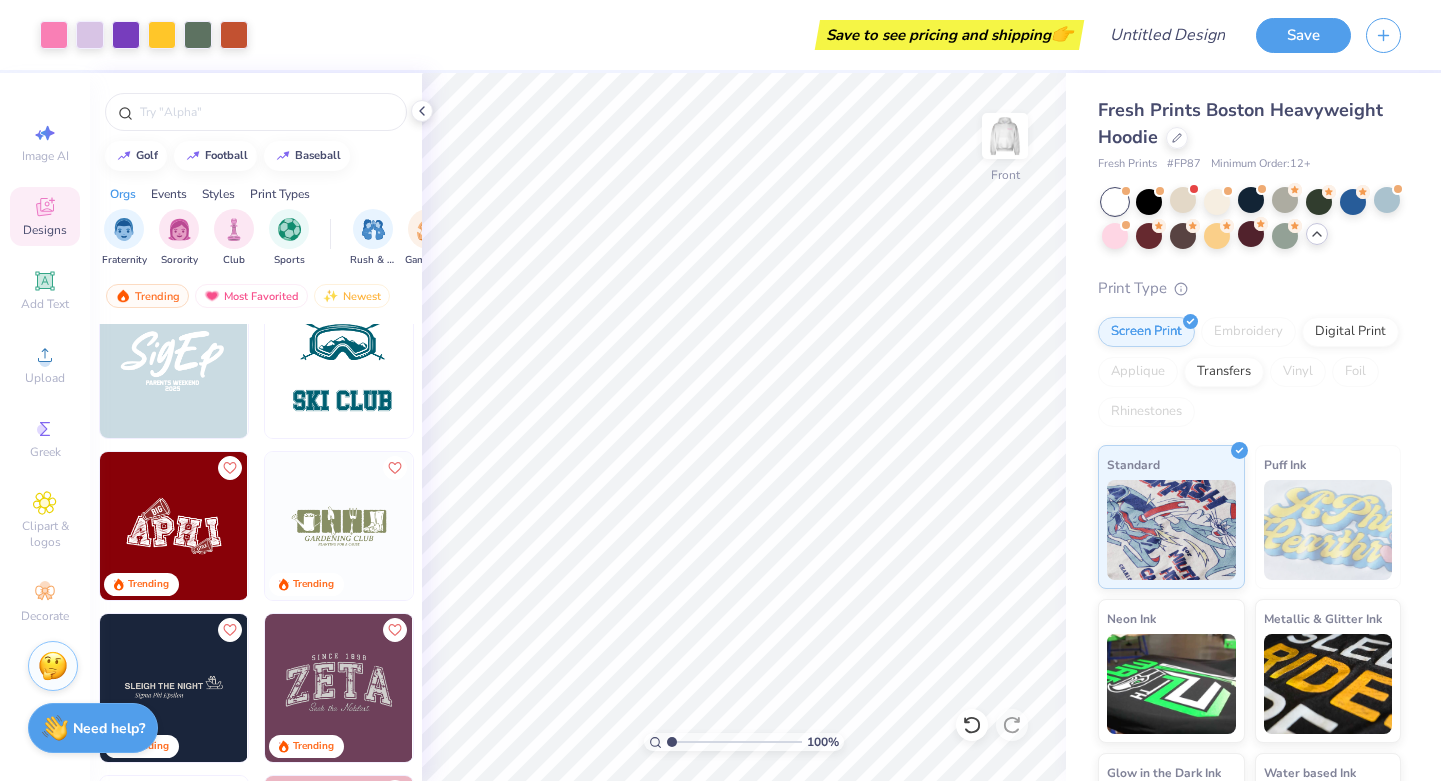 scroll, scrollTop: 9281, scrollLeft: 0, axis: vertical 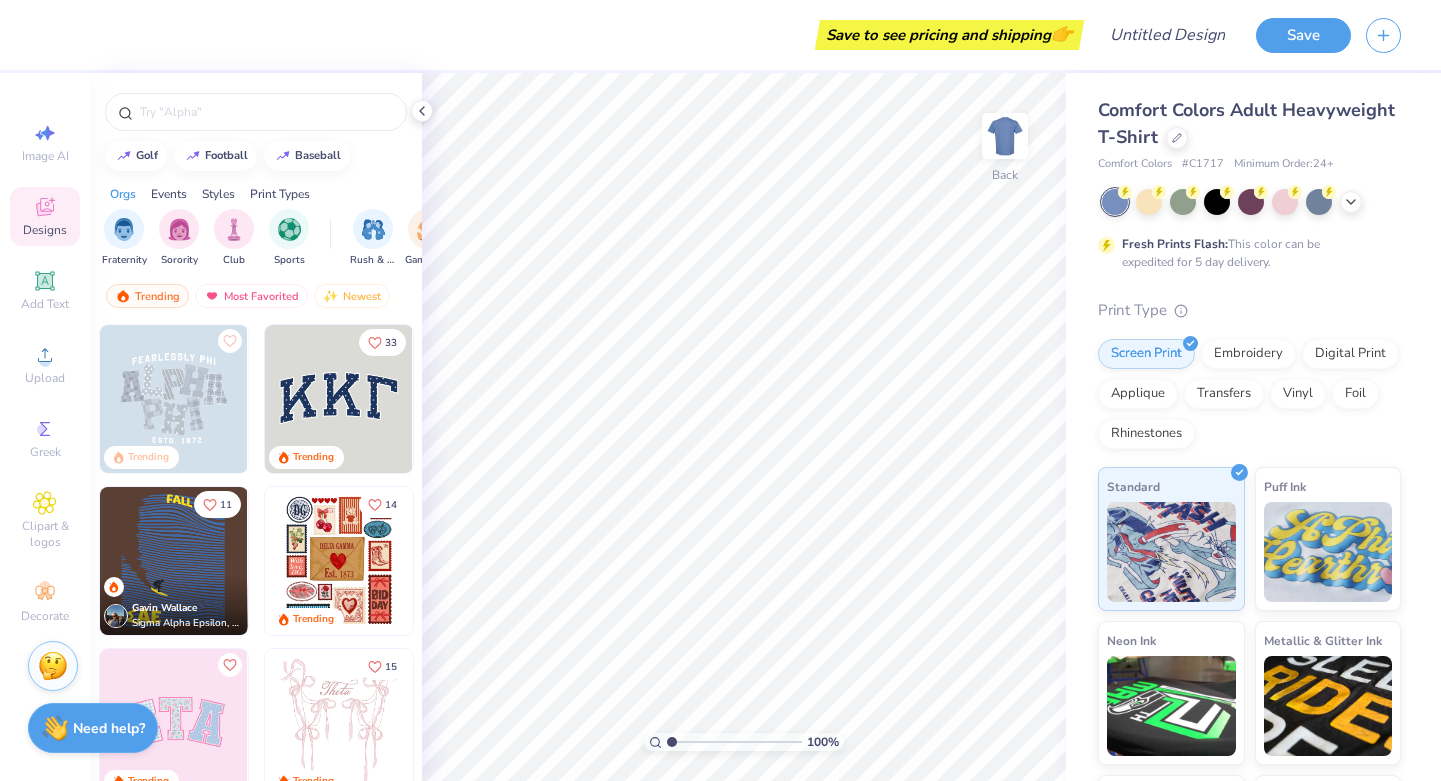 click on "Comfort Colors Adult Heavyweight T-Shirt" at bounding box center [1249, 124] 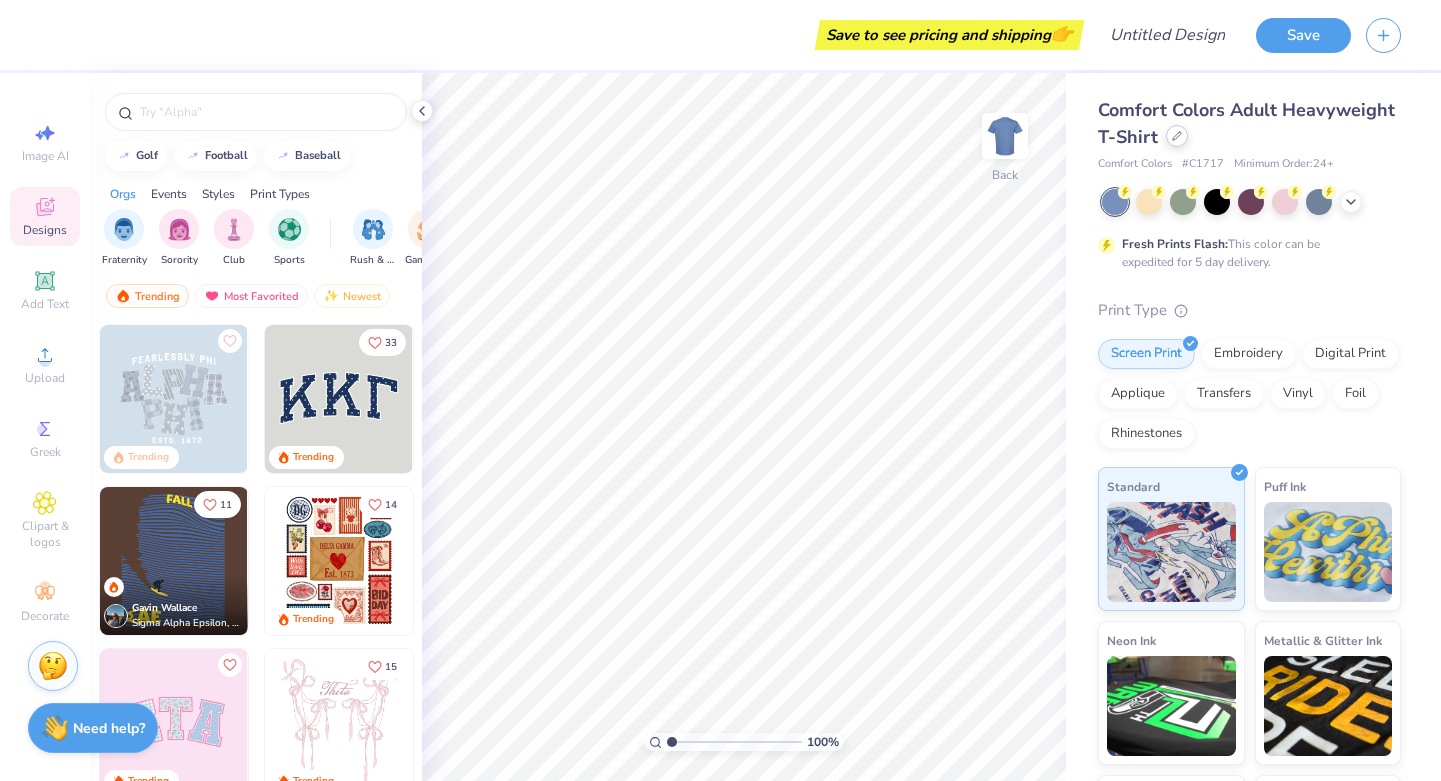 click at bounding box center (1177, 136) 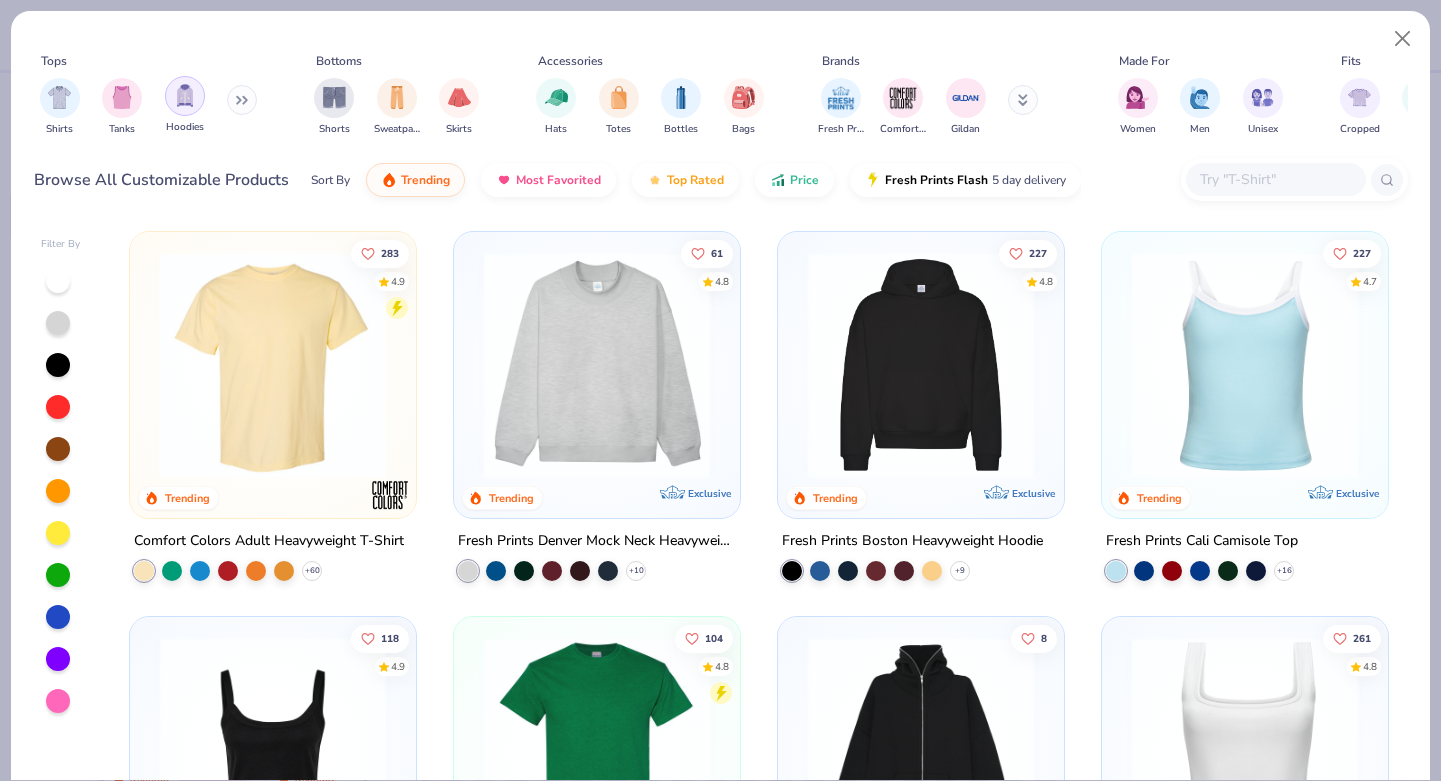 click at bounding box center (185, 95) 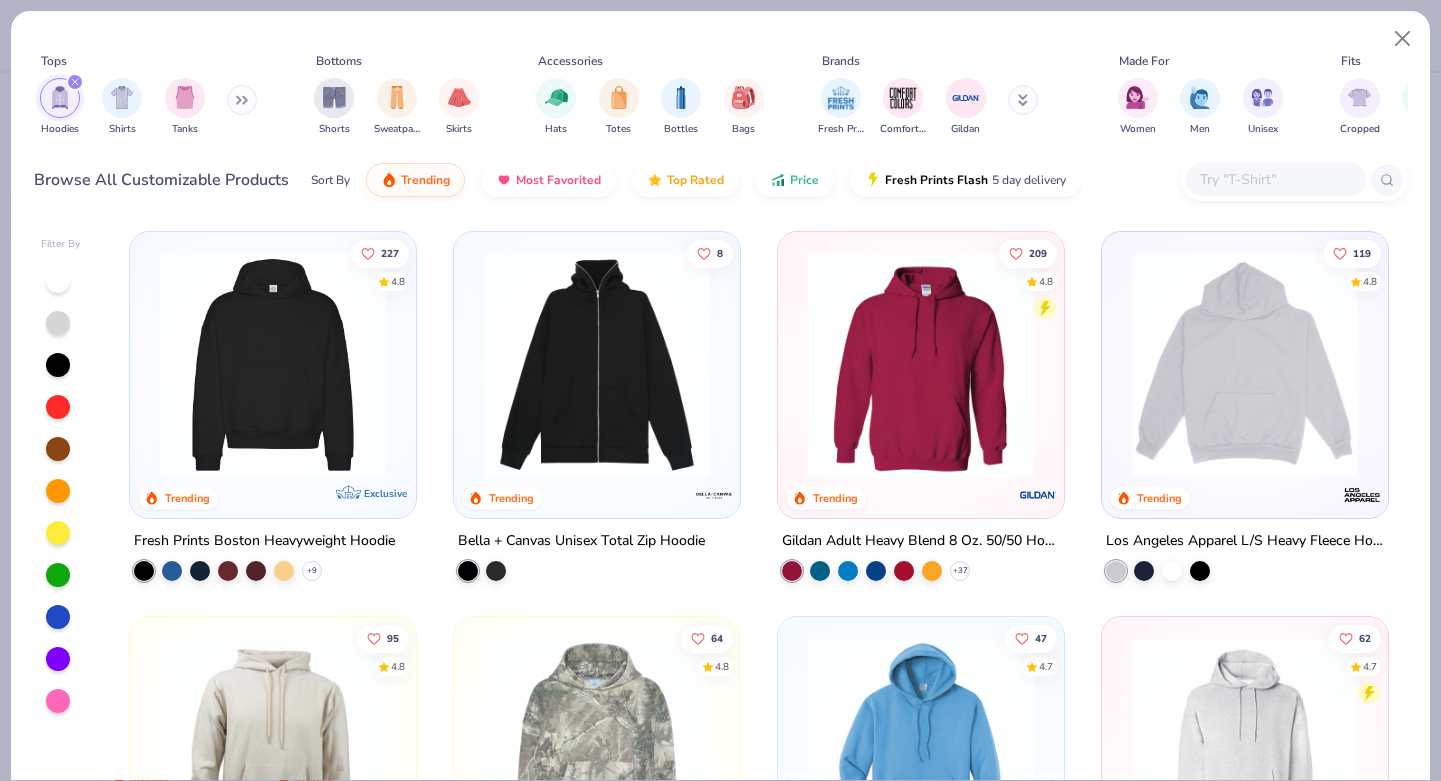 click at bounding box center [273, 365] 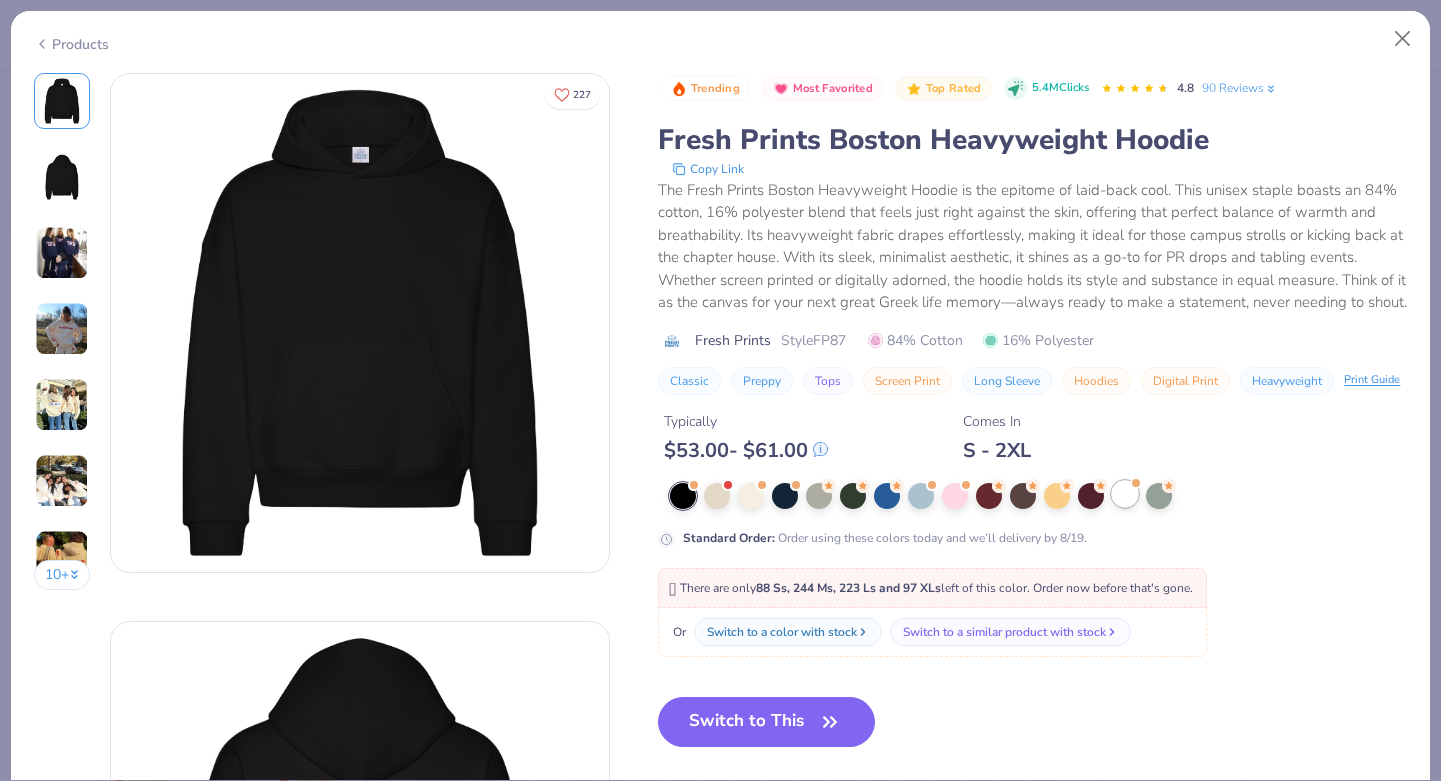 click at bounding box center [1125, 494] 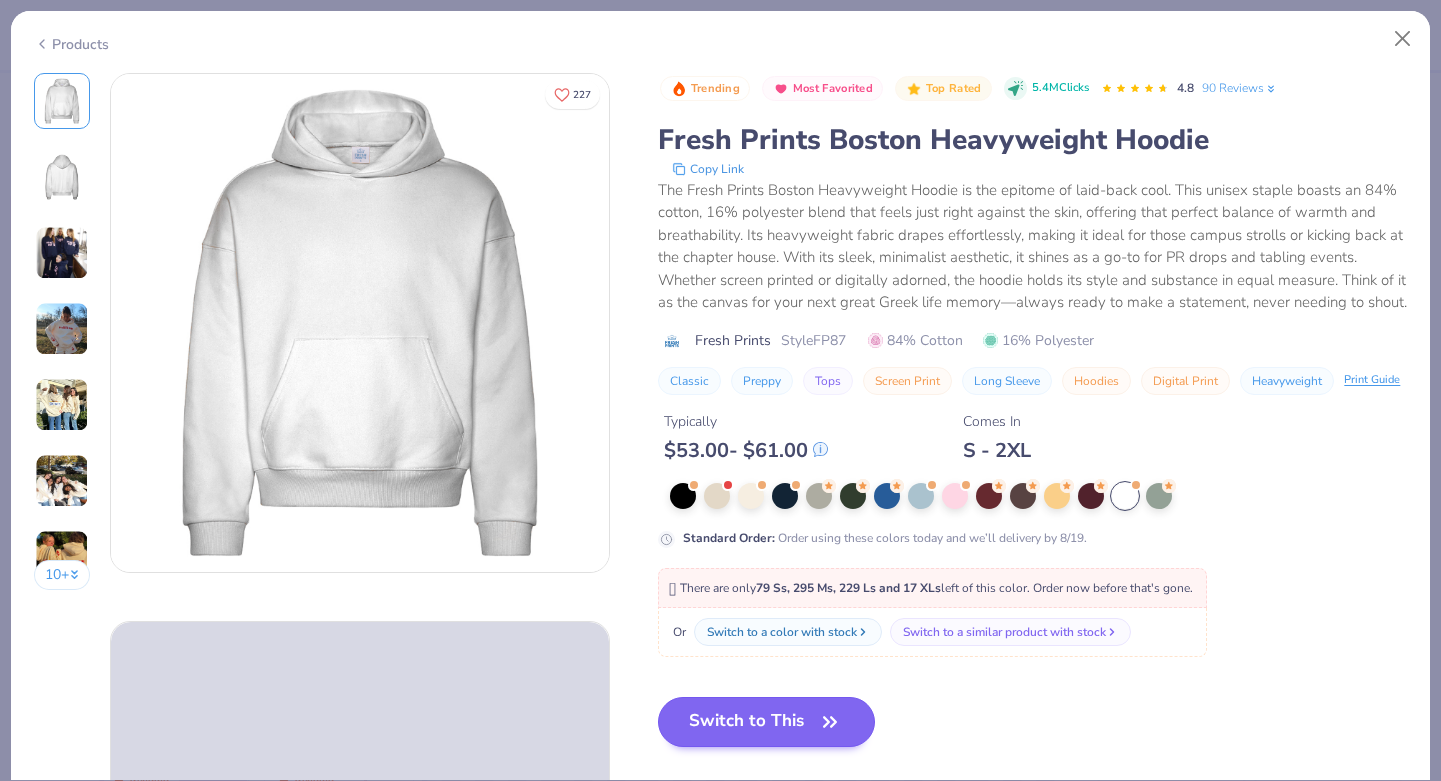 click on "Switch to This" at bounding box center [766, 722] 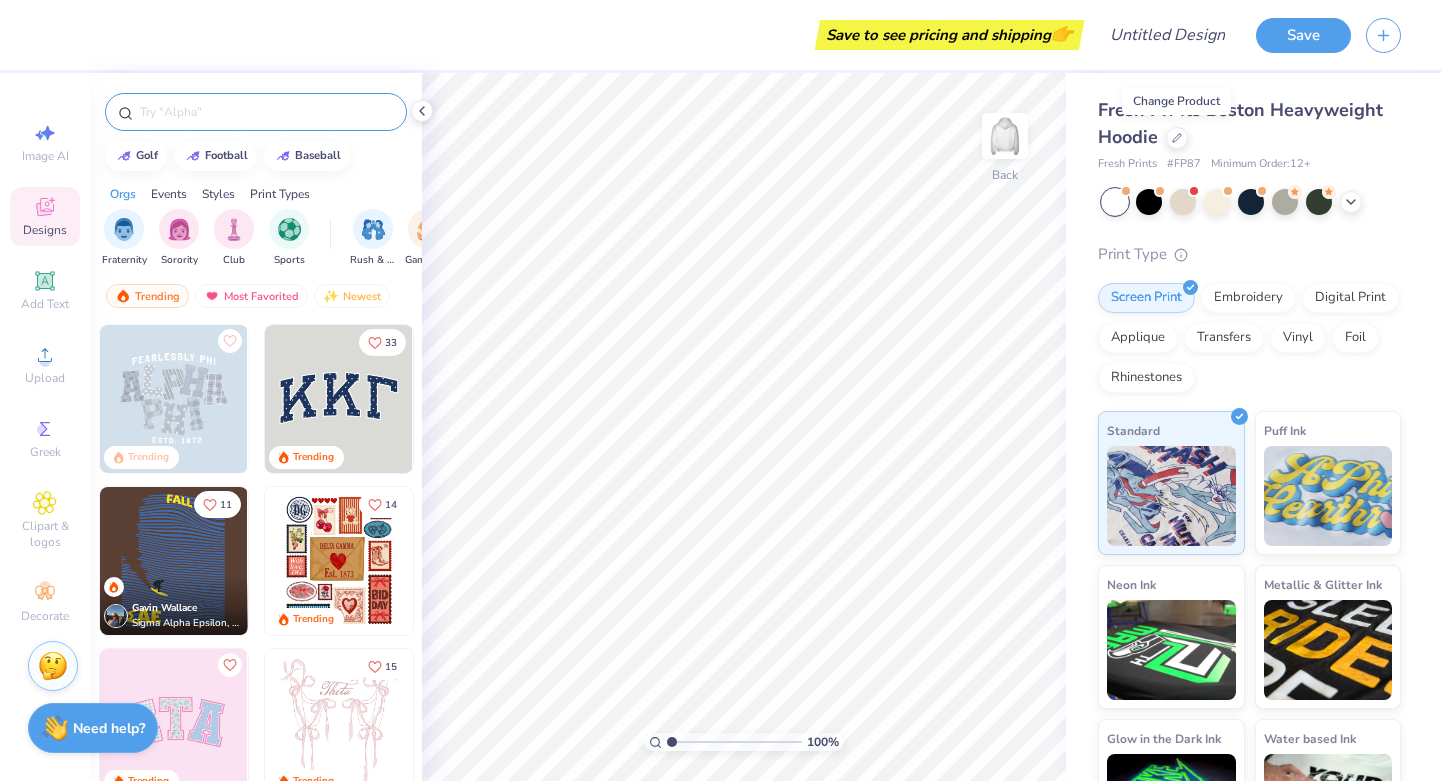click at bounding box center [256, 112] 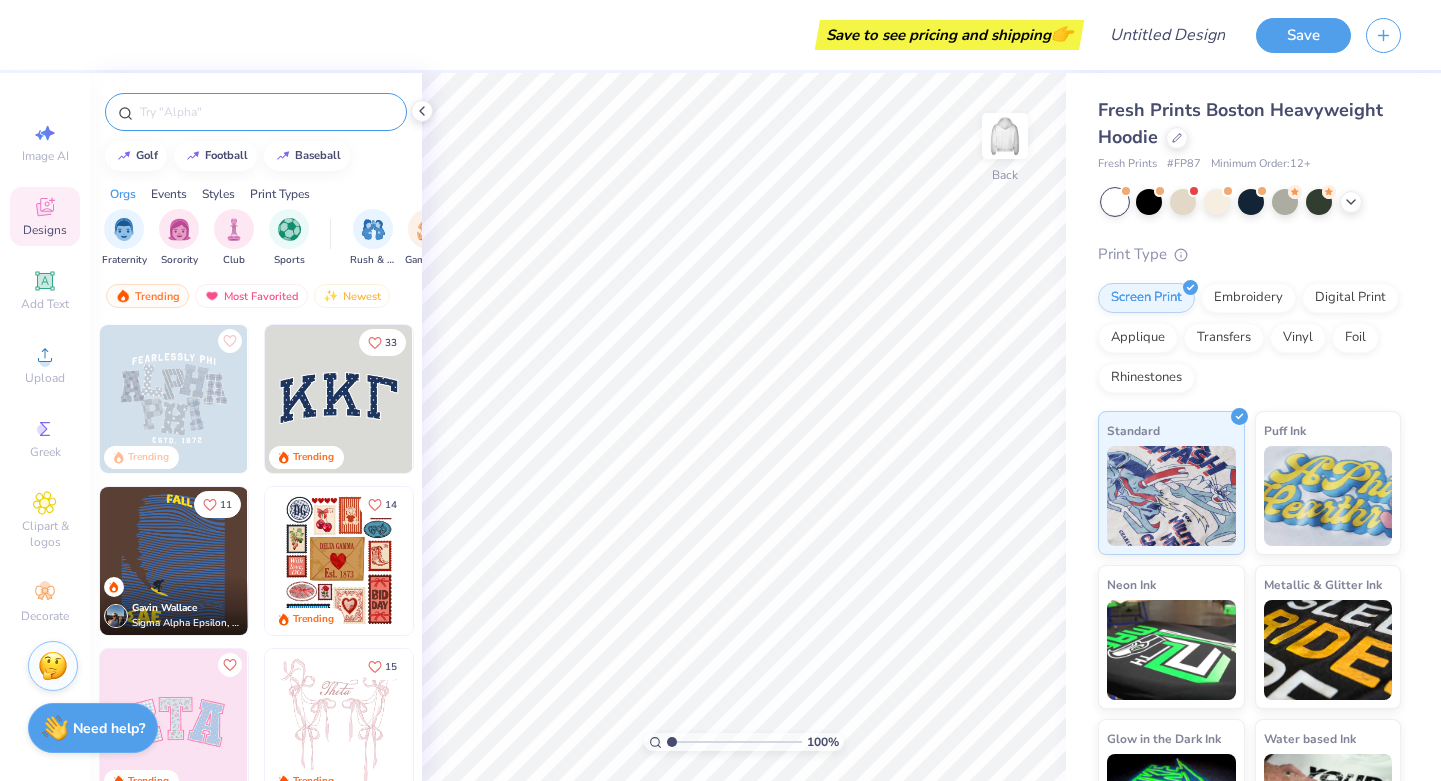 click at bounding box center (266, 112) 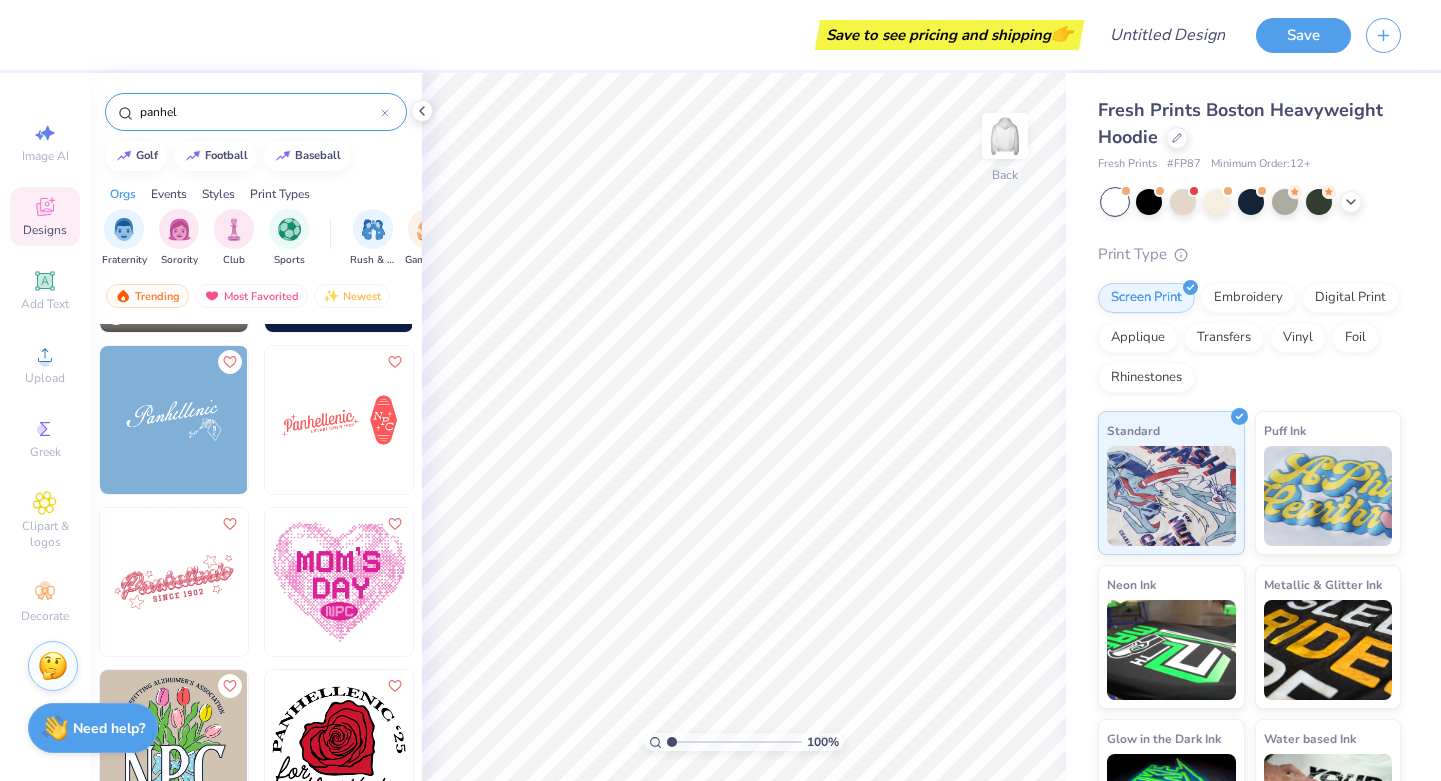 scroll, scrollTop: 3217, scrollLeft: 0, axis: vertical 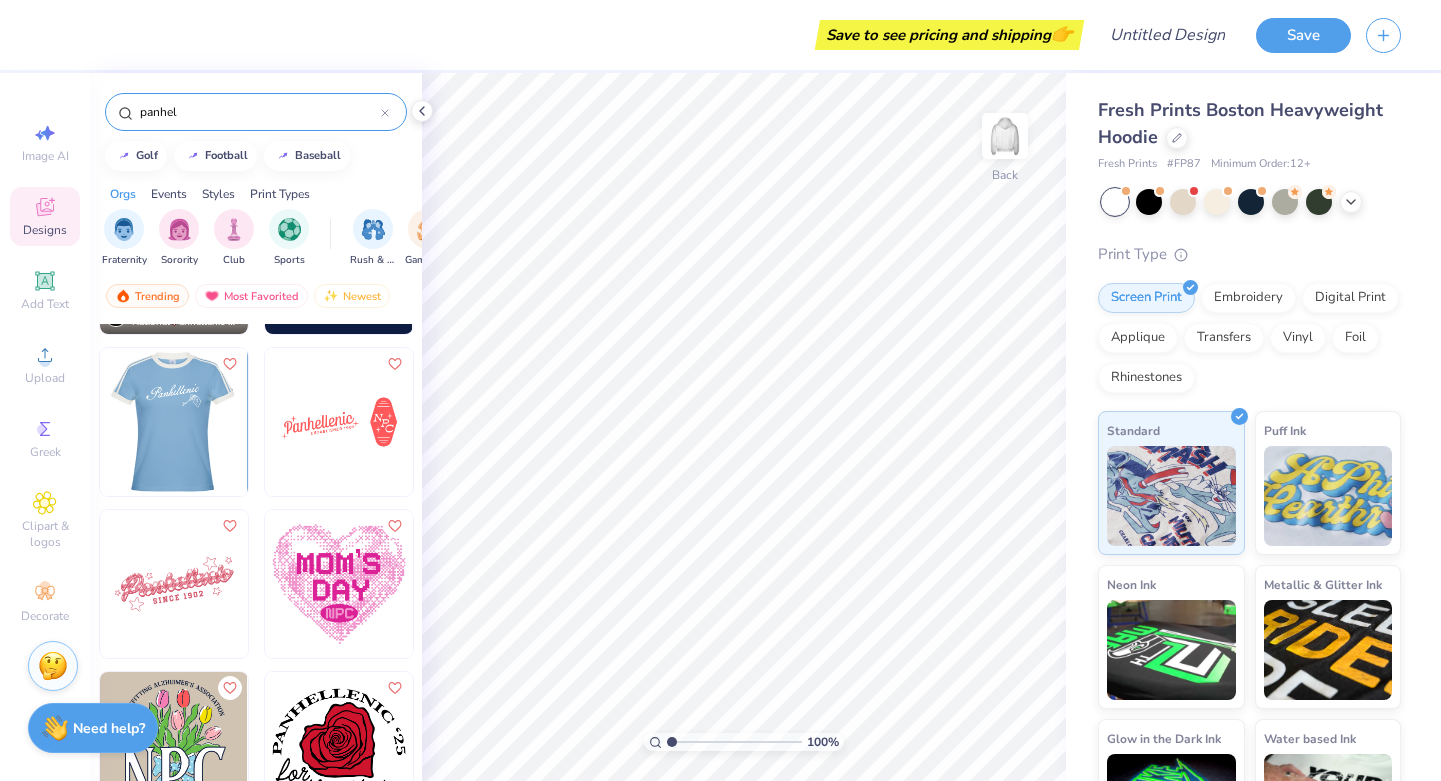 type on "panhel" 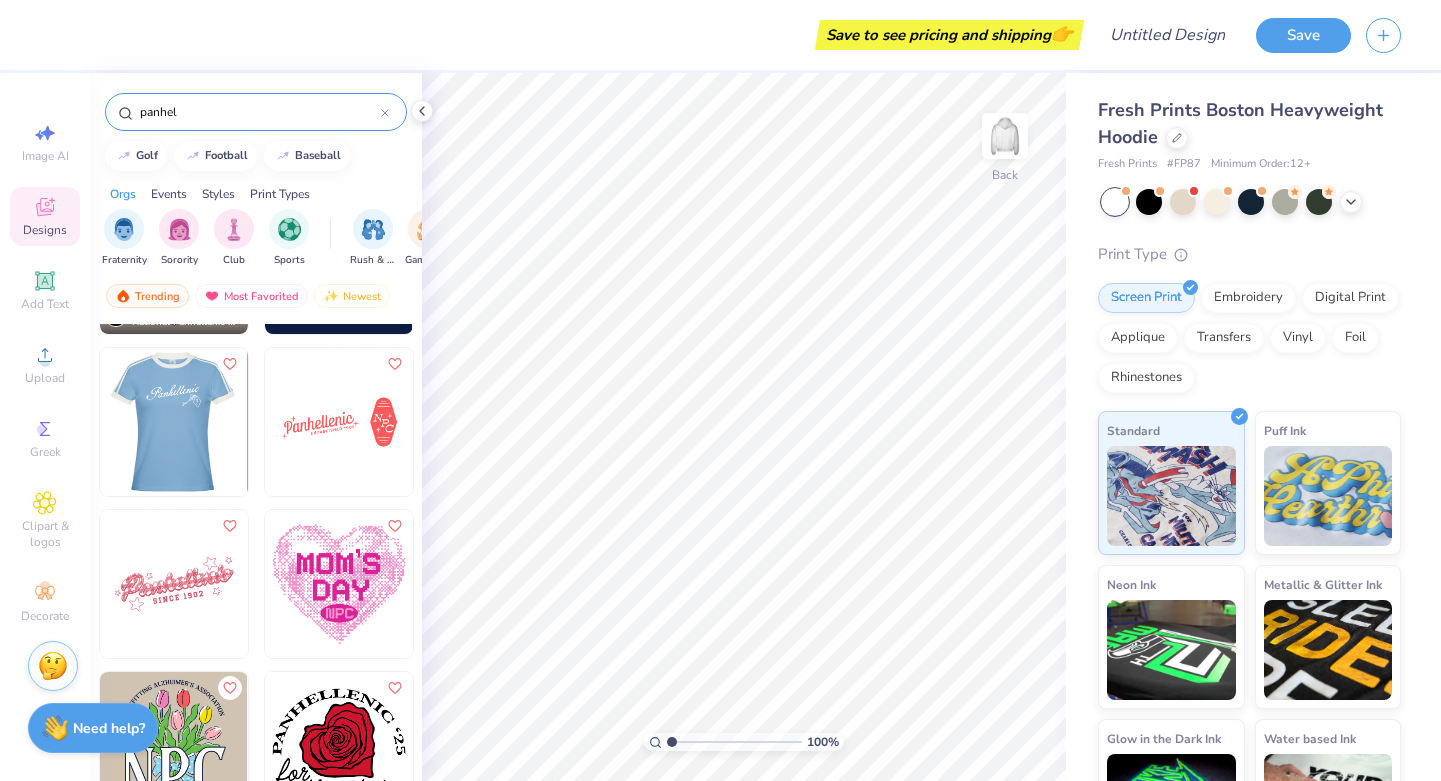 click at bounding box center [174, 584] 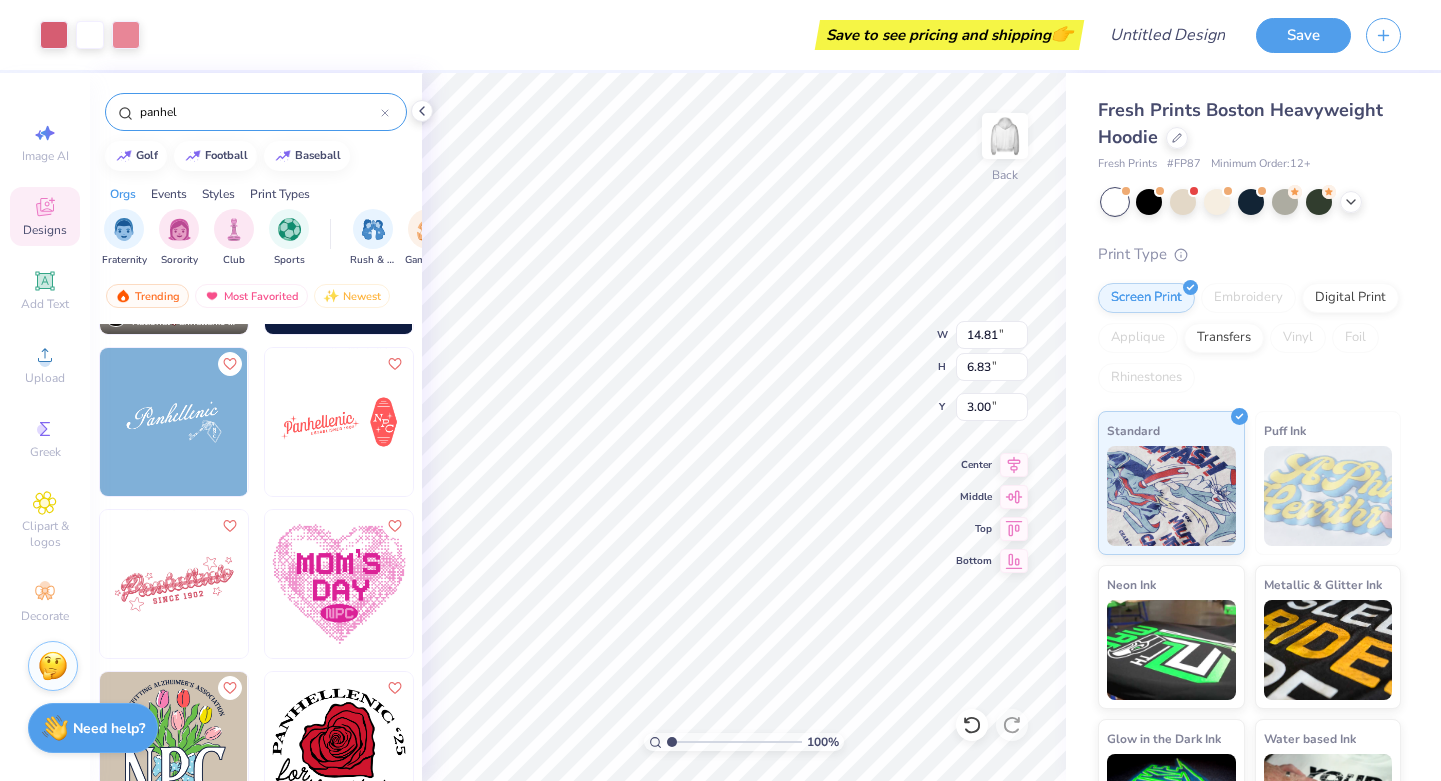 scroll, scrollTop: 0, scrollLeft: 0, axis: both 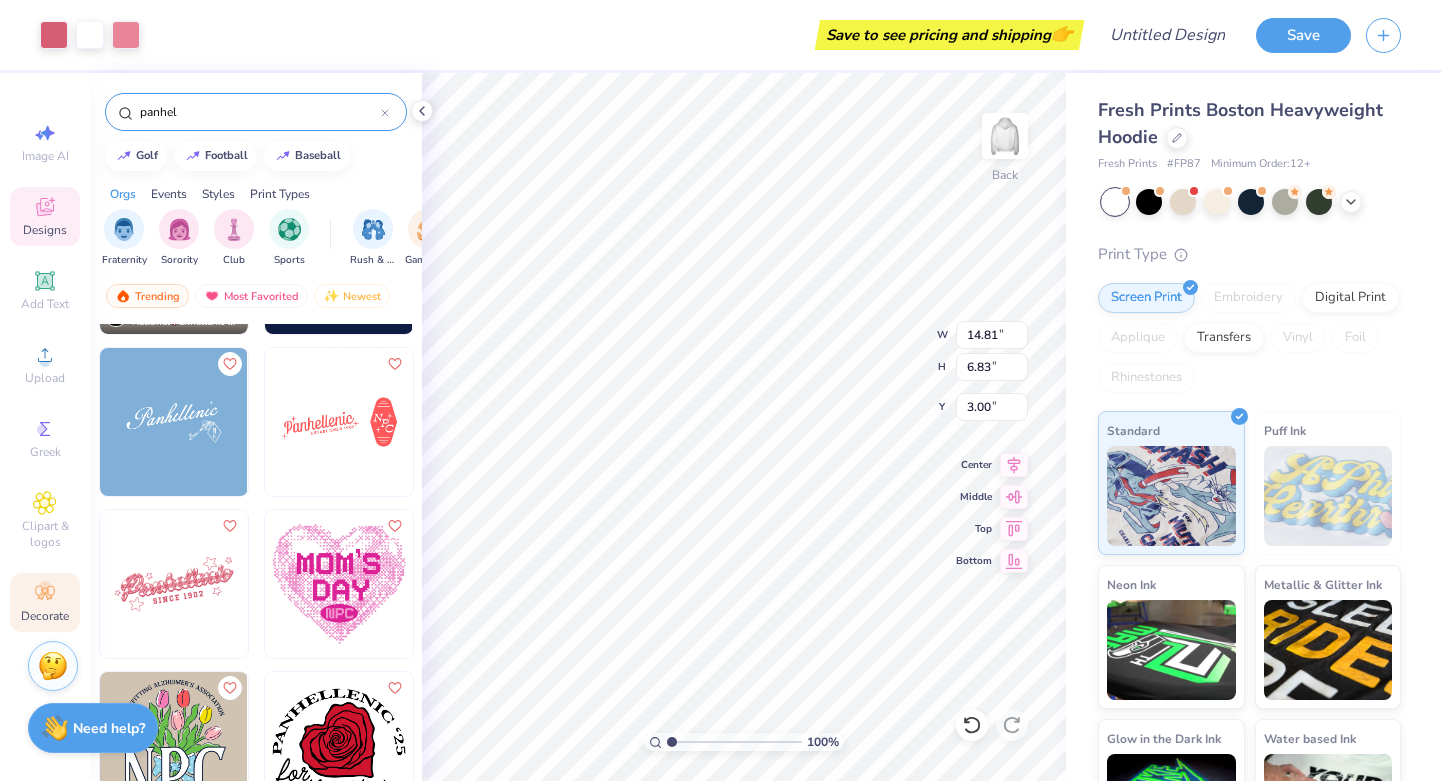 click on "Decorate" at bounding box center [45, 616] 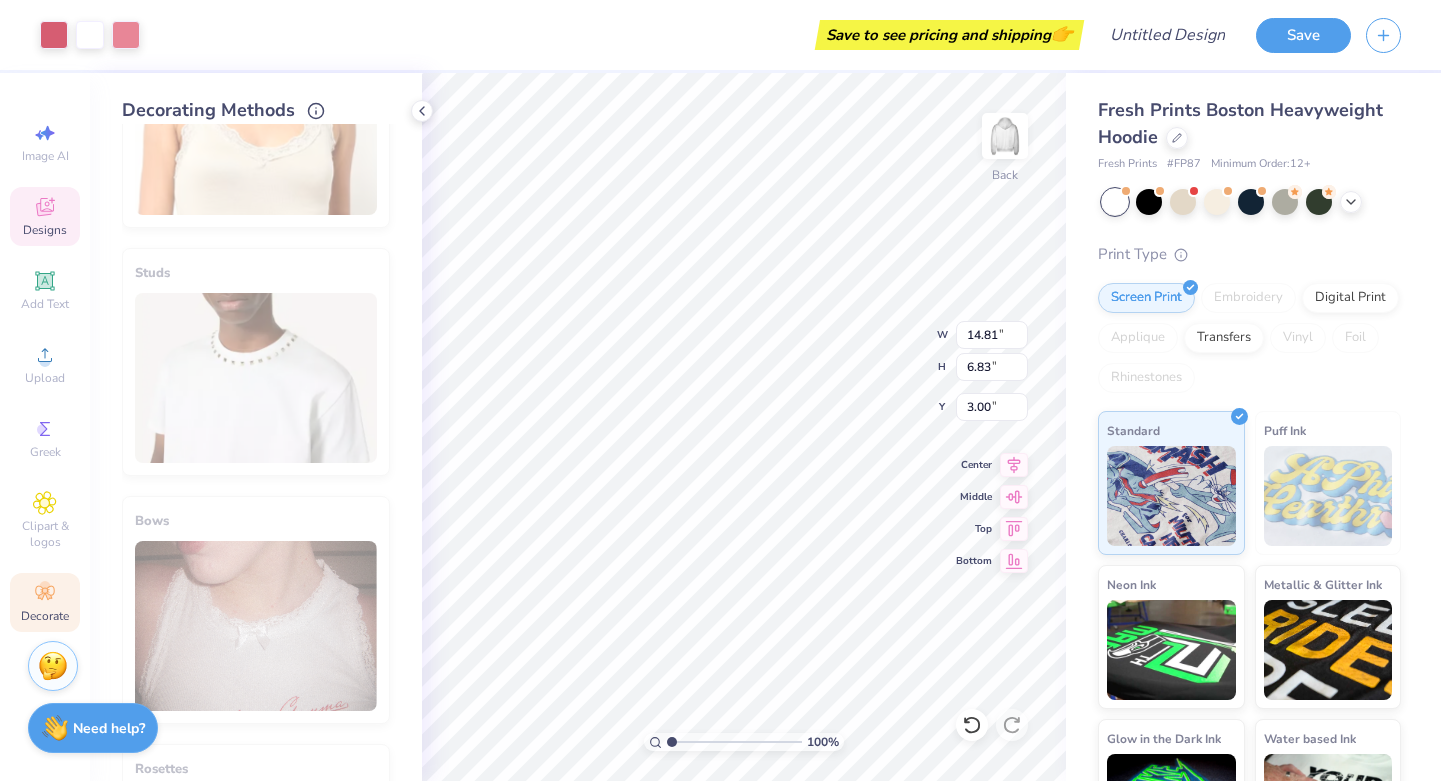 scroll, scrollTop: 888, scrollLeft: 0, axis: vertical 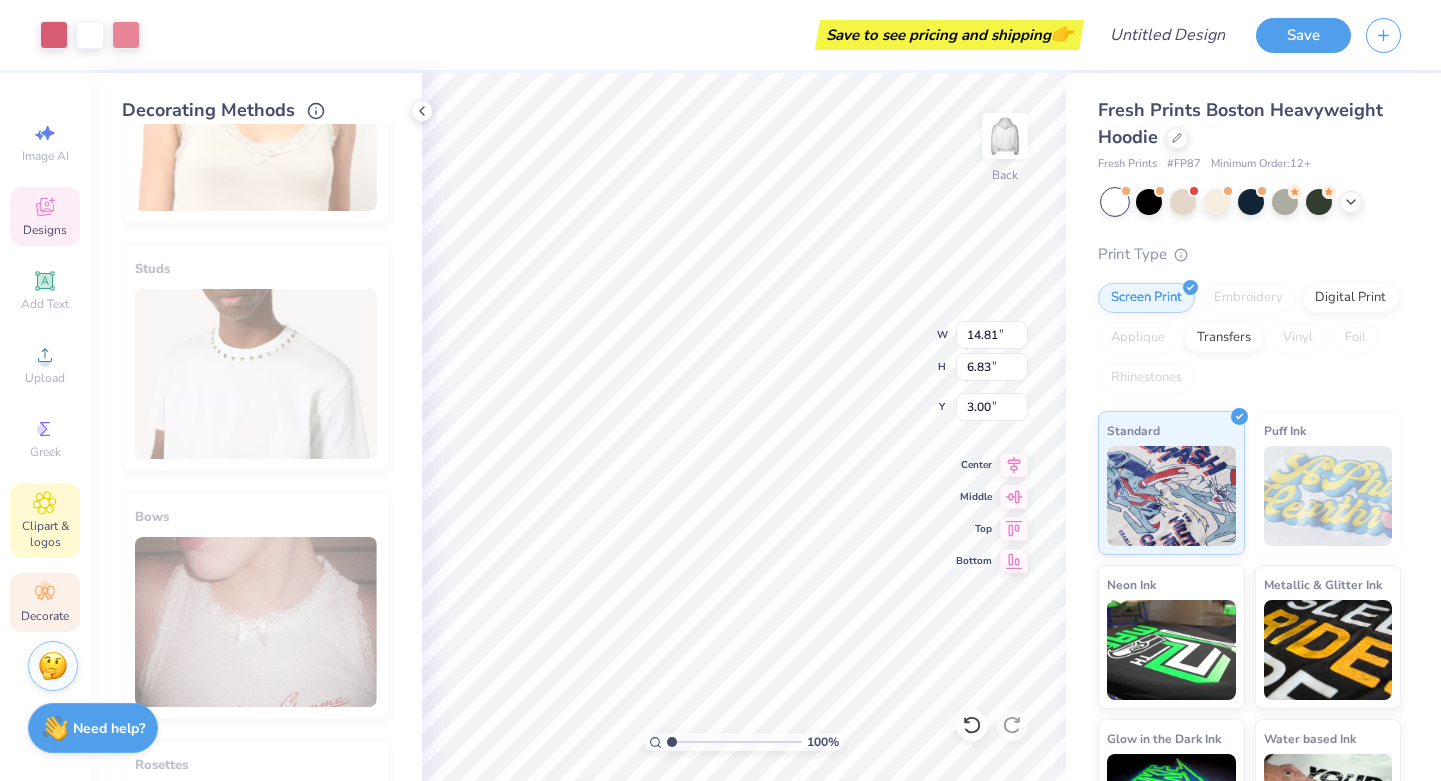 click on "Clipart & logos" at bounding box center [45, 520] 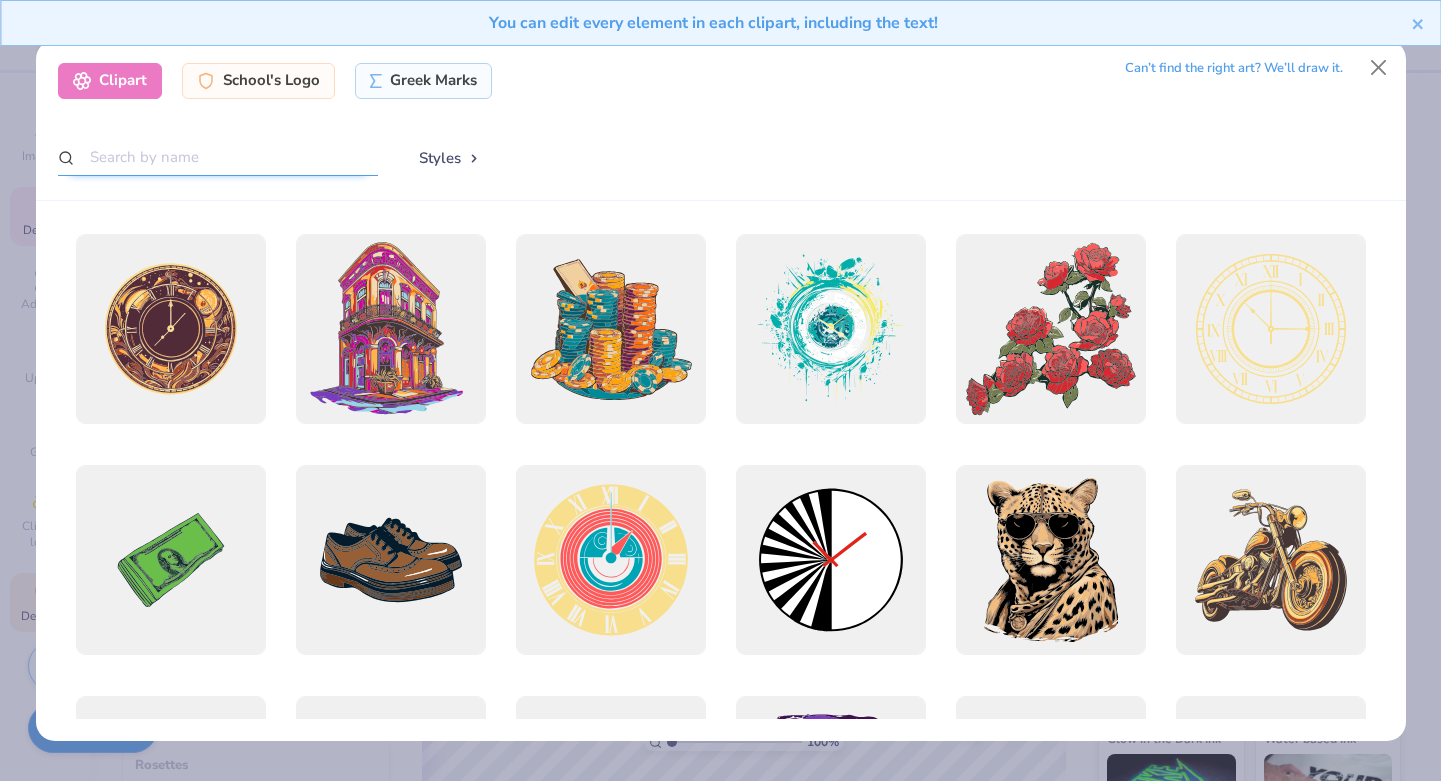 click at bounding box center (218, 157) 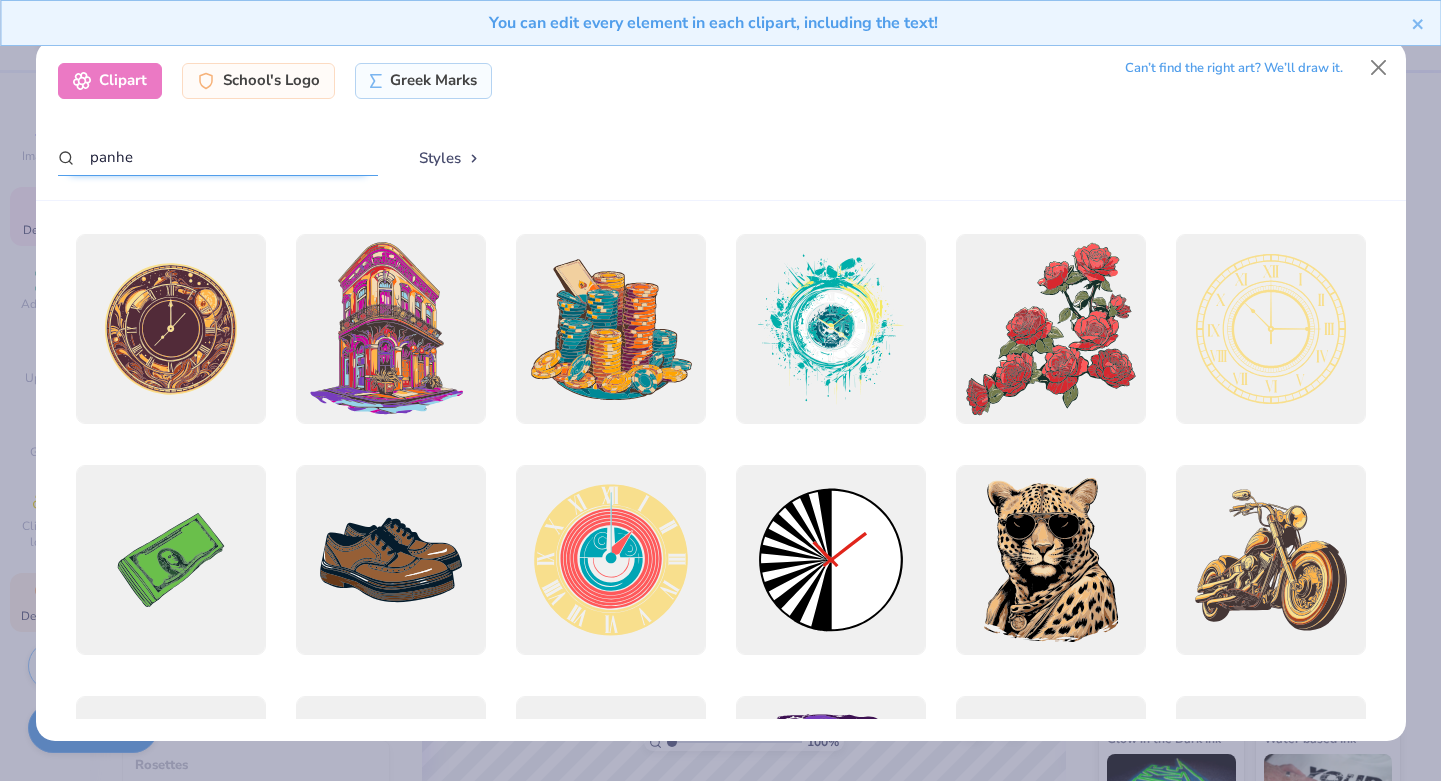 type on "panhel" 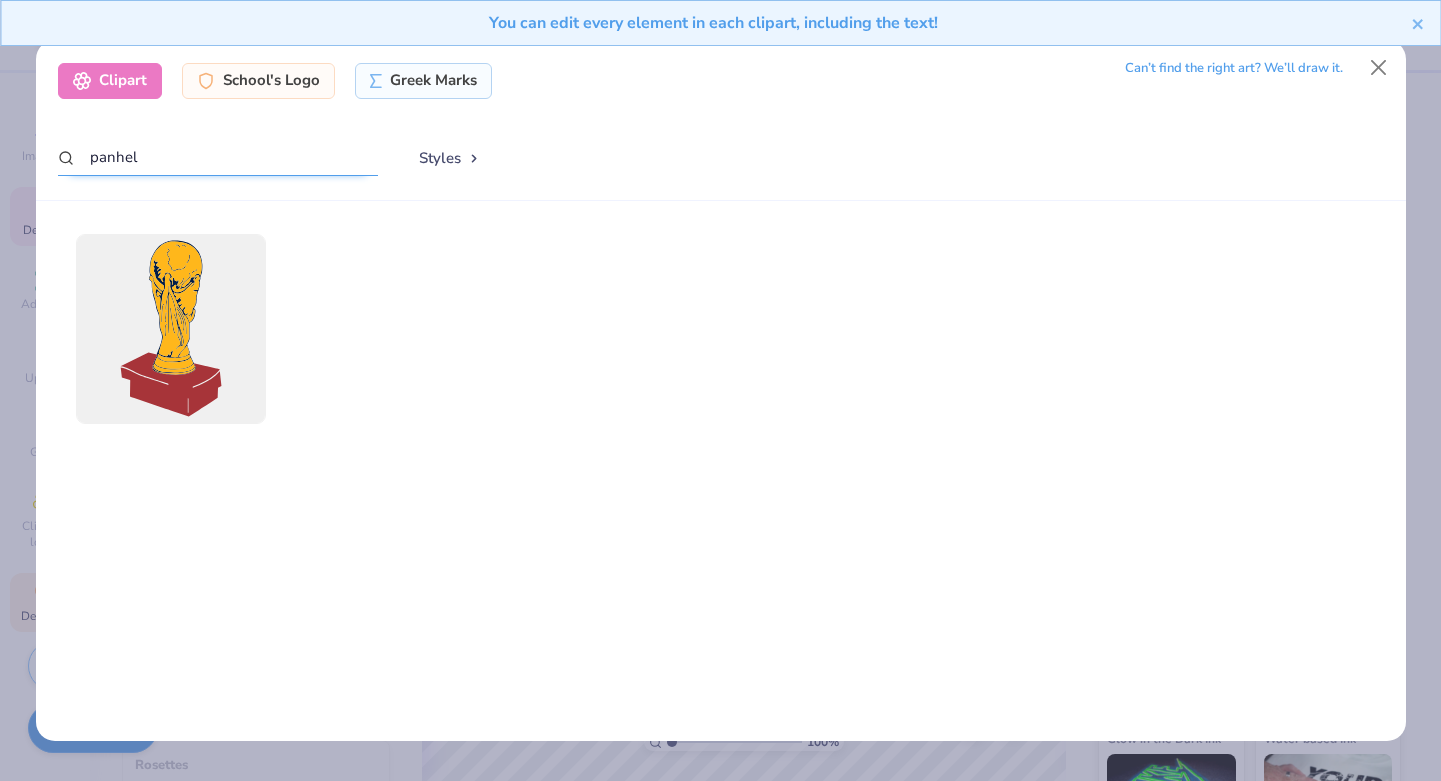 drag, startPoint x: 156, startPoint y: 153, endPoint x: 55, endPoint y: 152, distance: 101.00495 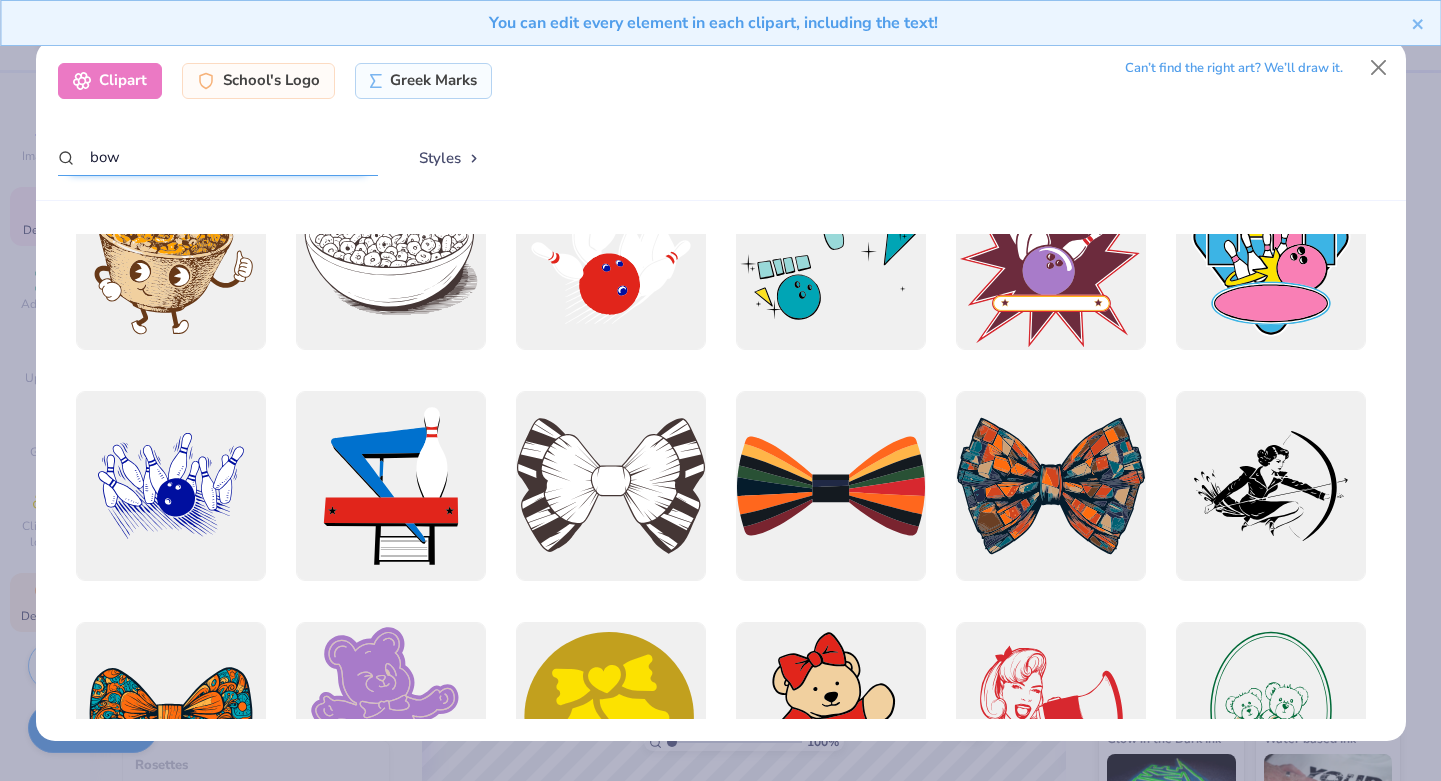 scroll, scrollTop: 331, scrollLeft: 0, axis: vertical 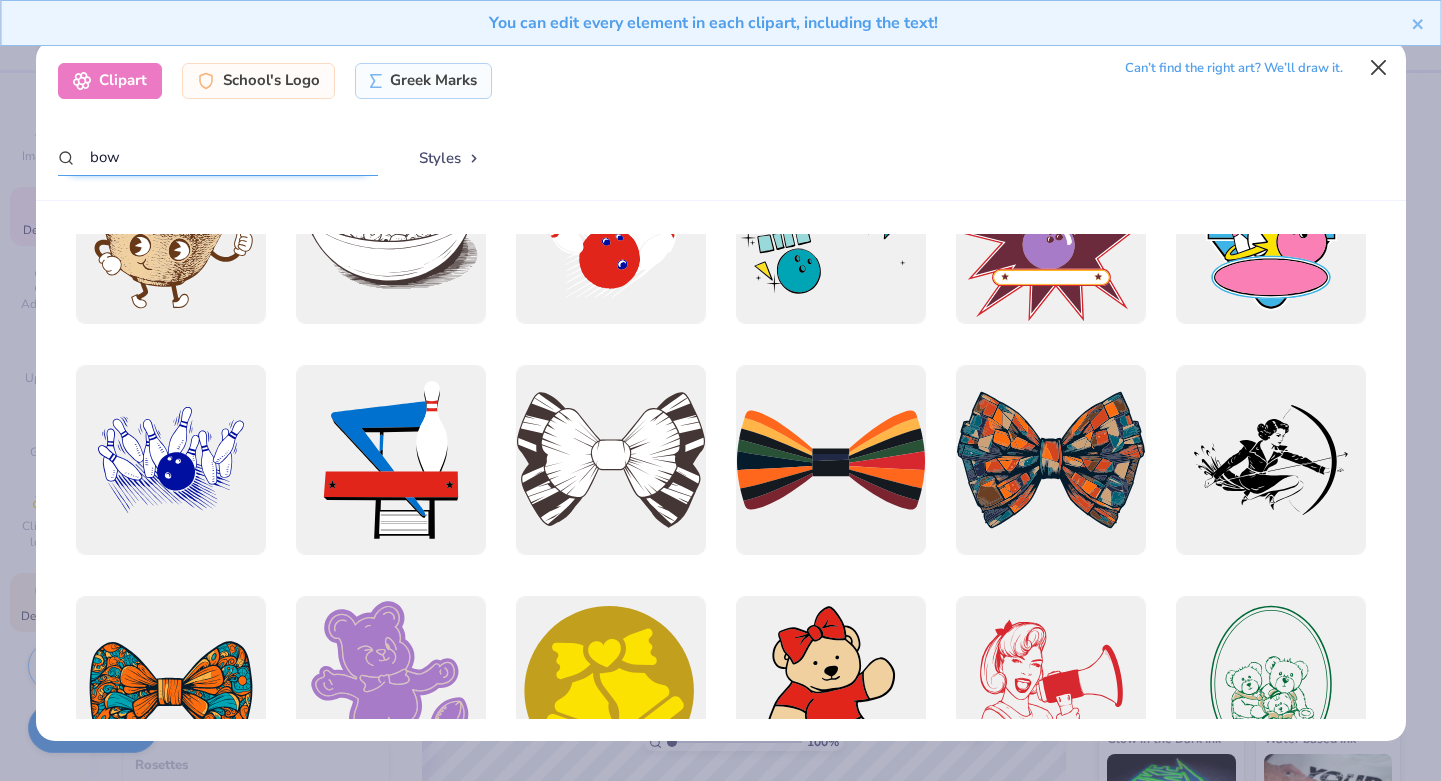 type on "bow" 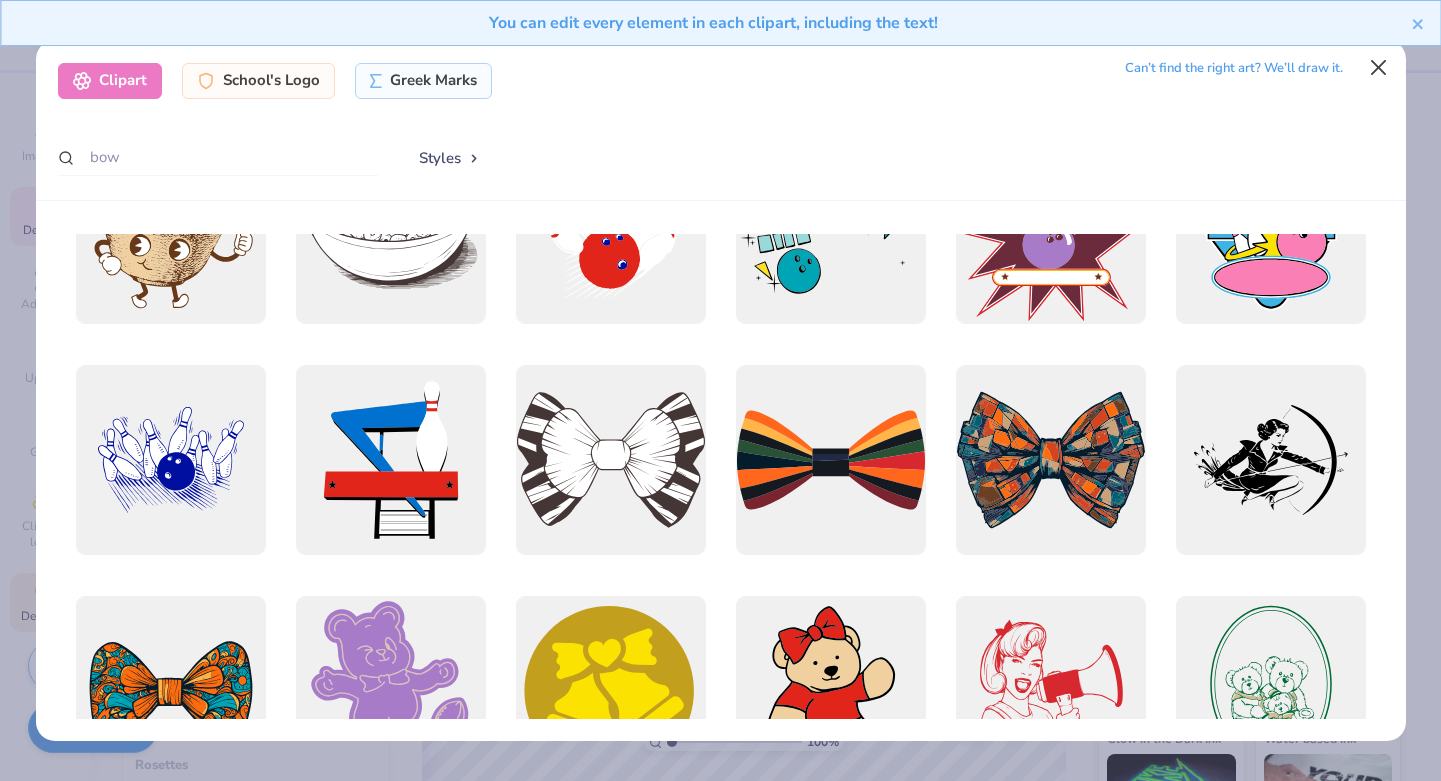 click at bounding box center [1378, 68] 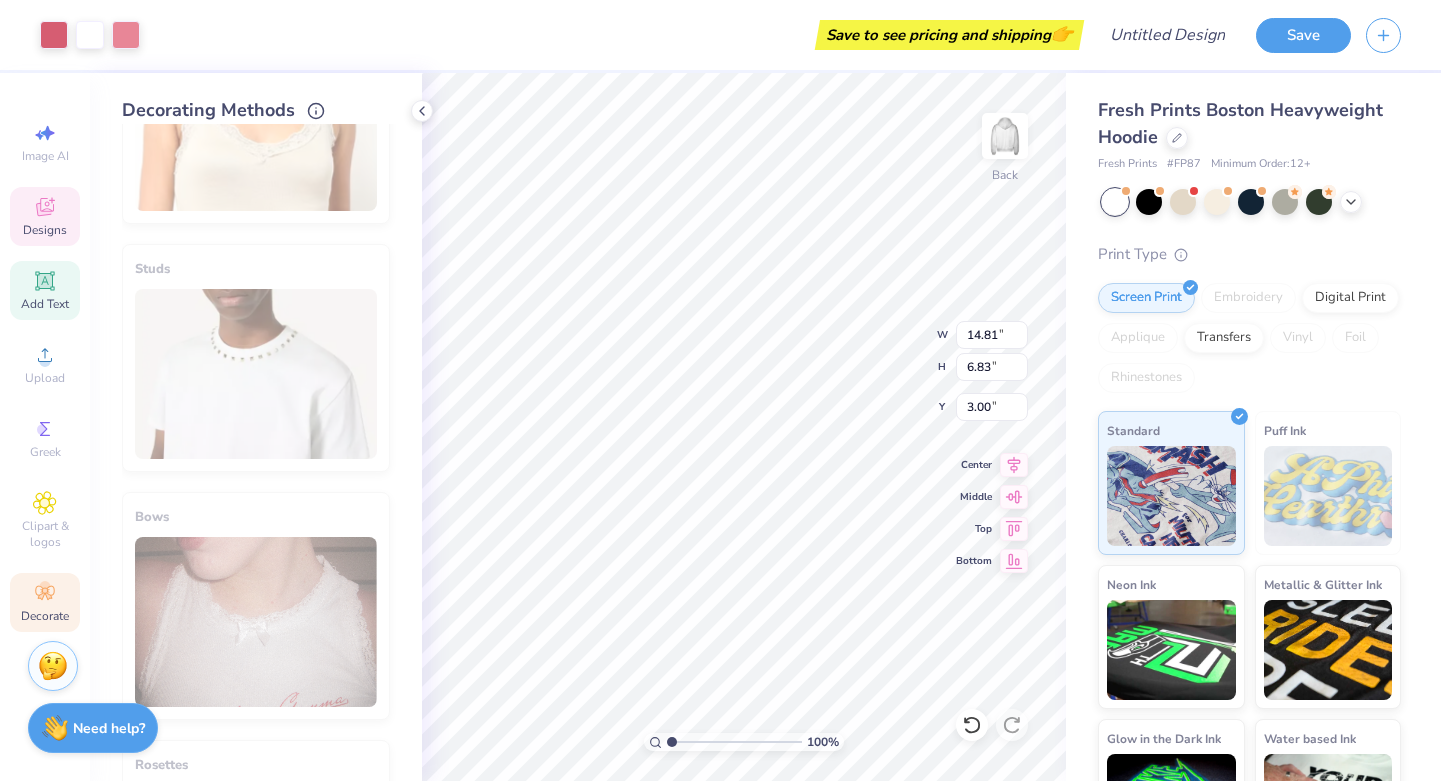 click on "Add Text" at bounding box center [45, 304] 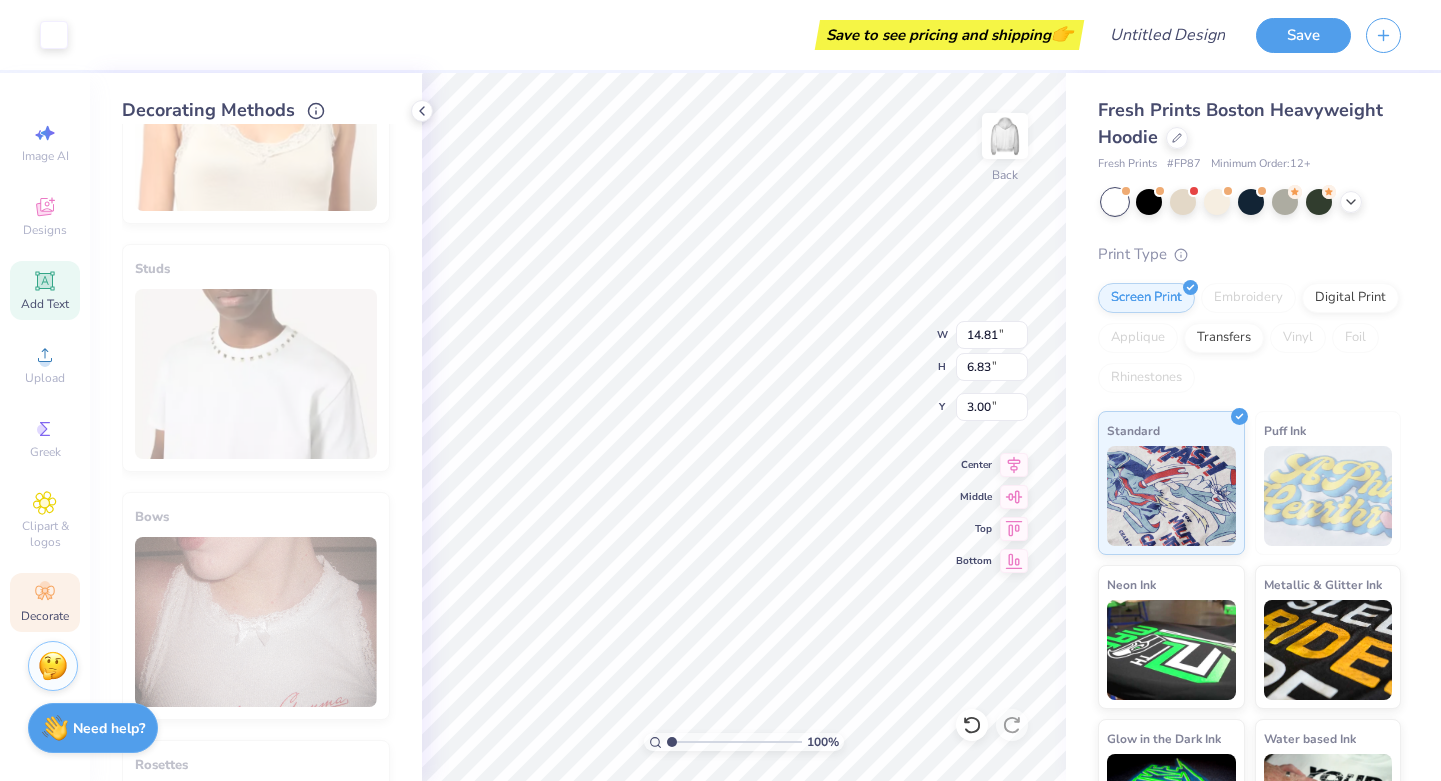 type on "7.05" 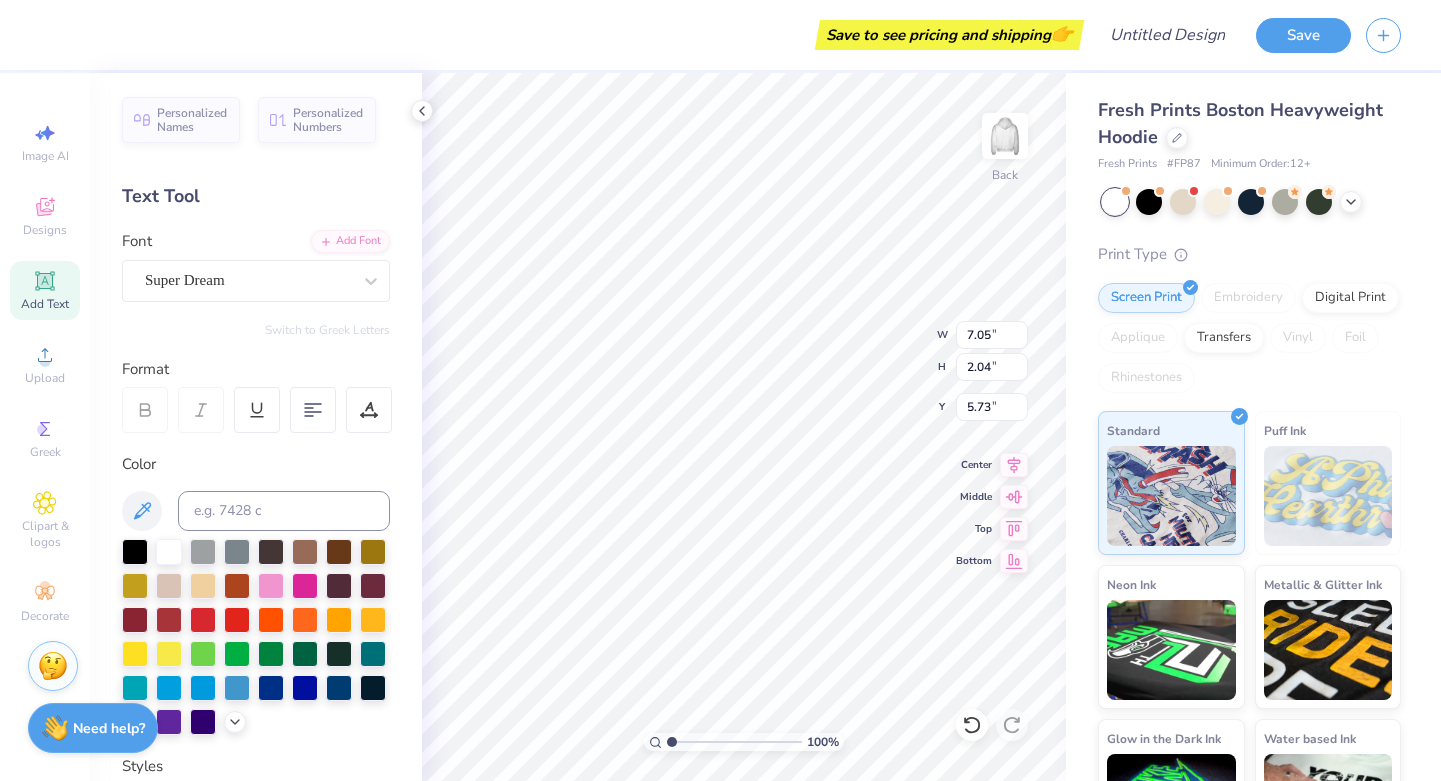 type on "TXT" 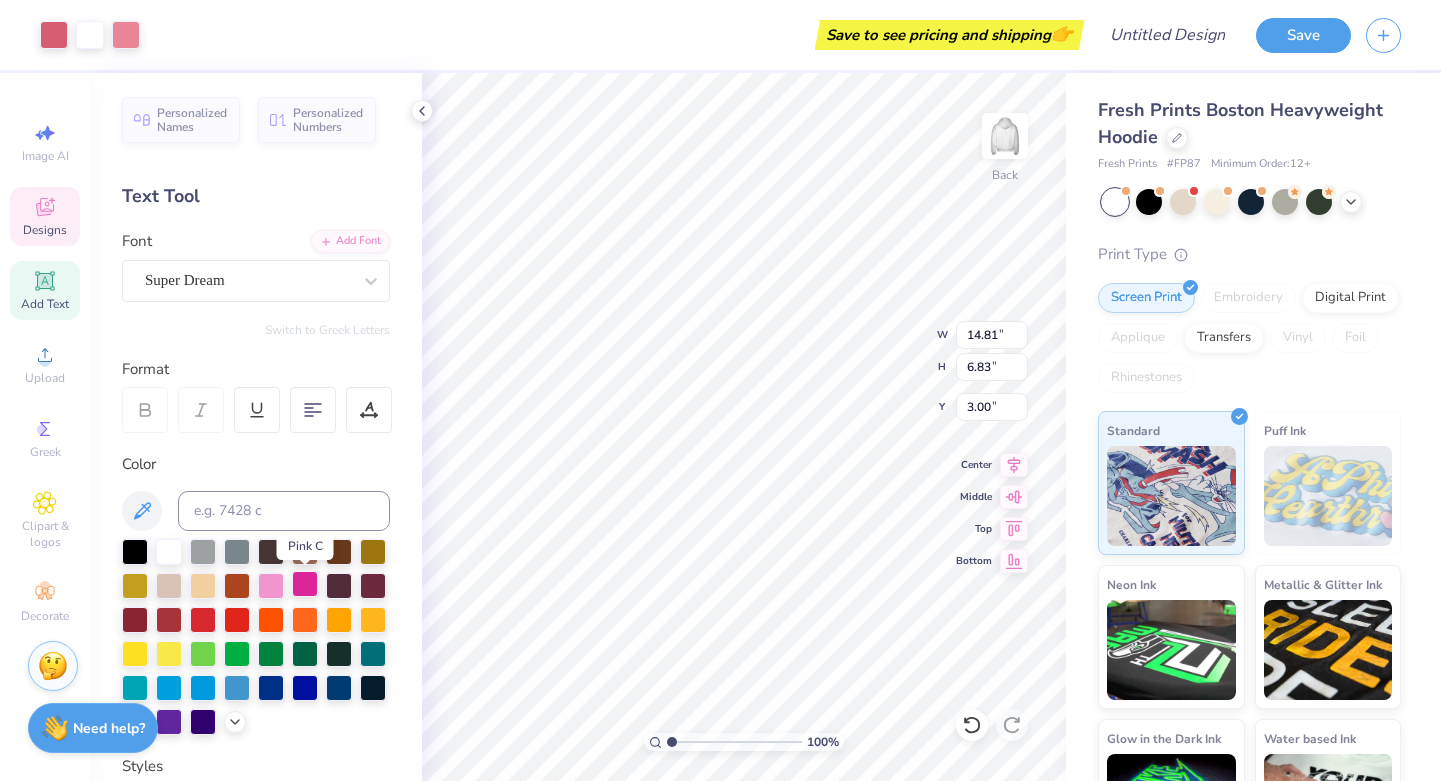 click at bounding box center [305, 584] 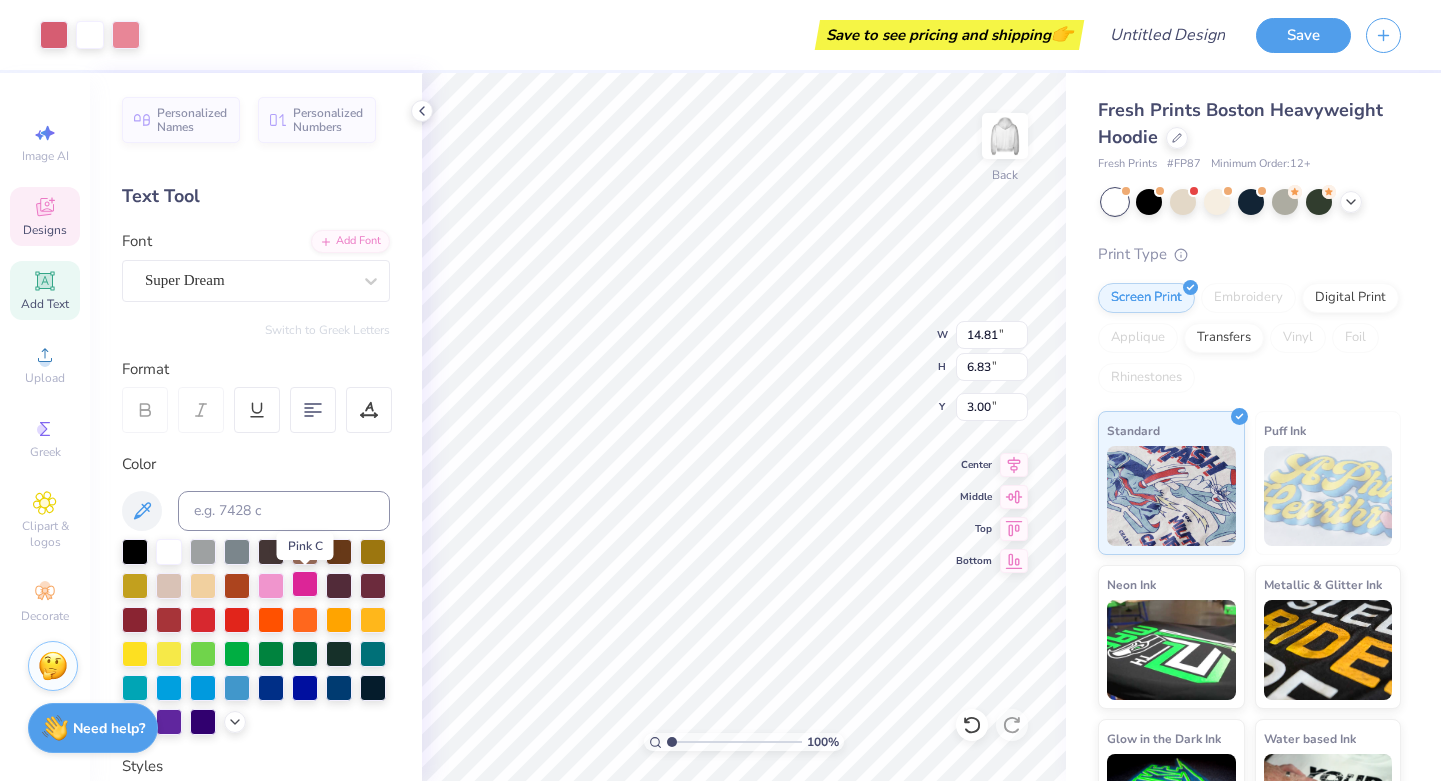 click at bounding box center (305, 584) 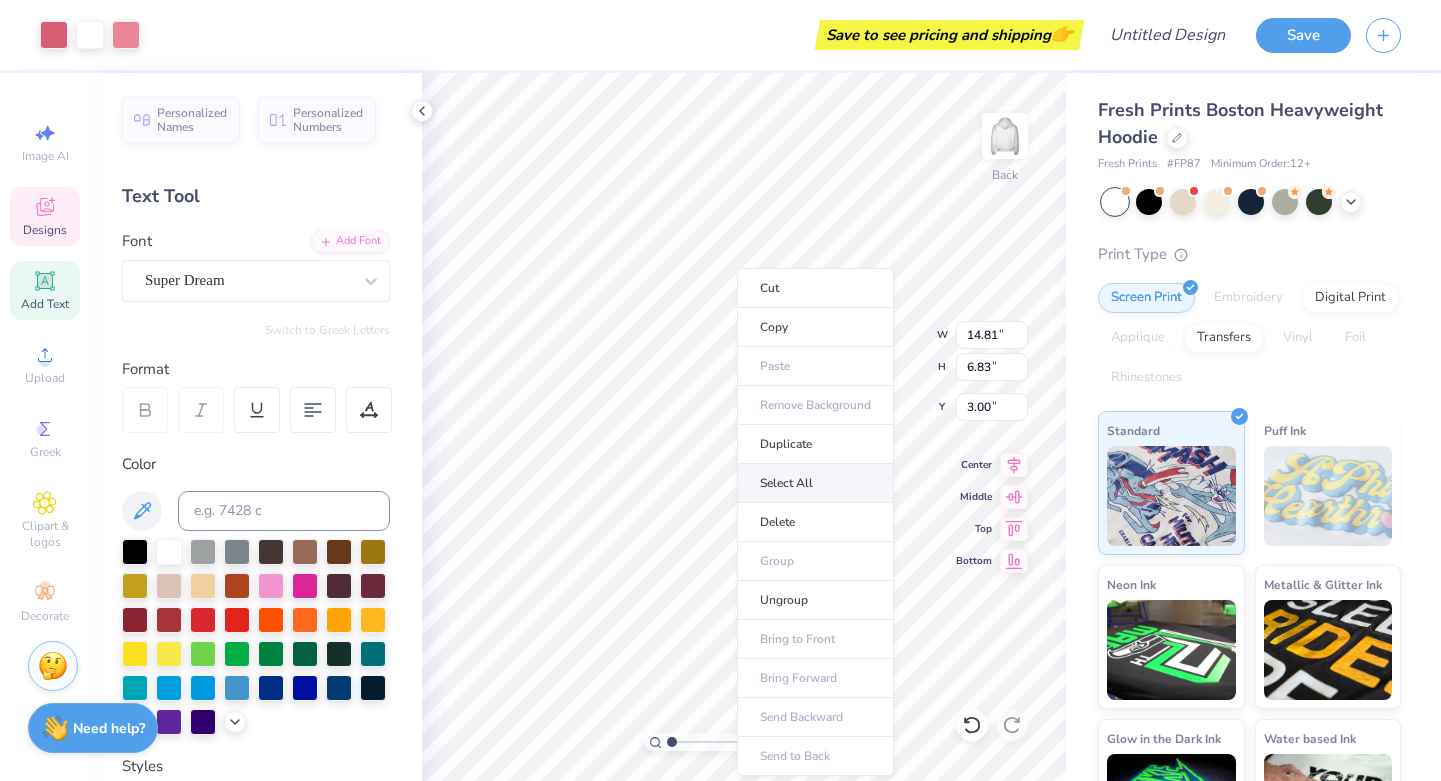 click on "Select All" at bounding box center [815, 483] 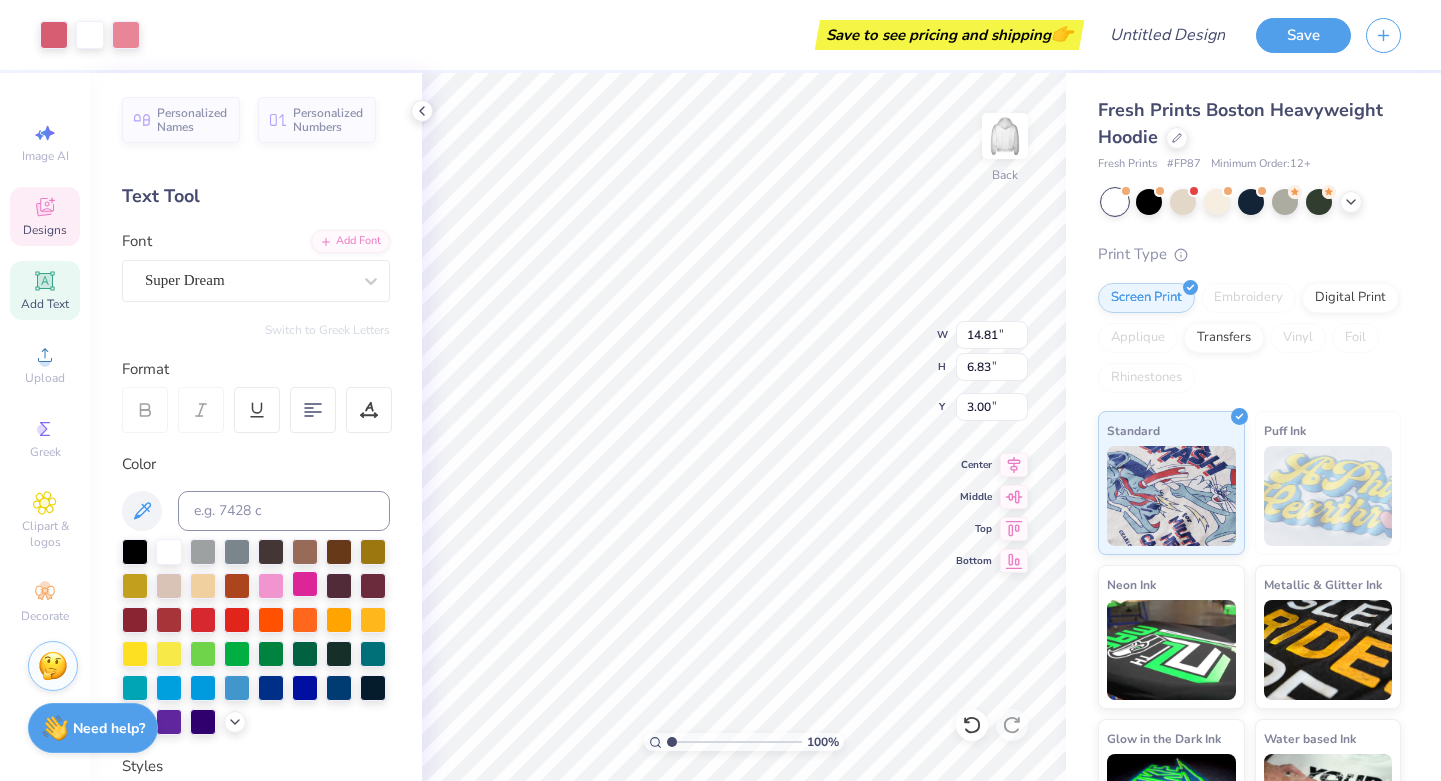 click at bounding box center [305, 584] 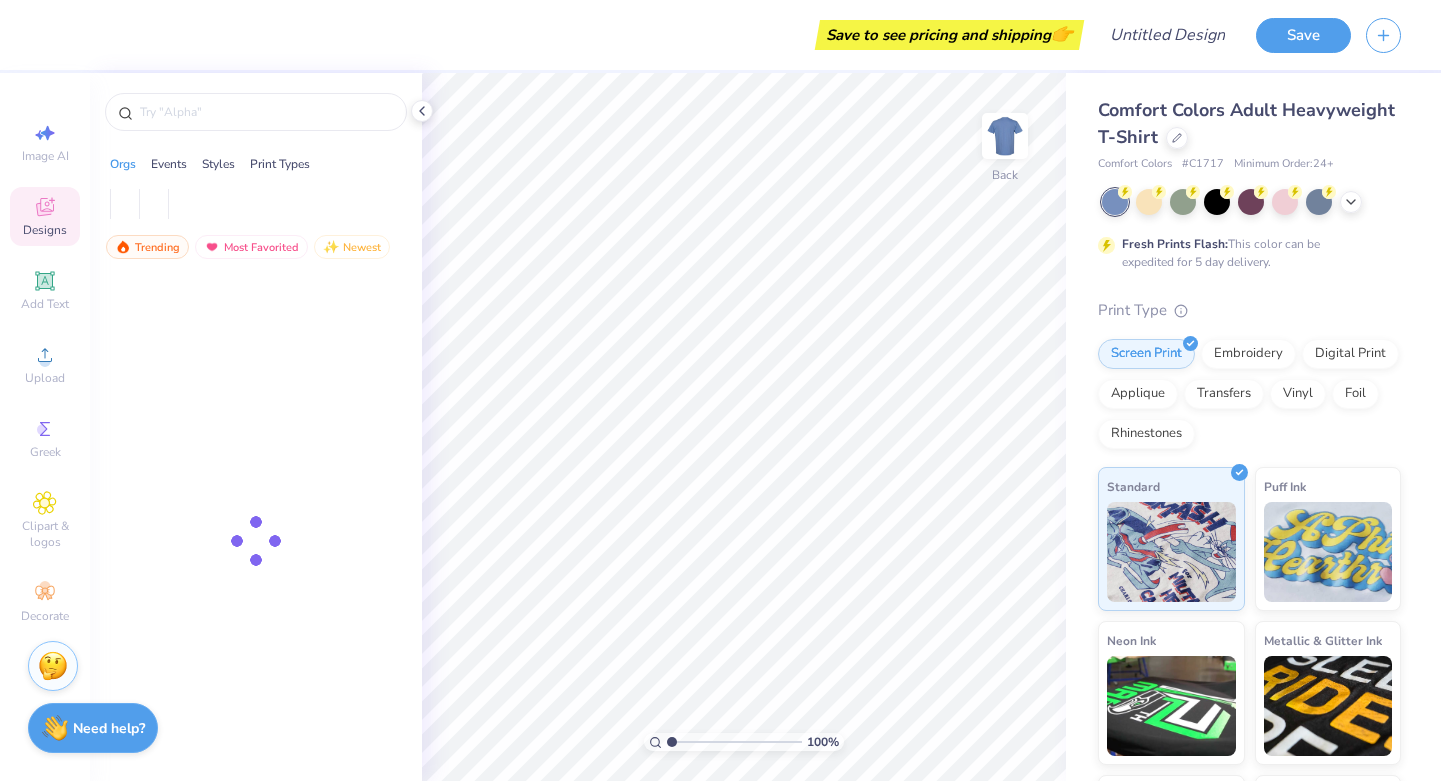 scroll, scrollTop: 0, scrollLeft: 0, axis: both 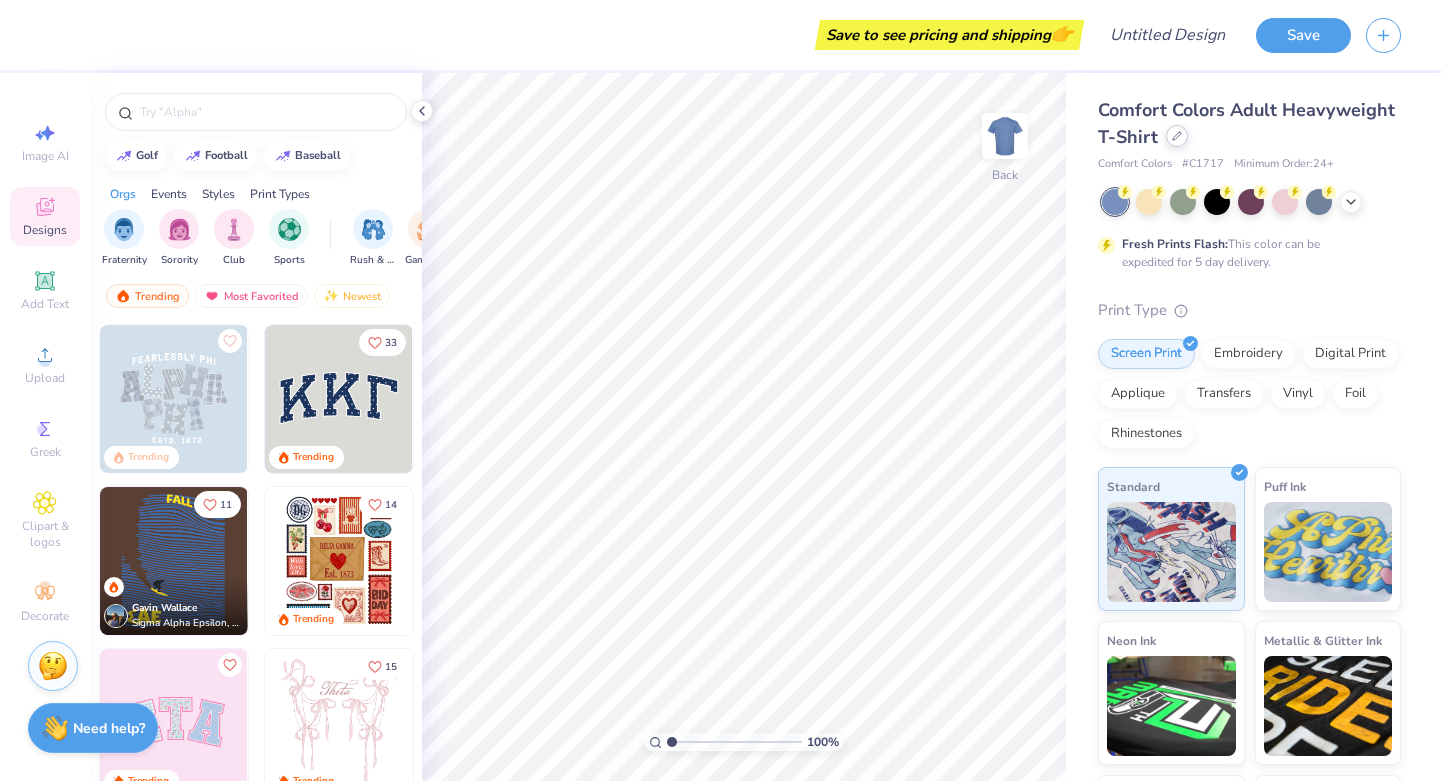 click 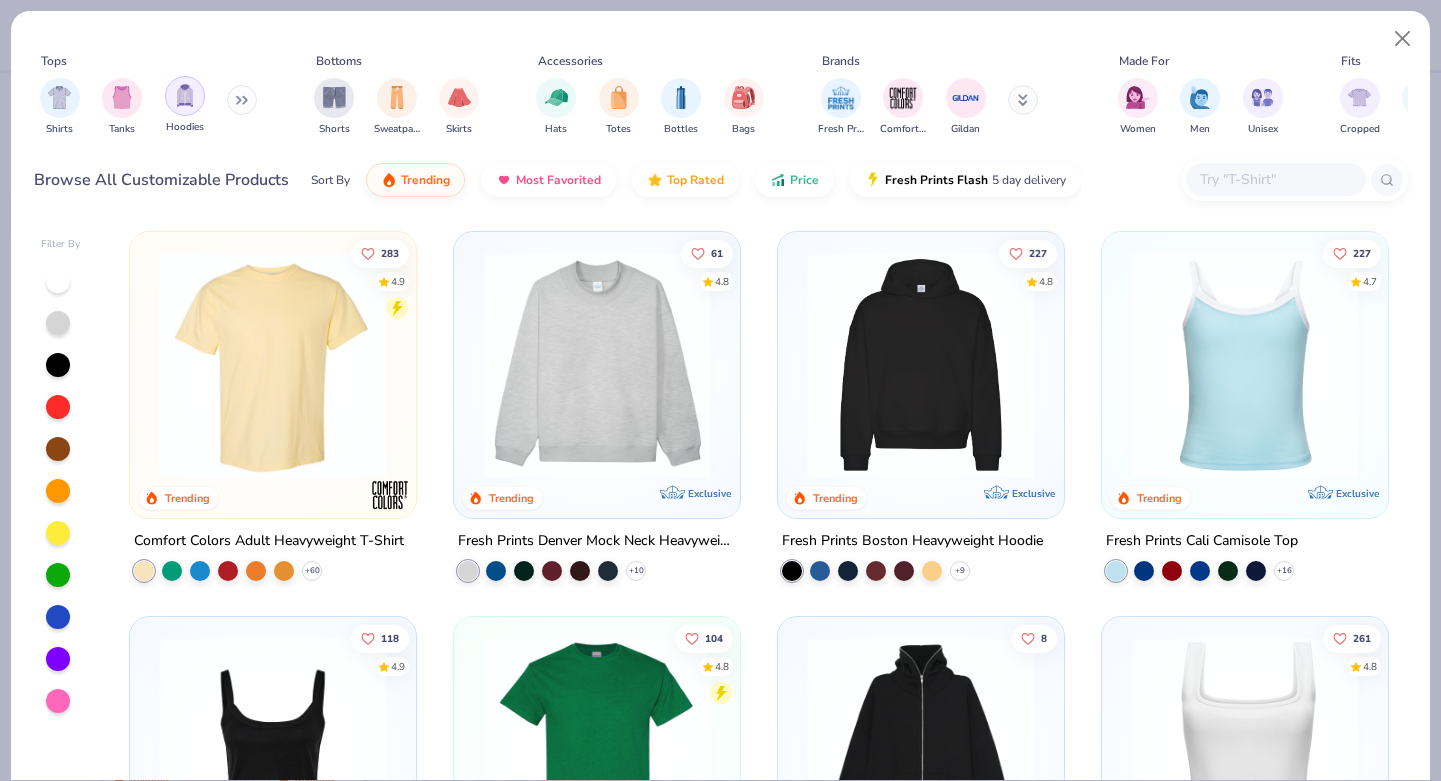 click at bounding box center (185, 95) 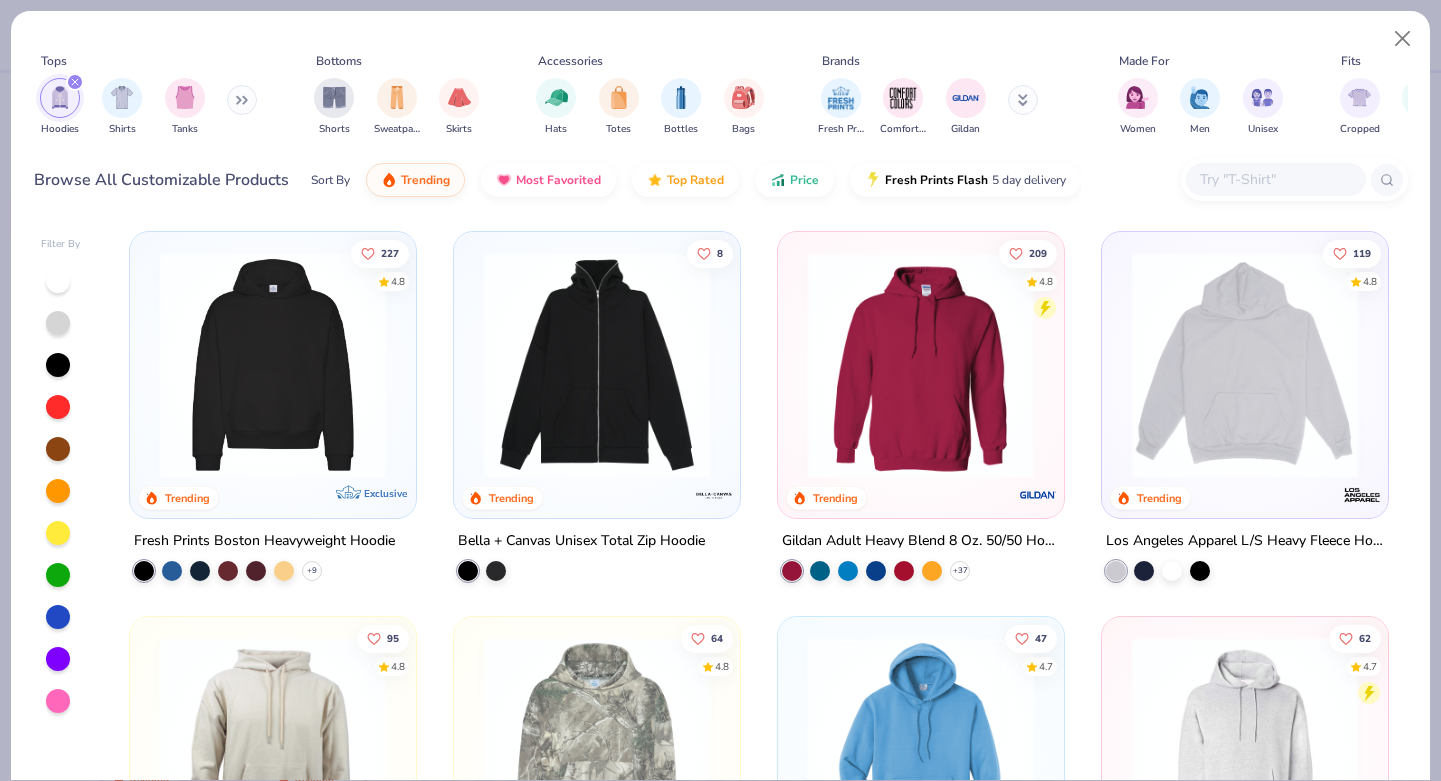 click at bounding box center [273, 365] 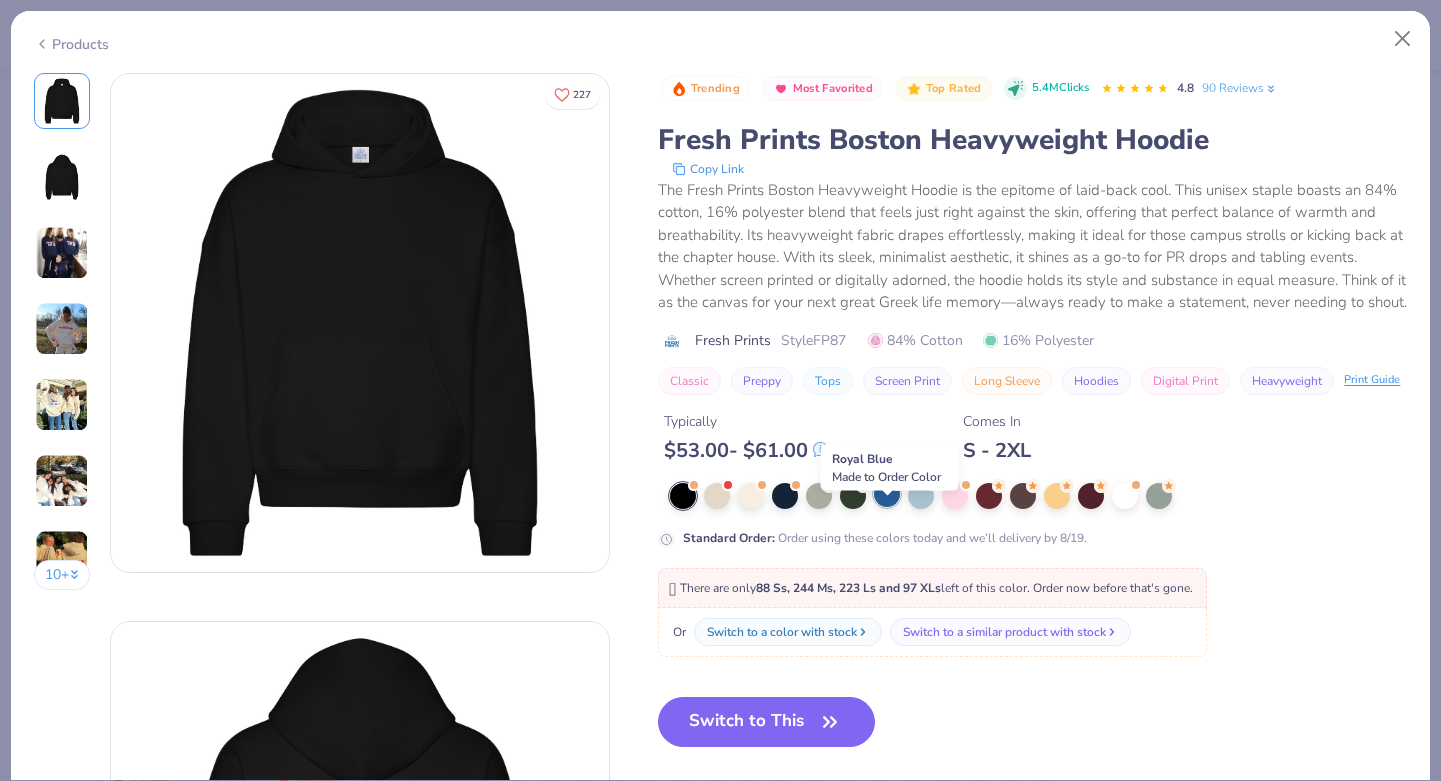 click at bounding box center (887, 494) 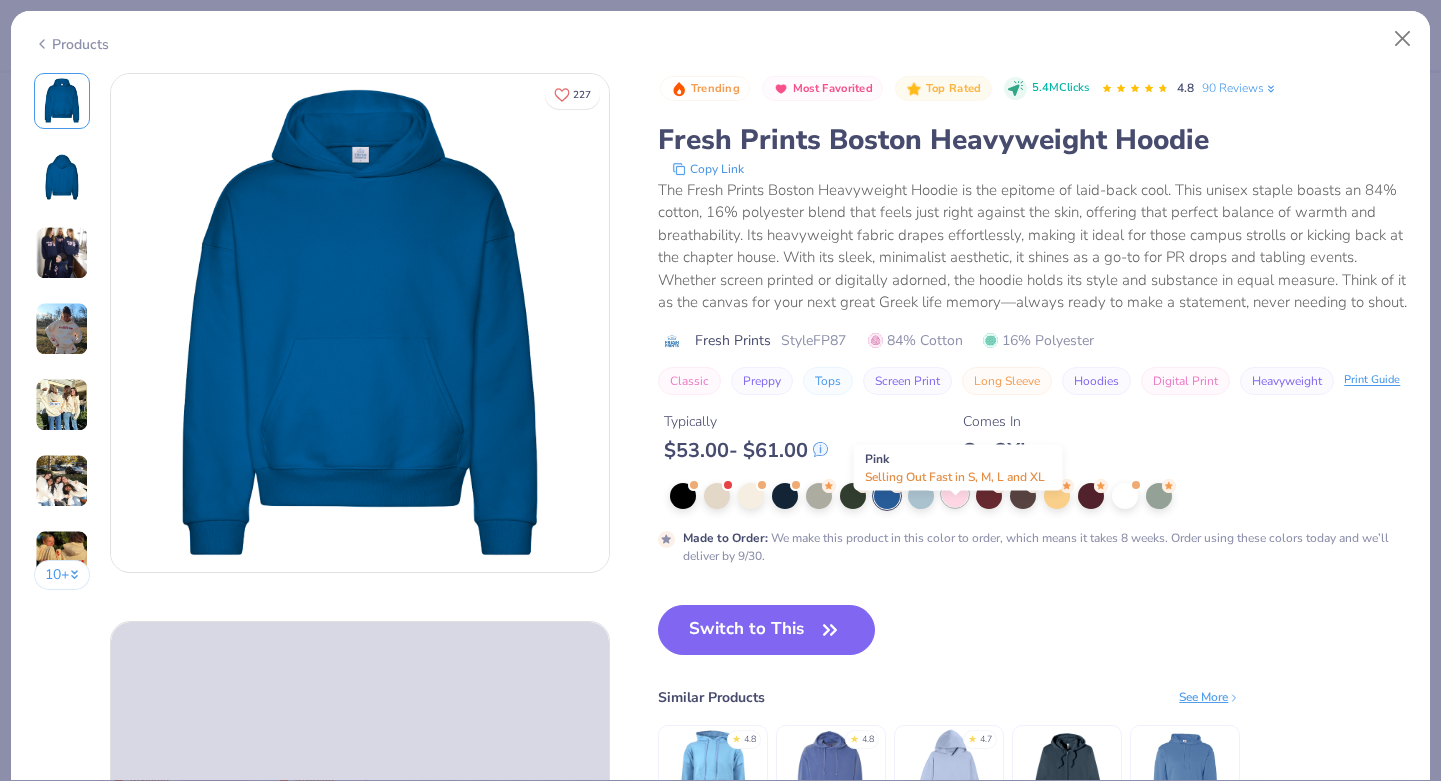 click at bounding box center [955, 494] 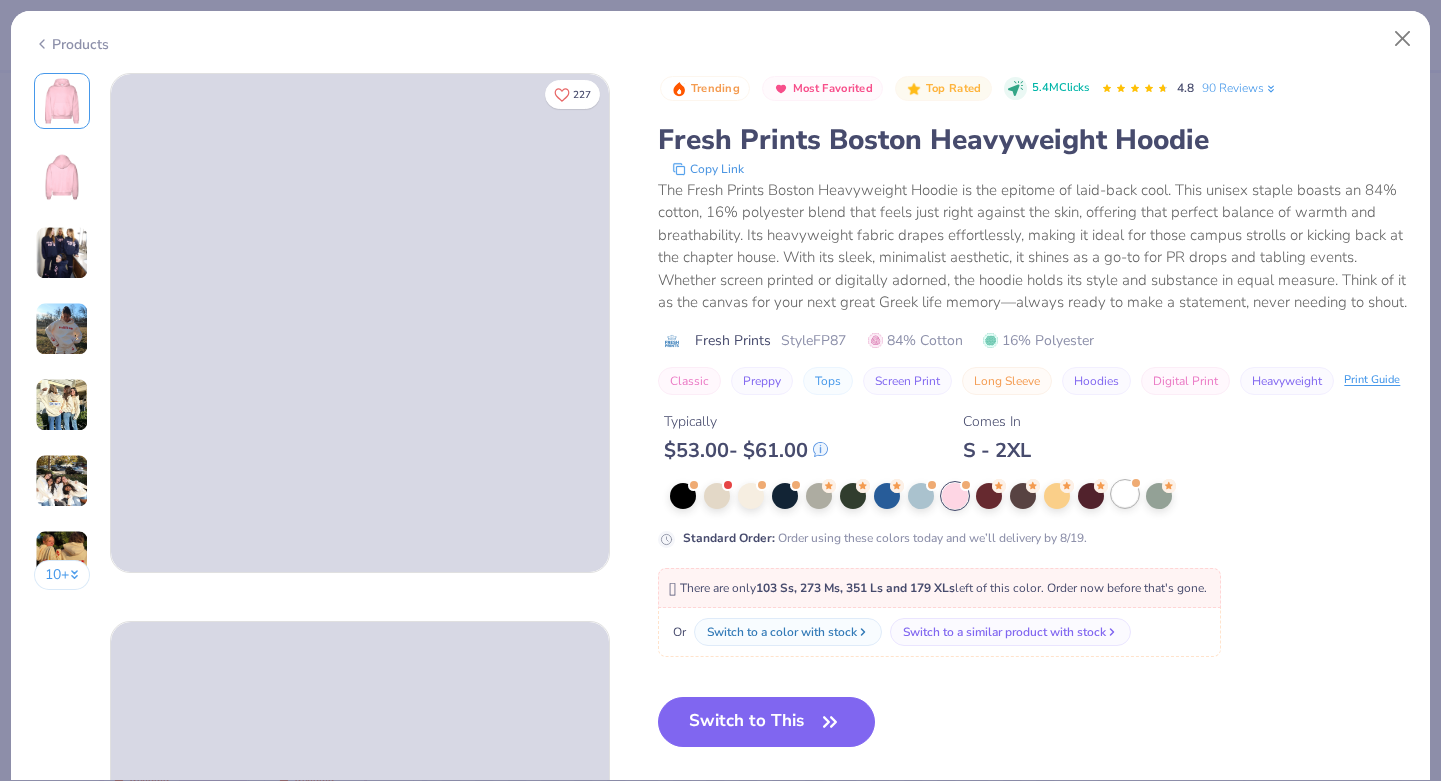 click at bounding box center [1125, 494] 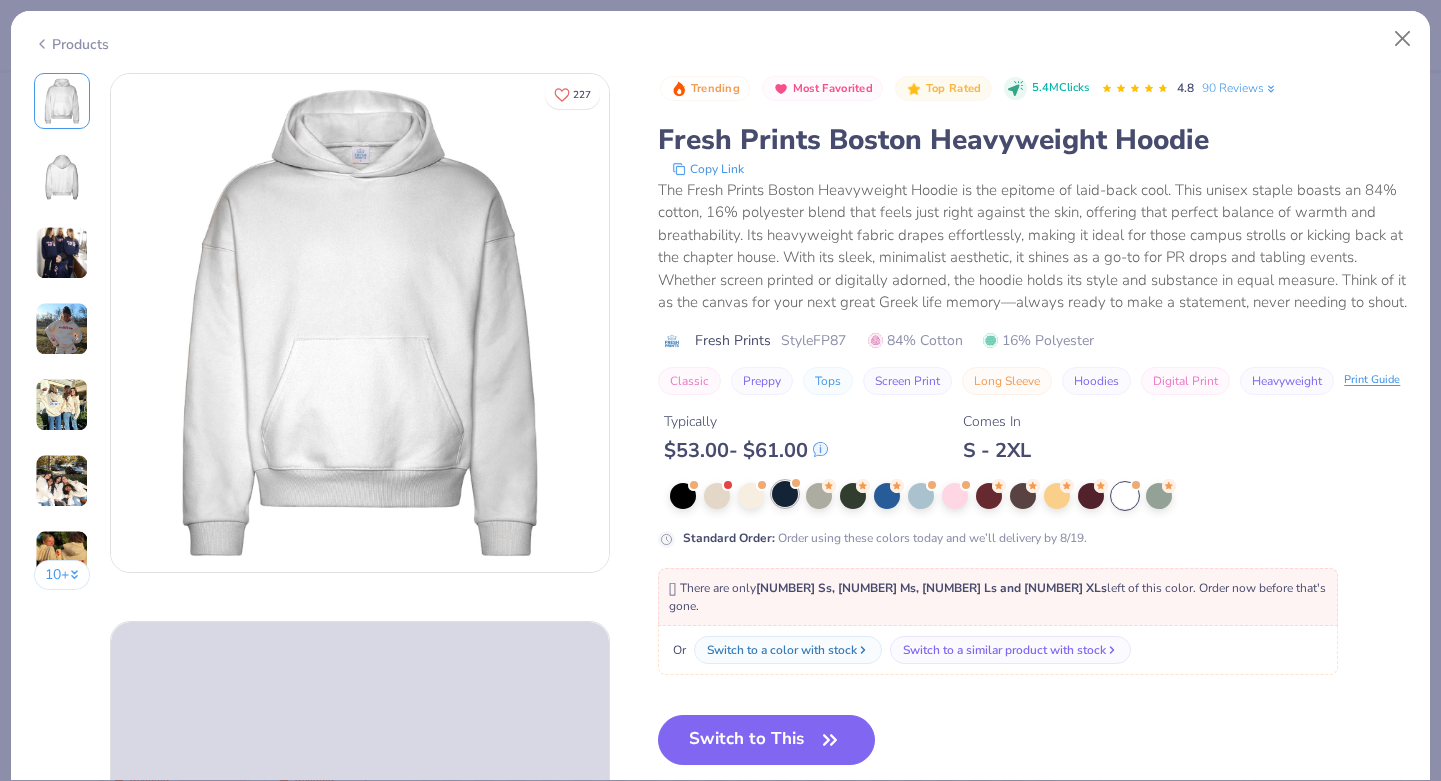 click at bounding box center (785, 494) 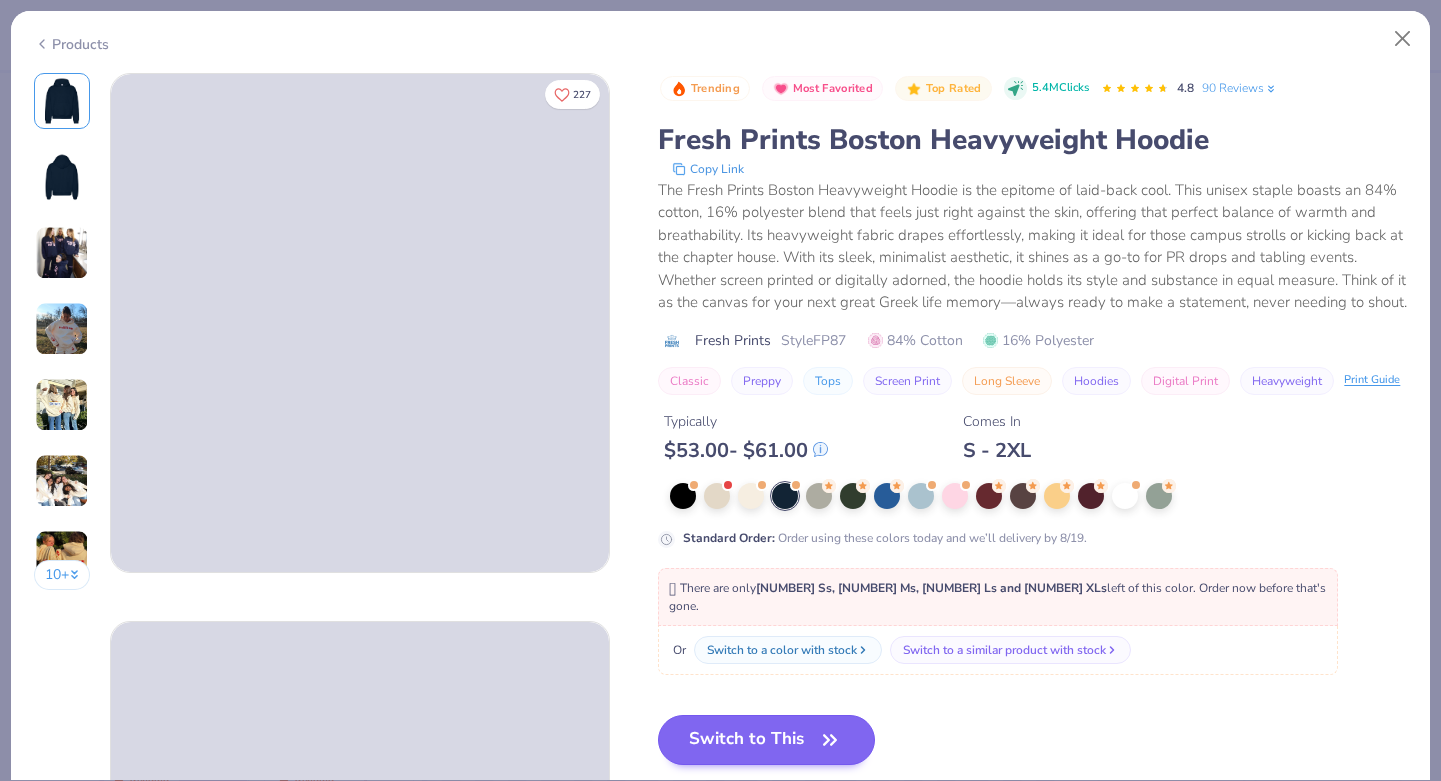click on "Switch to This" at bounding box center [766, 740] 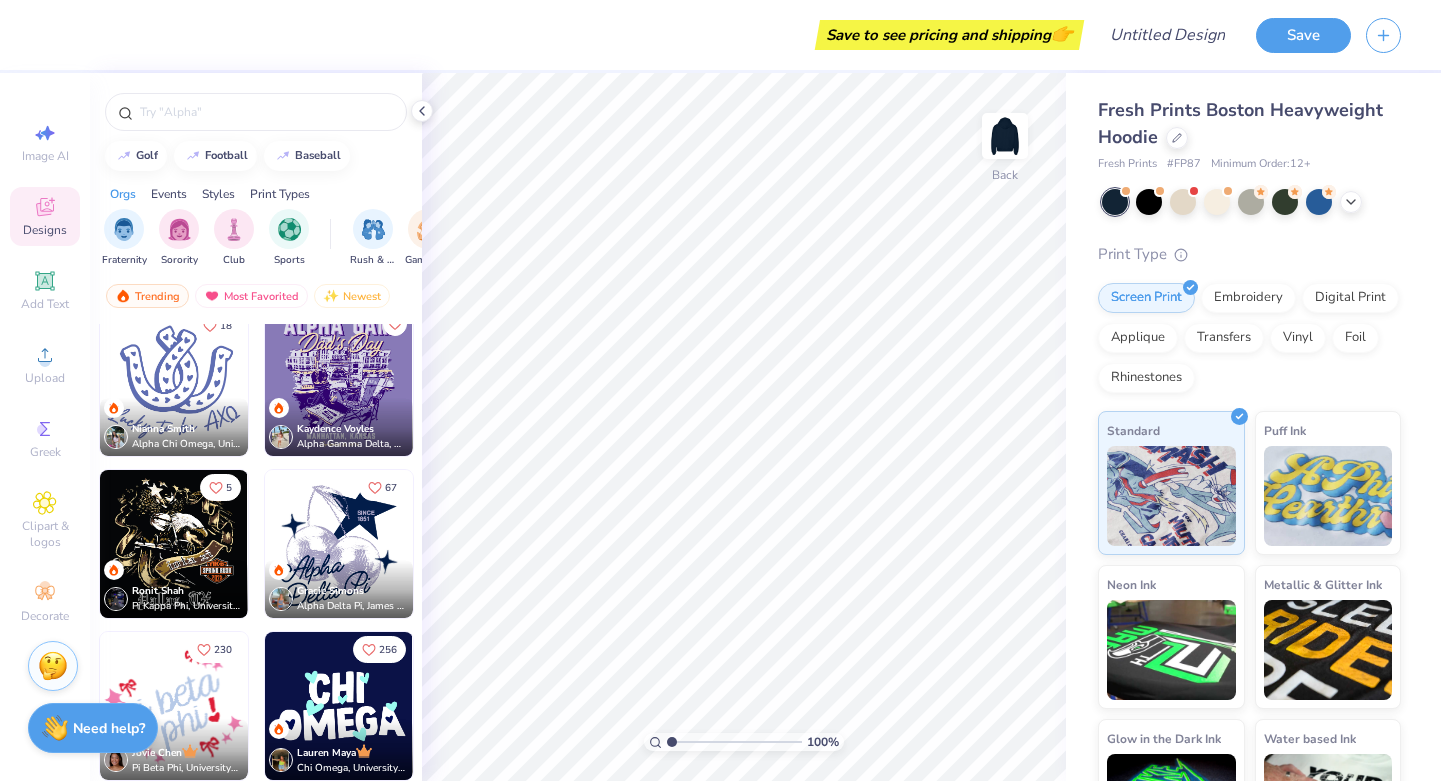 scroll, scrollTop: 4393, scrollLeft: 0, axis: vertical 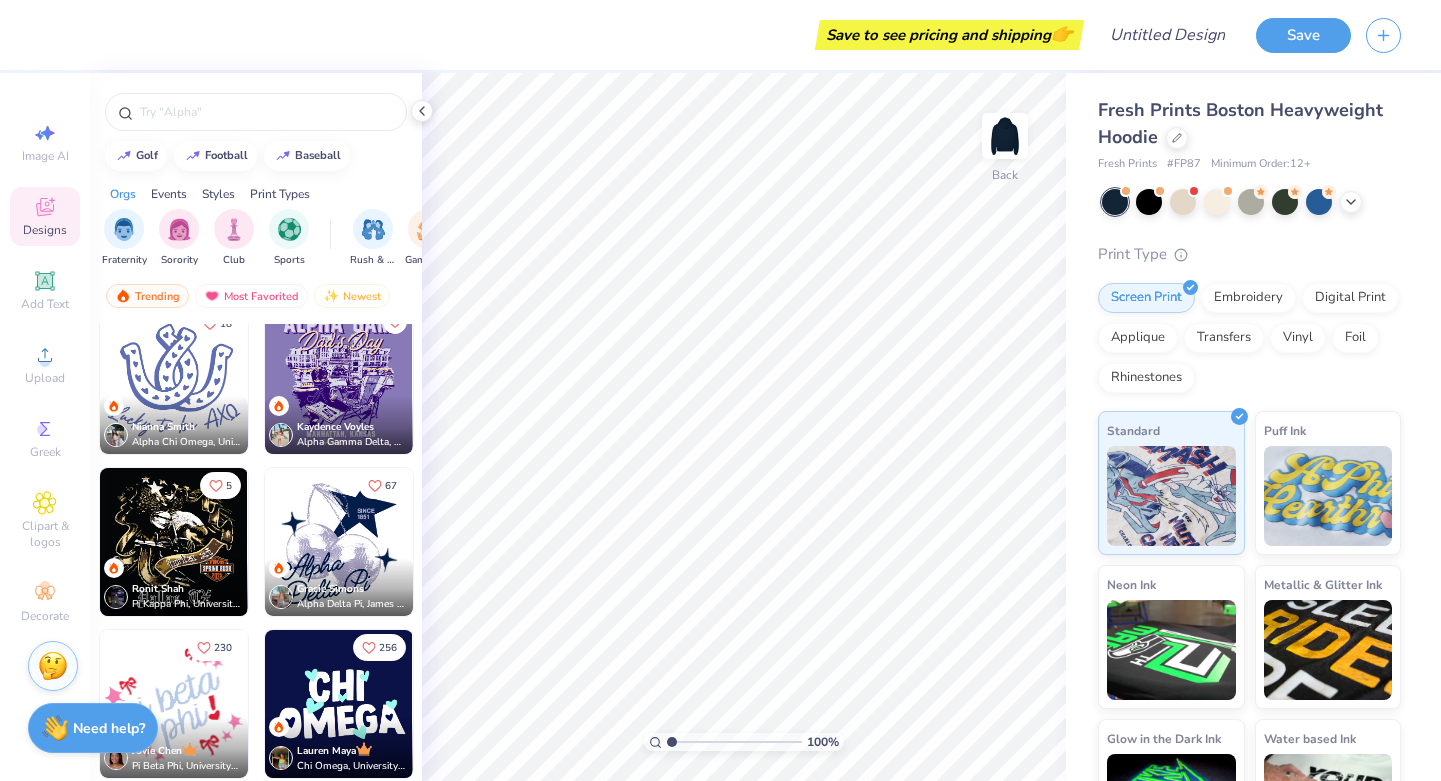 click at bounding box center (339, 542) 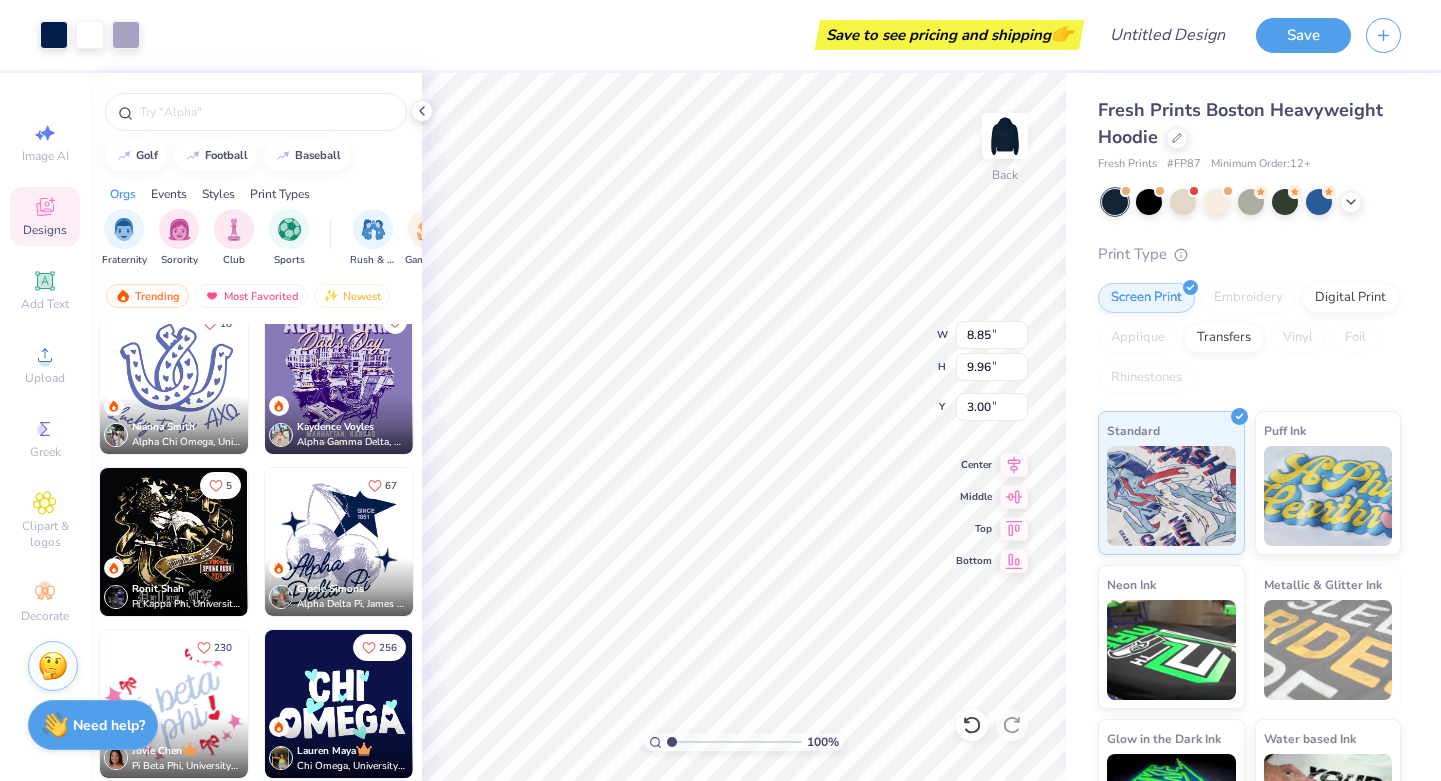 click on "Need help?" at bounding box center [109, 725] 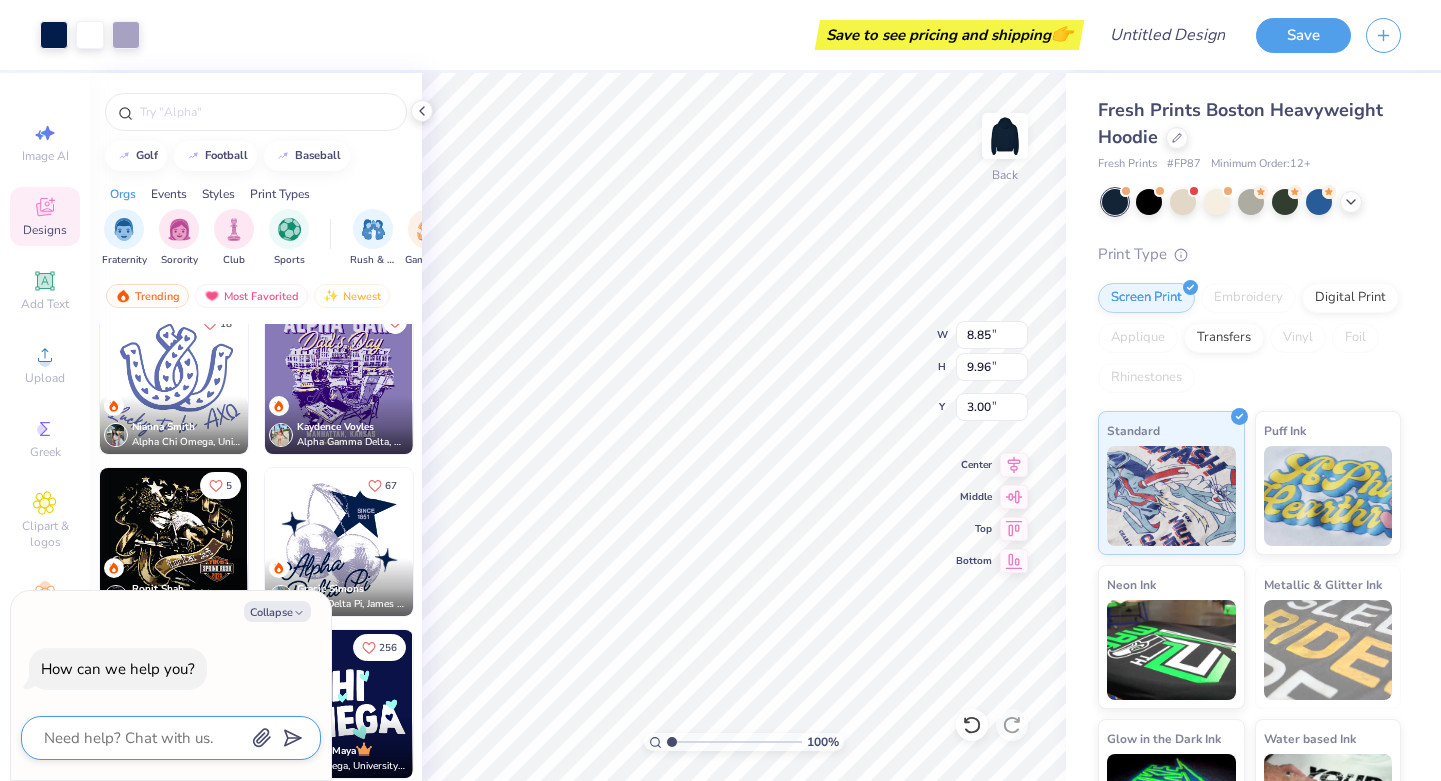 click at bounding box center [143, 738] 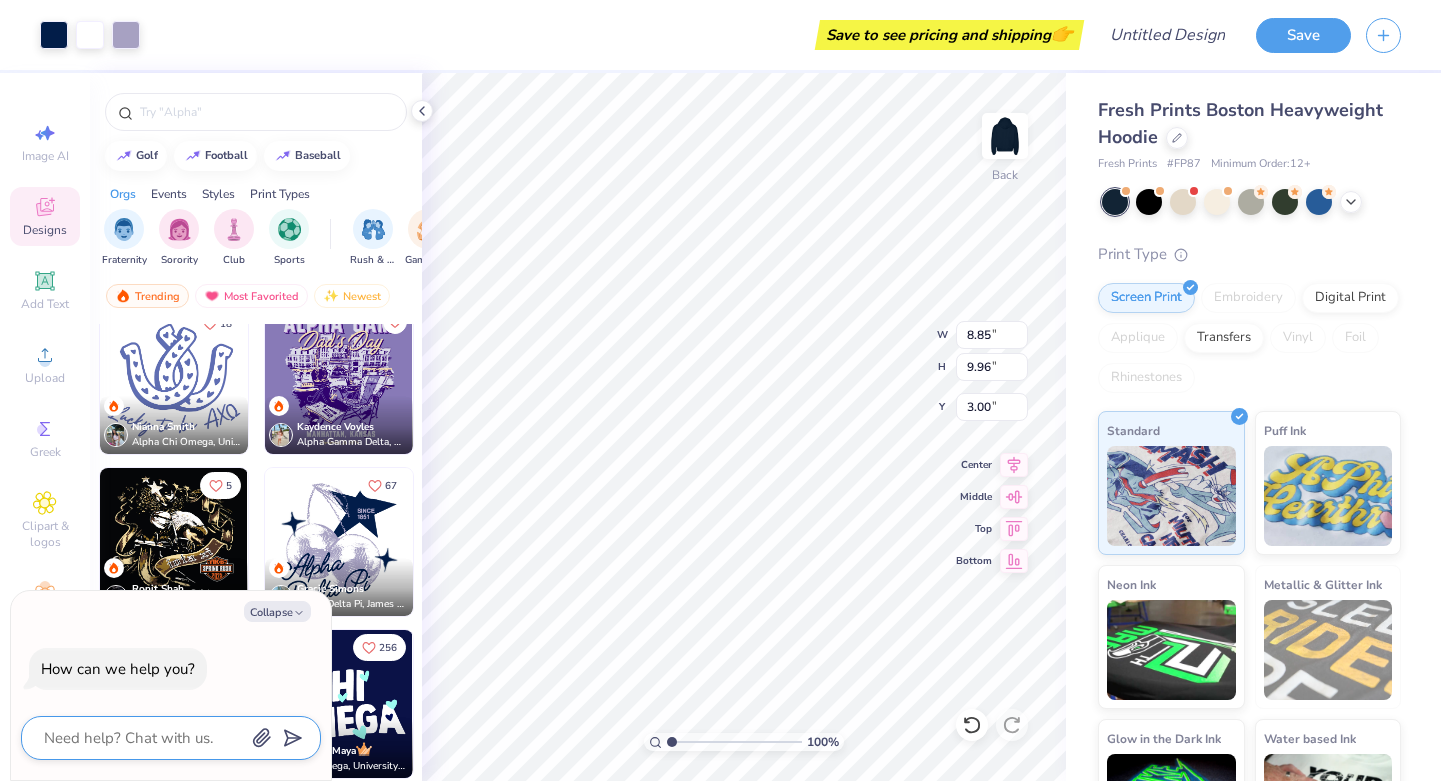 type on "h" 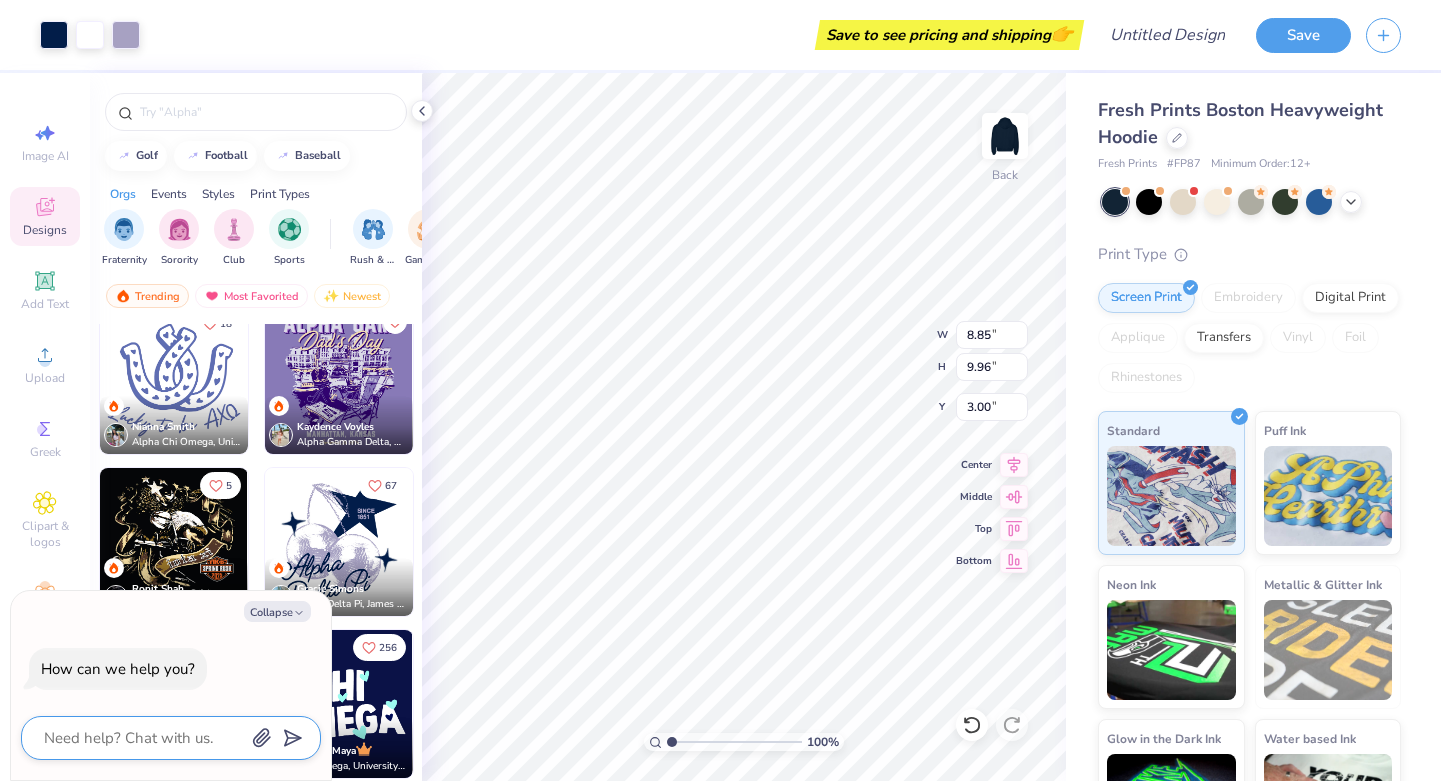 type on "x" 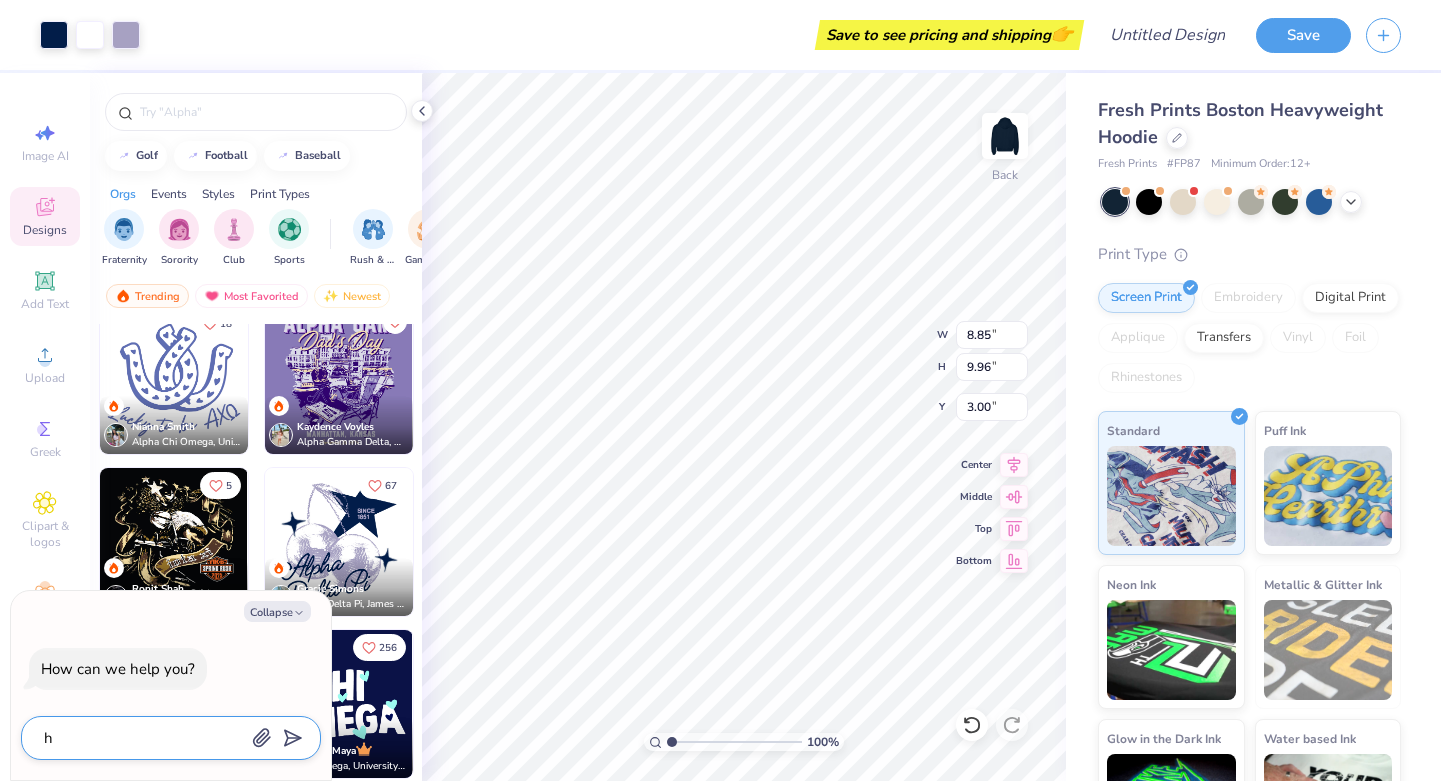 type on "ho" 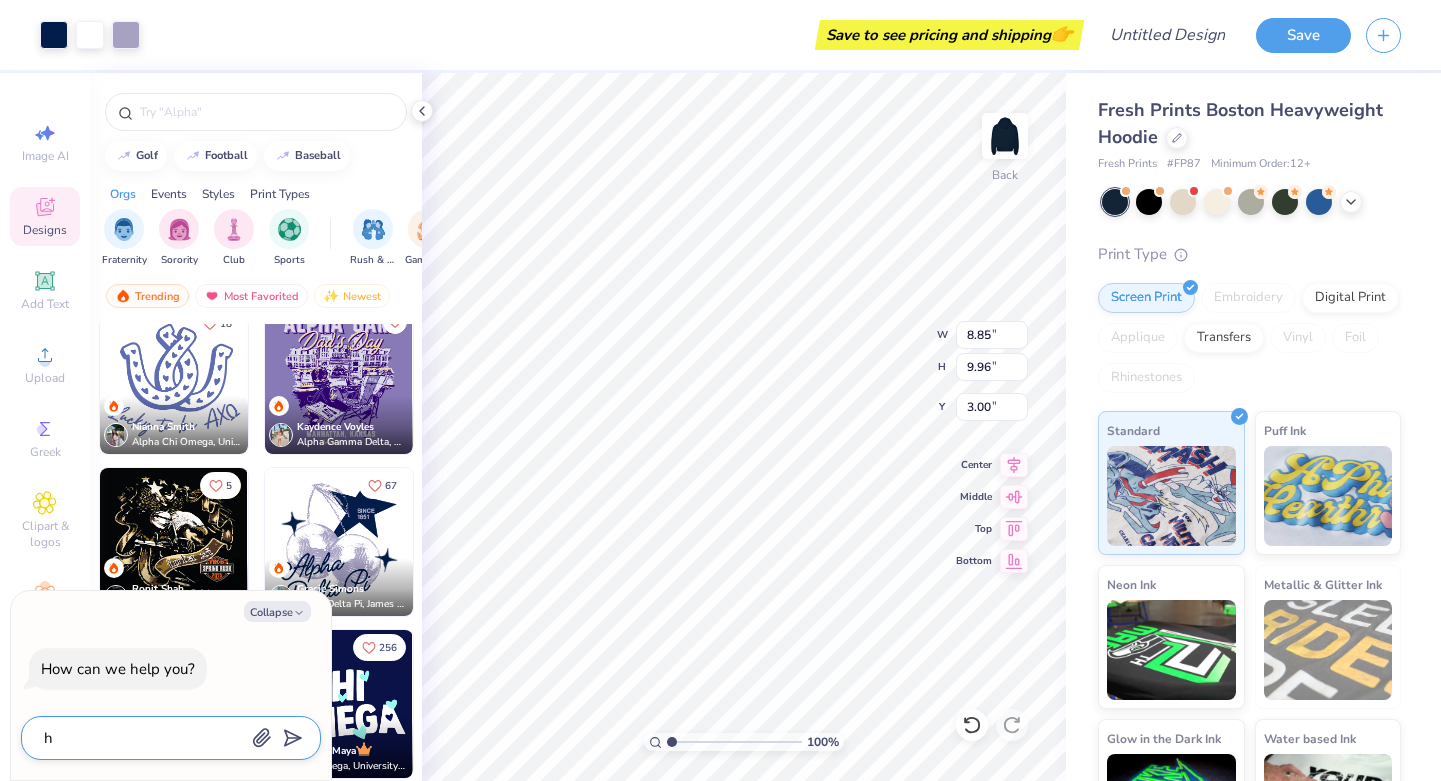 type on "x" 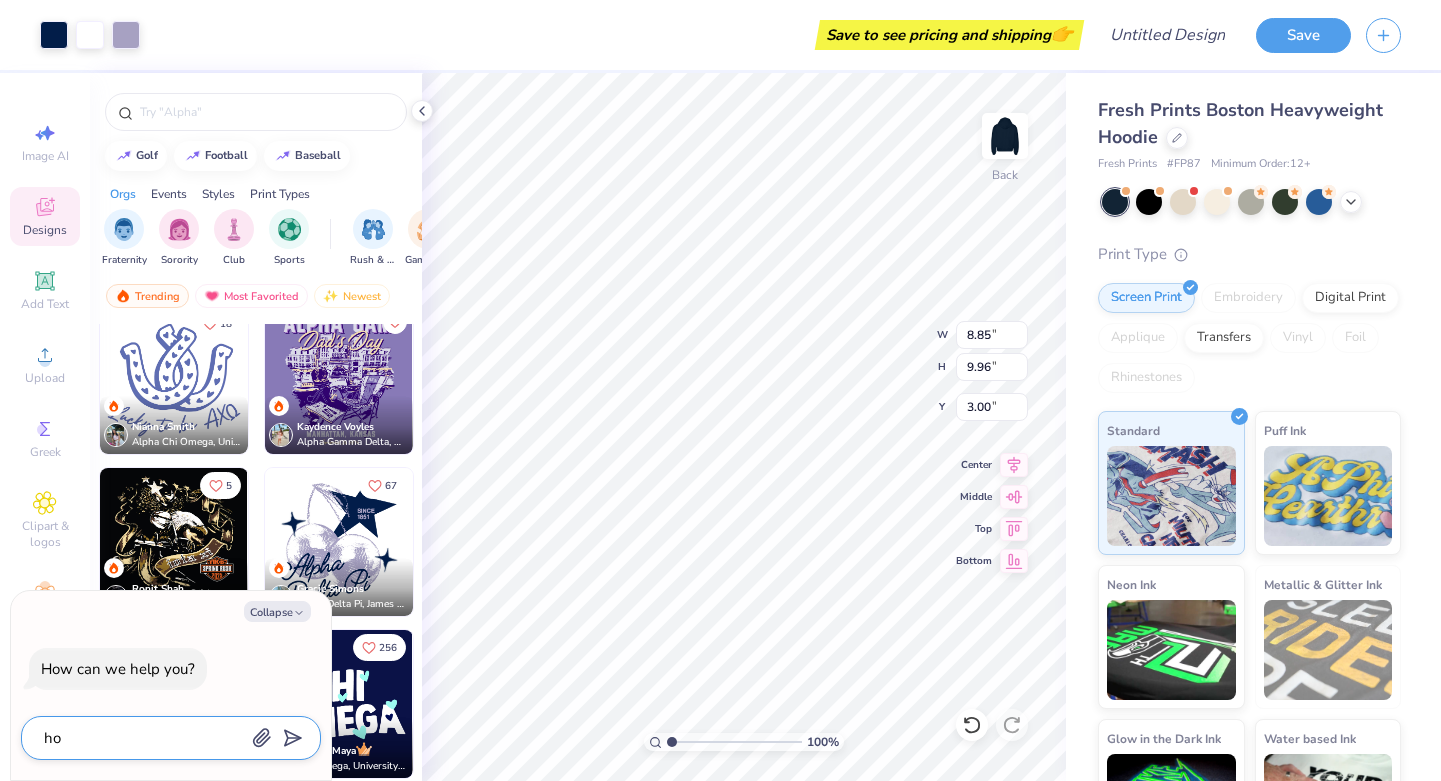 type on "how" 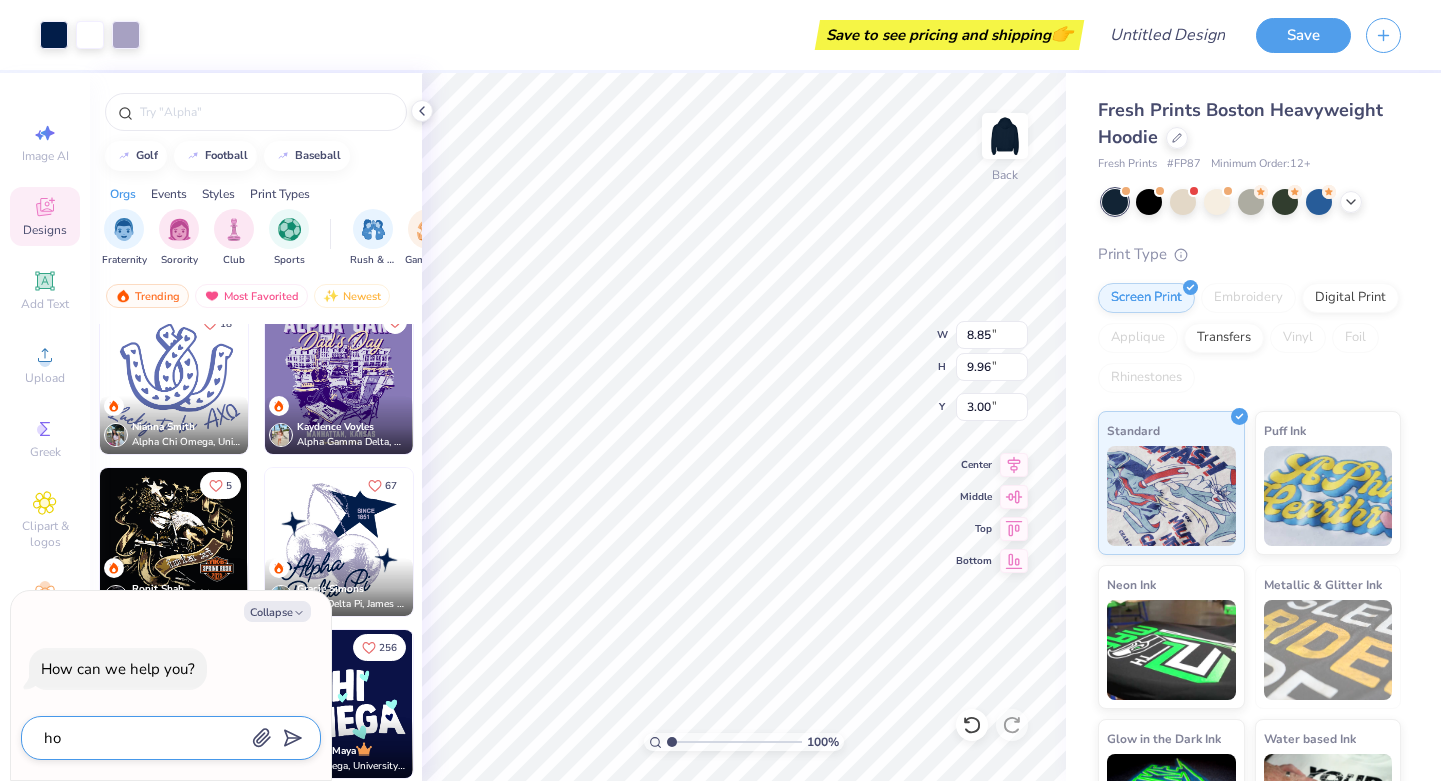type on "x" 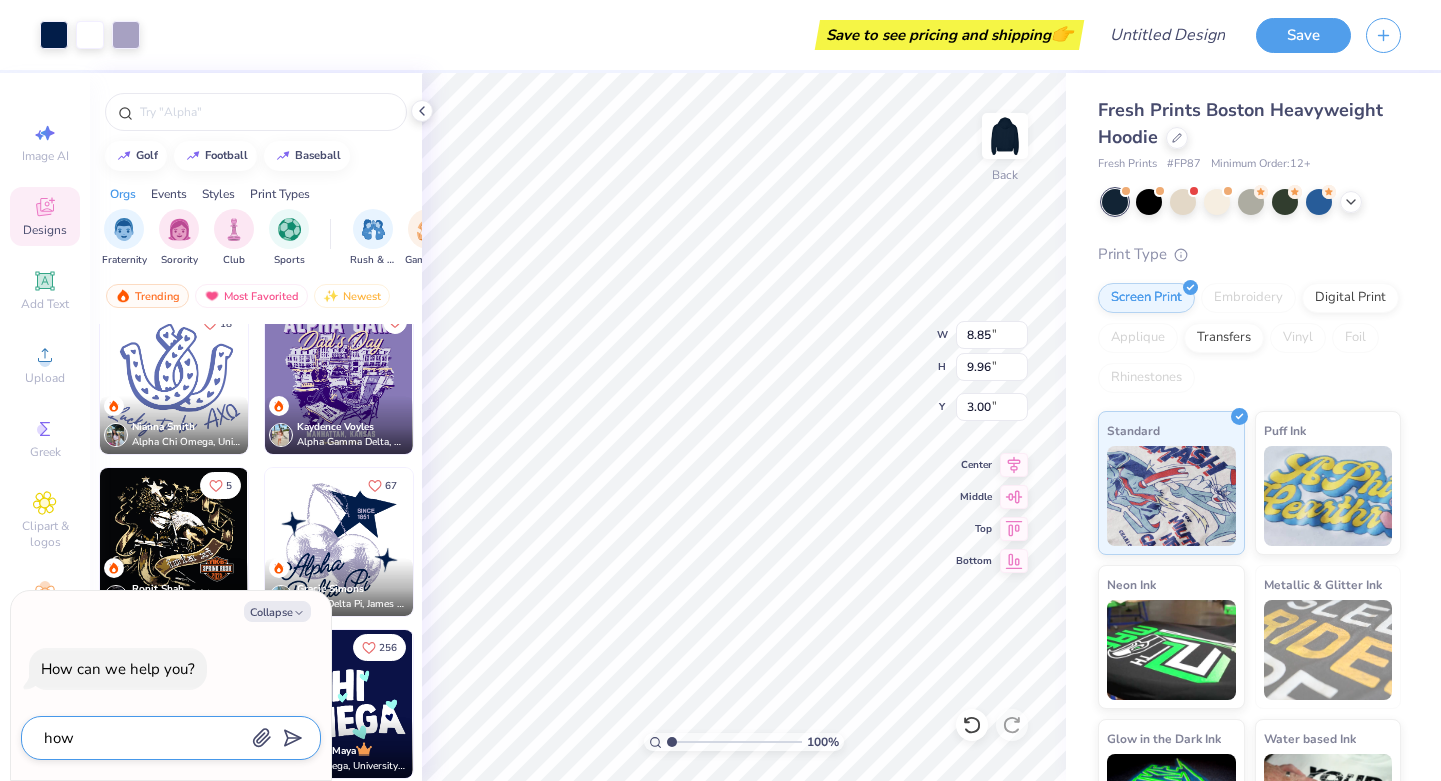 type on "how" 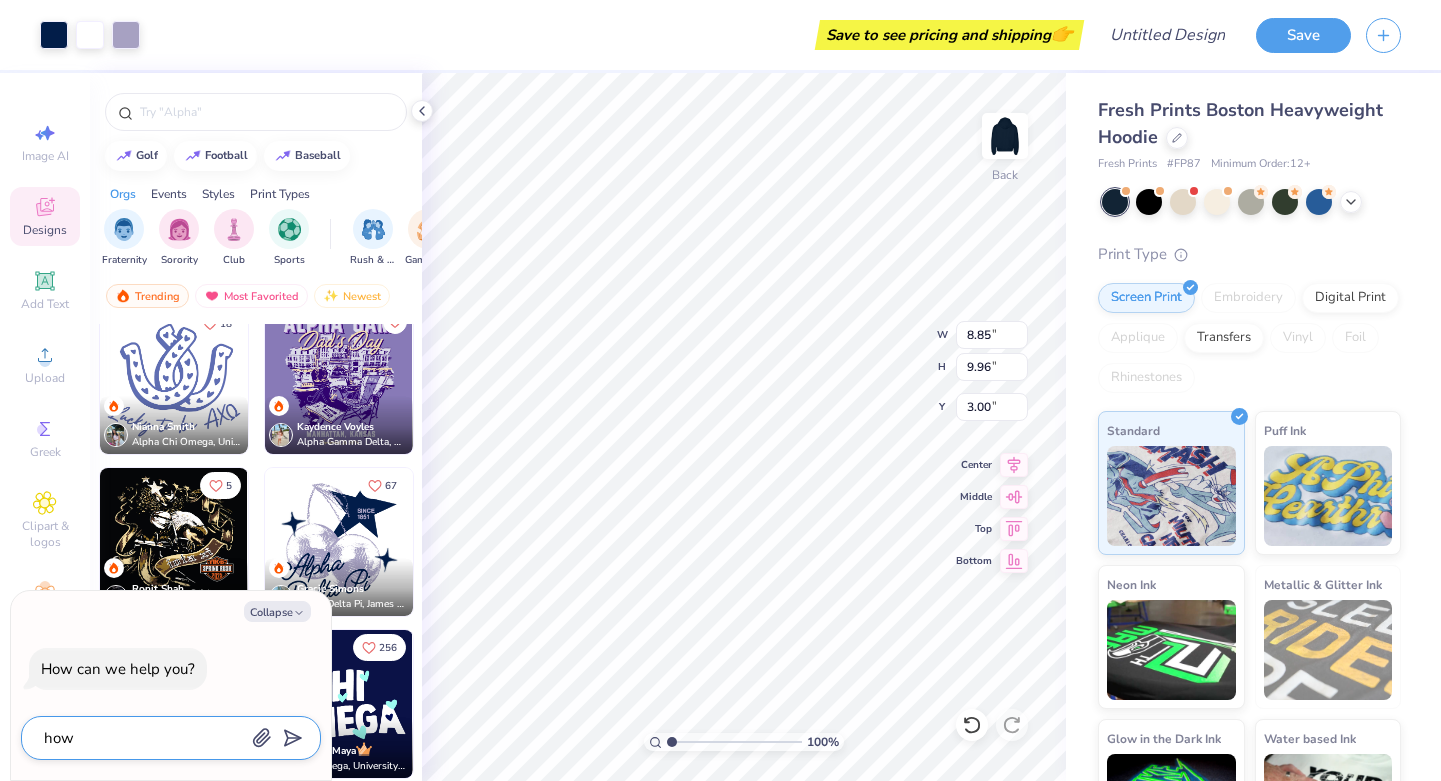 type on "x" 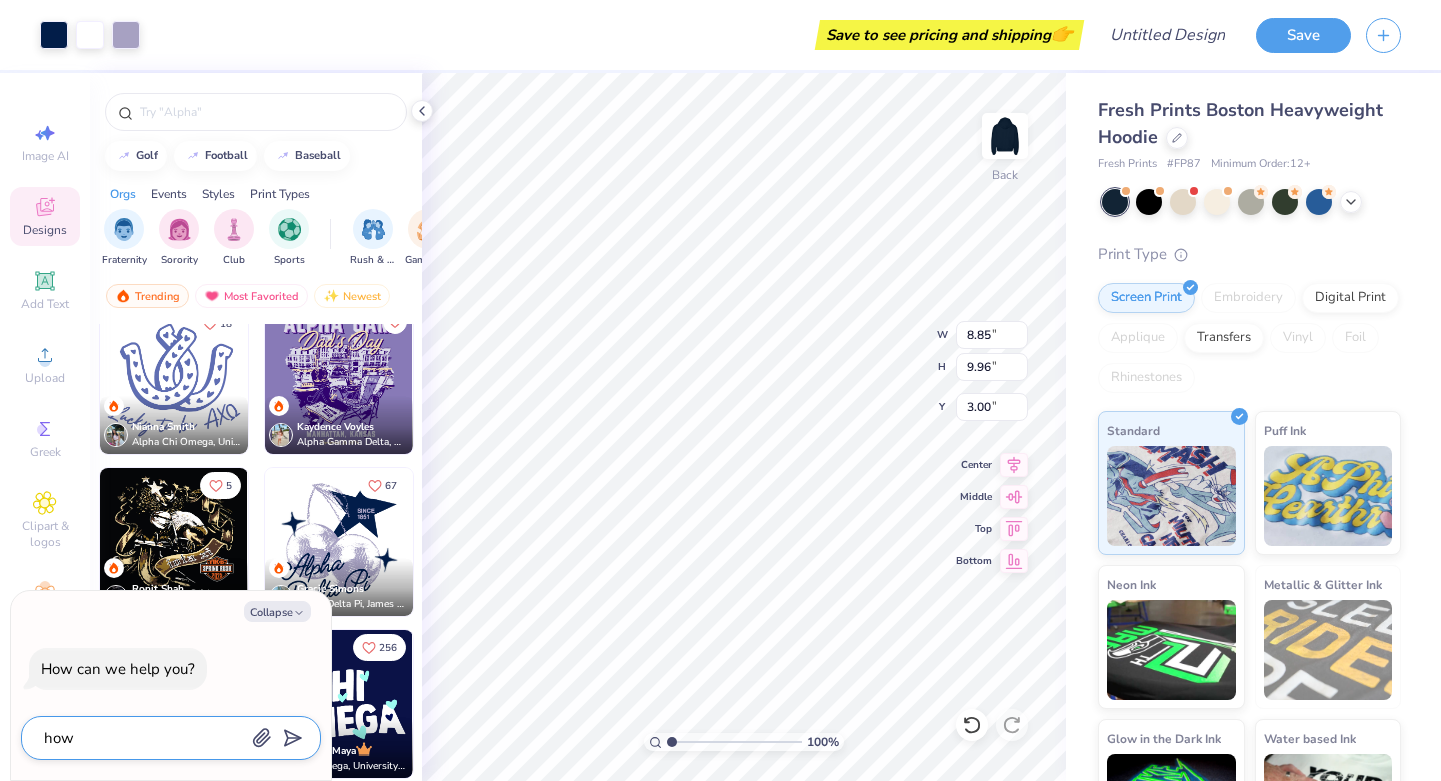 type on "how d" 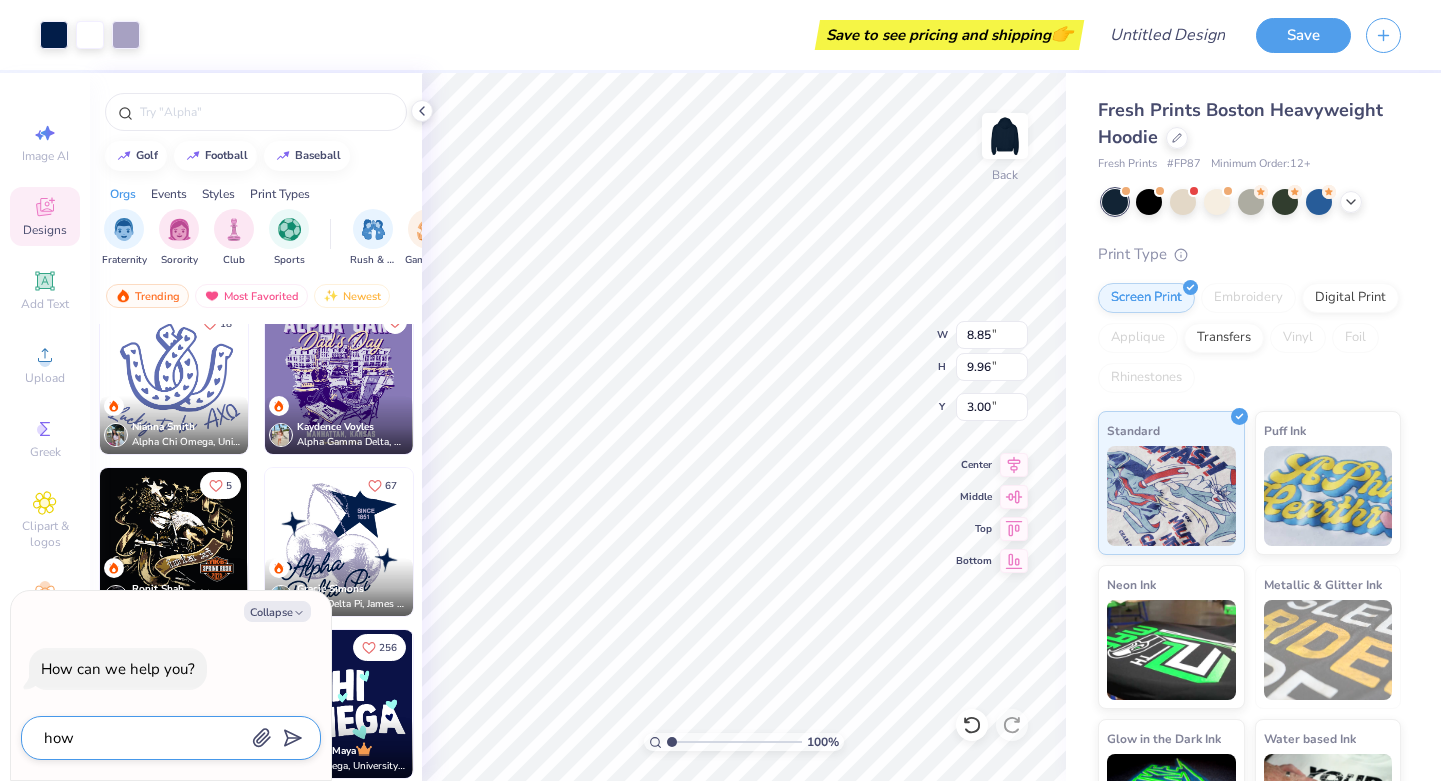 type on "x" 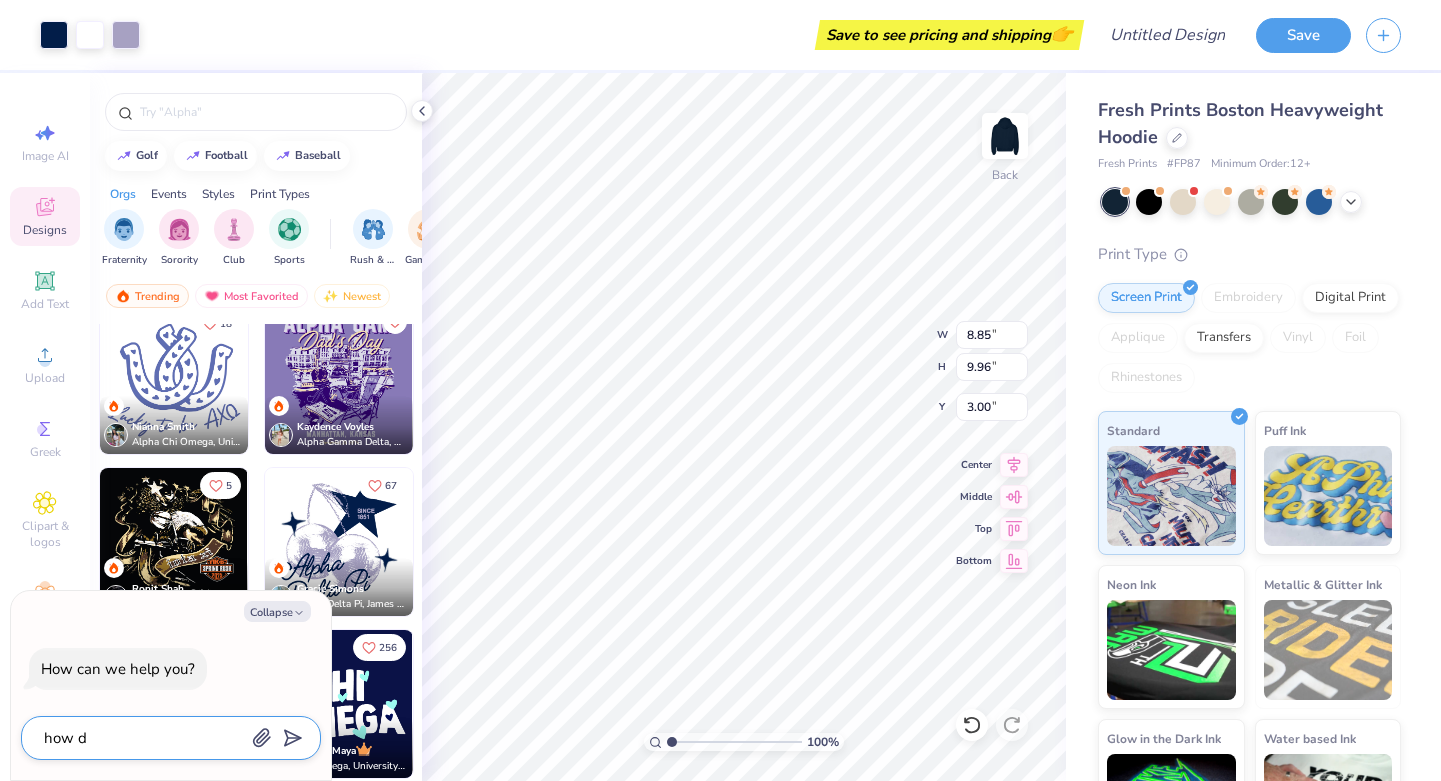 type on "how do" 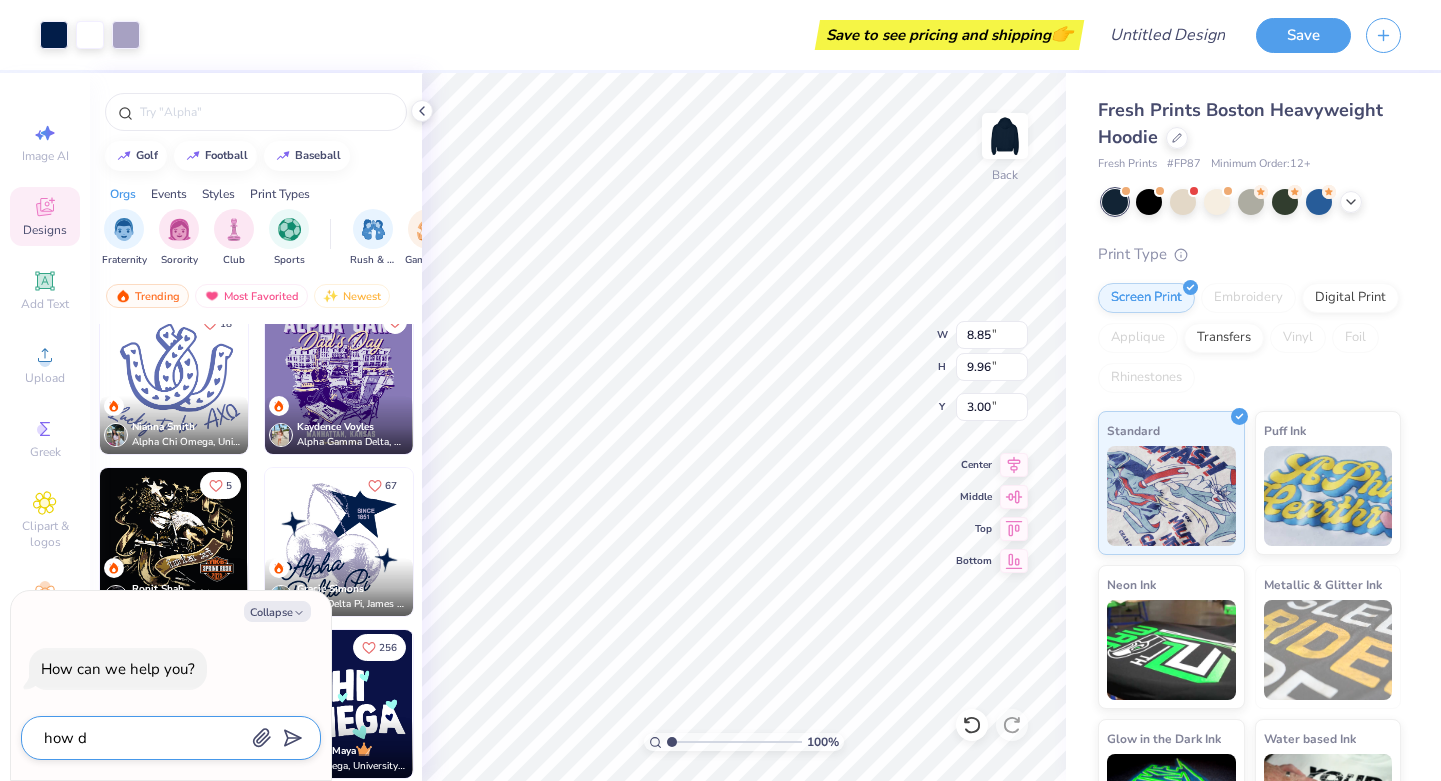 type on "x" 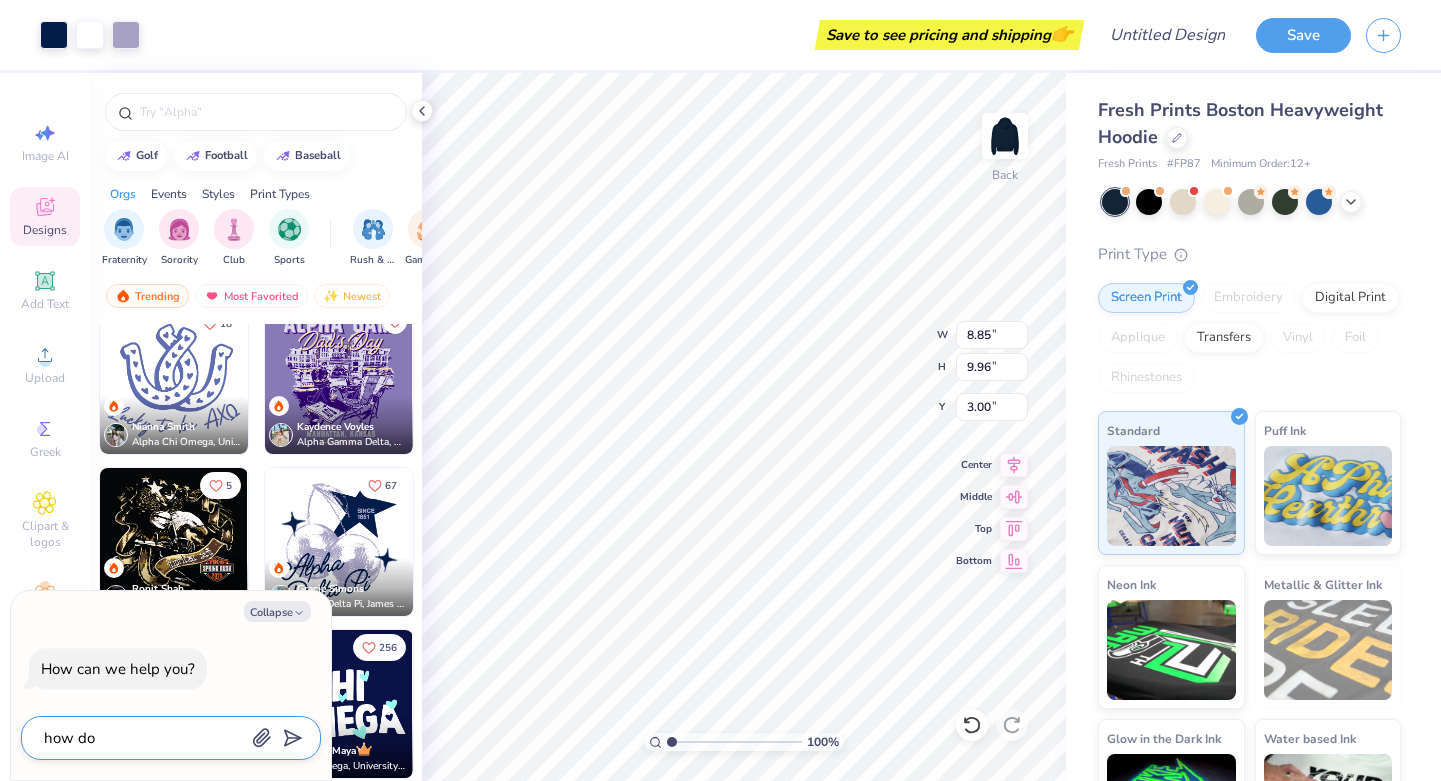 type on "how do" 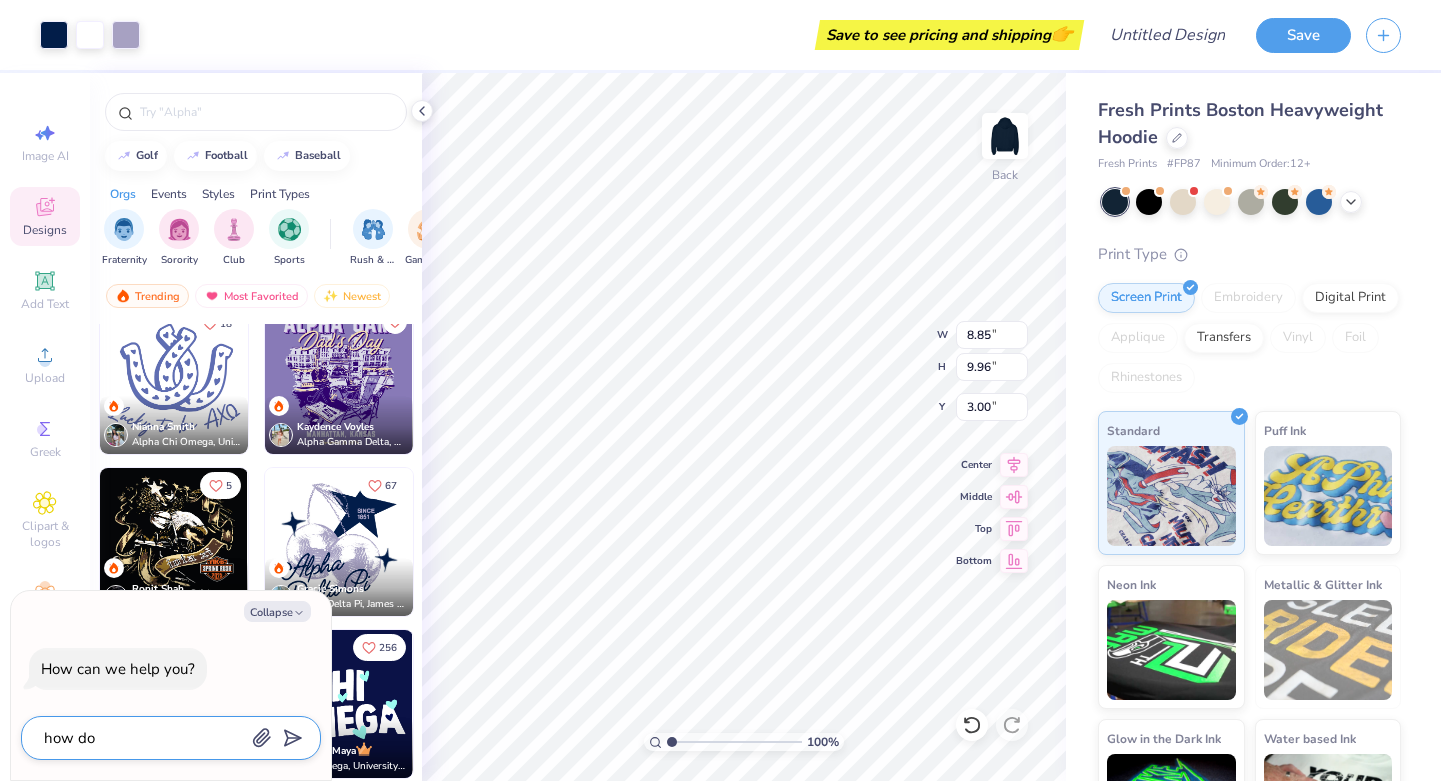 type on "x" 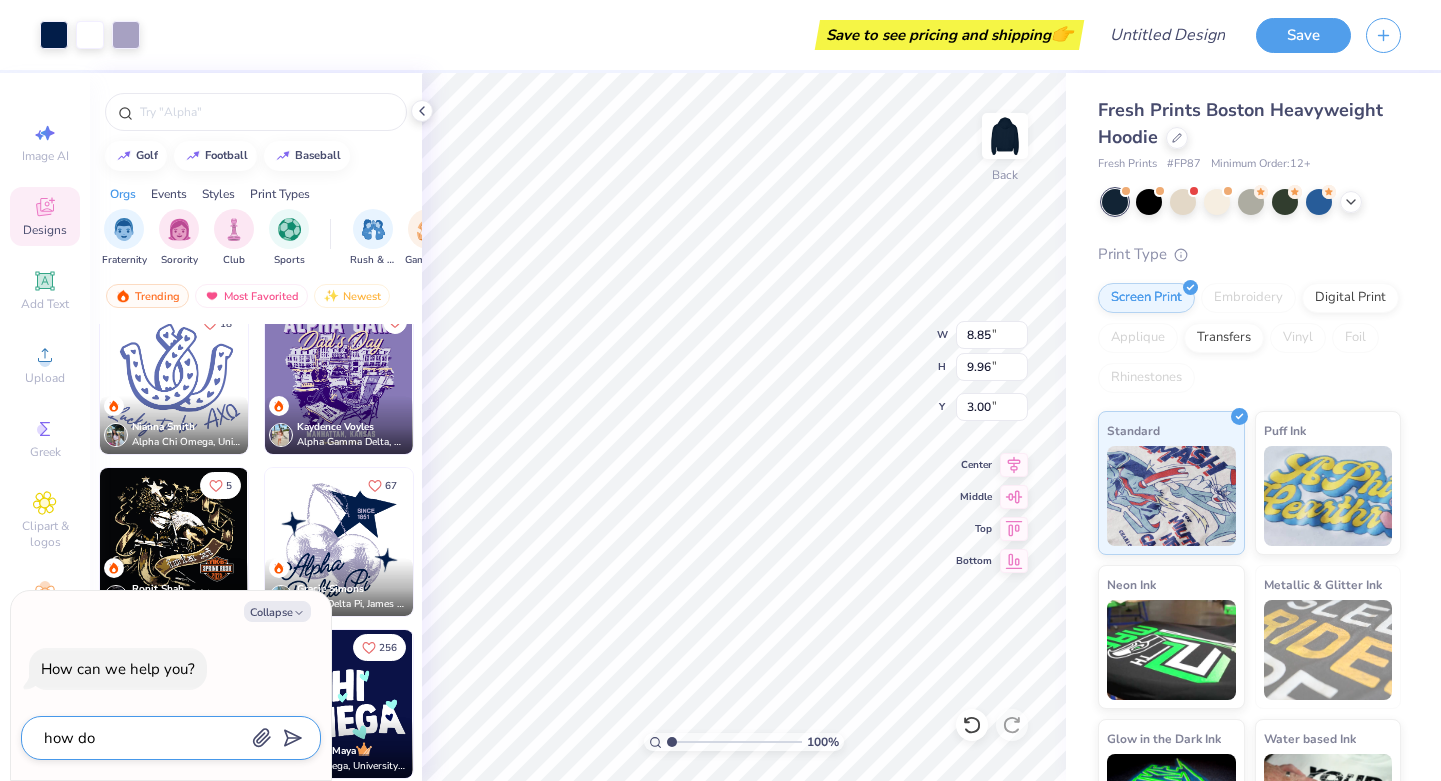 type on "how do i" 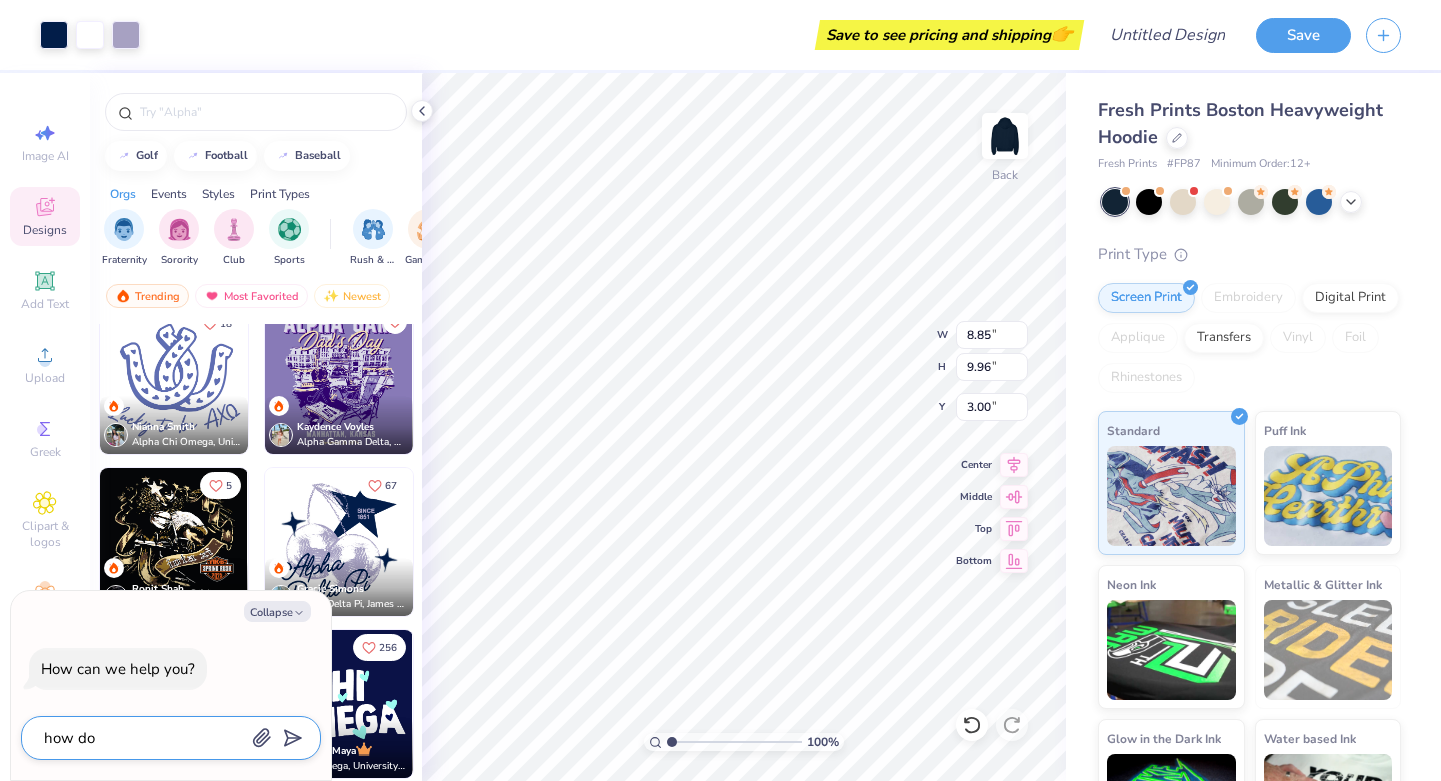 type on "x" 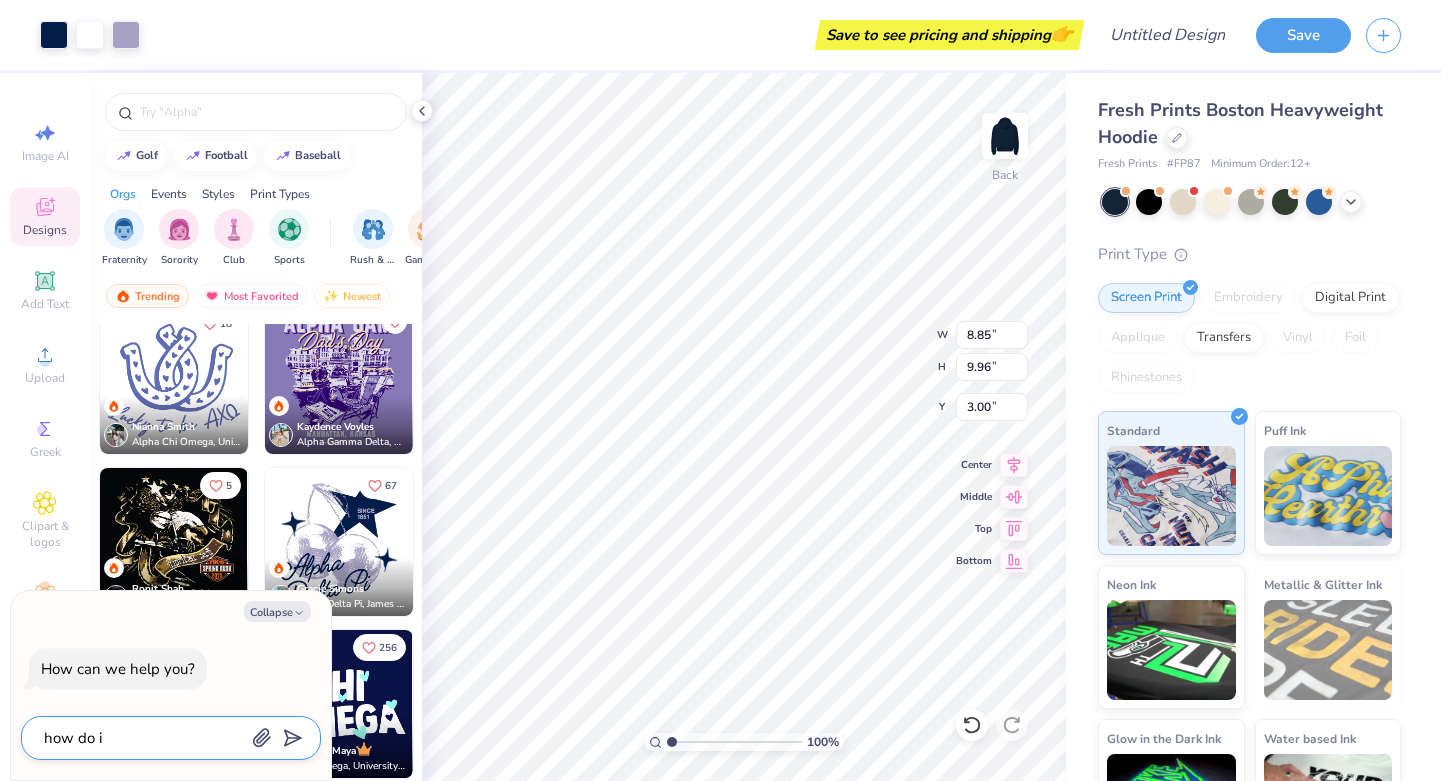 type on "how do I" 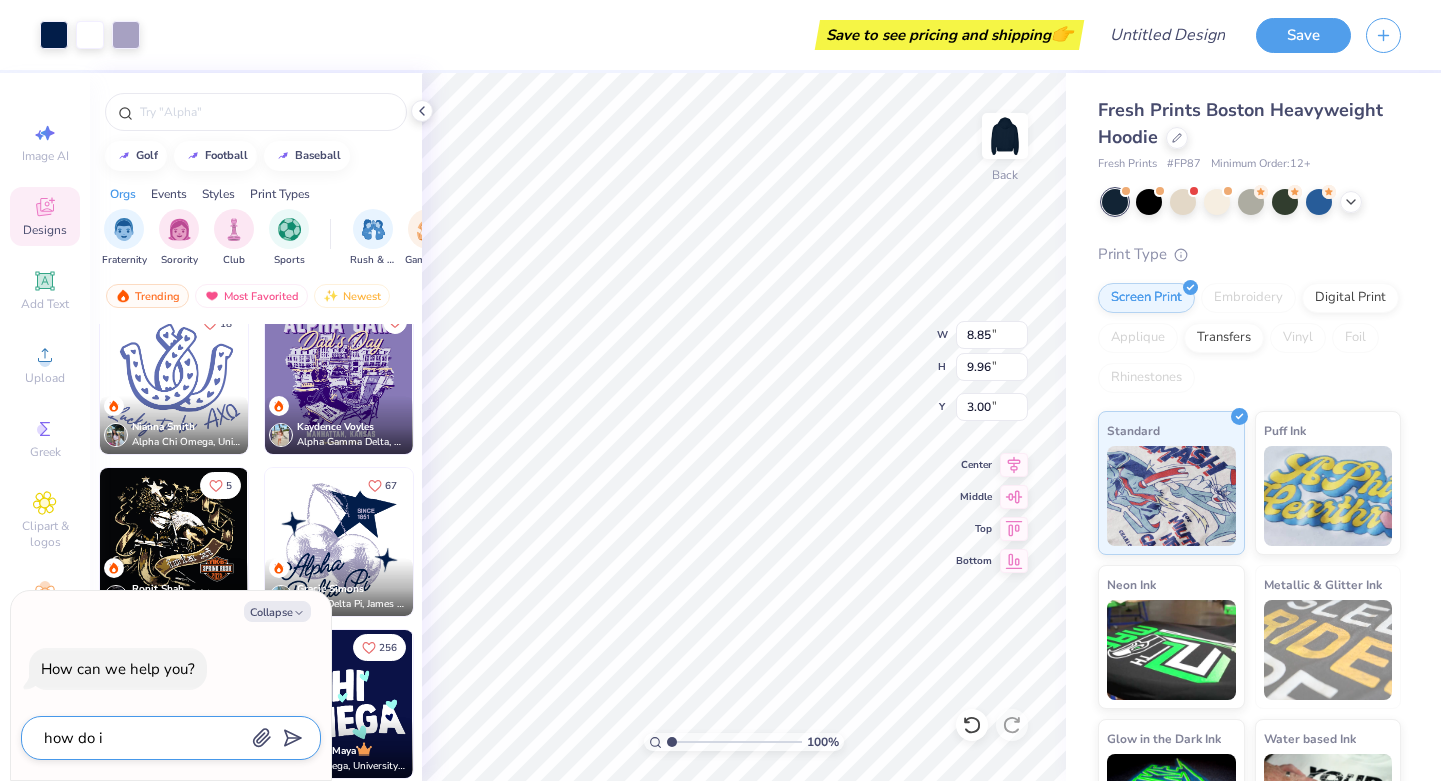 type on "x" 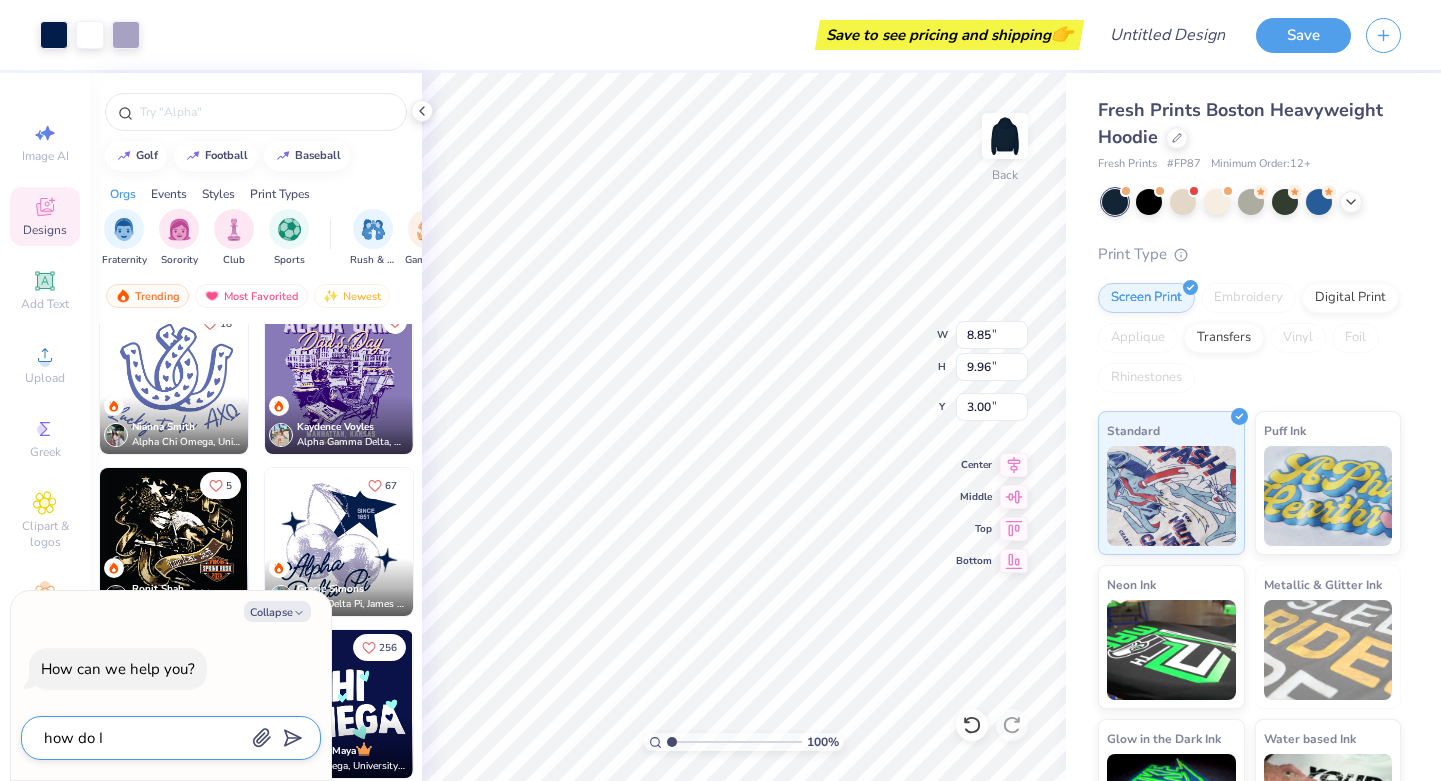 type on "how do I c" 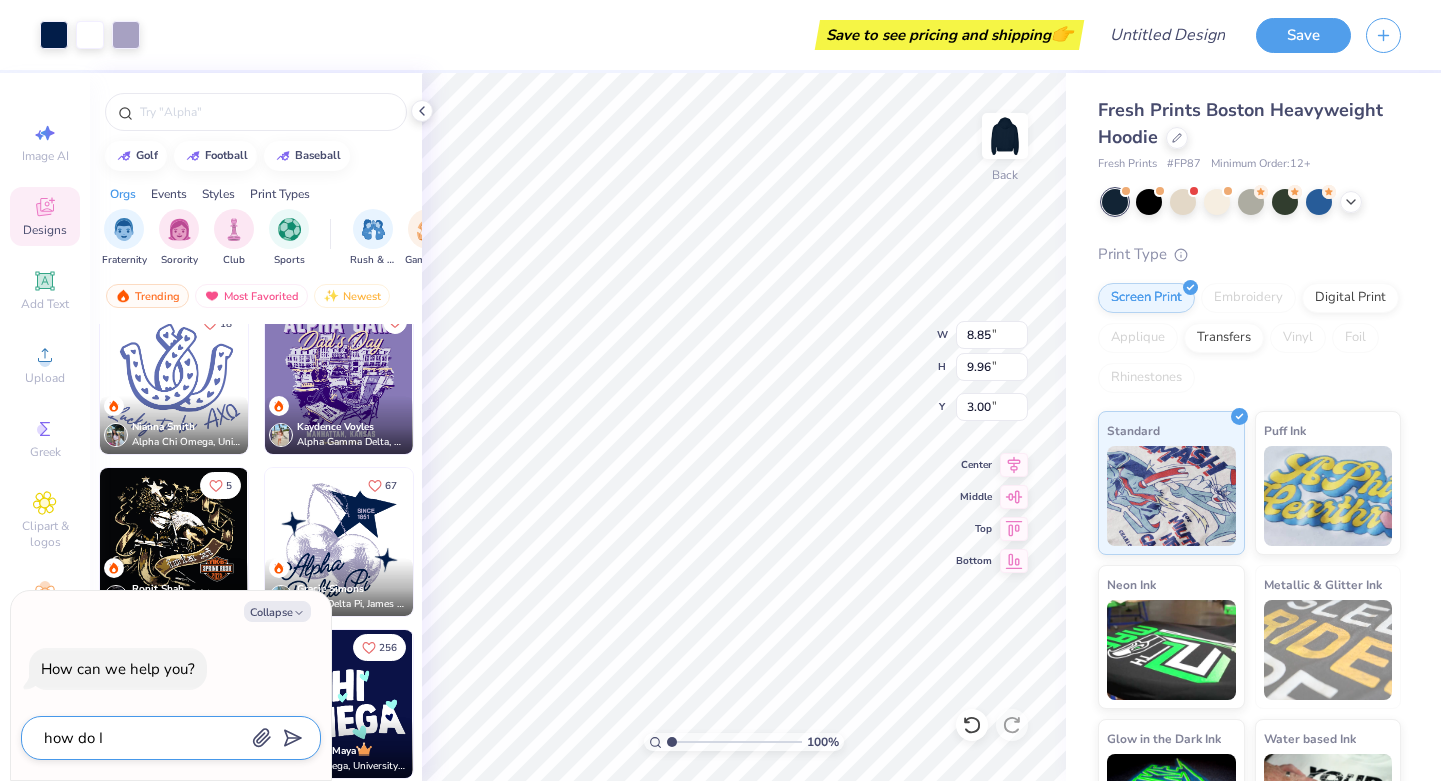 type on "x" 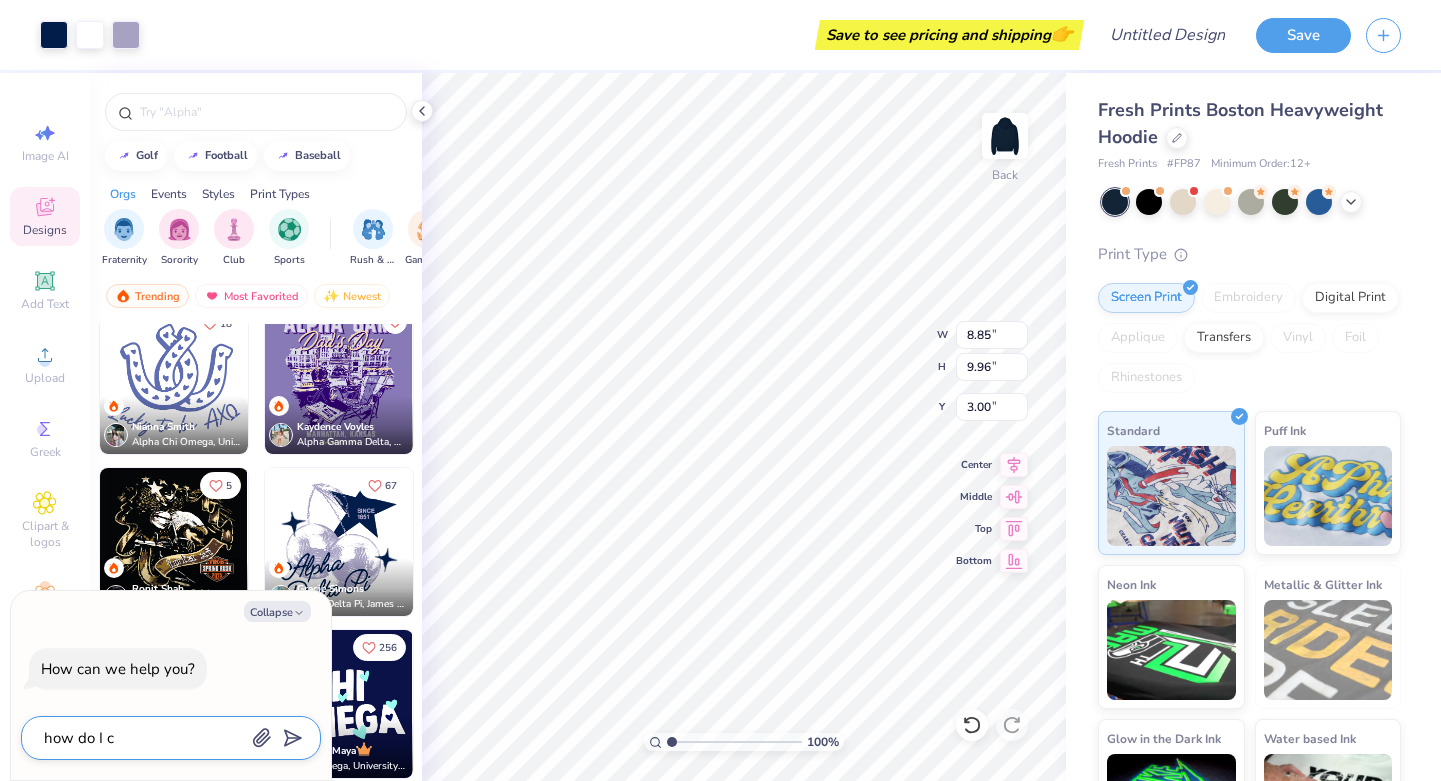type on "how do I ch" 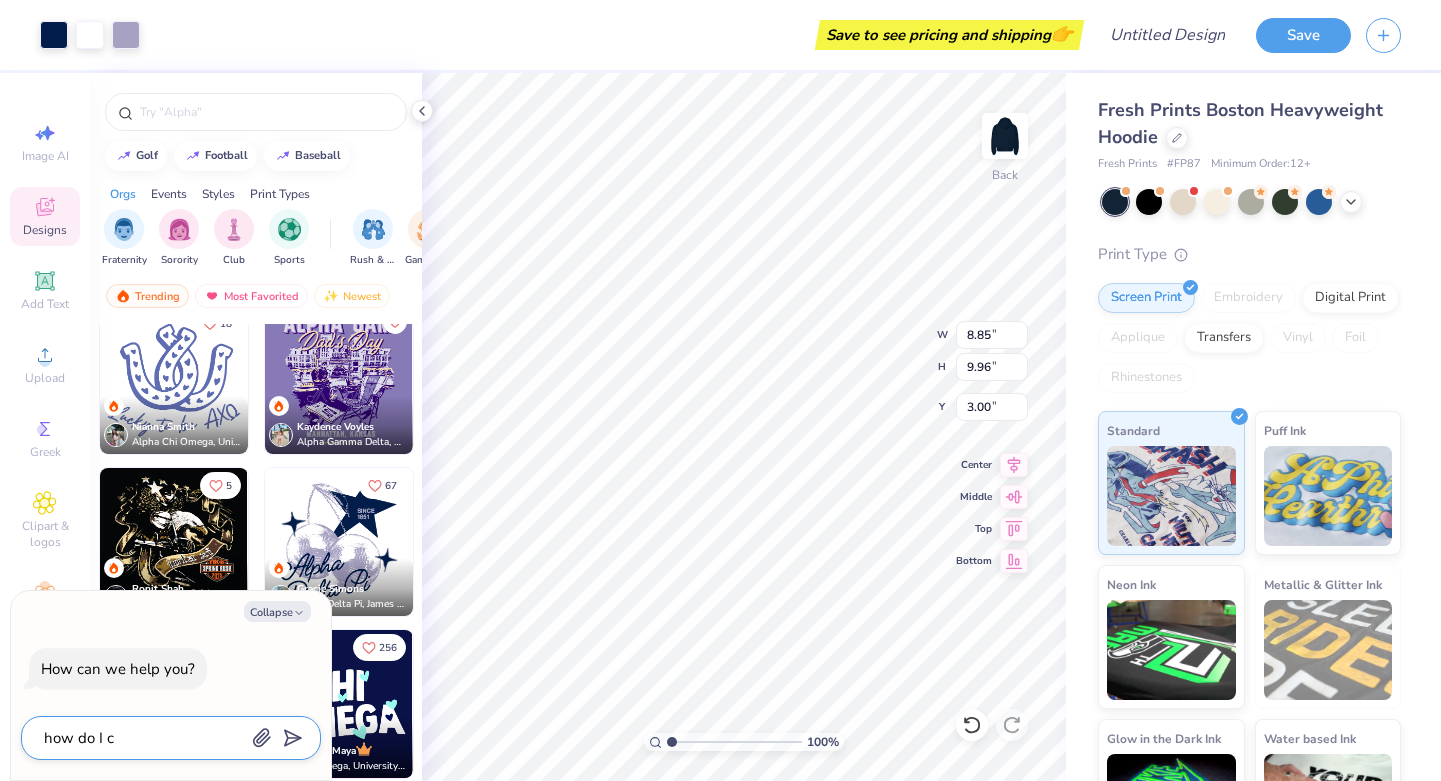 type on "x" 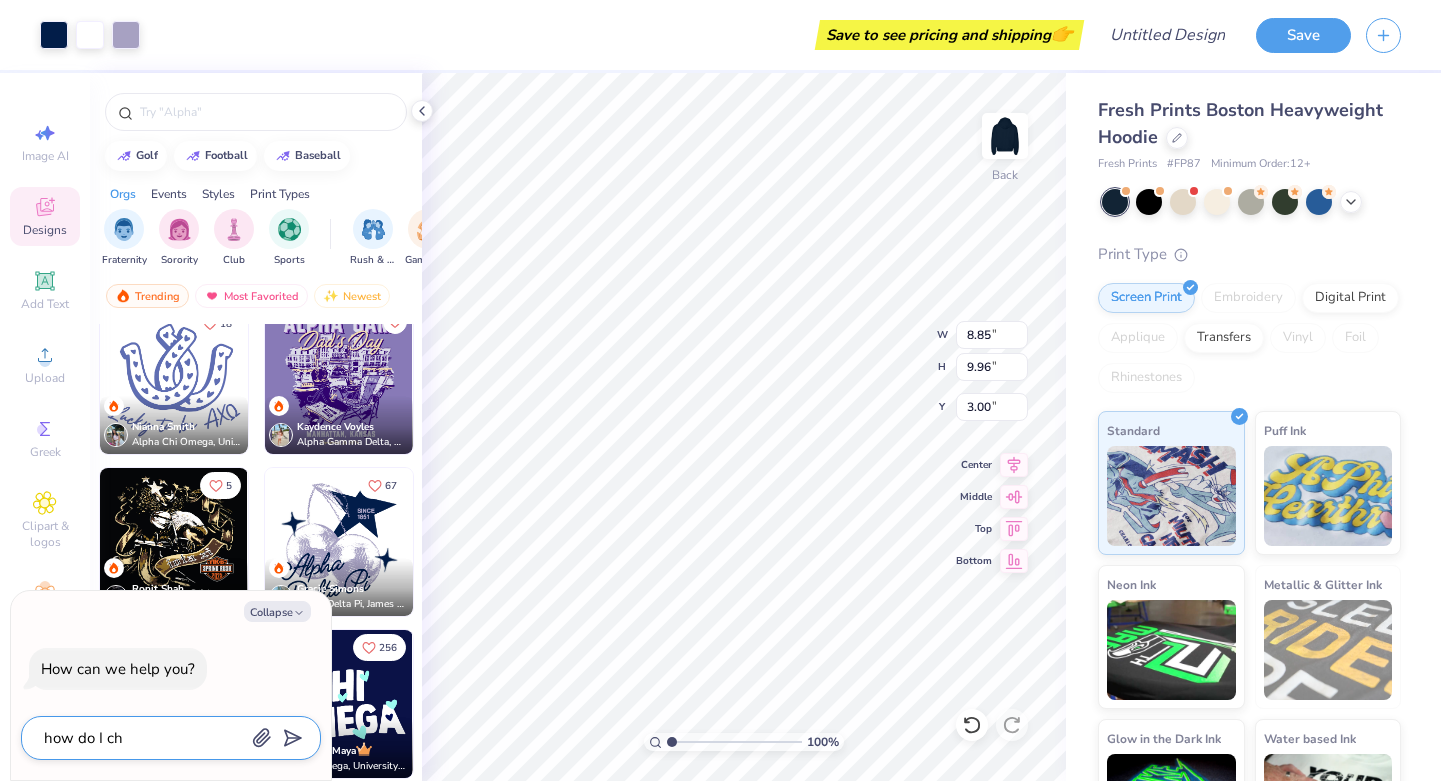 type on "how do I cha" 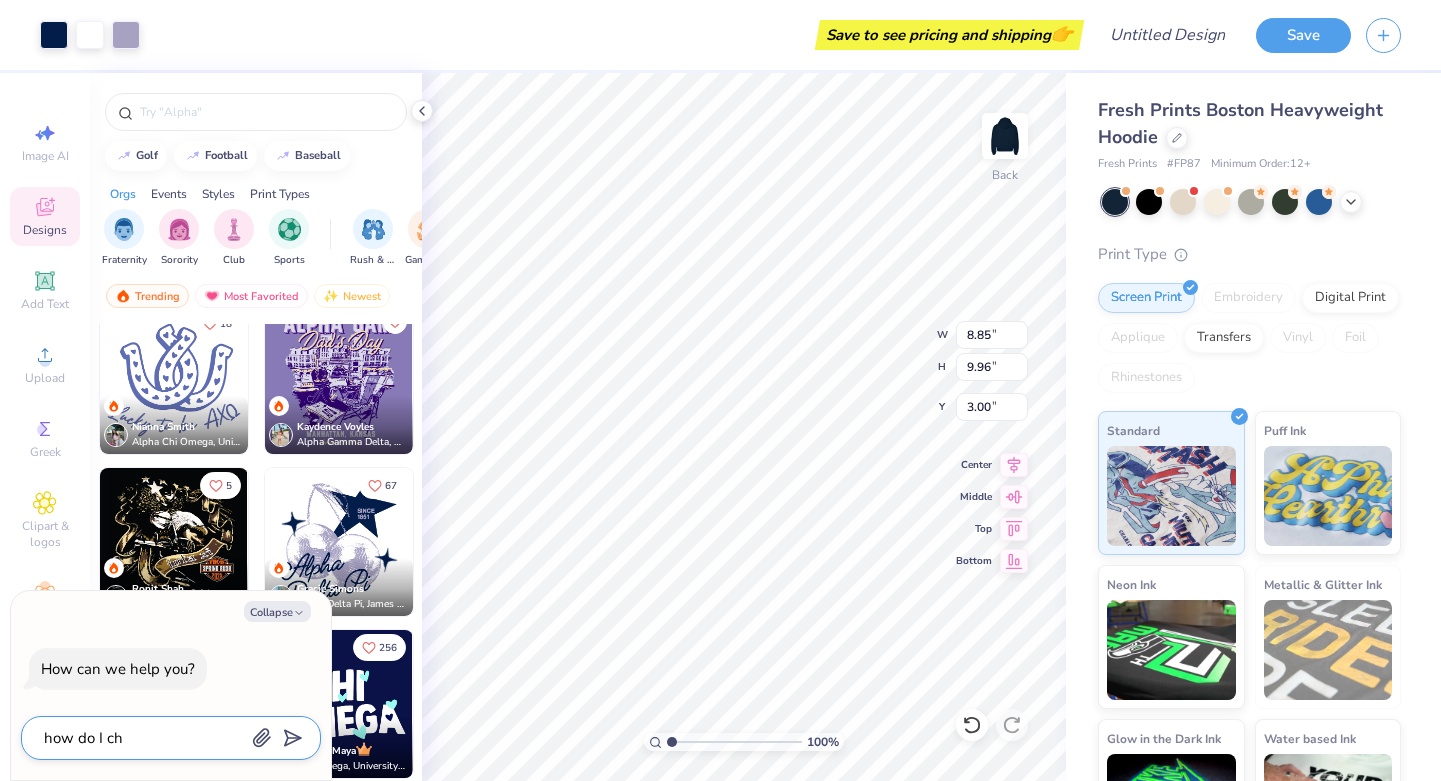 type on "x" 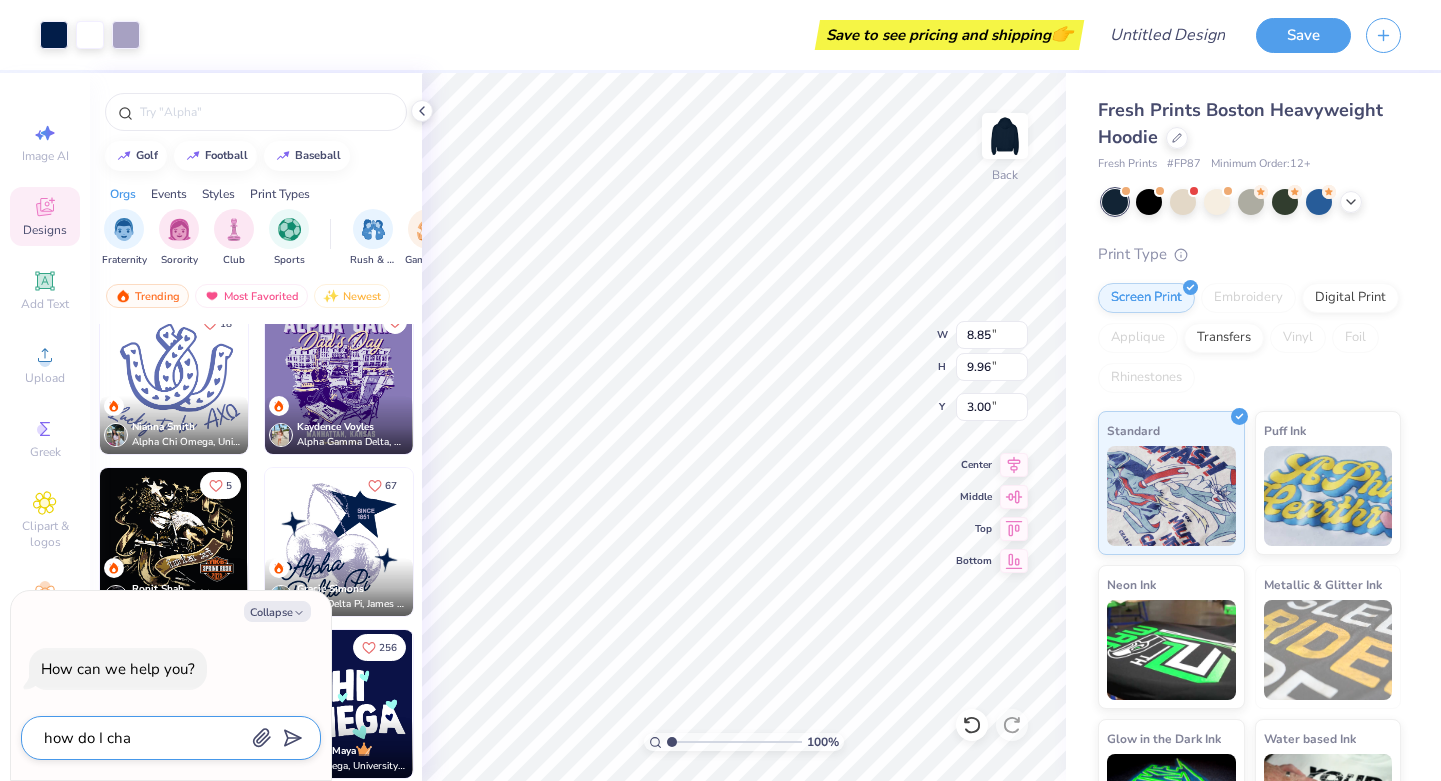 type on "how do I chan" 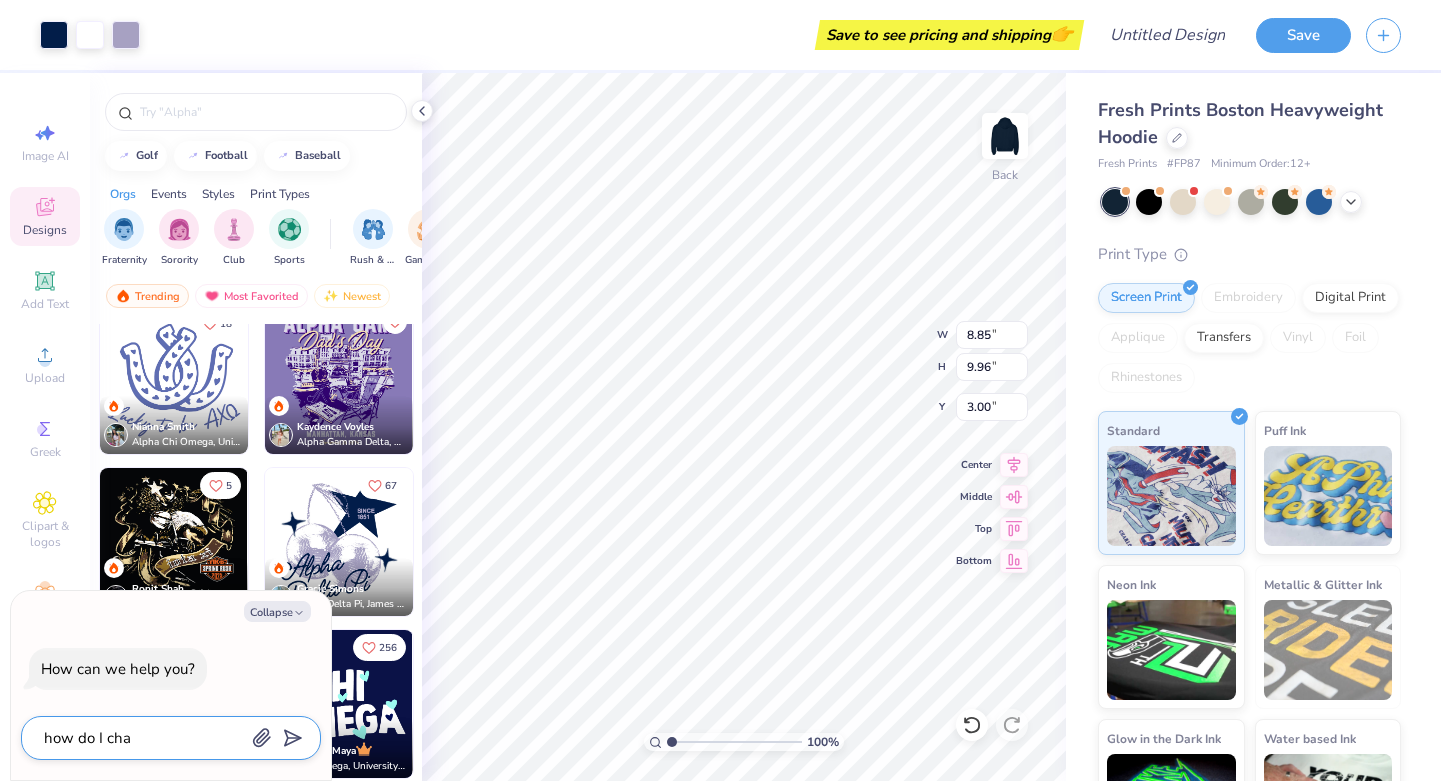 type on "x" 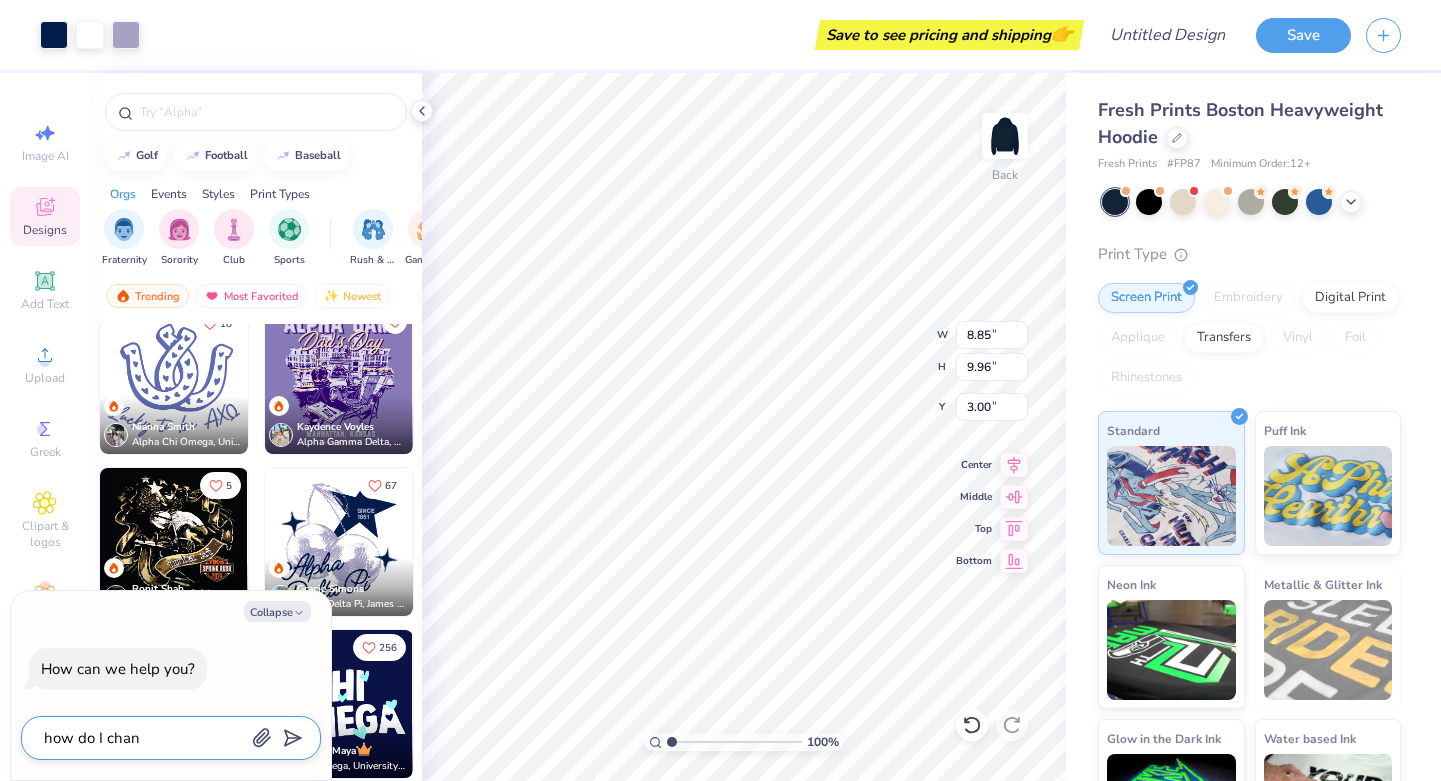 type on "how do I chang" 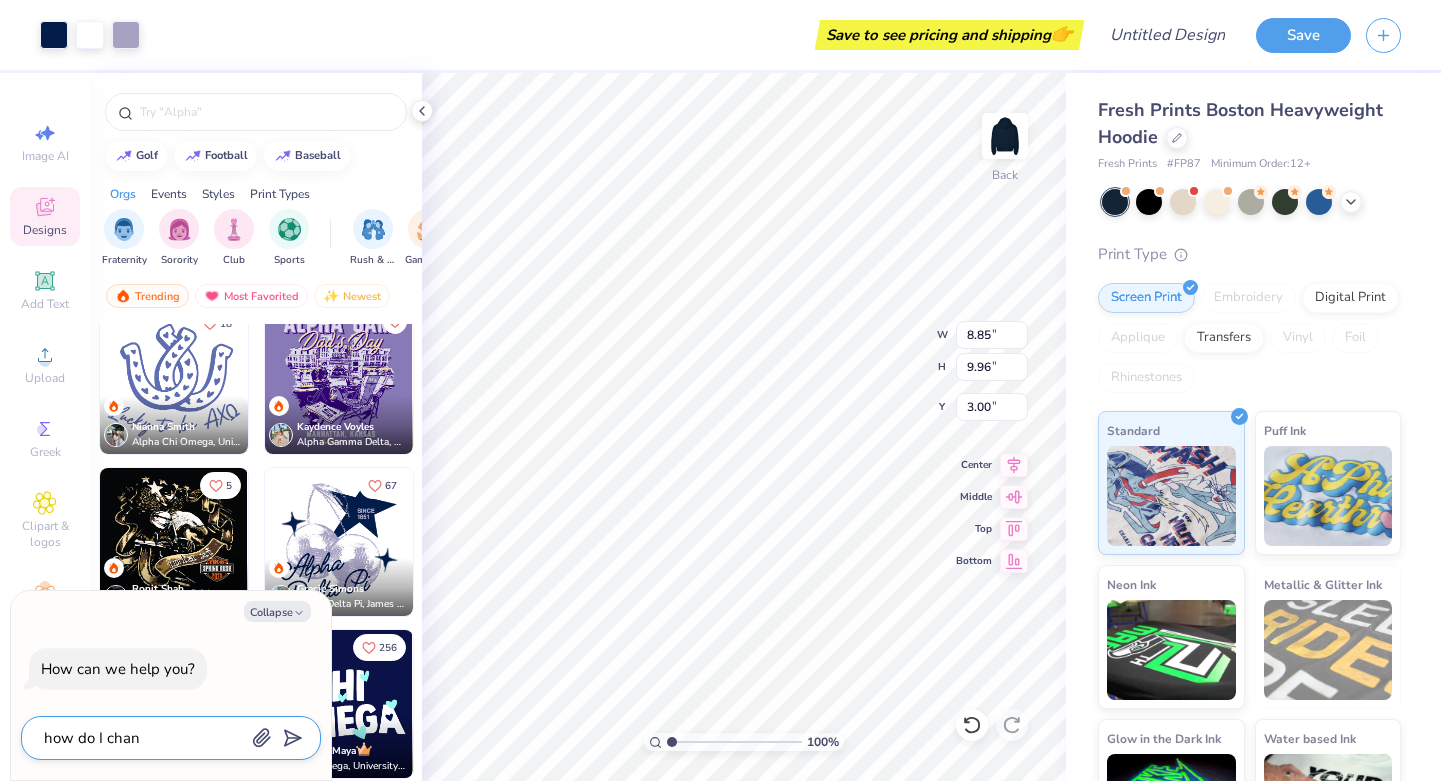 type on "x" 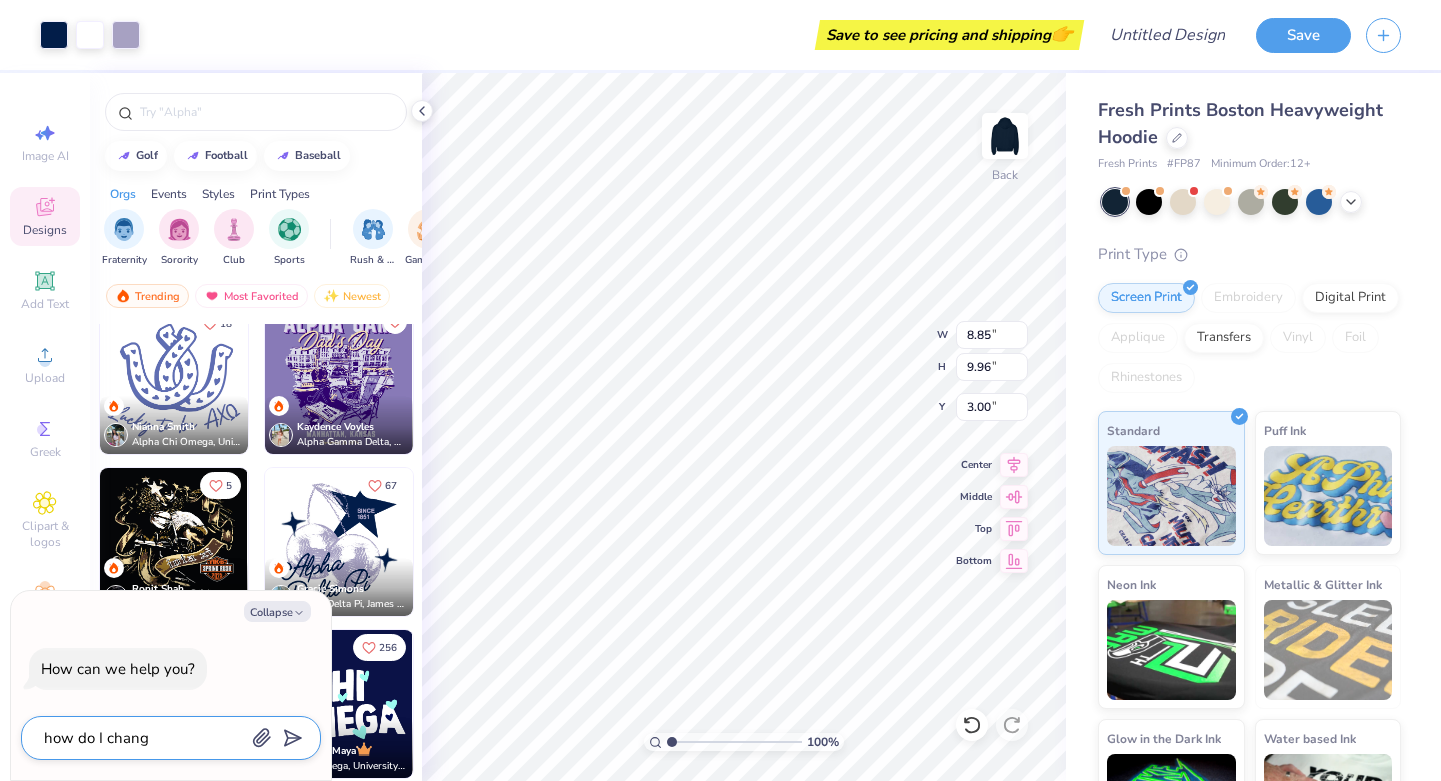 type on "how do I change" 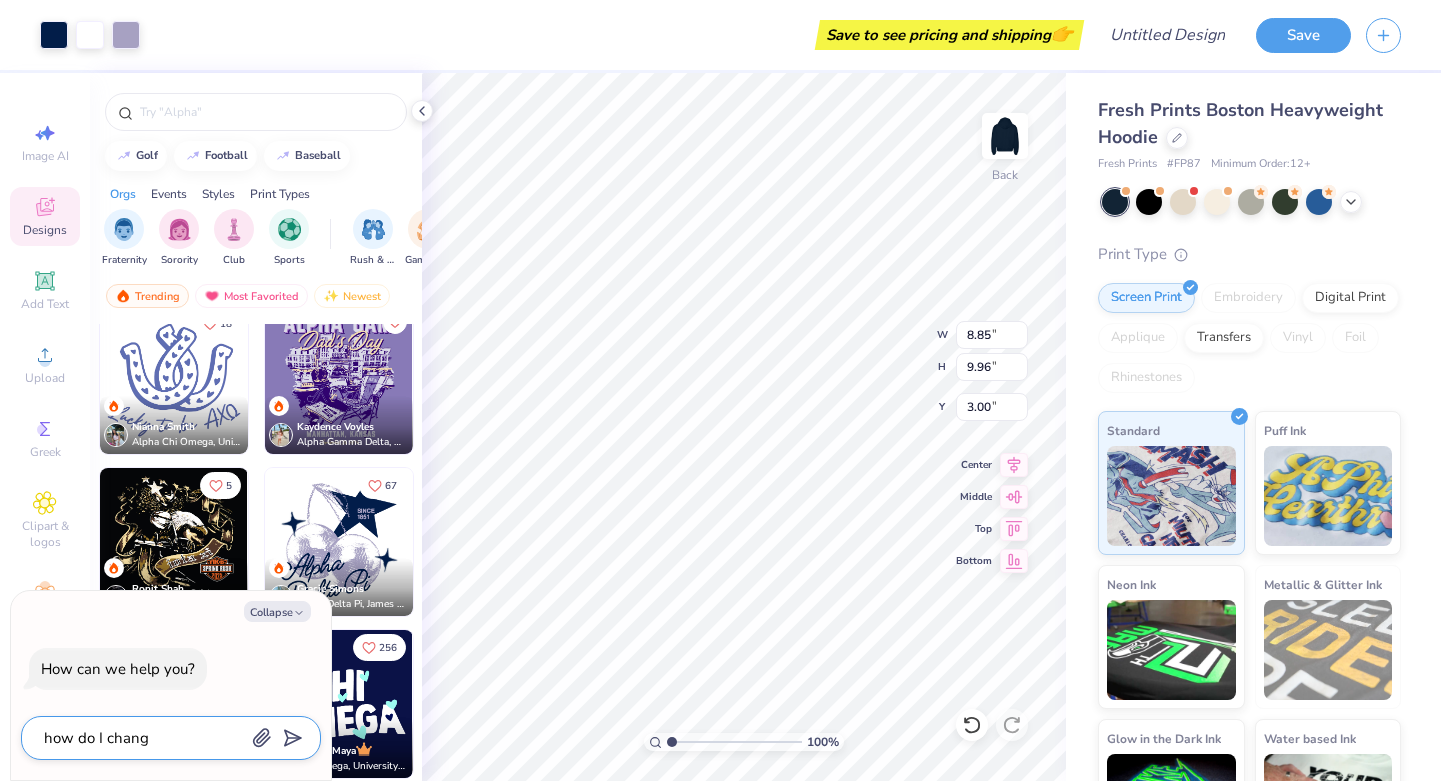 type on "x" 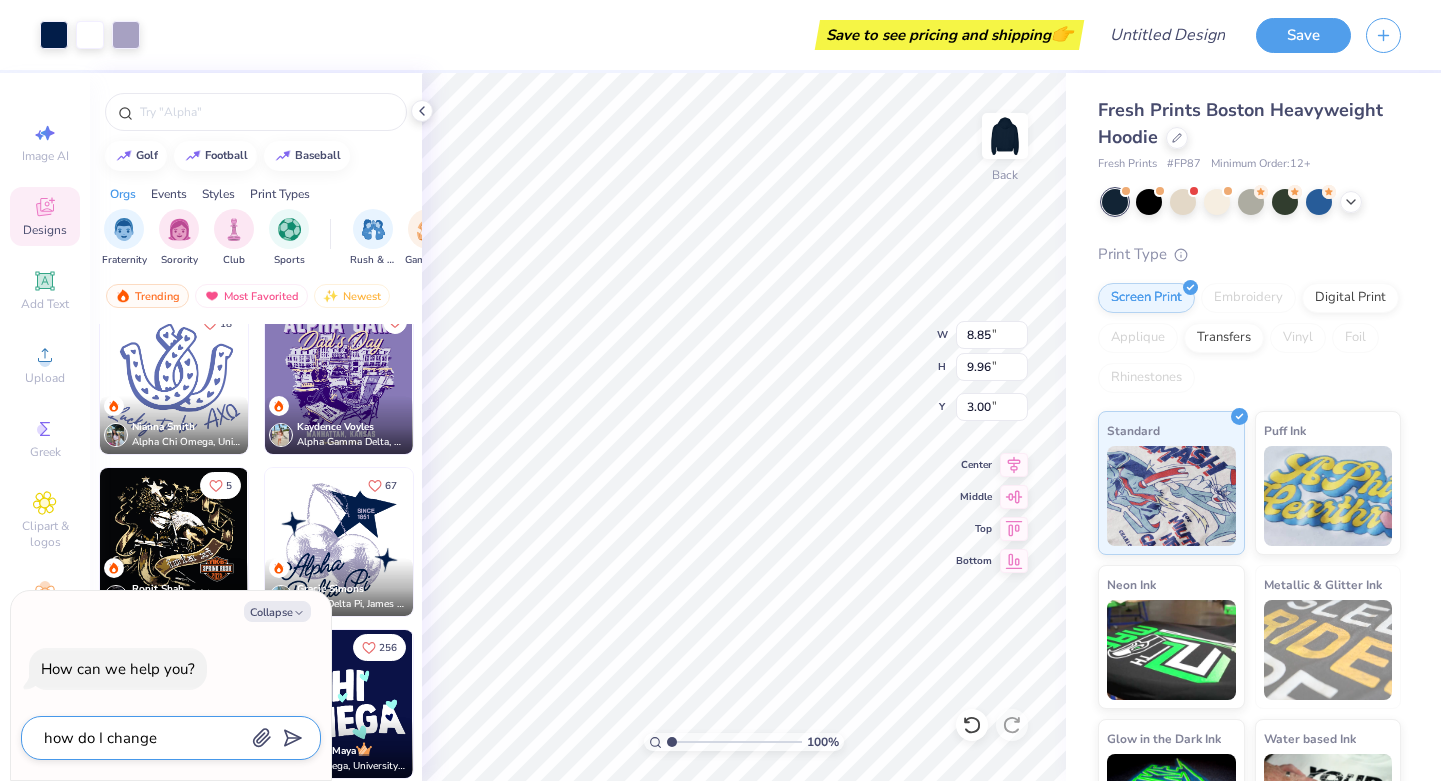 type on "how do I change" 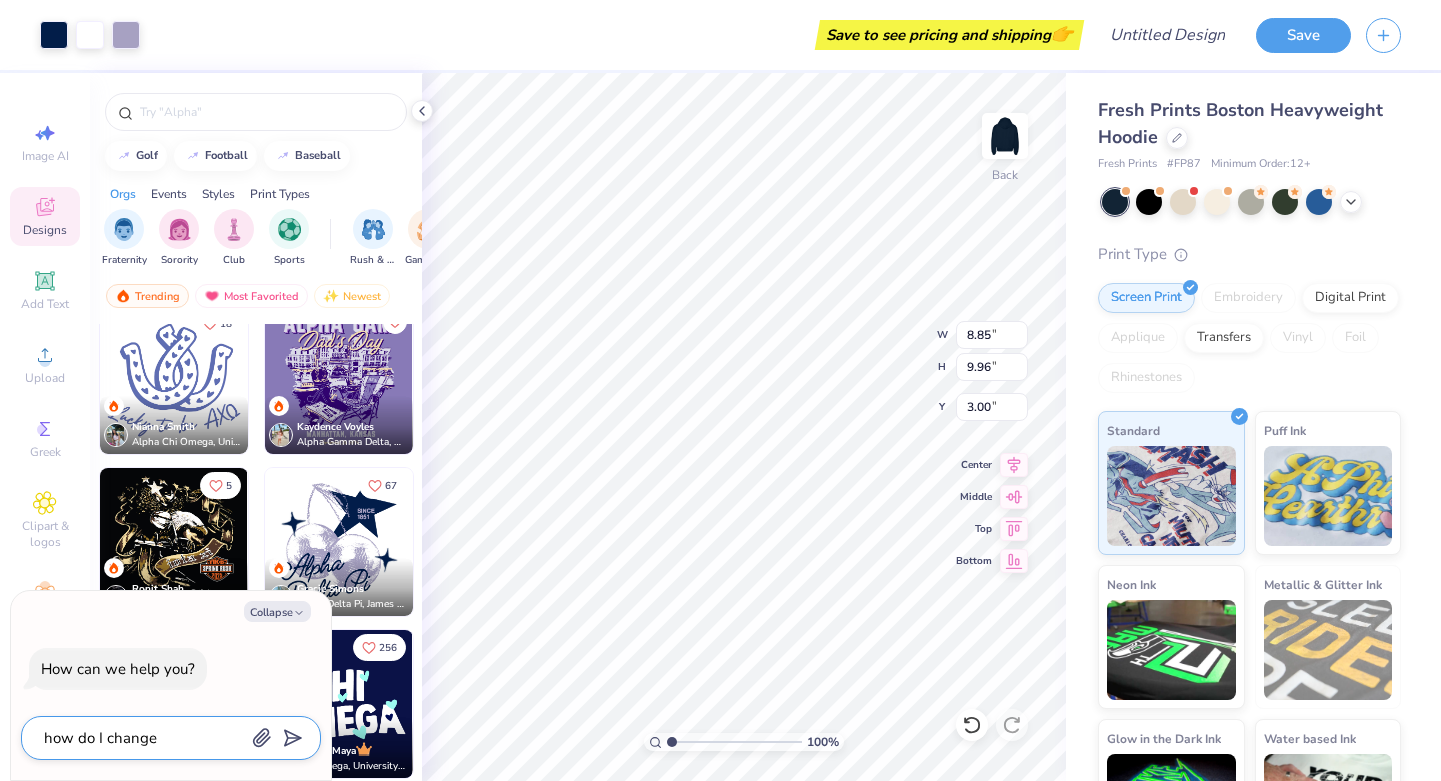type on "x" 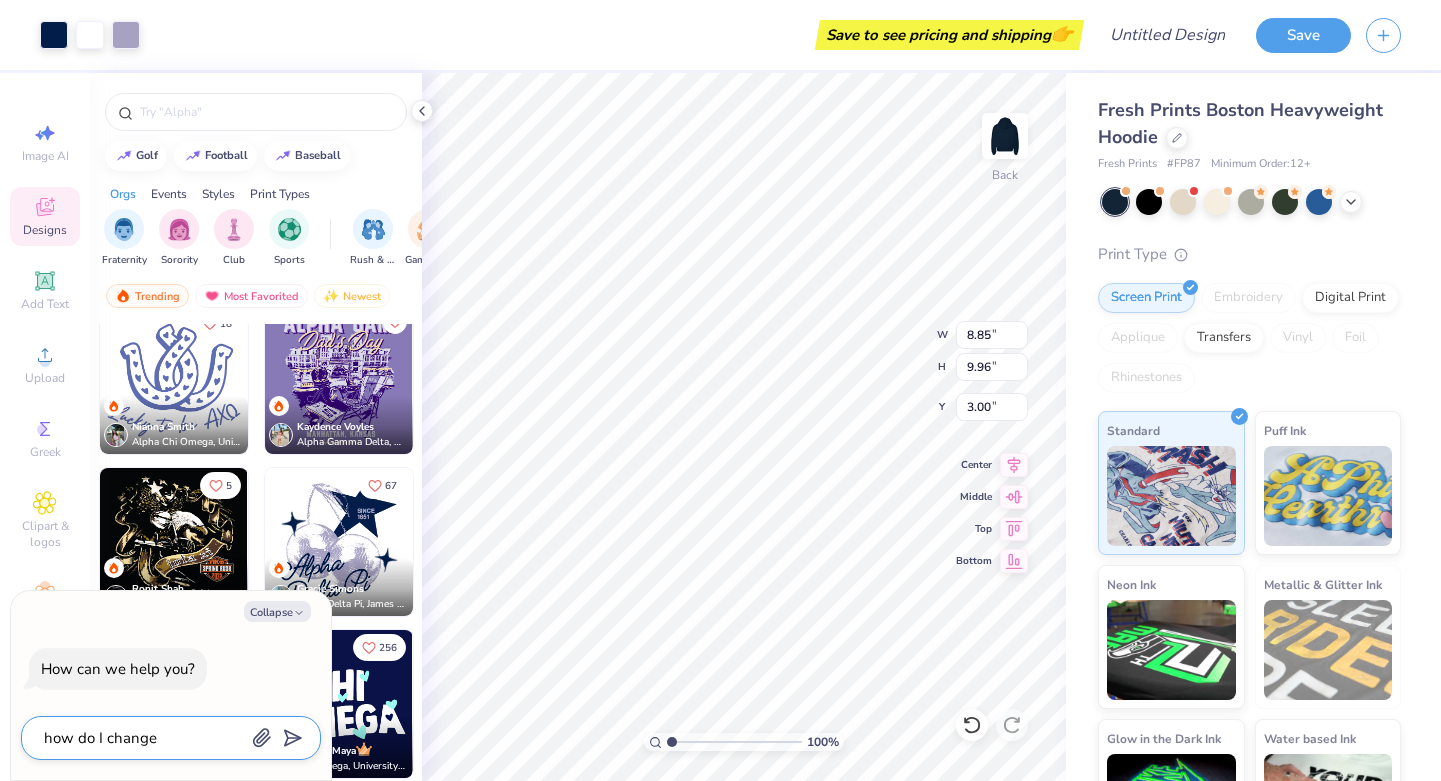 type on "how do I change t" 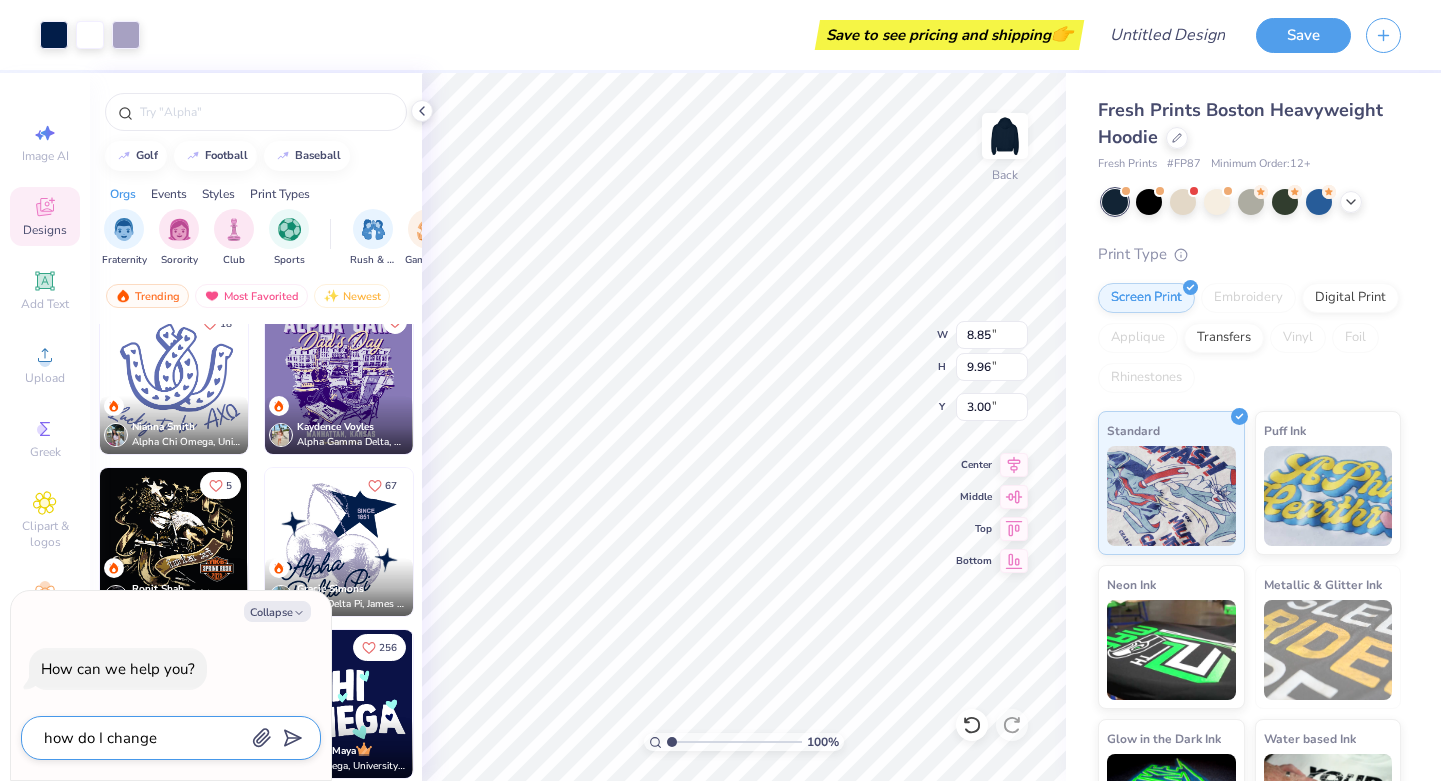 type on "x" 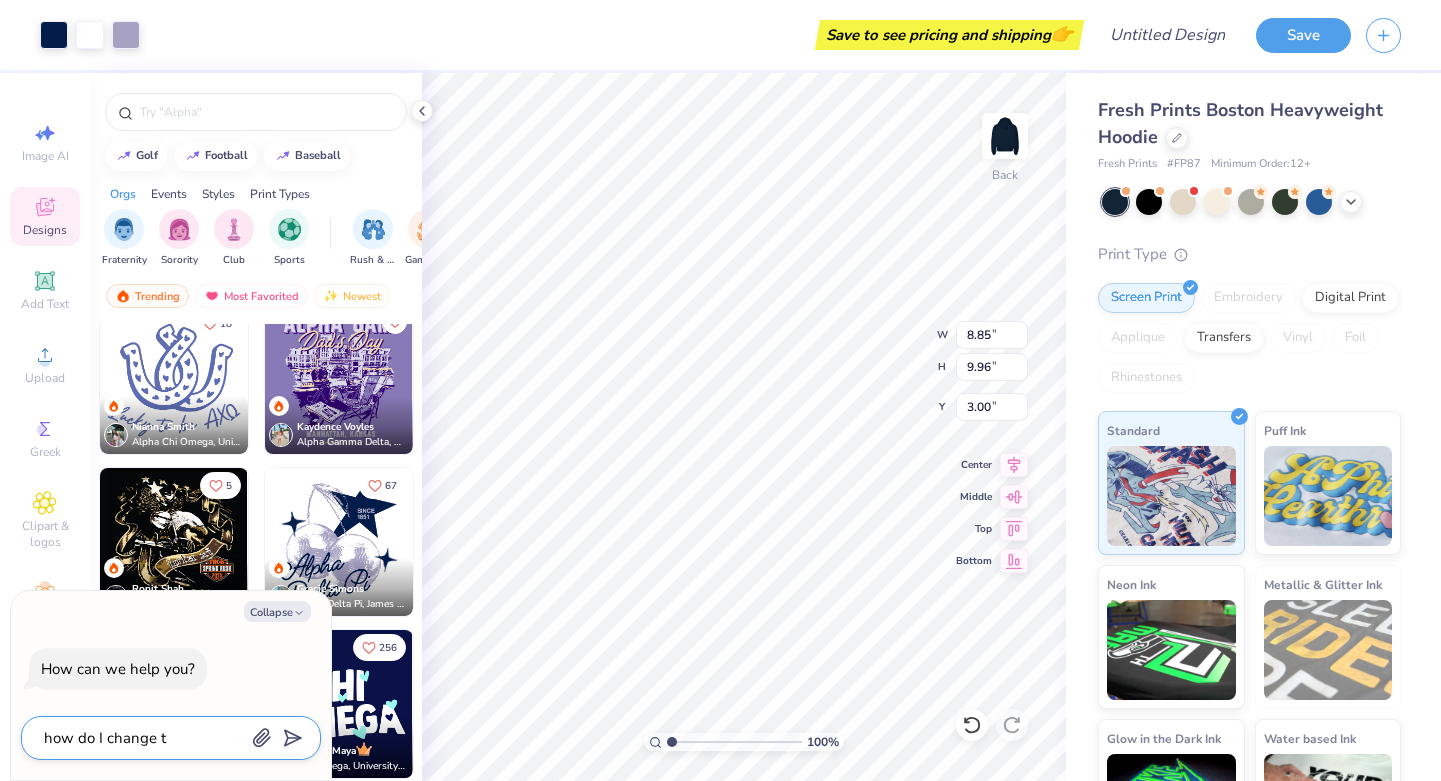 type on "how do I change th" 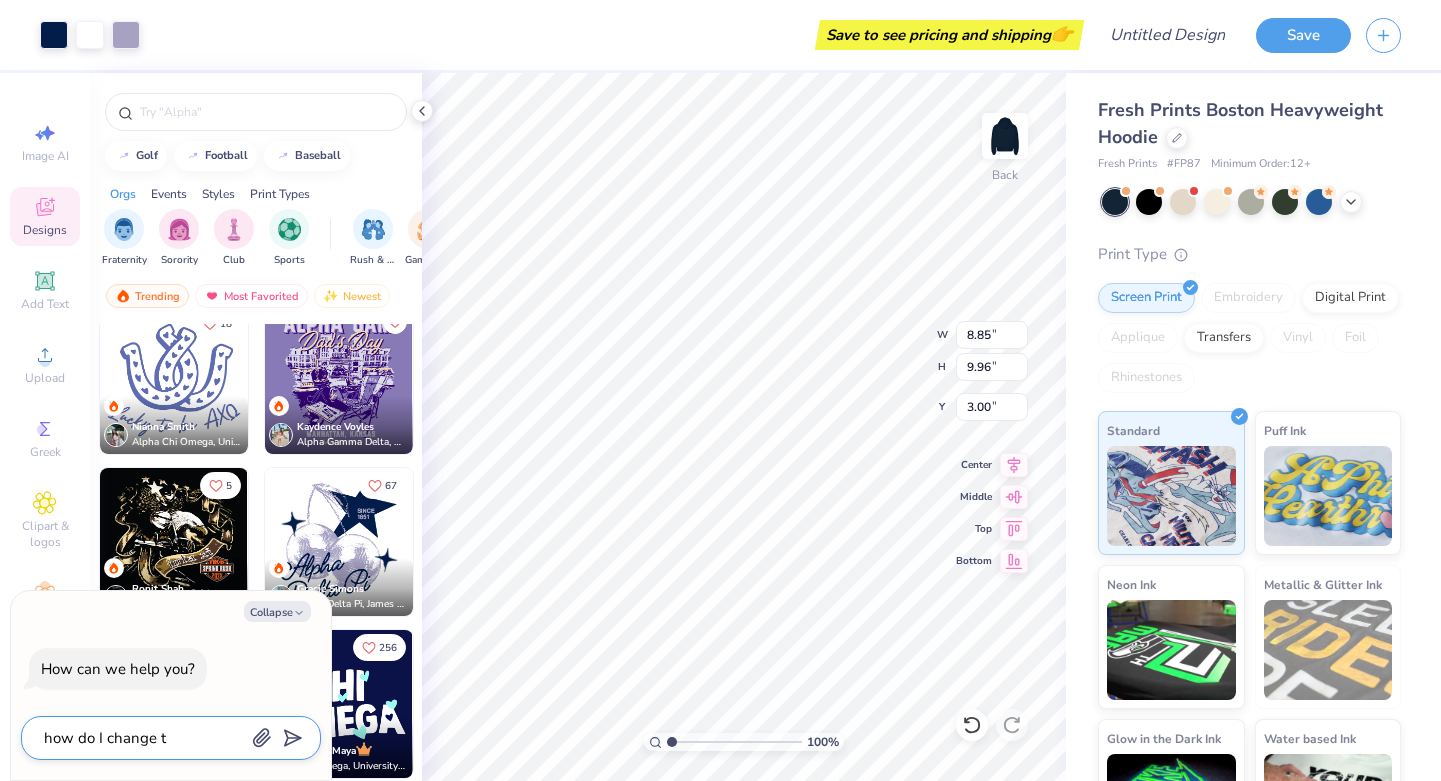 type on "x" 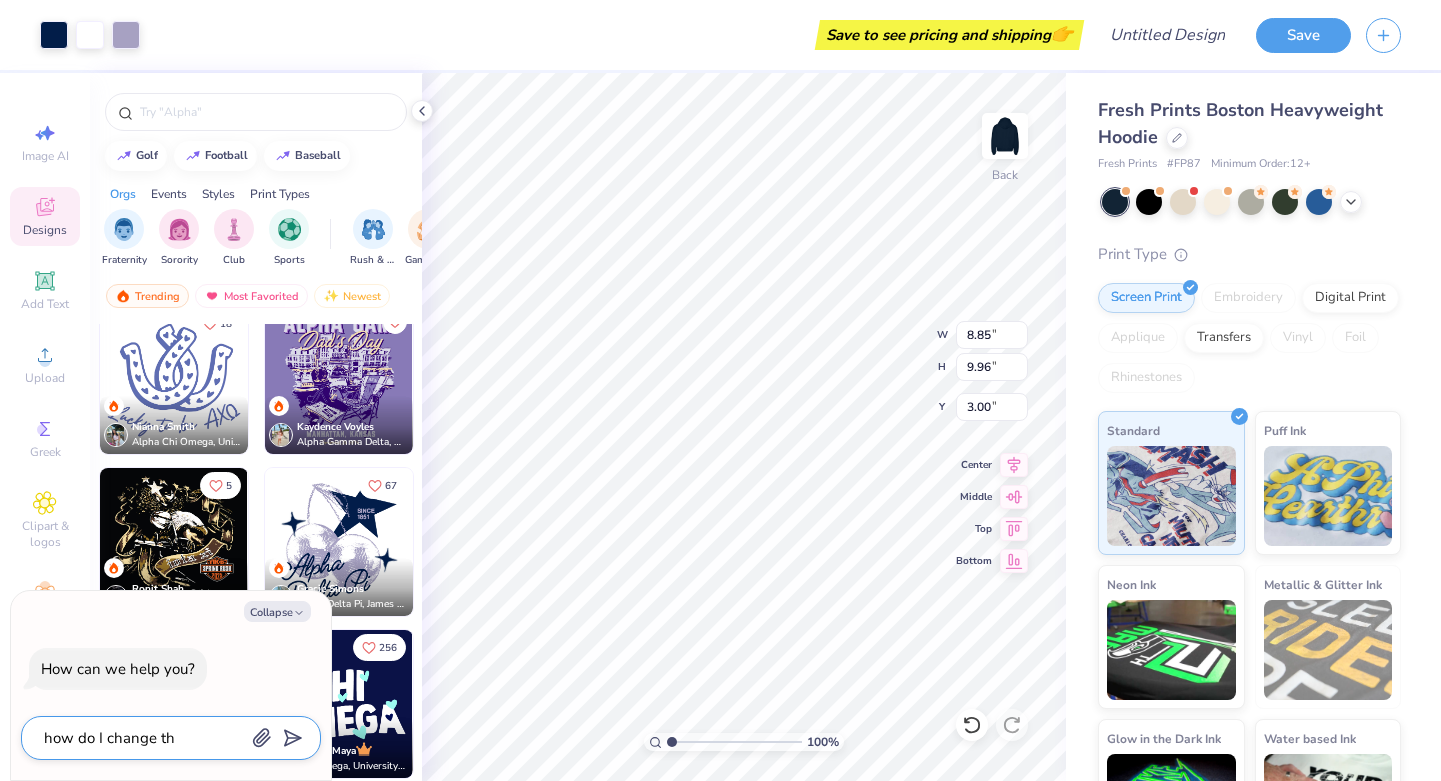 type on "how do I change the" 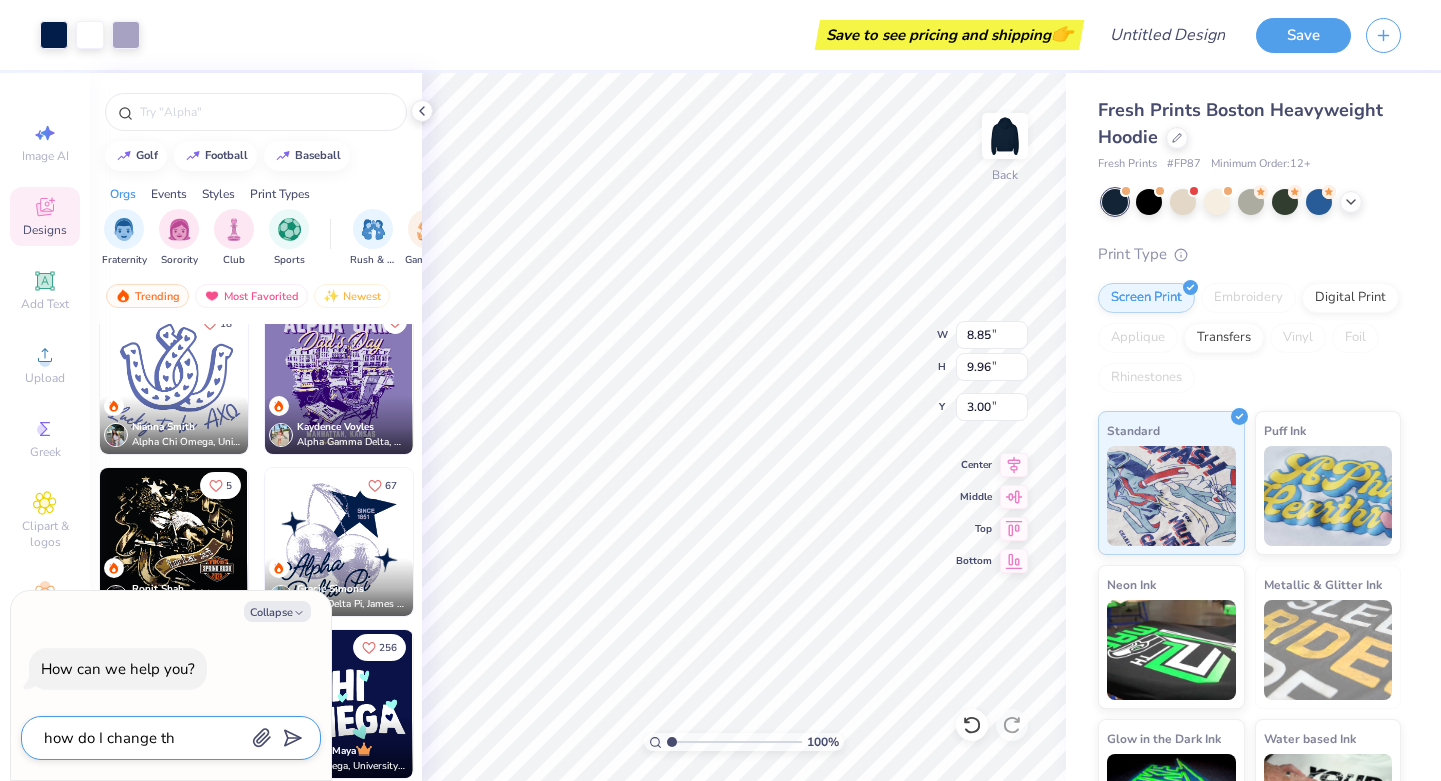 type on "x" 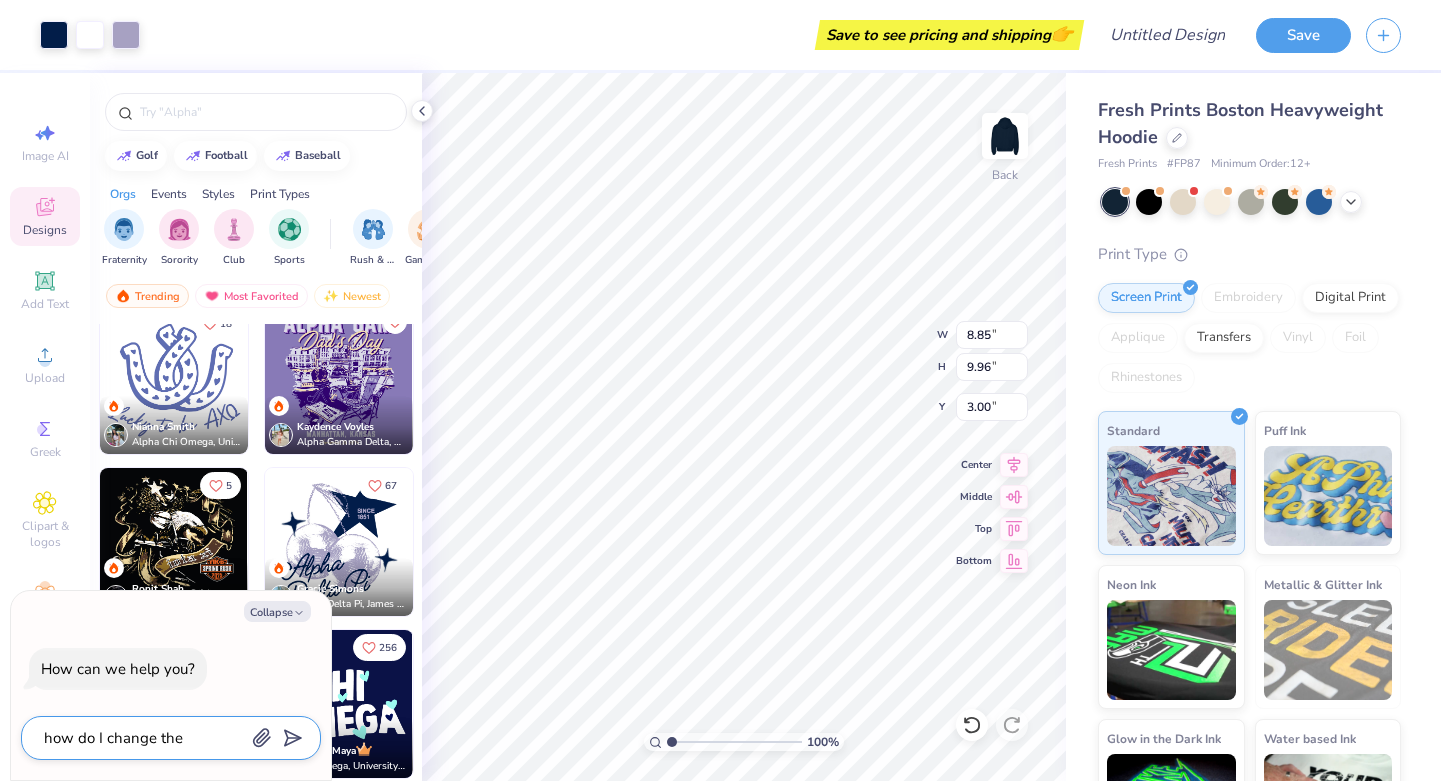 type on "how do I change the" 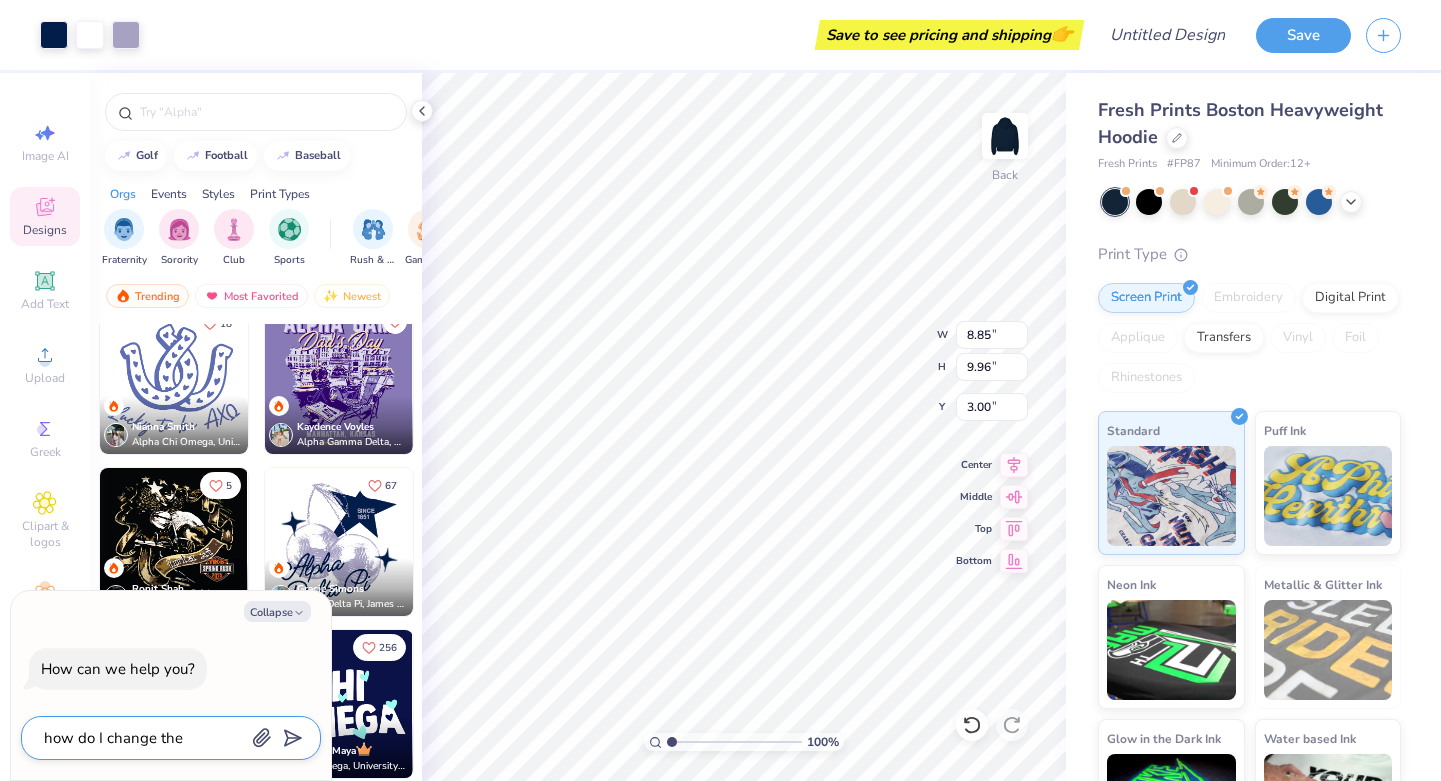 type on "x" 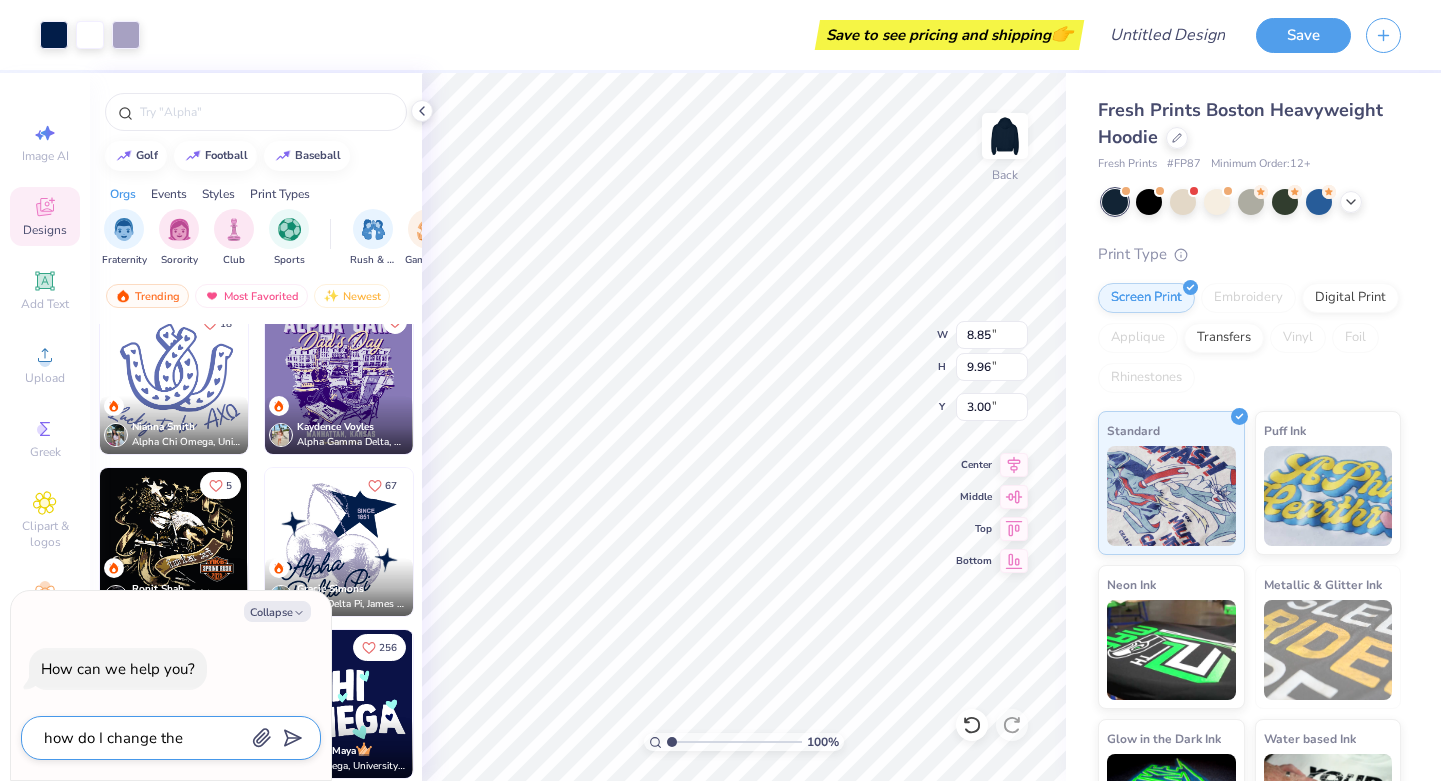 type on "how do I change the c" 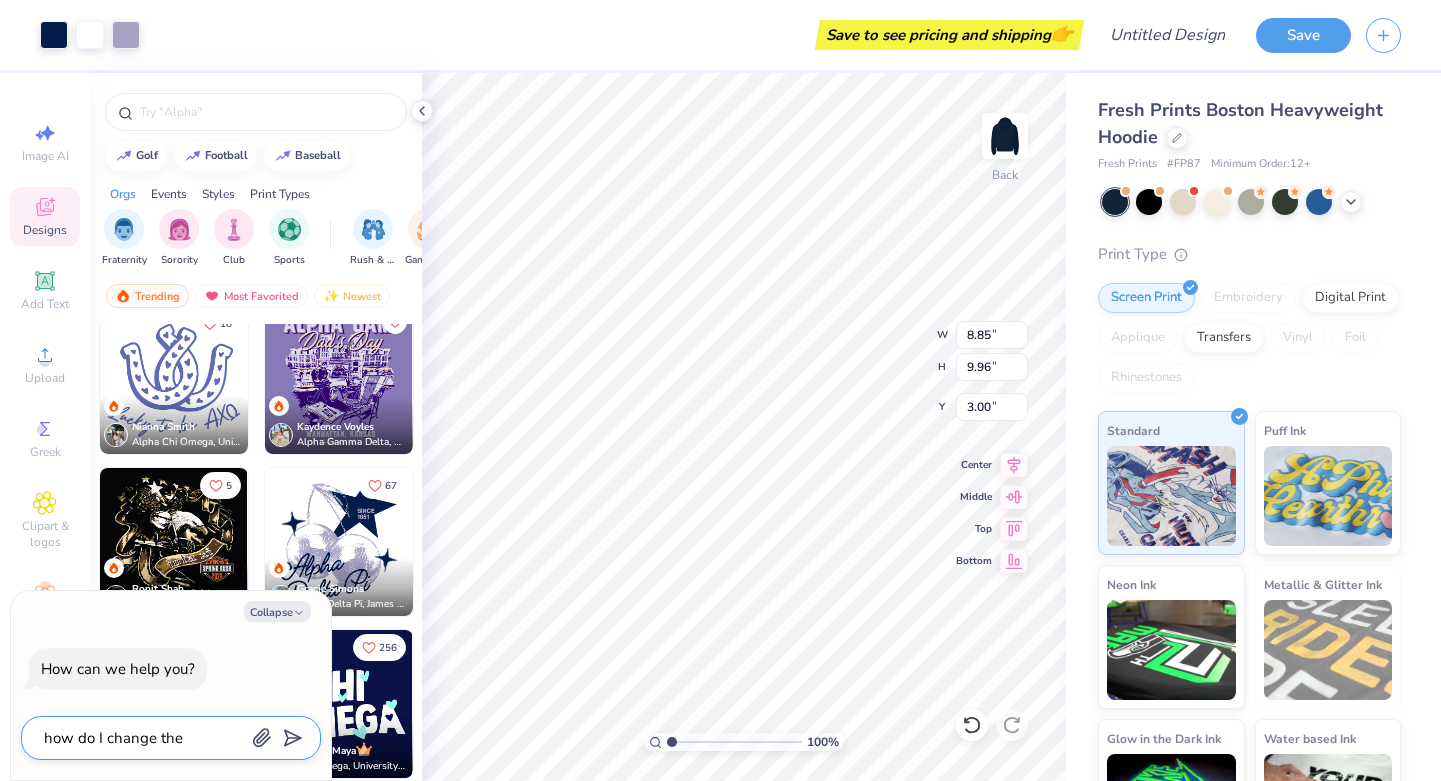 type on "x" 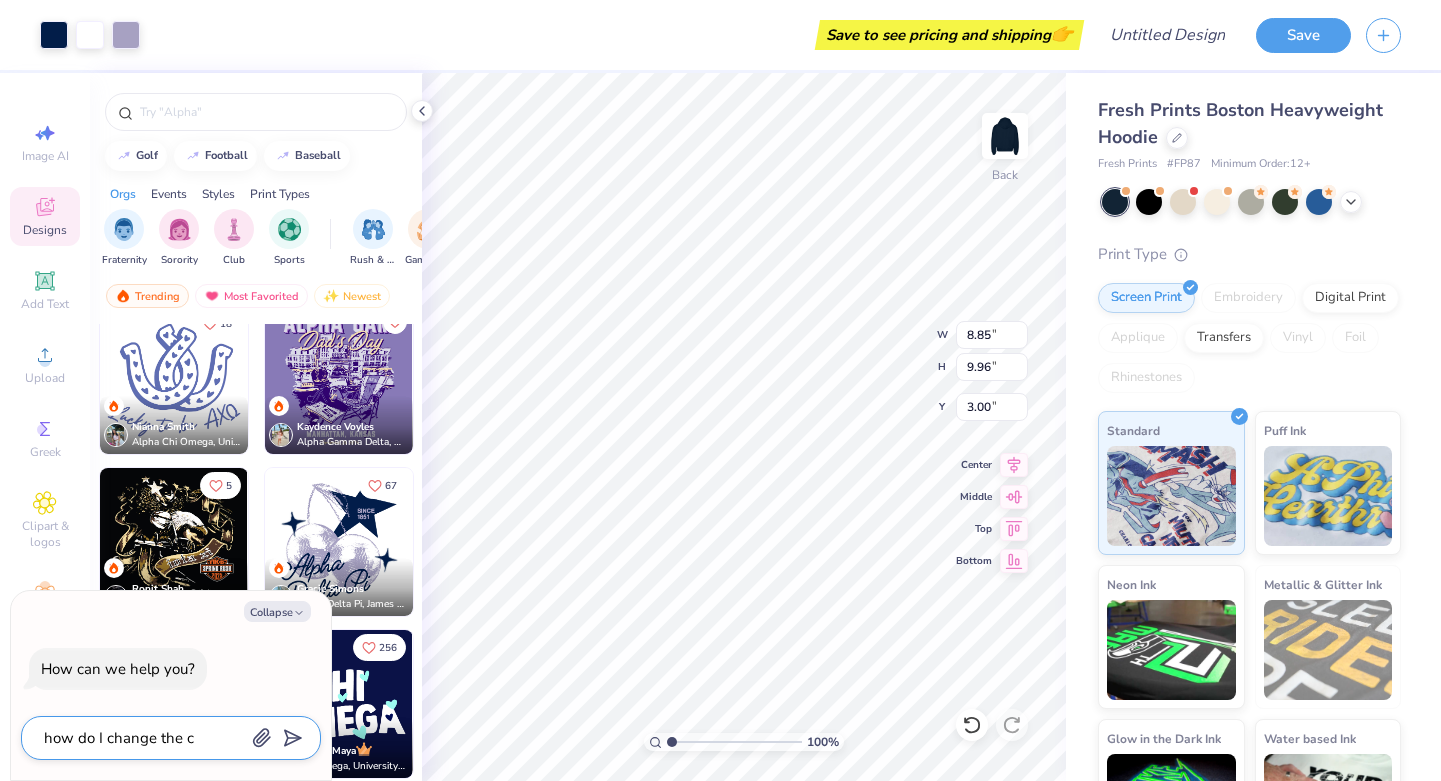 type on "how do I change the co" 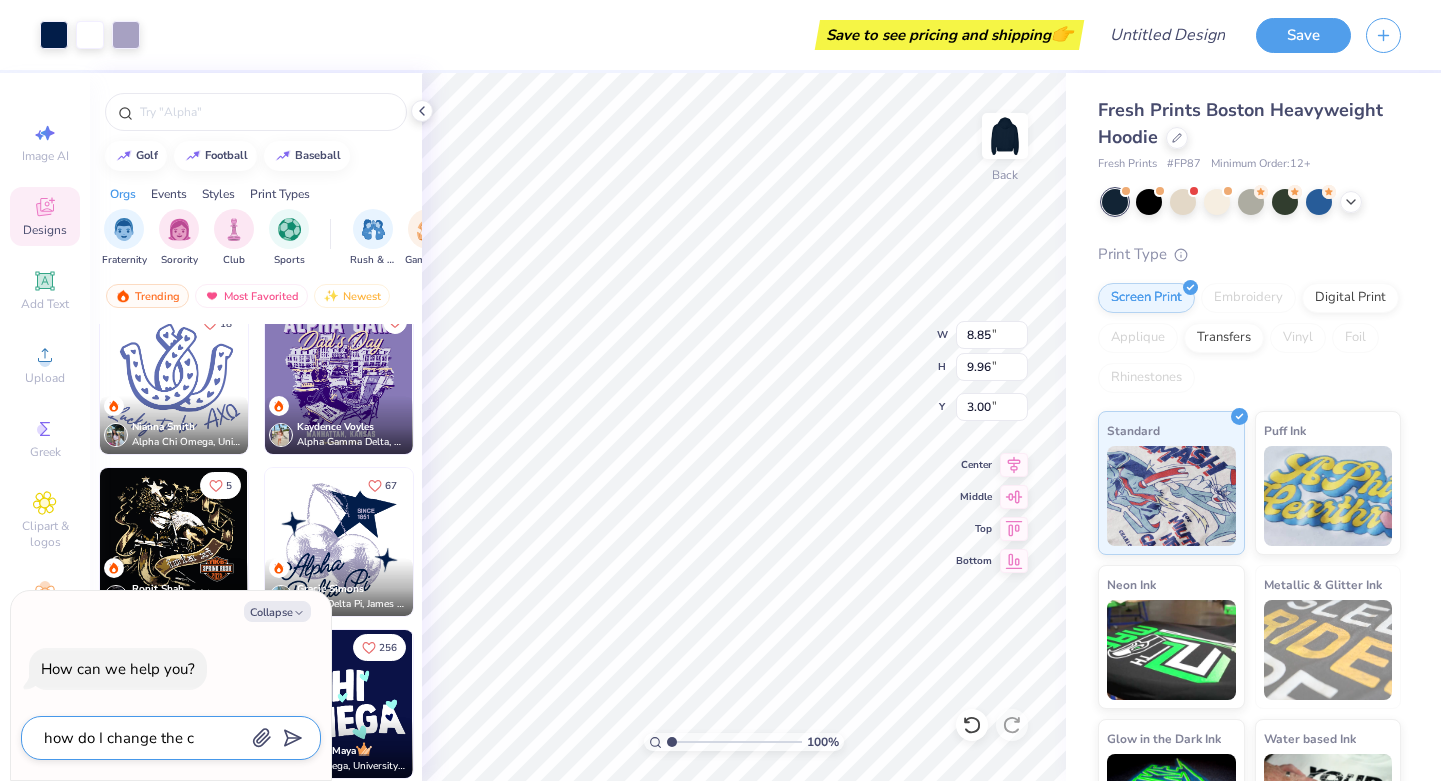 type on "x" 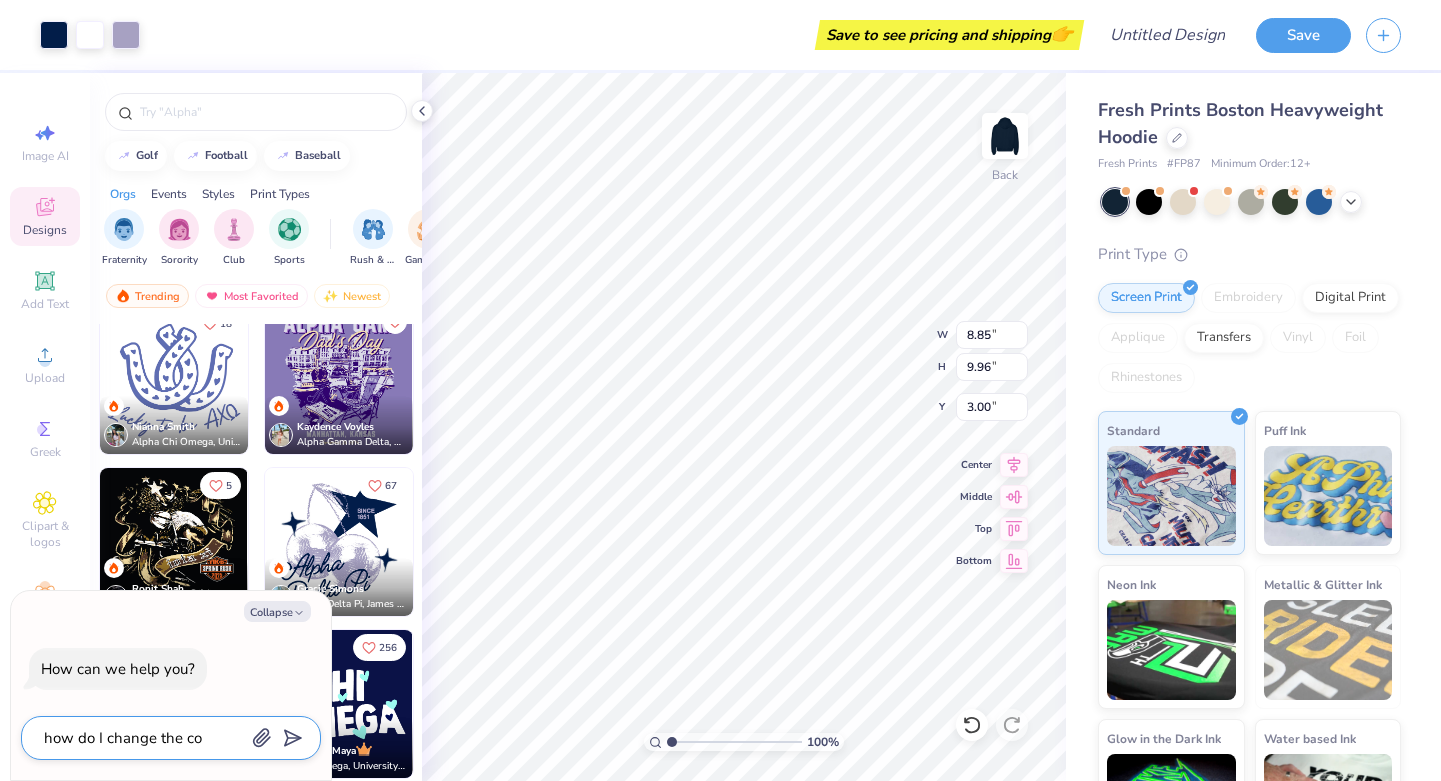 type on "how do I change the col" 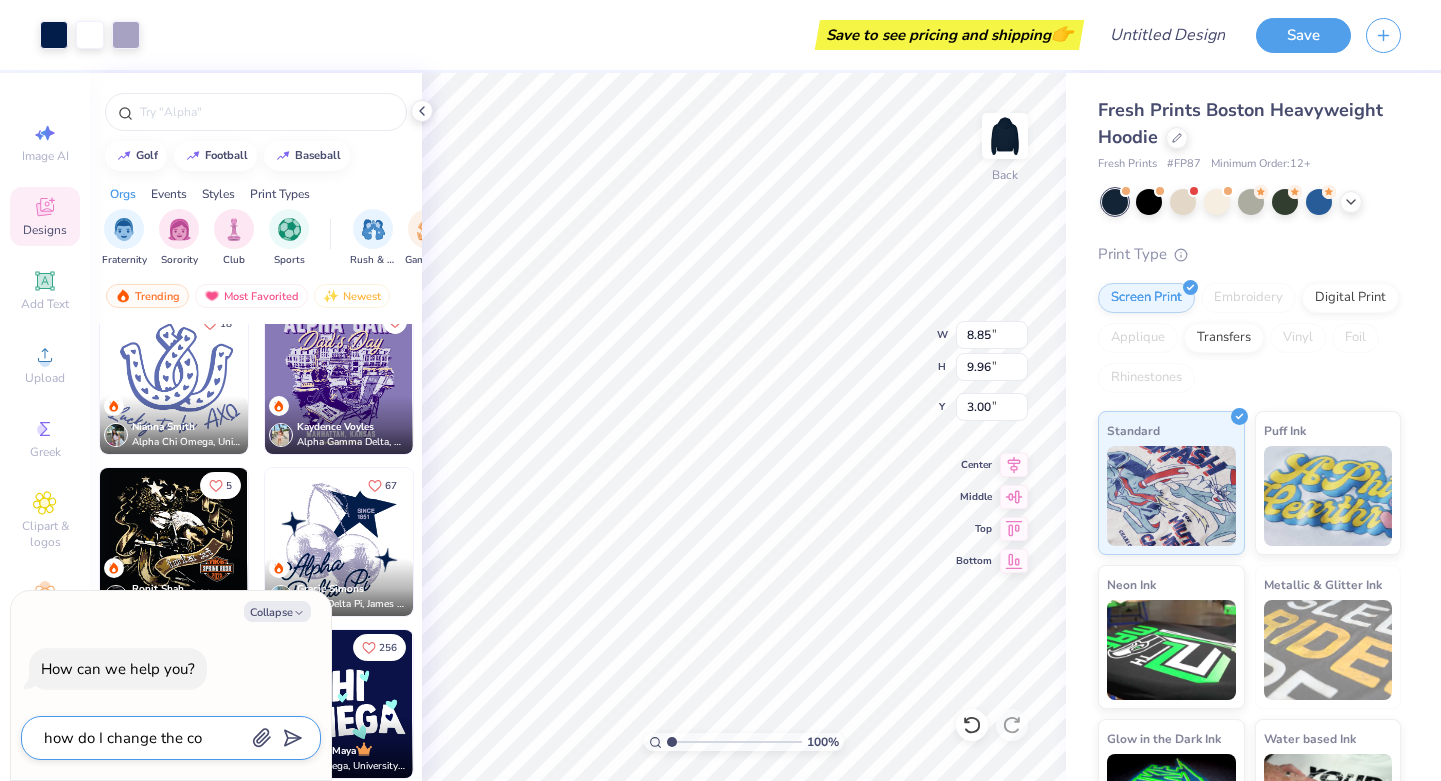 type on "x" 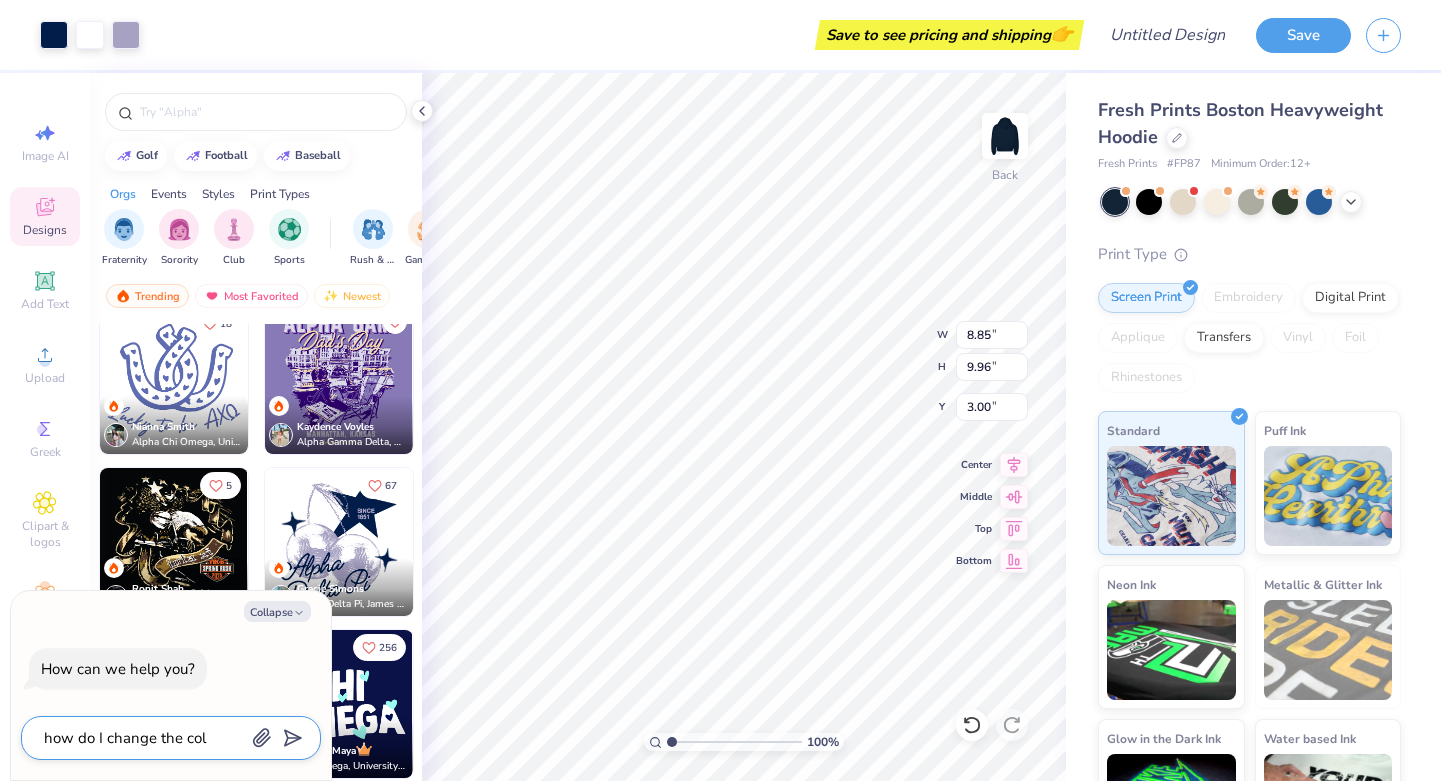 type on "how do I change the colo" 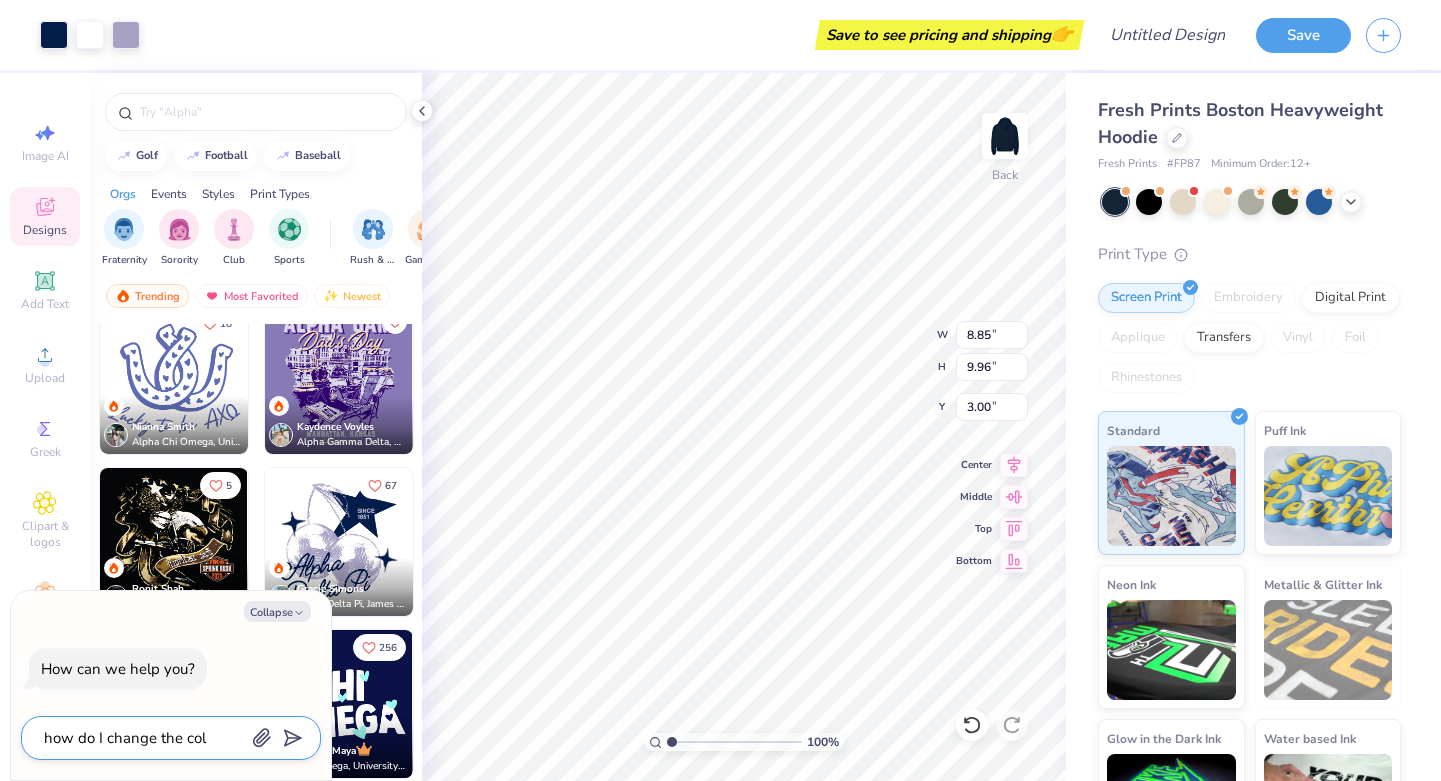 type on "x" 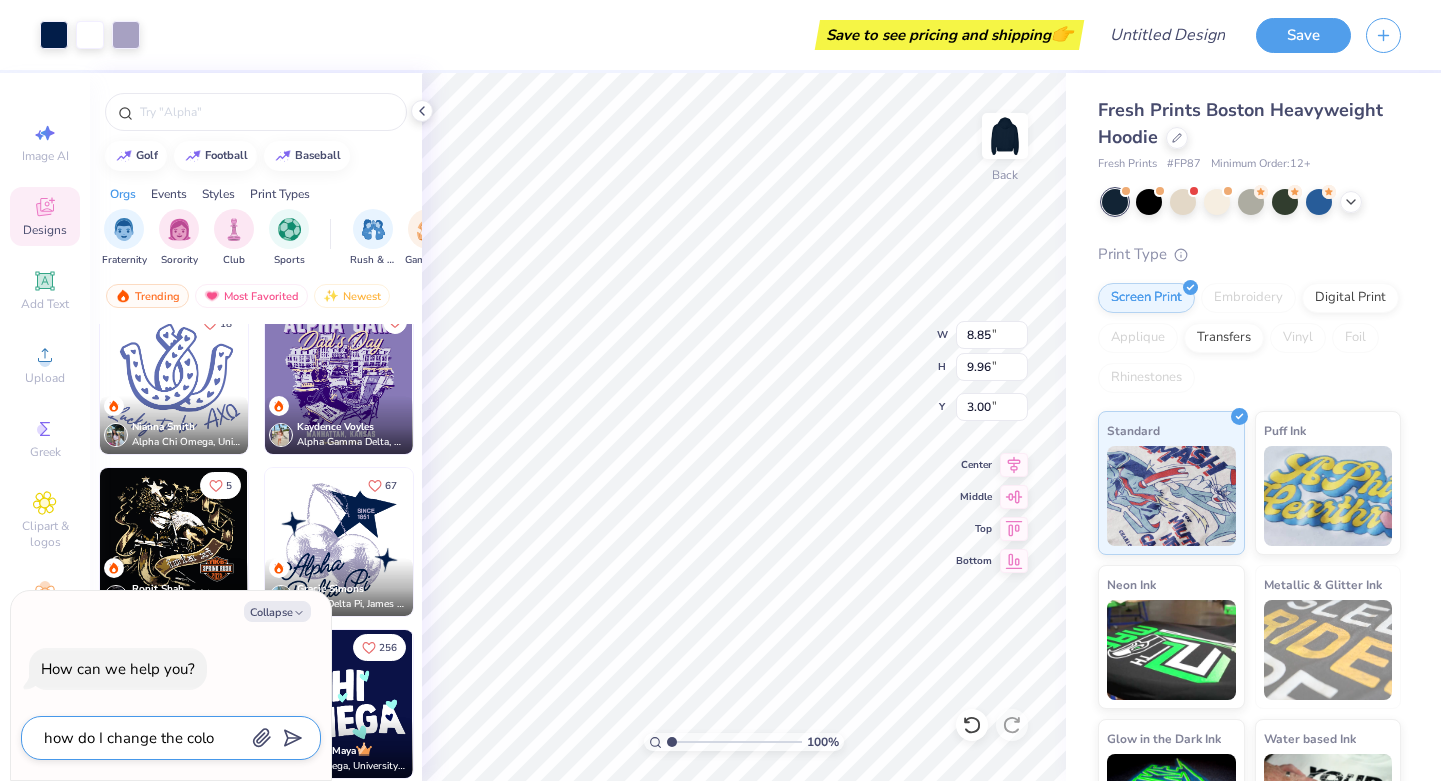 type on "how do I change the color" 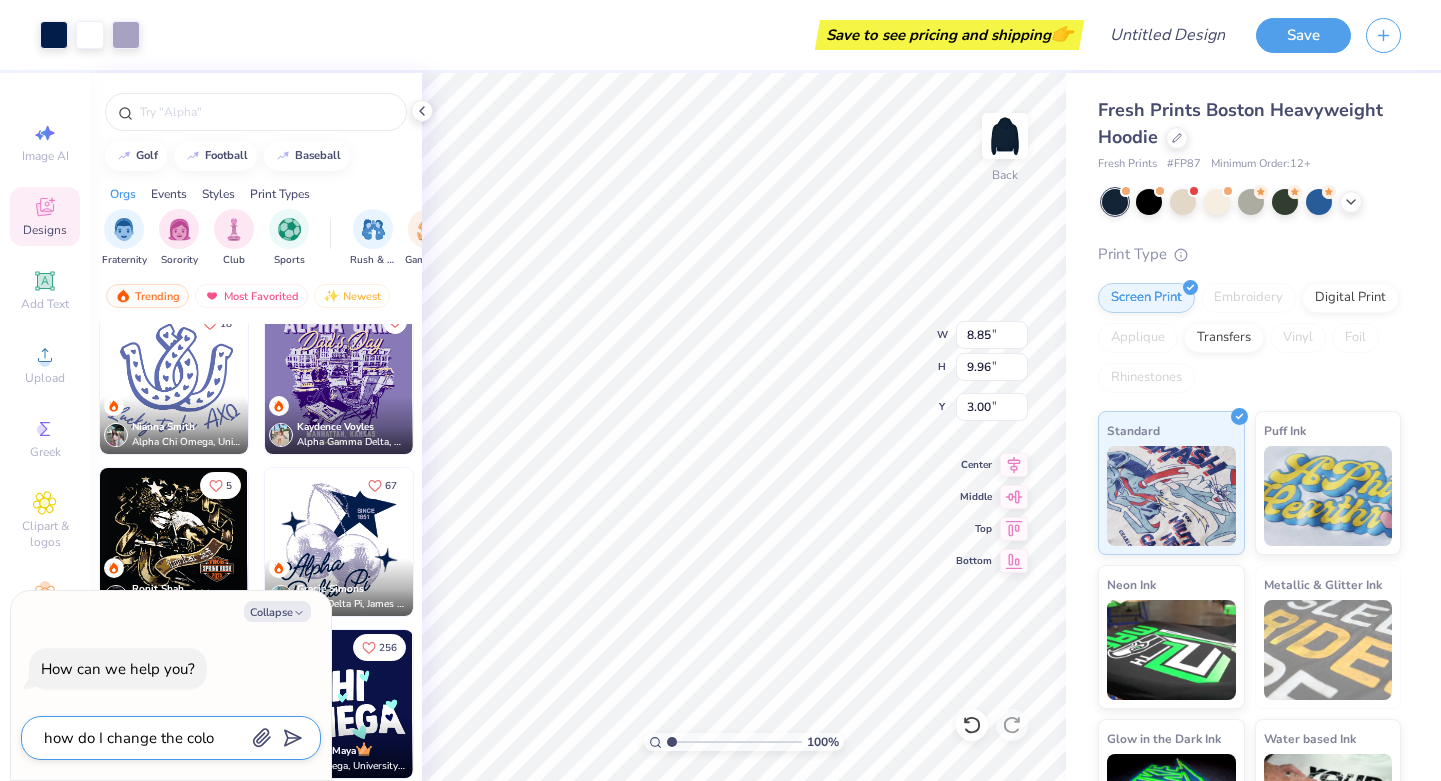 type on "x" 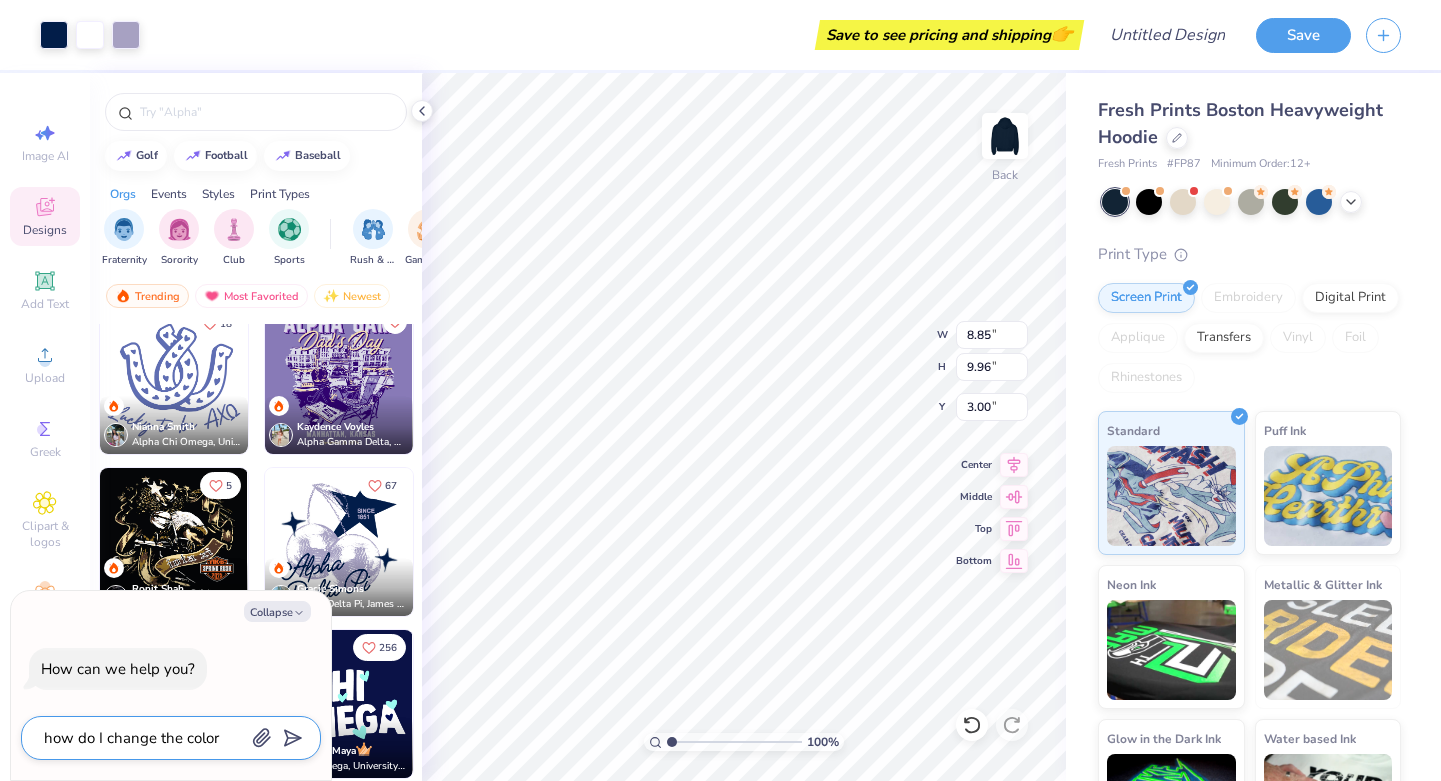 type on "how do I change the color" 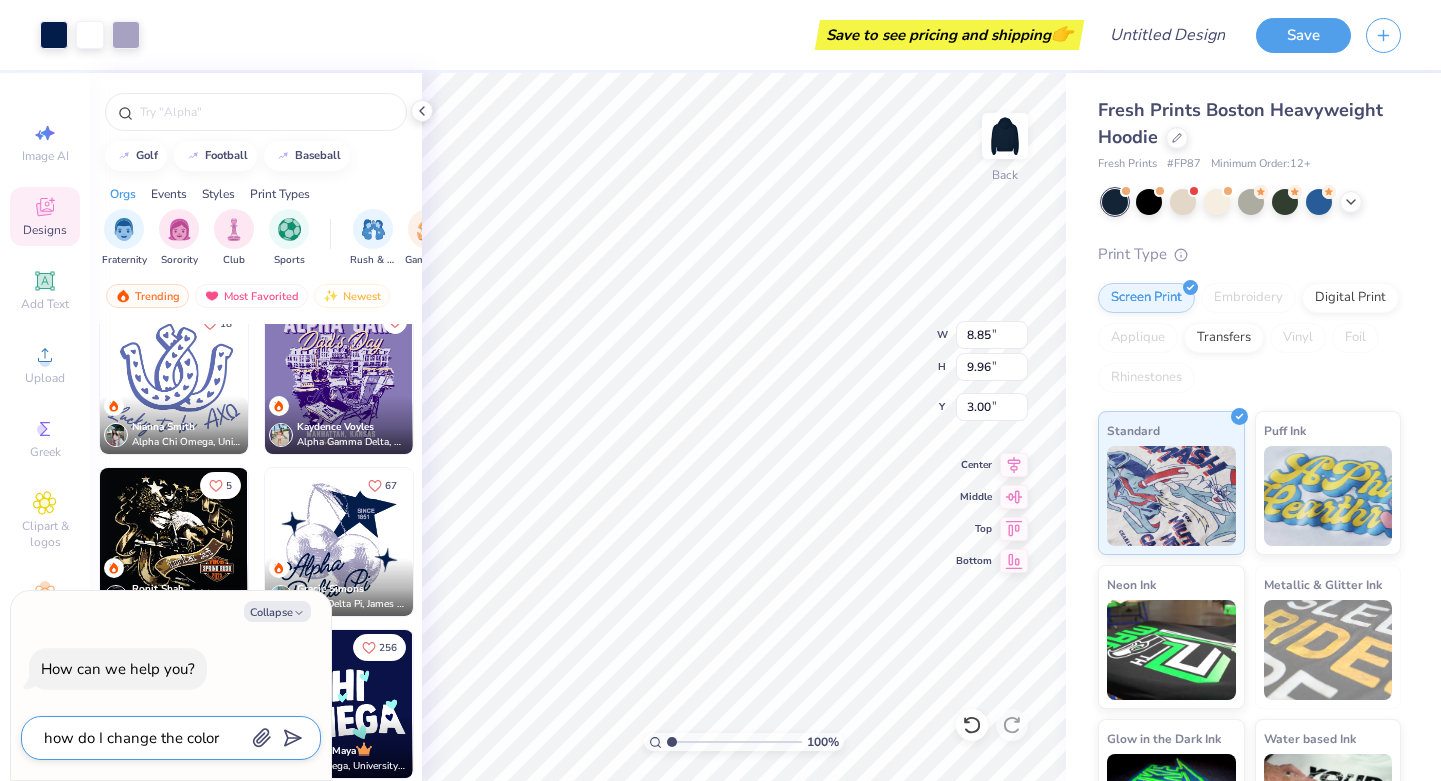 type on "x" 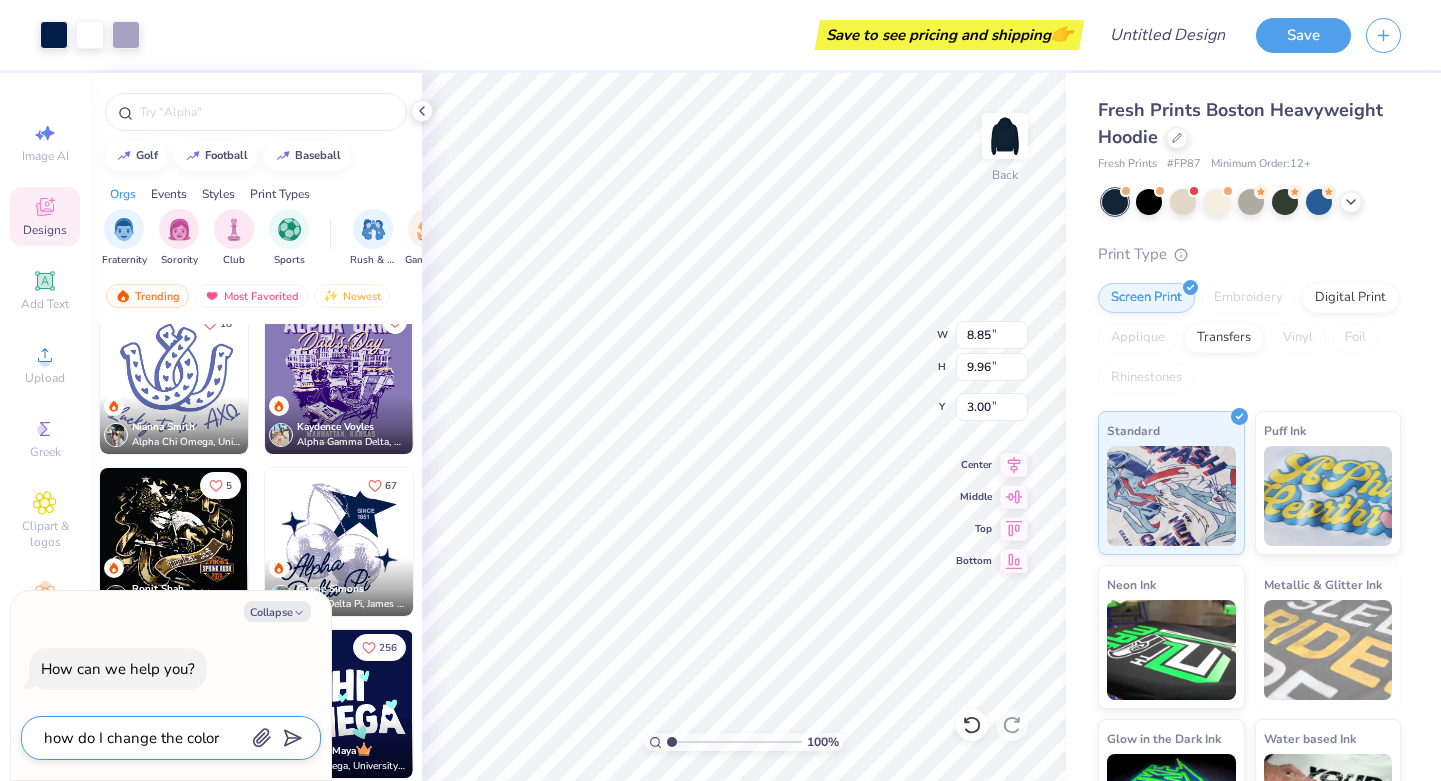 type on "how do I change the color o" 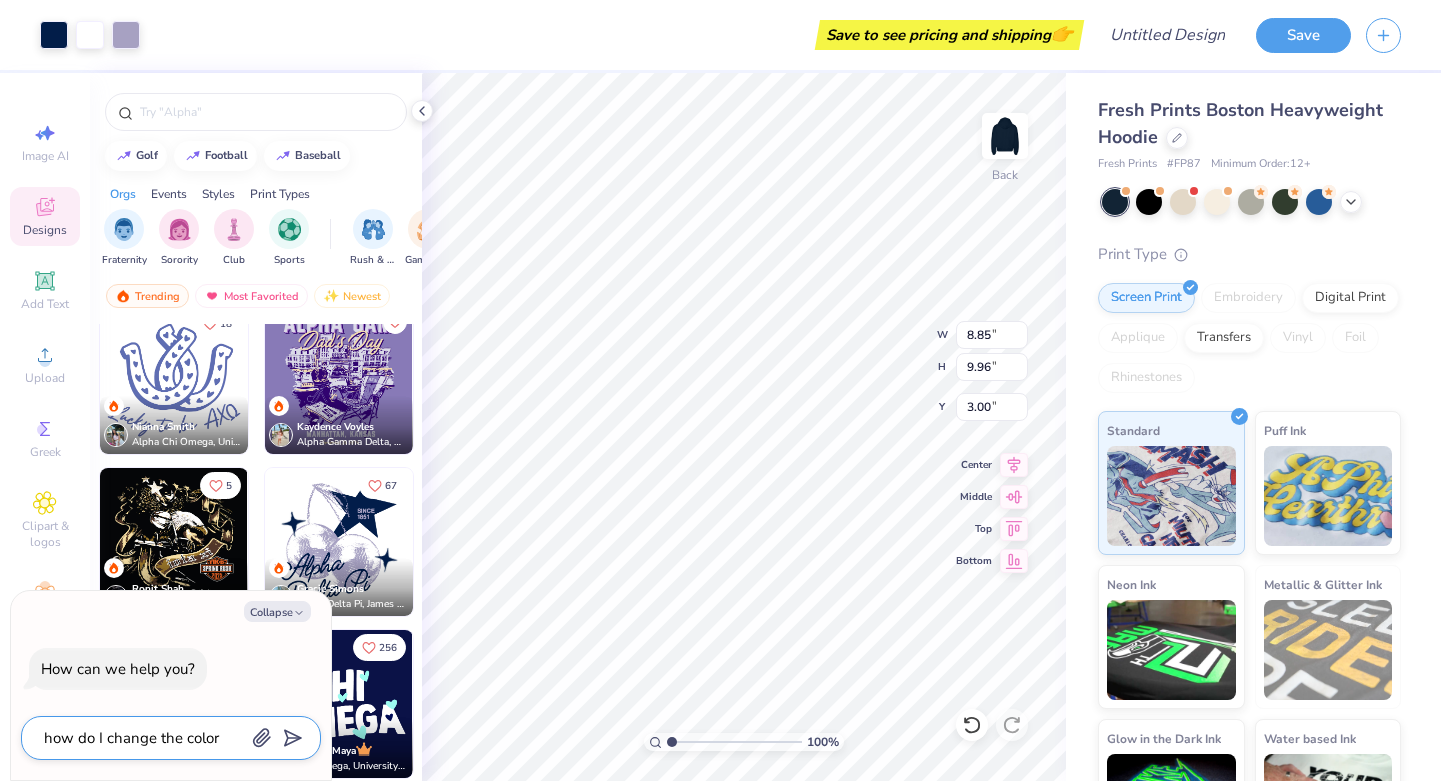 type on "x" 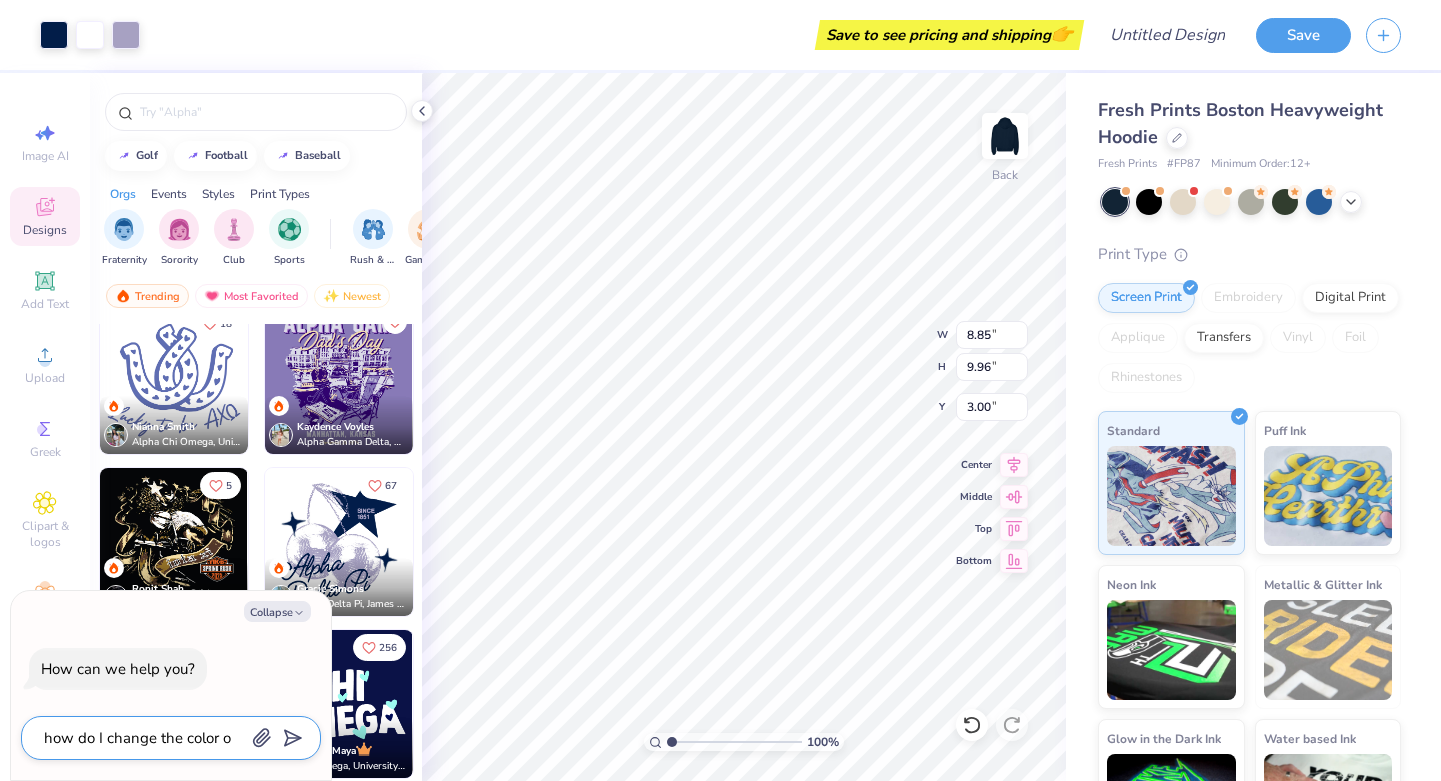 type on "how do I change the color of" 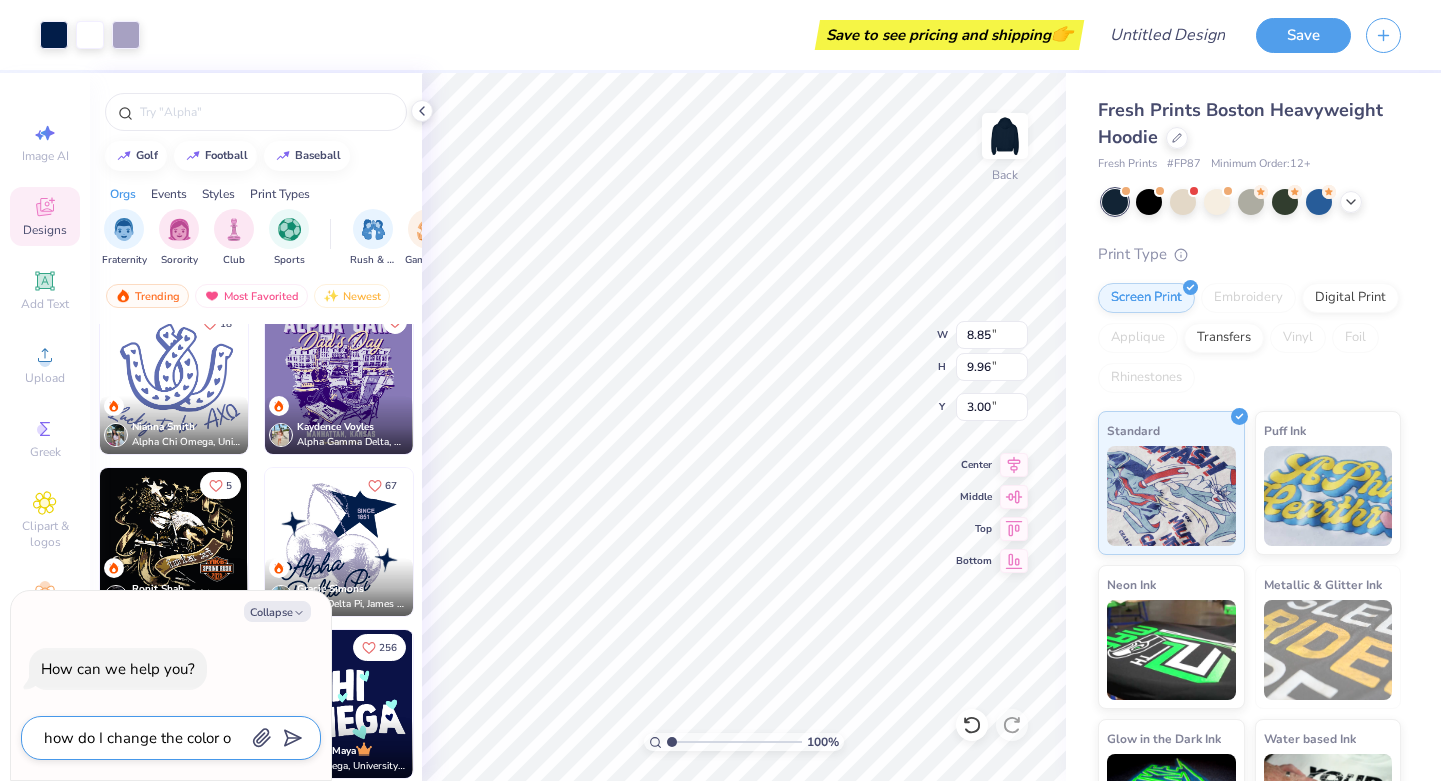 type on "x" 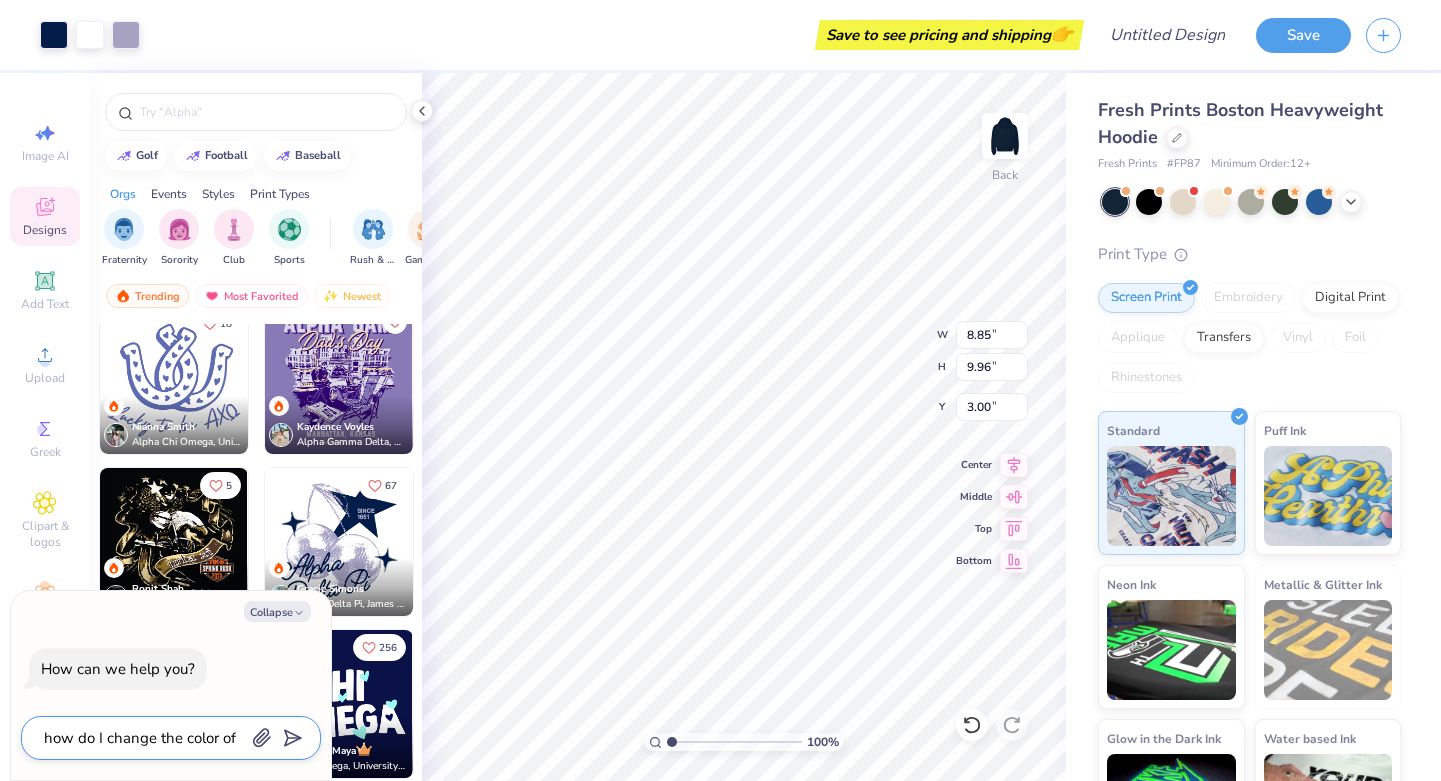 type on "how do I change the color of" 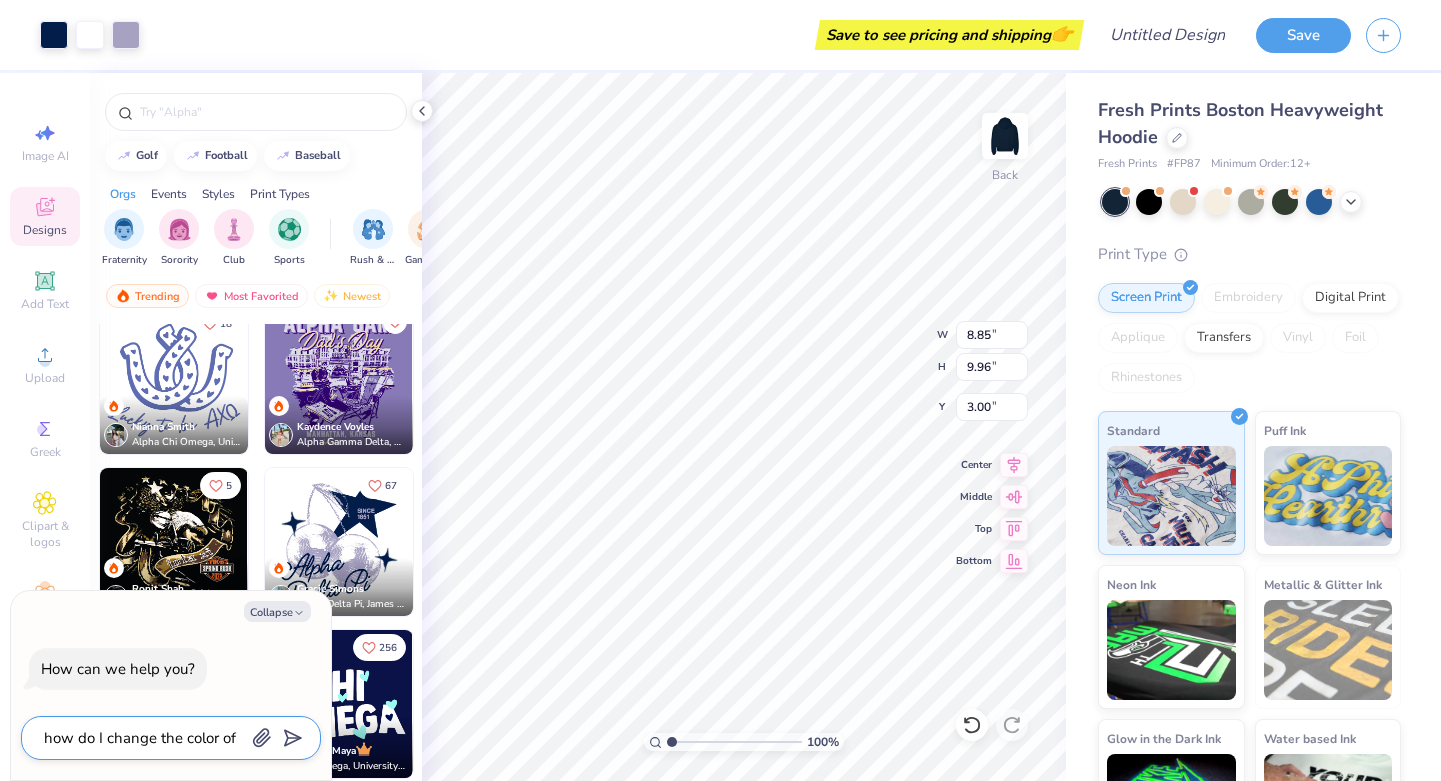 type on "x" 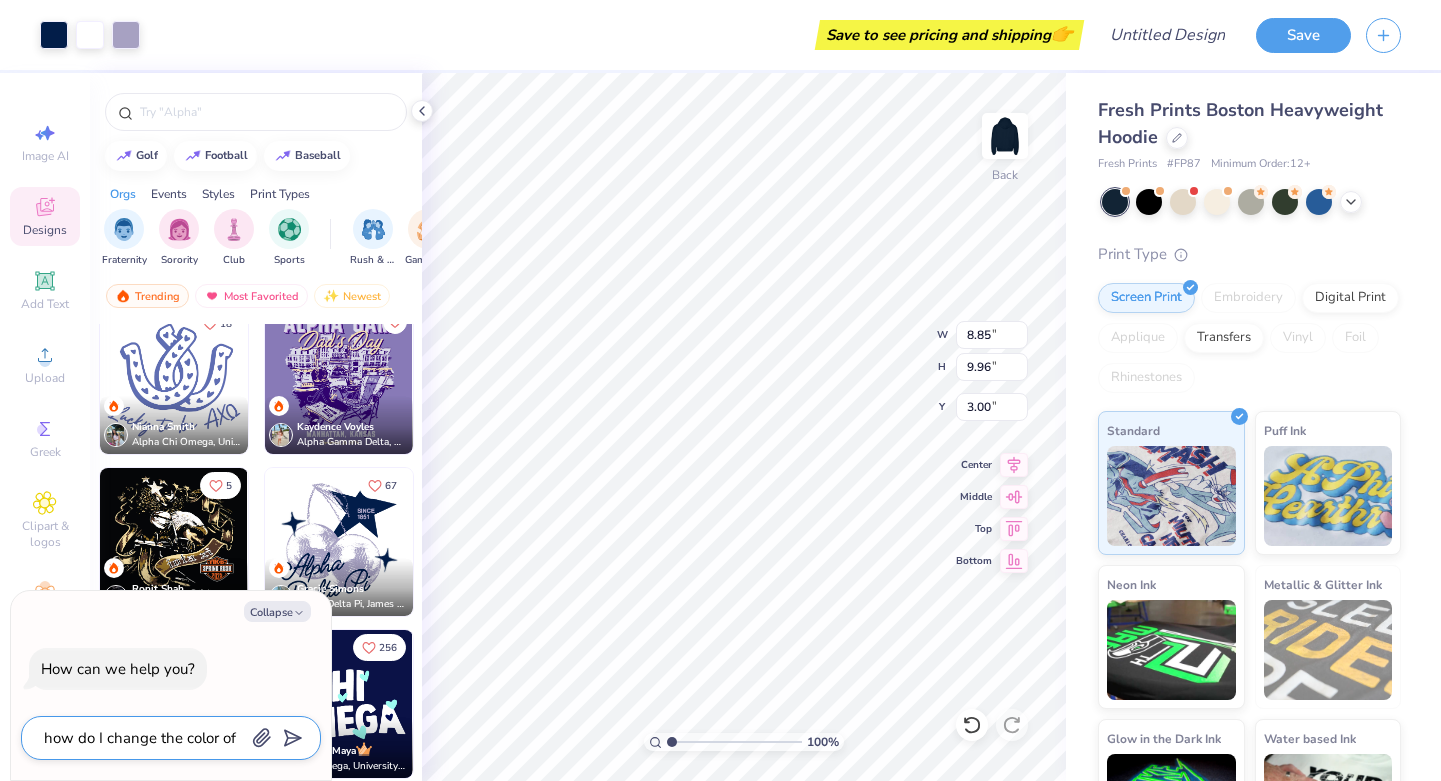 type on "how do I change the color of t" 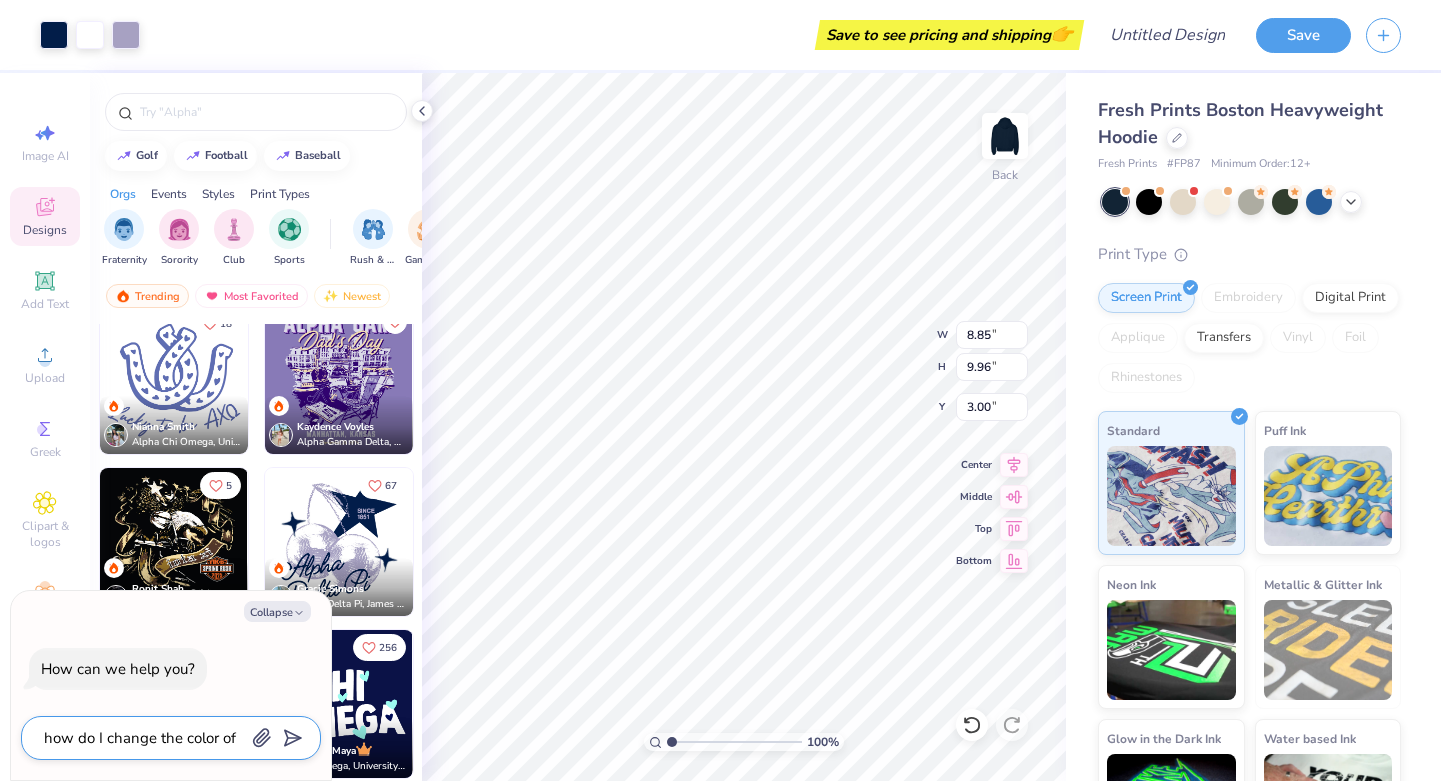 type on "x" 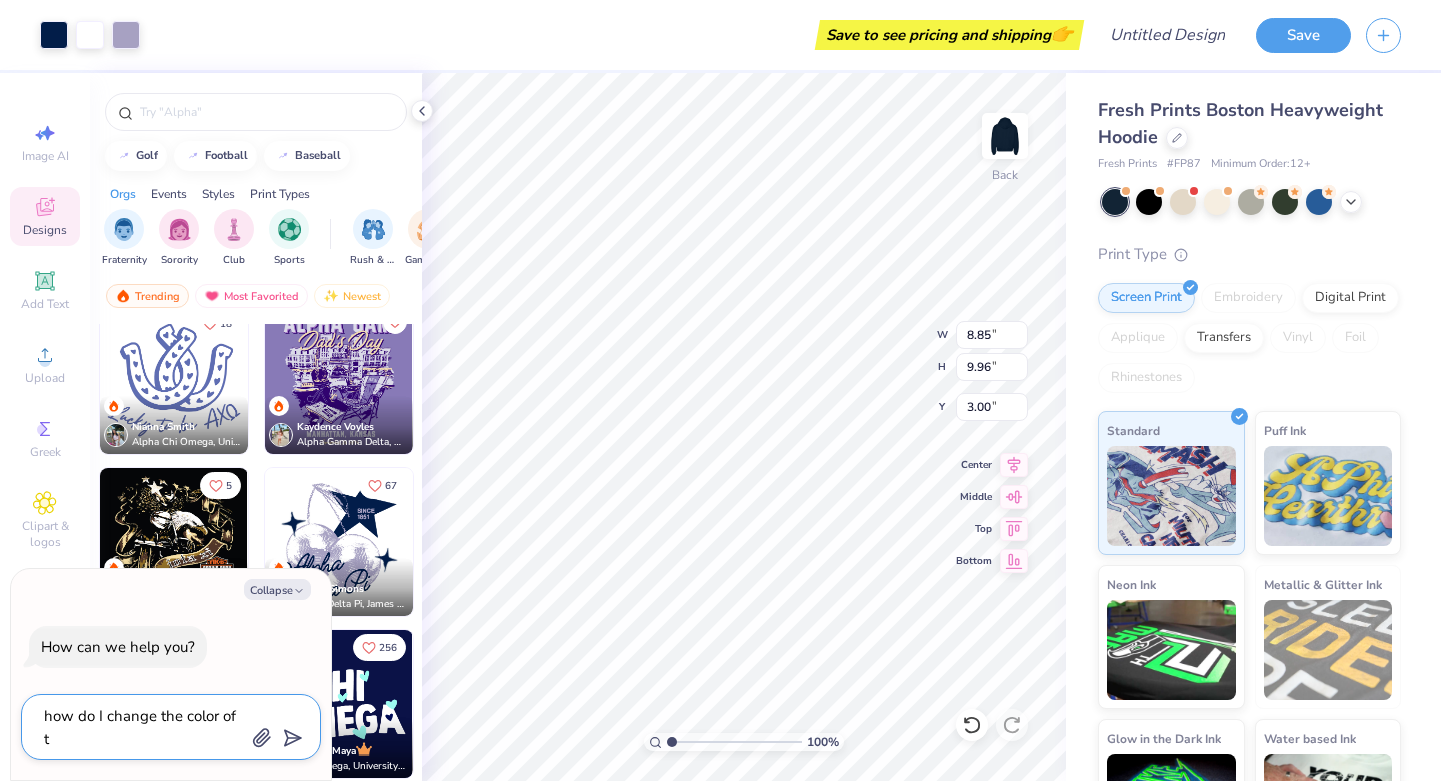 type on "how do I change the color of th" 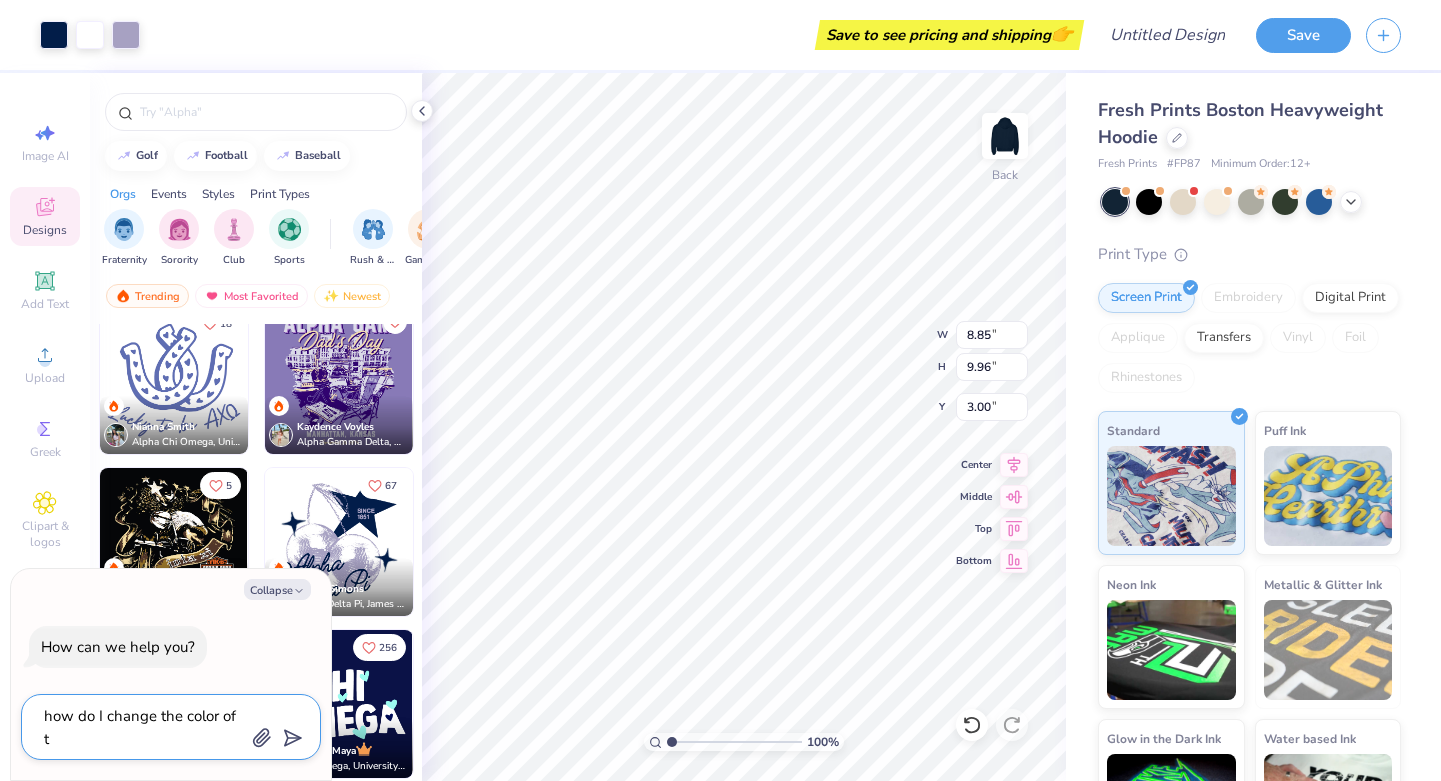 type on "x" 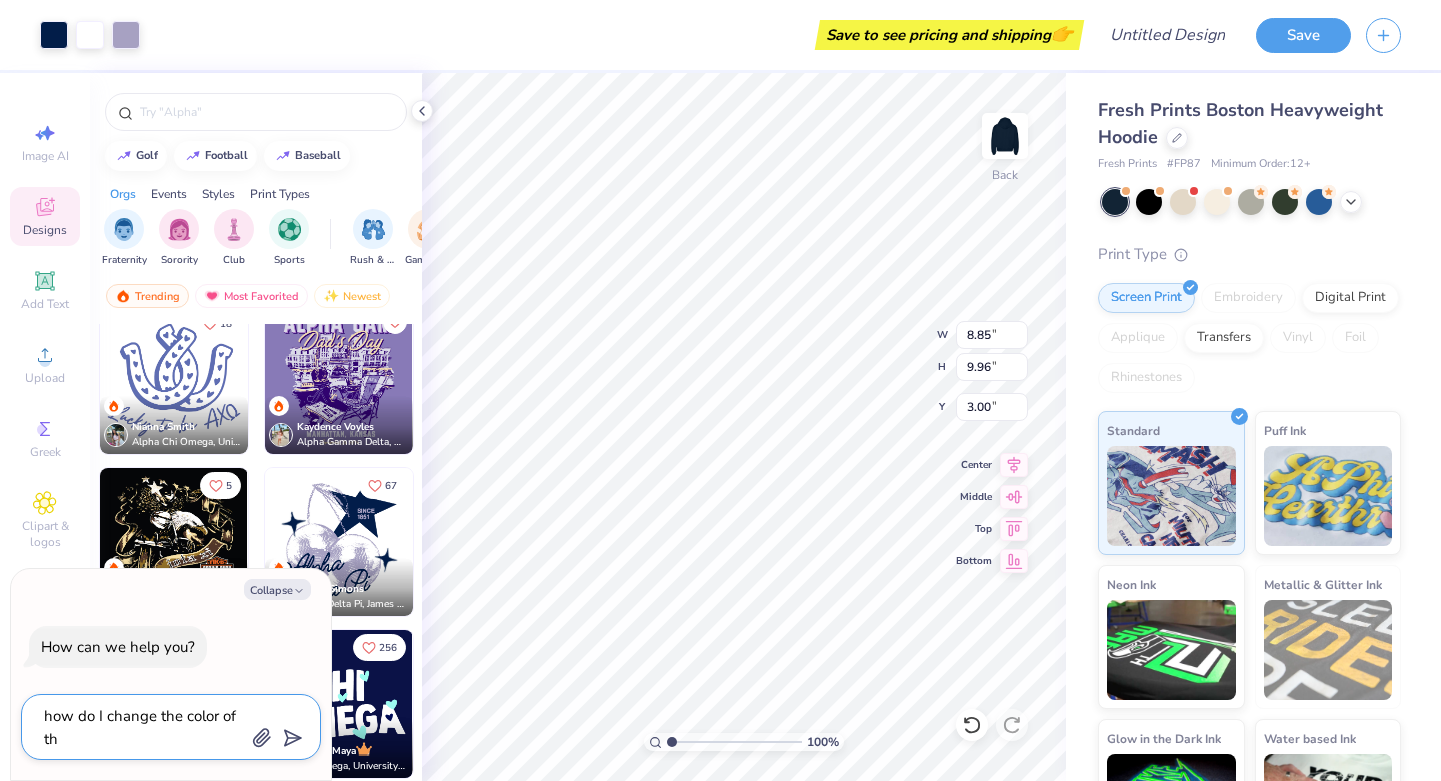 type on "how do I change the color of the" 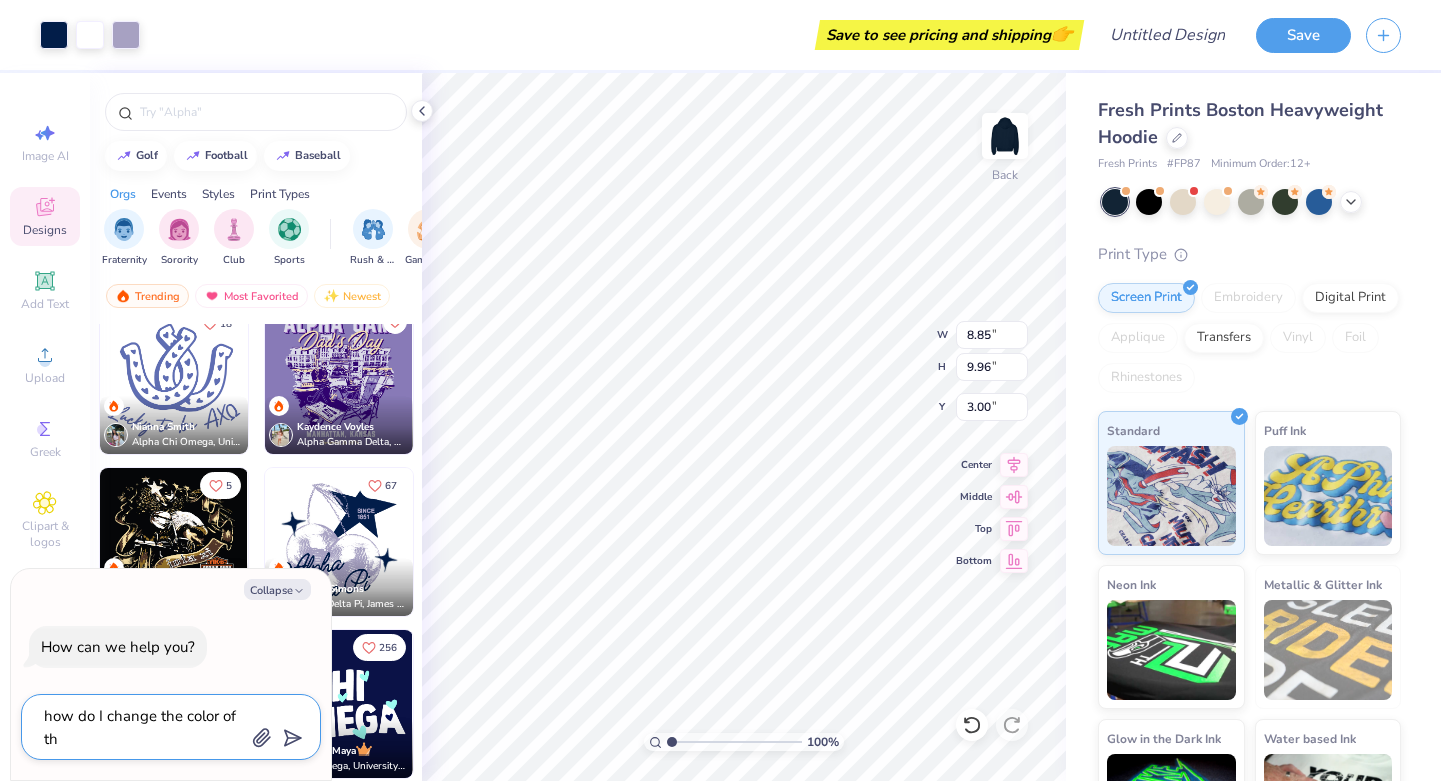 type on "x" 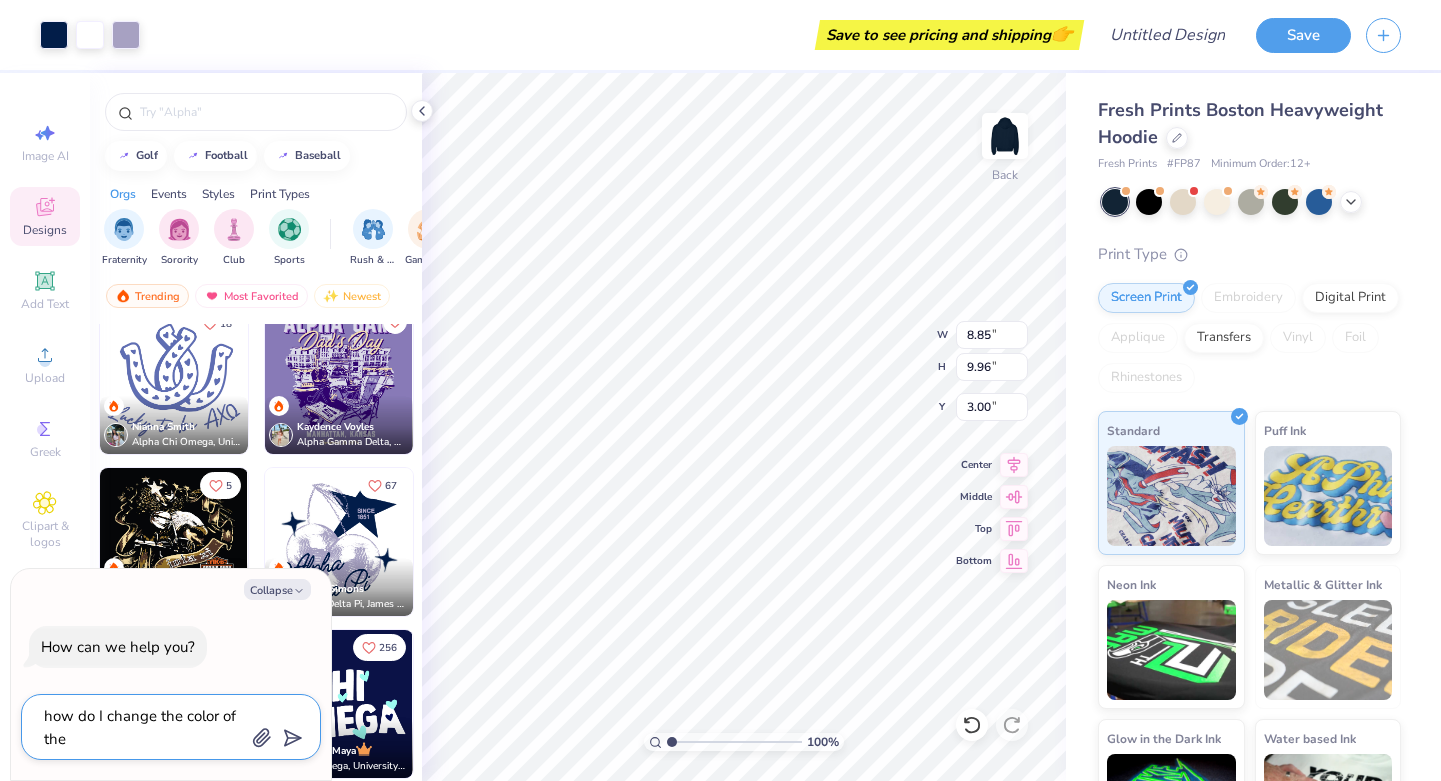 type on "how do I change the color of the" 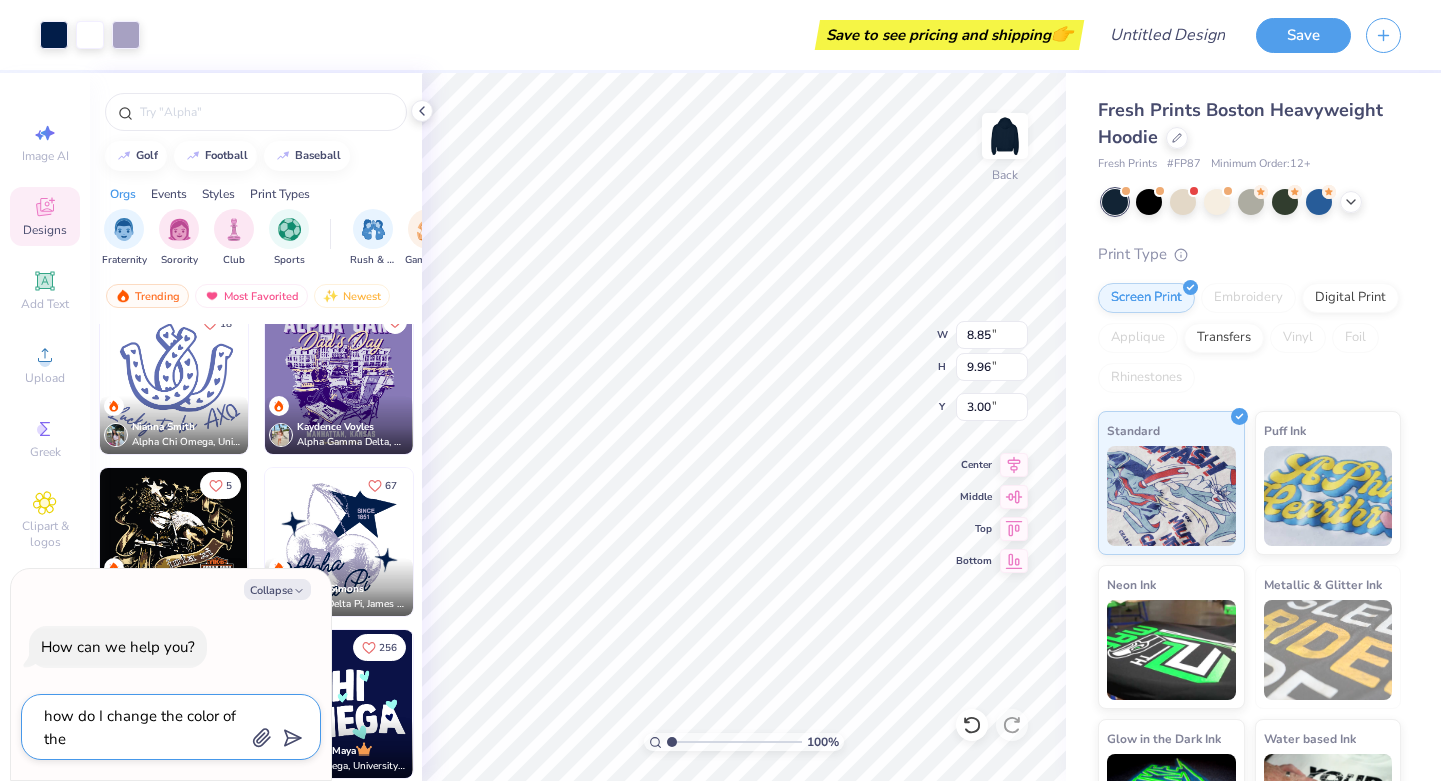 type on "x" 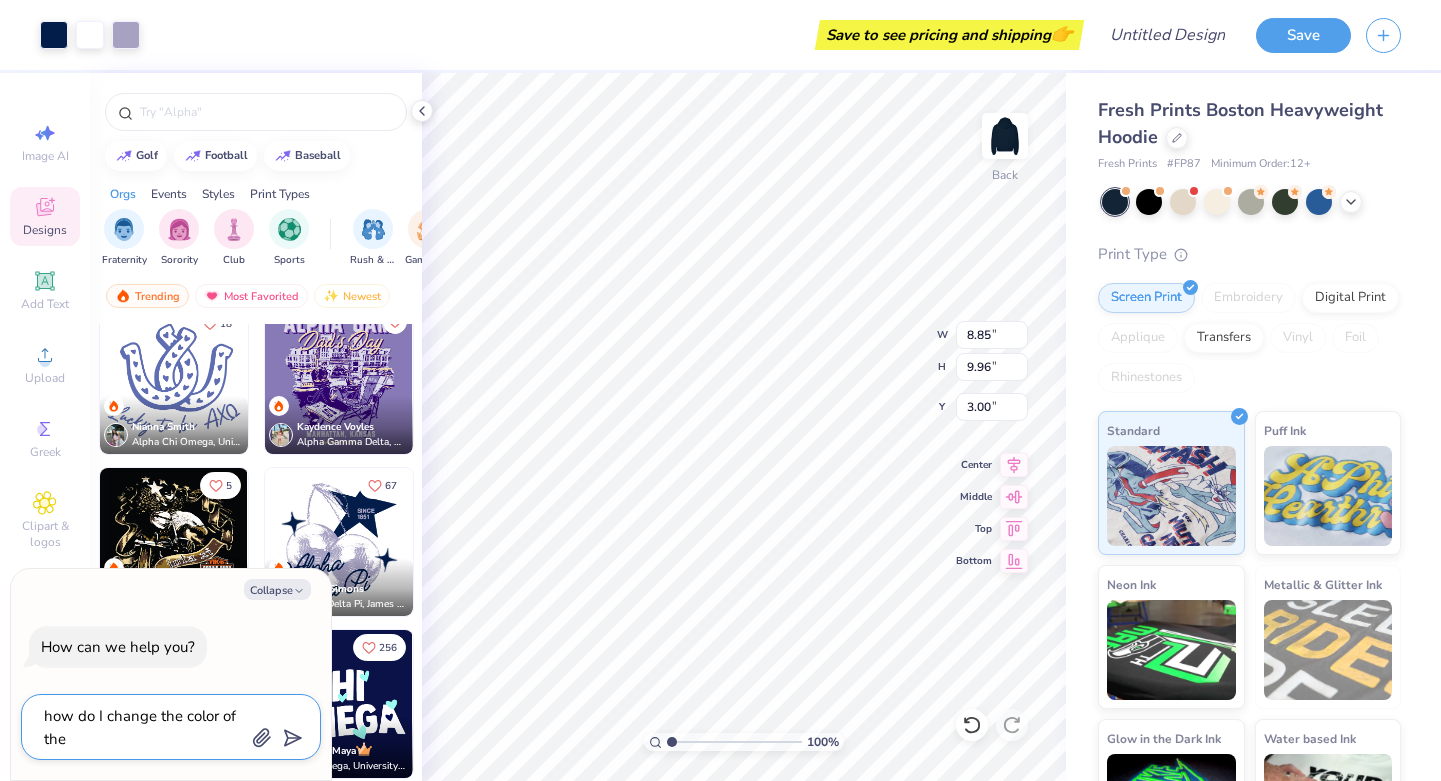 type on "how do I change the color of the d" 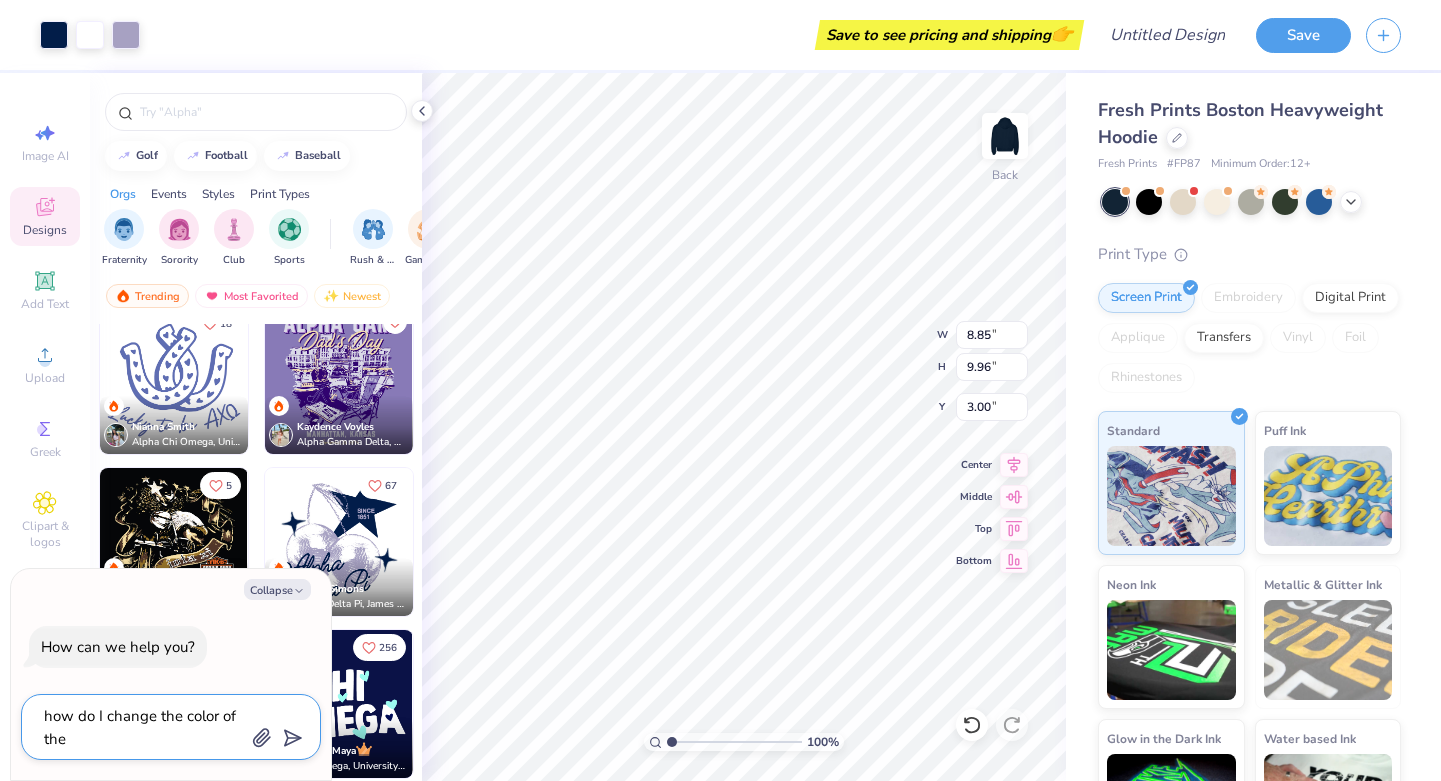 type on "x" 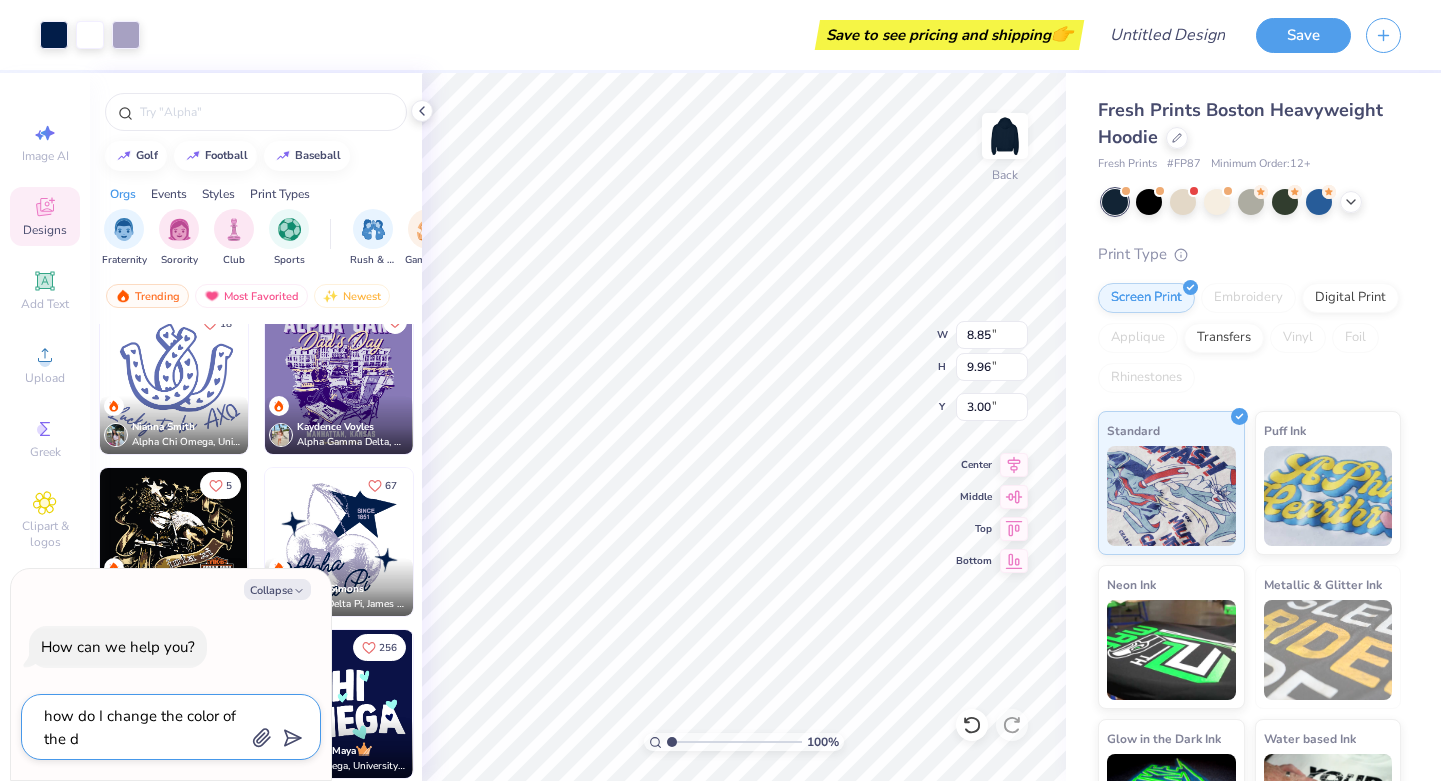 type on "how do I change the color of the de" 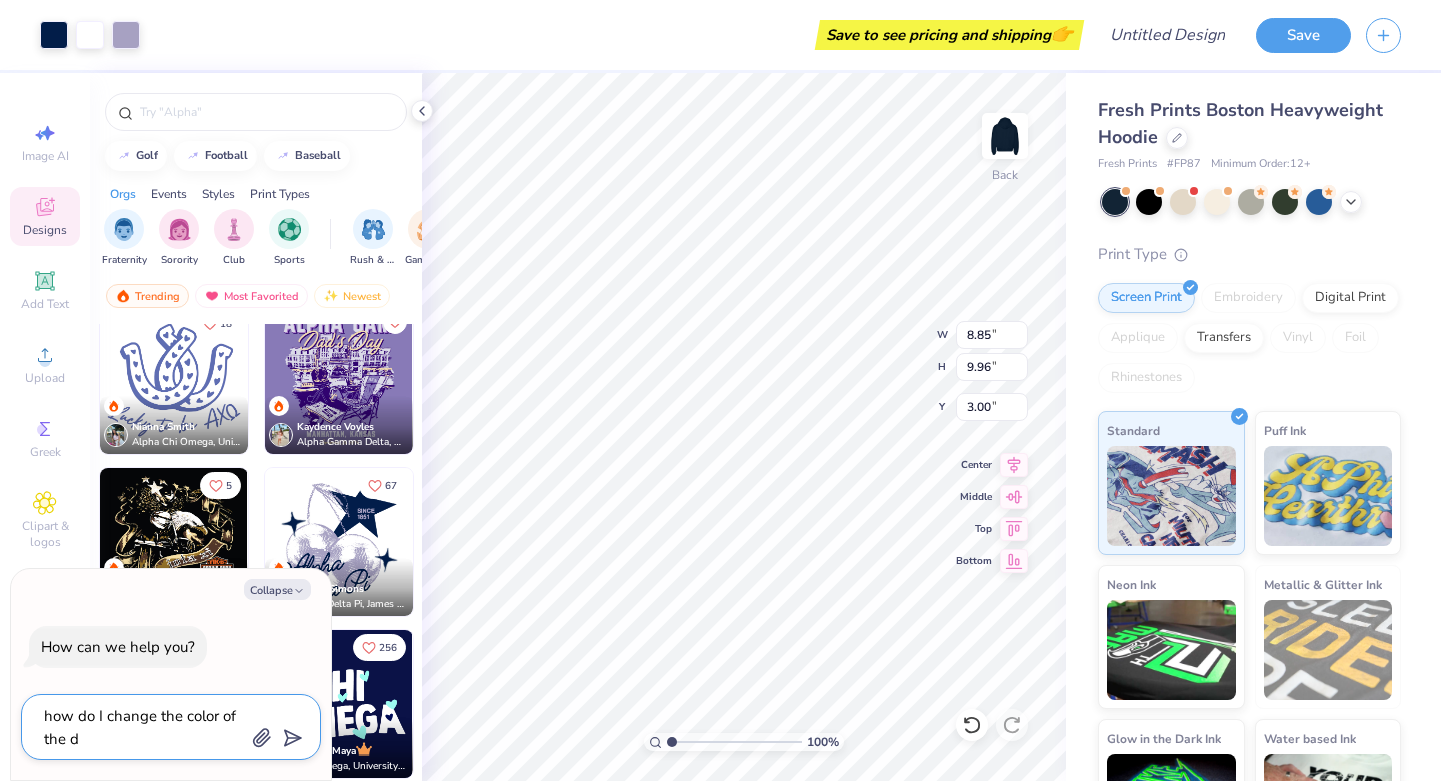 type on "x" 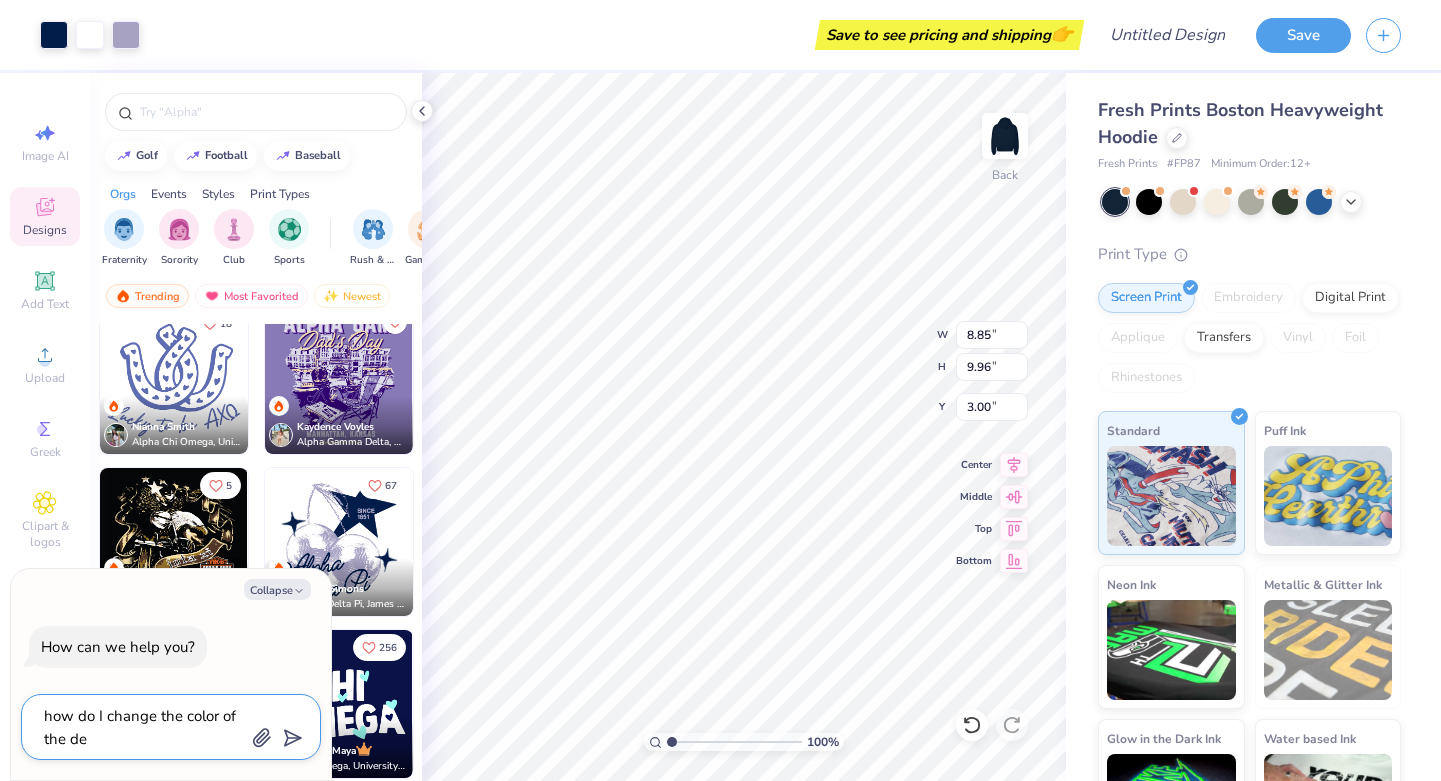 type on "how do I change the color of the des" 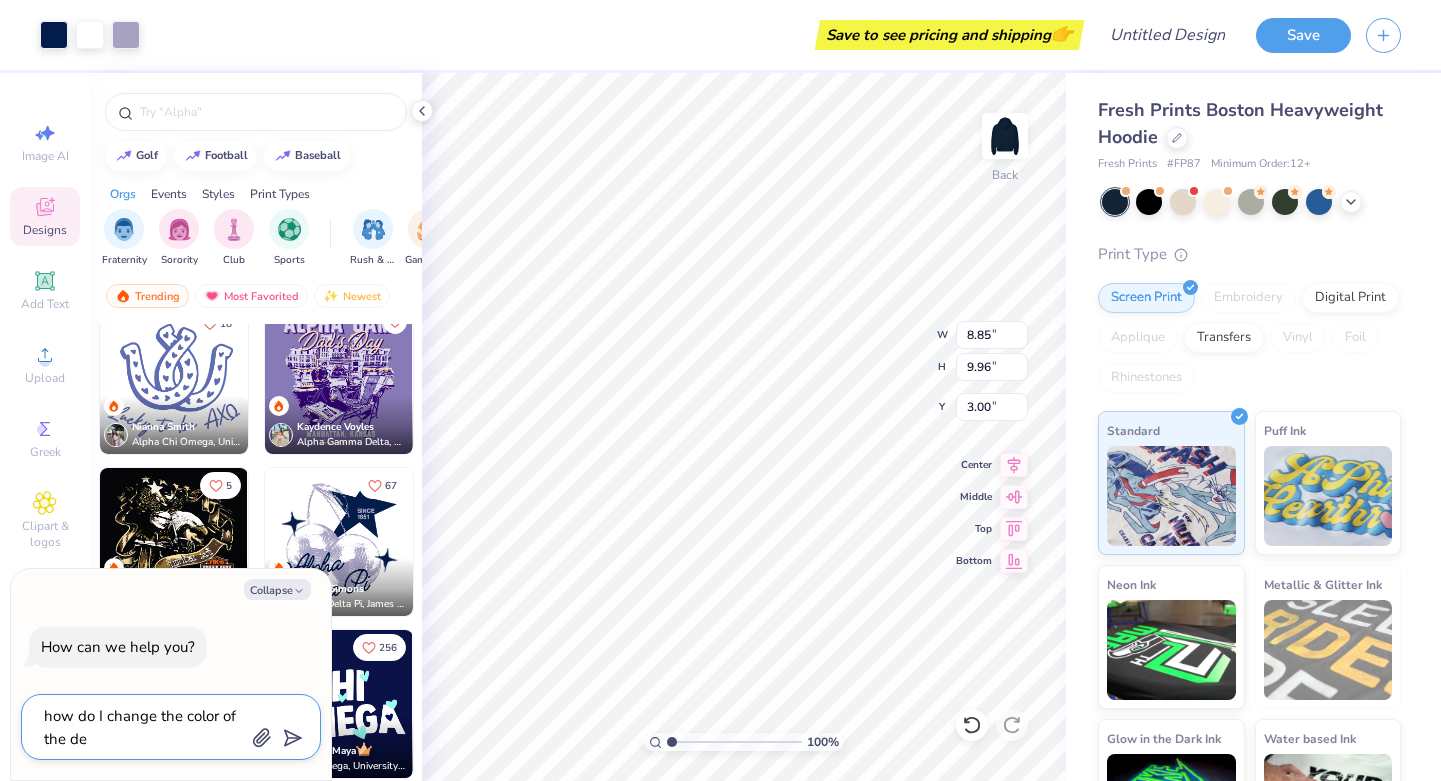 type on "x" 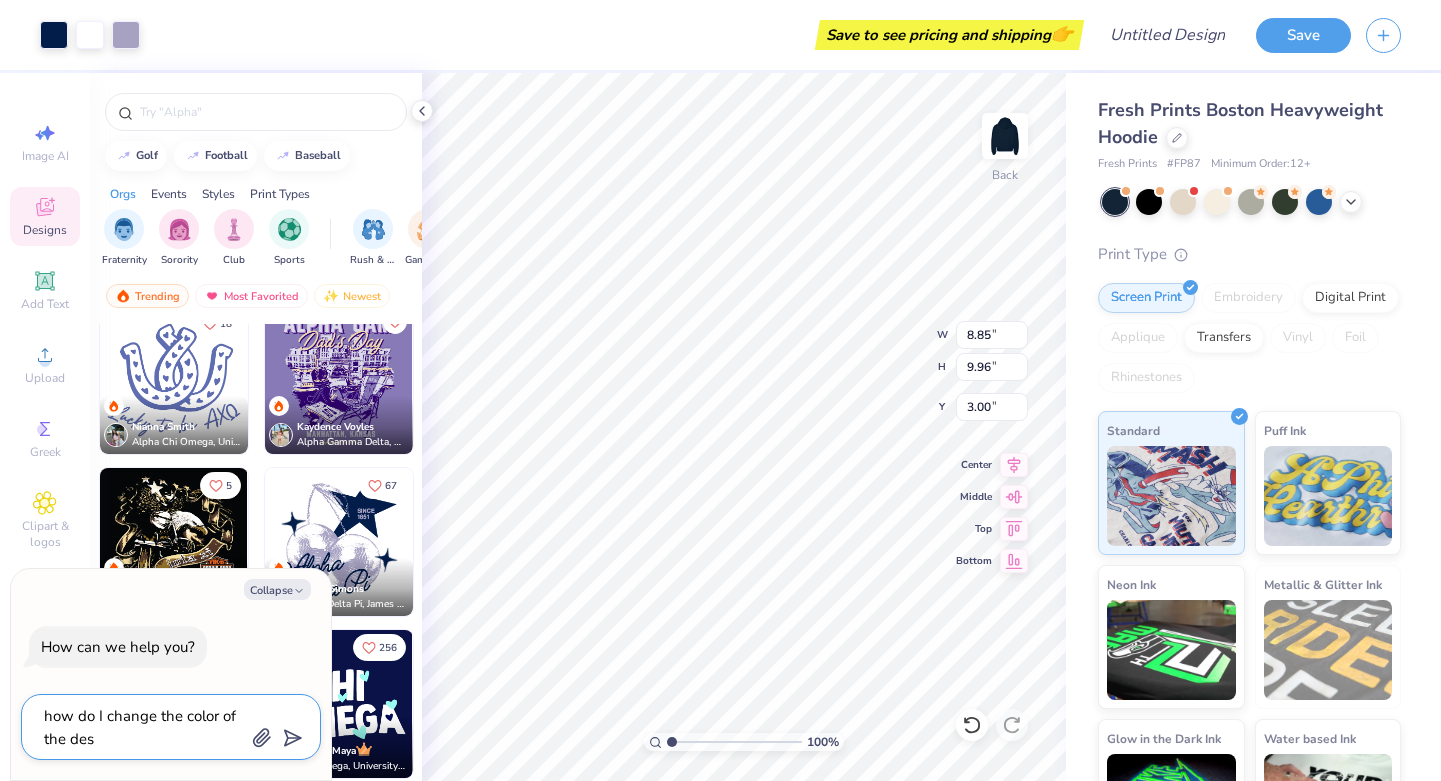 type on "how do I change the color of the desi" 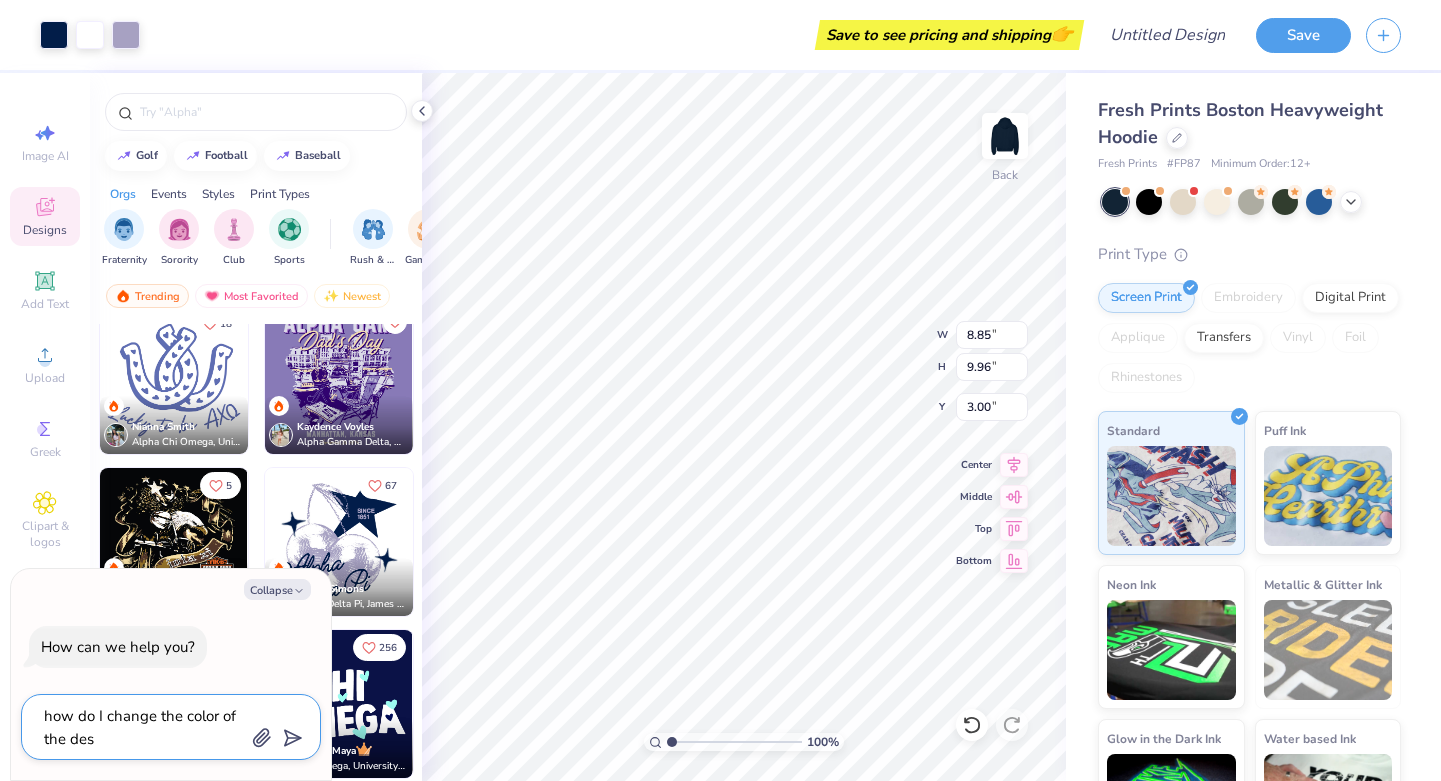 type on "x" 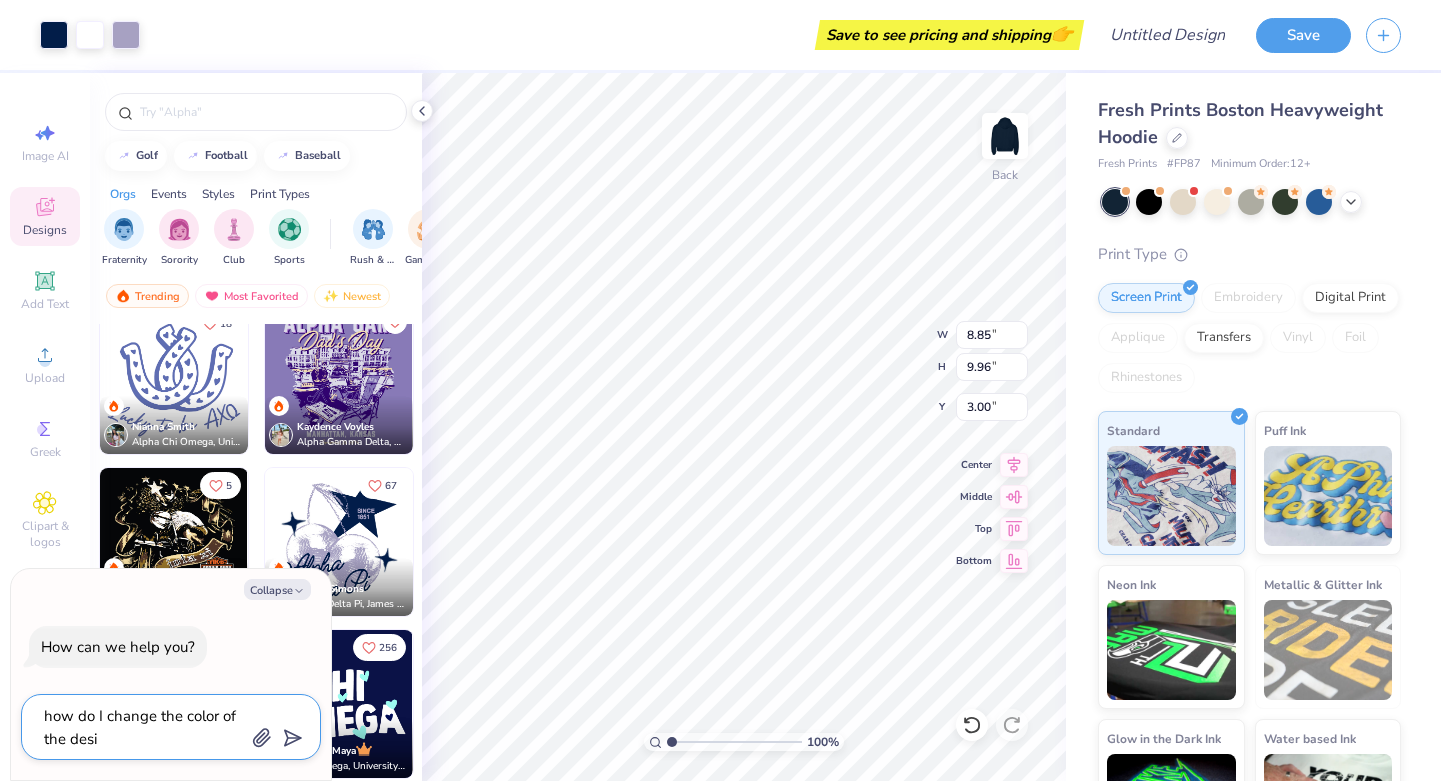 type on "how do I change the color of the desig" 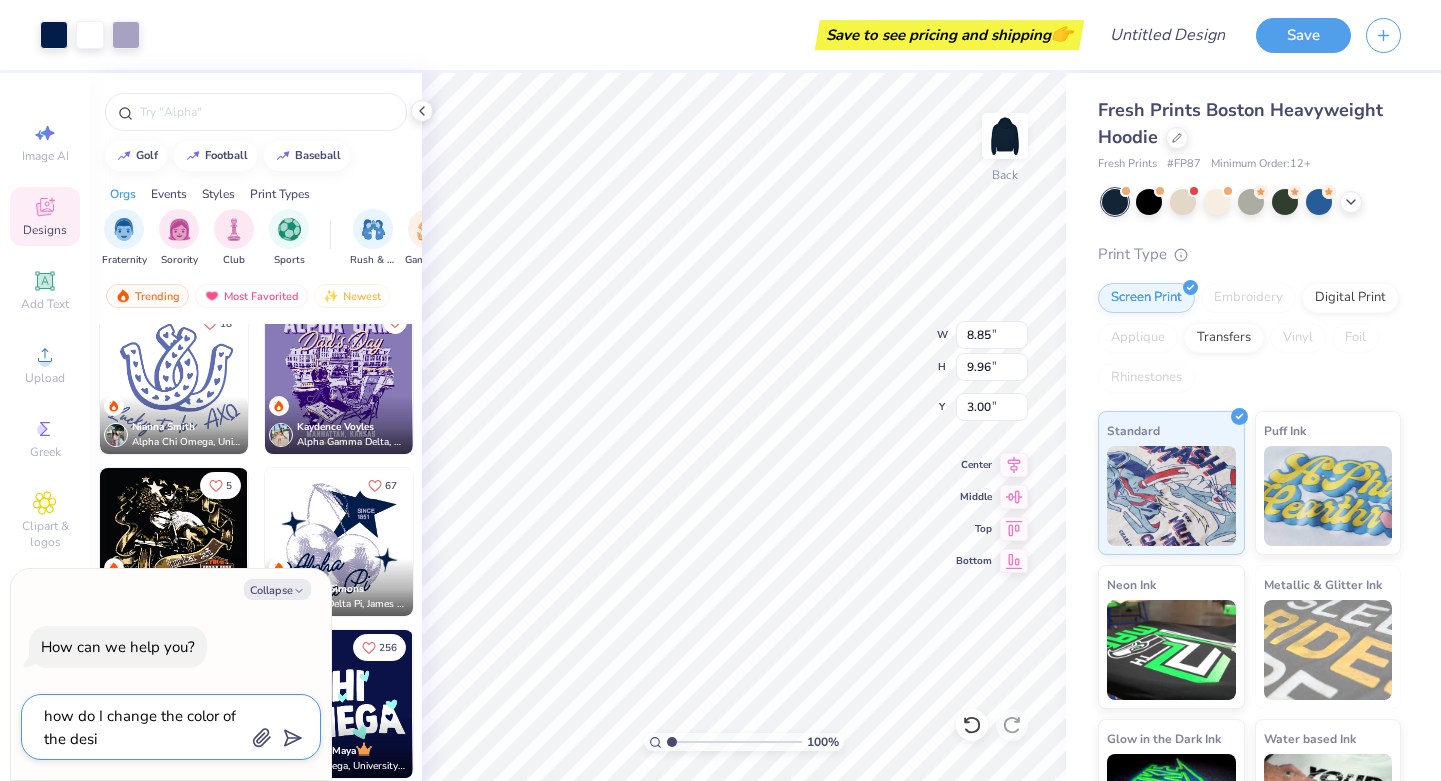 type on "x" 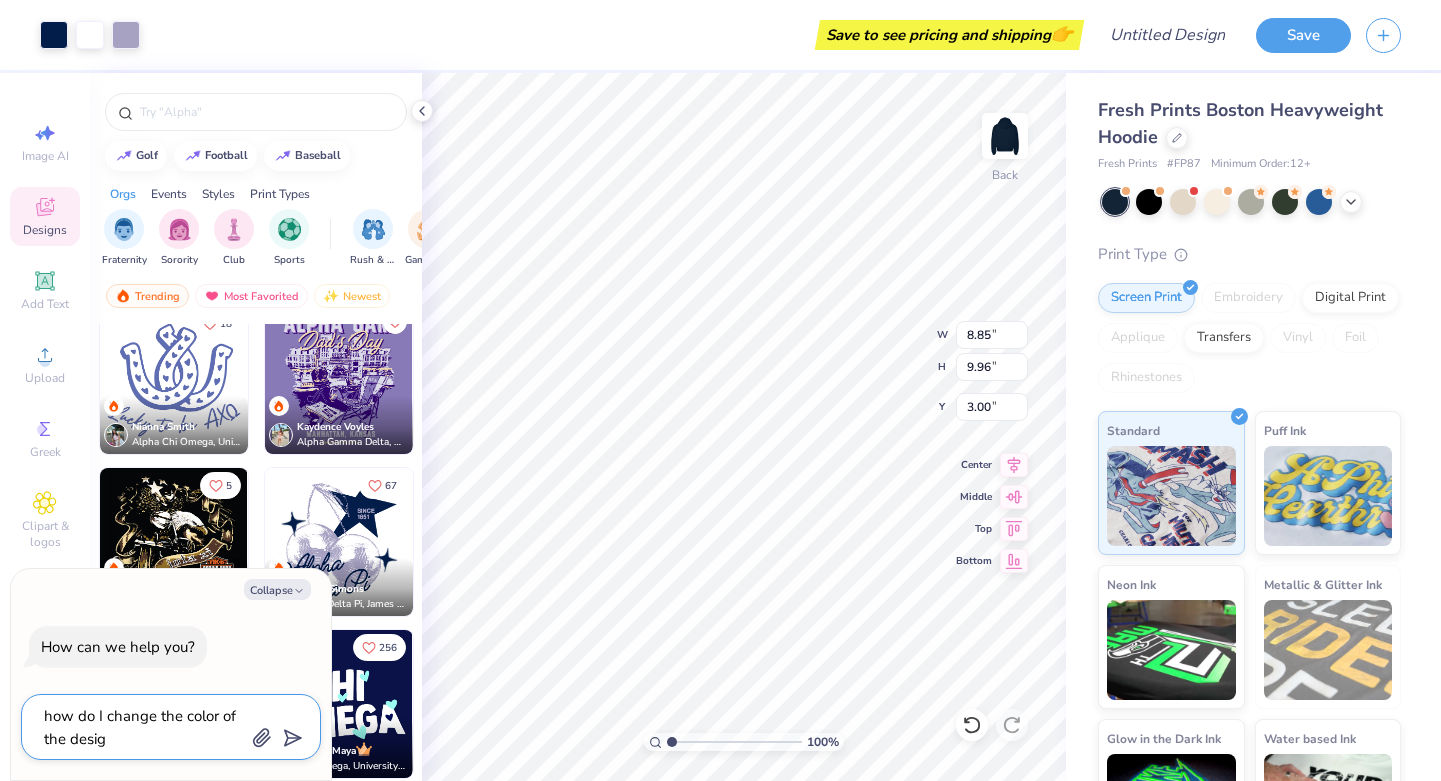 type on "how do I change the color of the design" 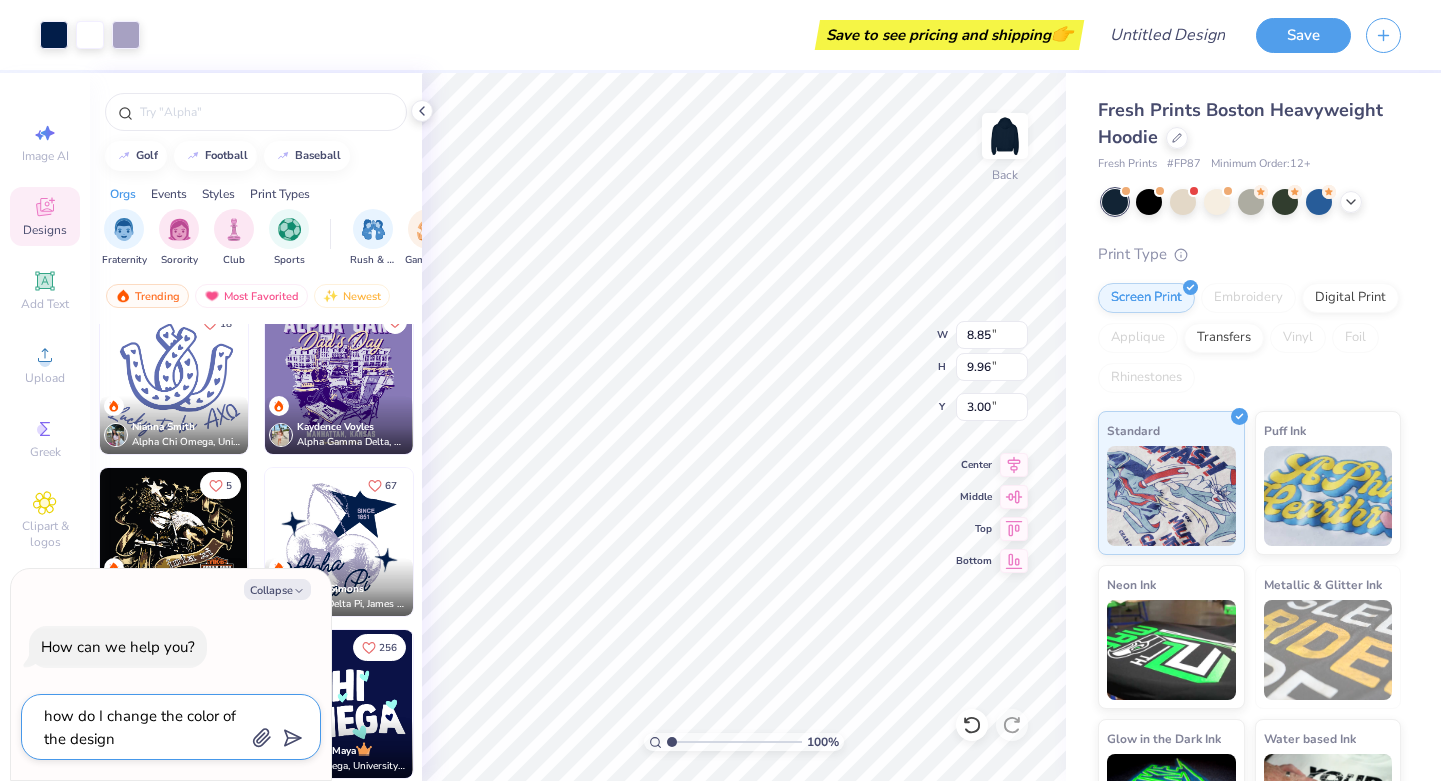 type on "x" 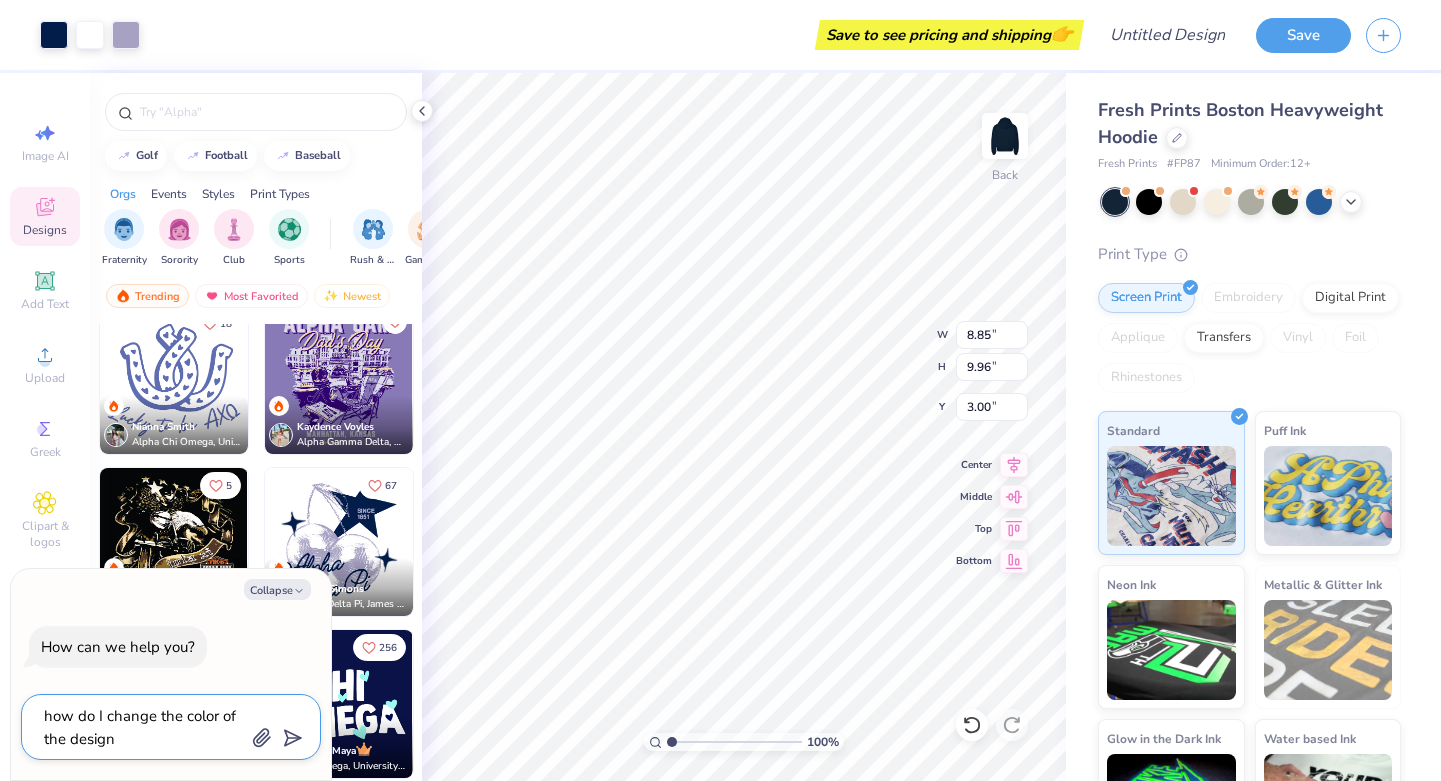 type on "how do I change the color of the design" 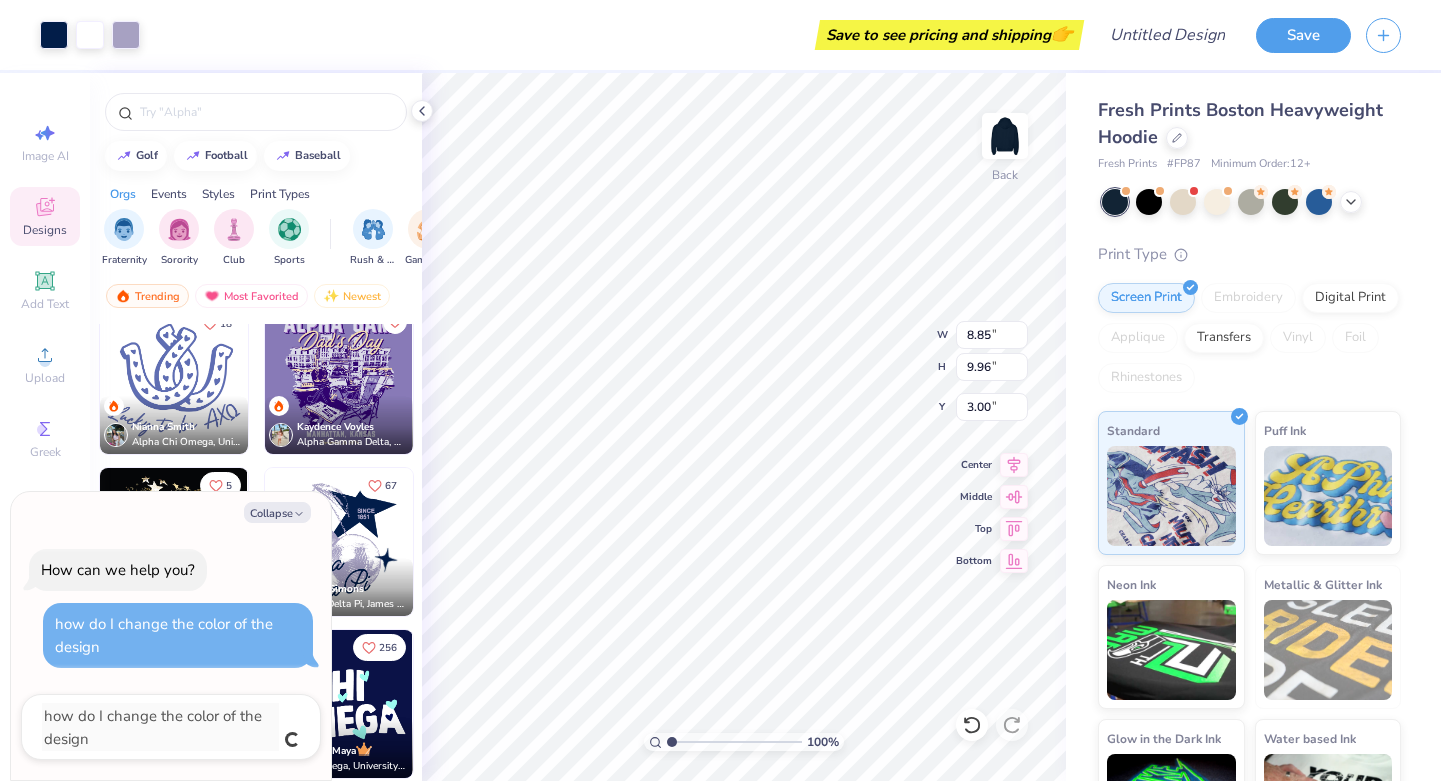 type on "x" 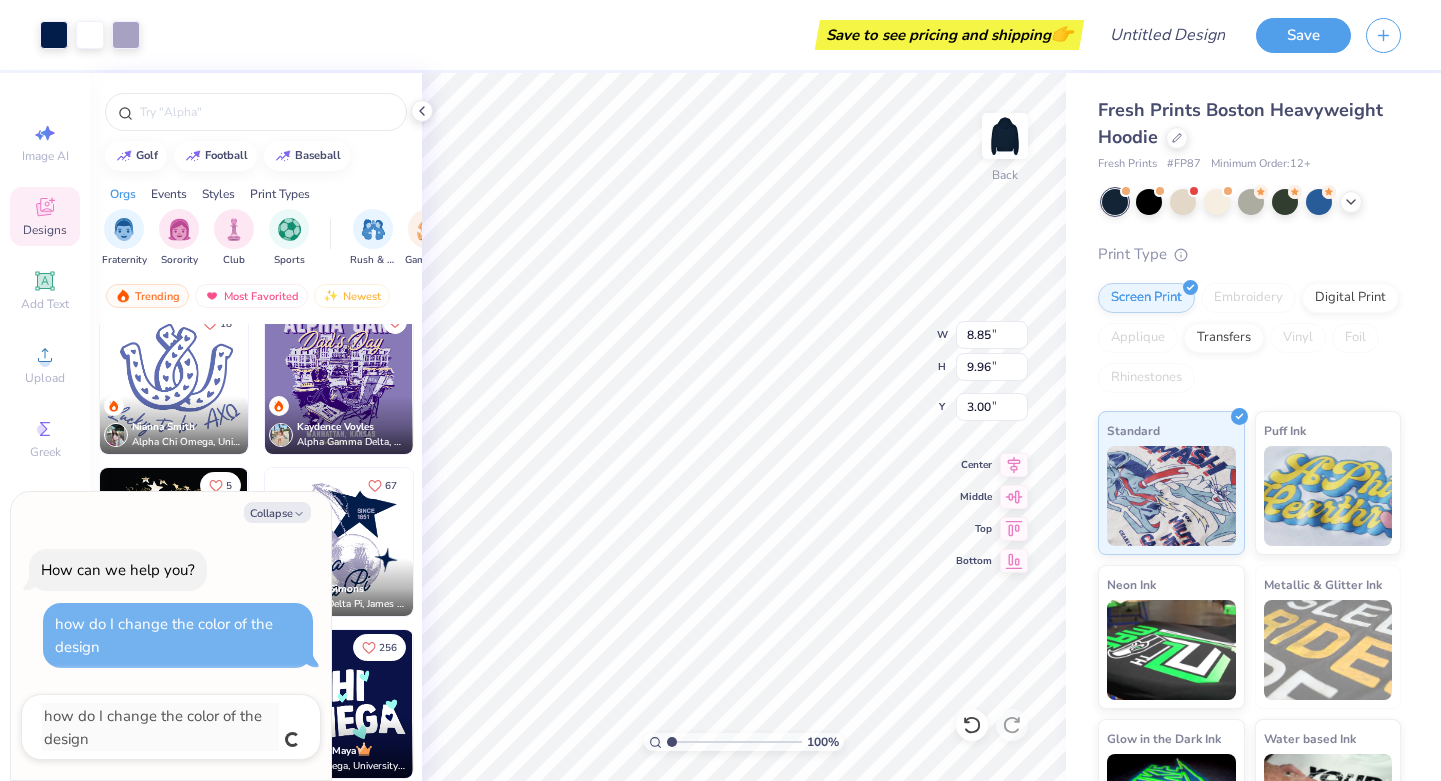 type 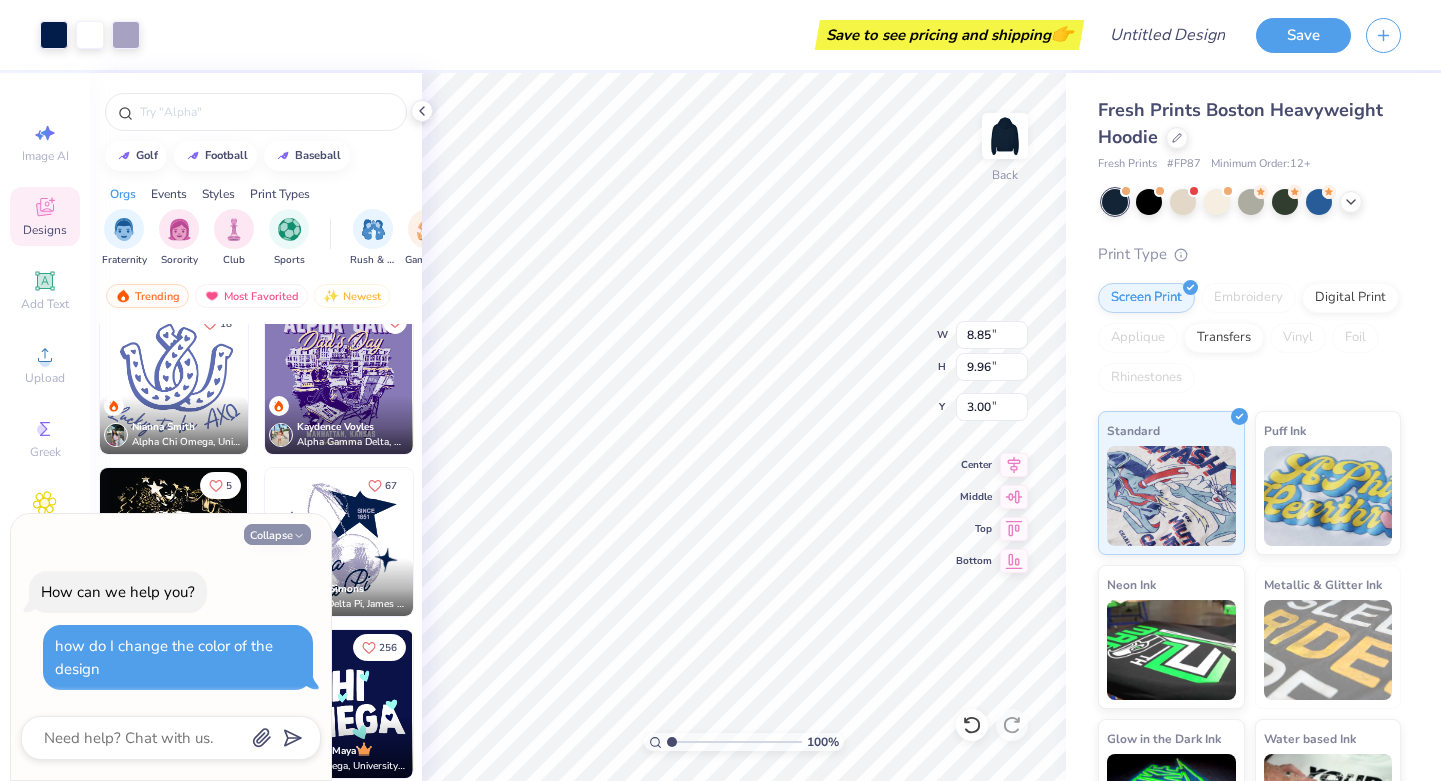 click on "Collapse" at bounding box center (277, 534) 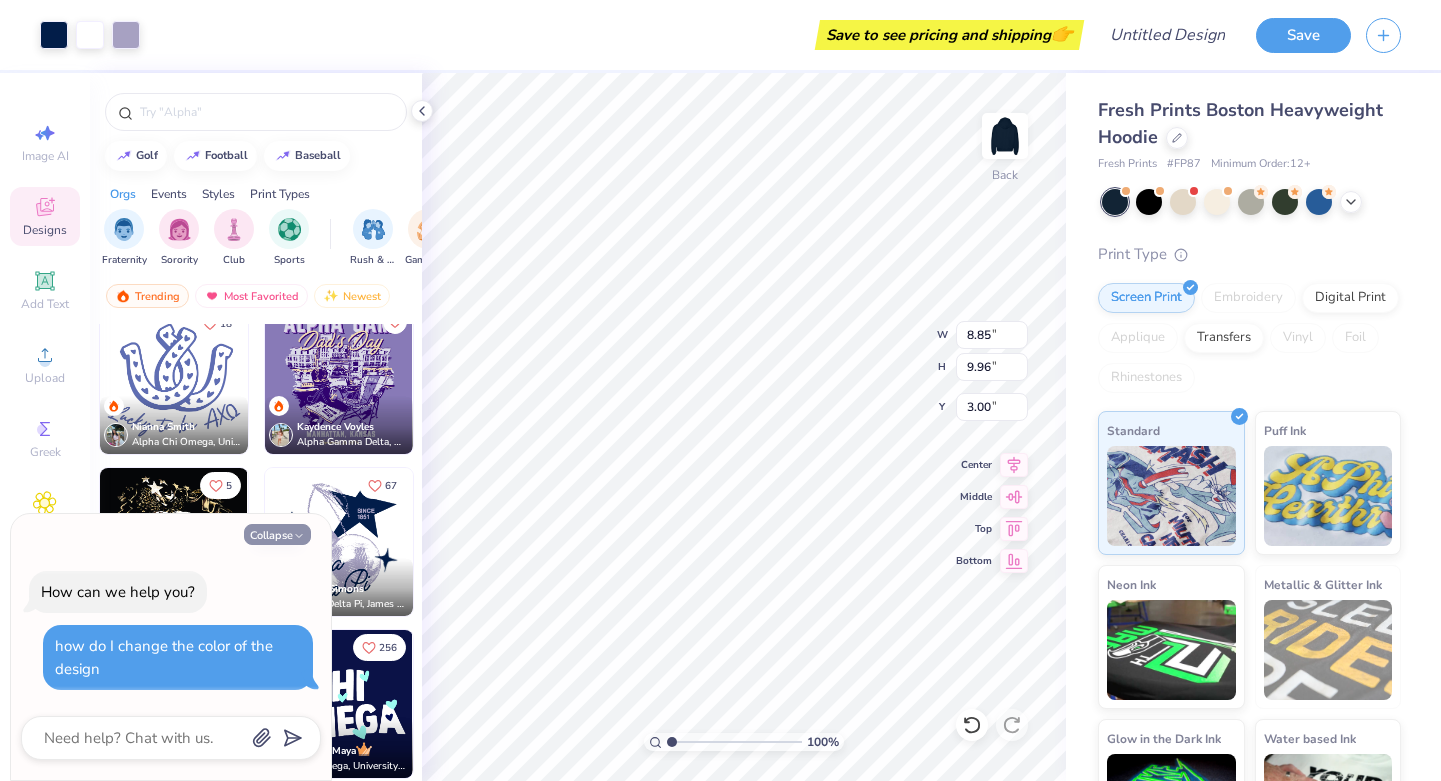 type on "x" 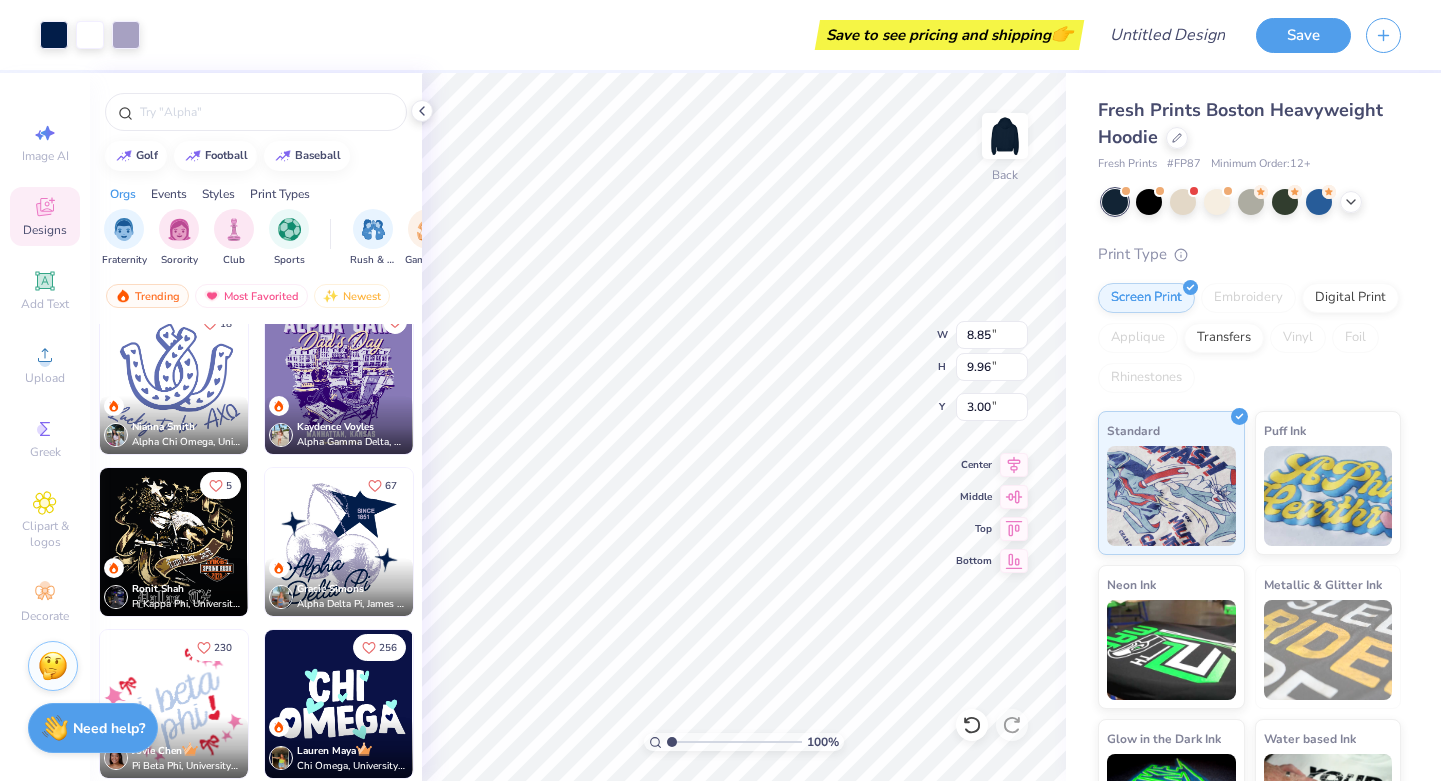 click at bounding box center [174, 704] 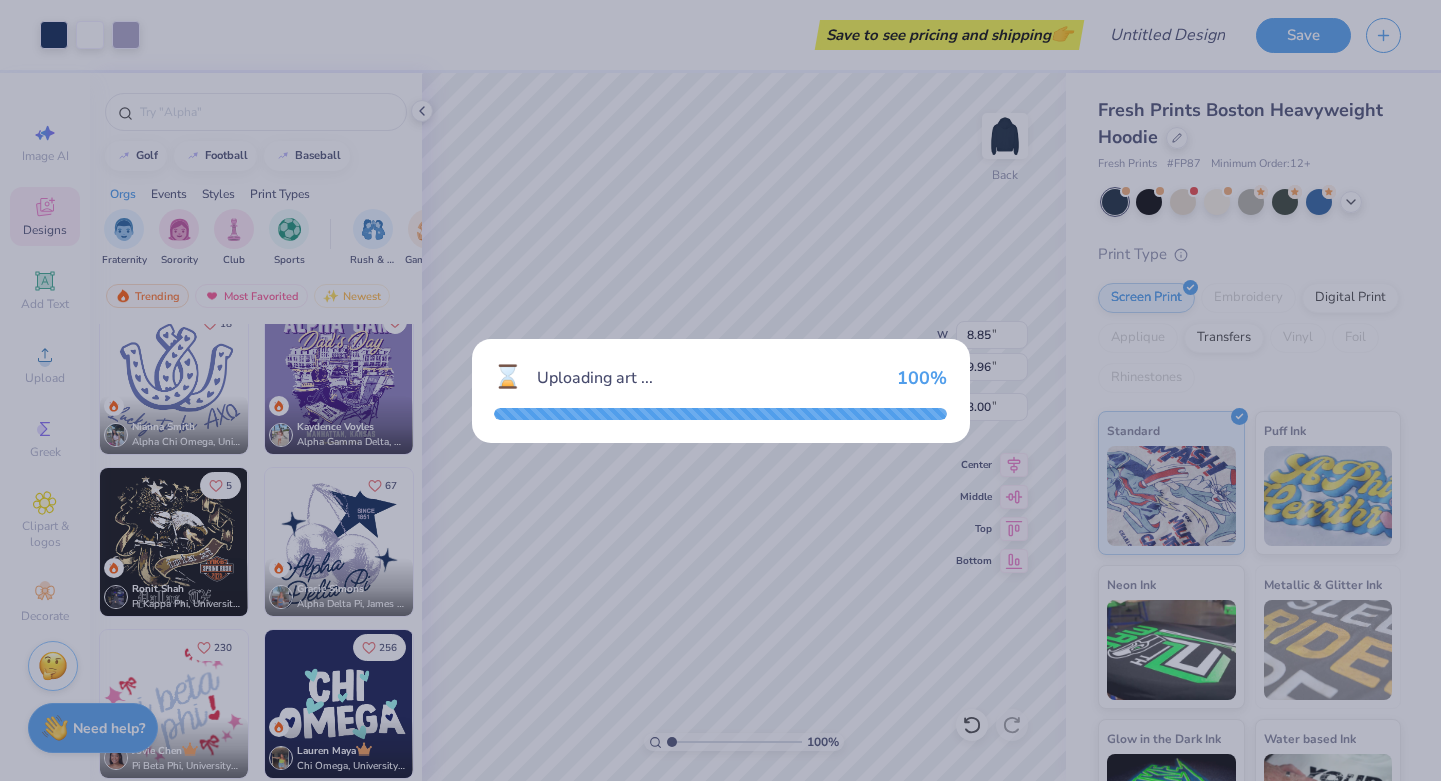 type on "6.50" 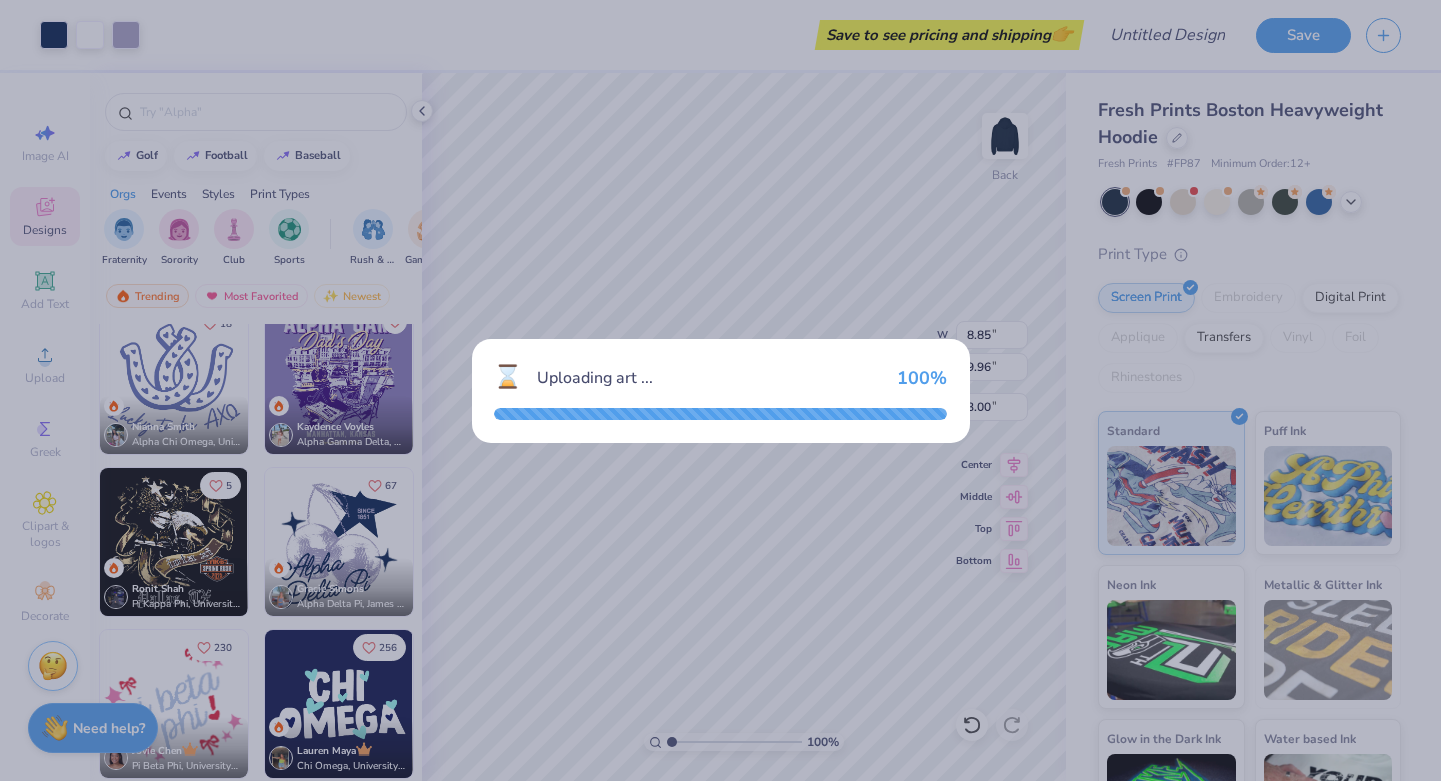 type on "5.55" 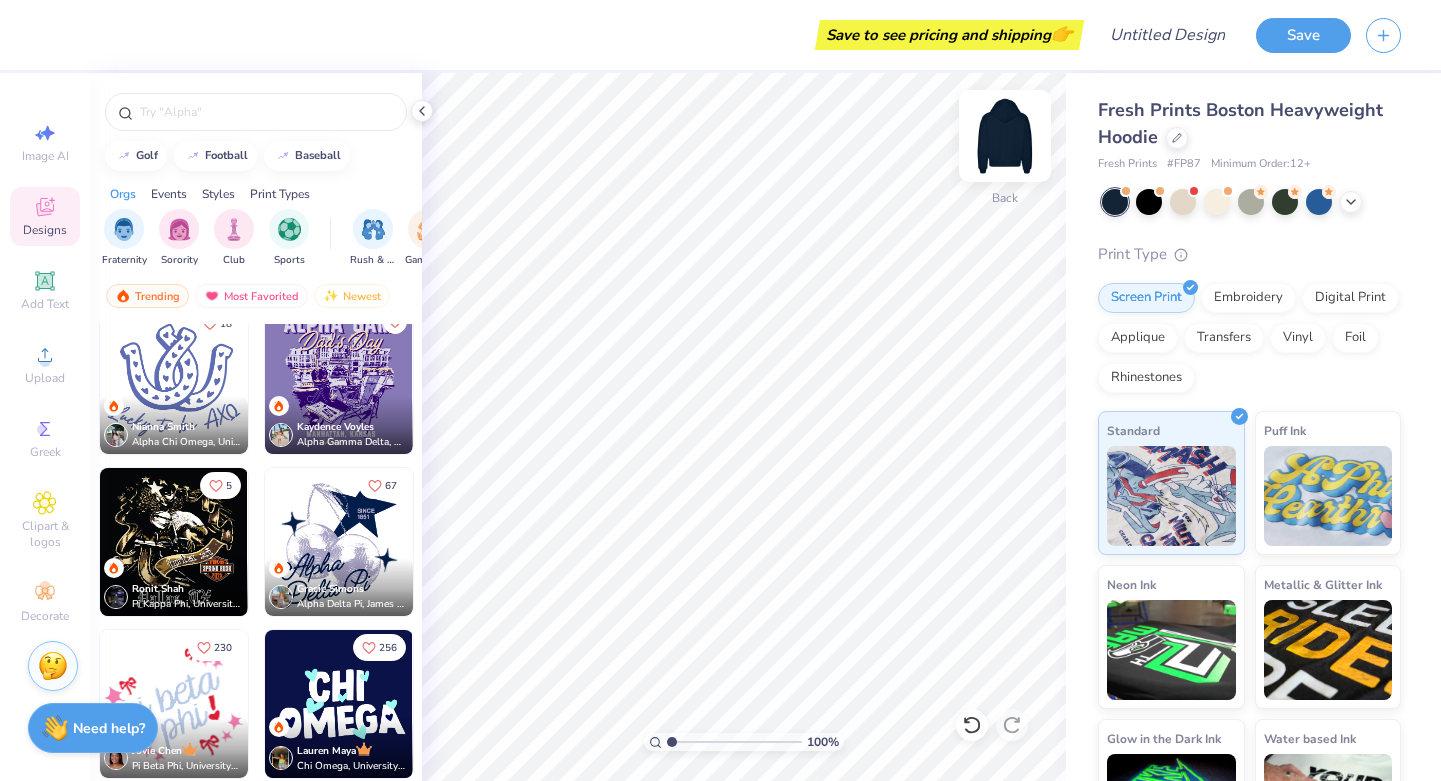 click at bounding box center [1005, 136] 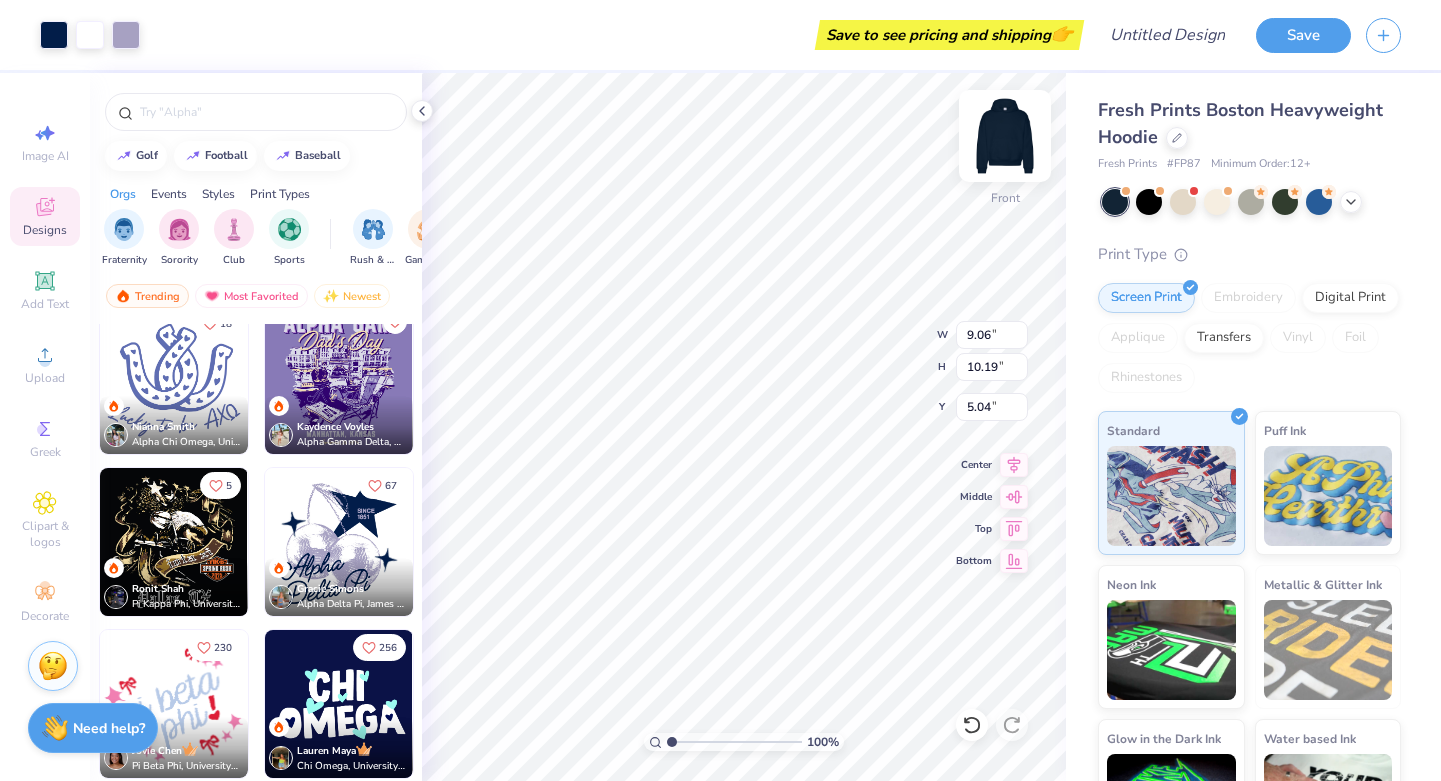 type on "12.64" 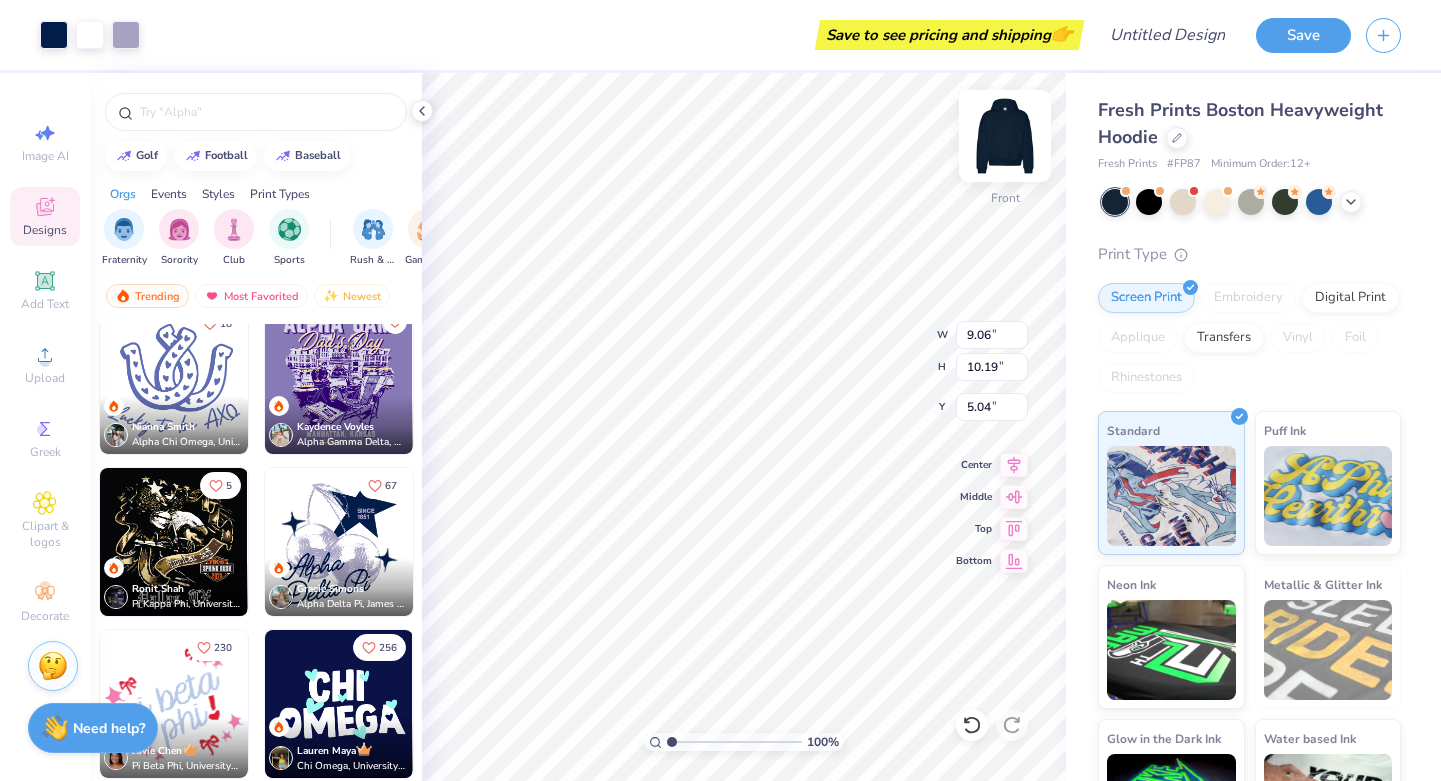type on "14.23" 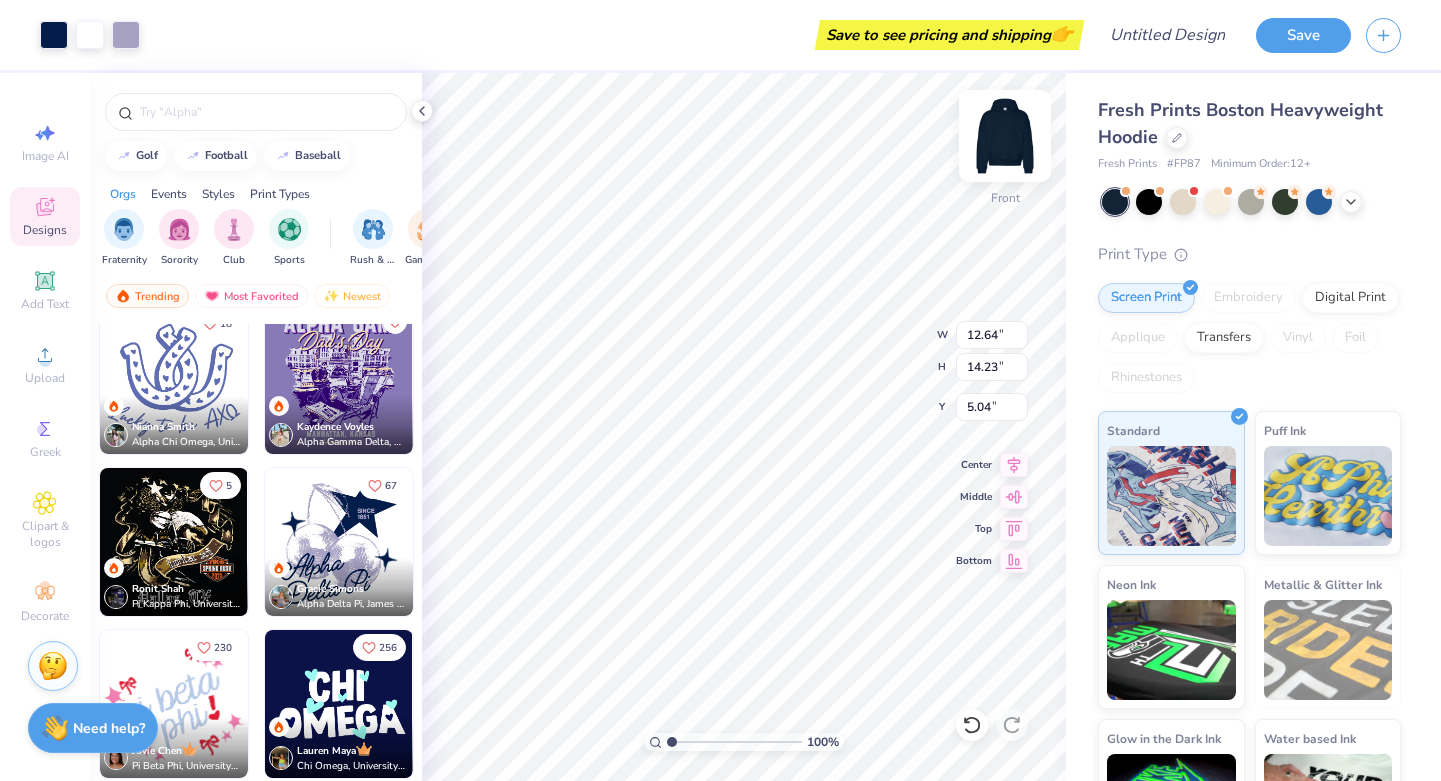 type on "5.70" 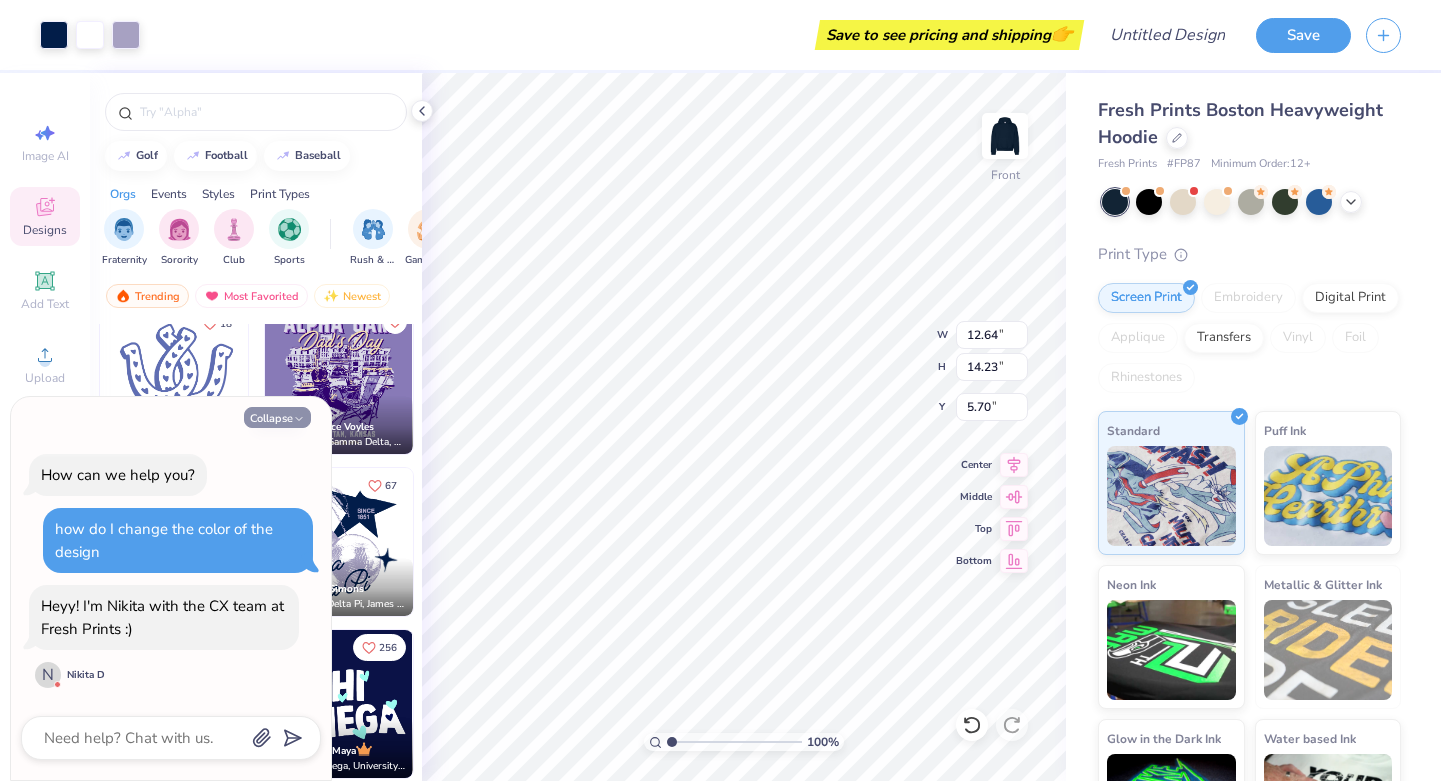 click on "Collapse" at bounding box center [277, 417] 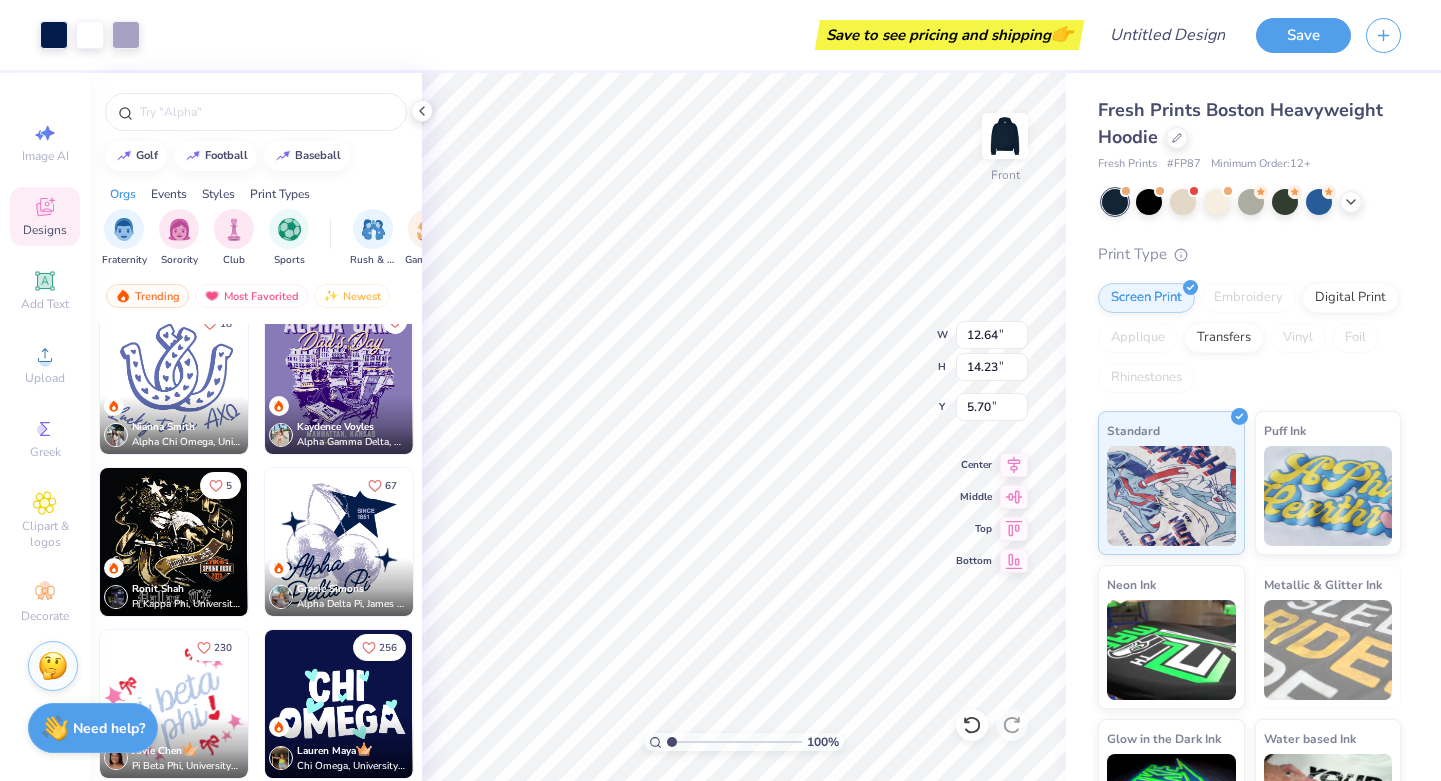 scroll, scrollTop: 0, scrollLeft: 0, axis: both 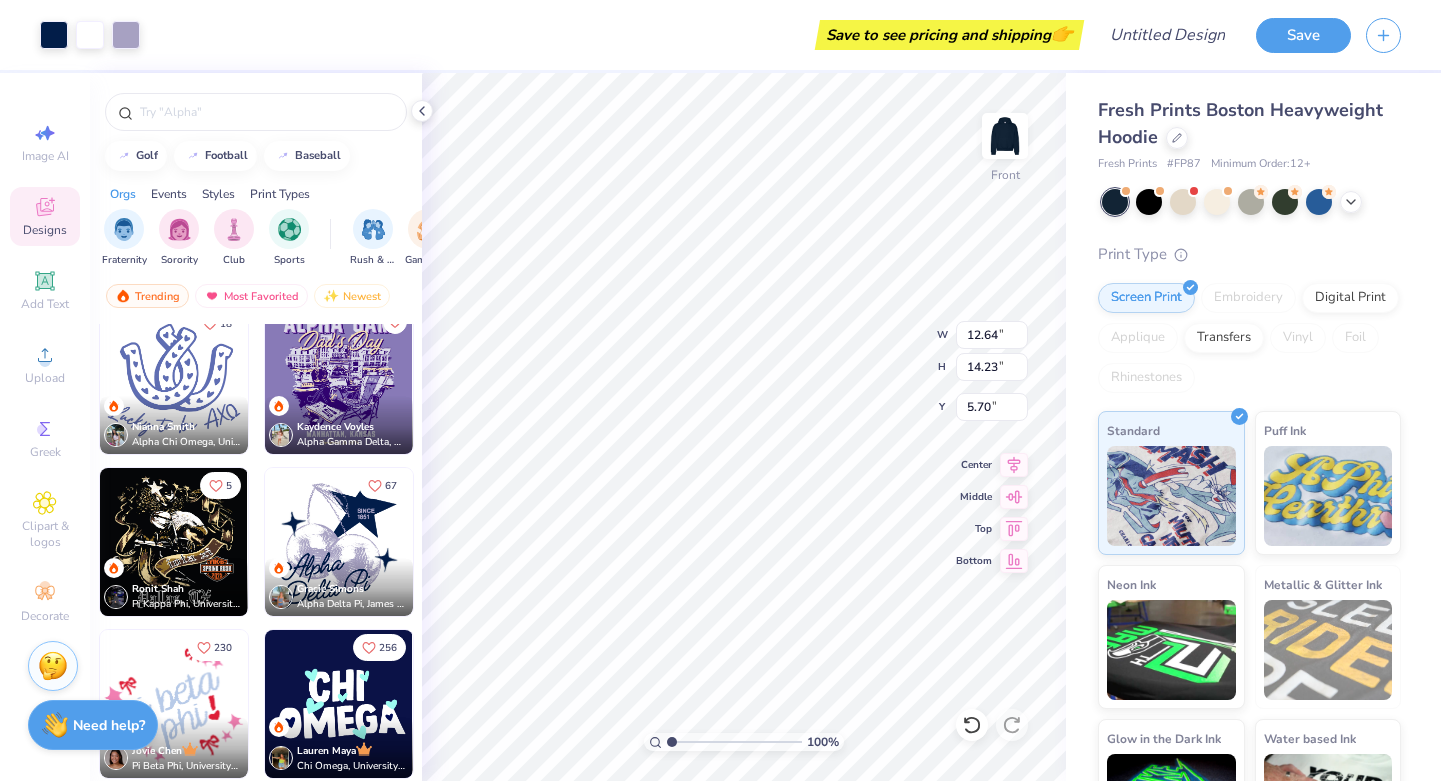 click on "Need help?" at bounding box center (109, 725) 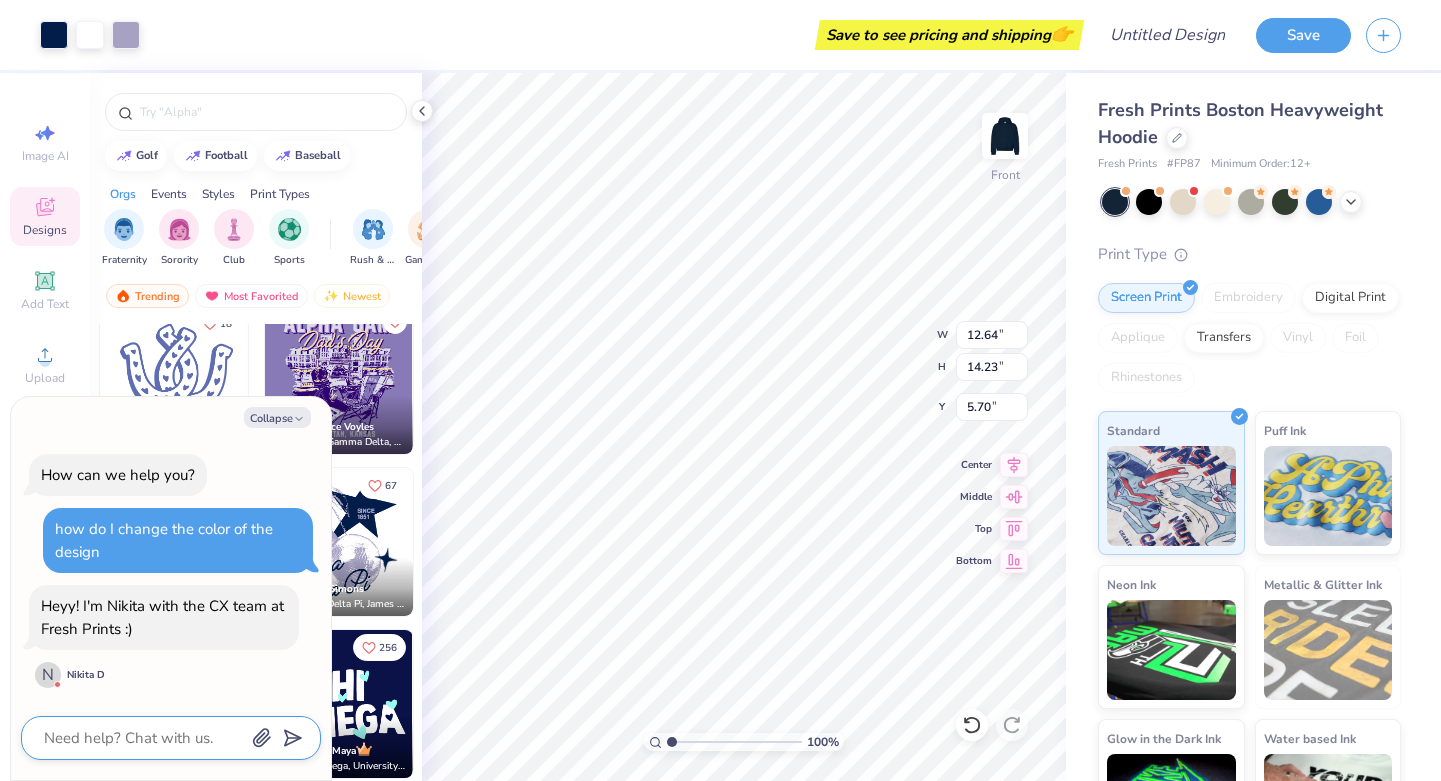 click at bounding box center (143, 738) 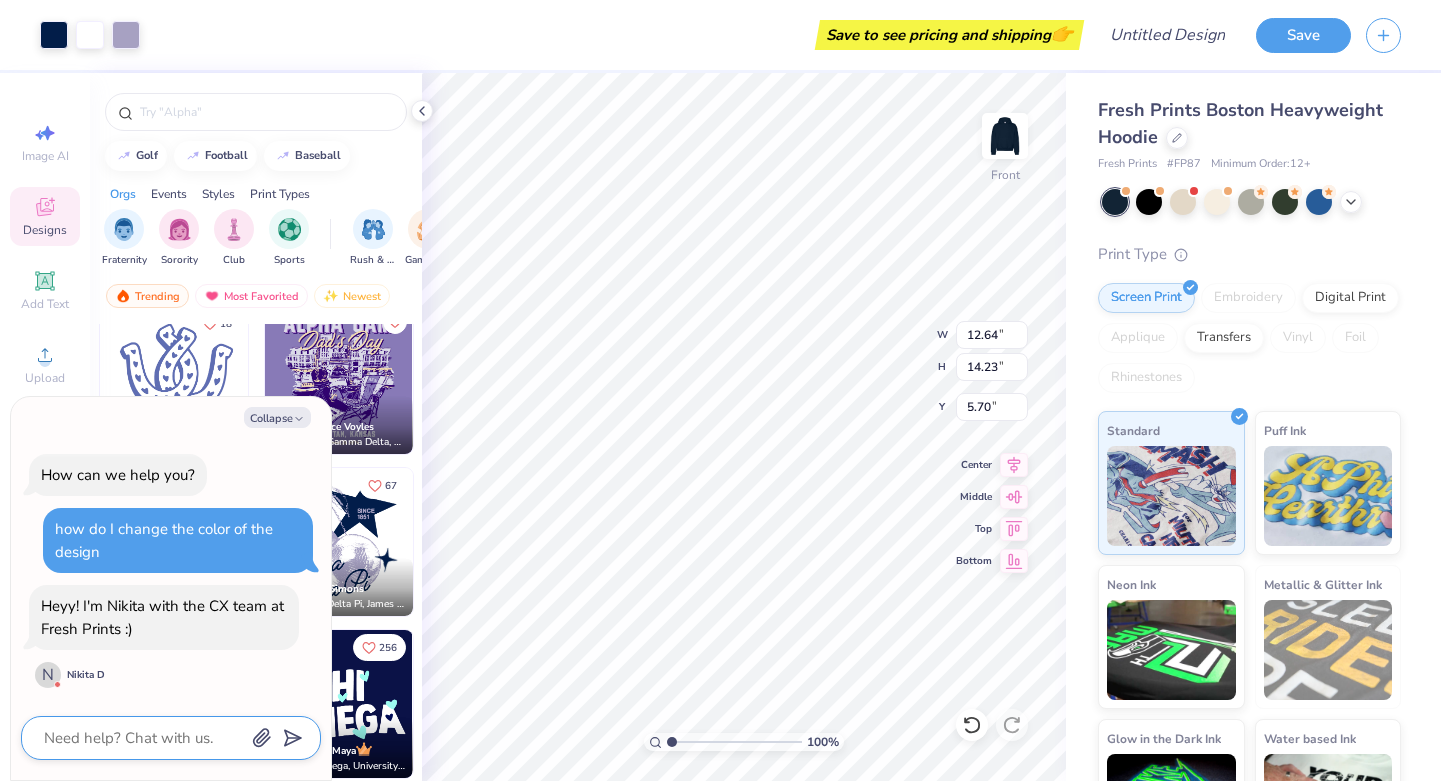 type on "x" 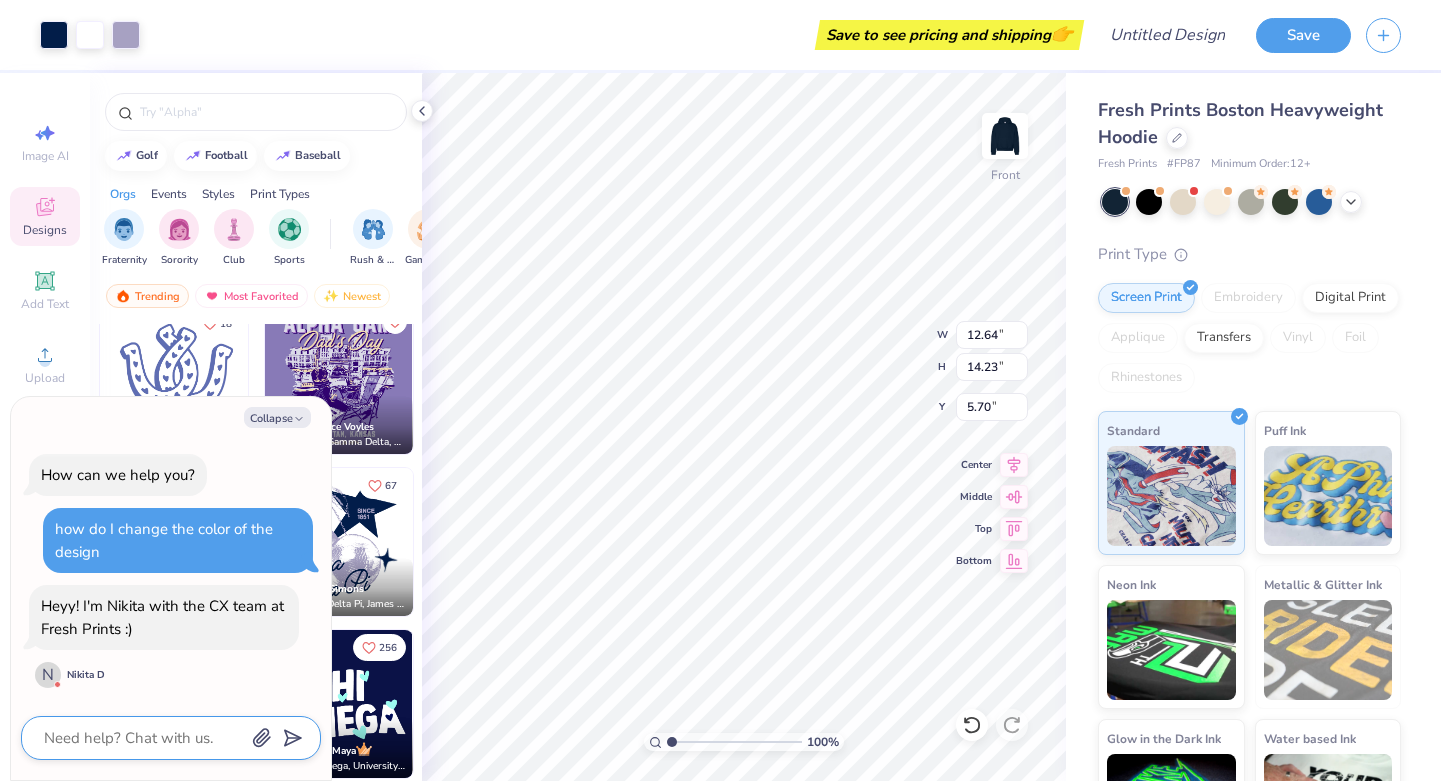 type on "h" 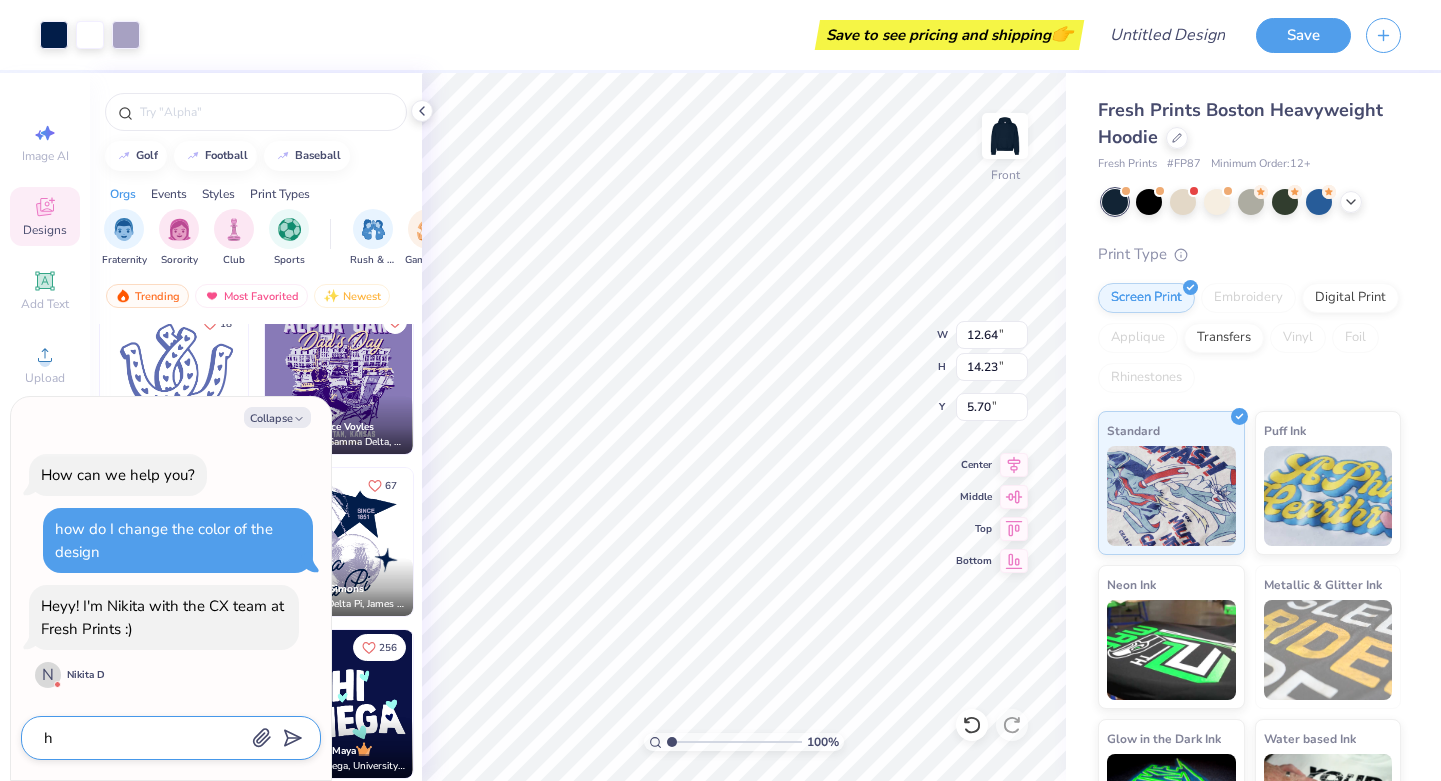 type on "x" 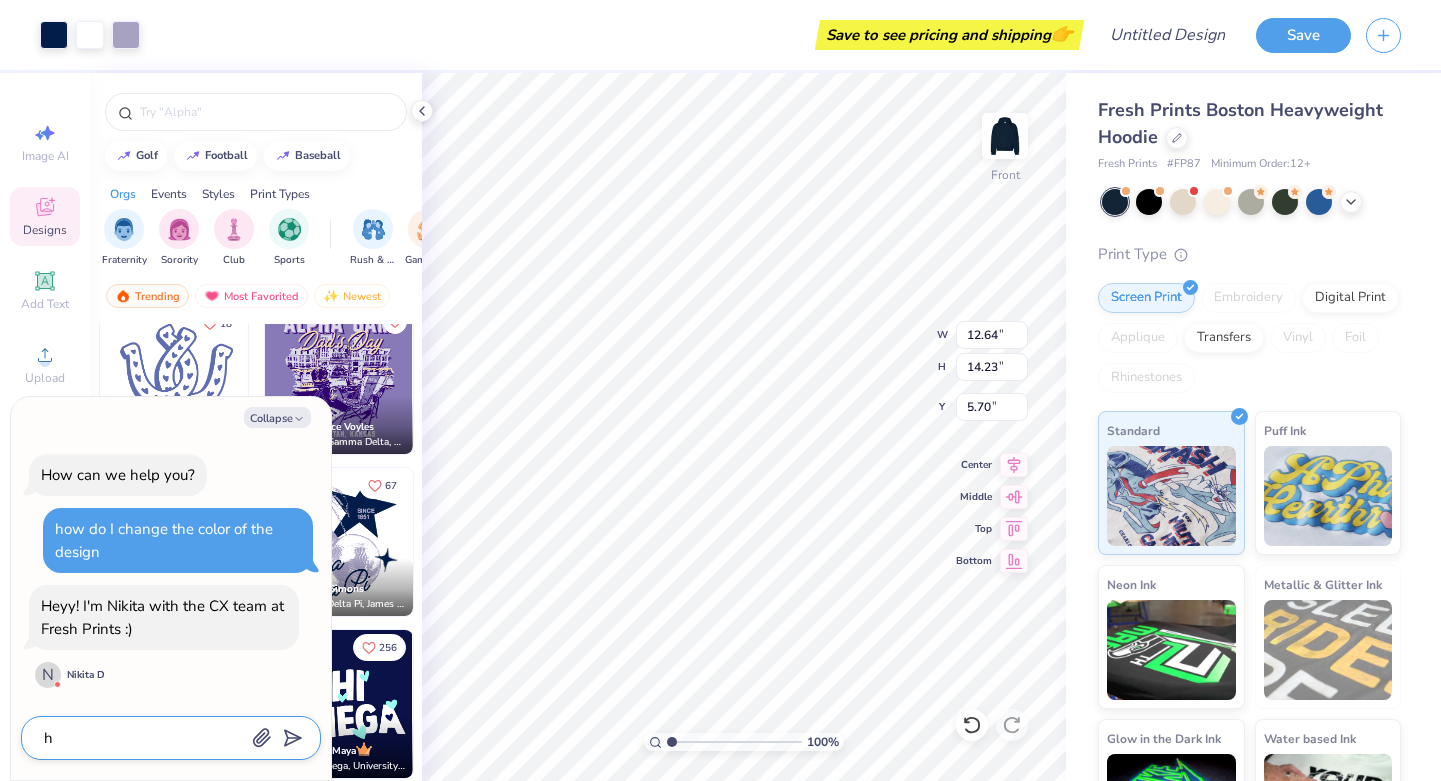 type on "ho" 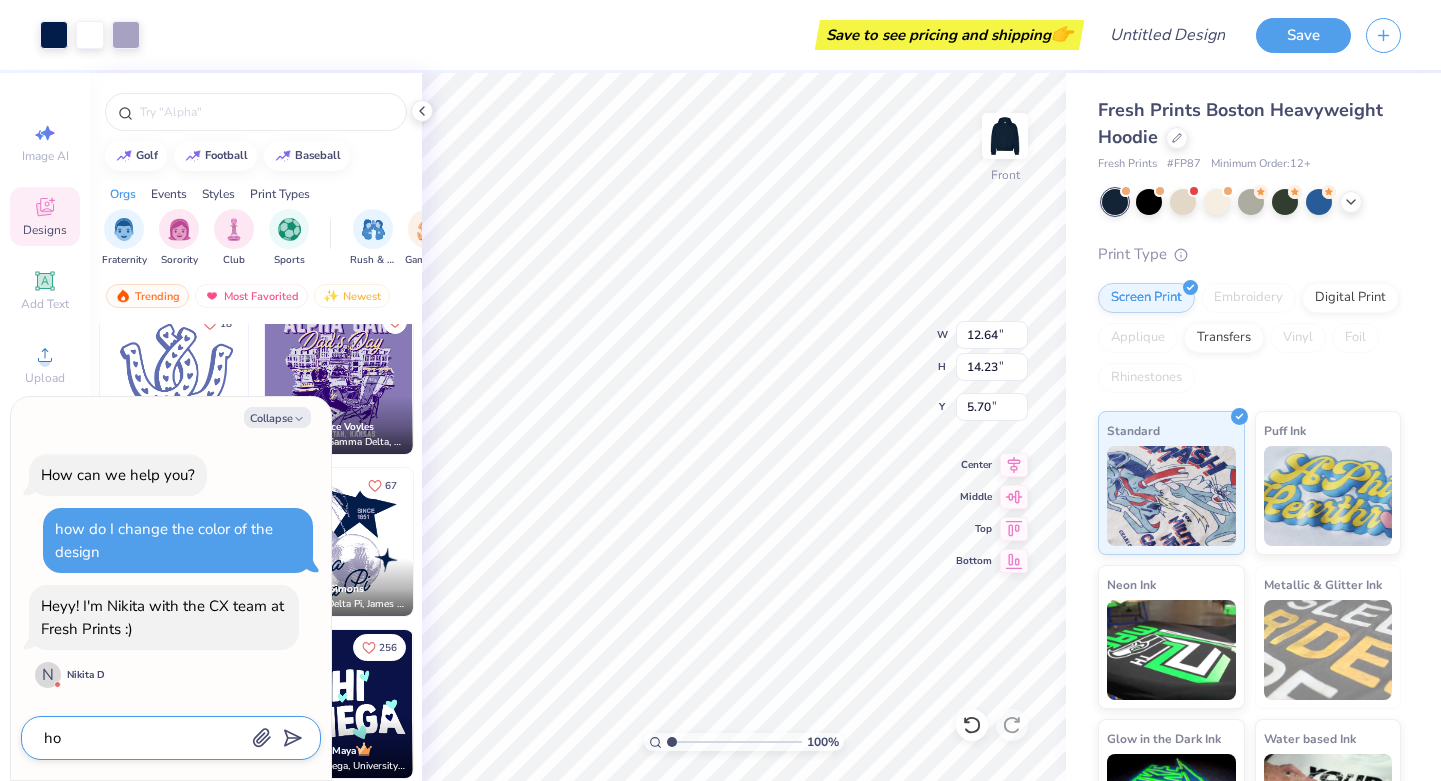 type on "x" 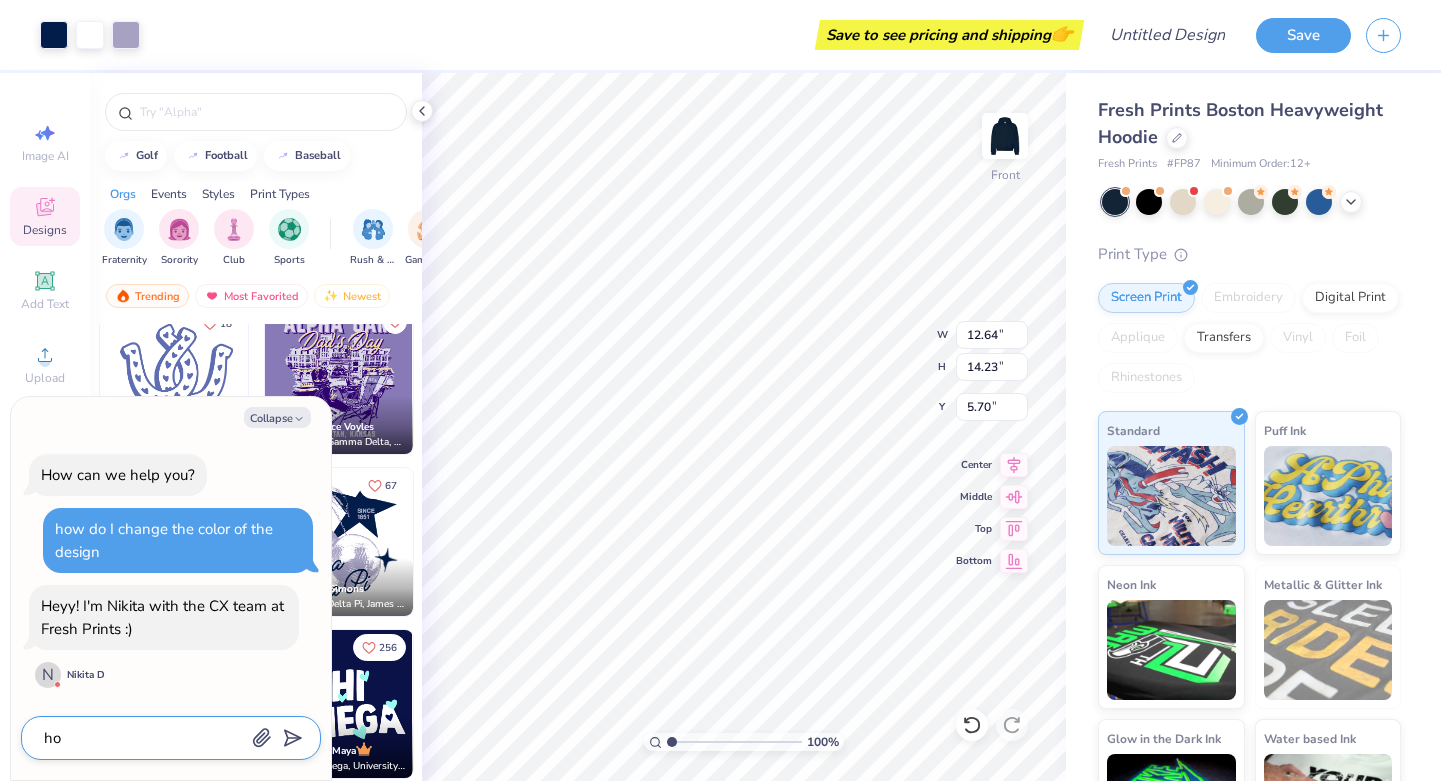 type on "how" 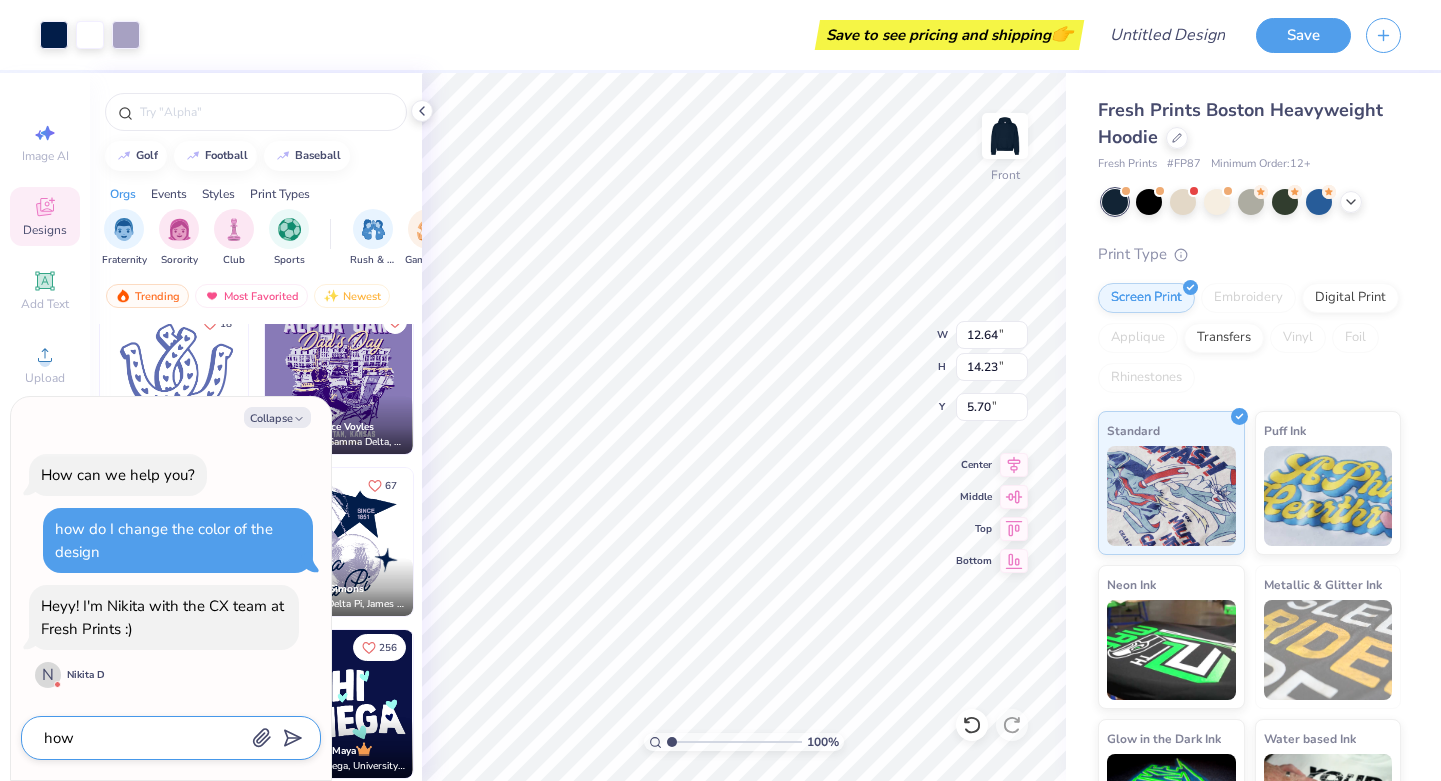 type on "x" 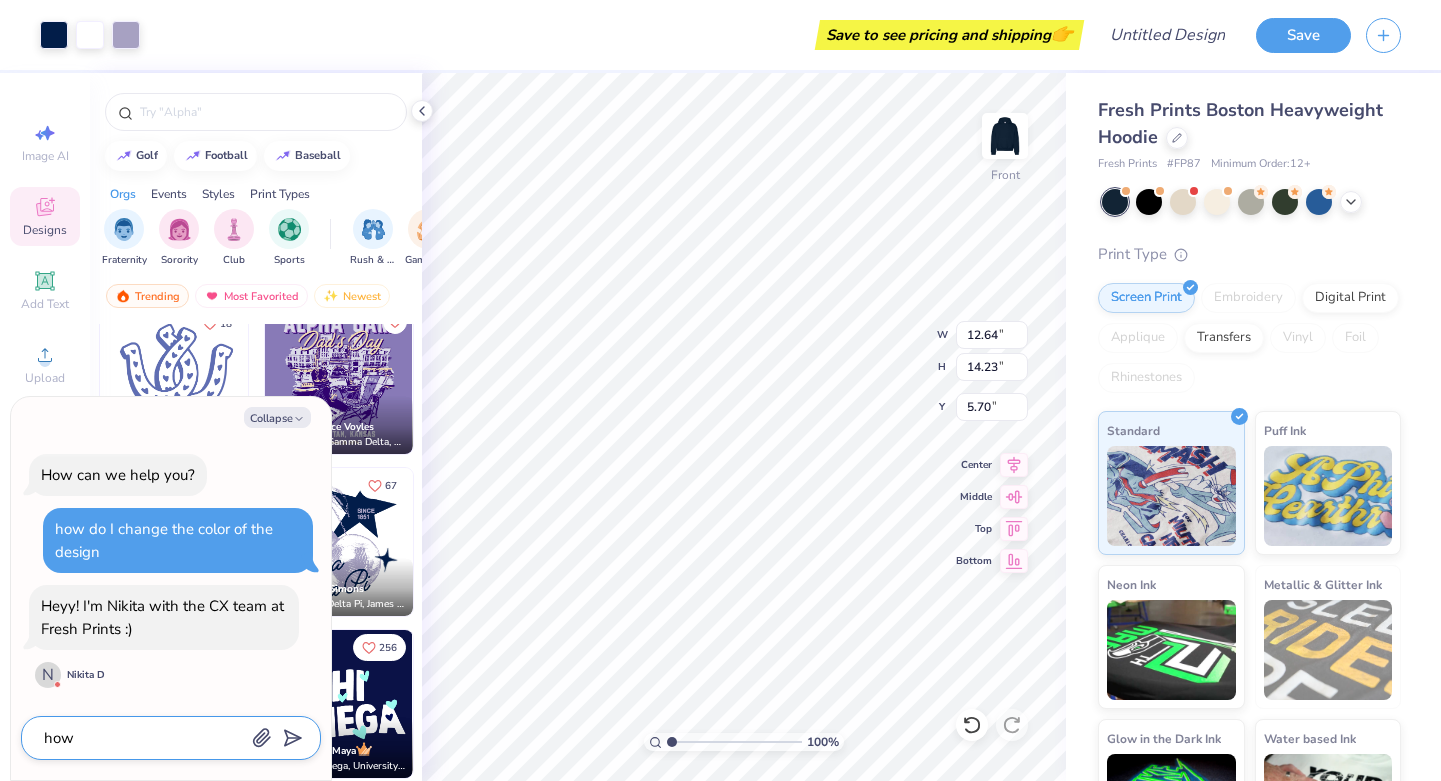 type on "how" 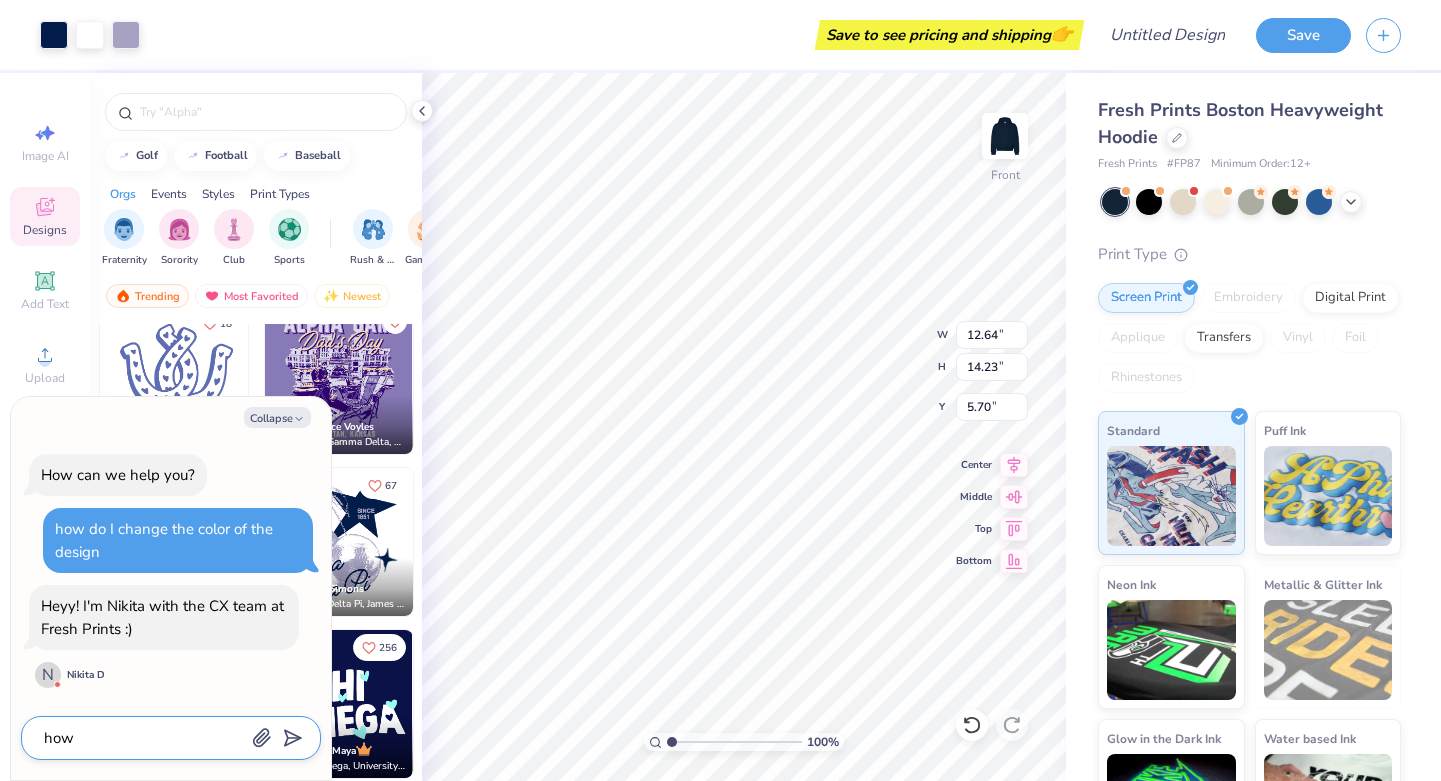 type on "x" 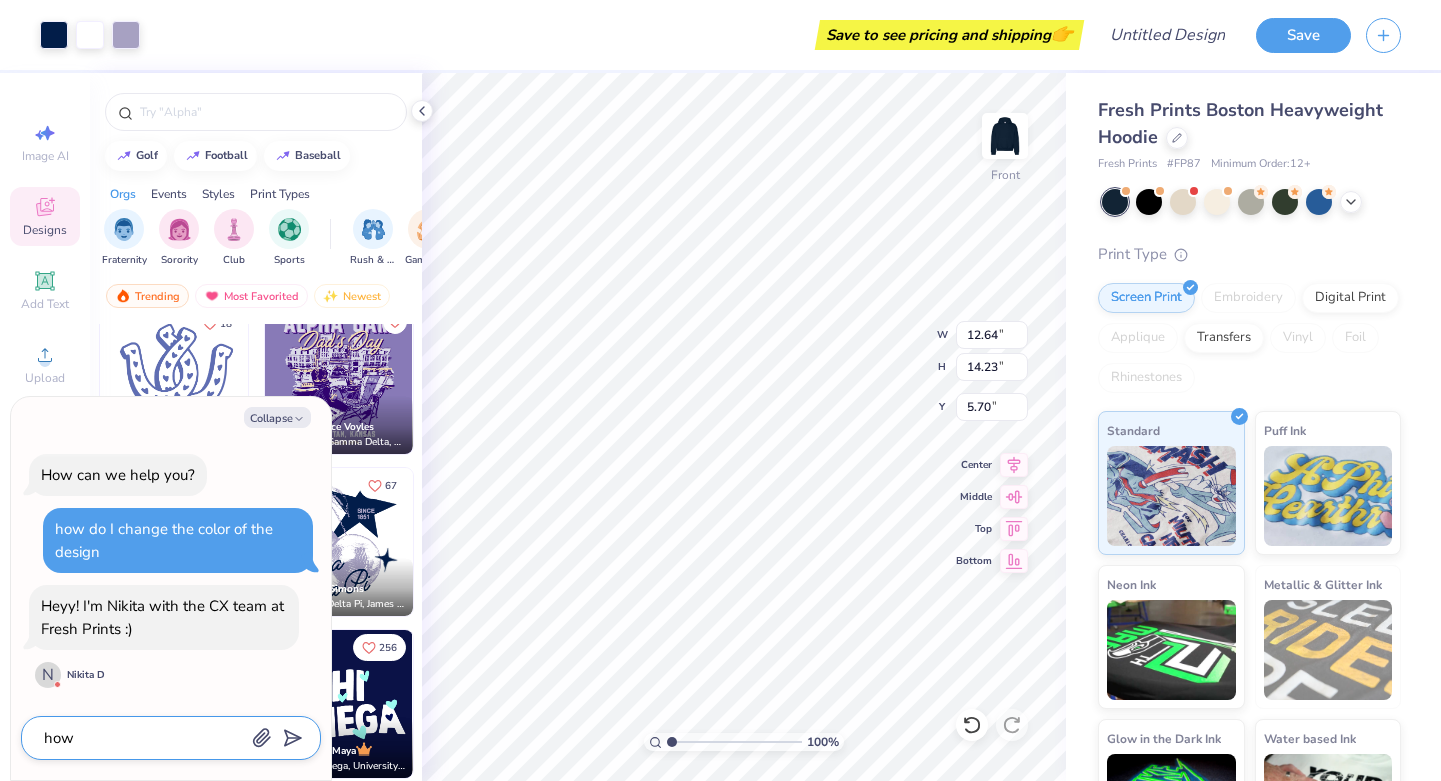 type on "how d" 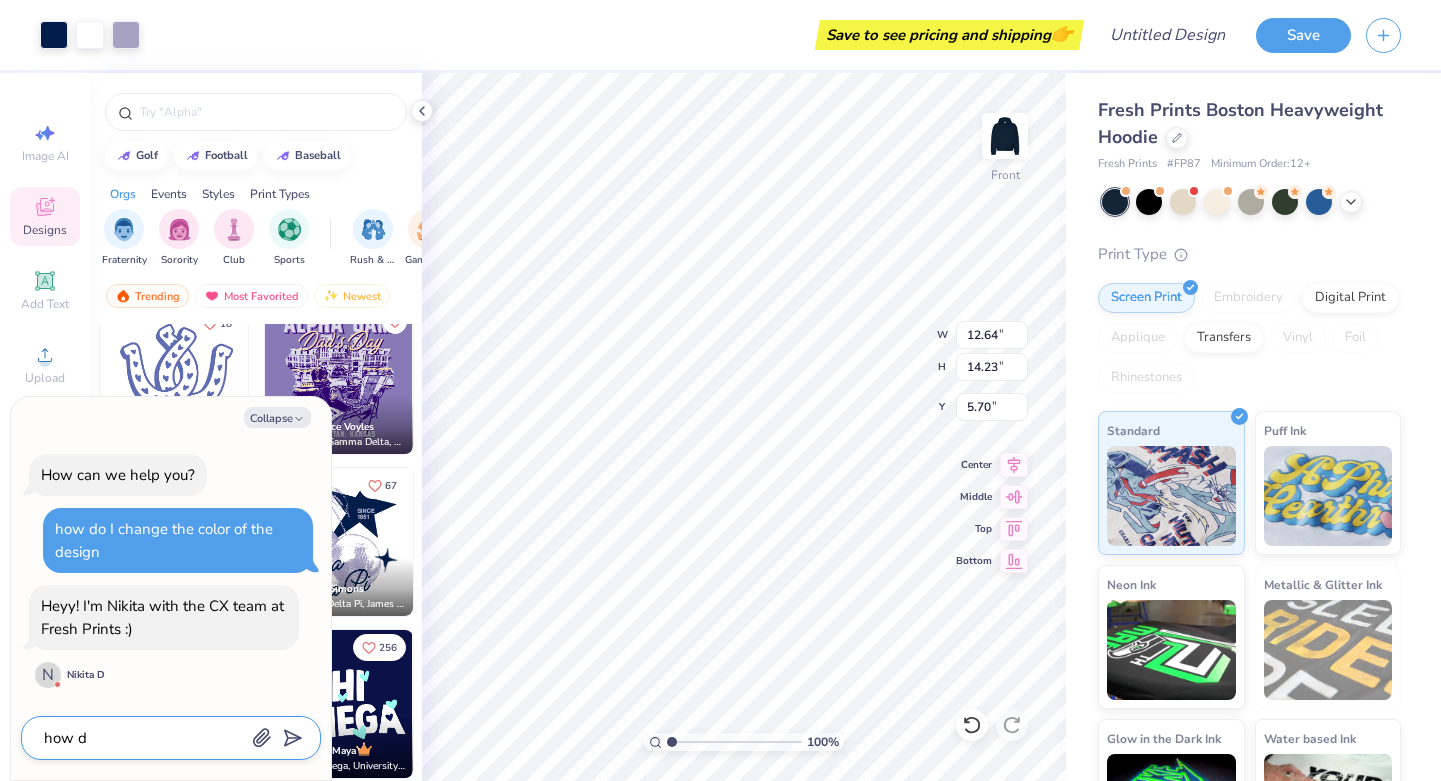 type on "x" 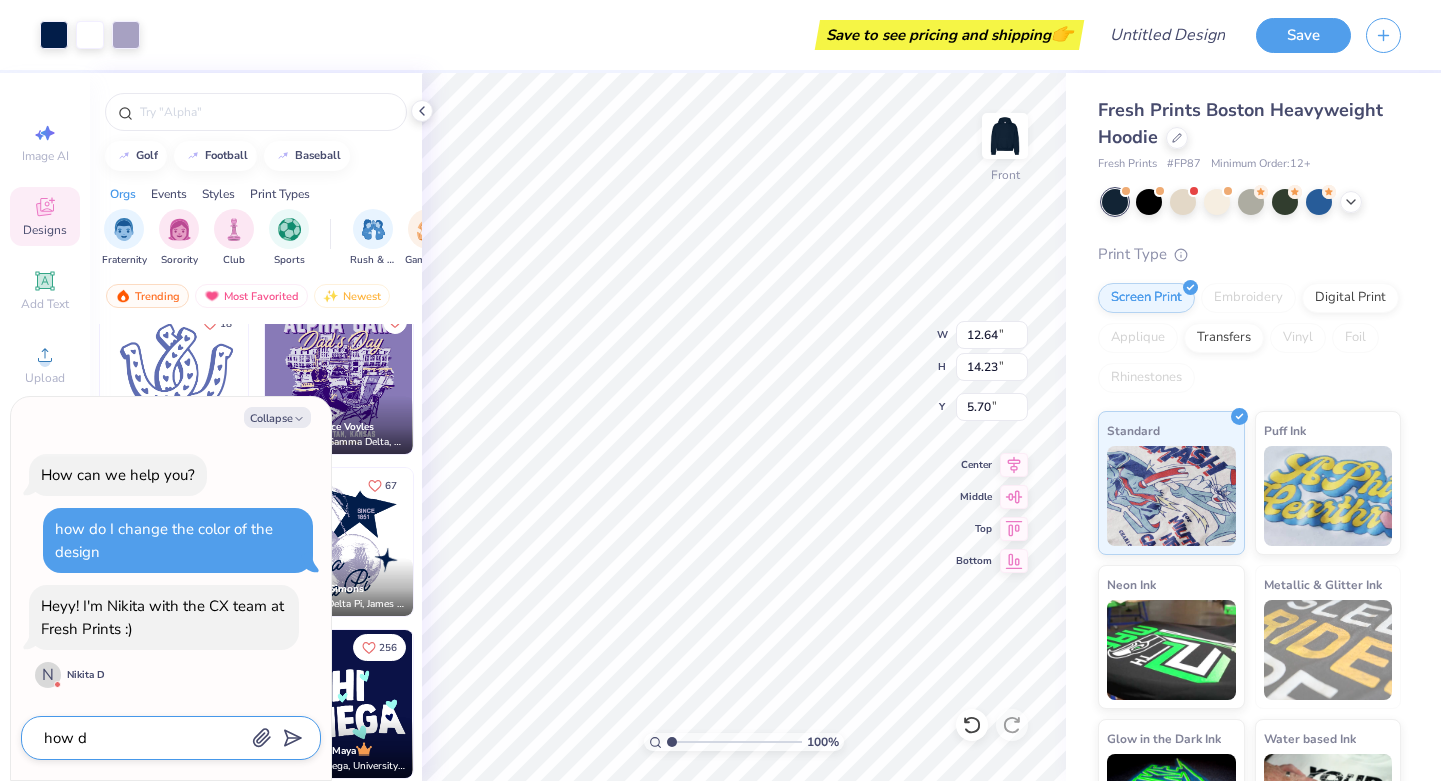 type on "how do" 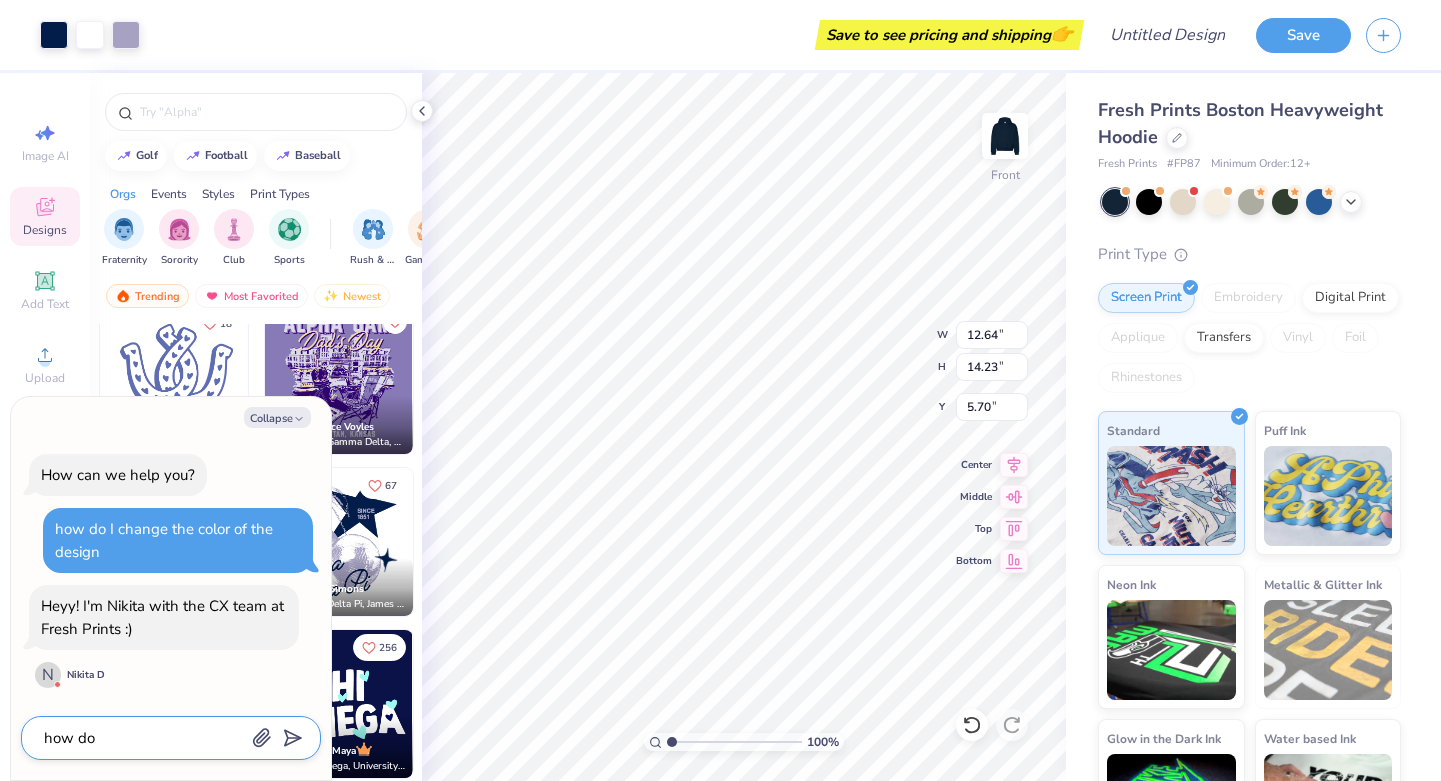 type on "x" 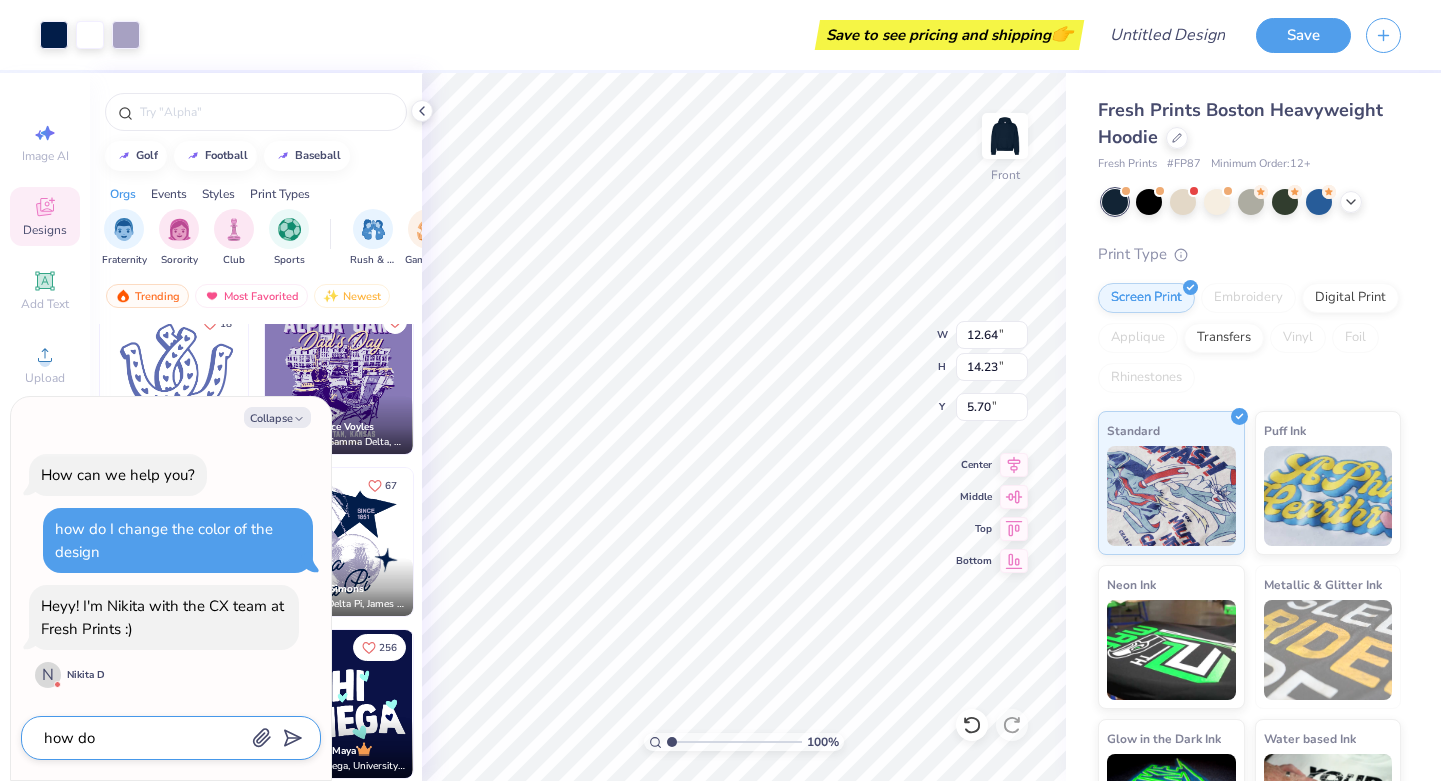 type on "how do" 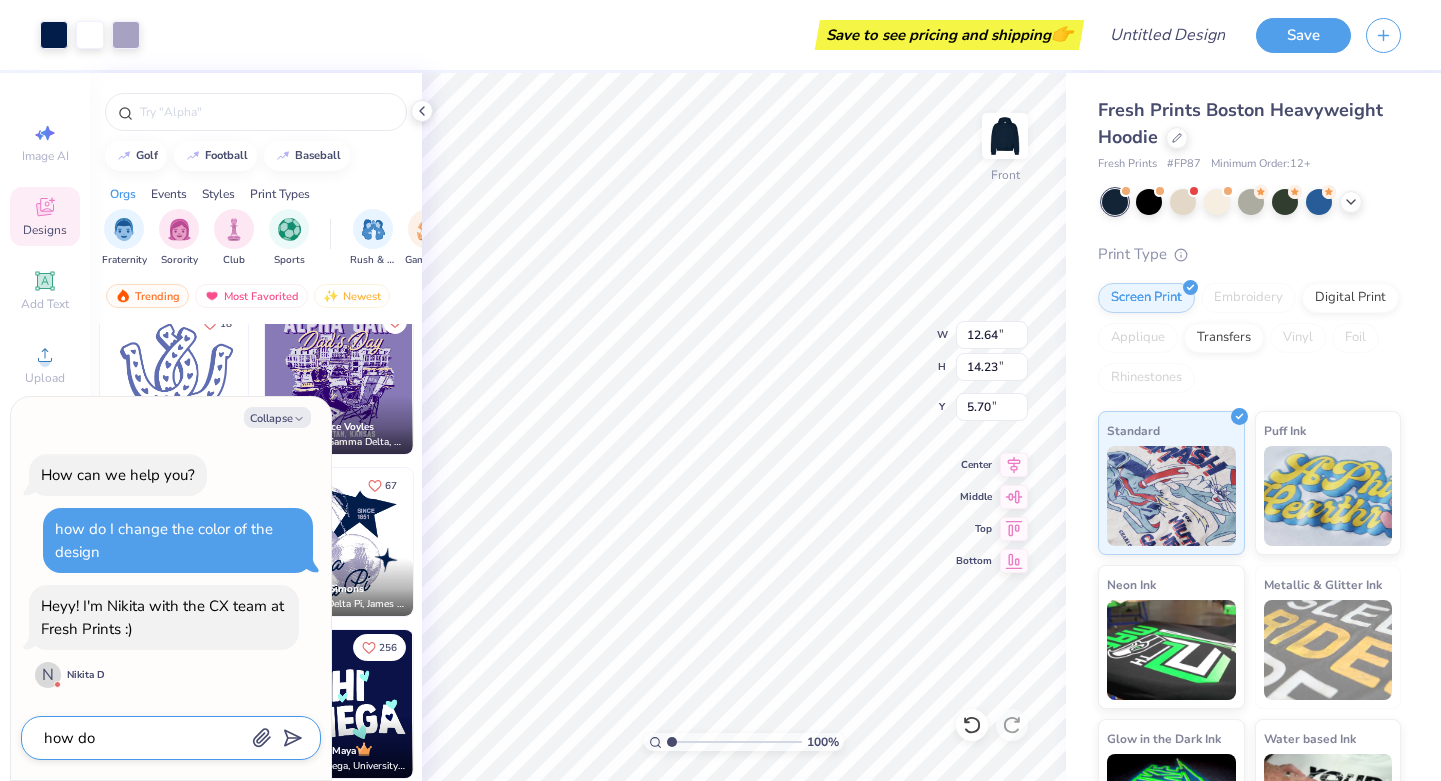 type on "x" 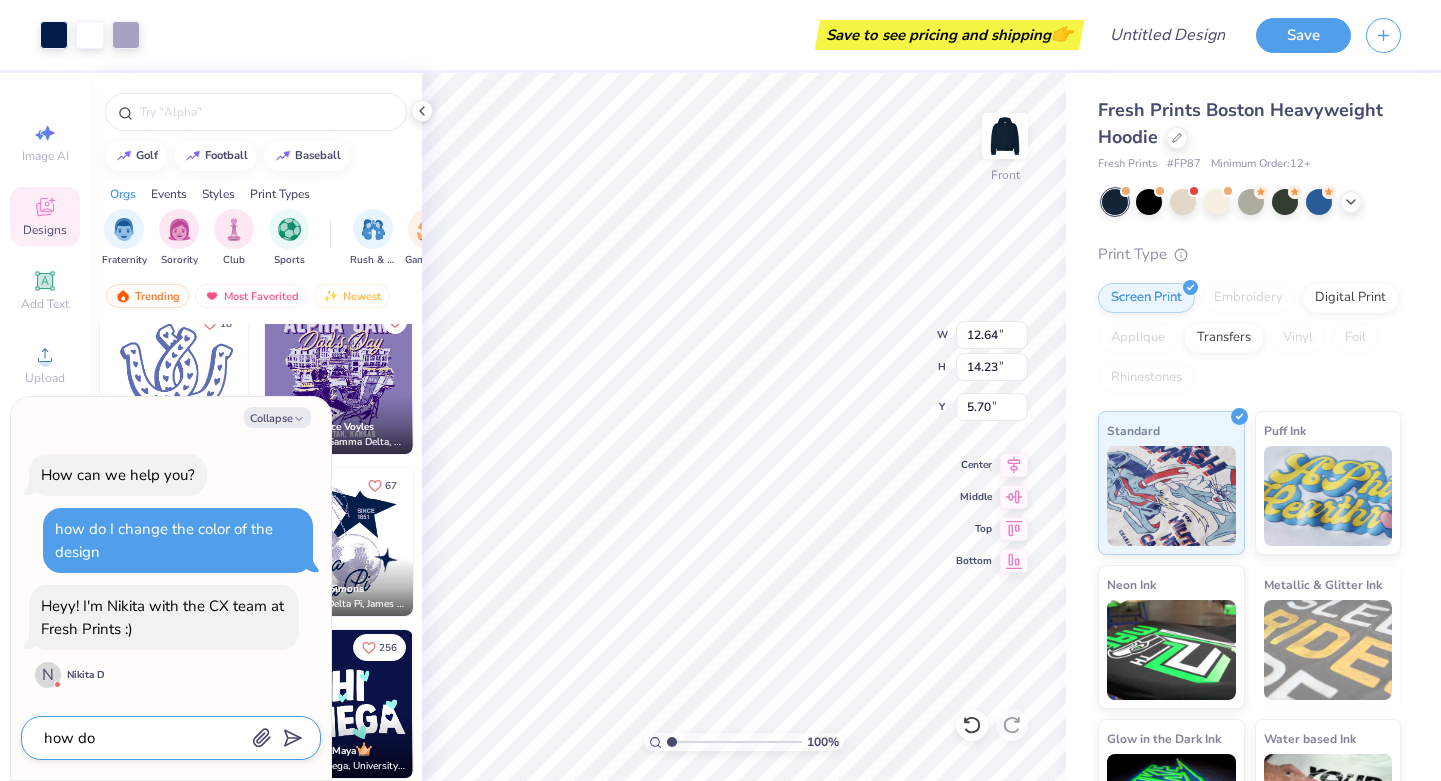 type on "how do i" 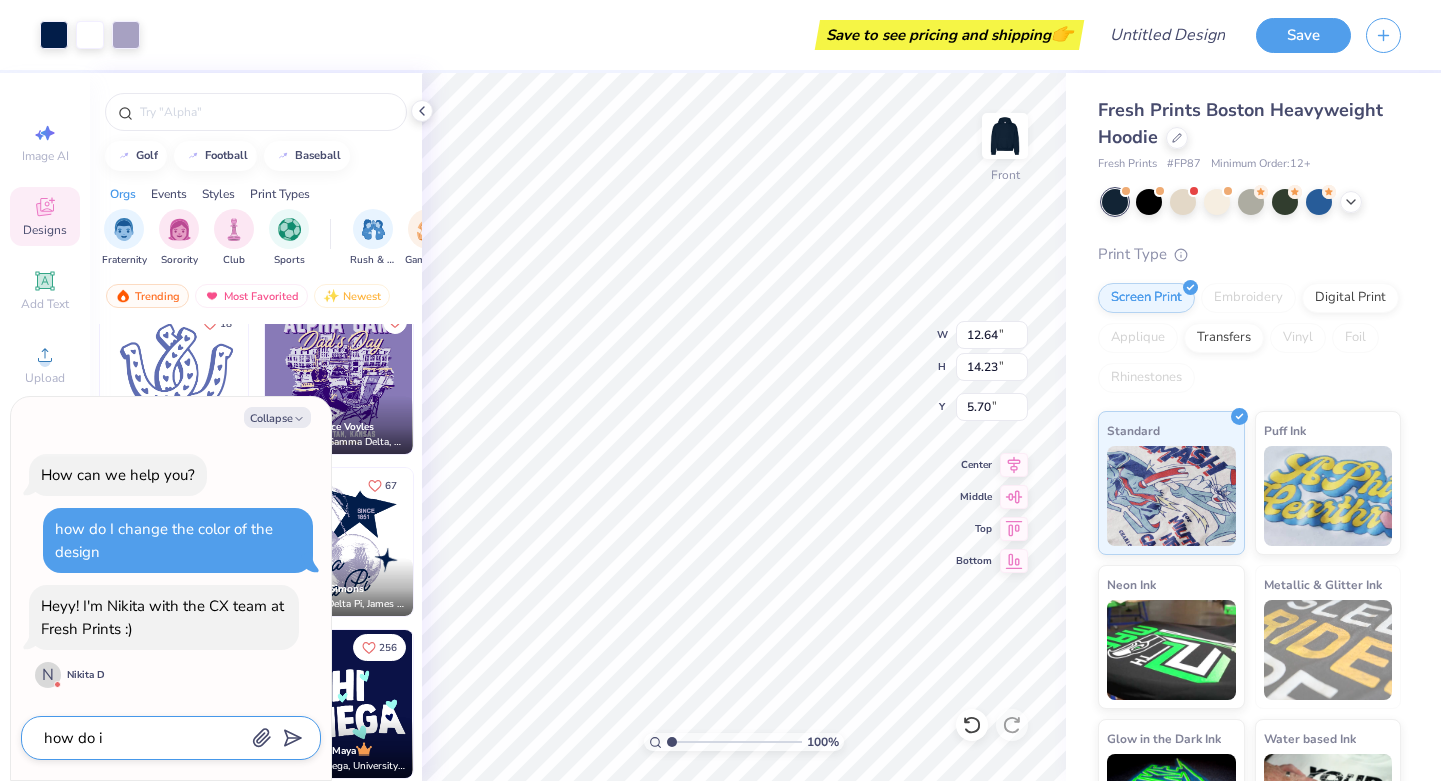 type on "x" 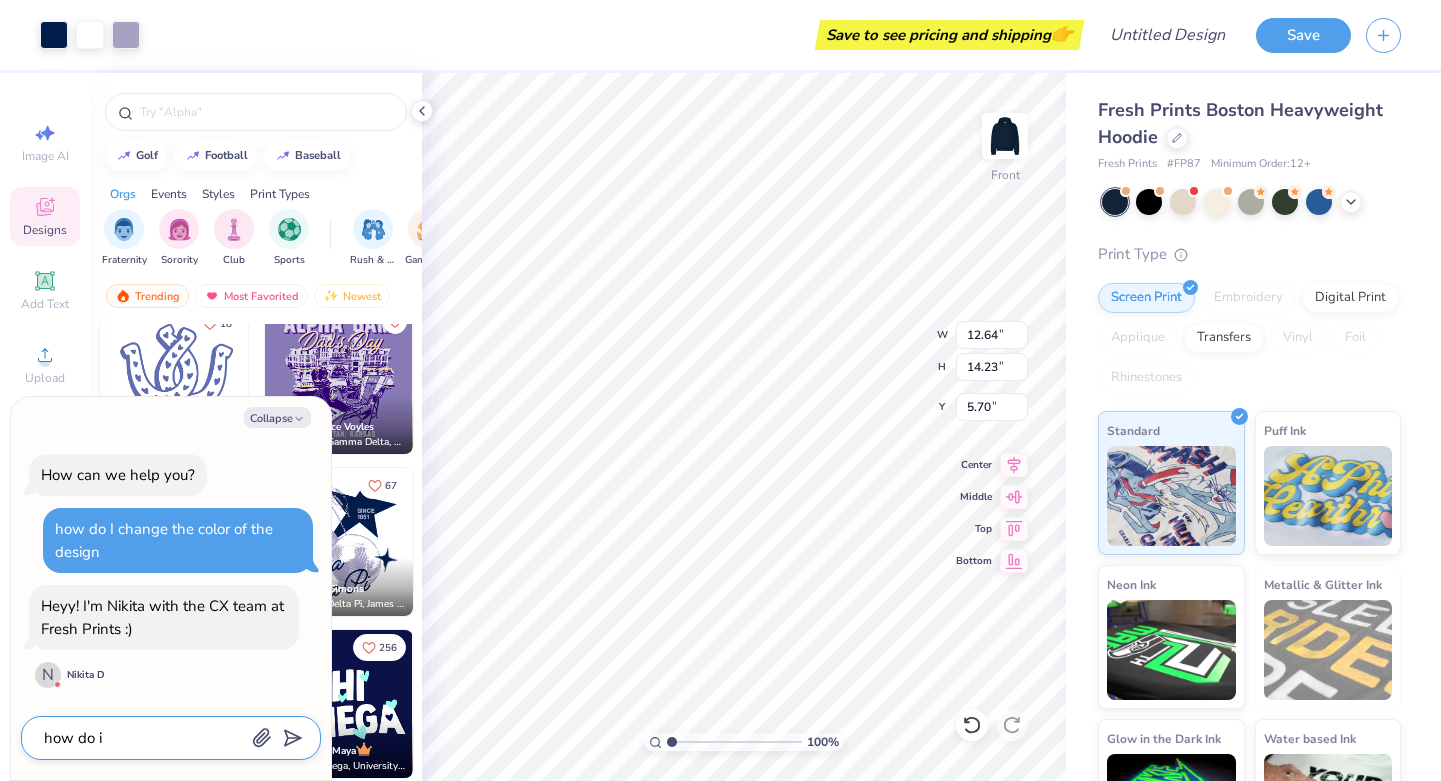 type on "how do I" 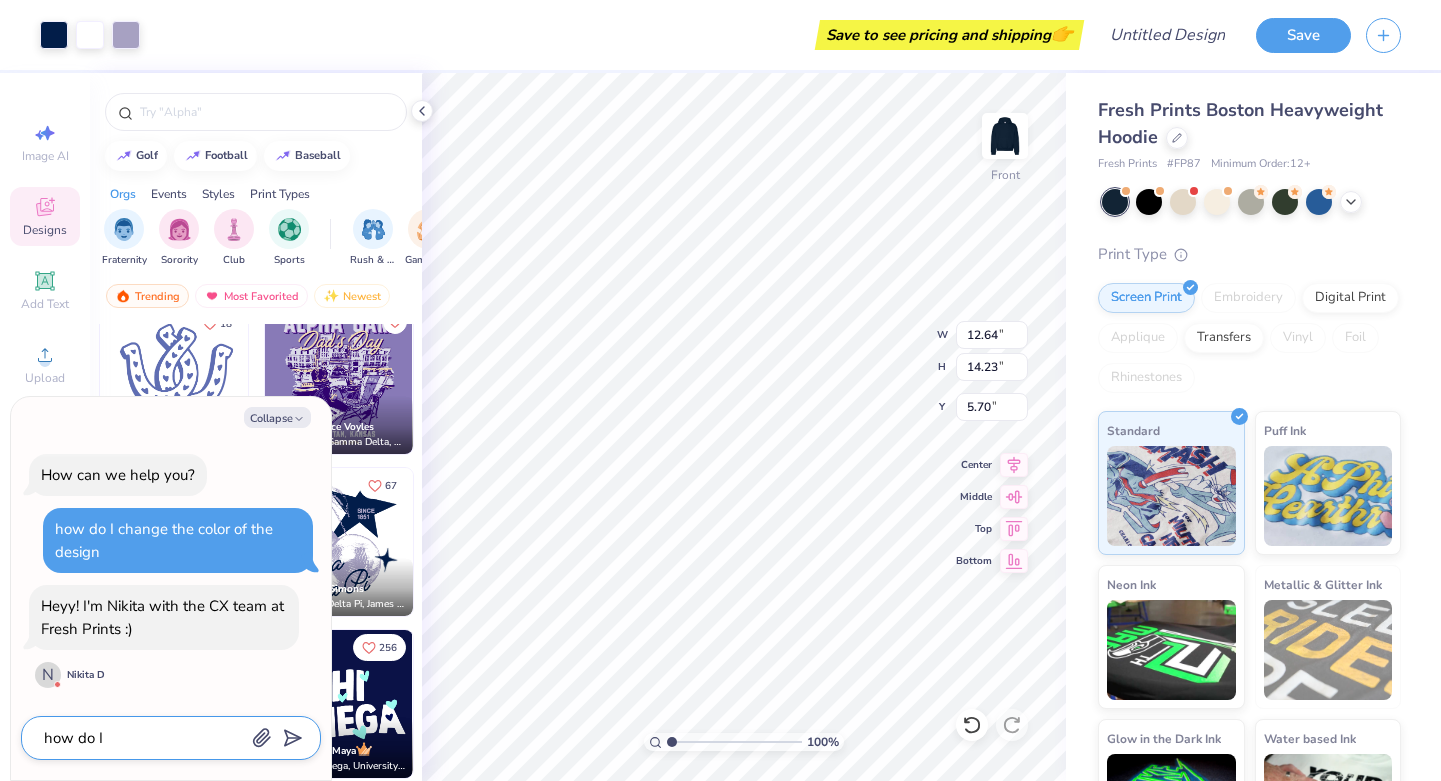 type on "x" 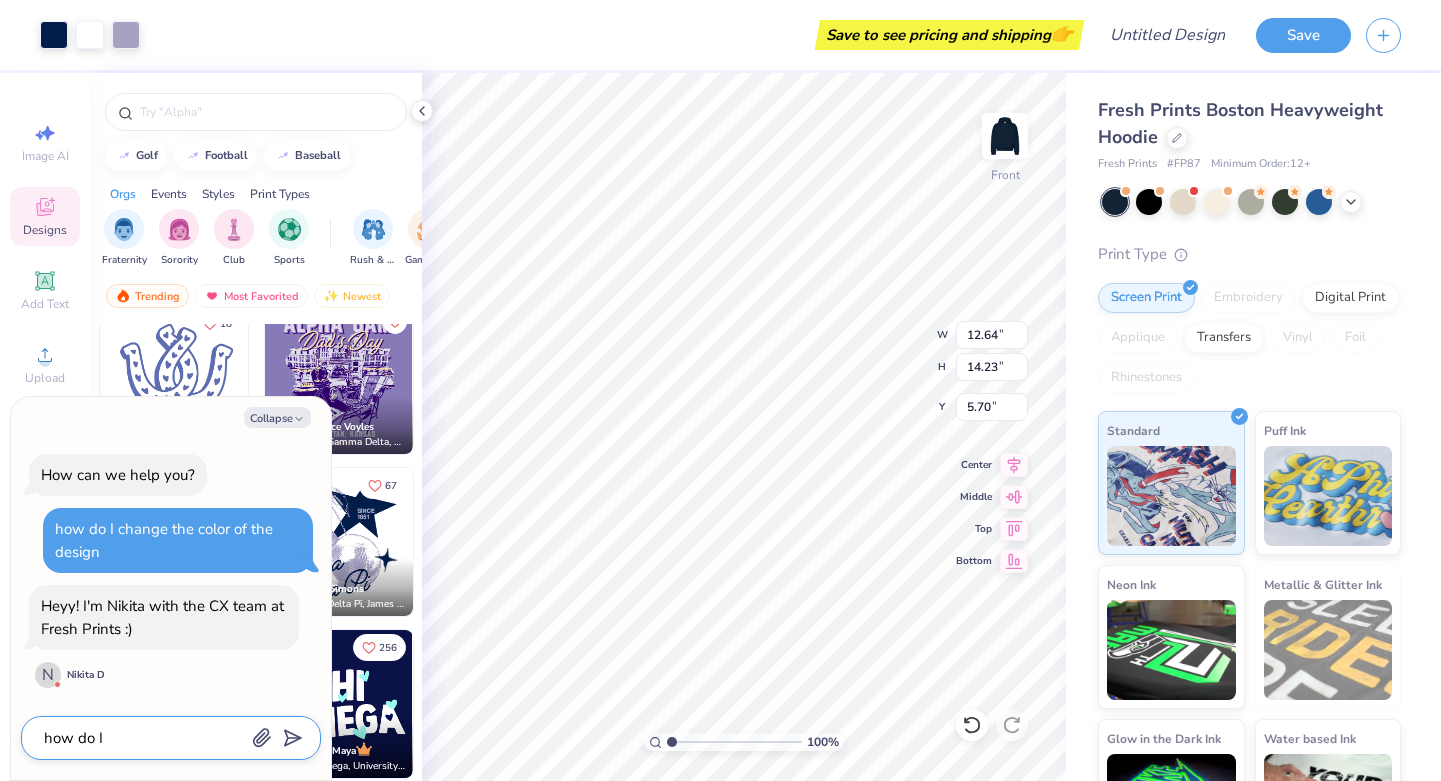 type on "how do I c" 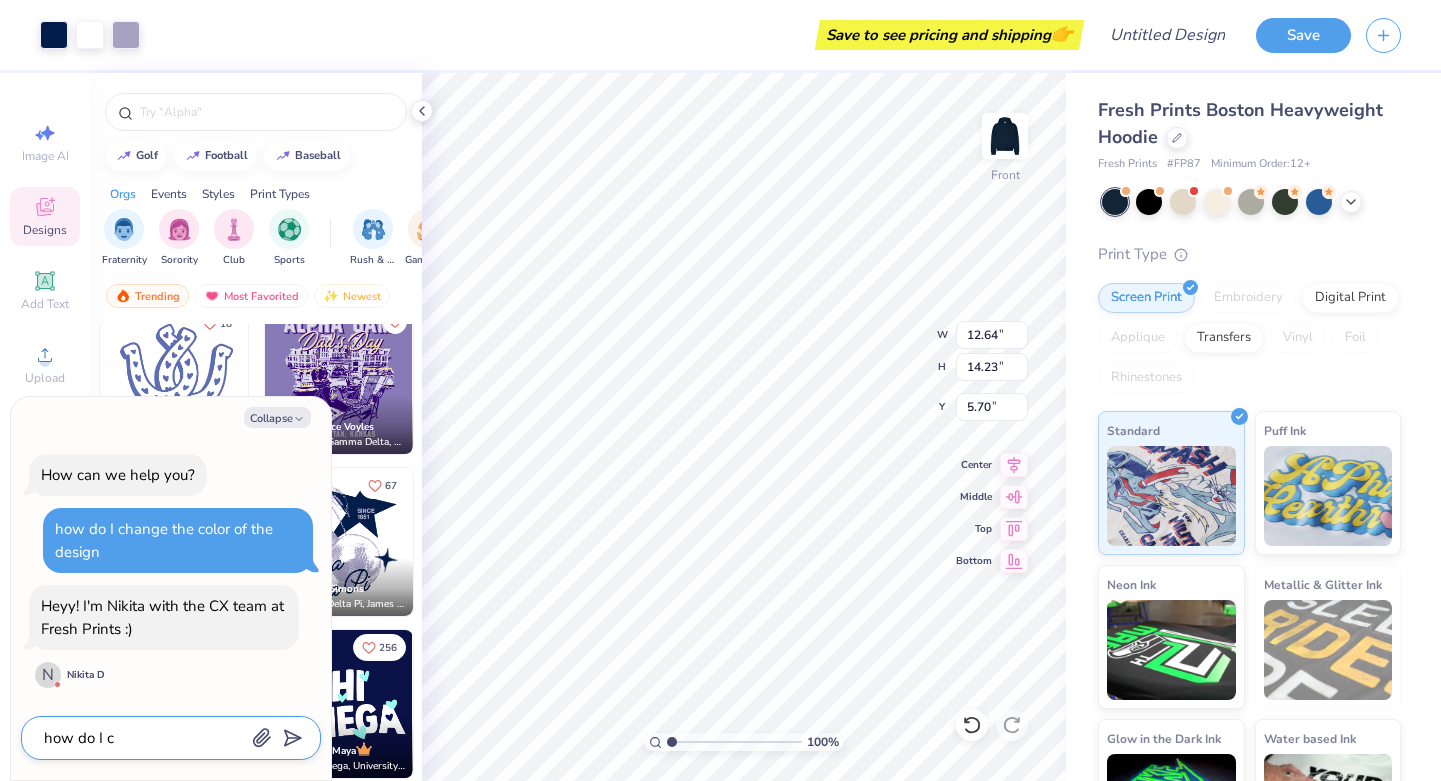 type on "x" 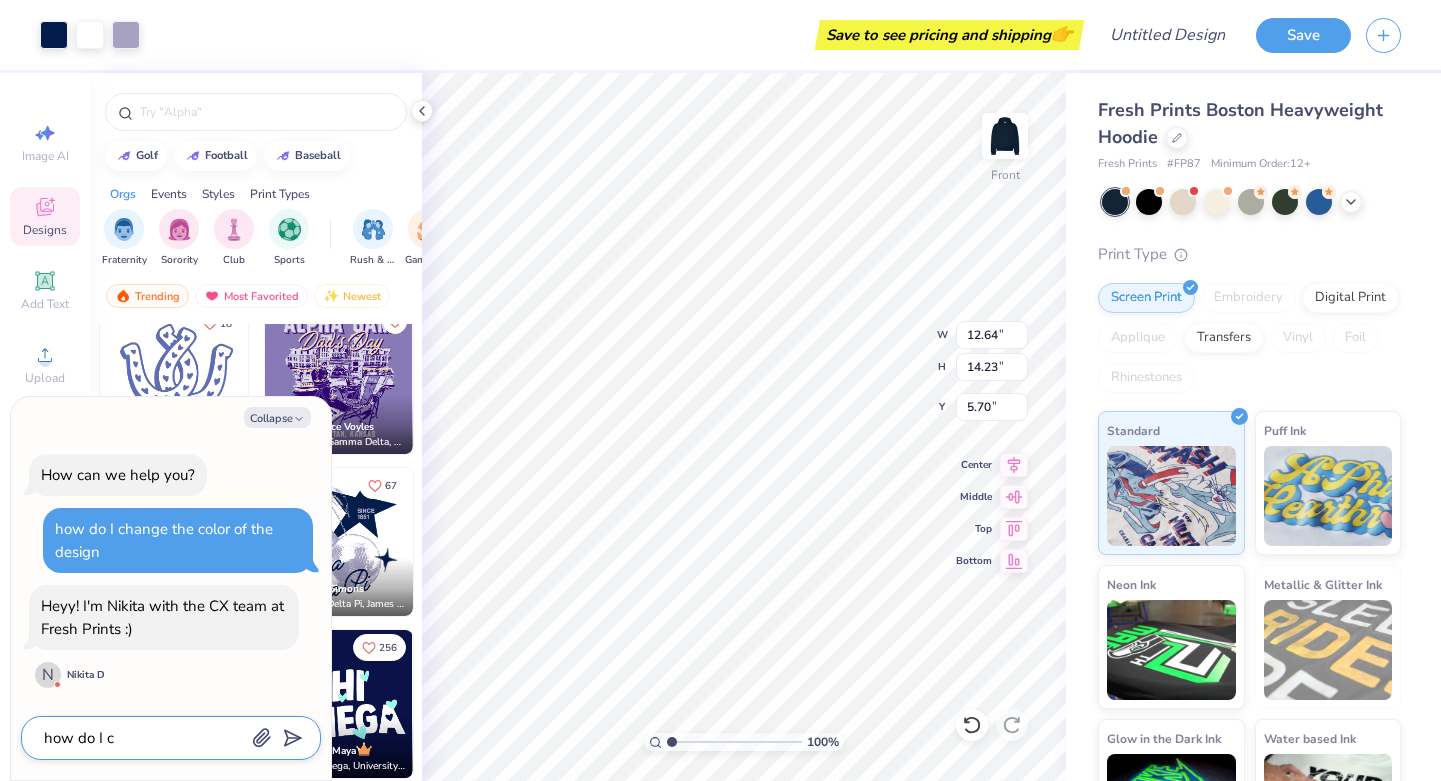 type on "how do I ch" 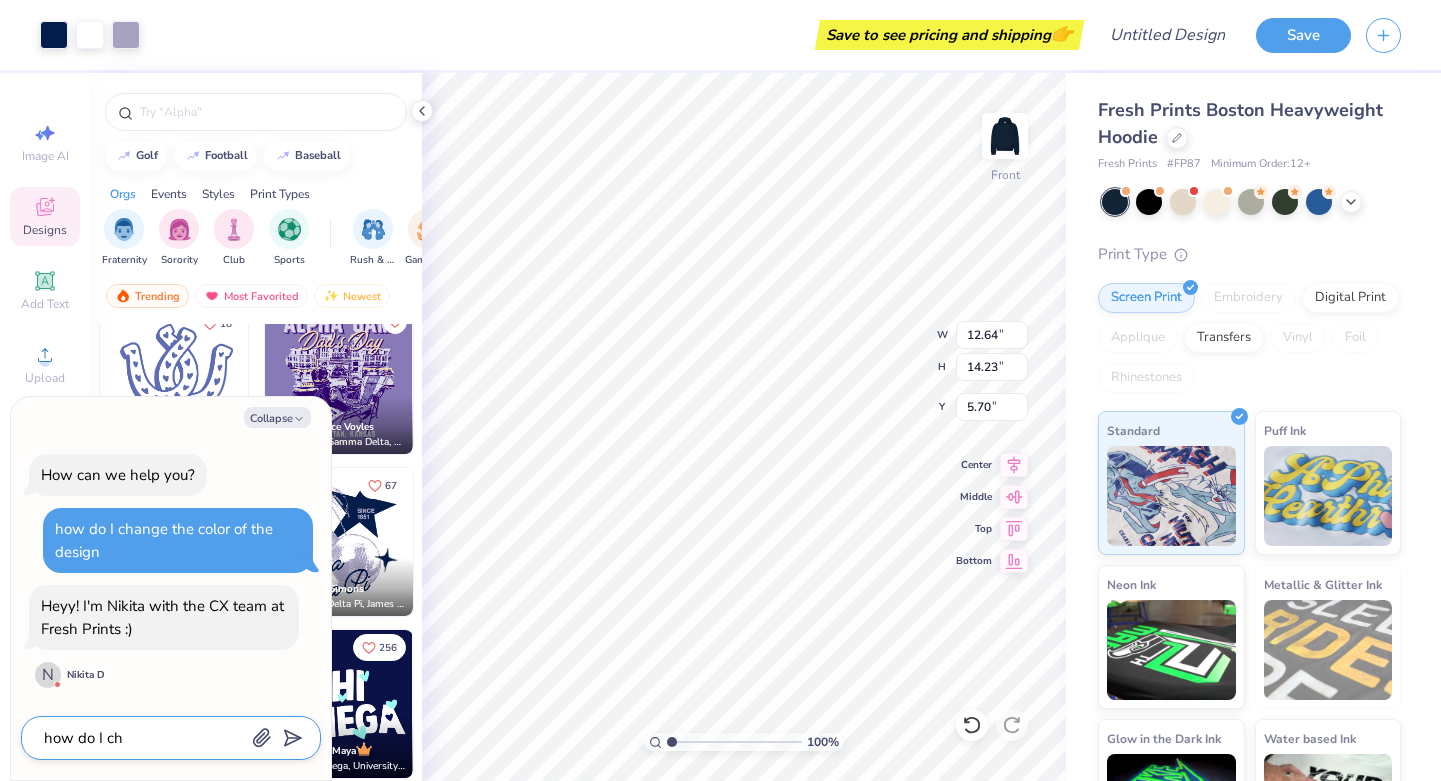 type on "x" 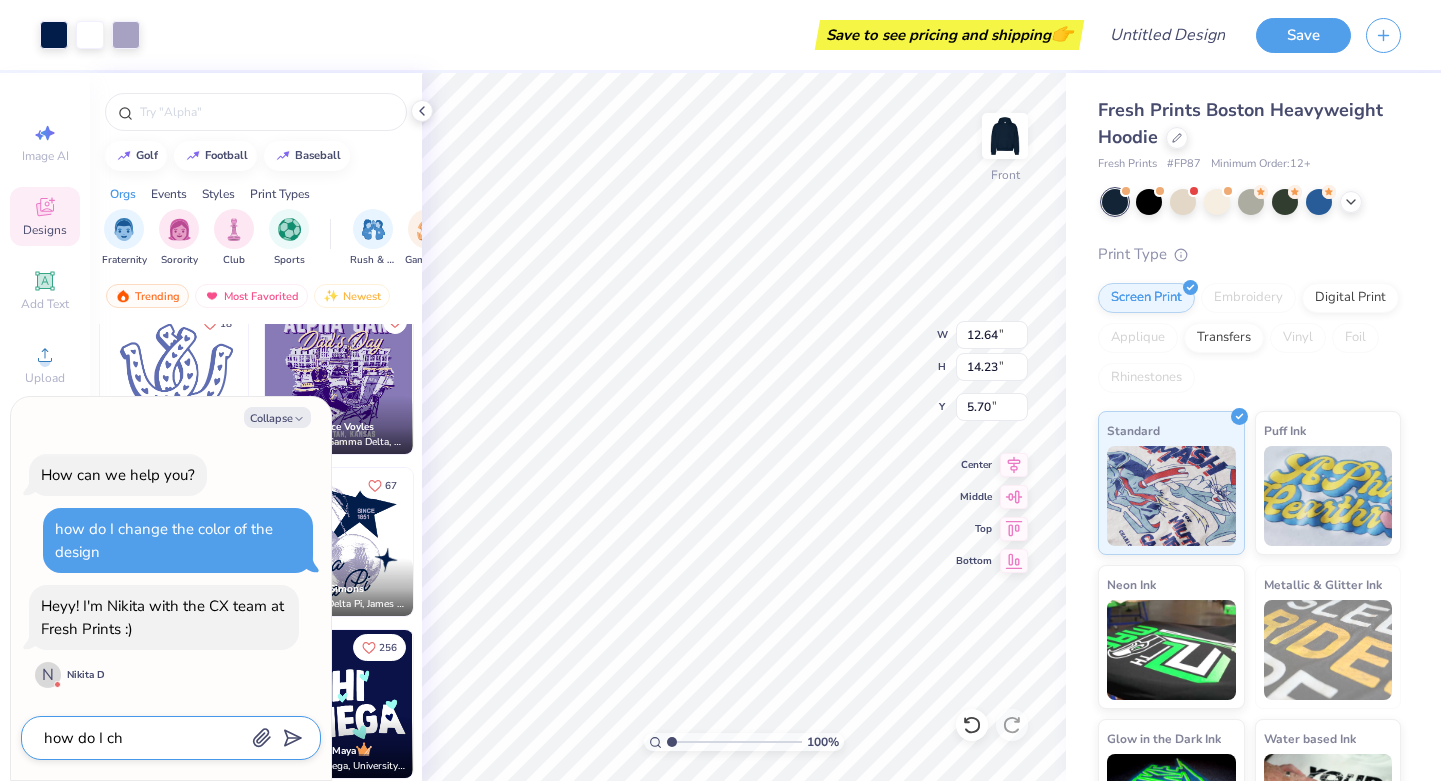 type on "how do I cha" 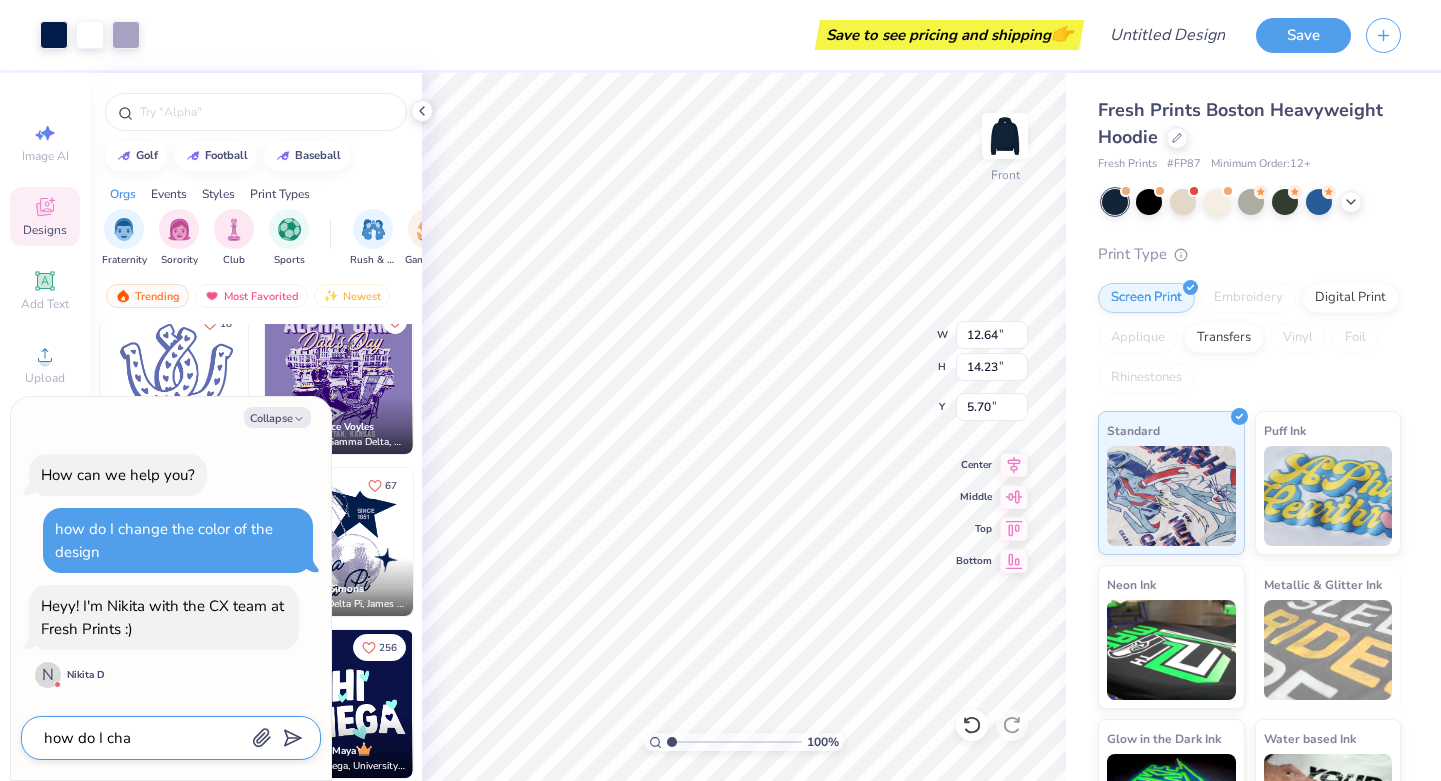 type on "x" 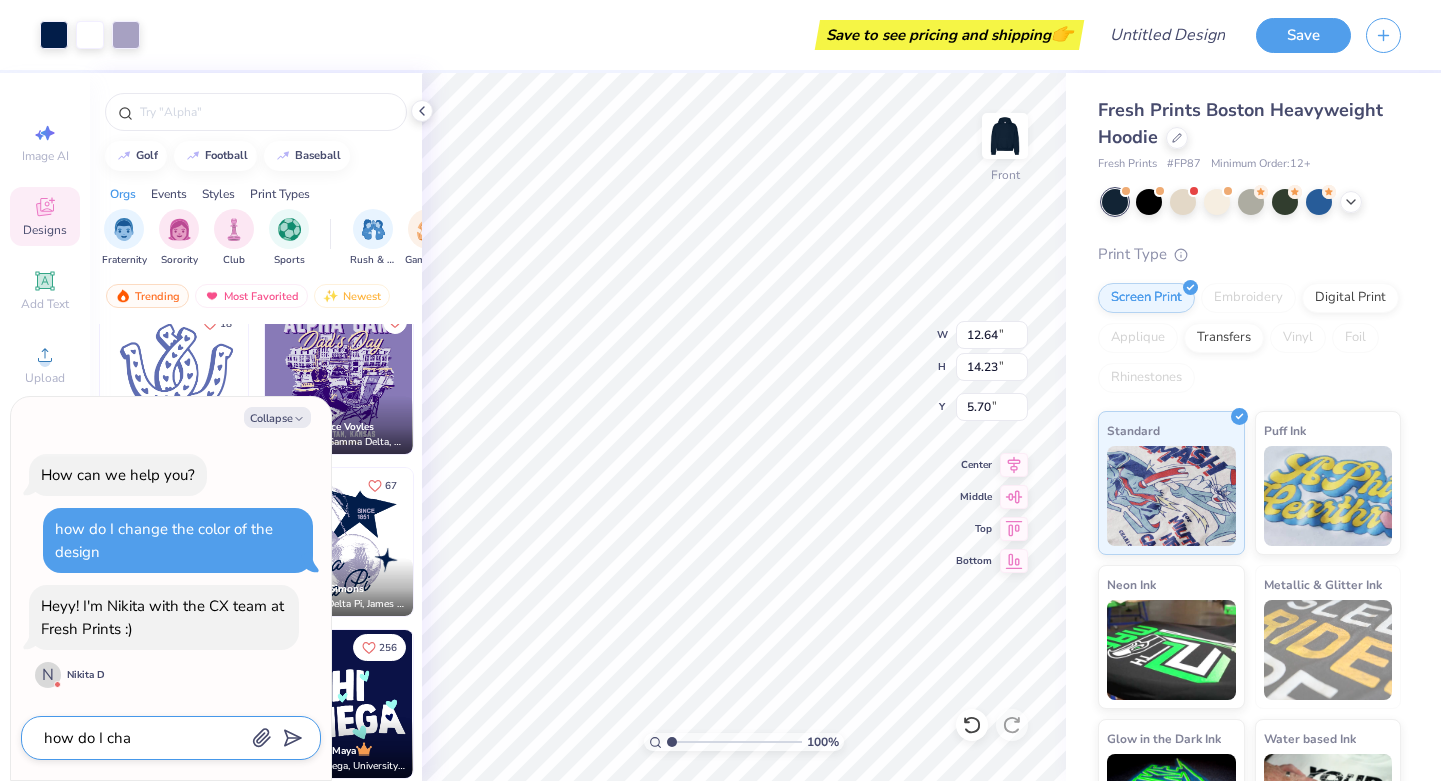 type on "how do I chan" 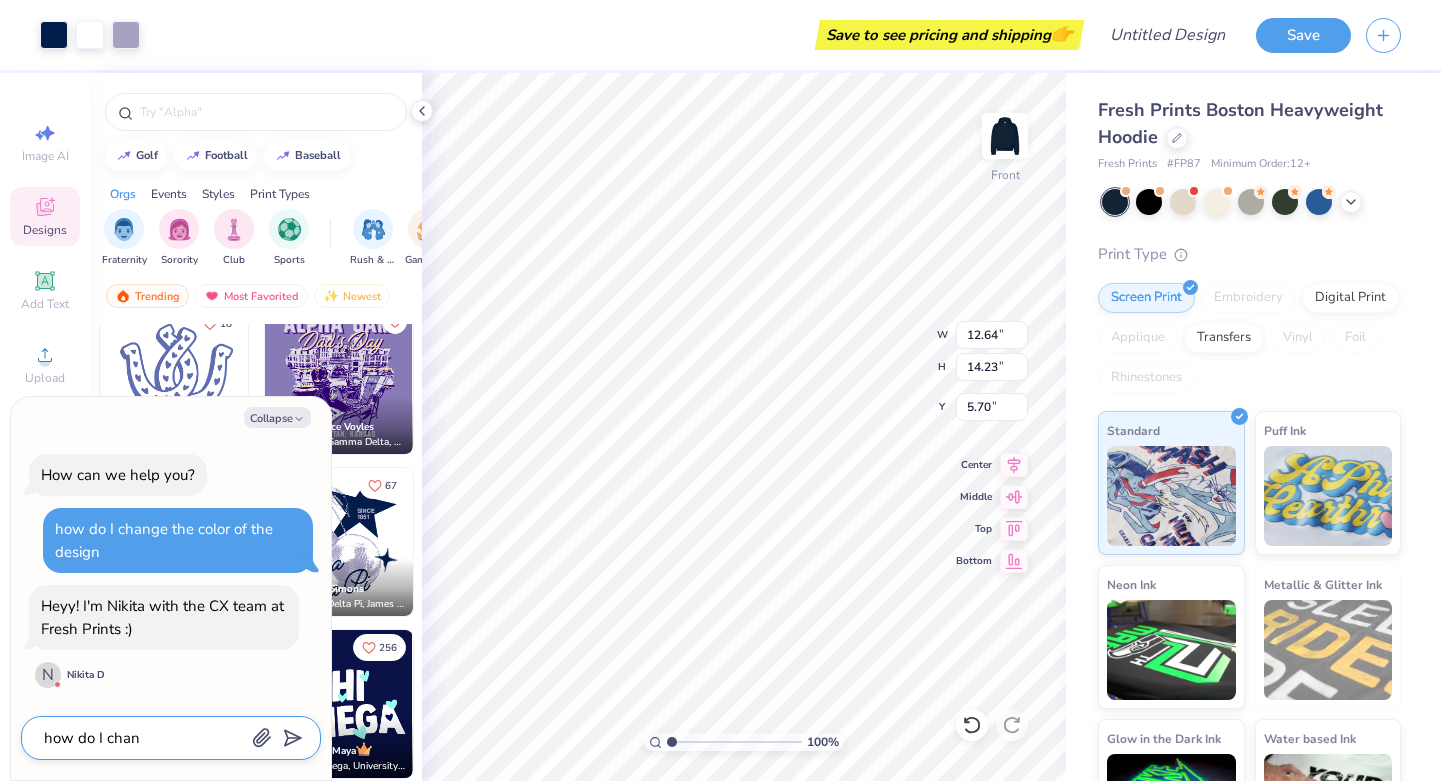 type on "x" 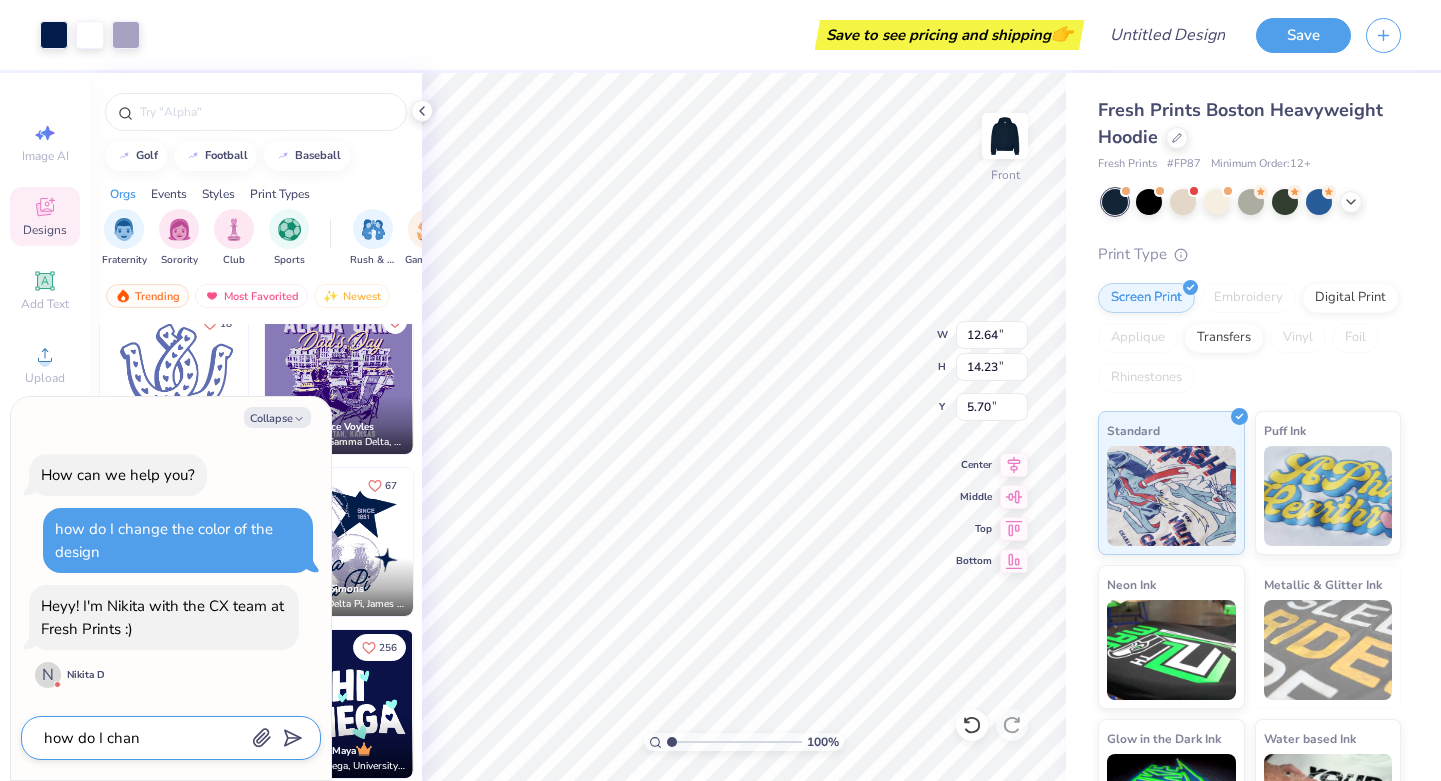 type on "how do I chang" 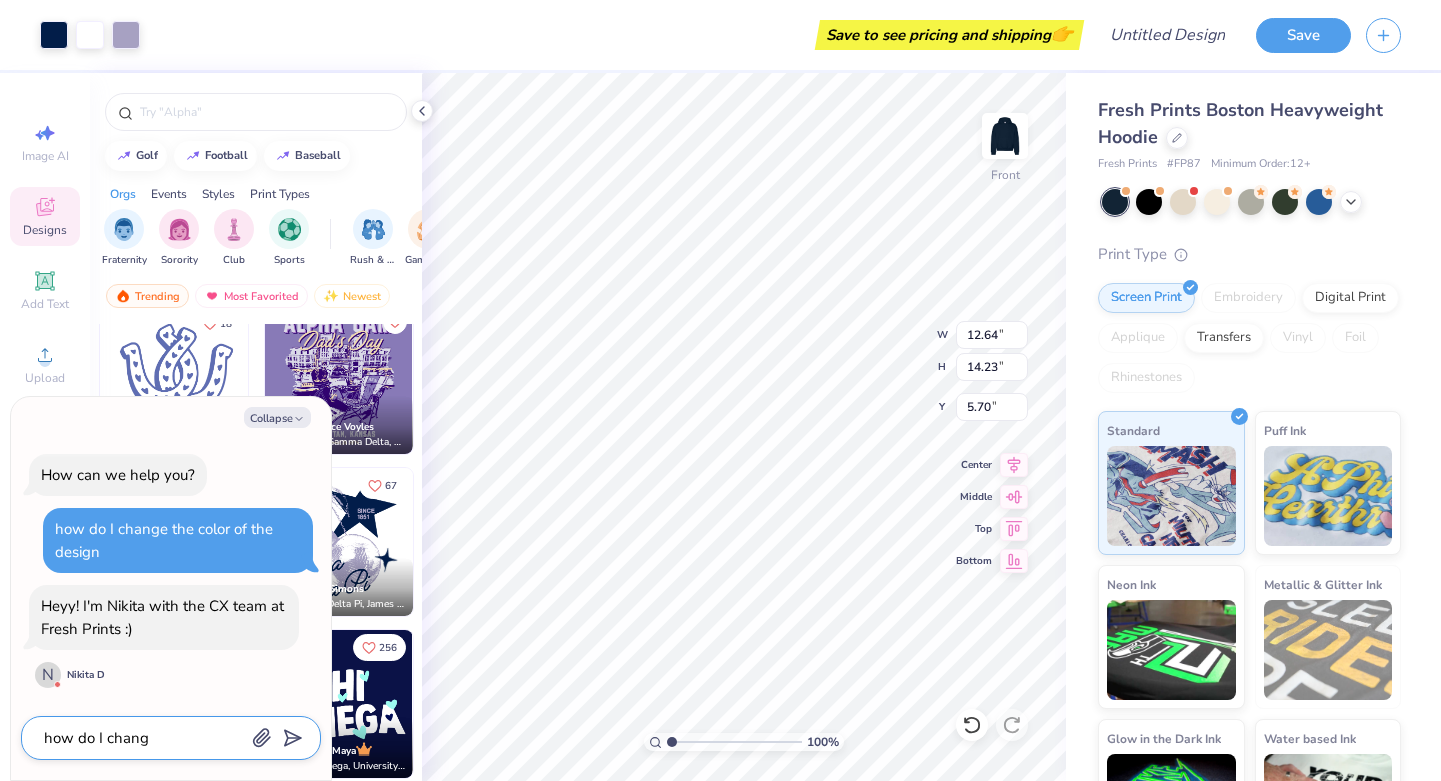 type on "x" 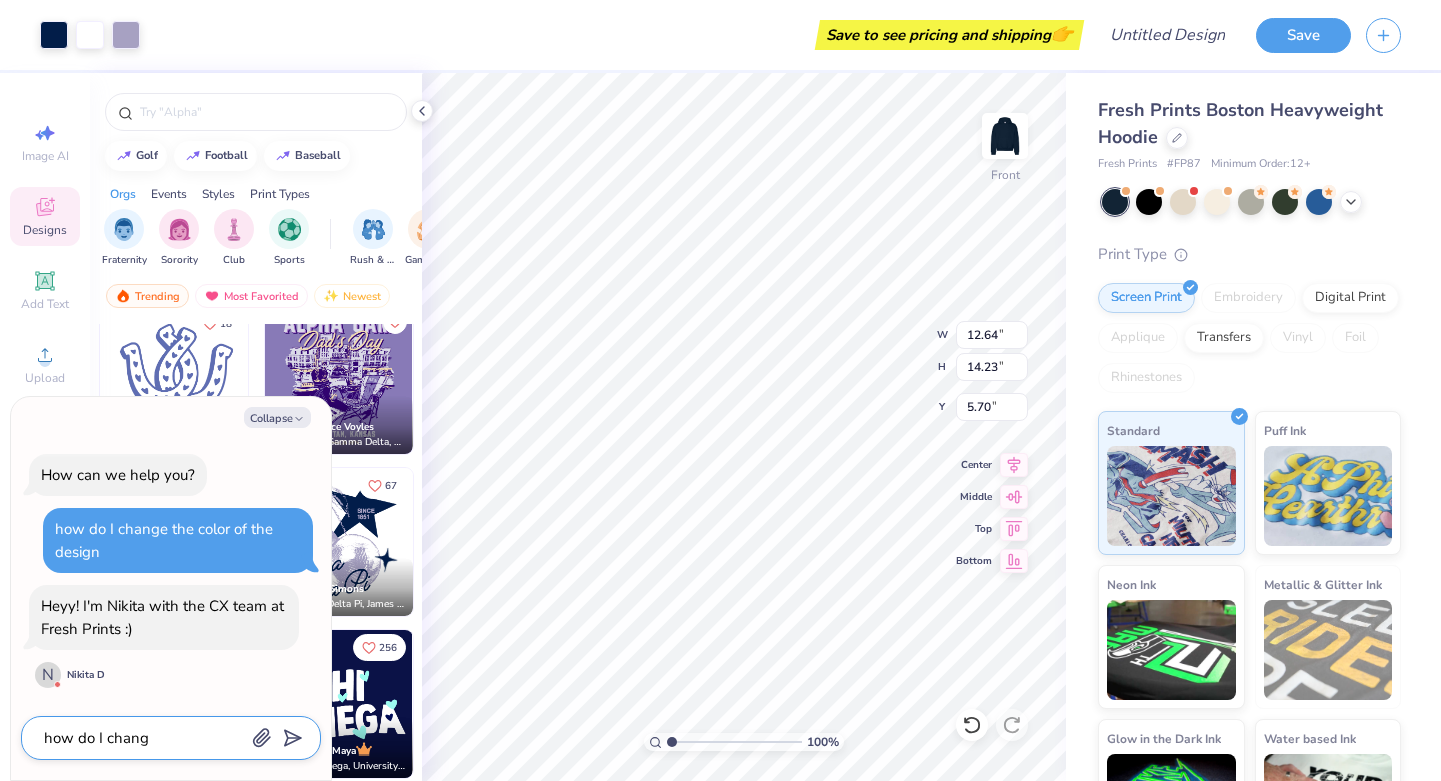 type on "how do I change" 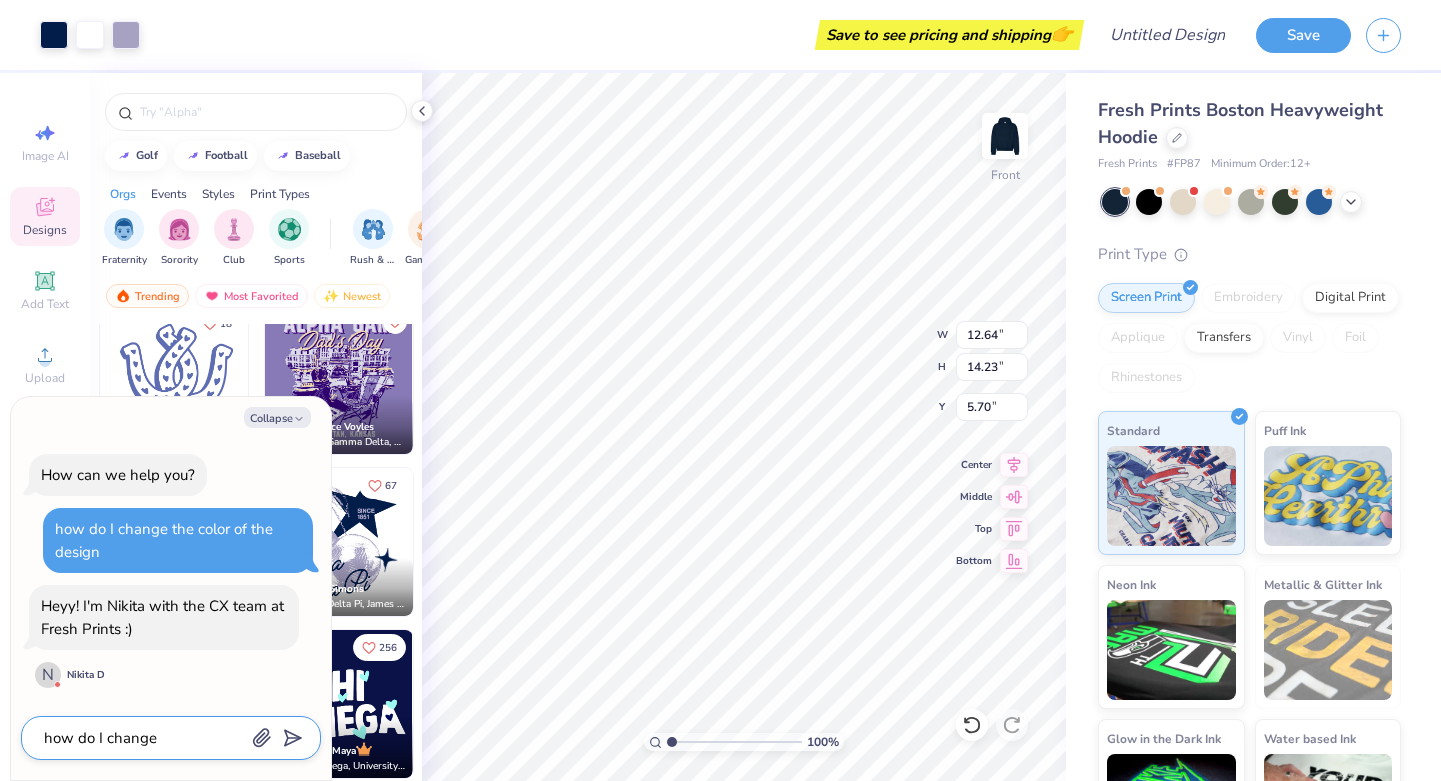 type on "x" 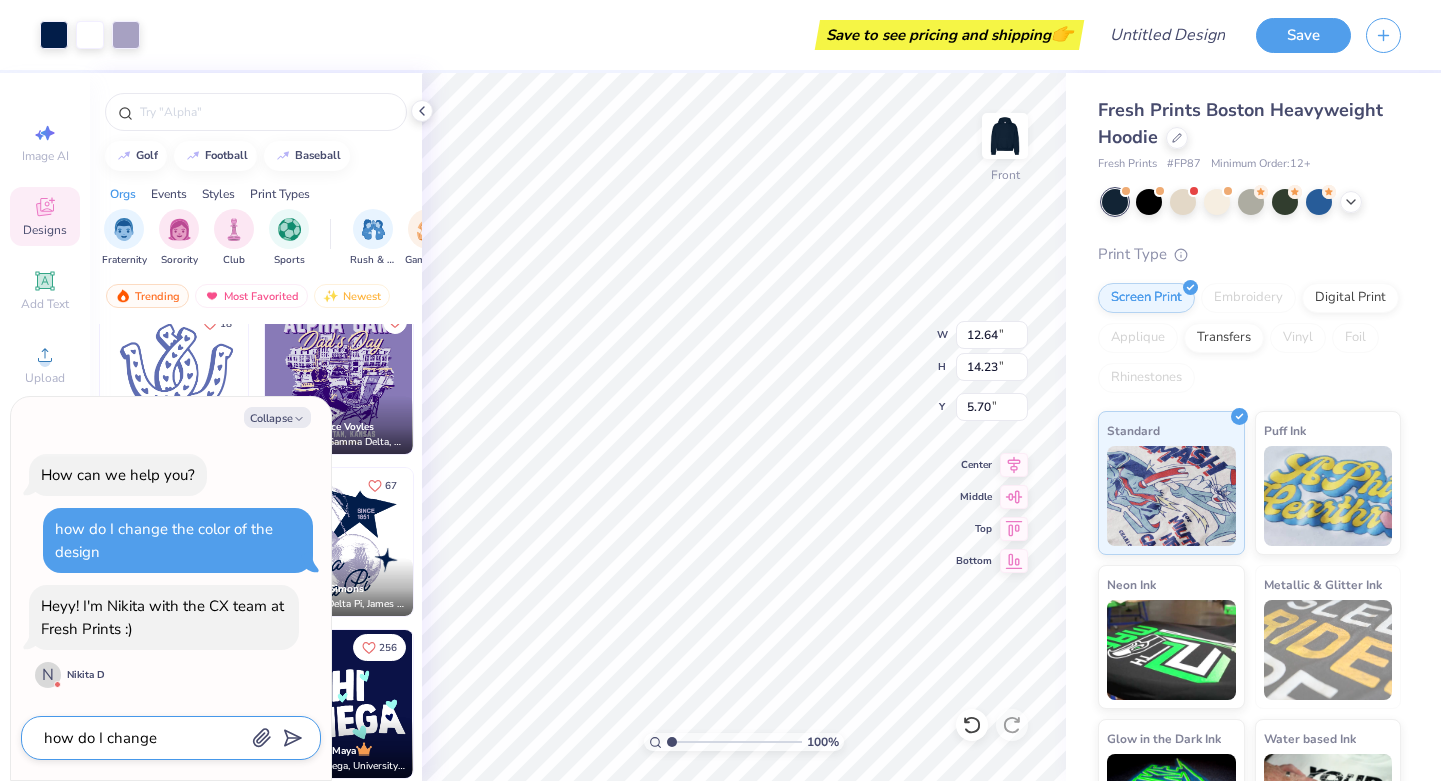 type on "how do I change" 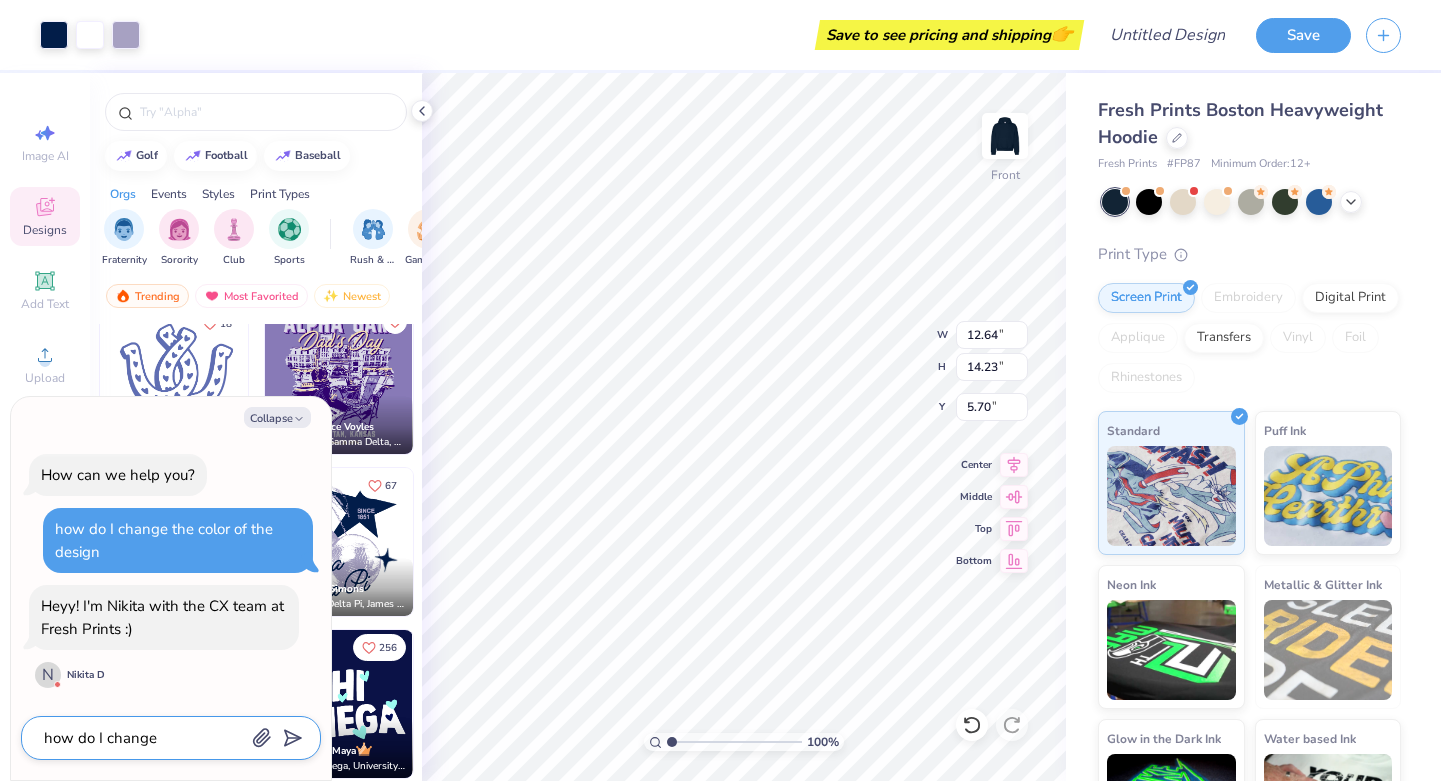 type on "x" 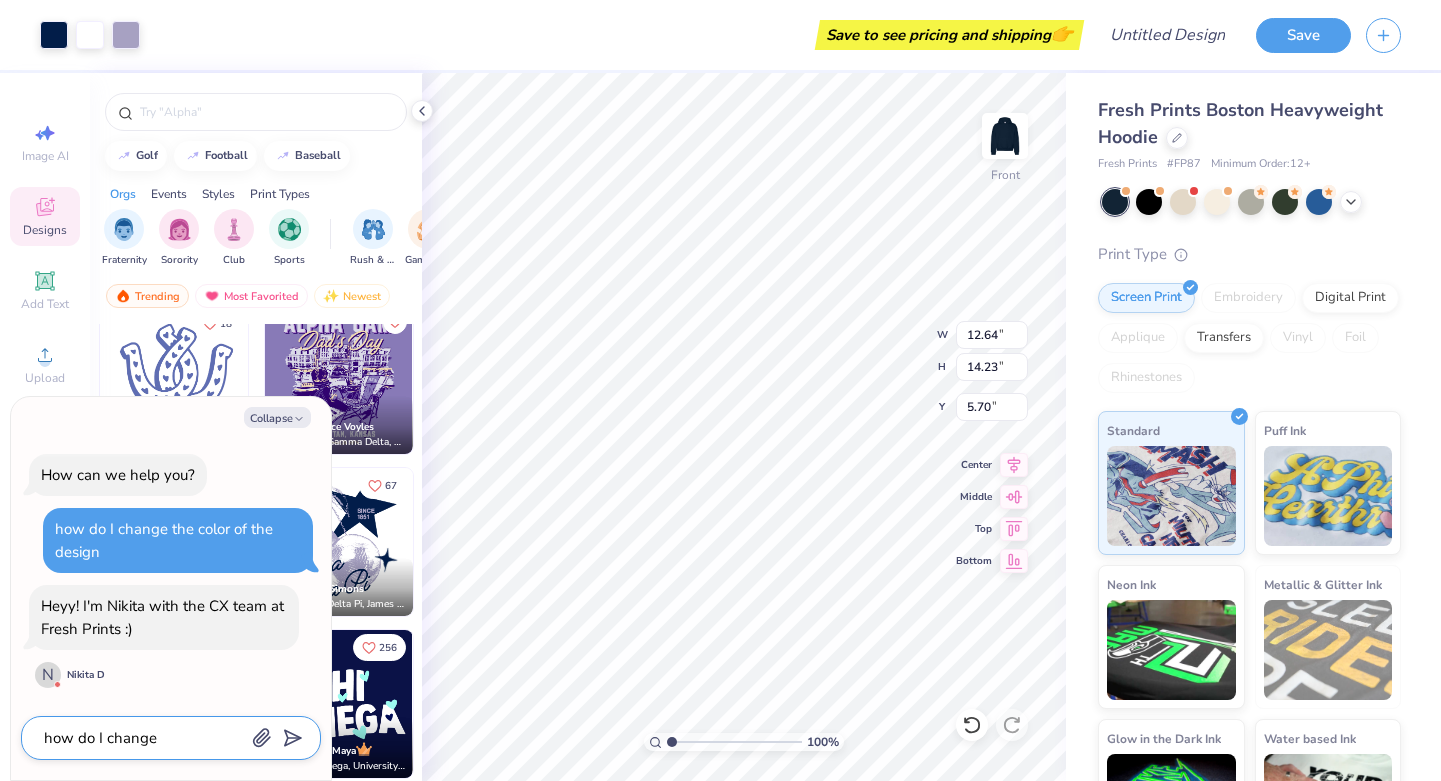 type on "how do I change t" 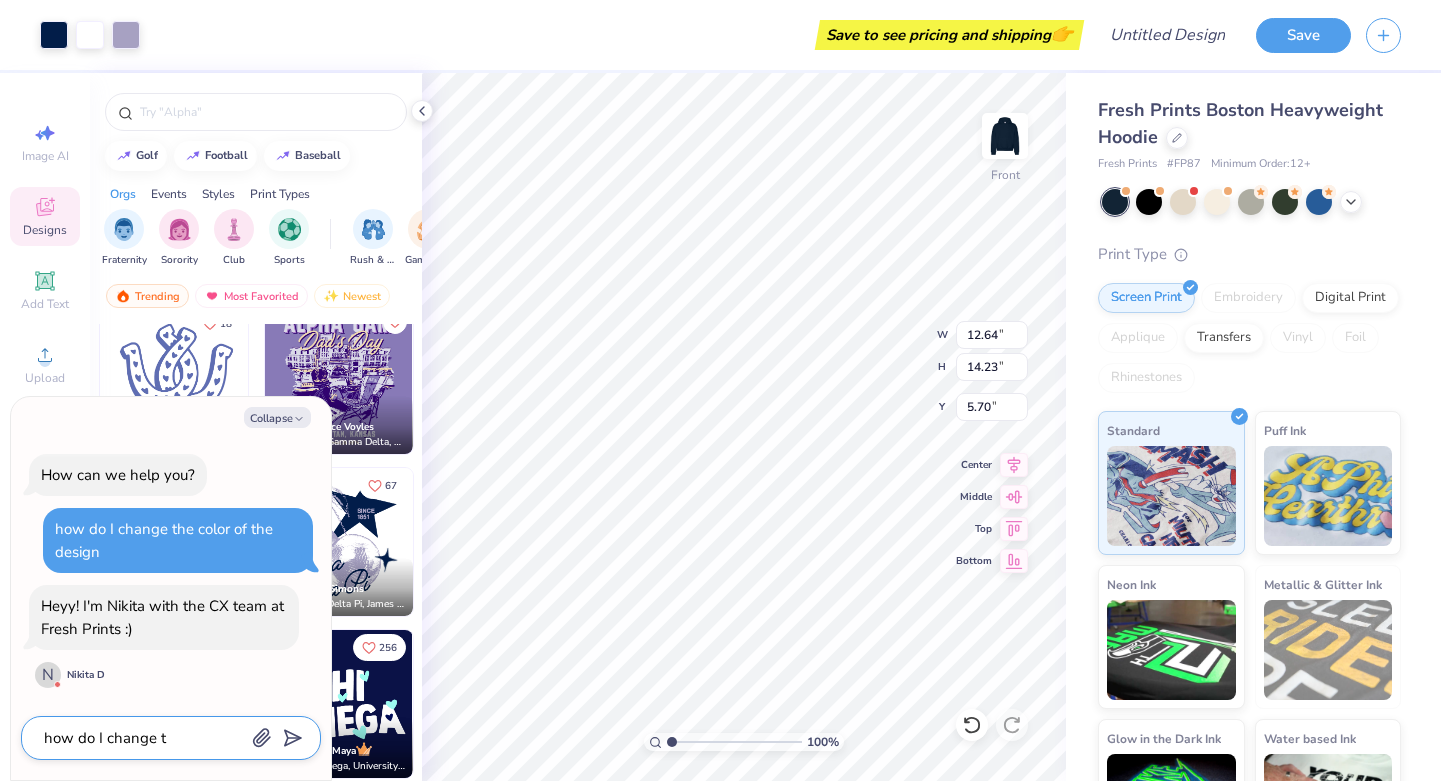 type on "x" 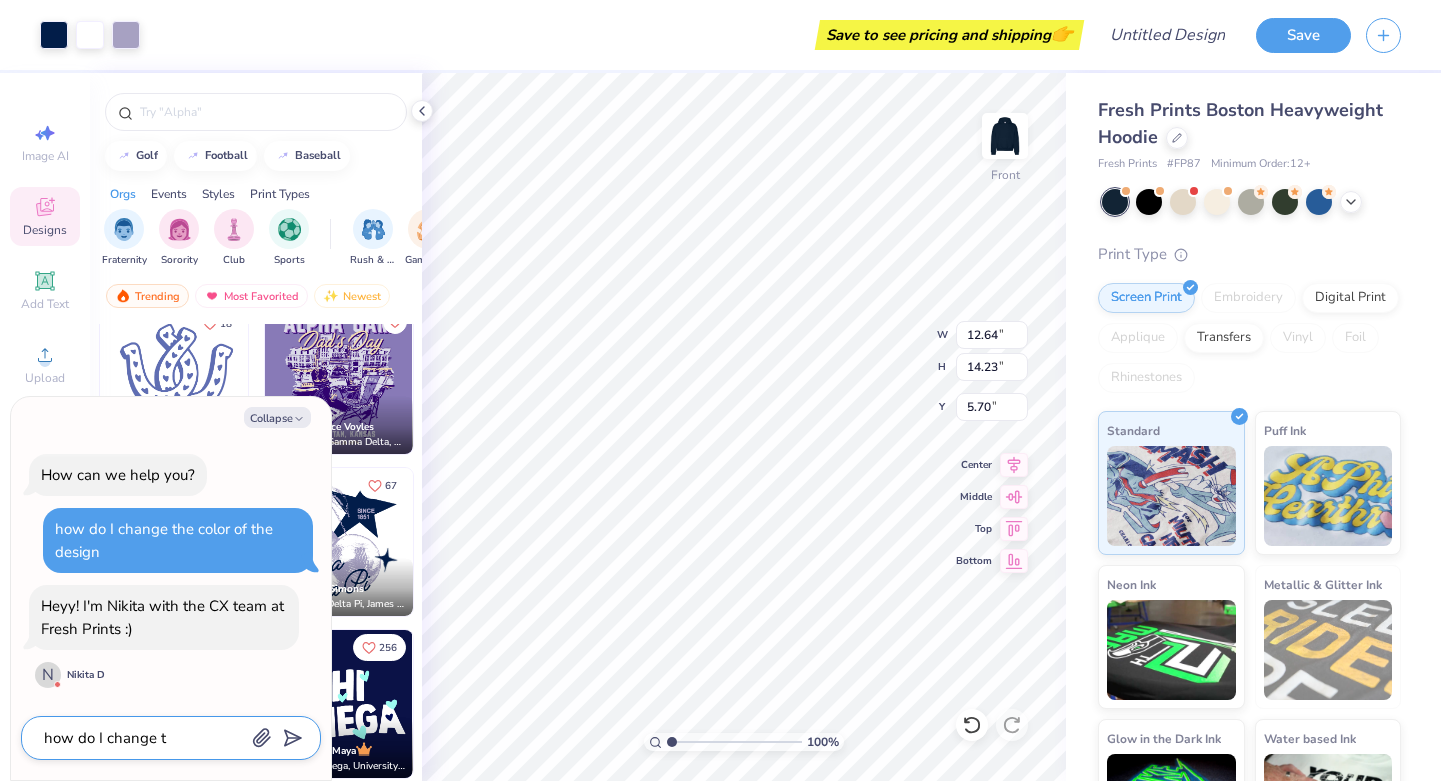 type on "how do I change th" 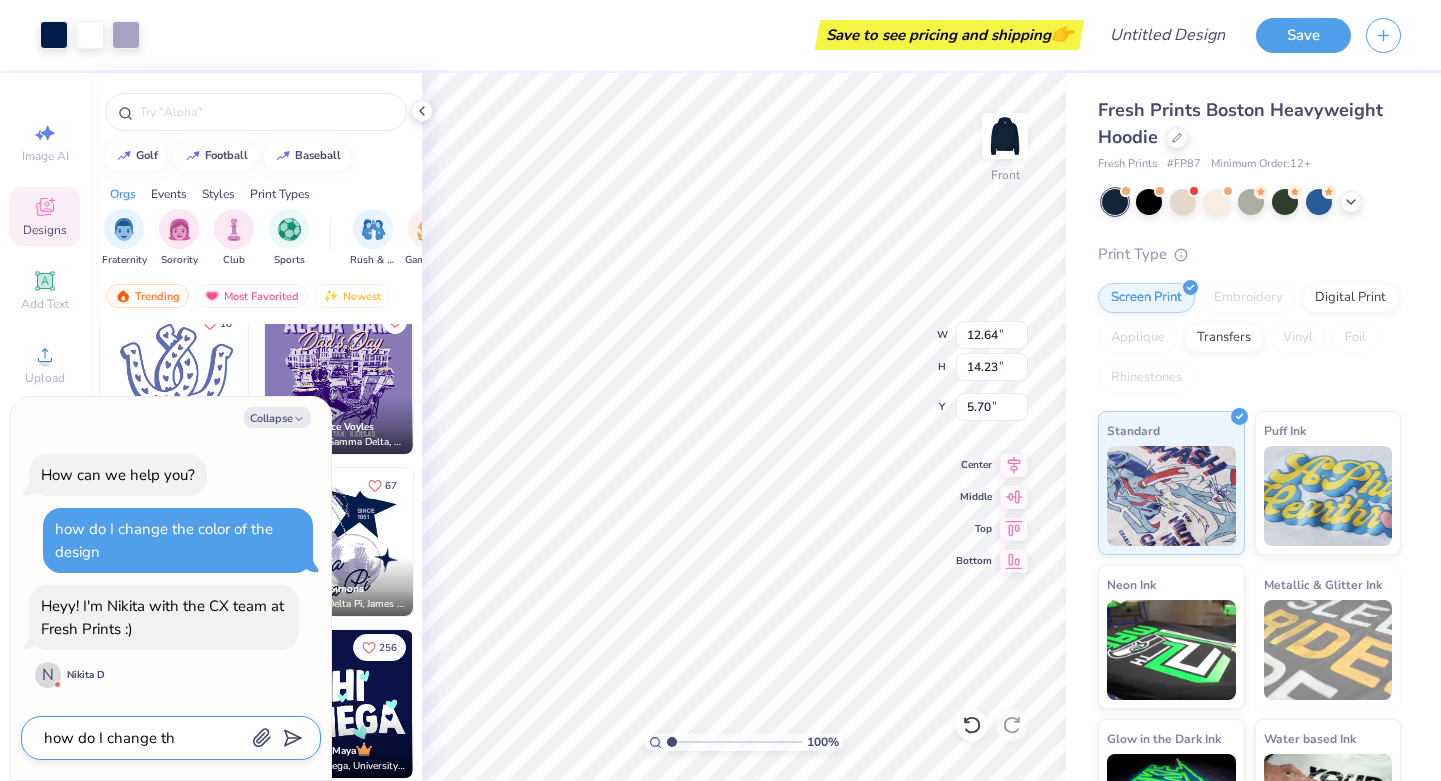 type on "x" 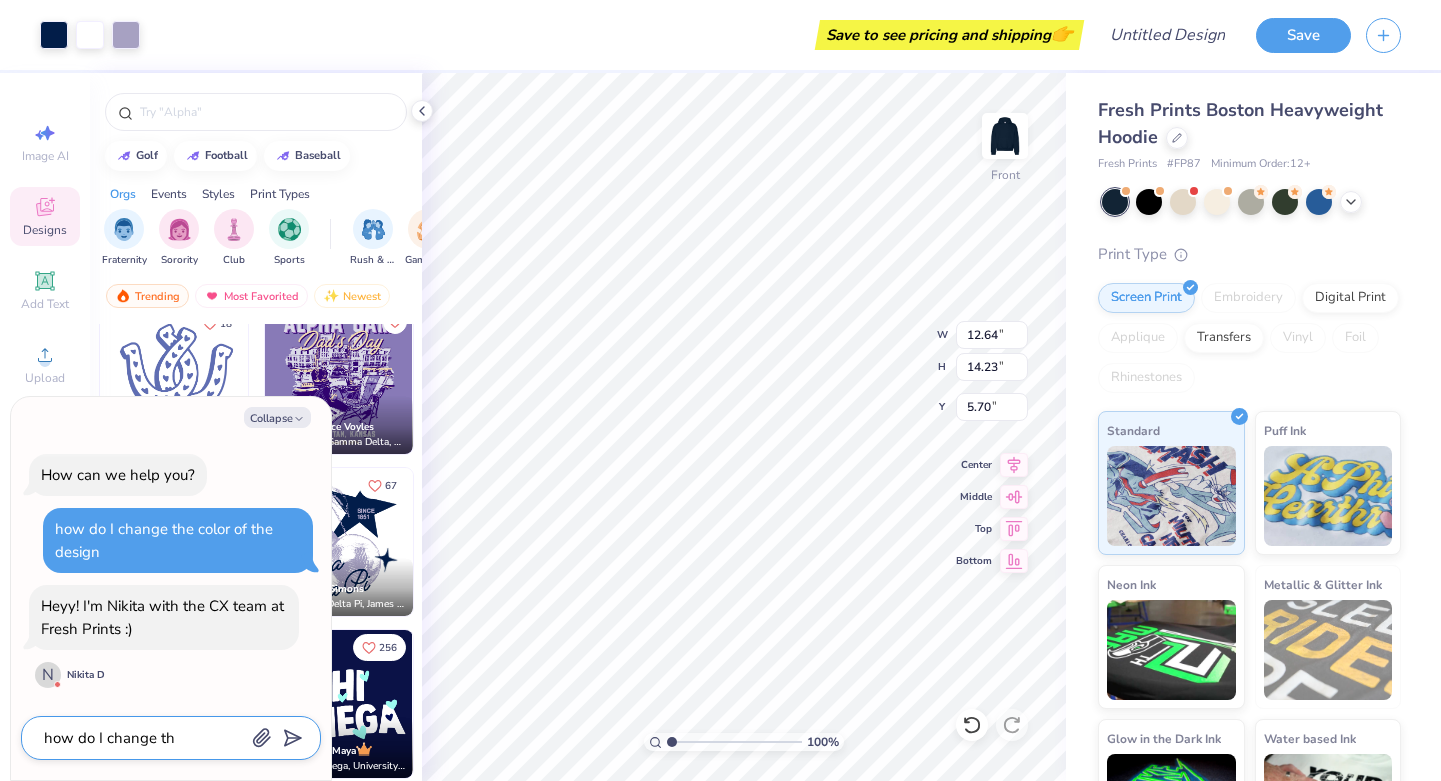 type on "how do I change the" 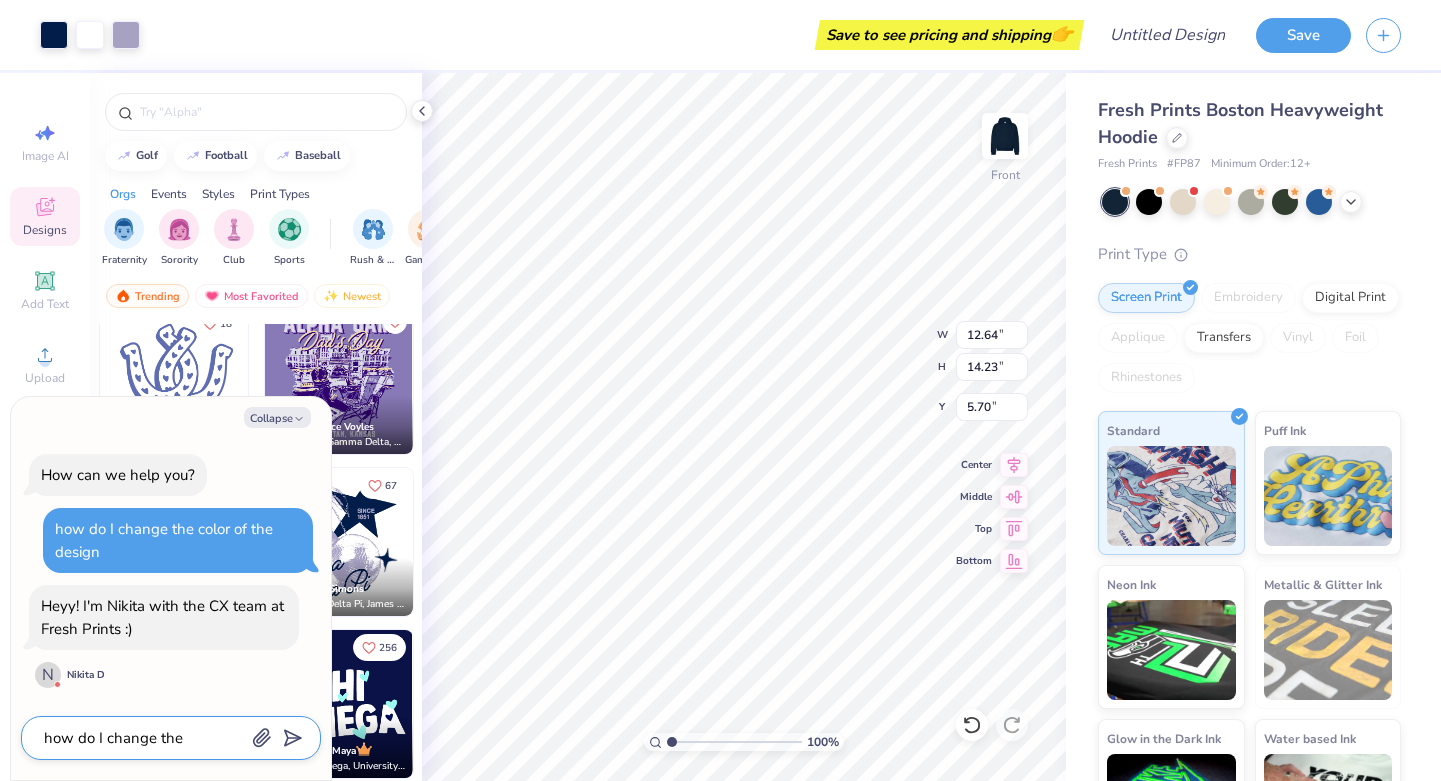 type on "x" 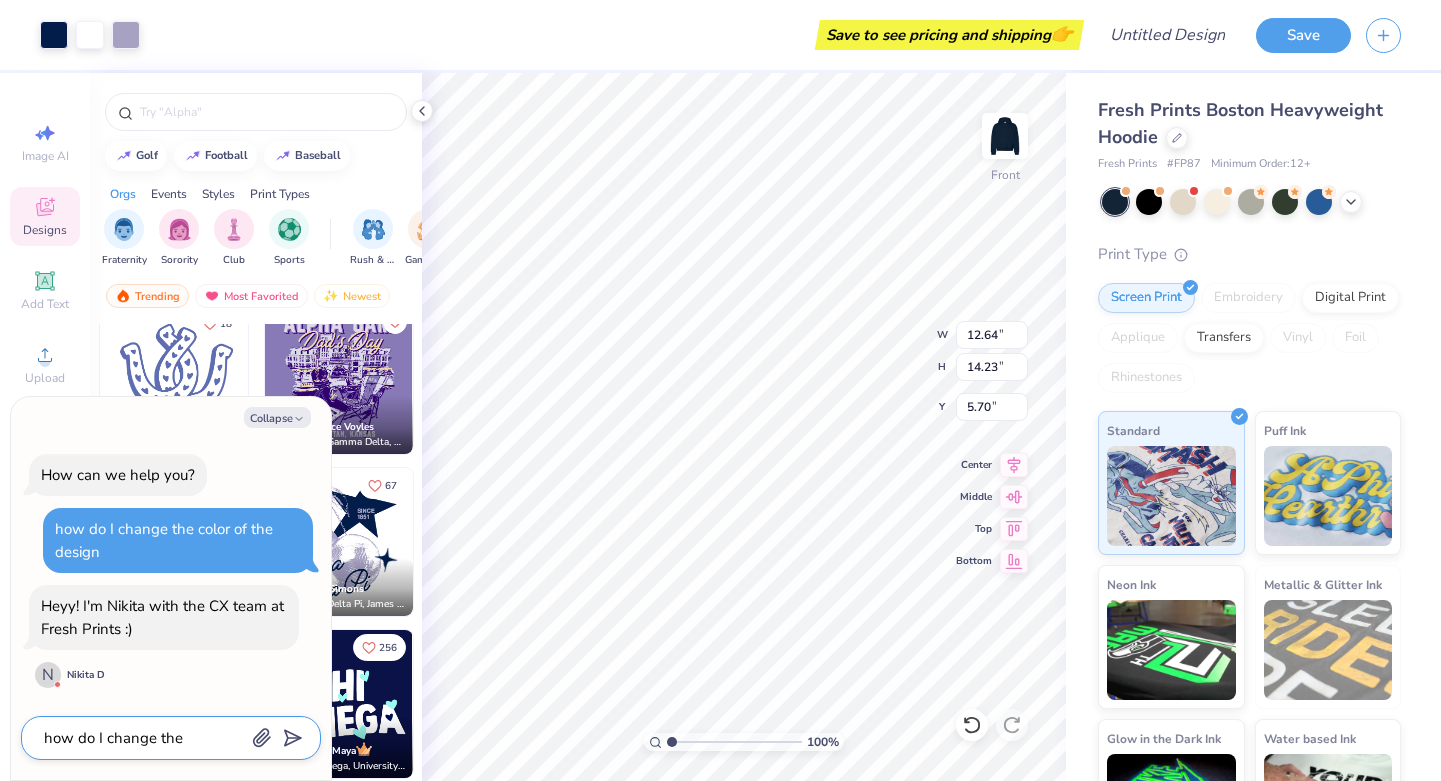 type on "how do I change the" 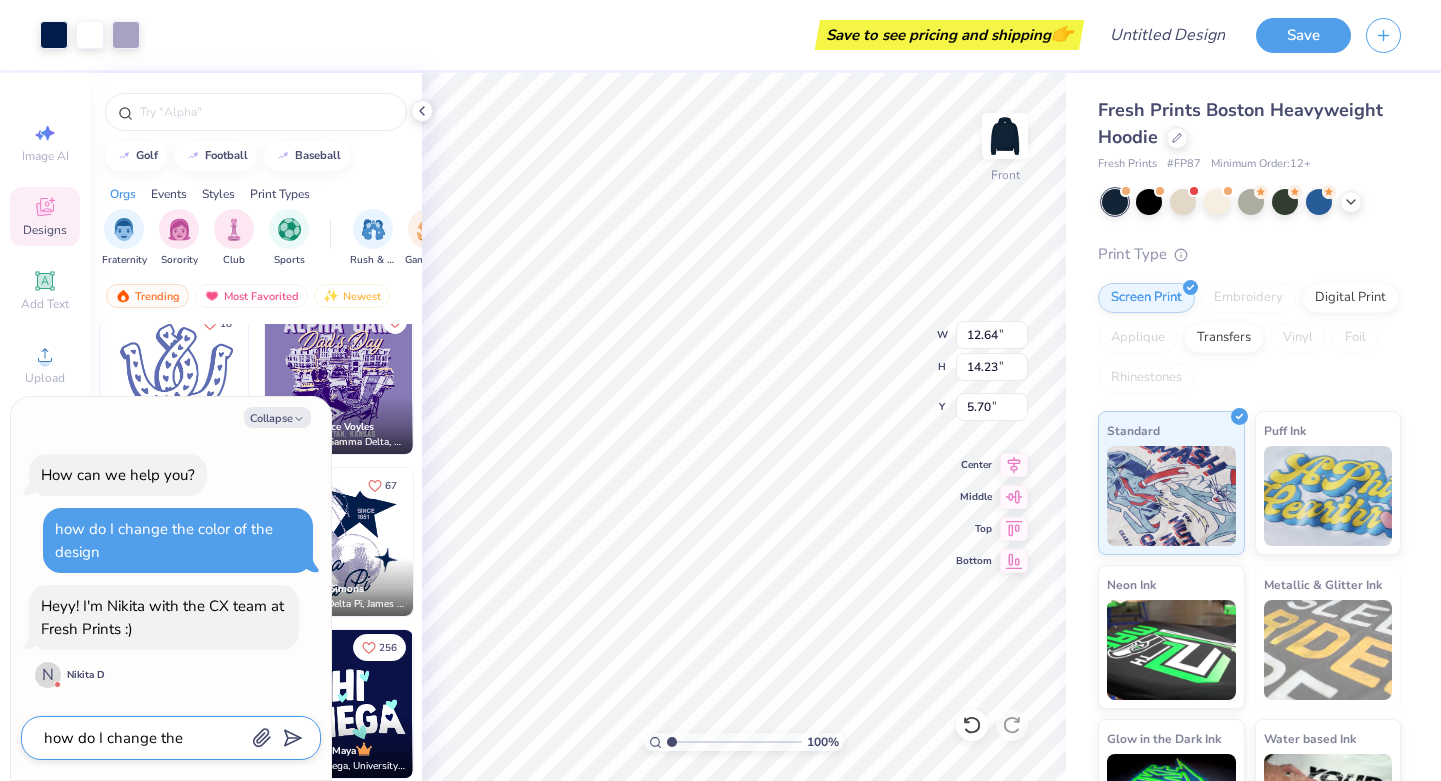 type on "x" 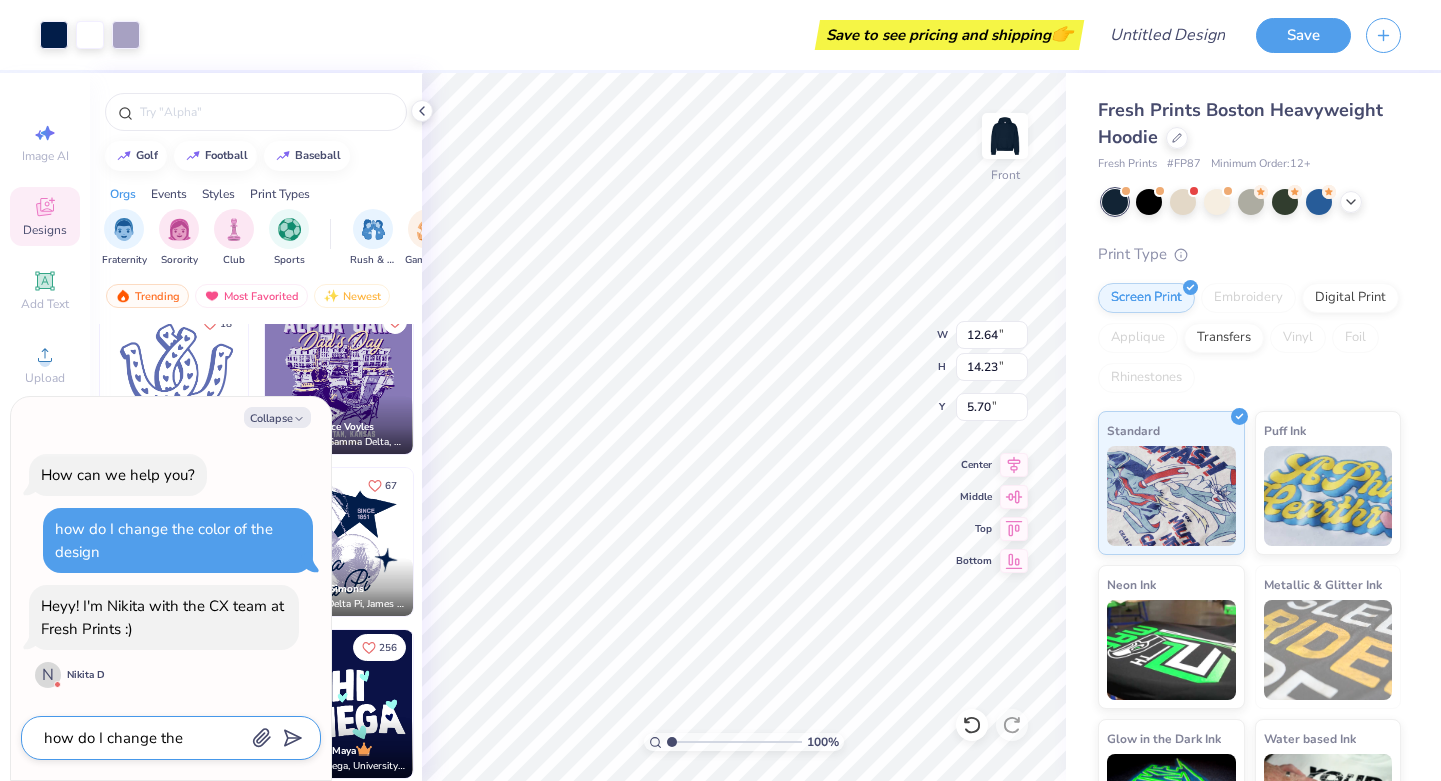 type on "how do I change the c" 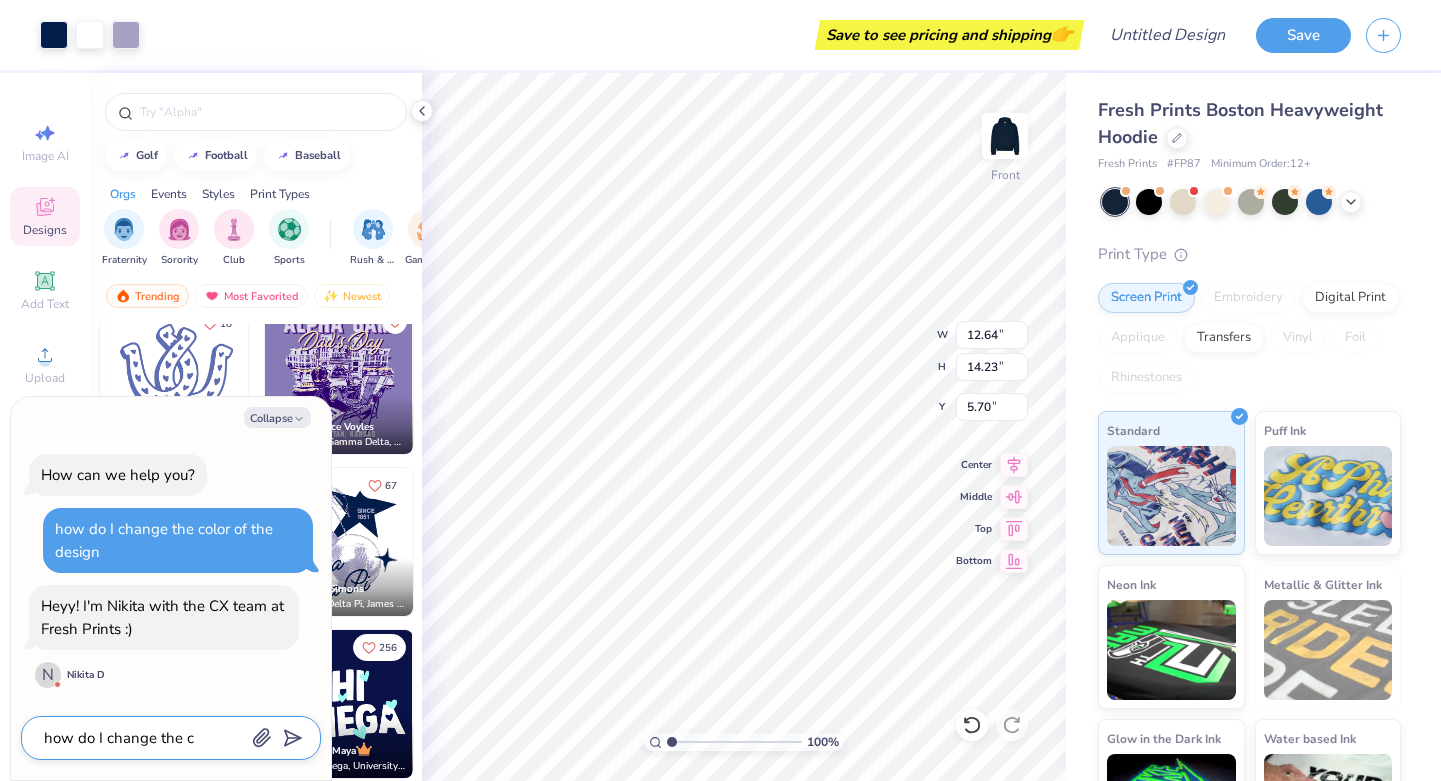 type on "x" 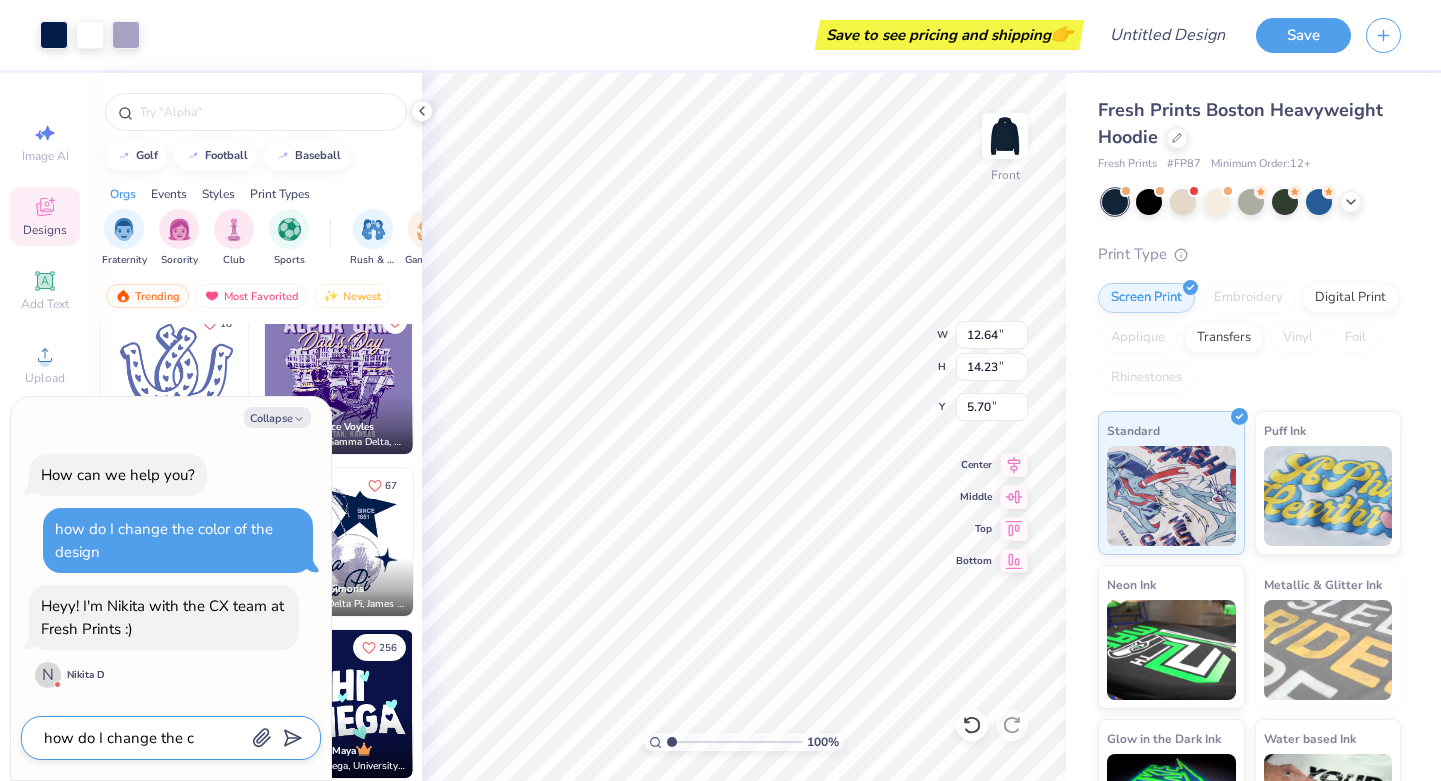 type on "how do I change the co" 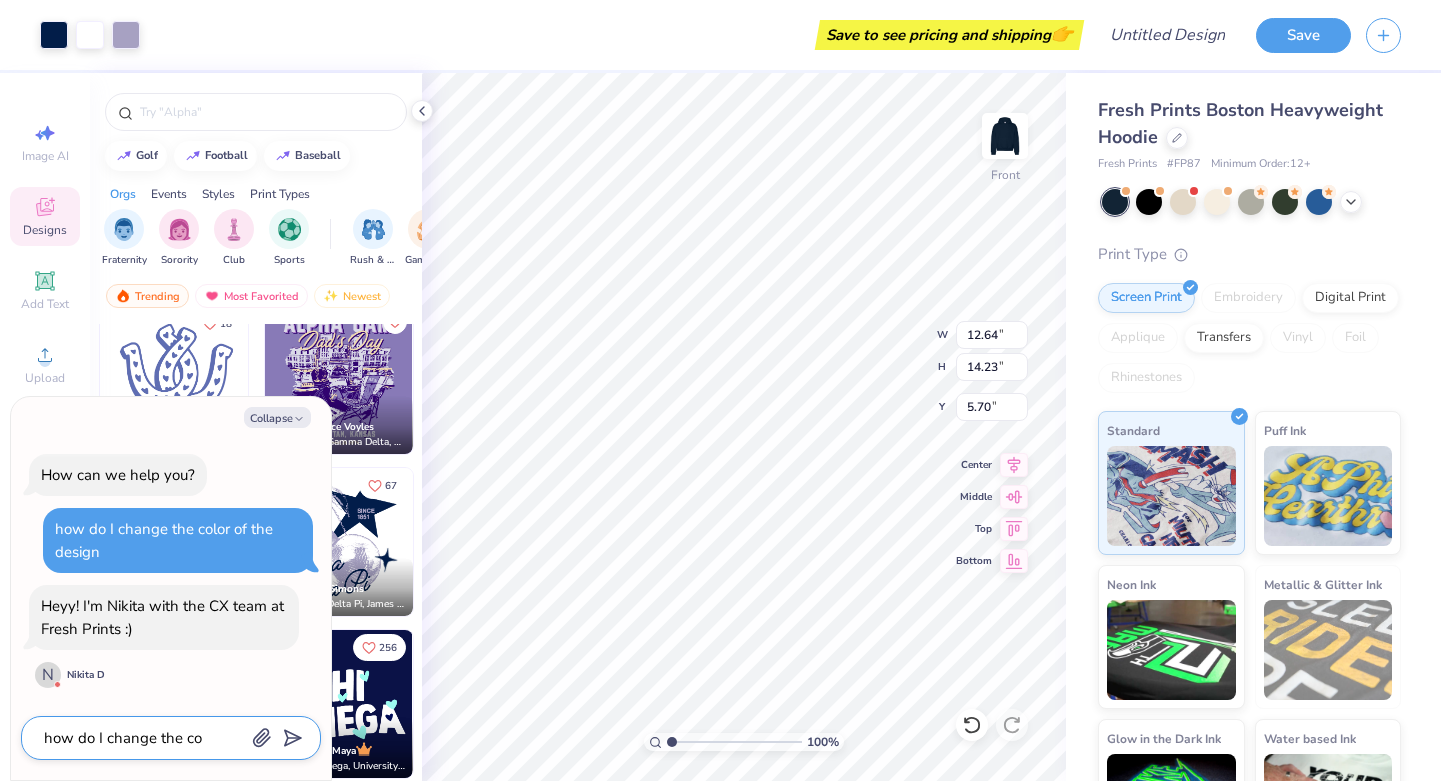 type on "x" 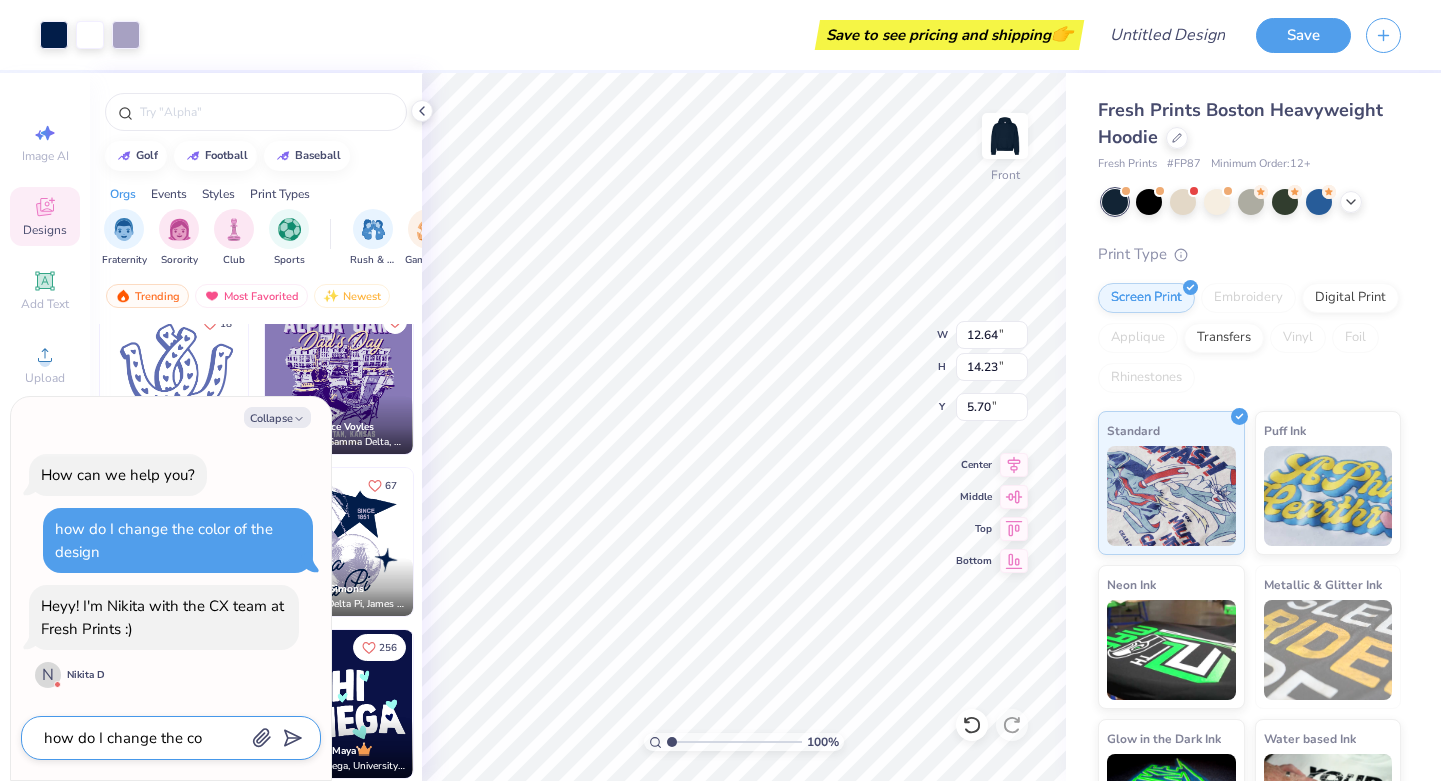 type on "how do I change the col" 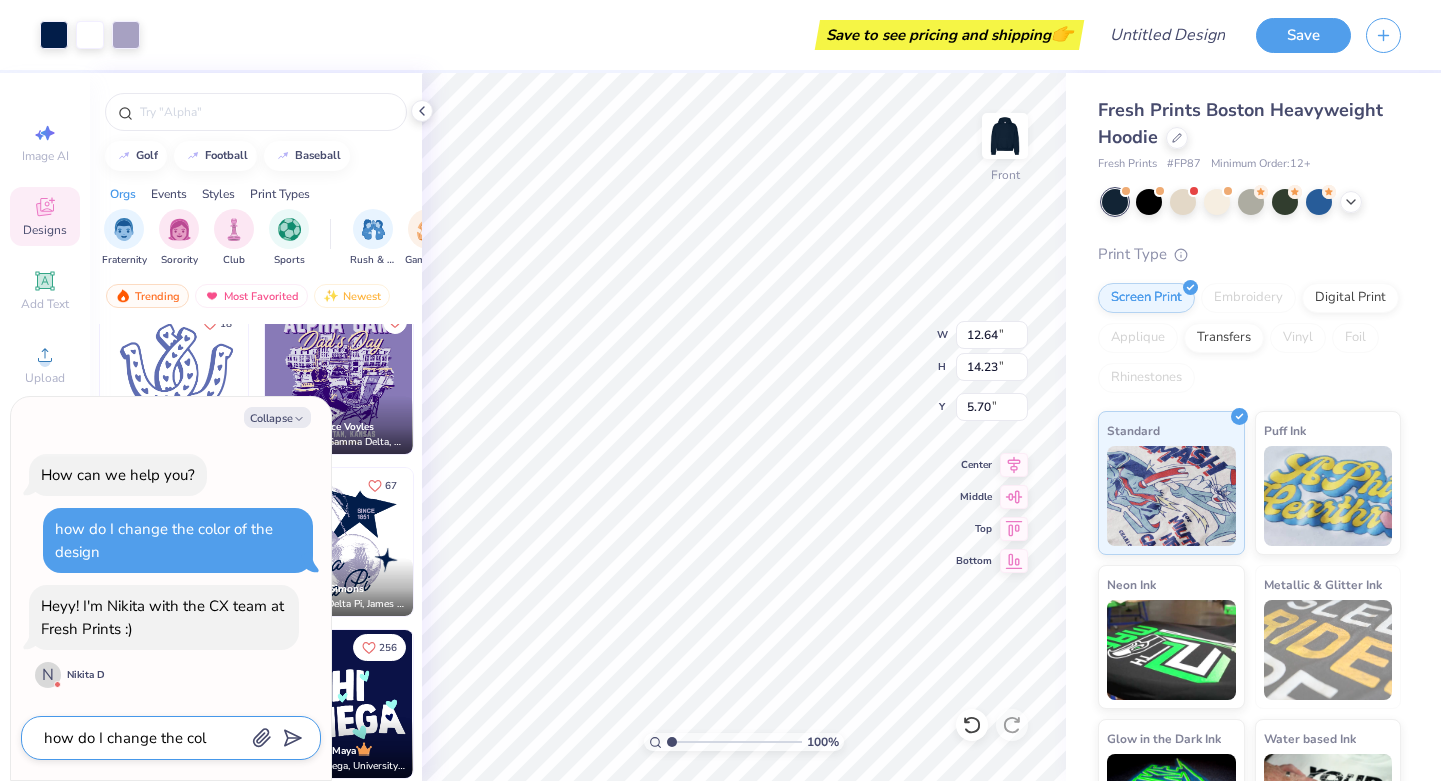 type on "x" 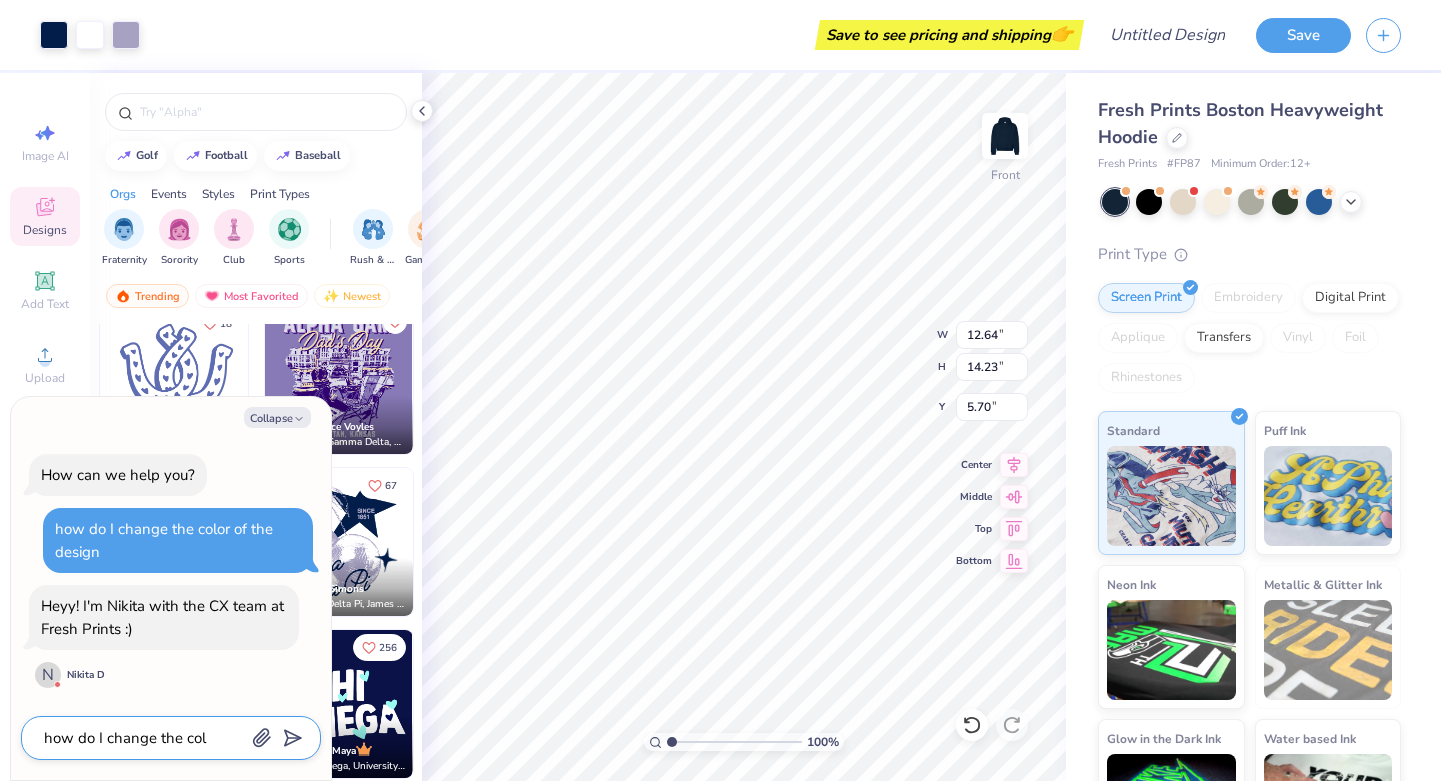 type on "how do I change the colo" 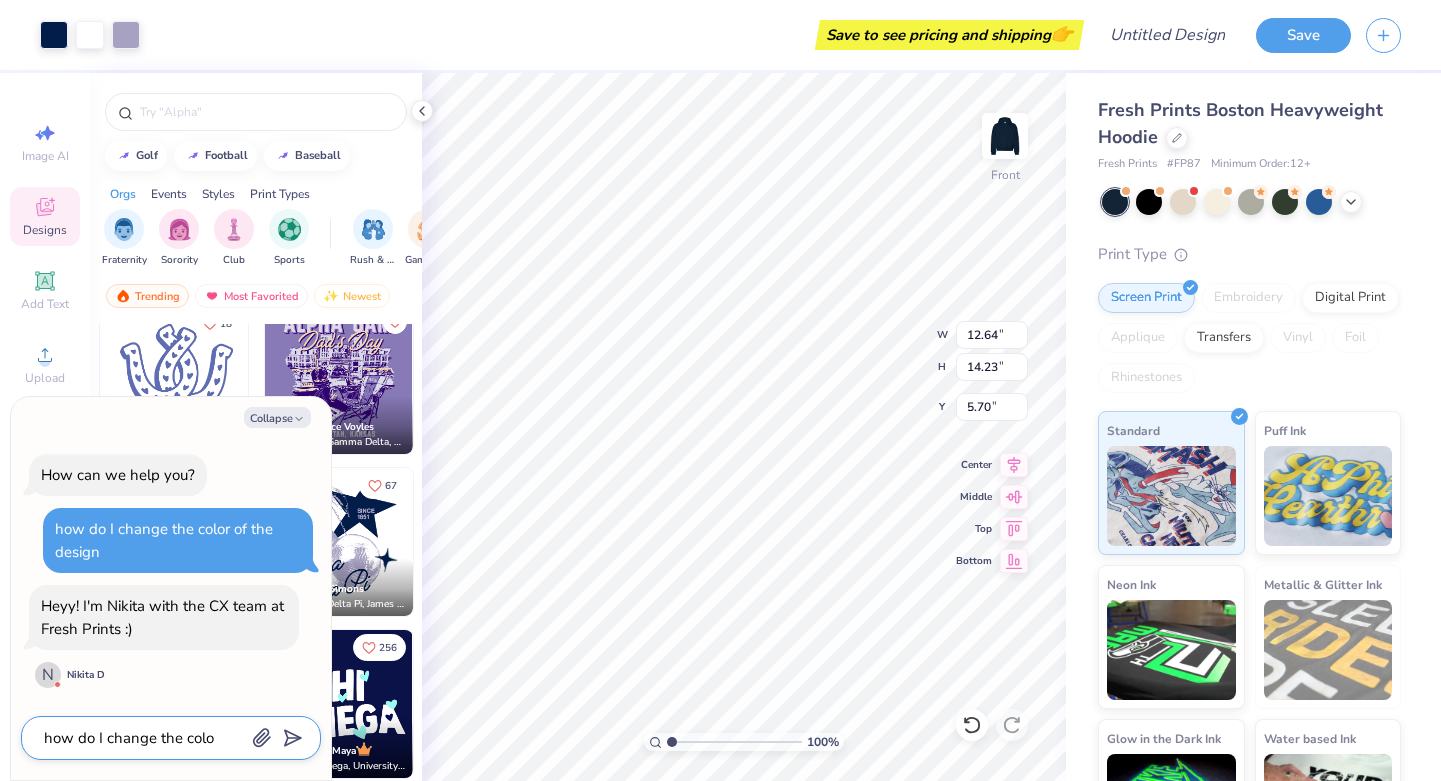 type on "x" 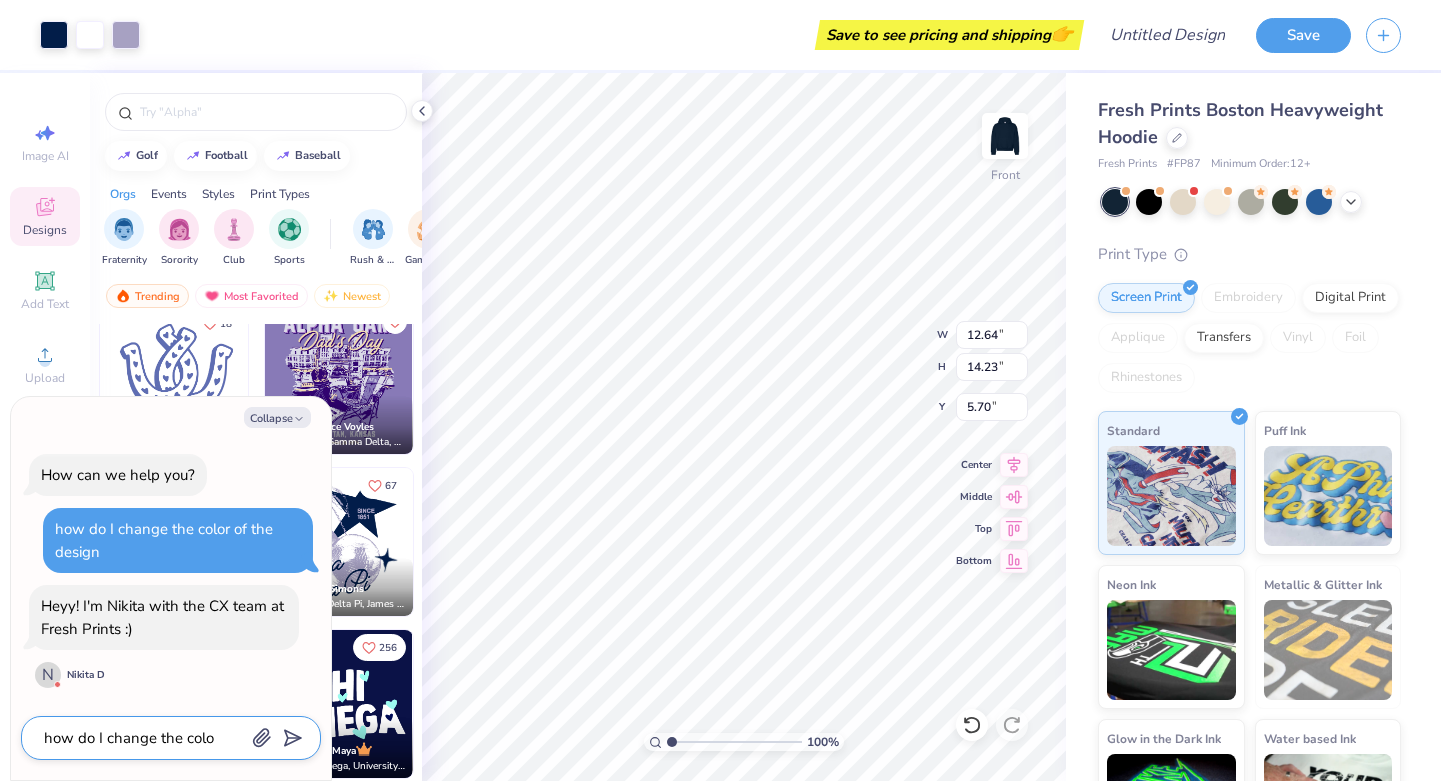 type on "how do I change the color" 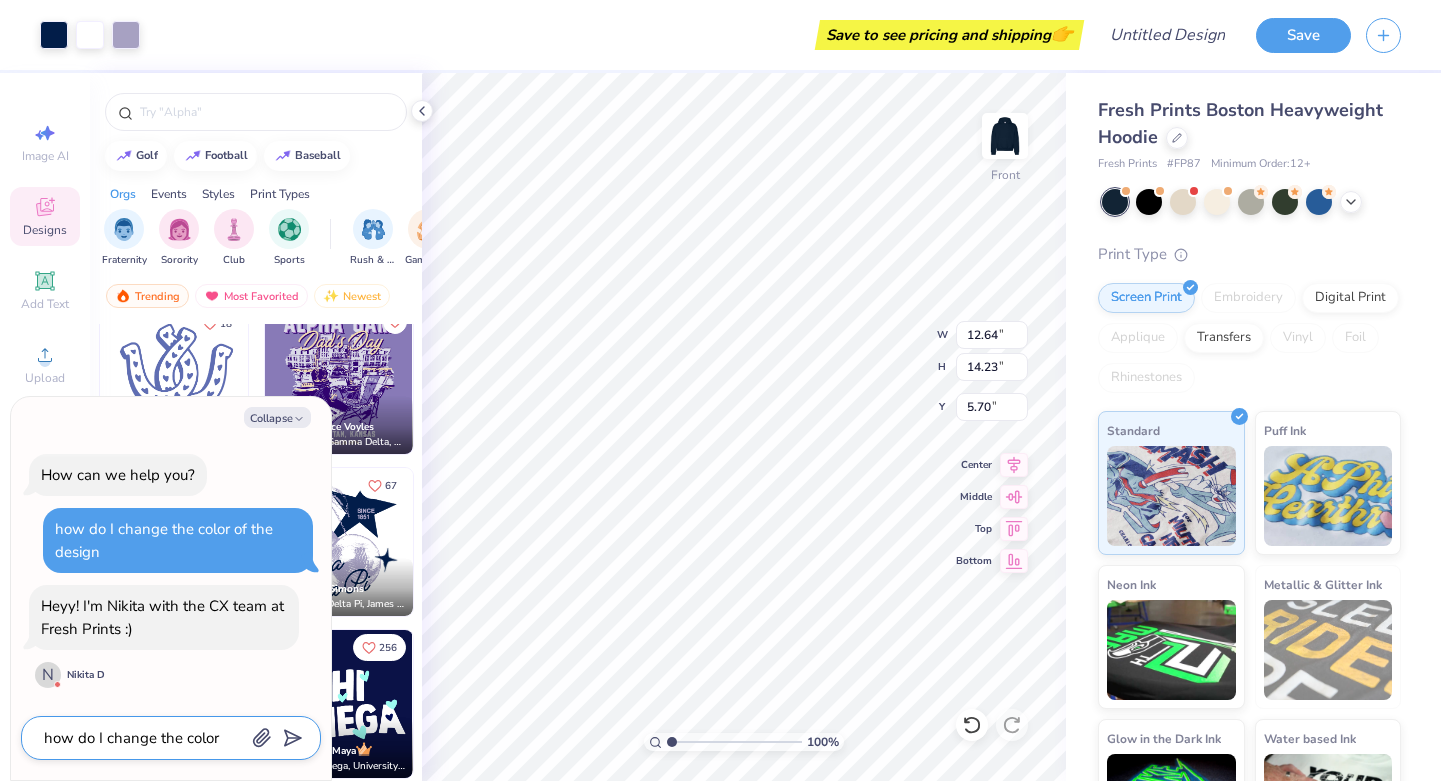 type on "x" 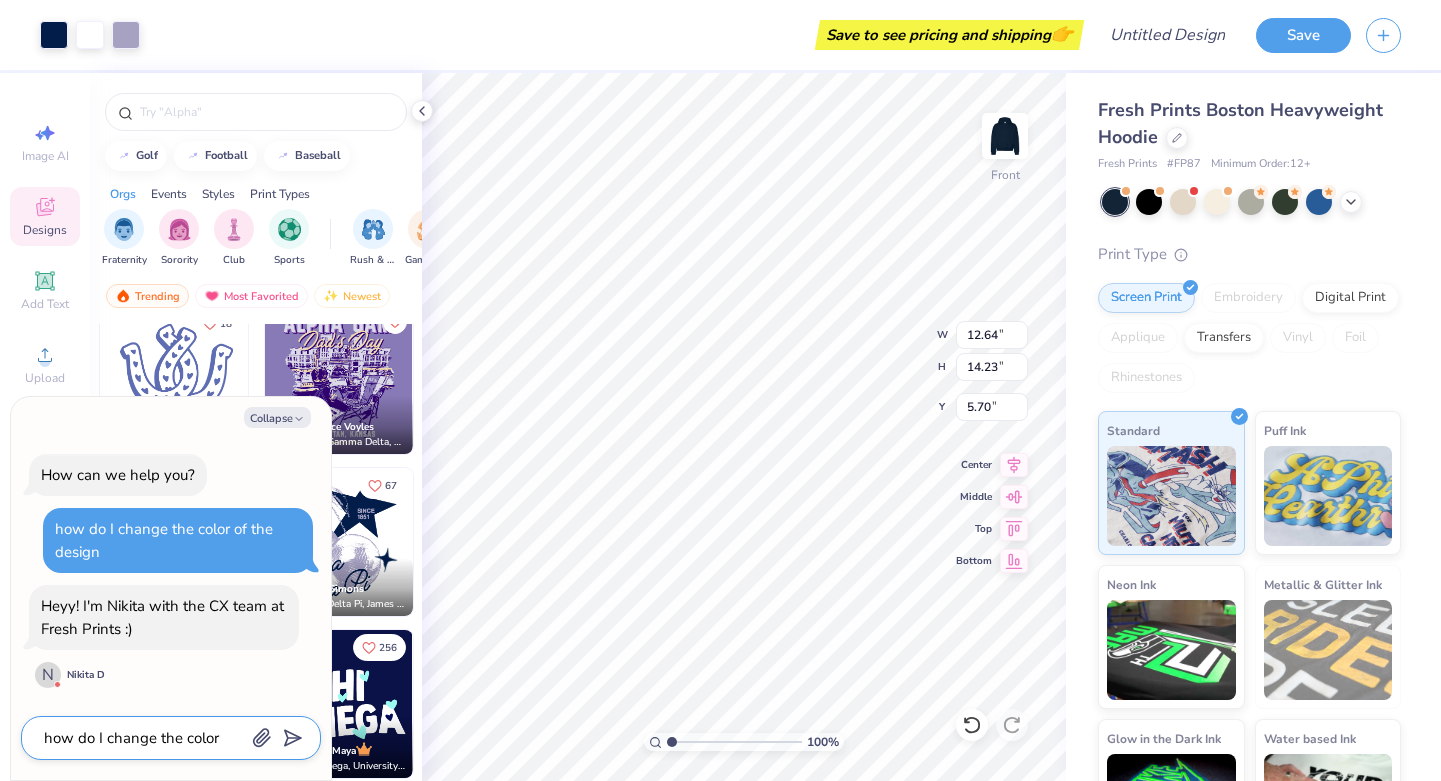 type on "how do I change the color" 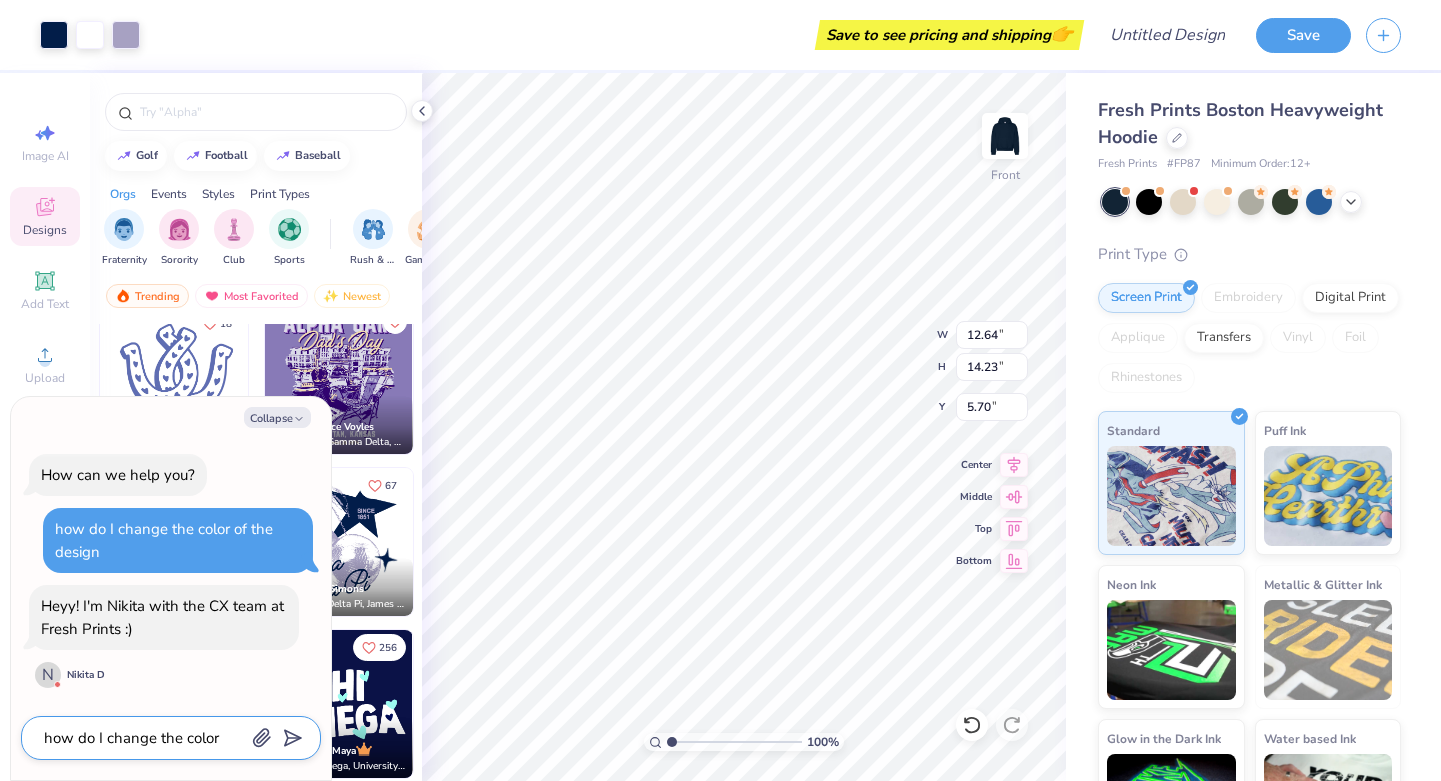 type on "x" 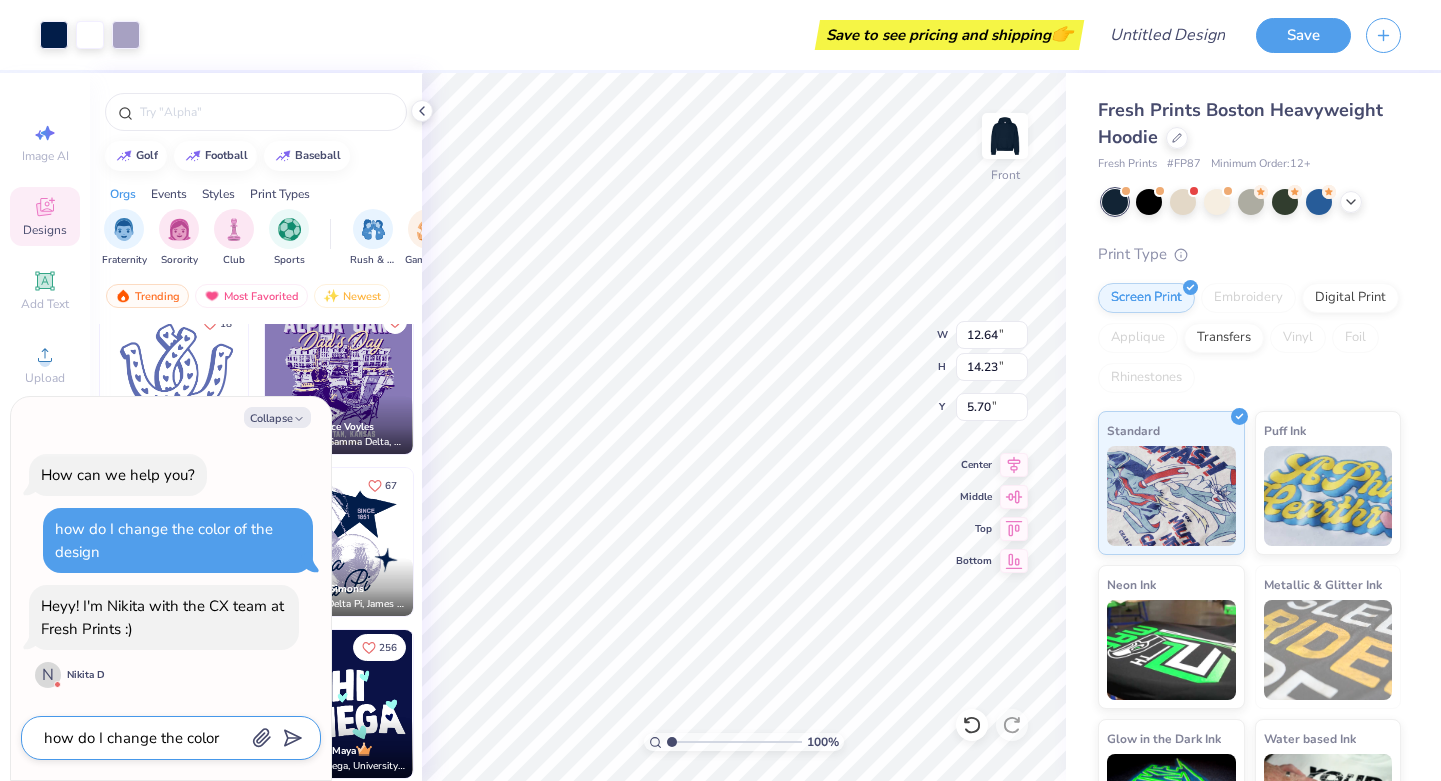type on "how do I change the color o" 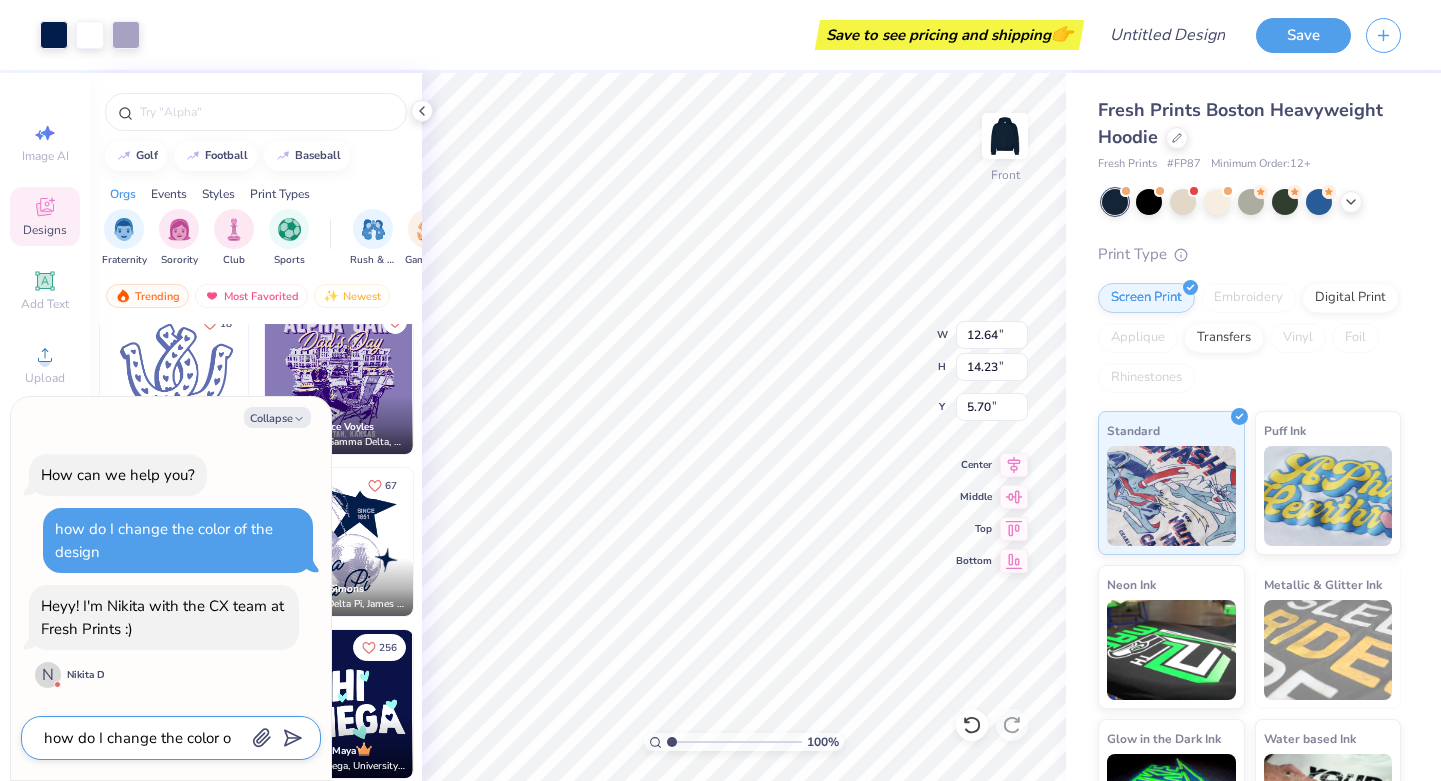 type on "x" 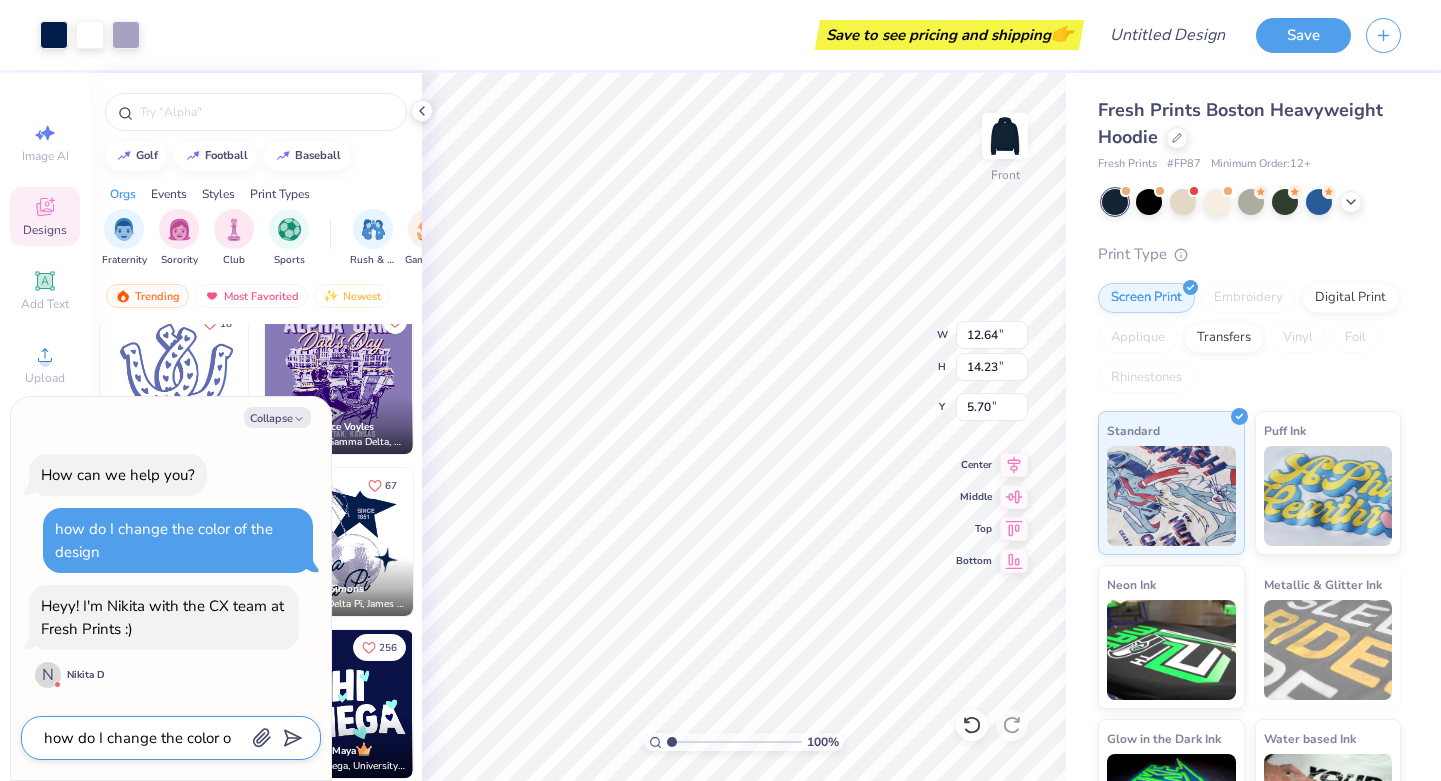 type on "how do I change the color of" 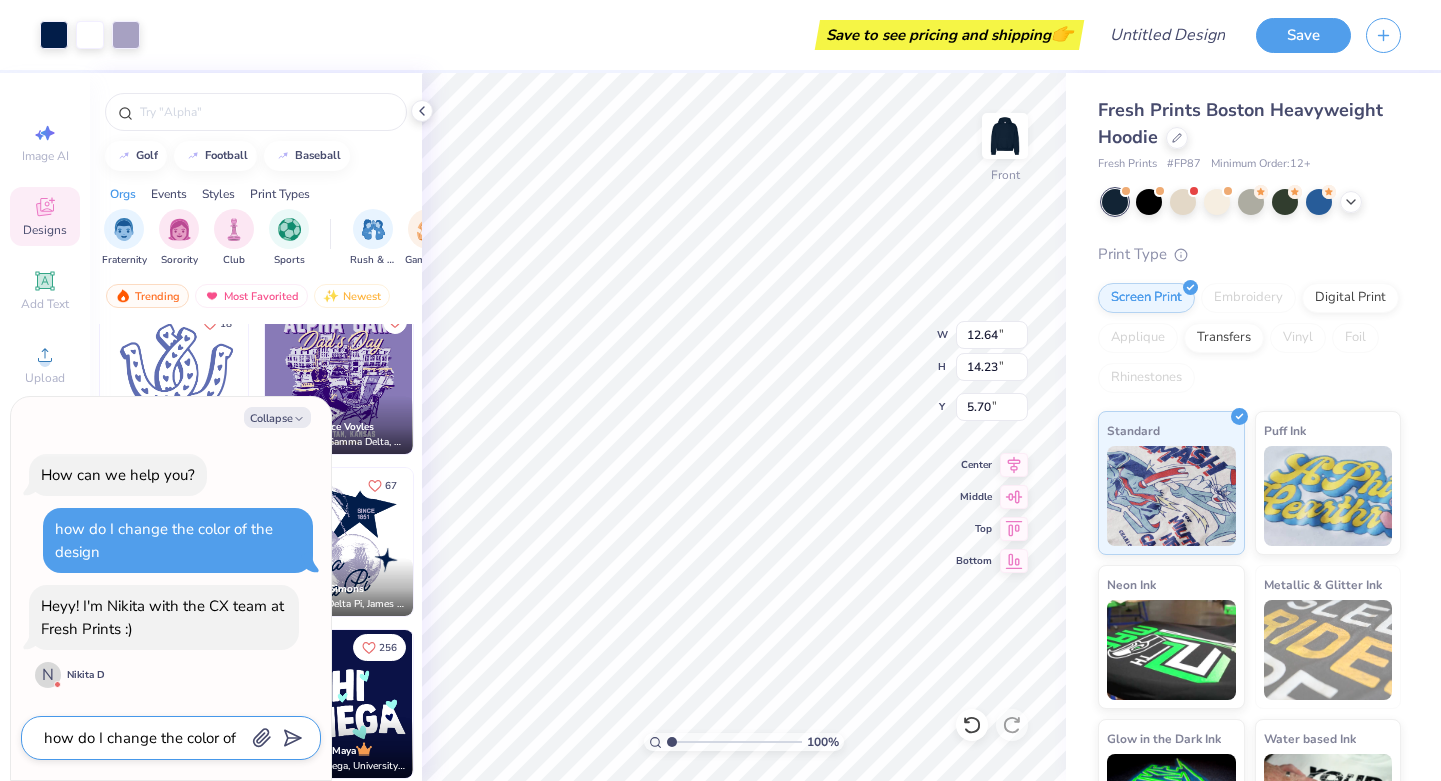 type on "x" 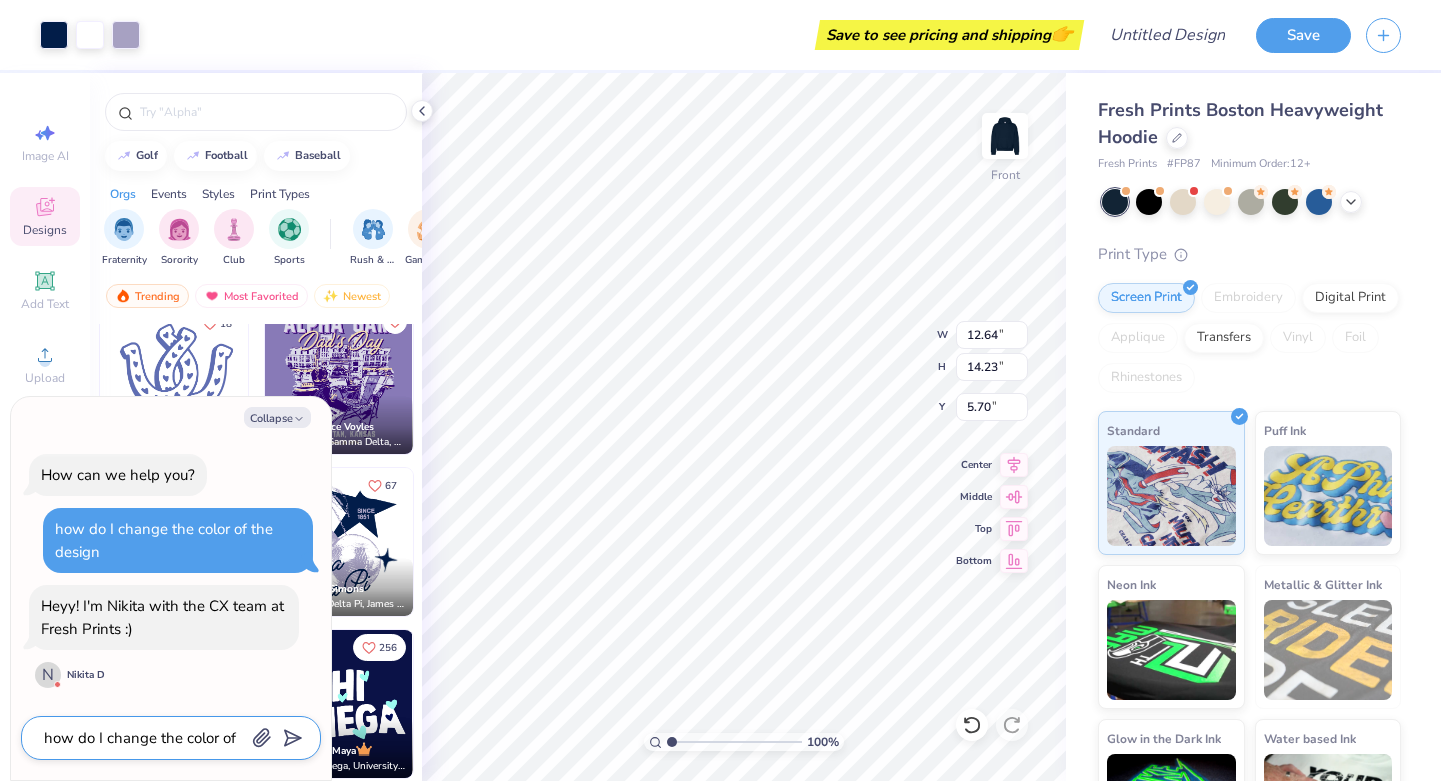 type on "how do I change the color of" 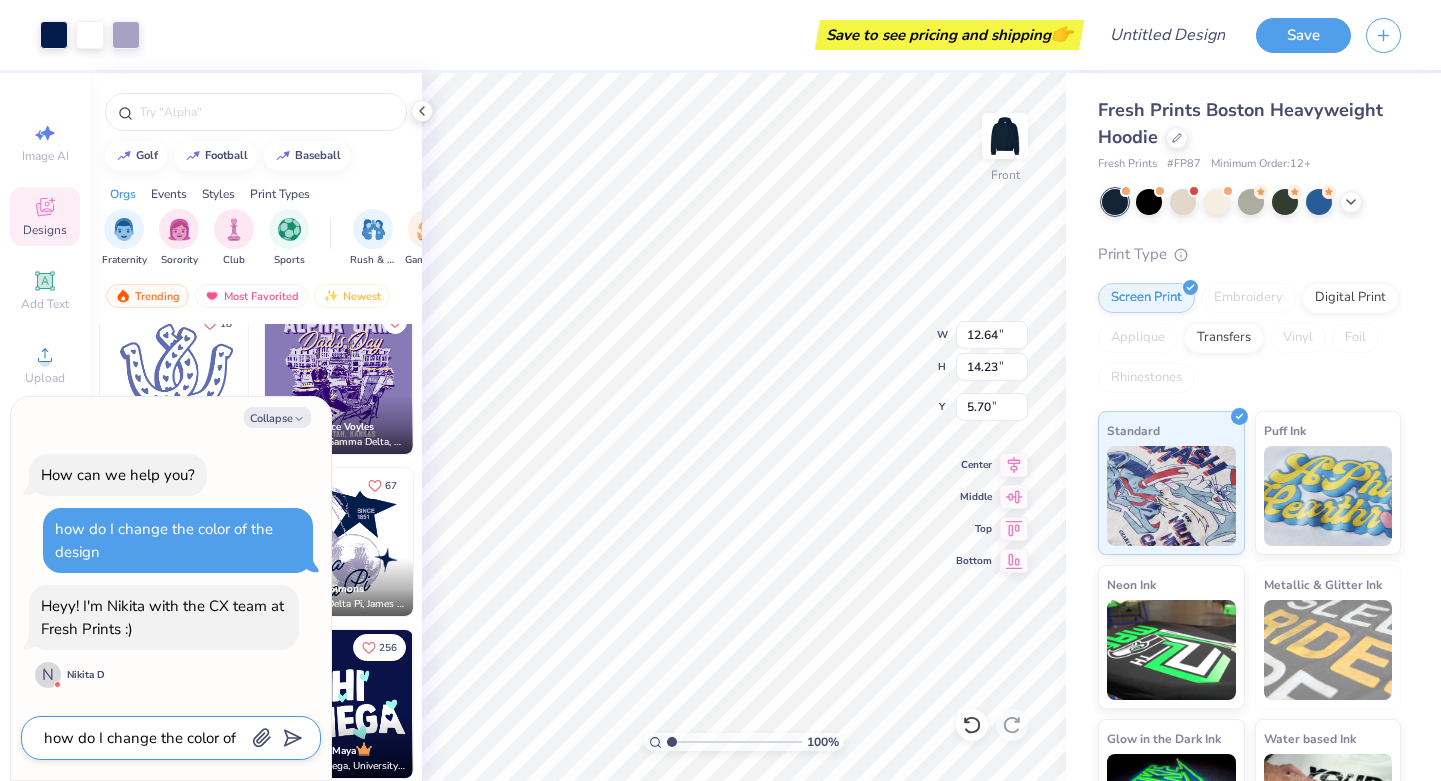type on "x" 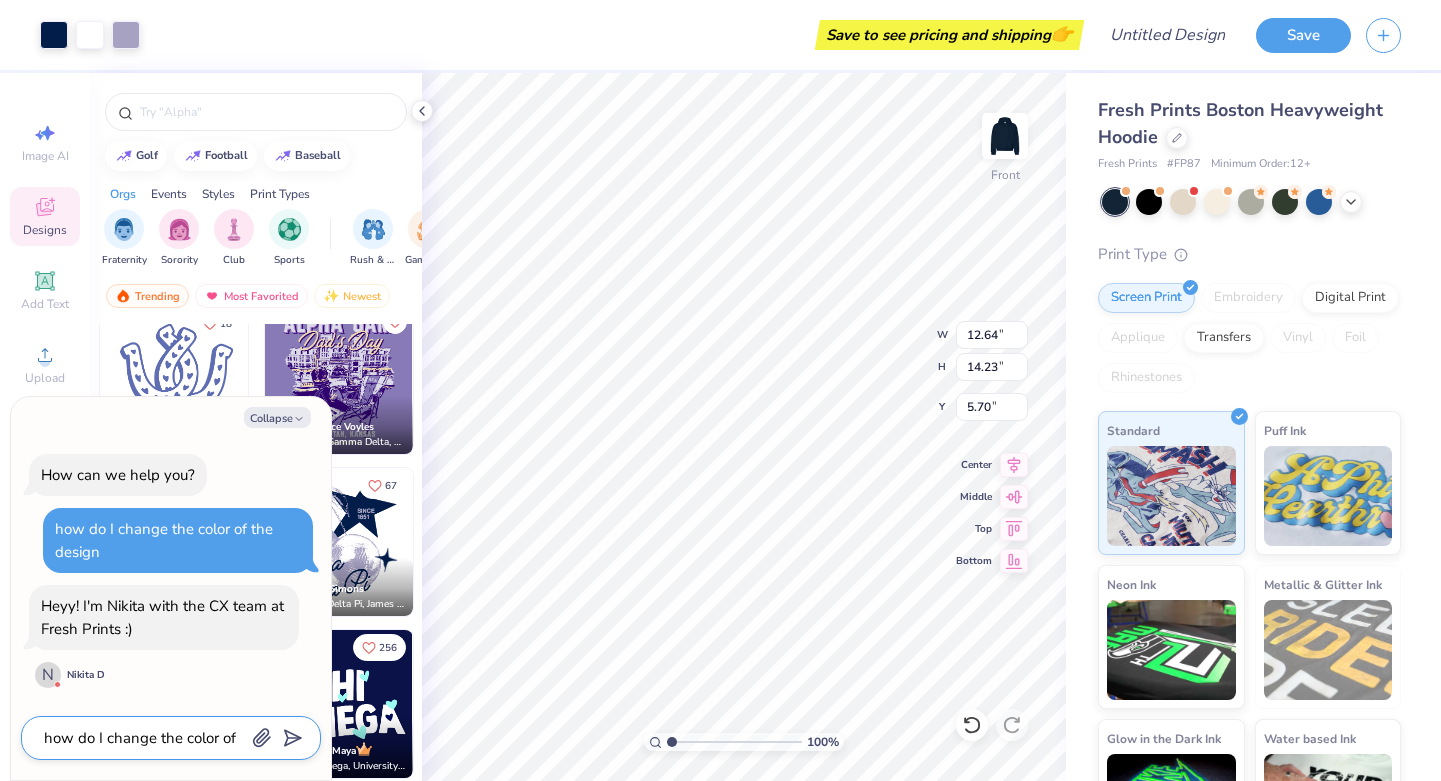 type on "how do I change the color of t" 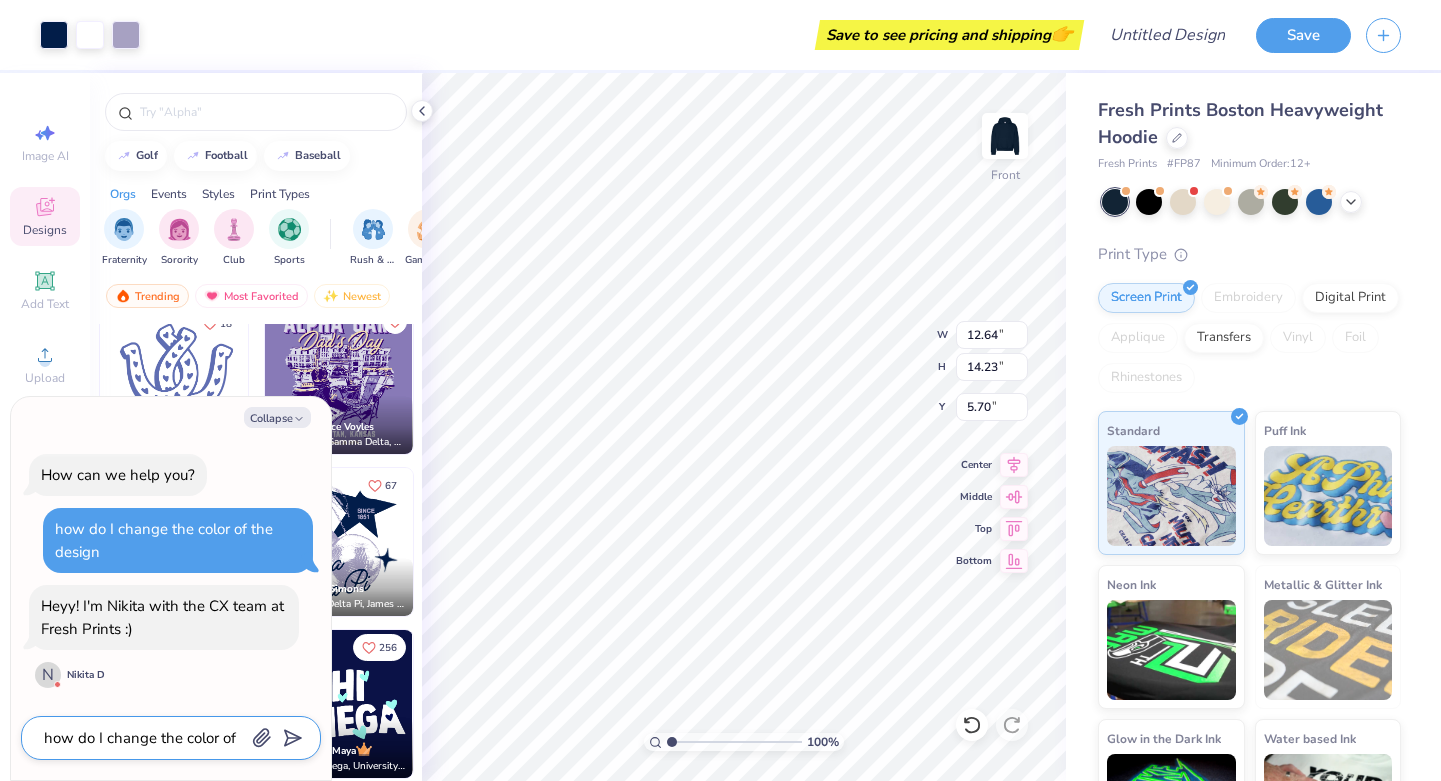 type on "x" 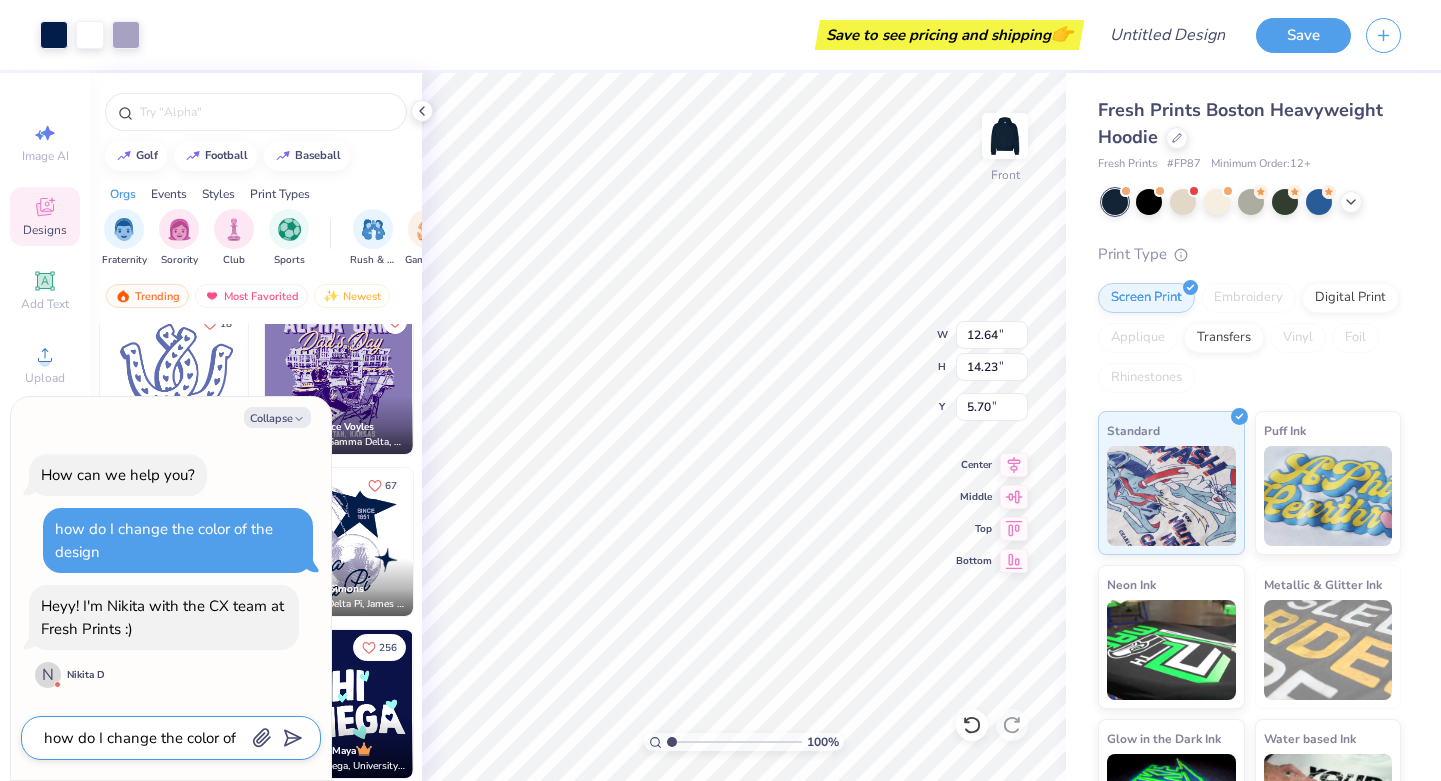 type on "how do I change the color of th" 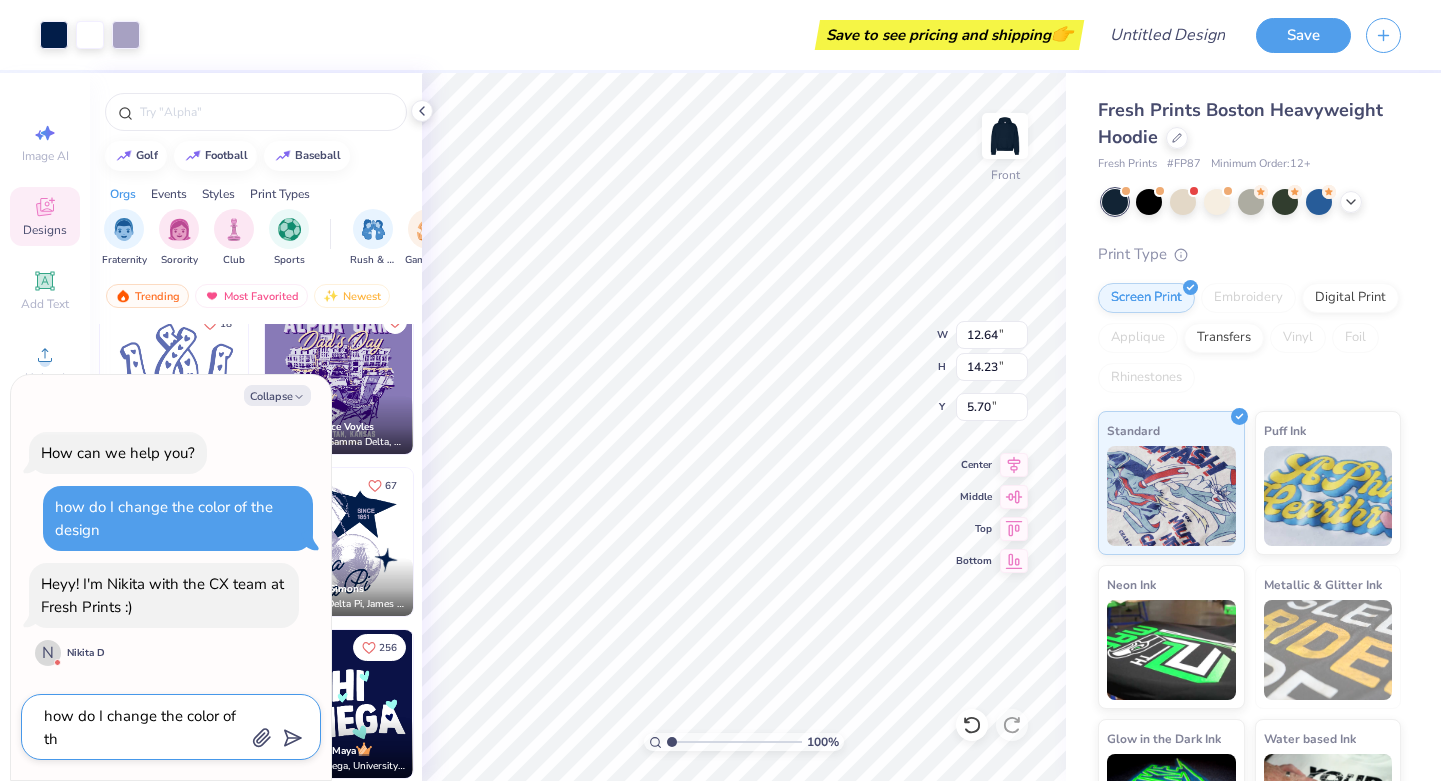 type on "x" 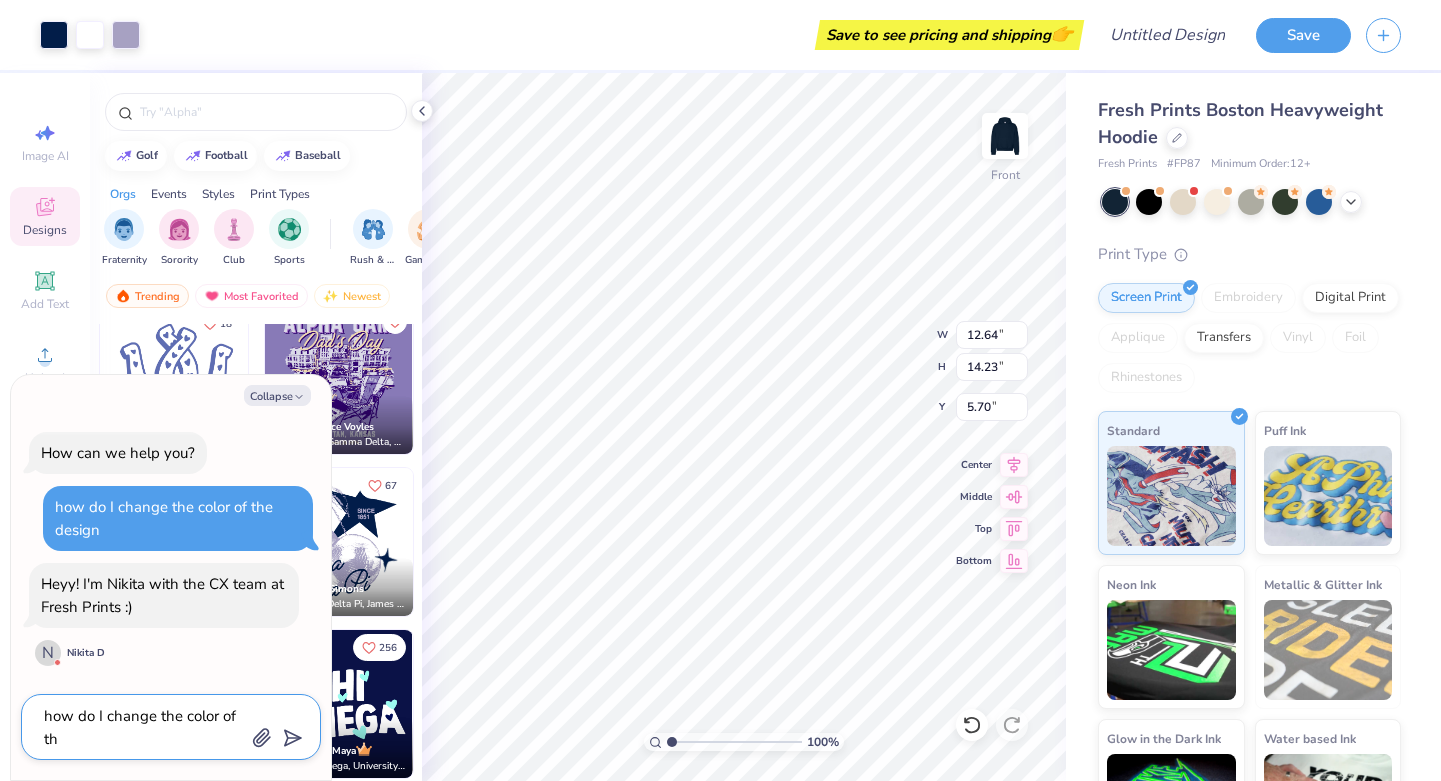 type on "how do I change the color of the" 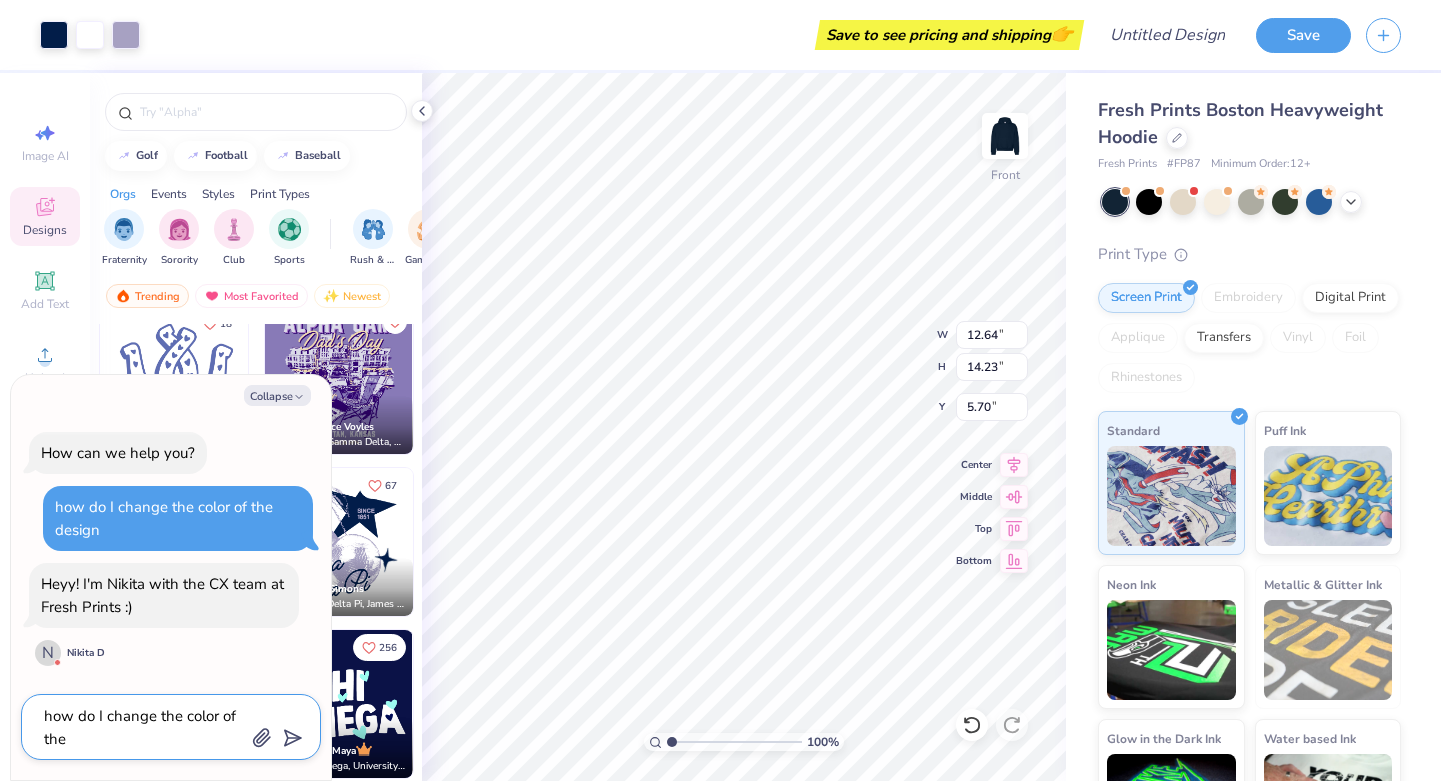 type on "x" 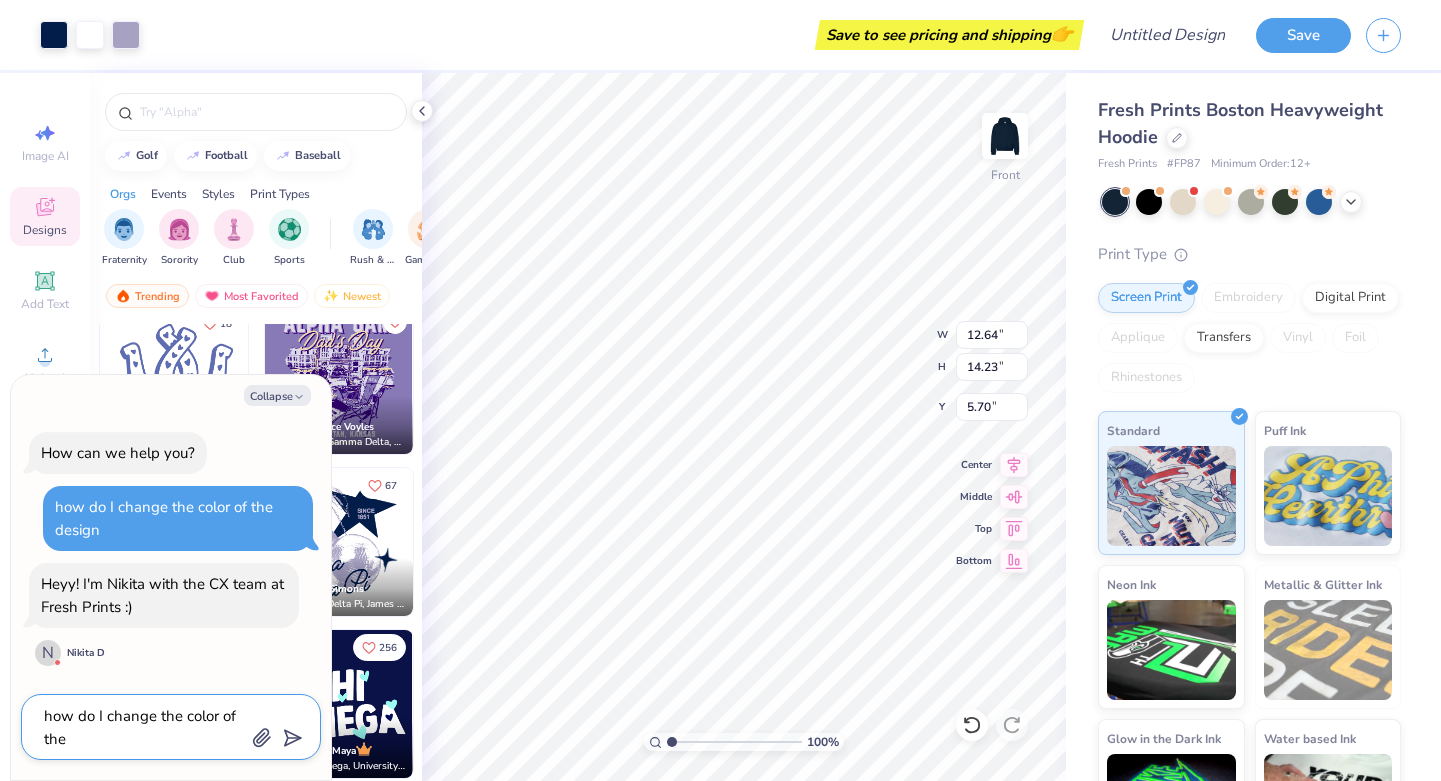 type on "how do I change the color of the" 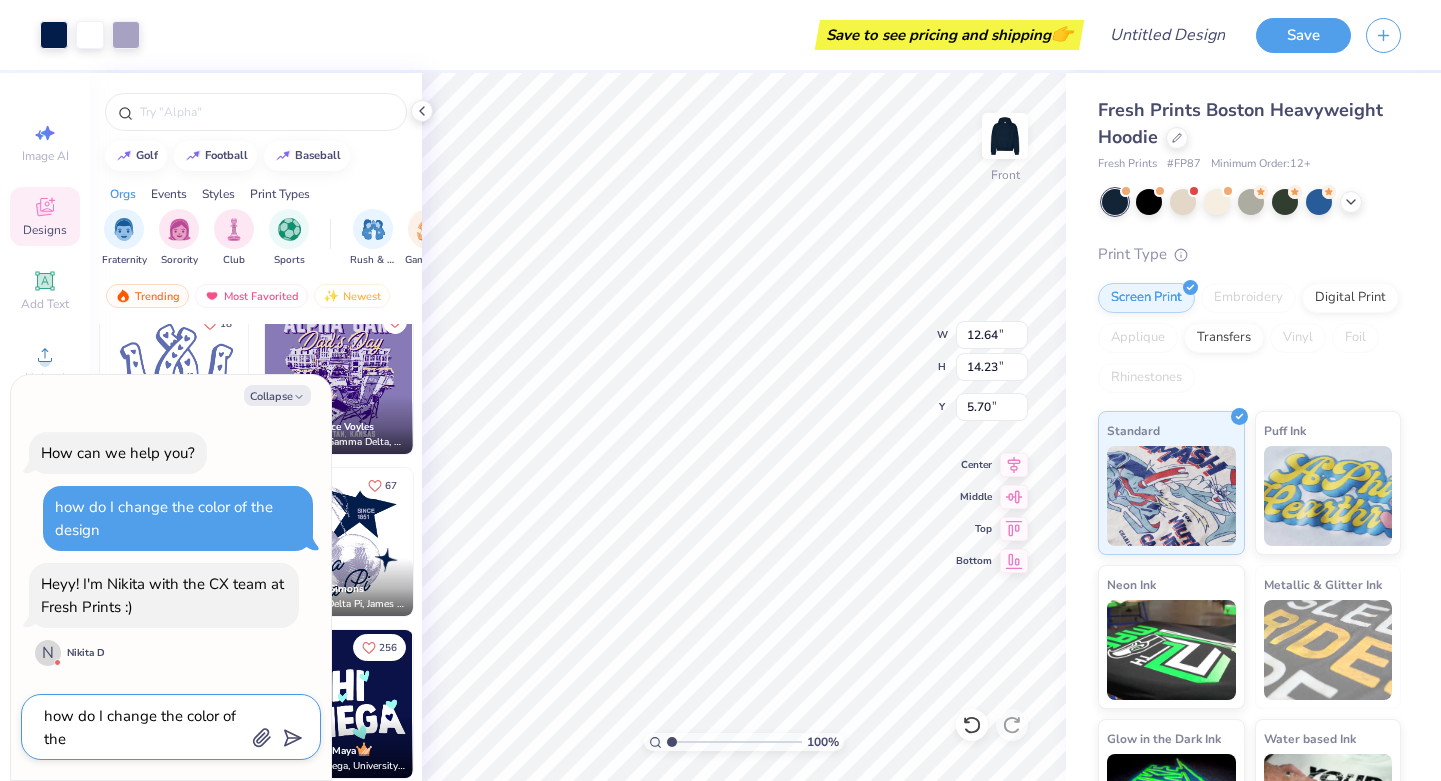 type on "x" 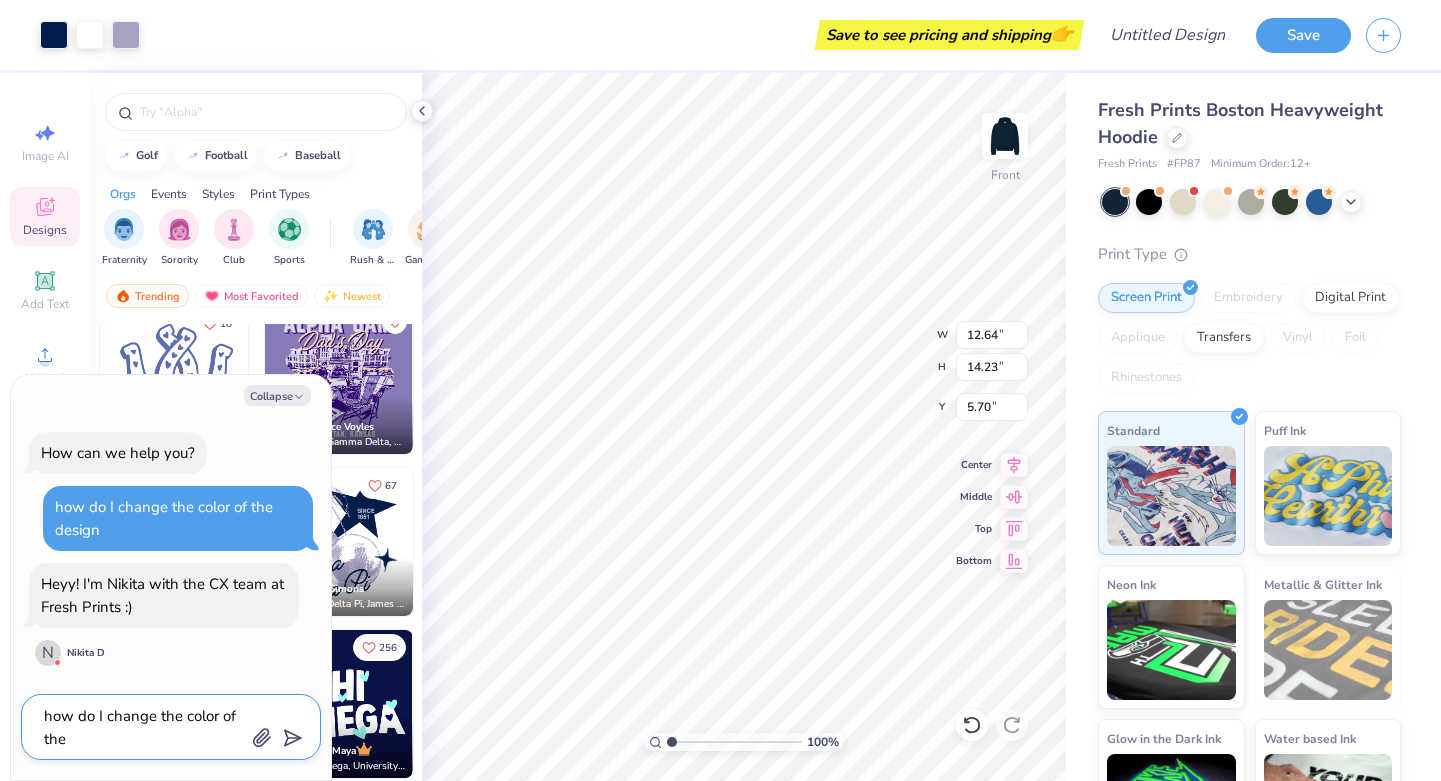 type on "how do I change the color of the d" 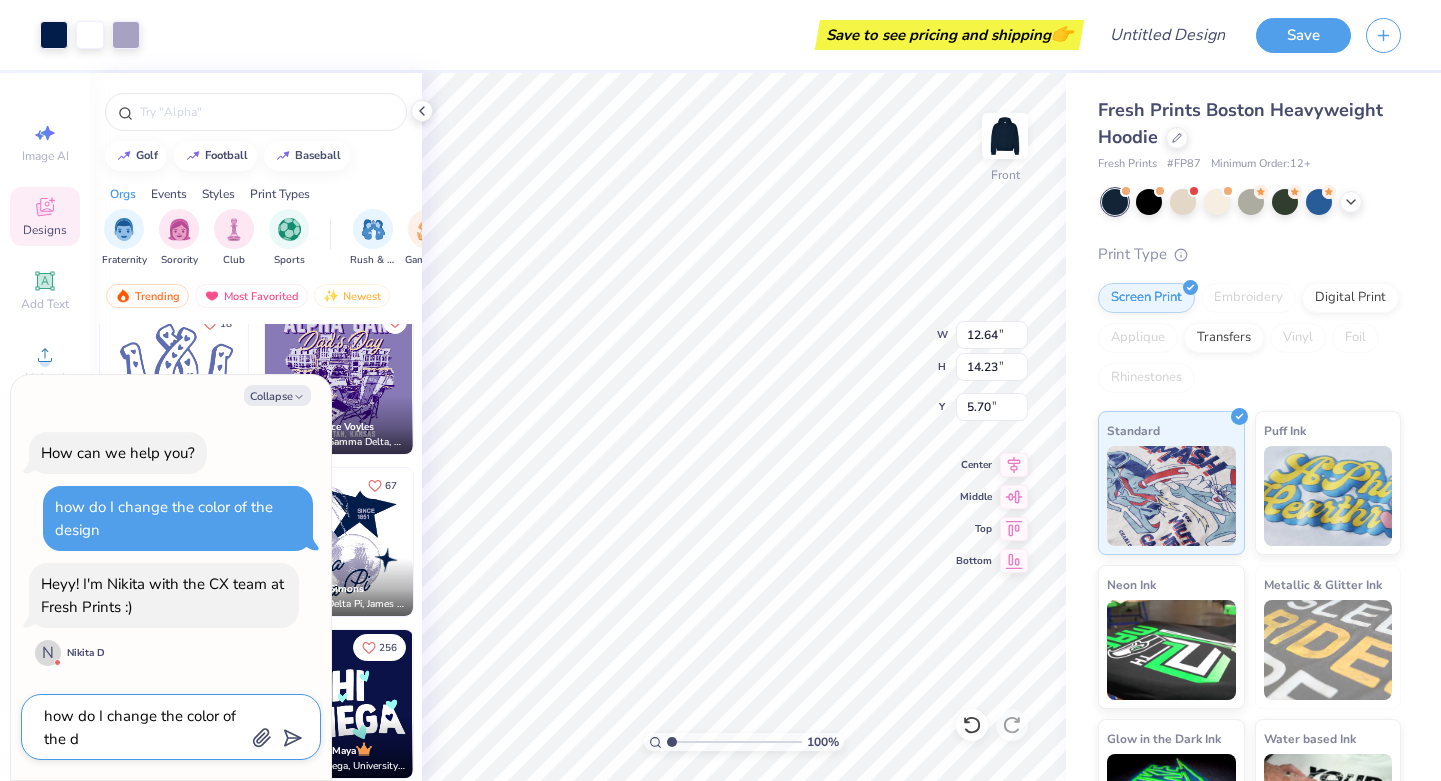 type on "x" 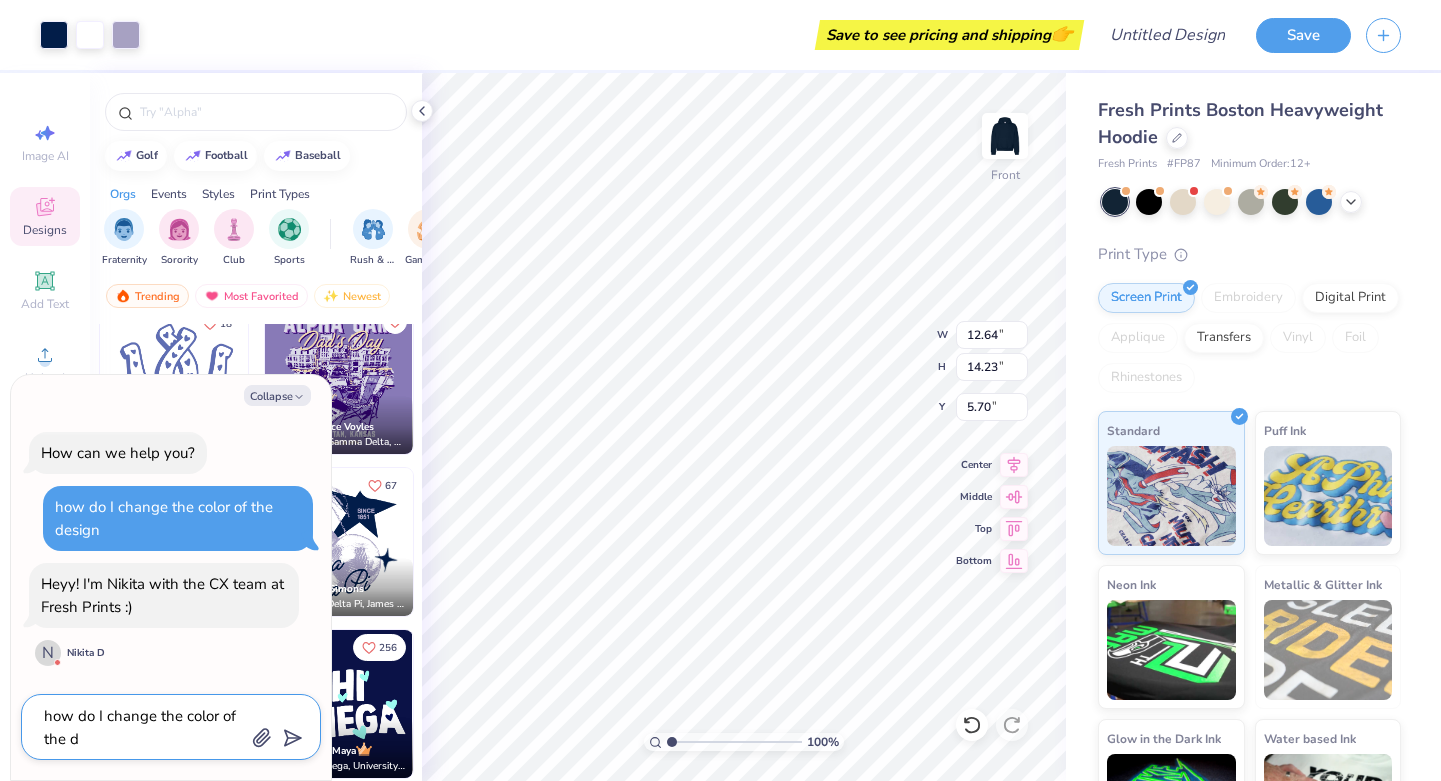 type on "how do I change the color of the de" 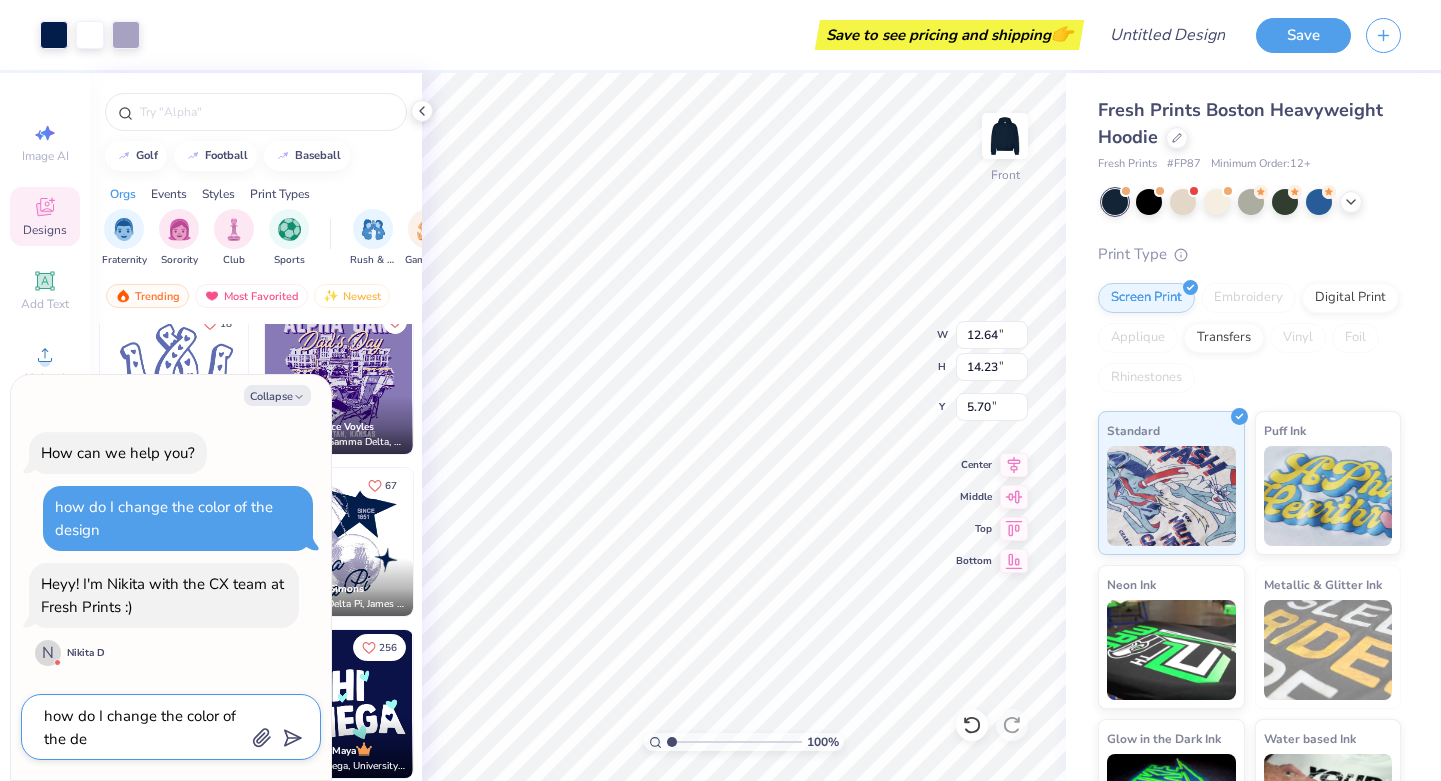 type on "x" 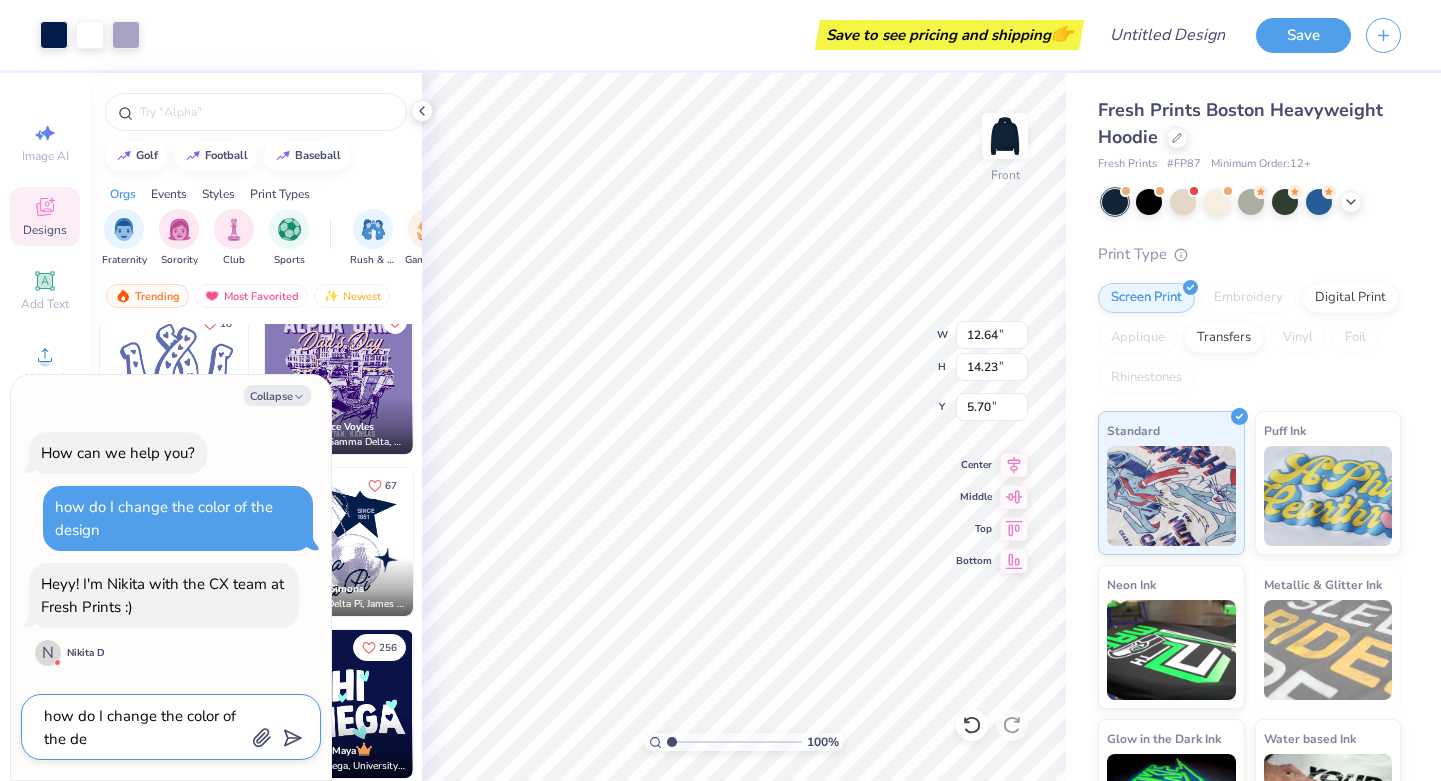 type on "how do I change the color of the des" 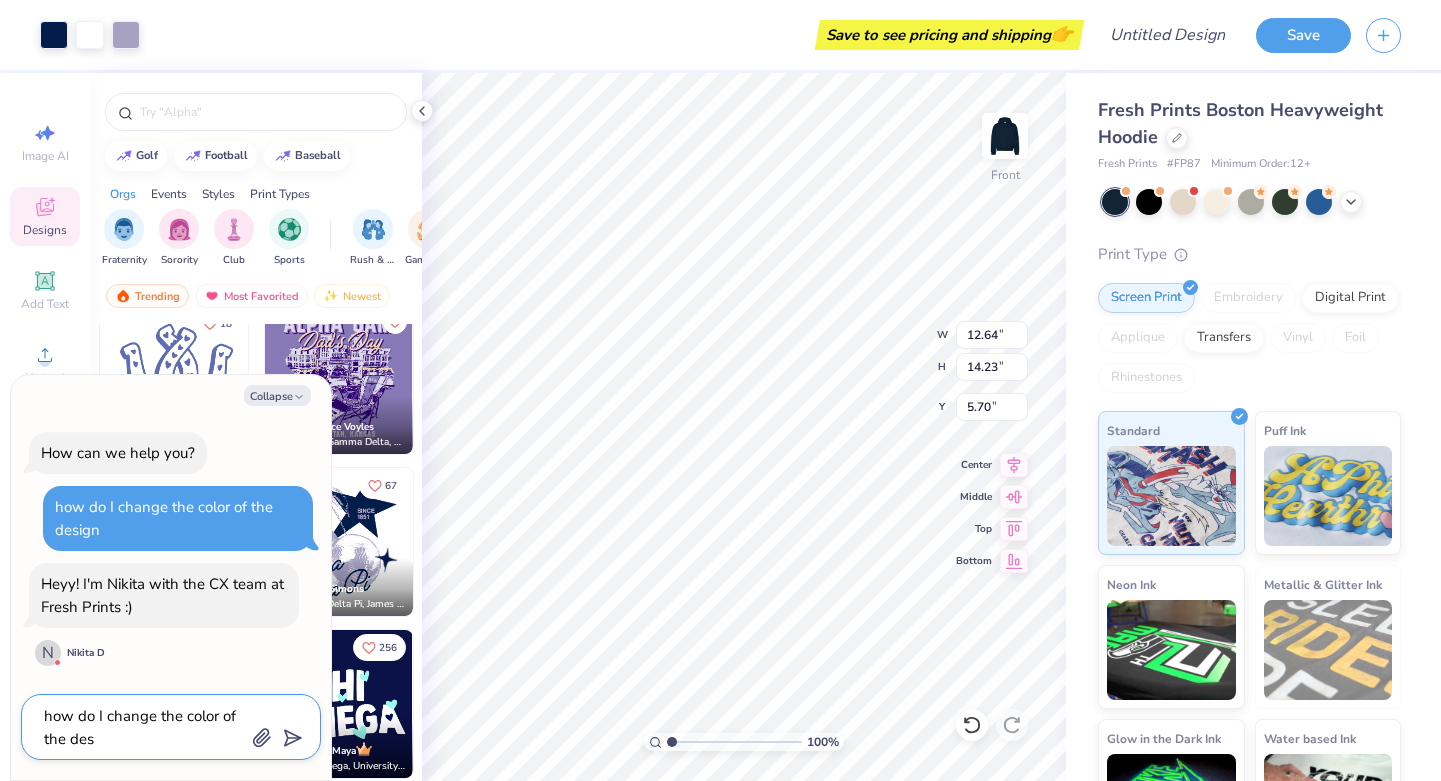 type on "x" 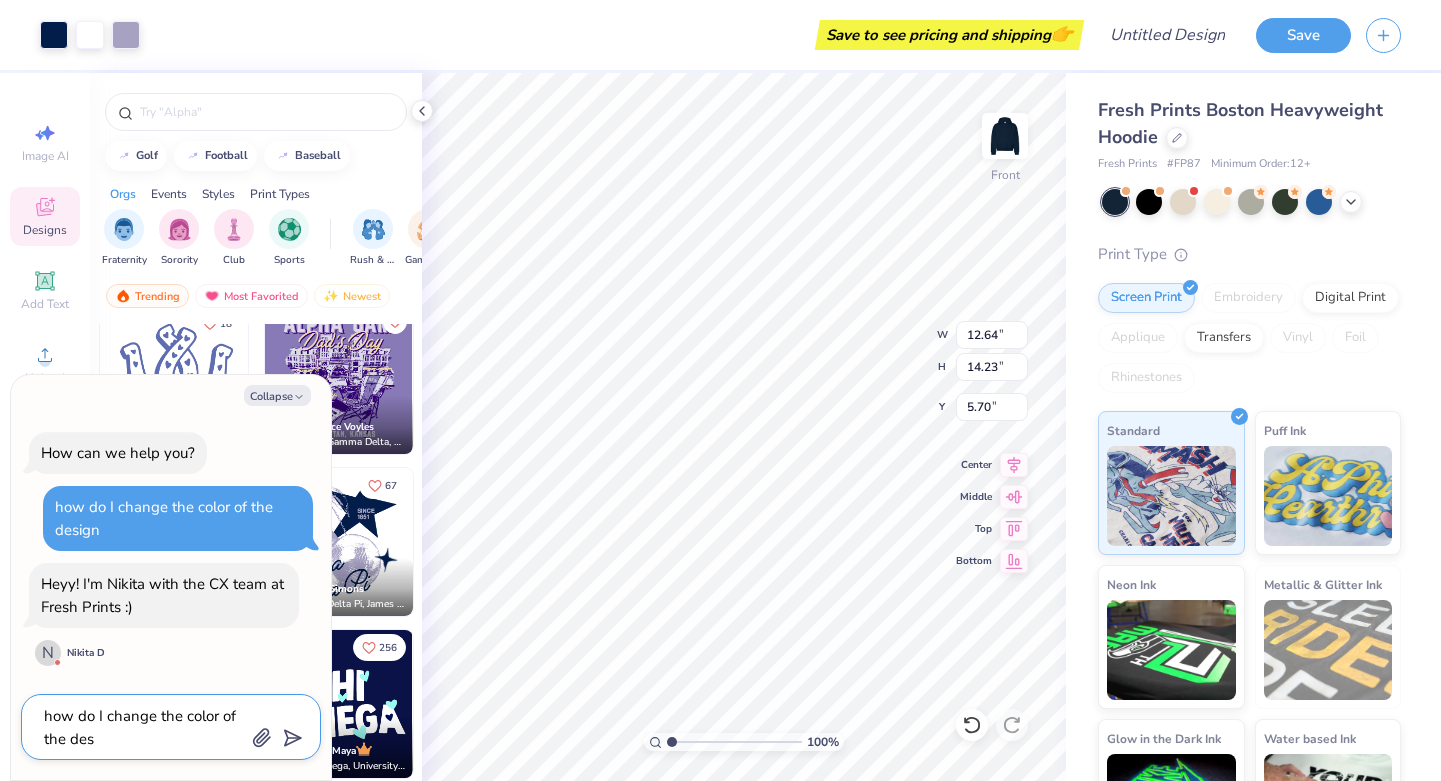 type on "how do I change the color of the desi" 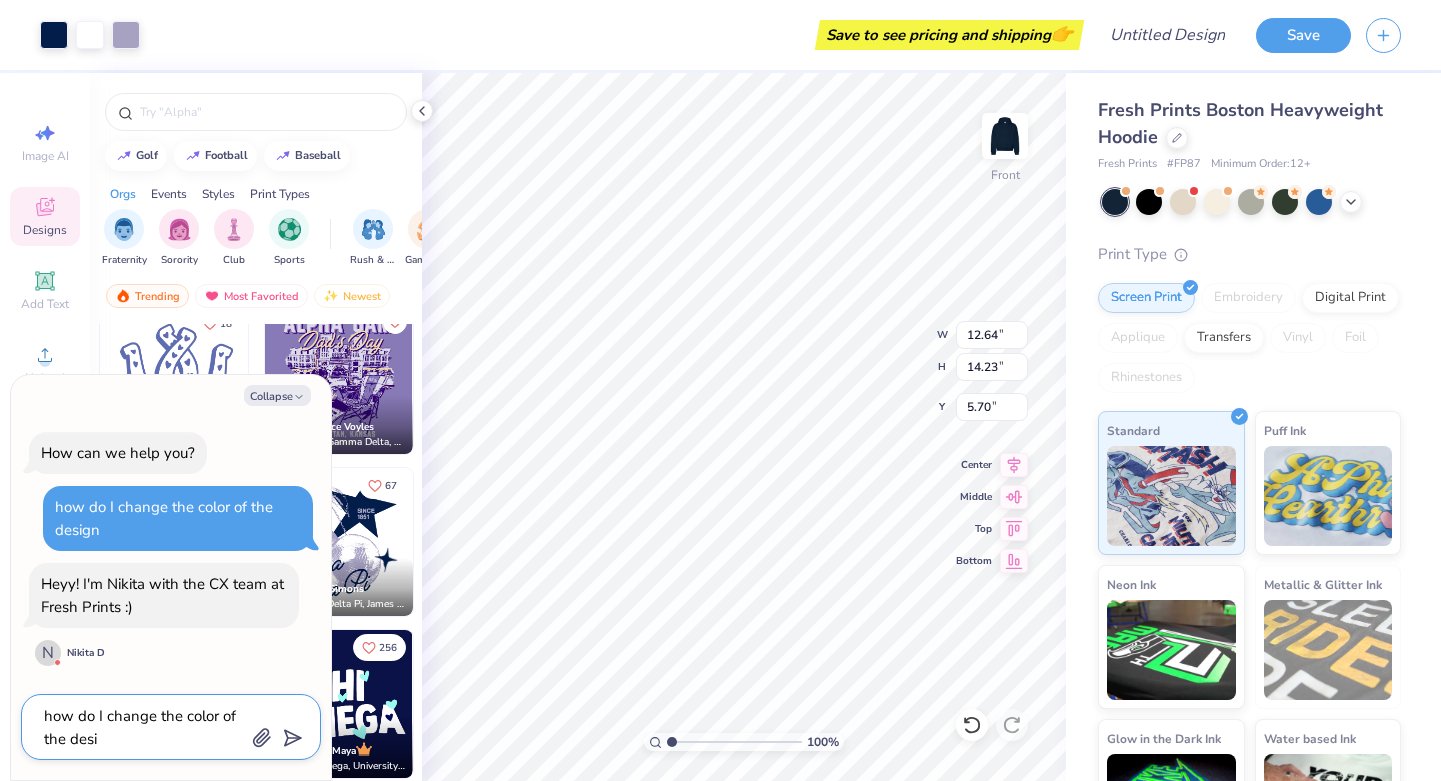 type on "x" 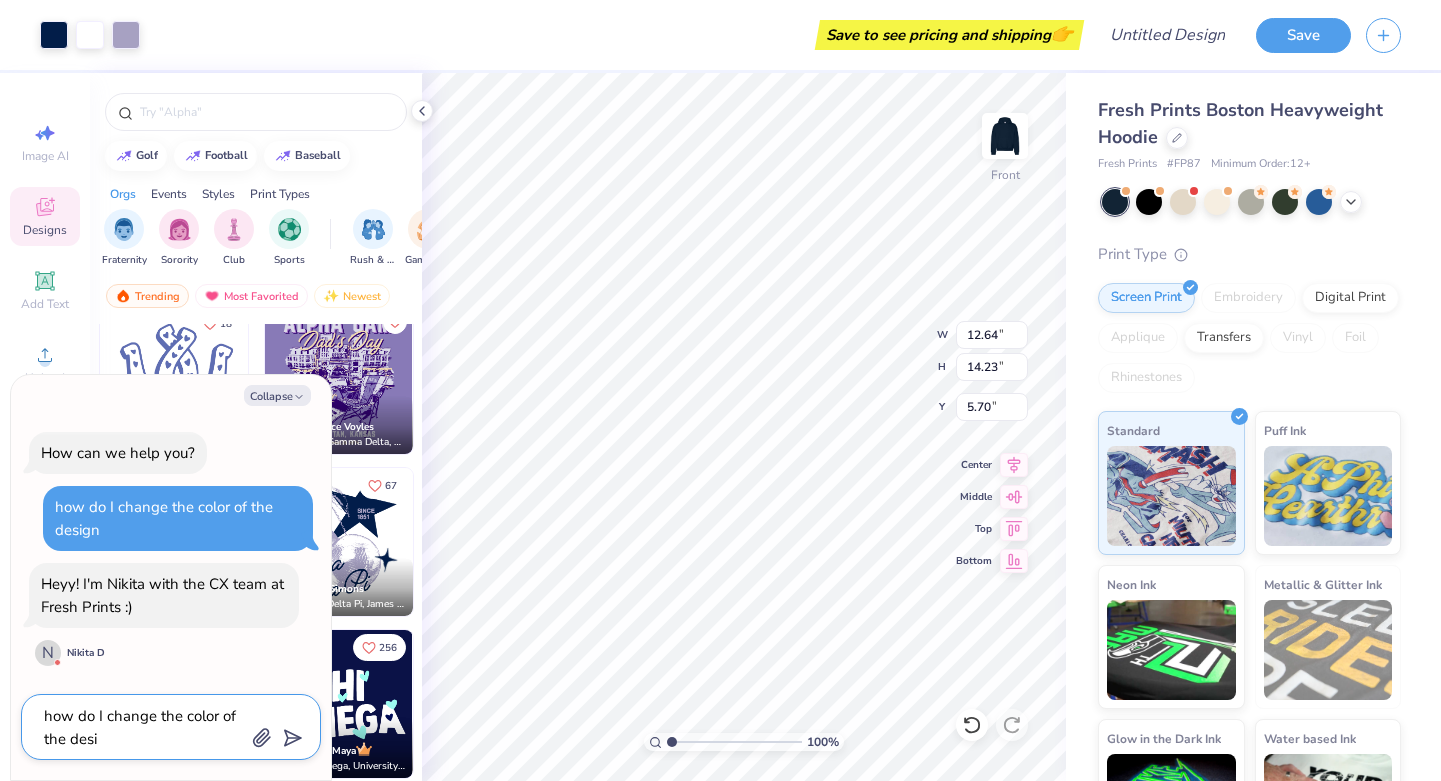 type on "how do I change the color of the desig" 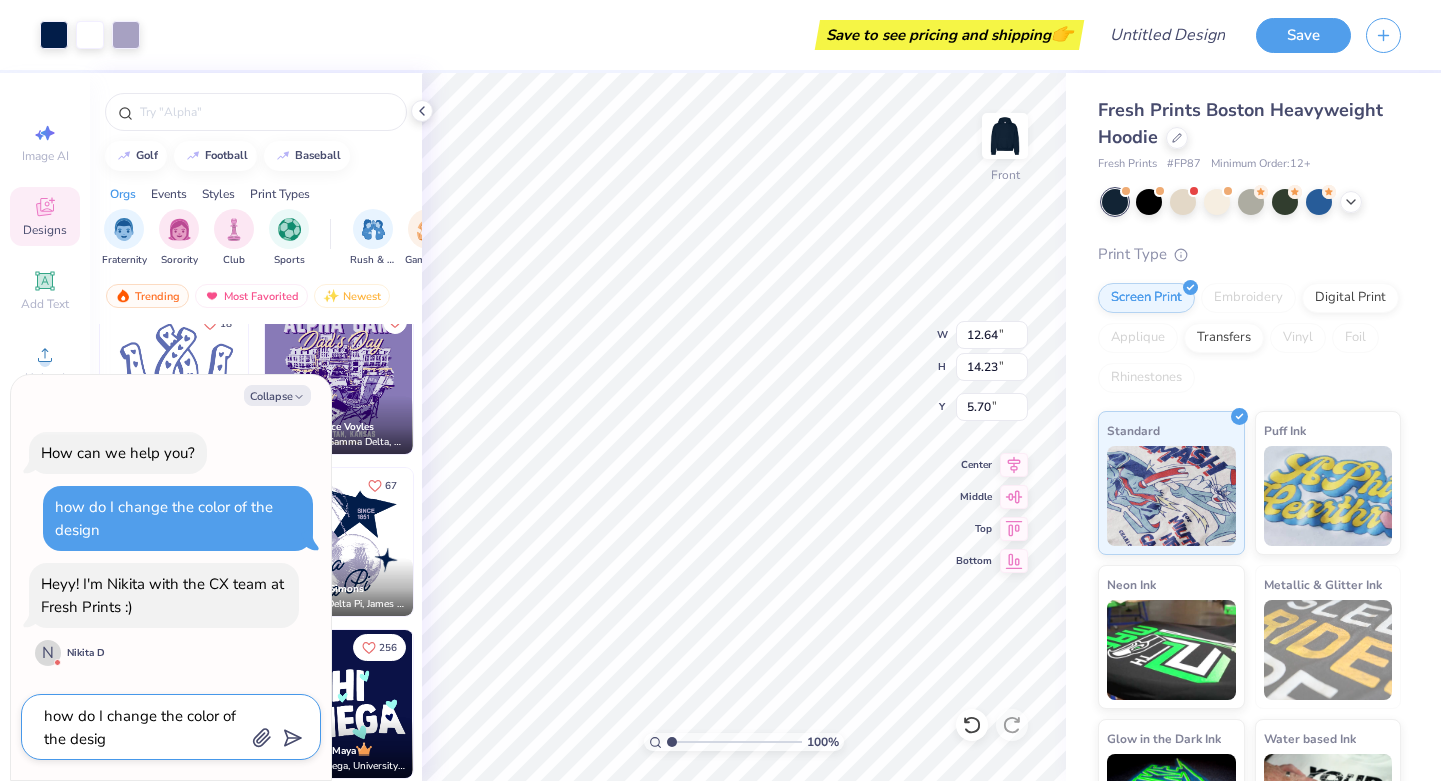 type on "x" 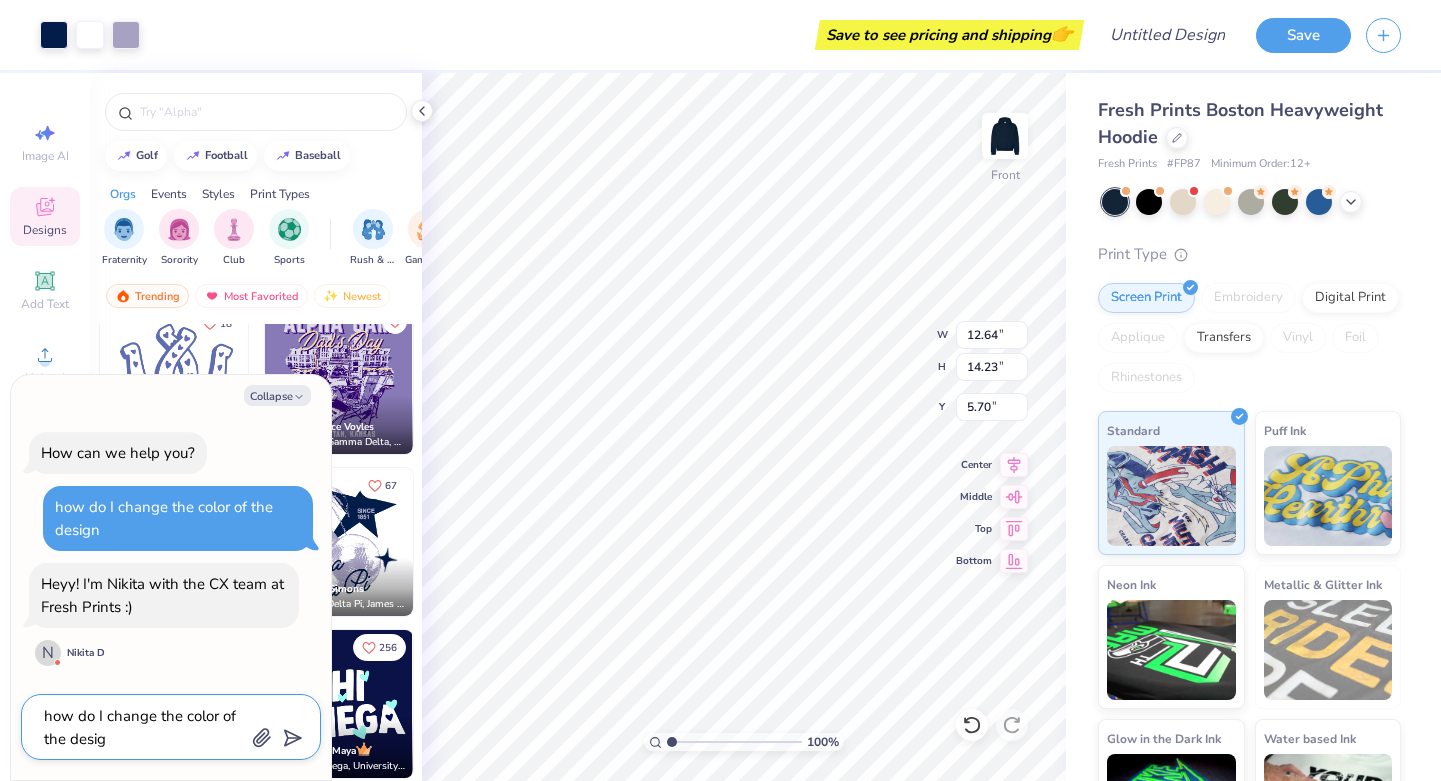 type on "how do I change the color of the design" 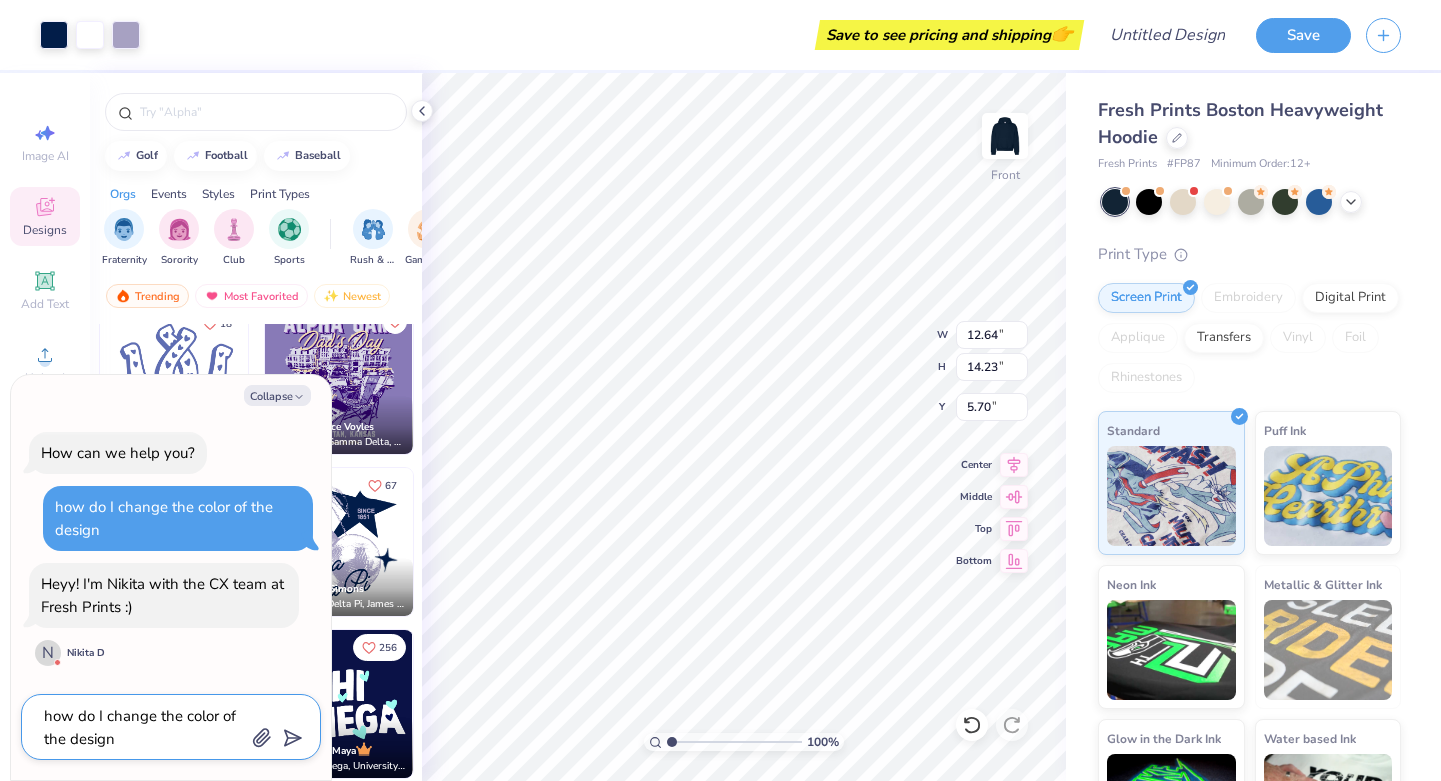 type on "x" 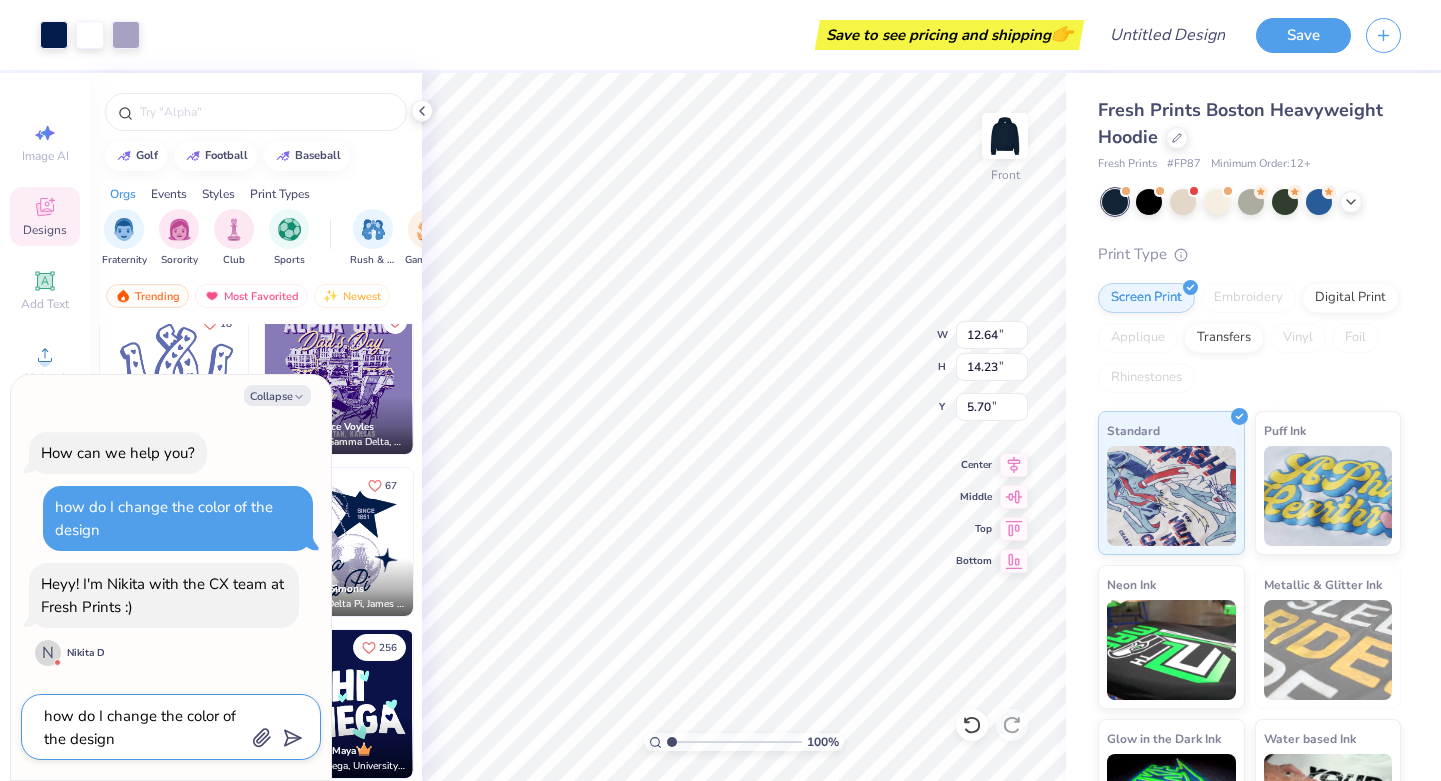 type on "how do I change the color of the design" 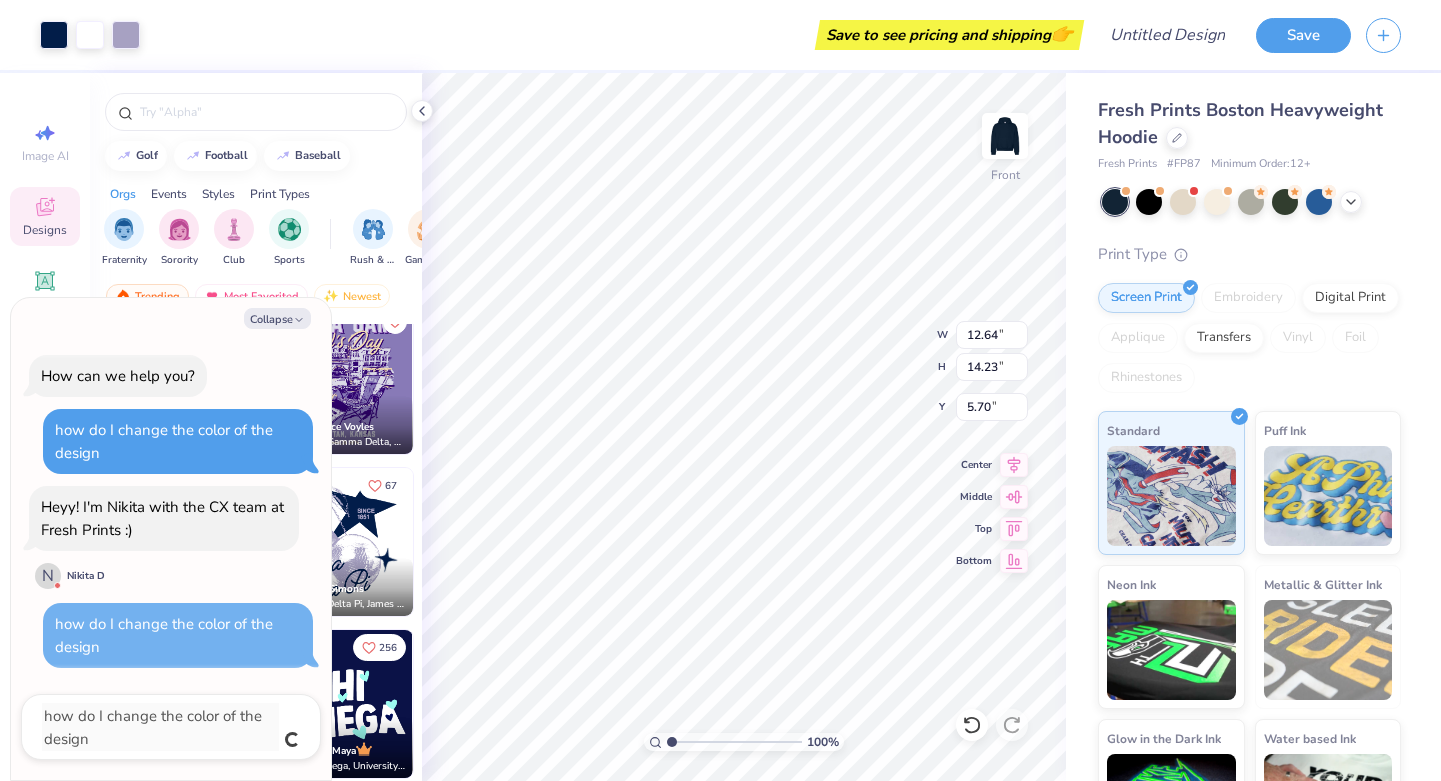 type on "x" 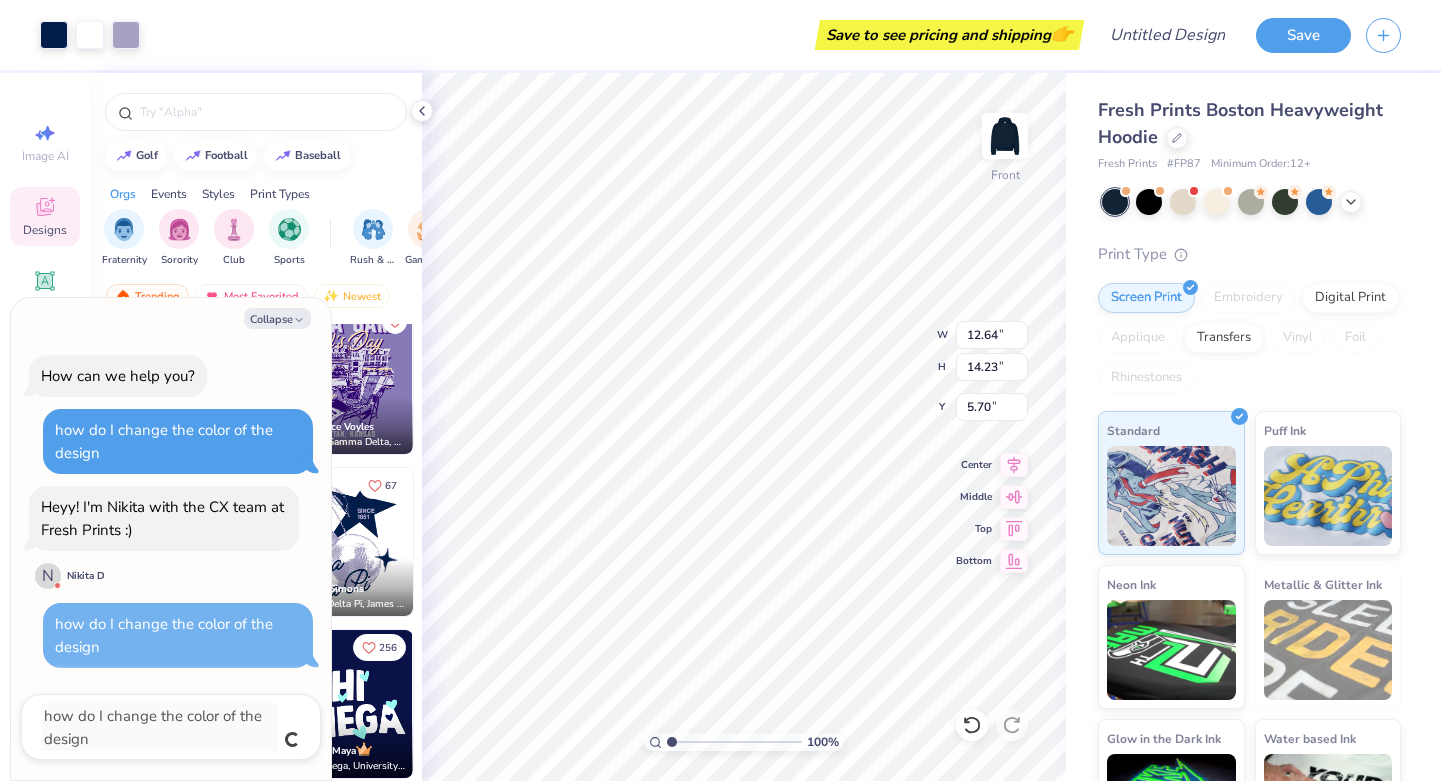 type 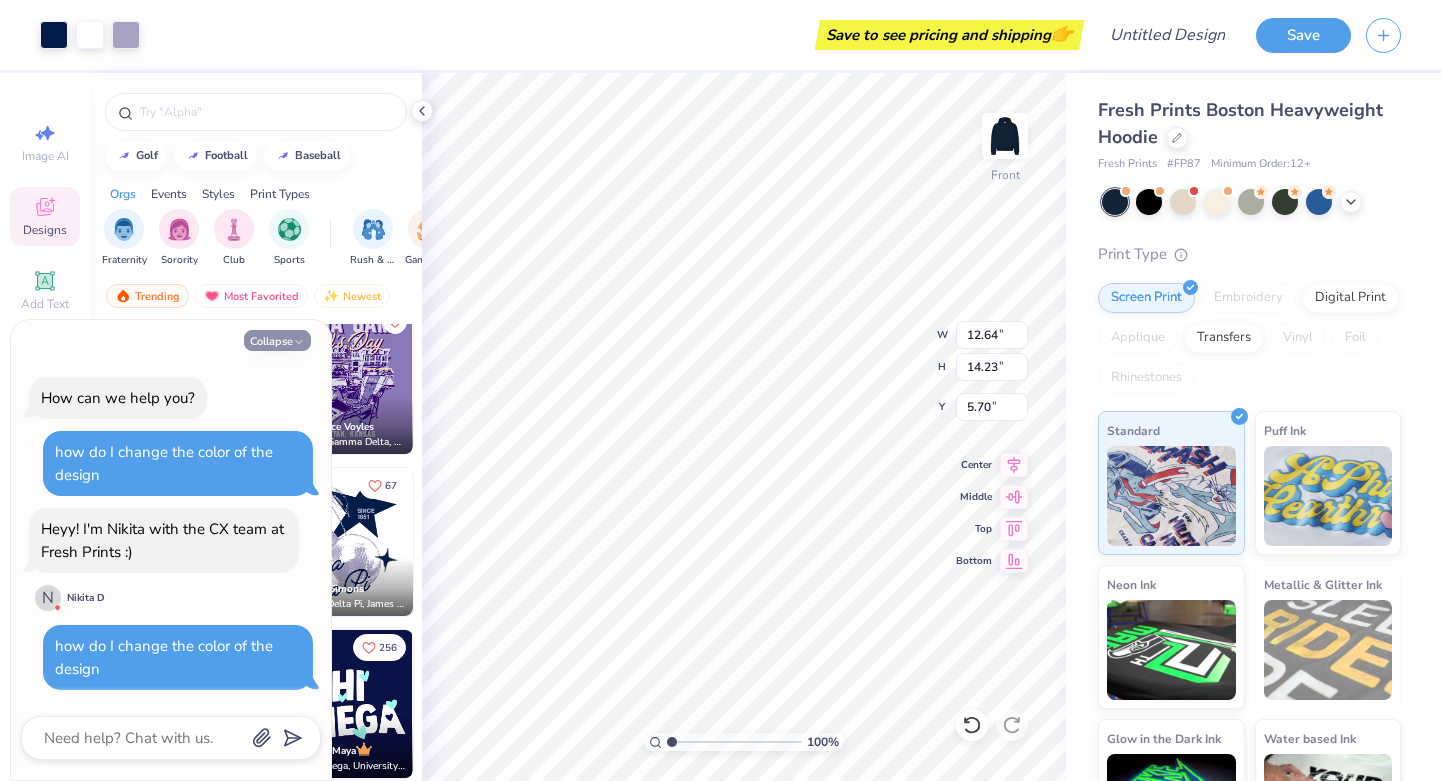 click 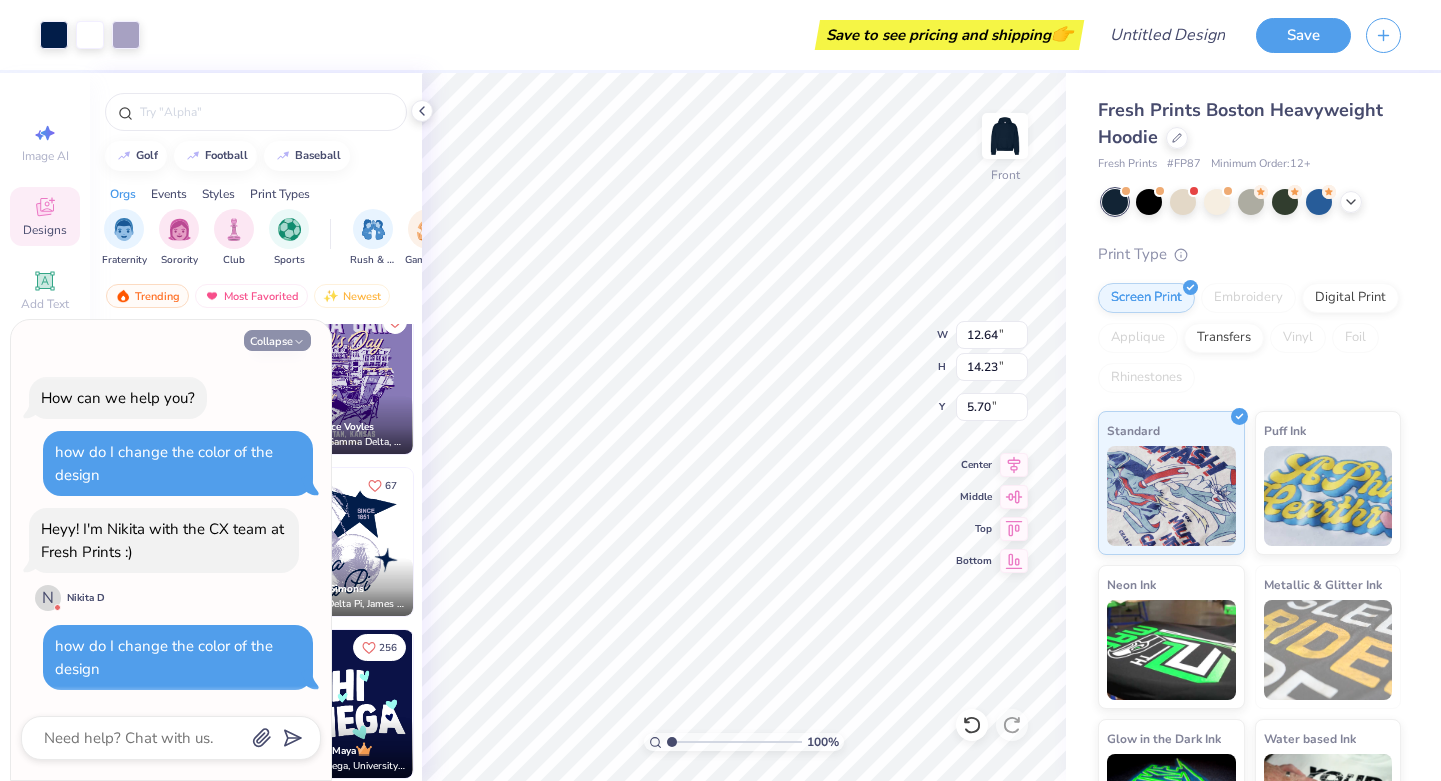 type on "x" 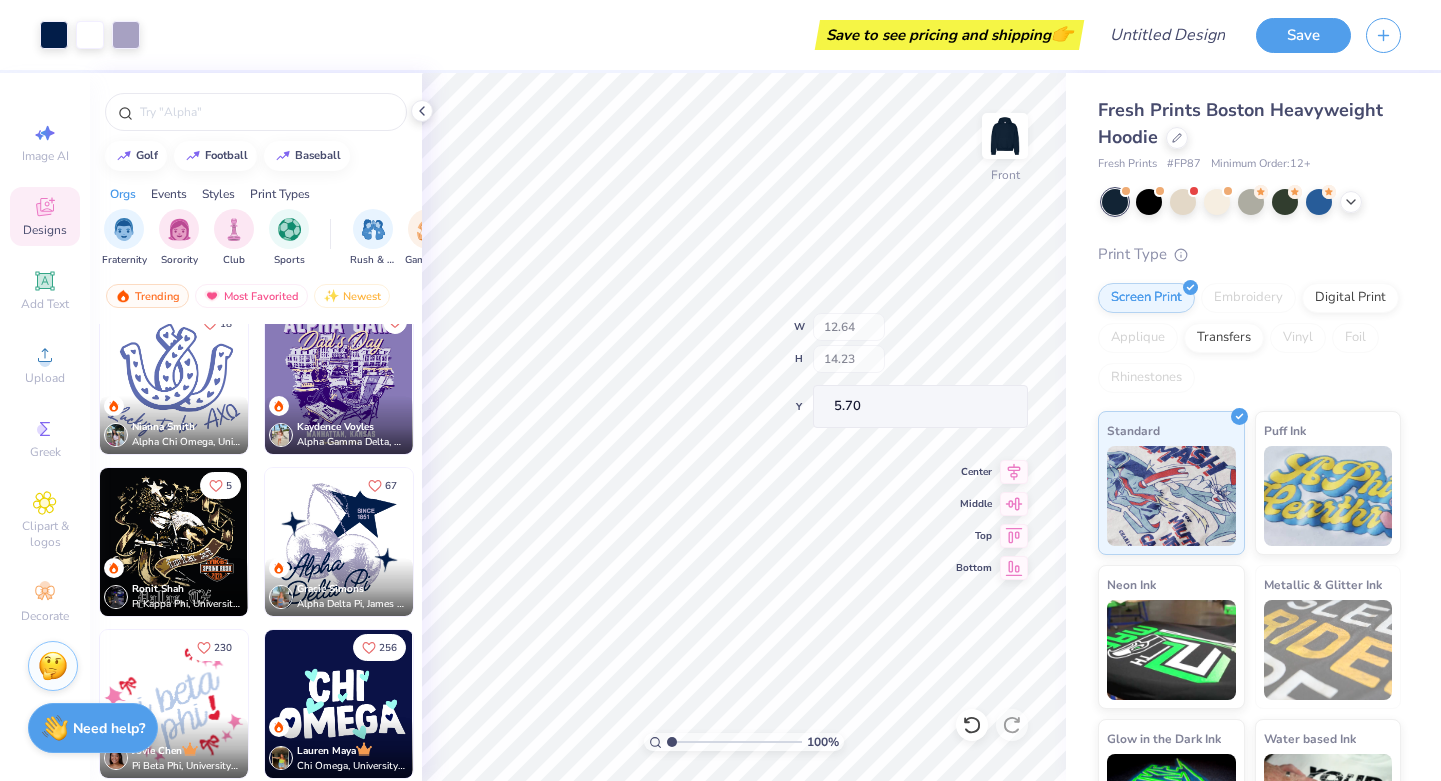 type on "7.88" 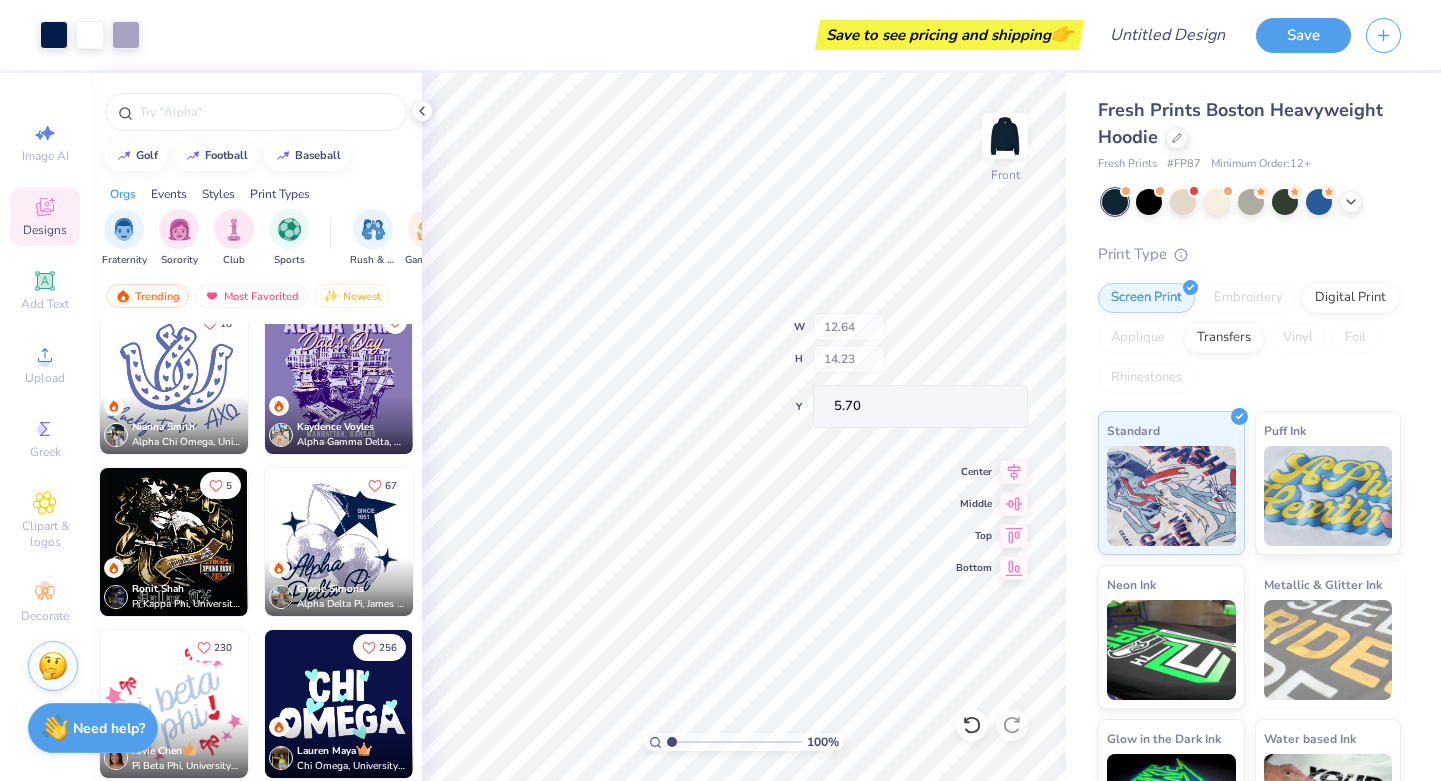 type on "7.74" 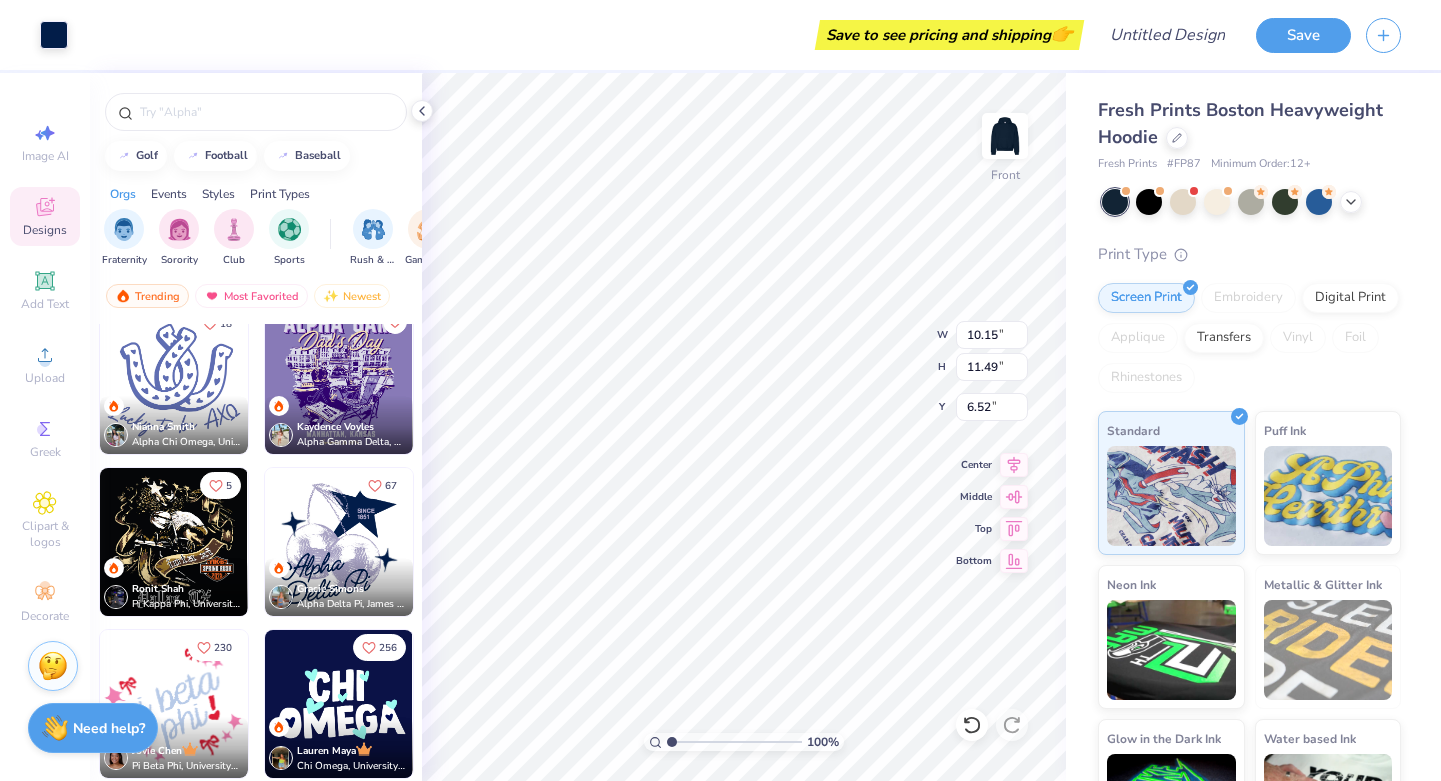 type on "6.92" 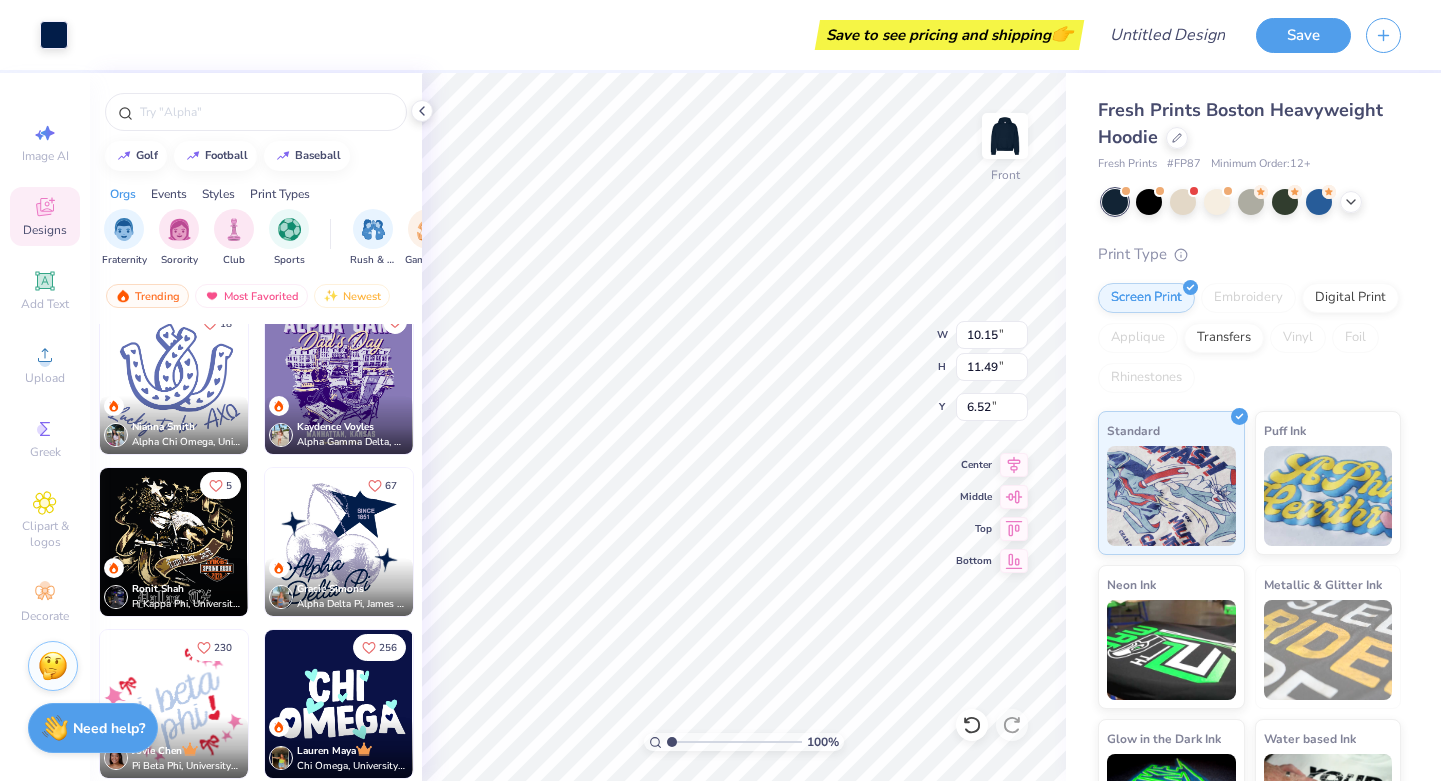 type on "3.23" 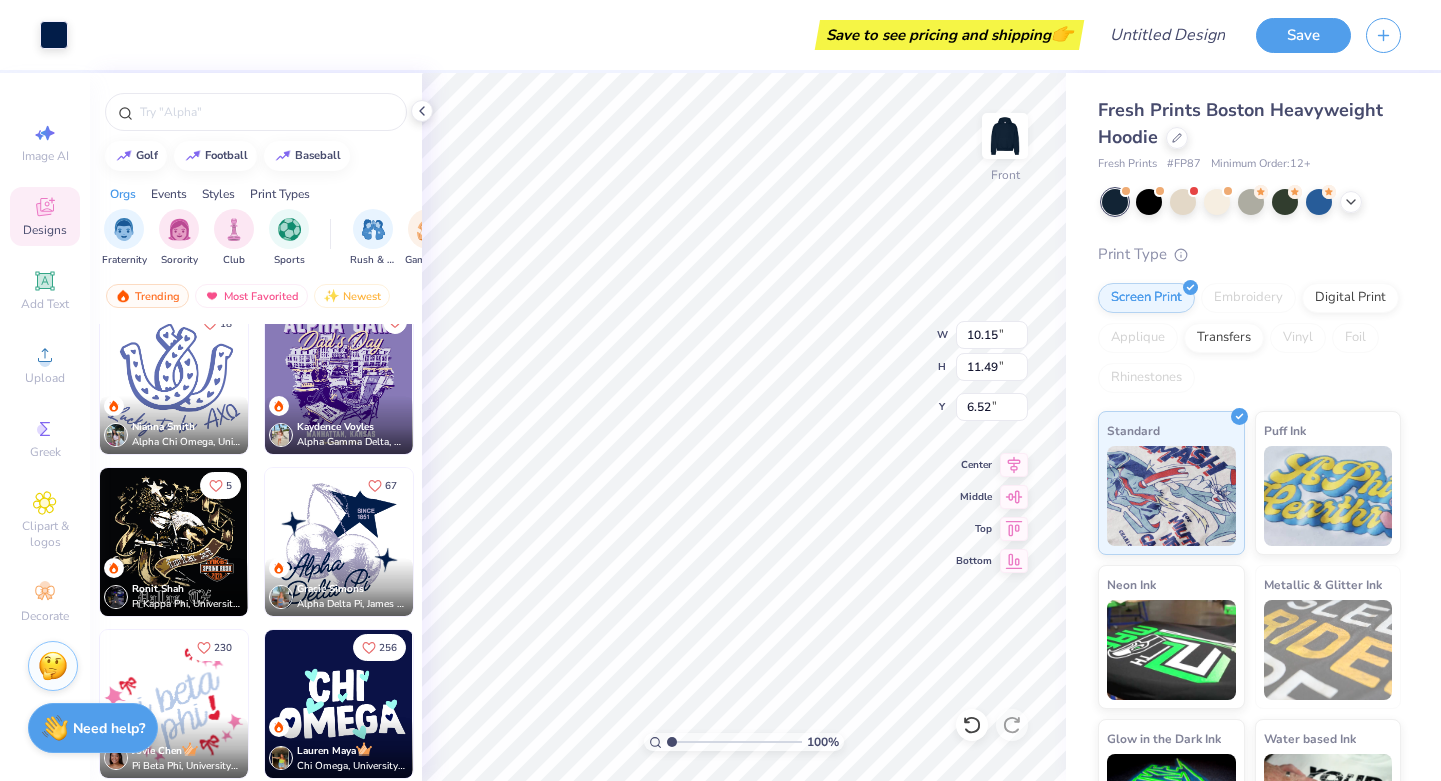 type on "13.93" 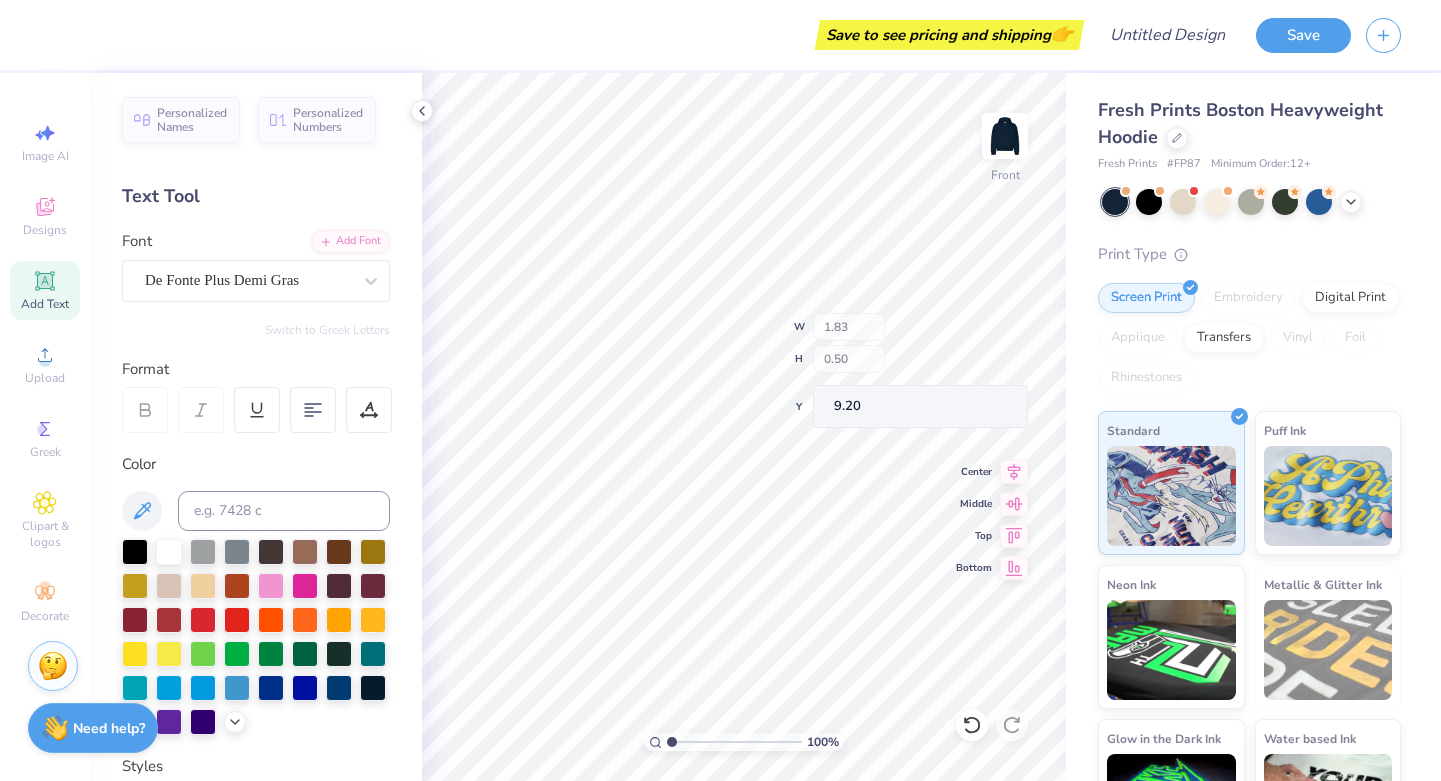 type on "1.20" 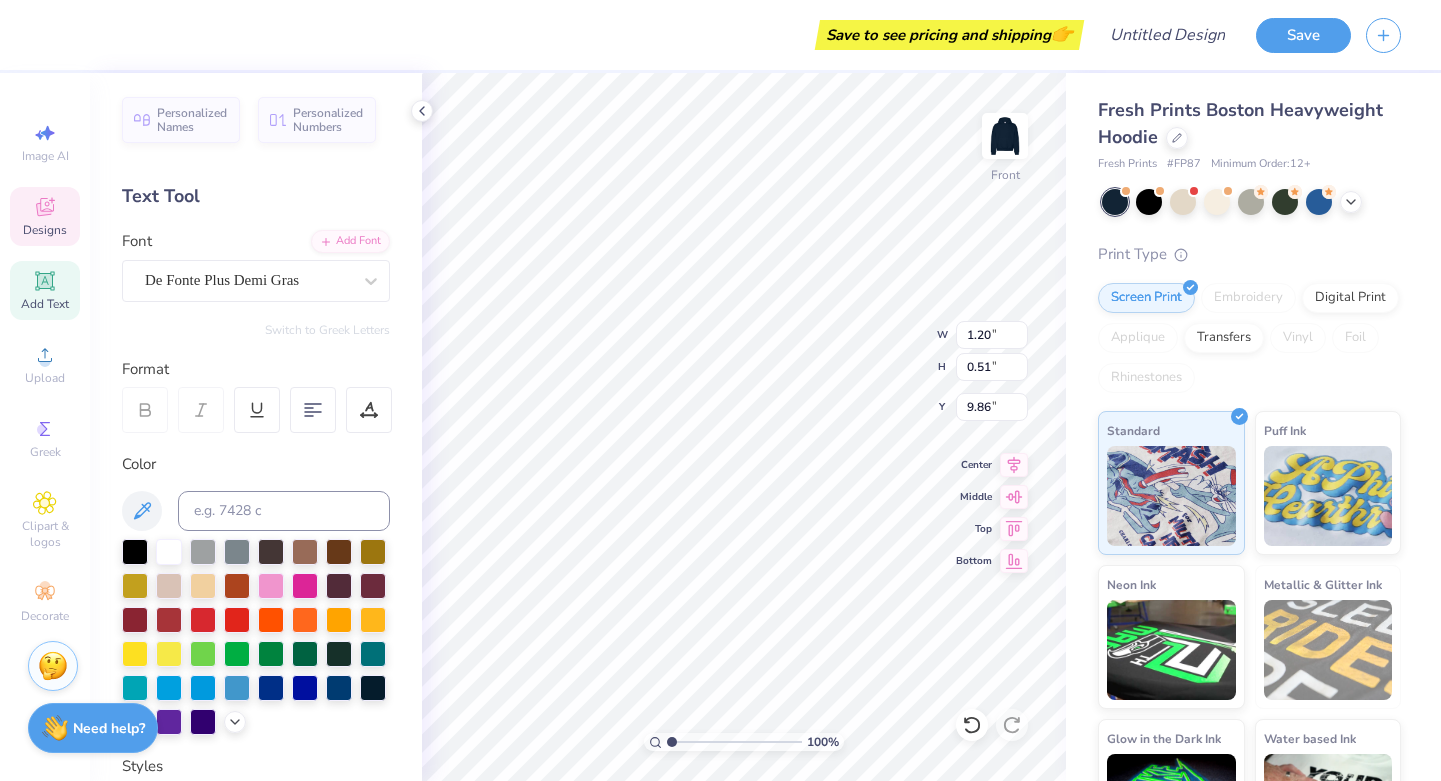type on "1902" 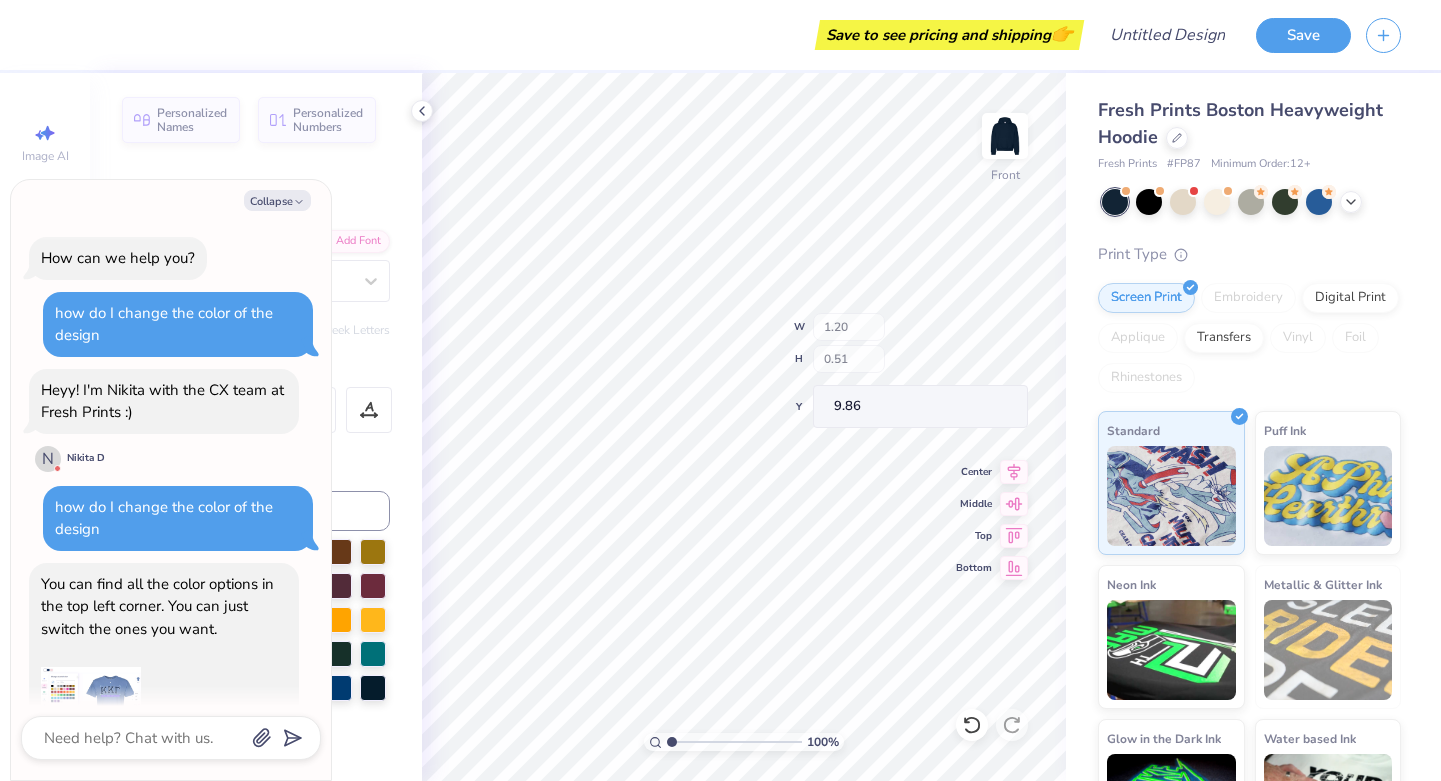scroll, scrollTop: 197, scrollLeft: 0, axis: vertical 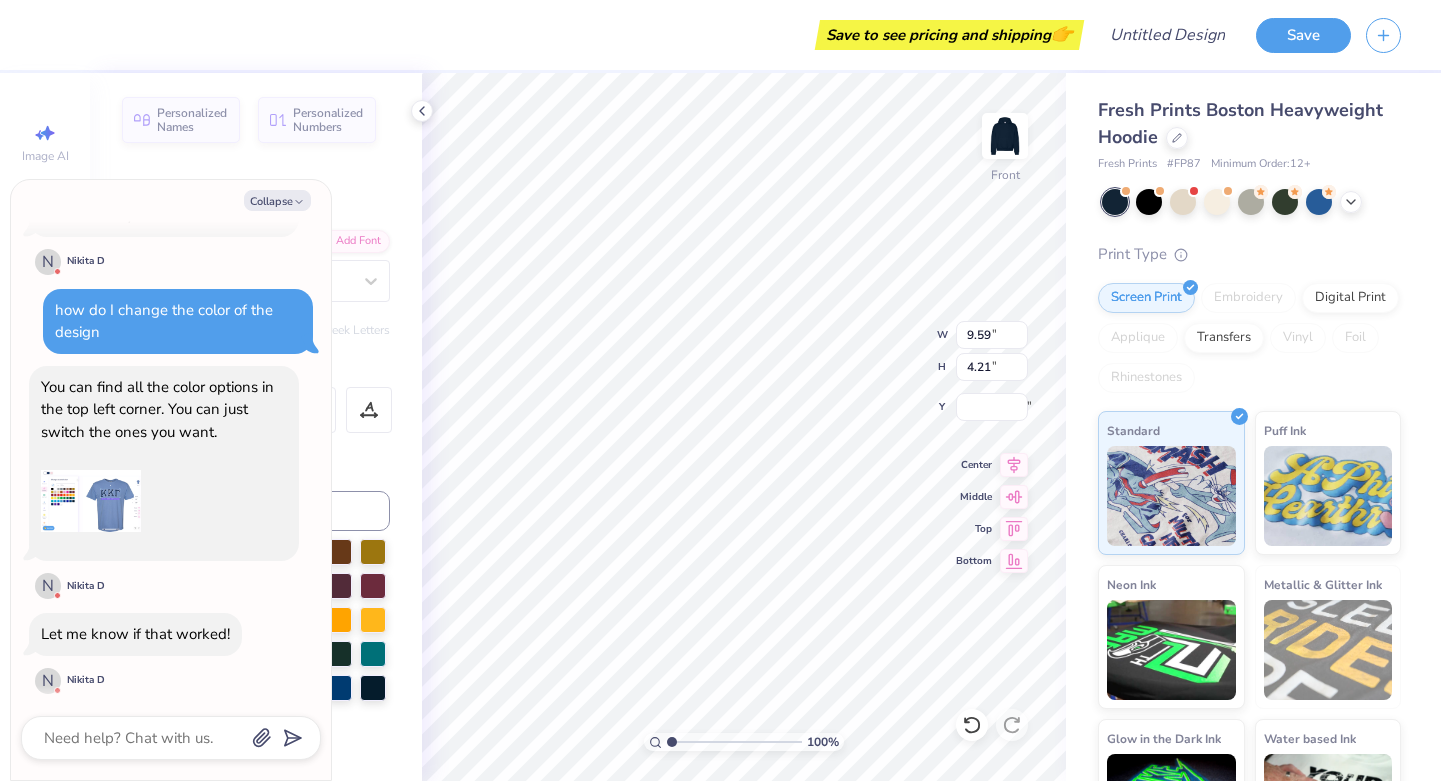 type on "x" 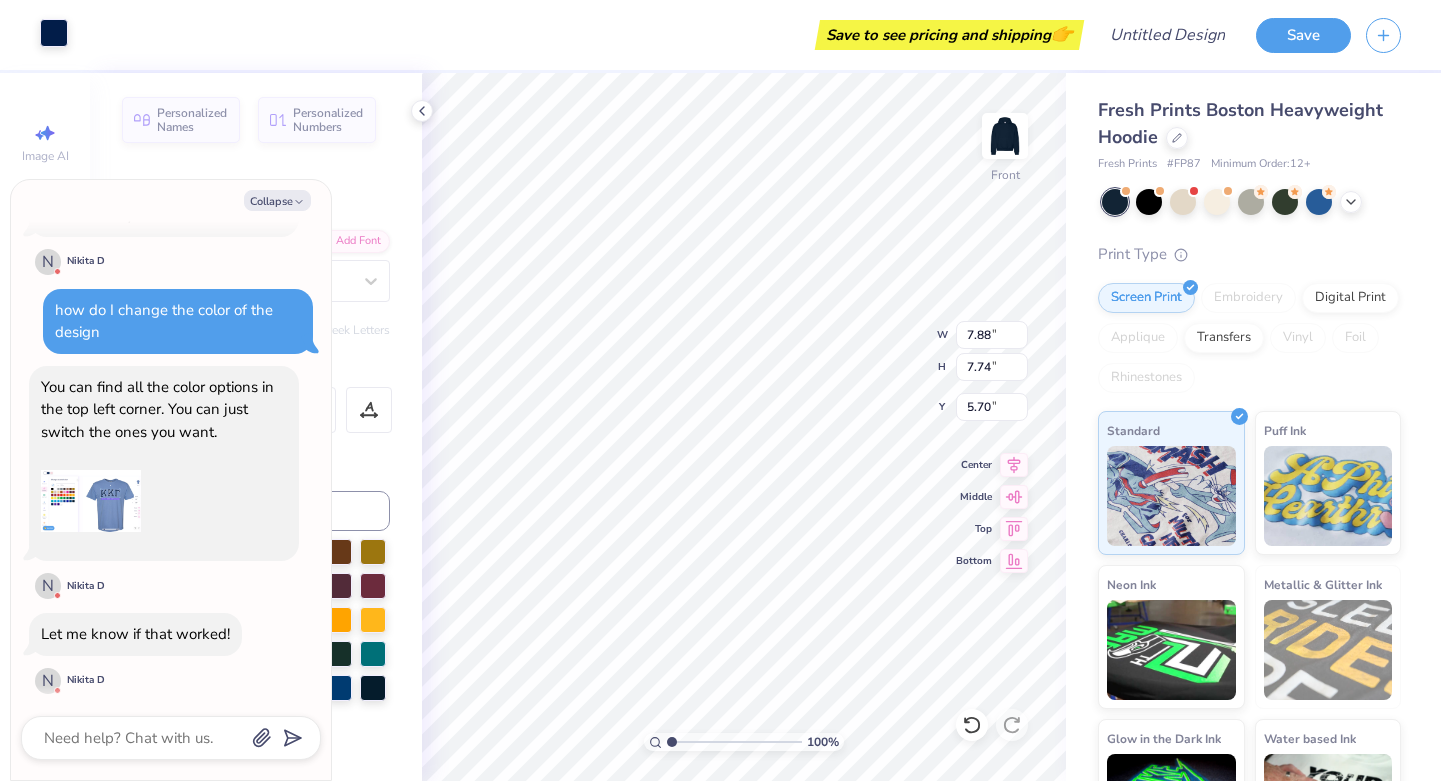 click at bounding box center [54, 33] 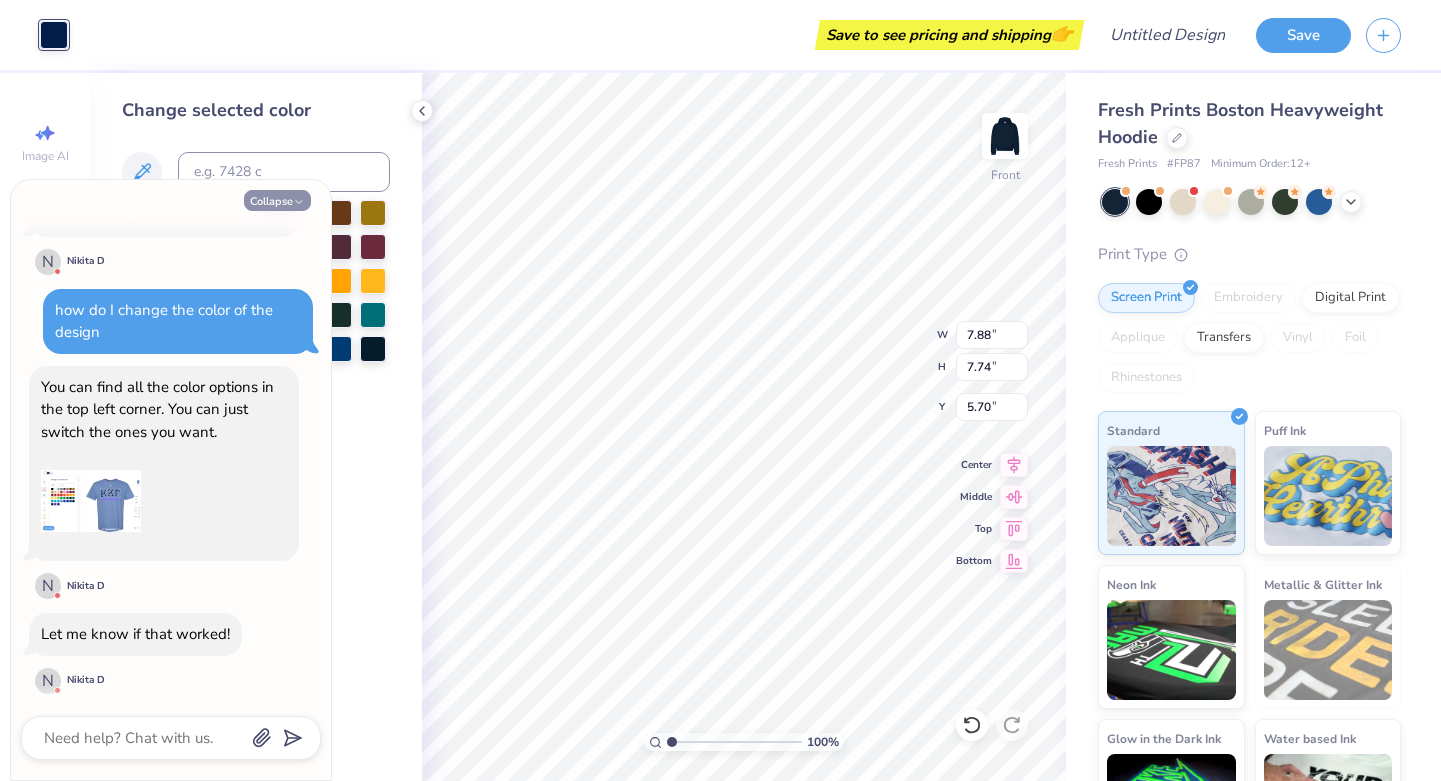 click 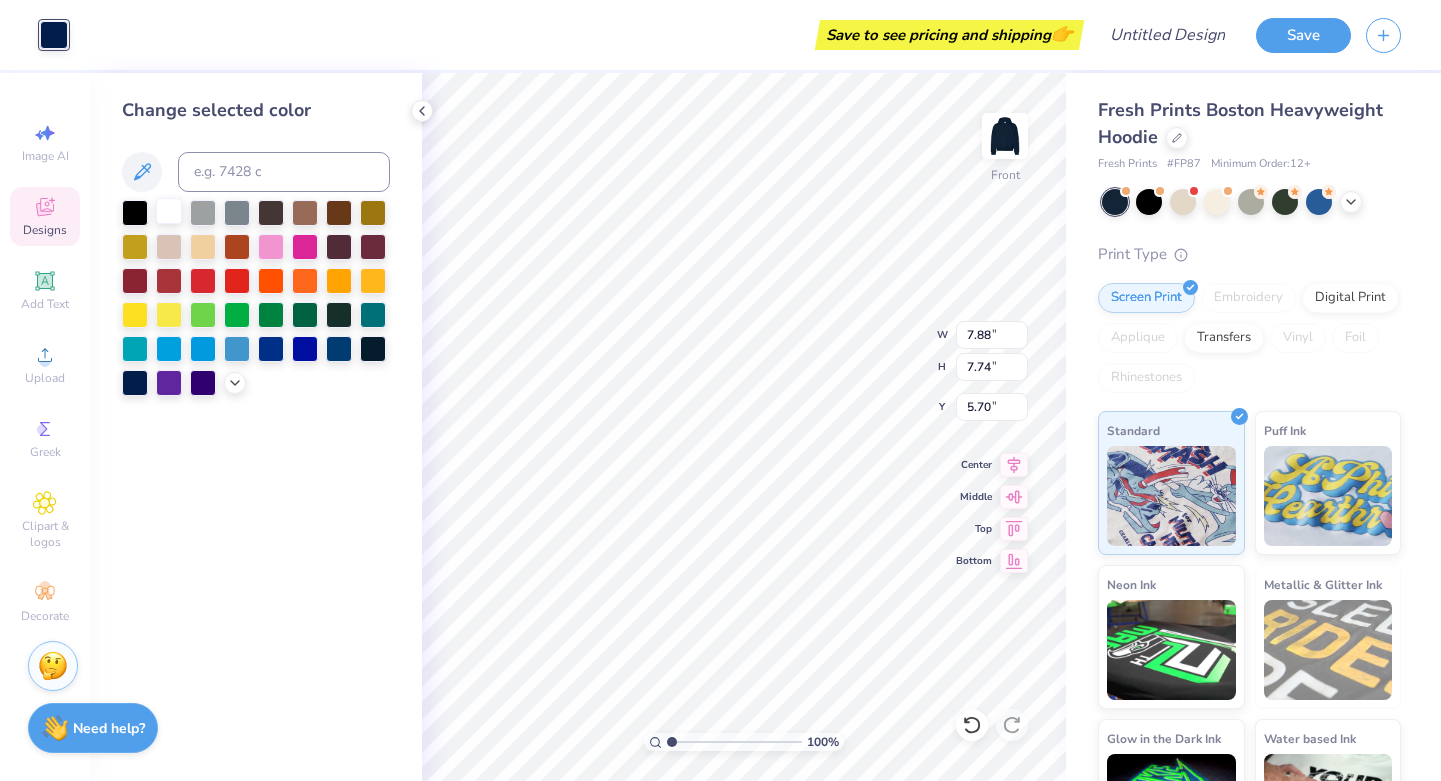 click at bounding box center (169, 211) 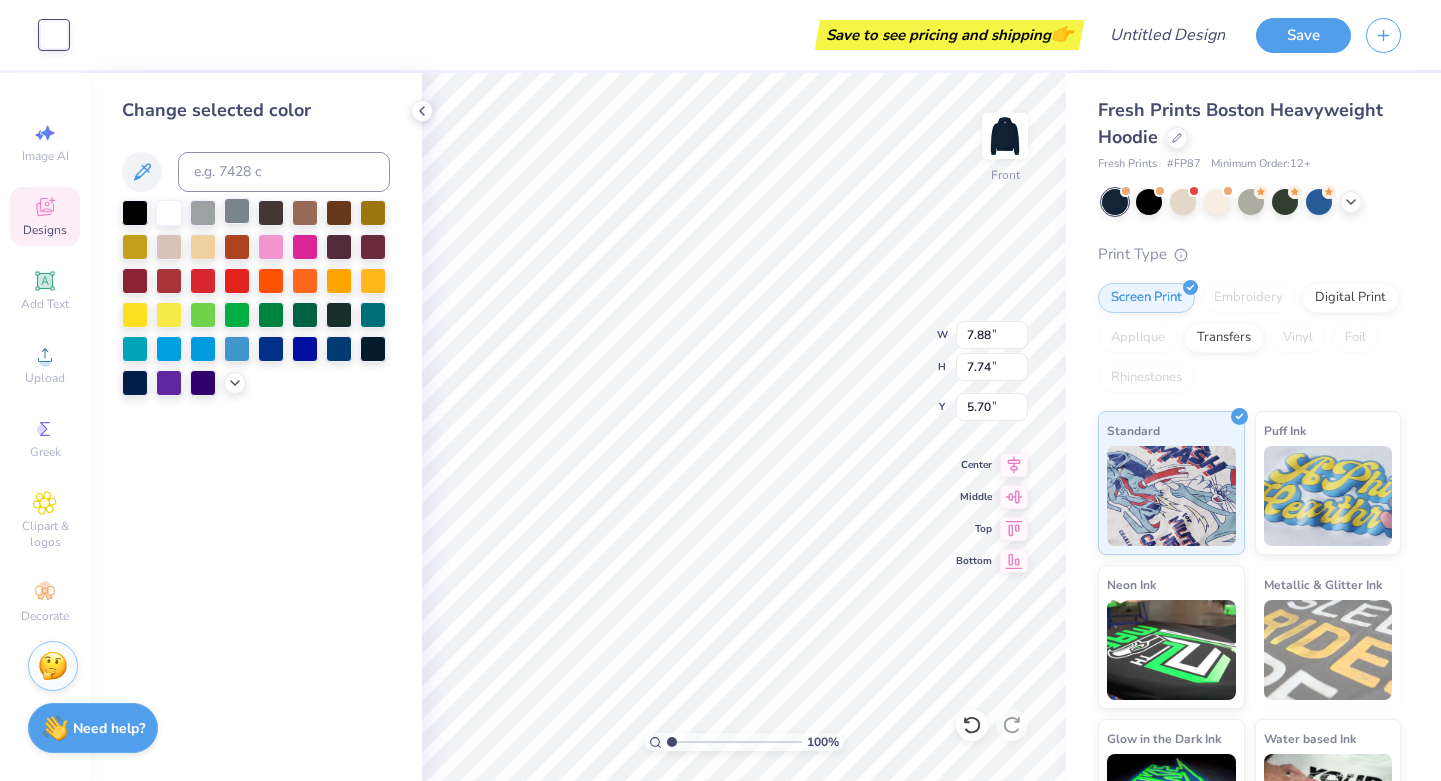 type on "1.83" 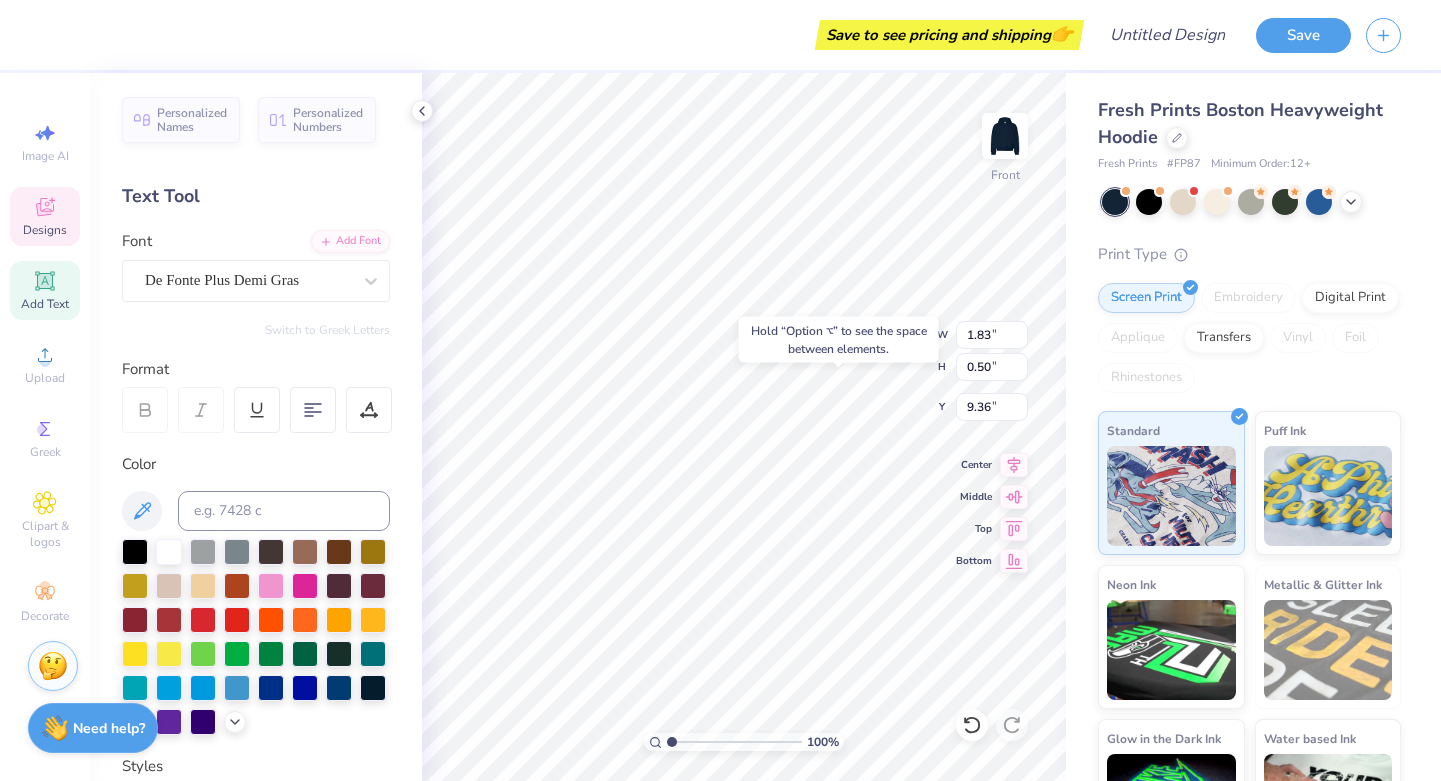 click on "Save to see pricing and shipping  👉 Design Title Save" at bounding box center (720, 35) 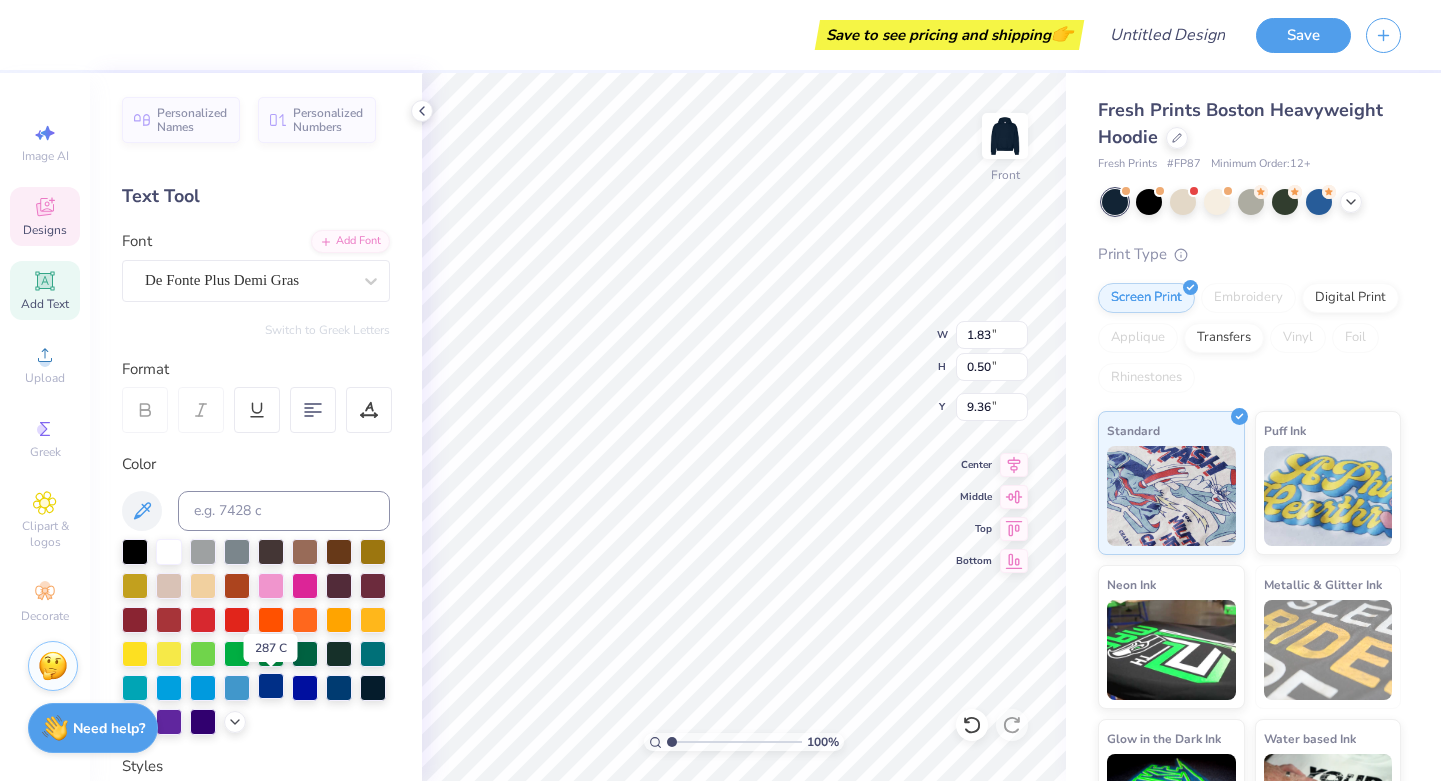 click at bounding box center [271, 686] 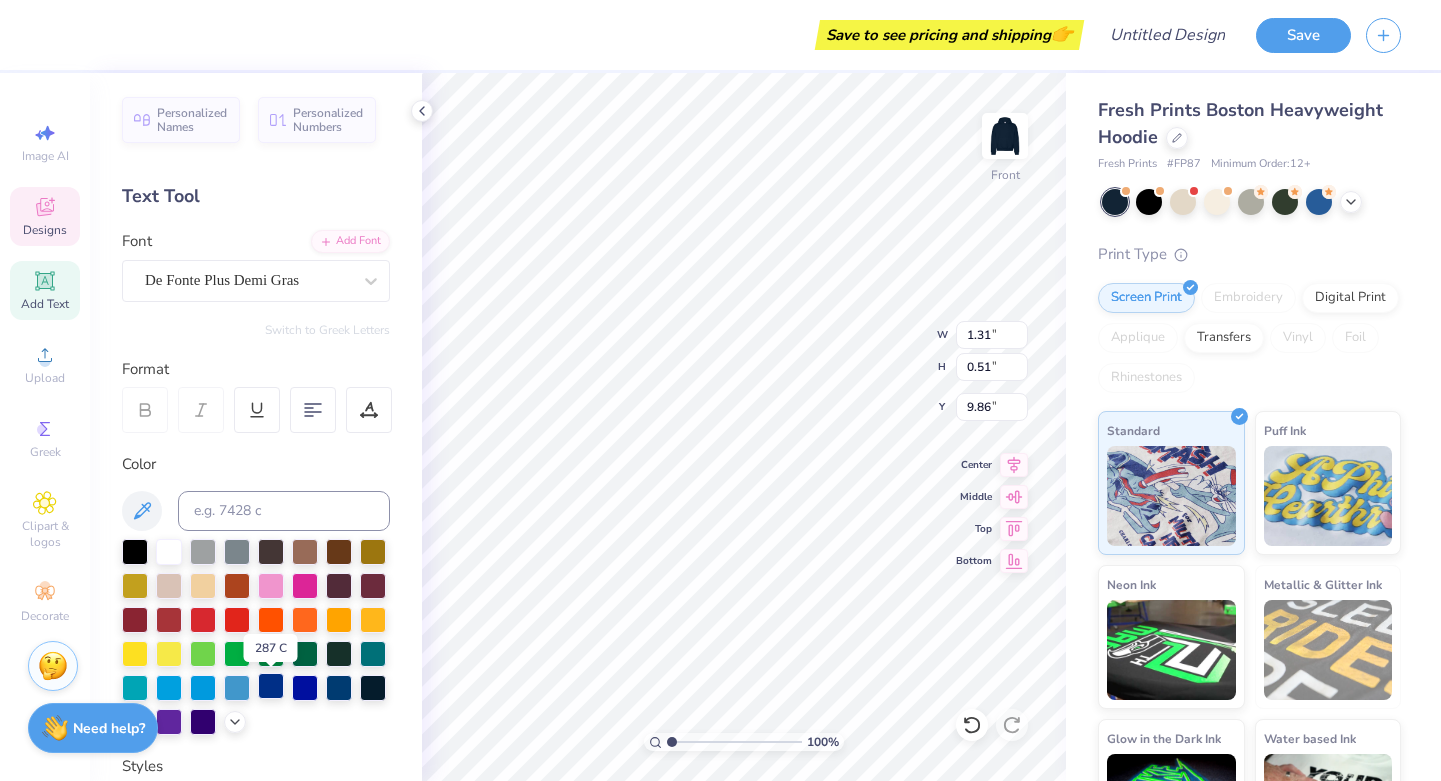 click at bounding box center (271, 686) 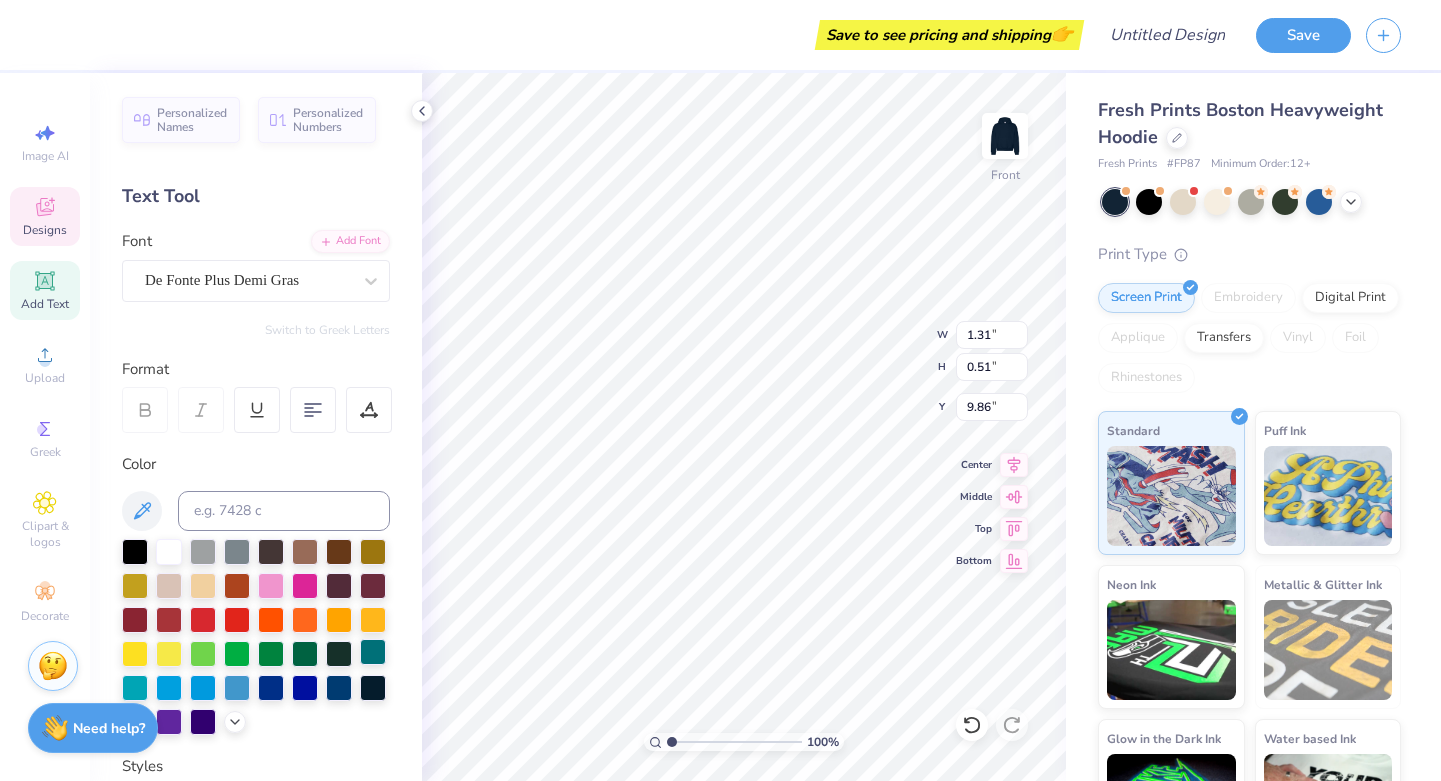 click on "100 % Front W 1.31 1.31 " H 0.51 0.51 " Y 9.86 9.86 " Center Middle Top Bottom" at bounding box center [744, 427] 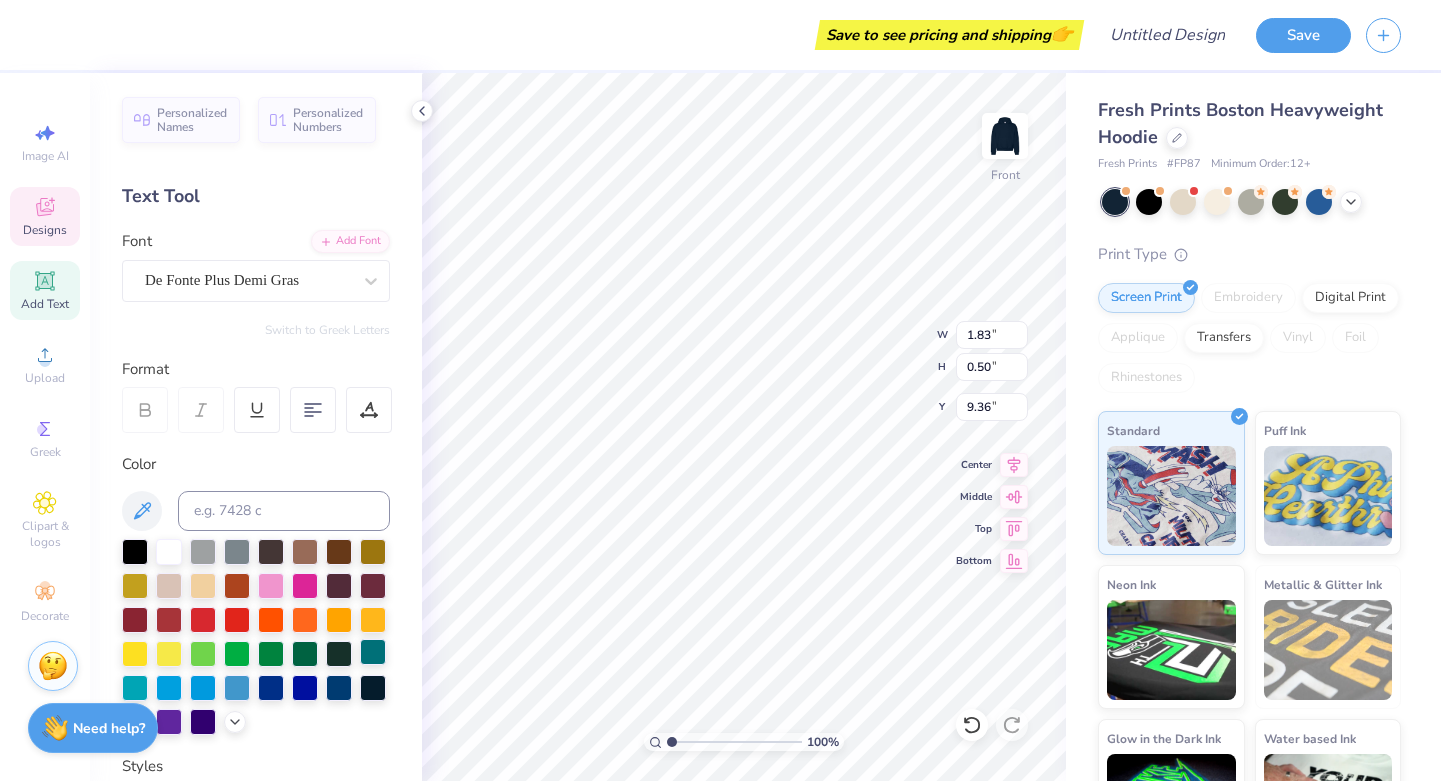 type on "2.75" 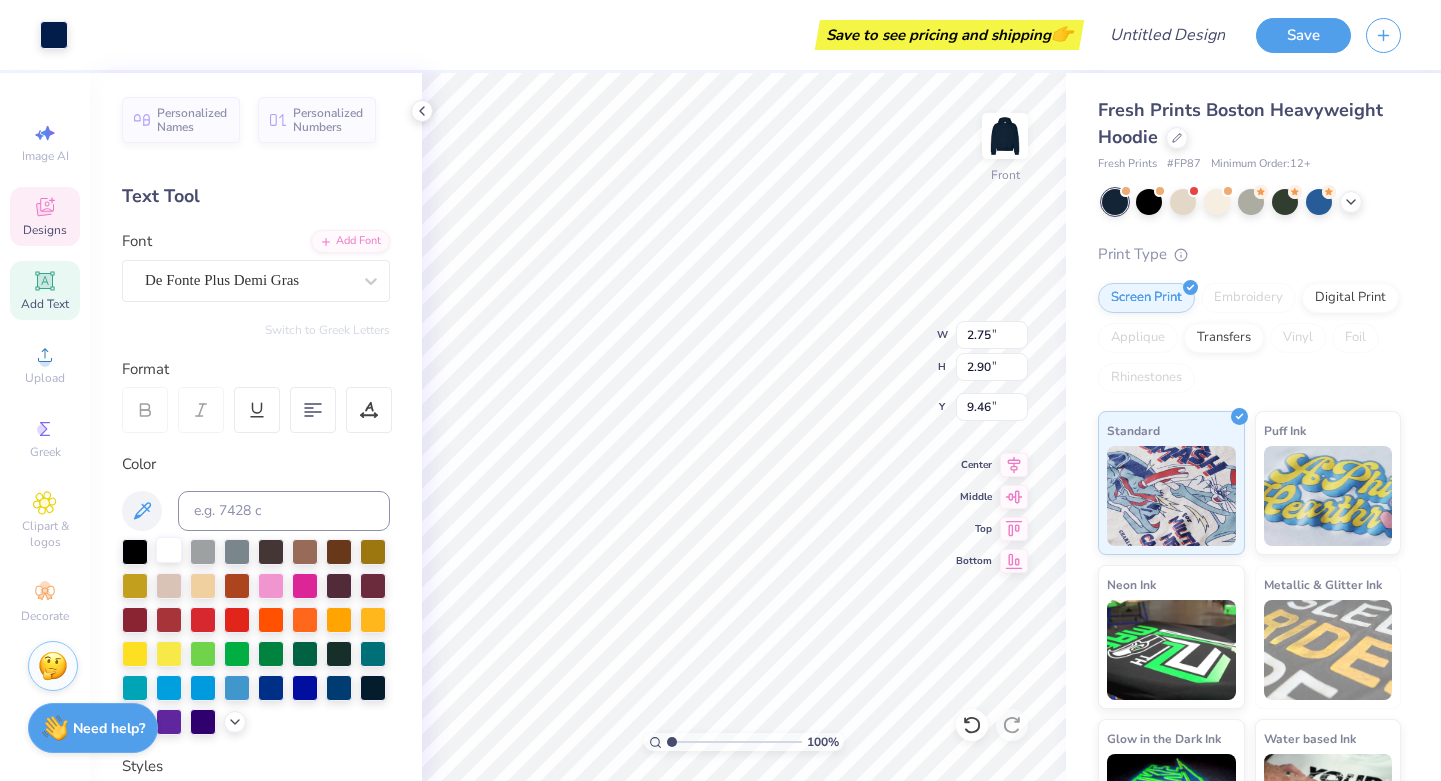 click at bounding box center (169, 550) 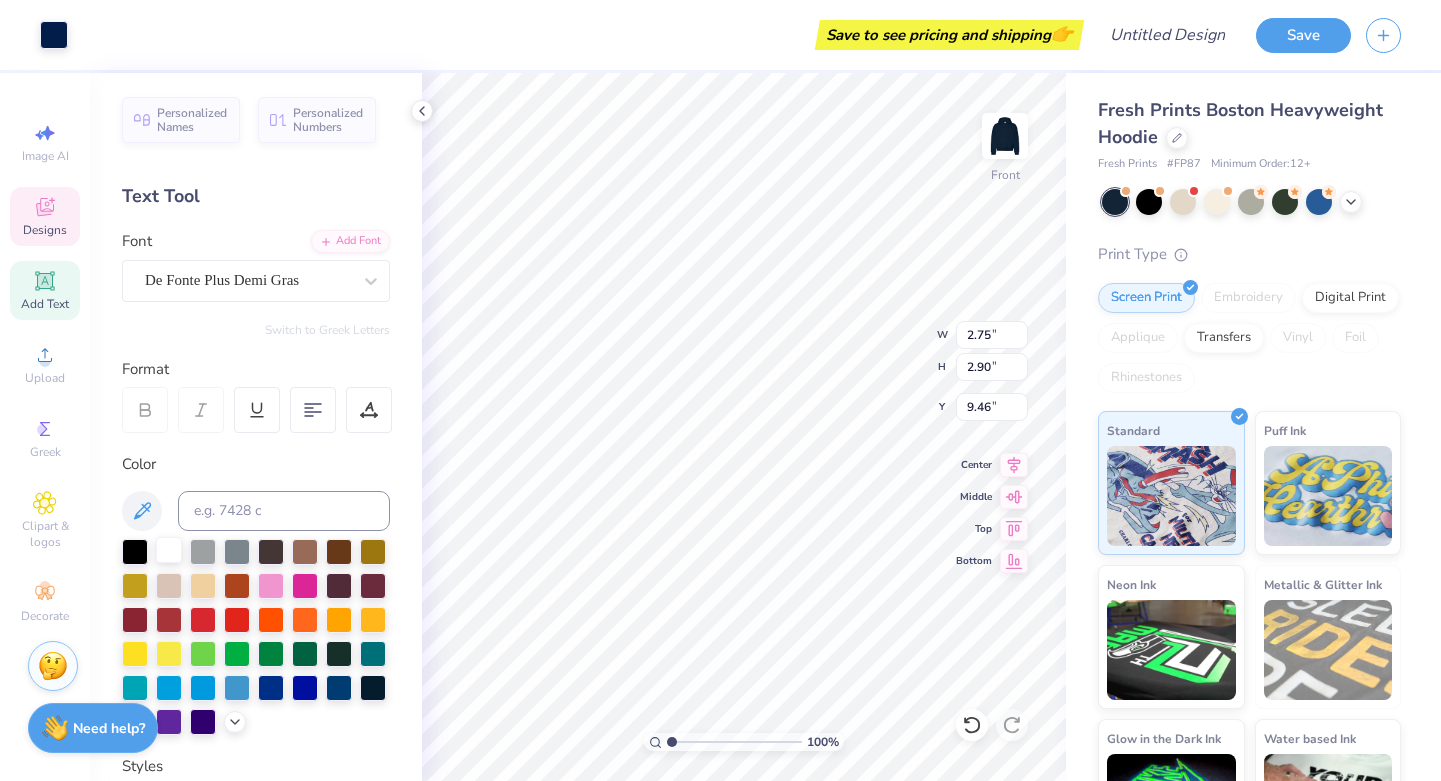 click at bounding box center [169, 550] 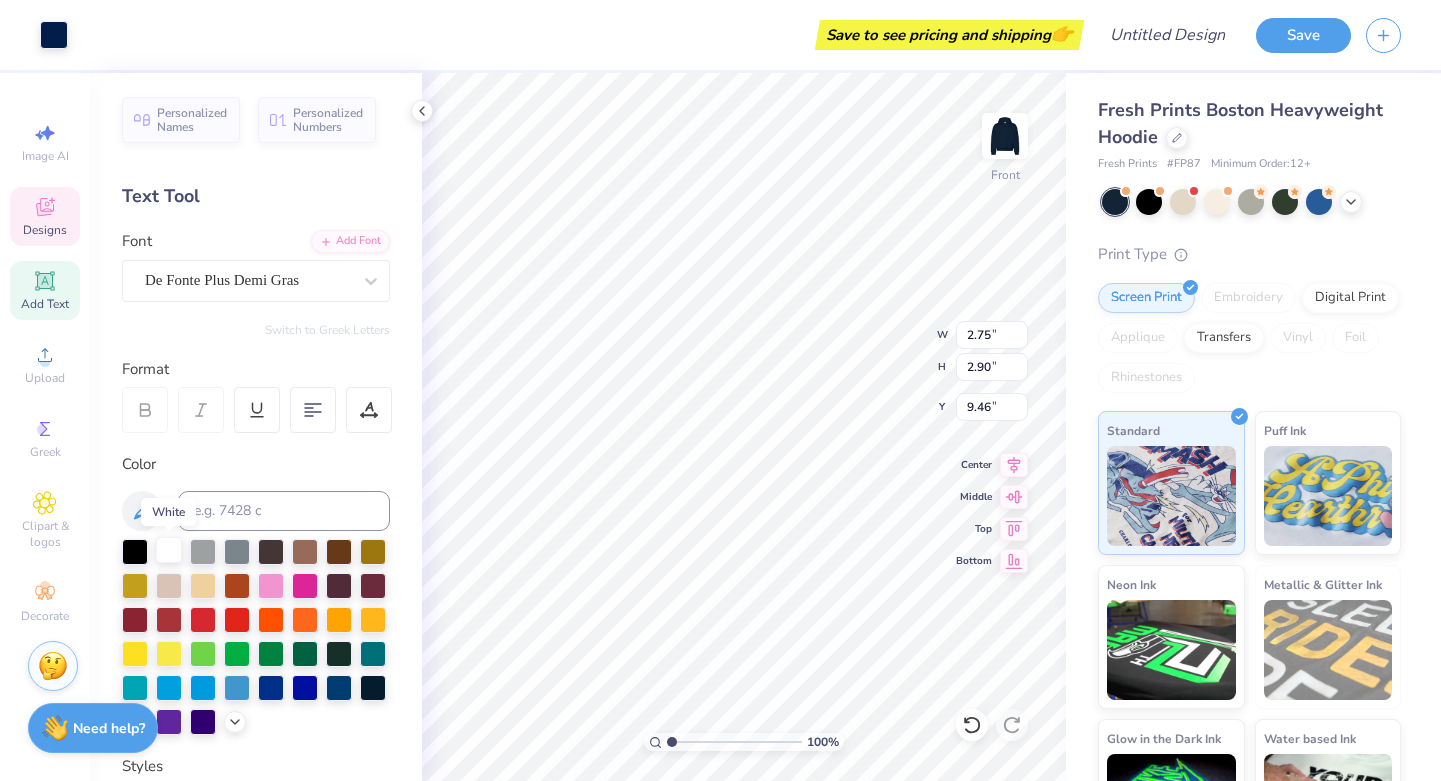 click at bounding box center (169, 550) 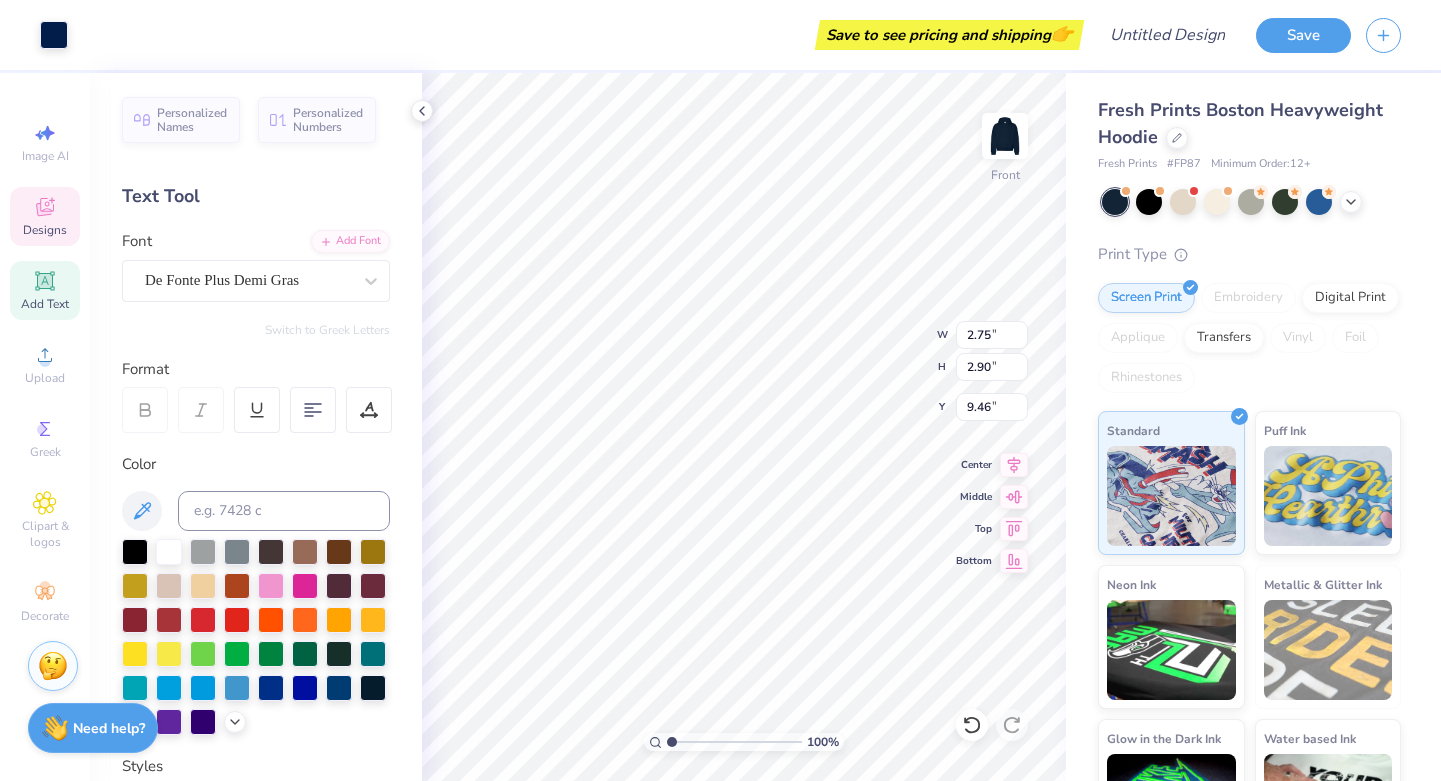 click on "Save to see pricing and shipping  👉" at bounding box center (581, 35) 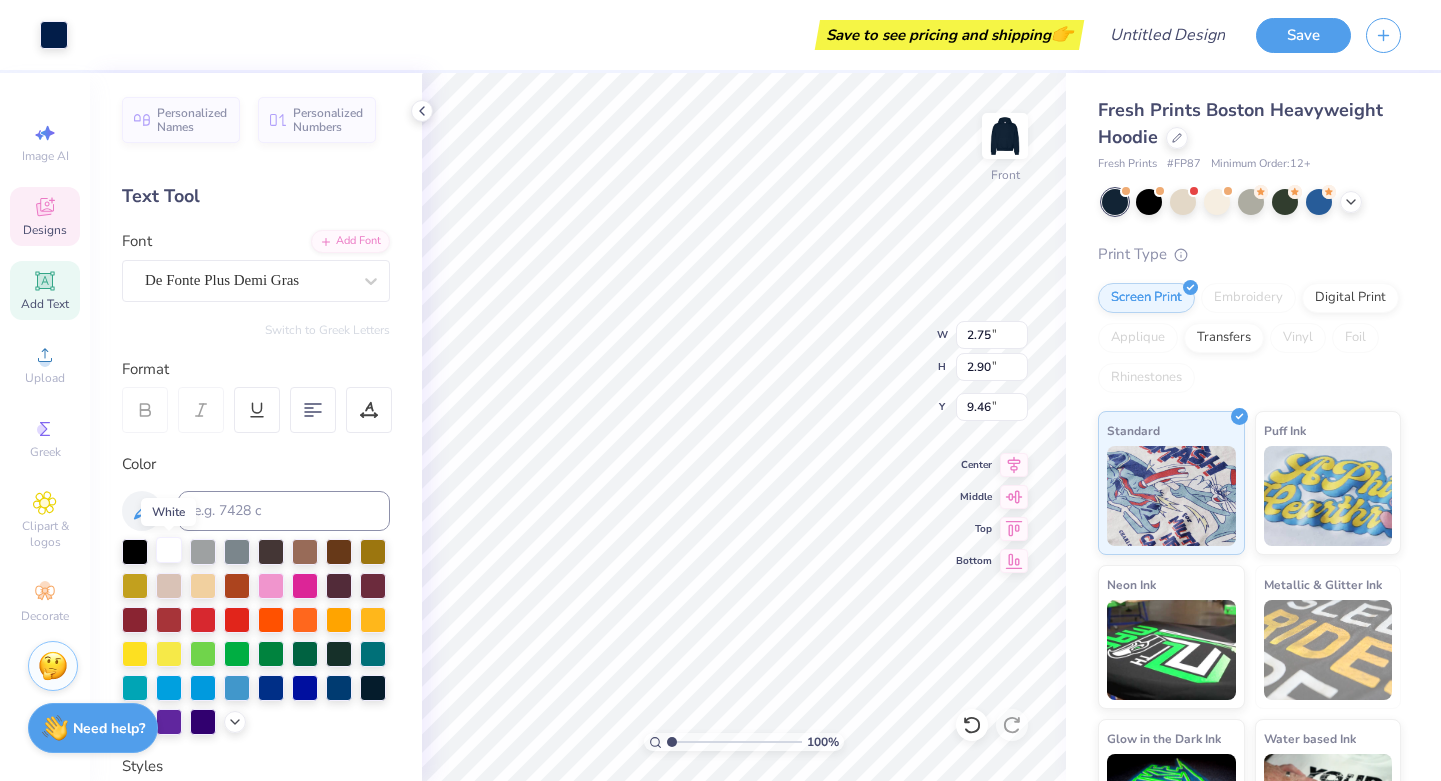 click at bounding box center (169, 550) 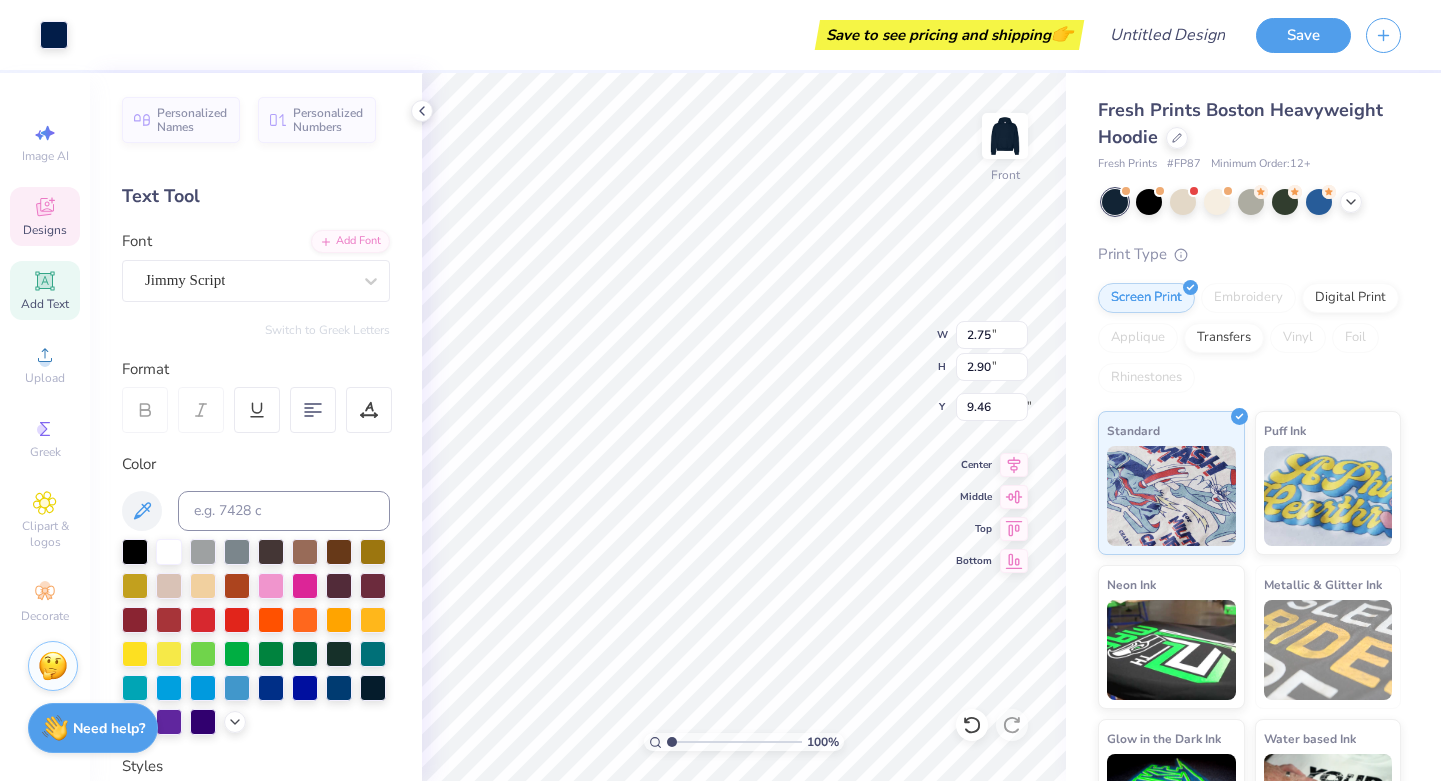 type on "9.59" 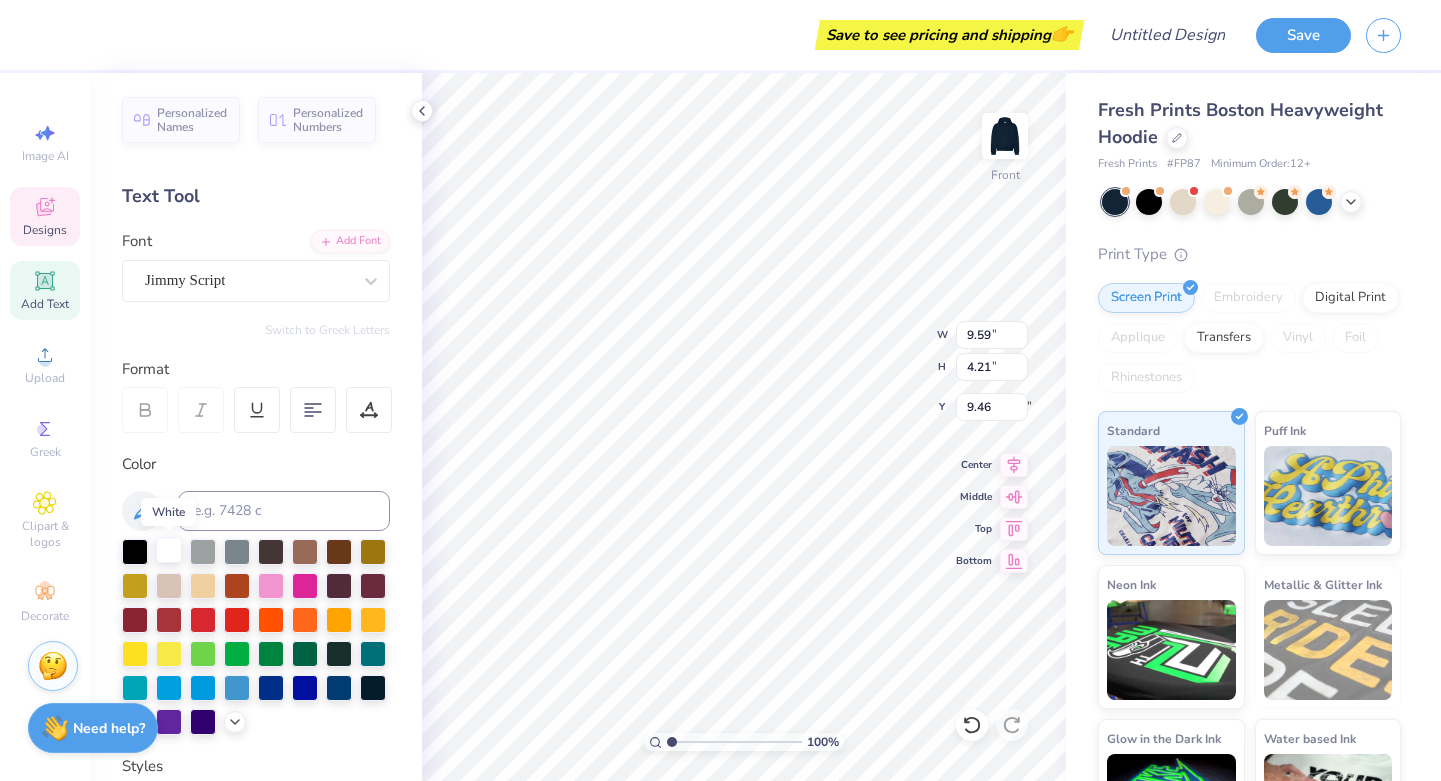 click at bounding box center (169, 550) 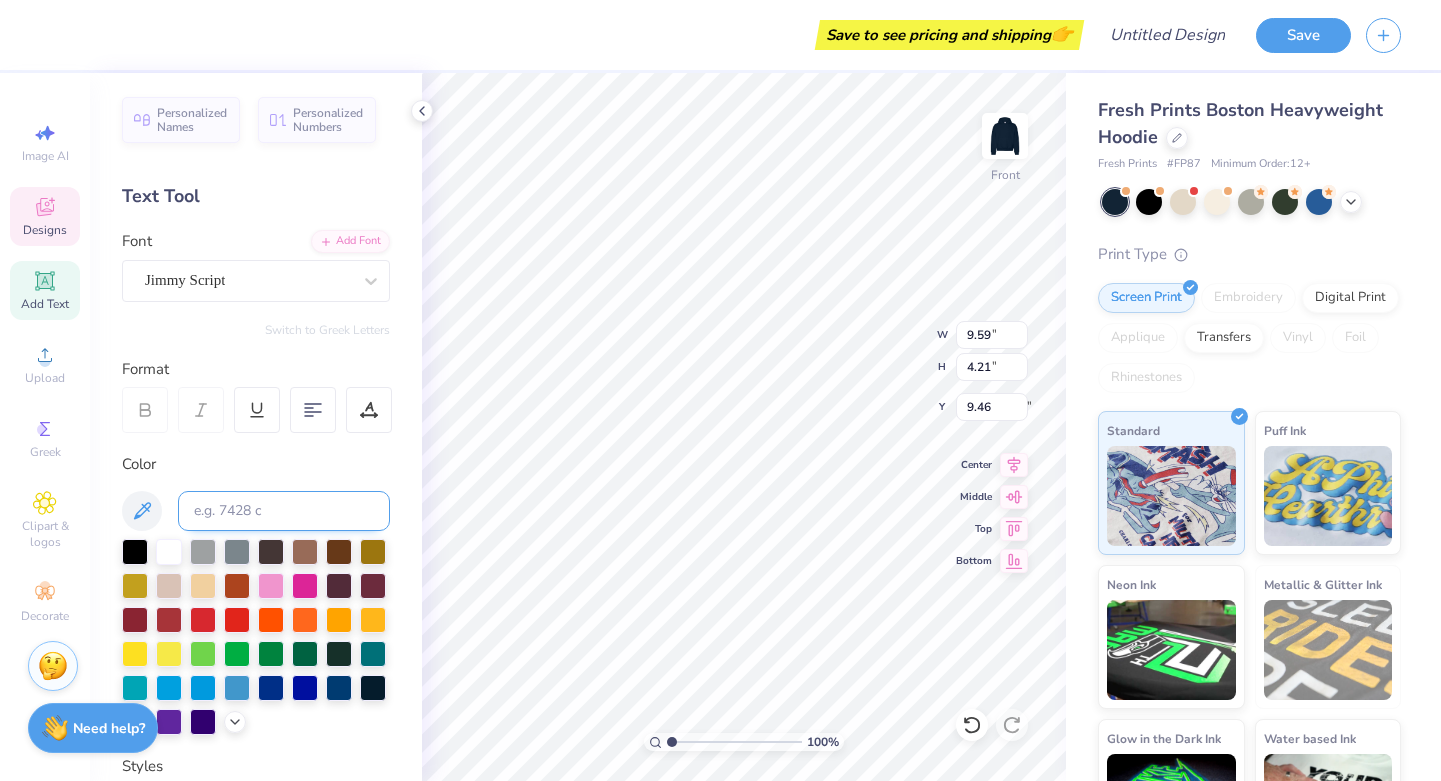 type on "6.92" 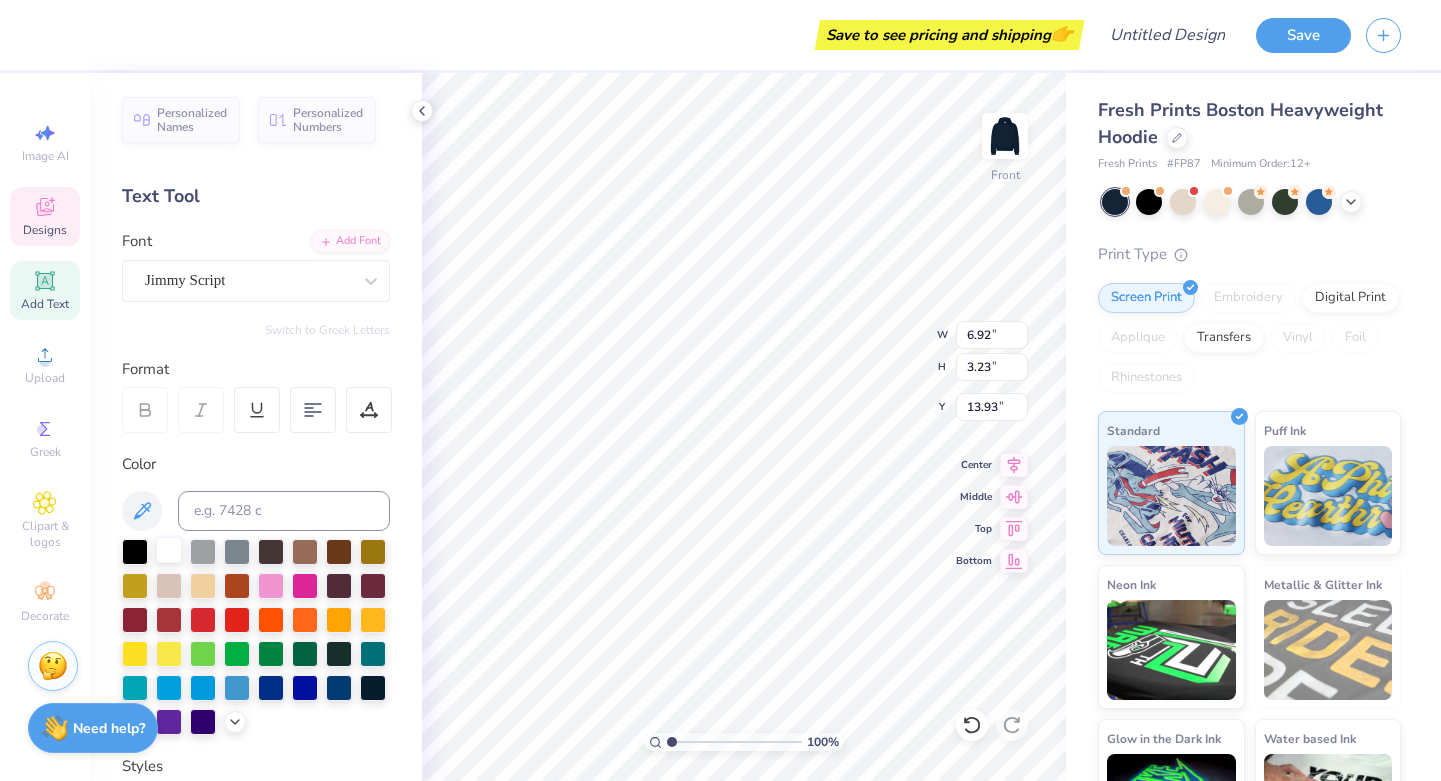 click at bounding box center (169, 550) 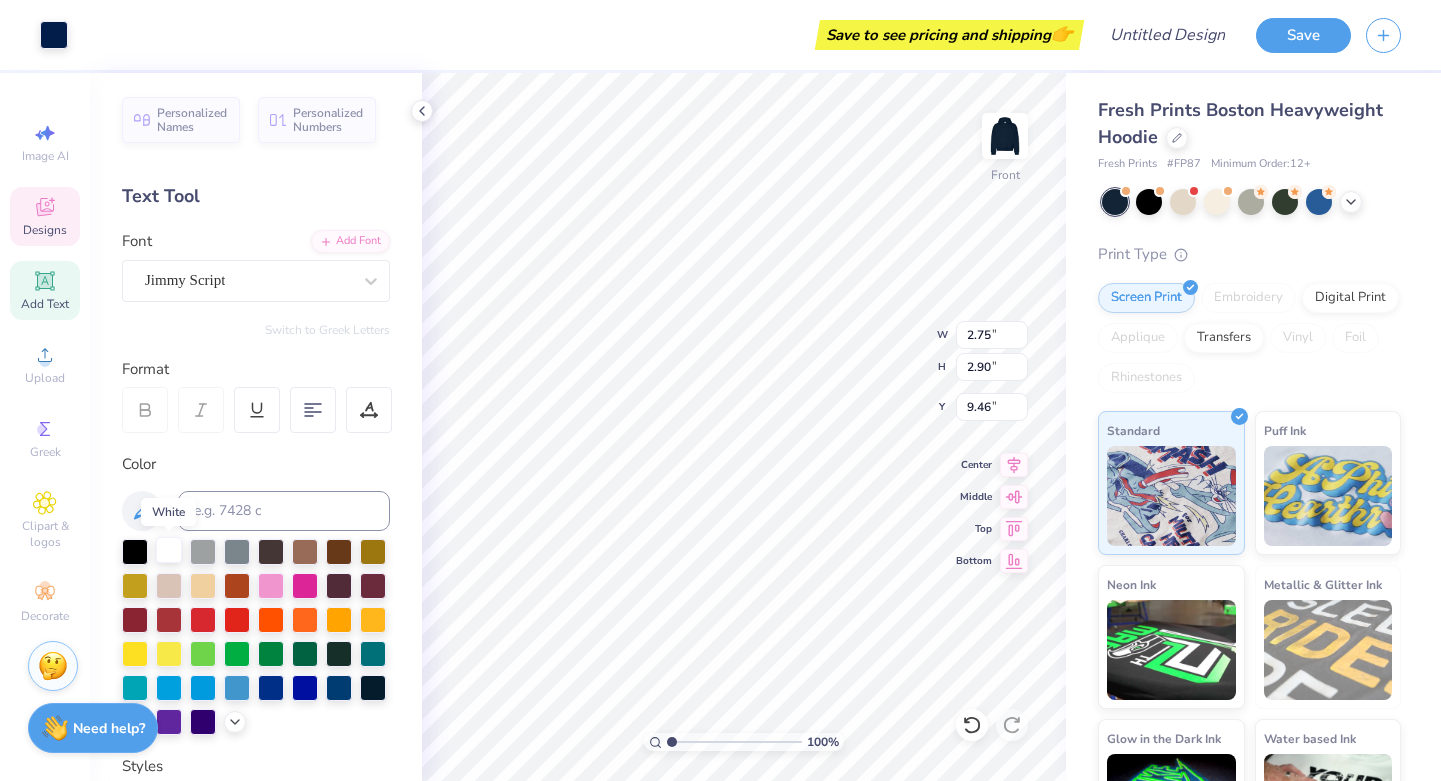 click at bounding box center [169, 550] 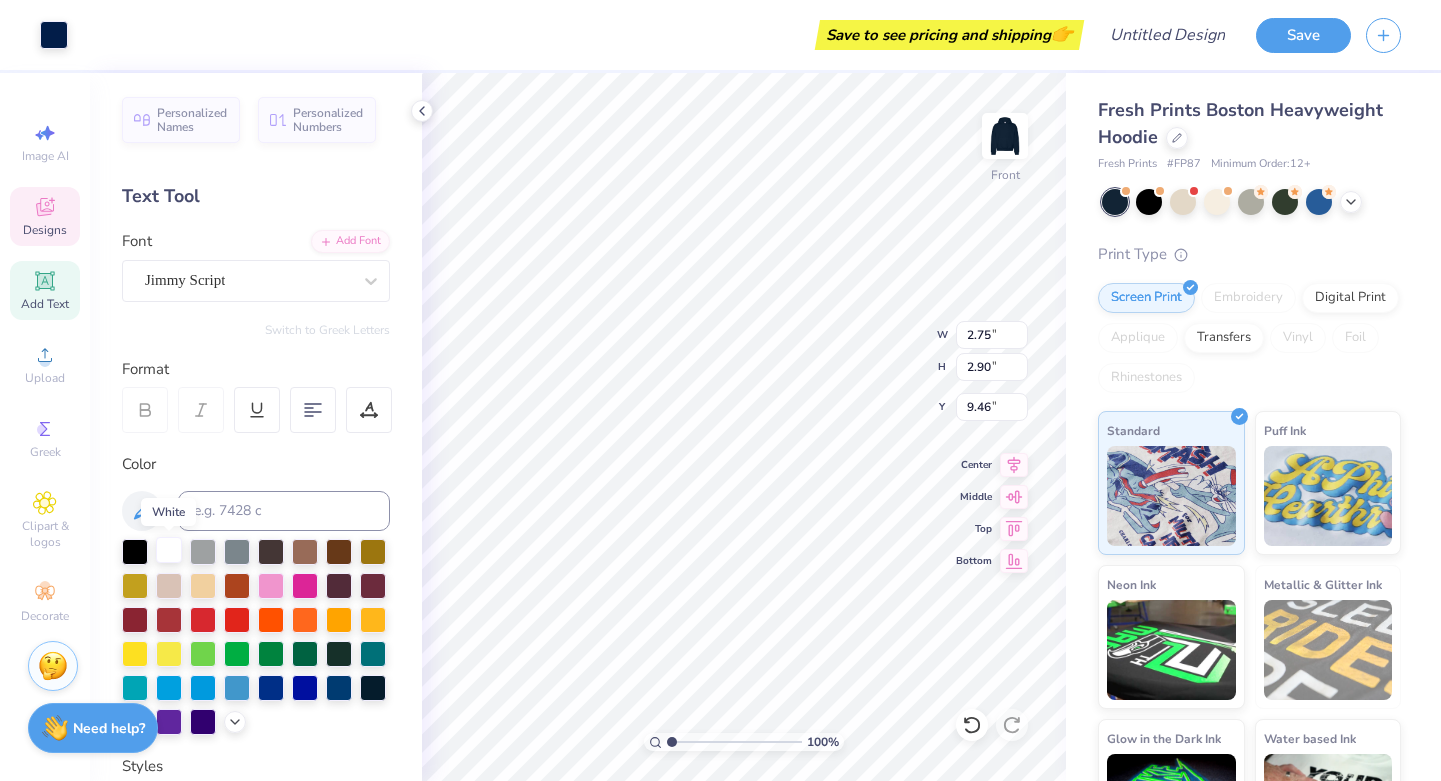 click at bounding box center (169, 550) 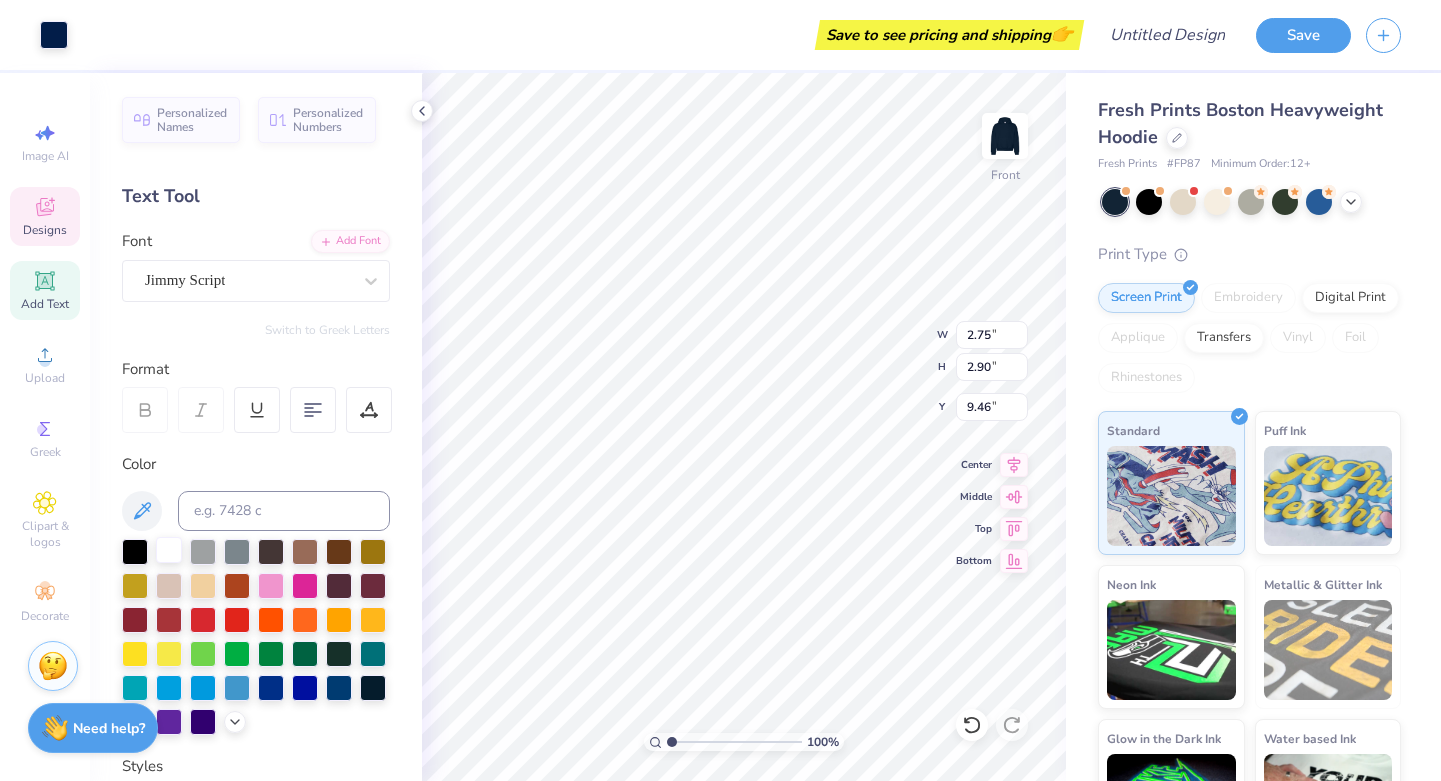 type on "2.55" 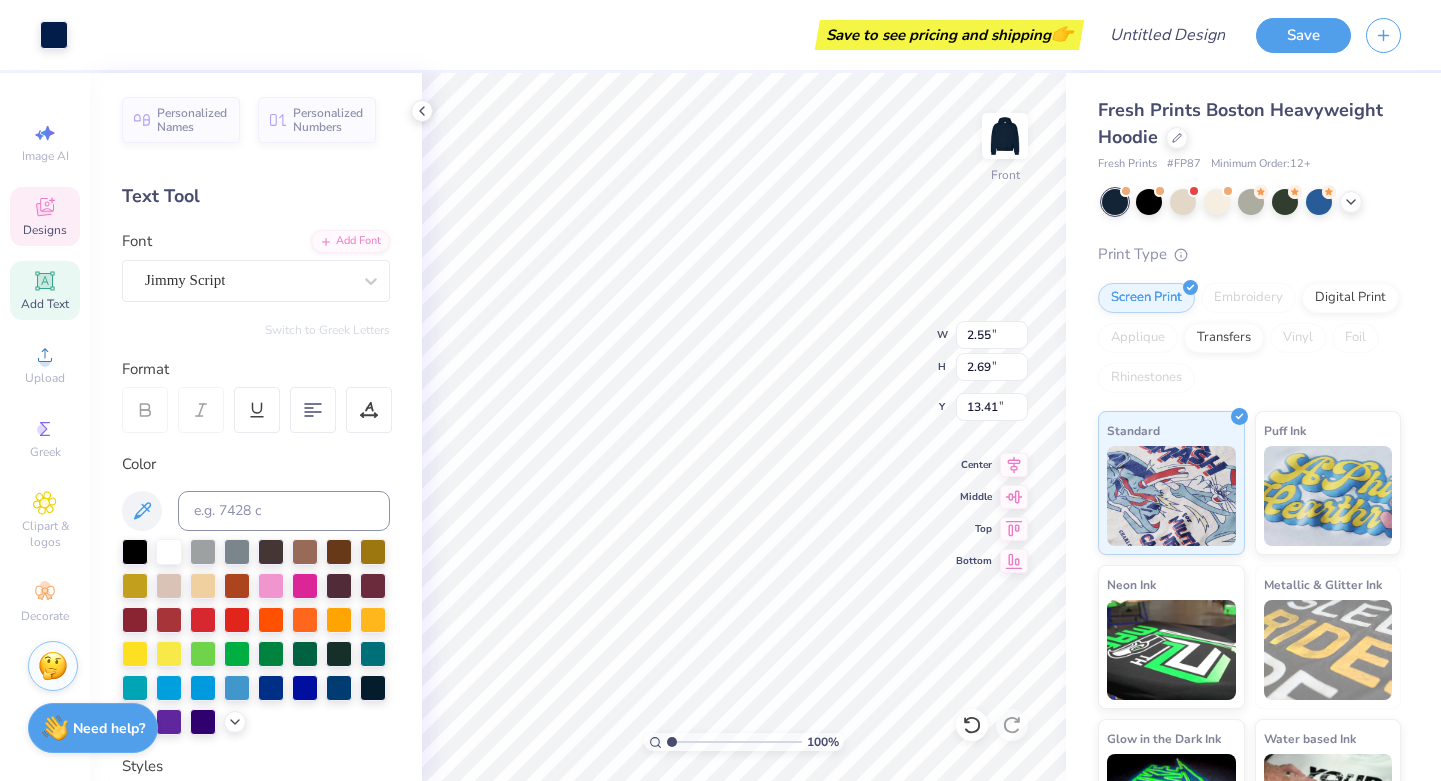 type on "13.40" 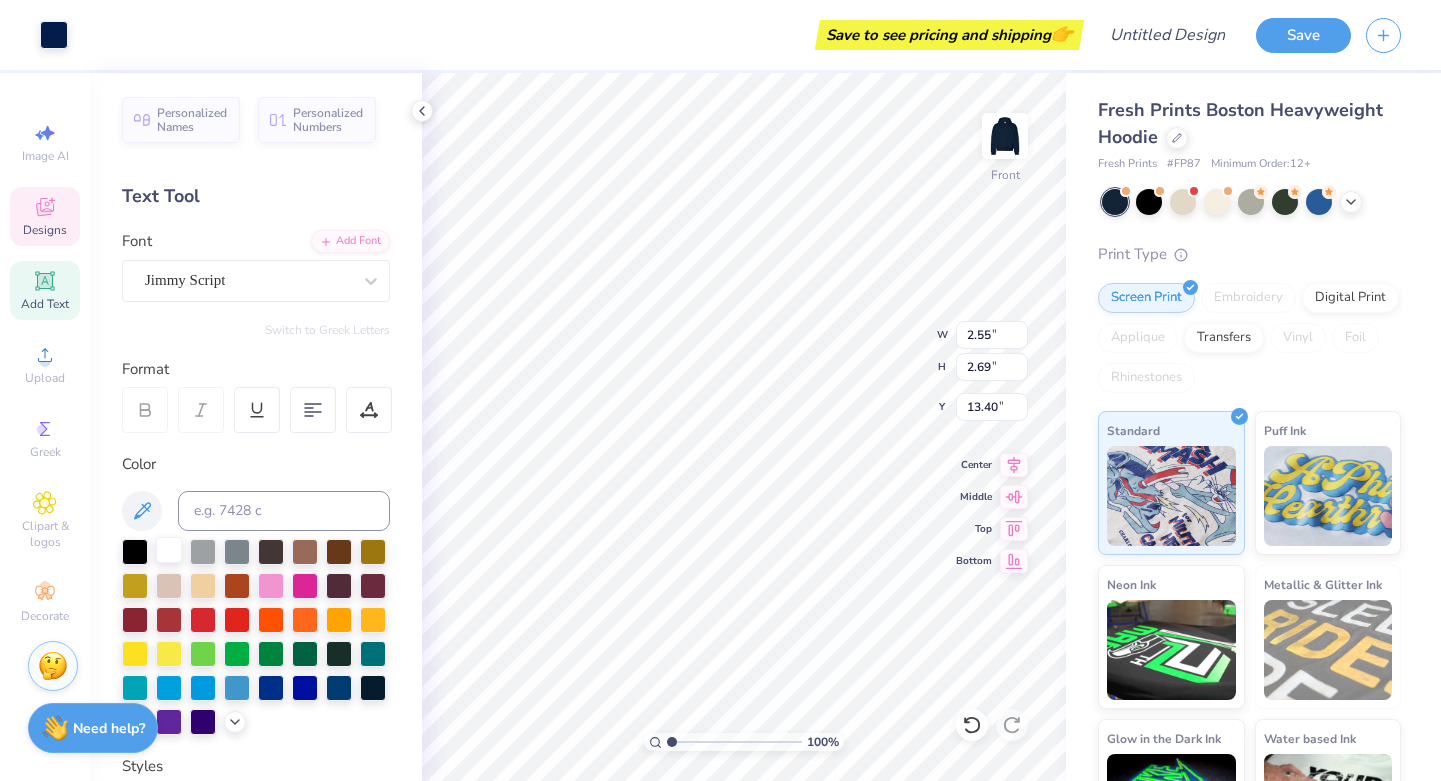 click at bounding box center [169, 550] 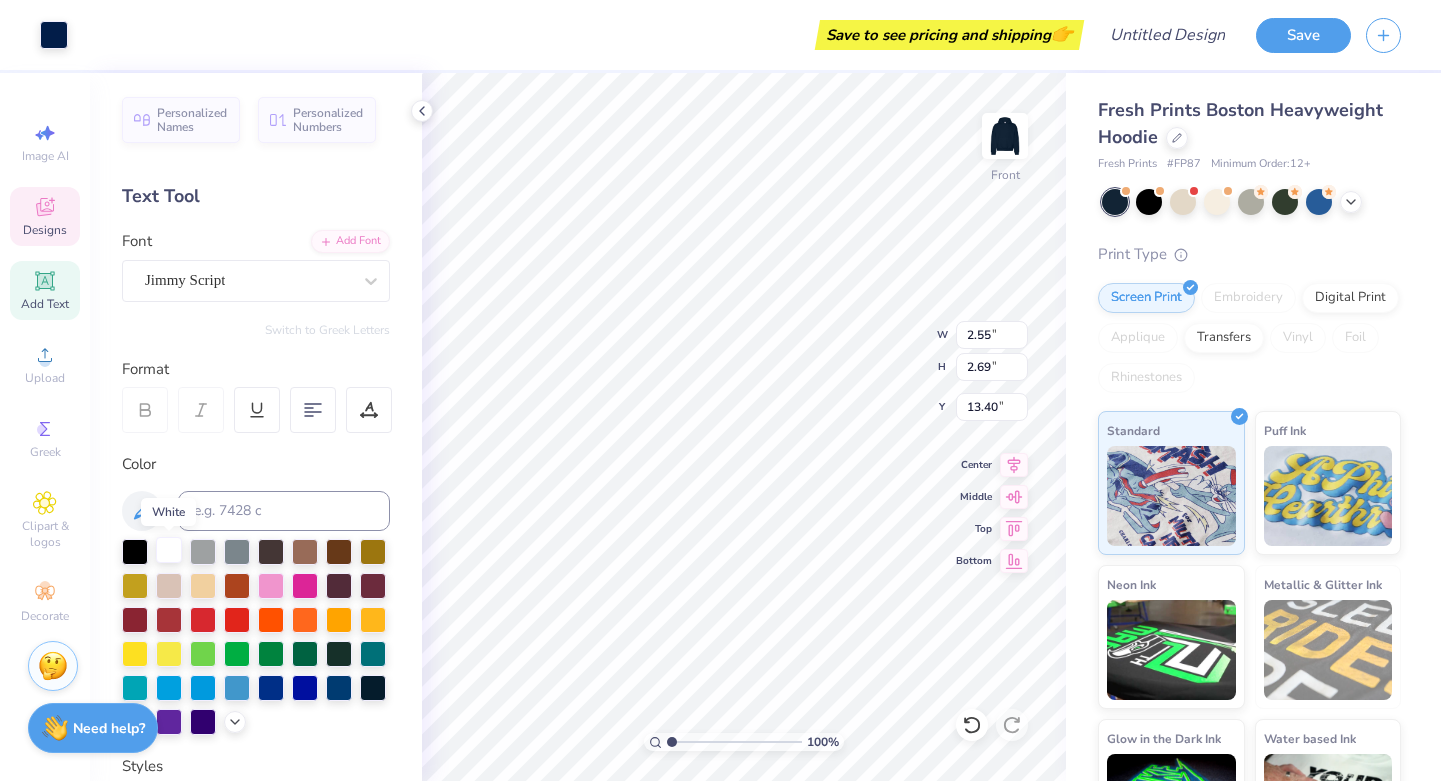 click at bounding box center [169, 550] 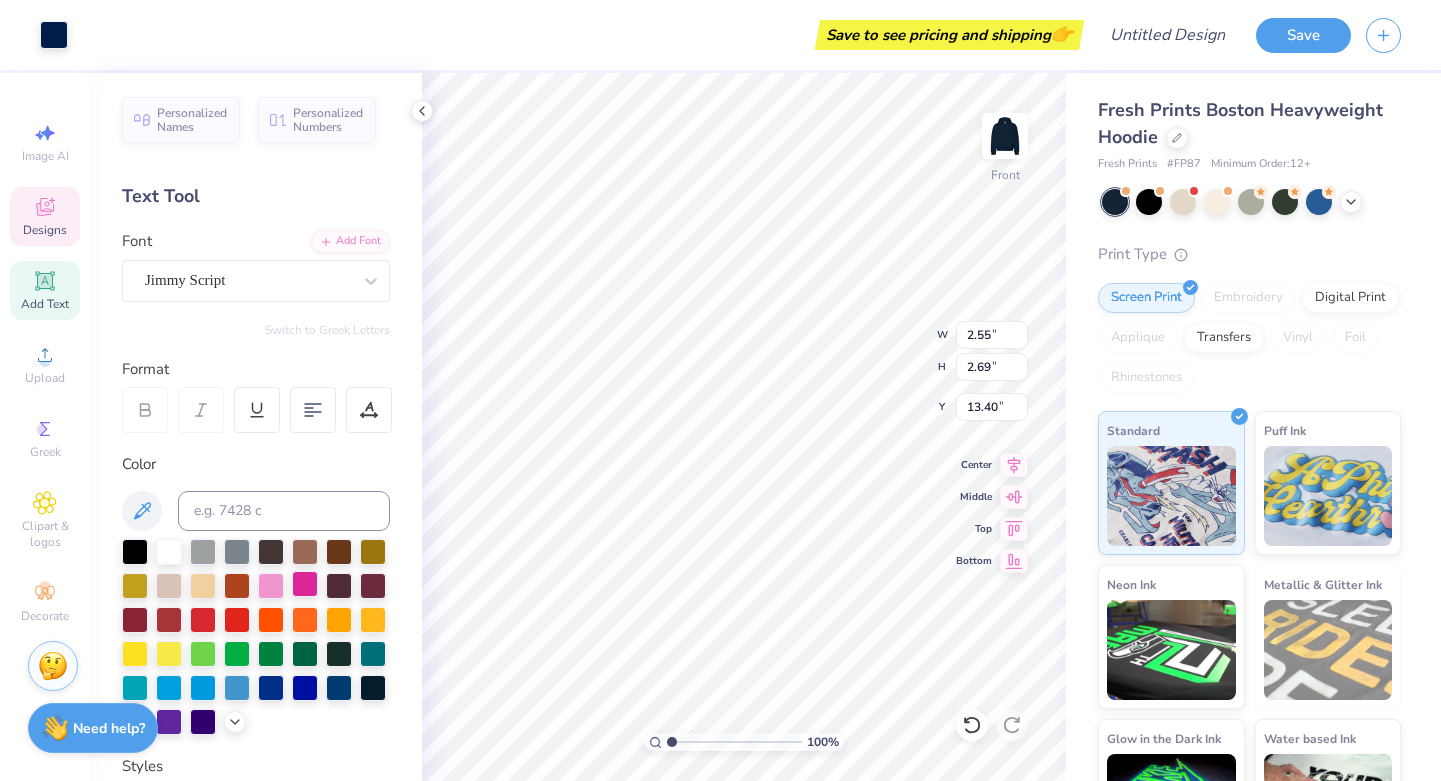 click at bounding box center (305, 584) 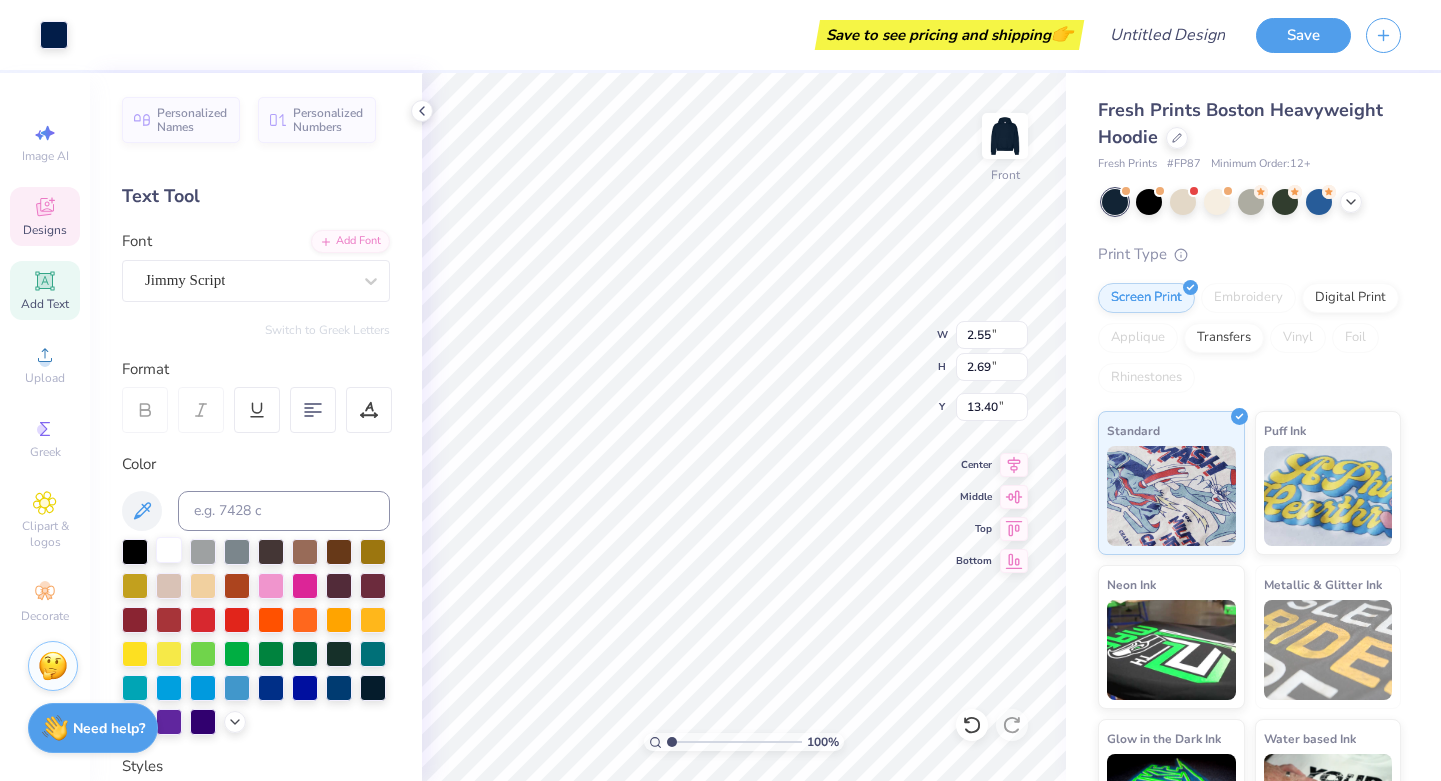 click at bounding box center (169, 550) 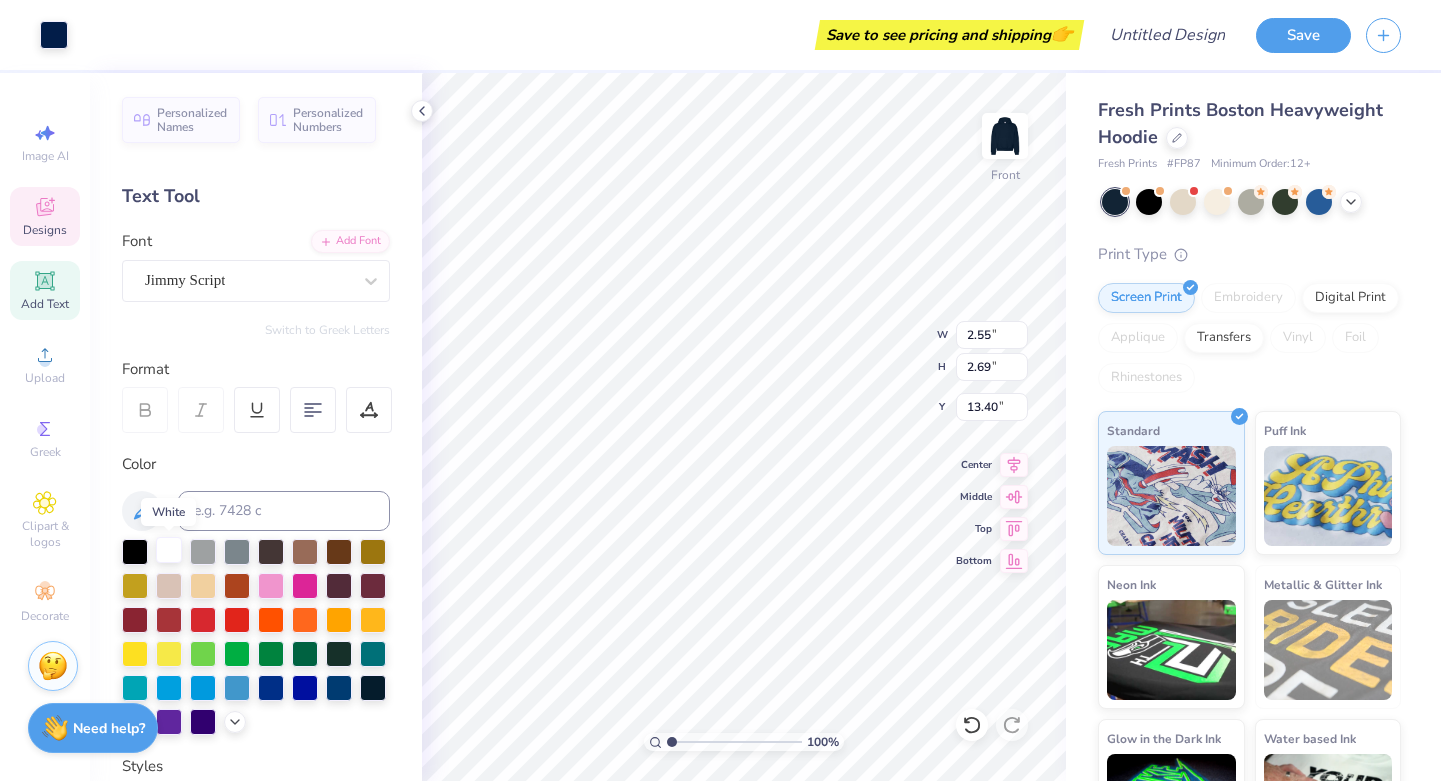 click at bounding box center [169, 550] 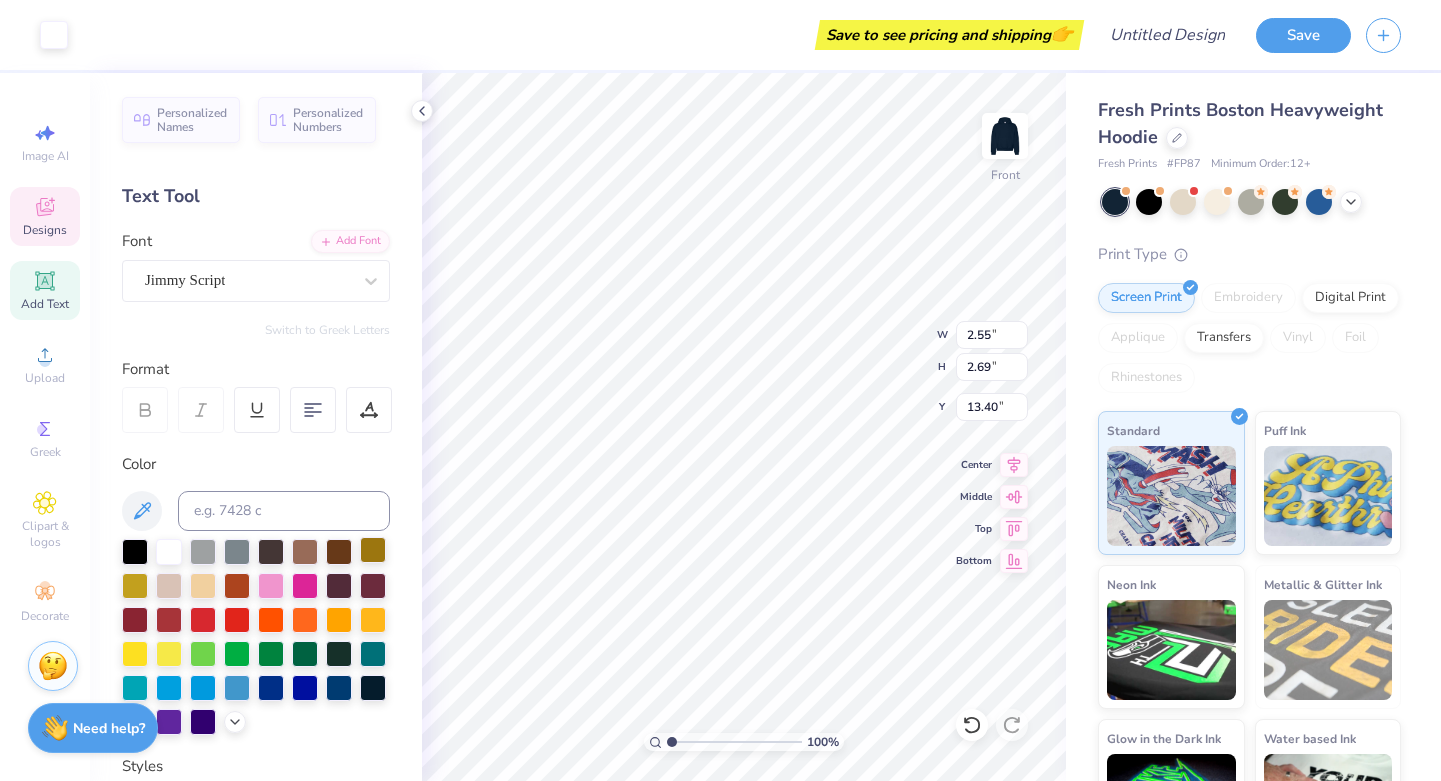 type on "6.92" 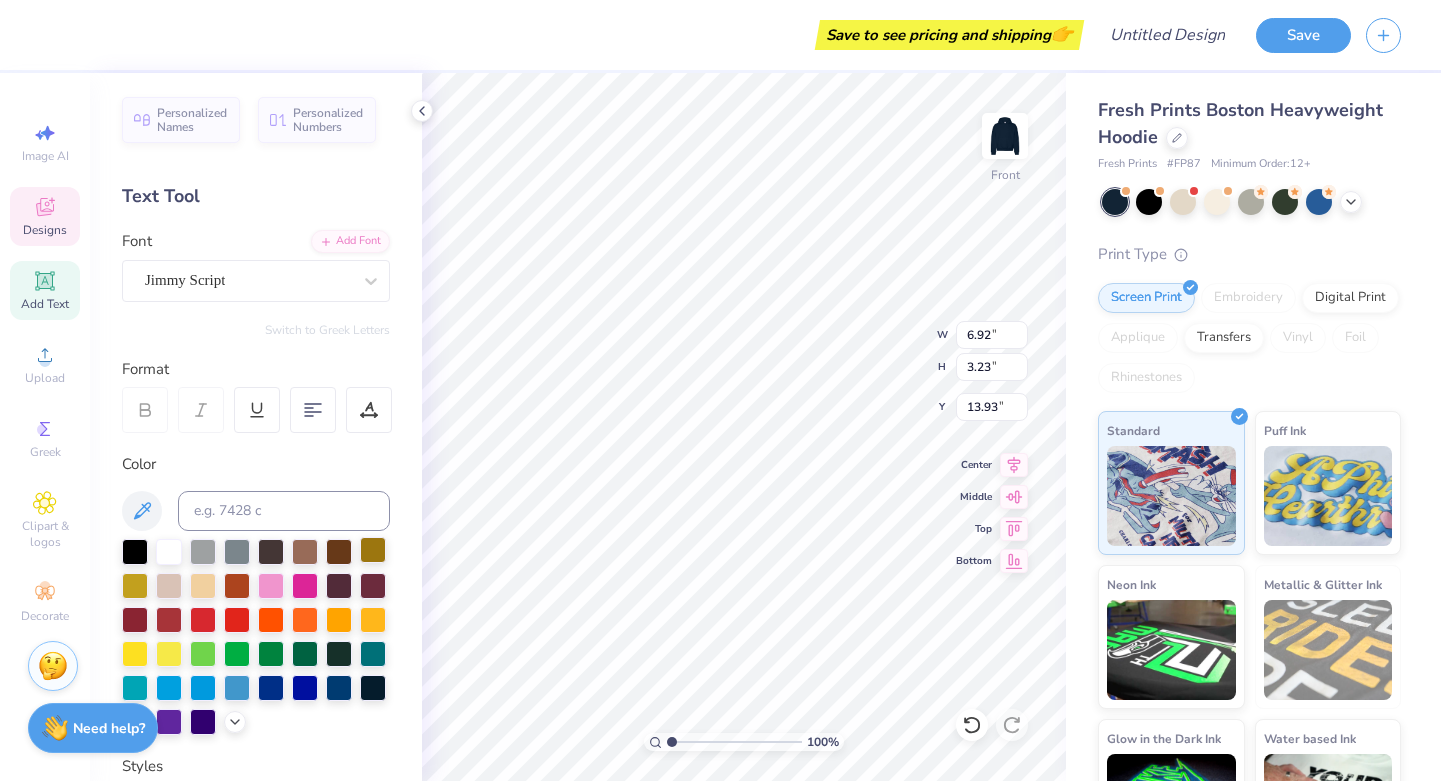 scroll, scrollTop: 0, scrollLeft: 3, axis: horizontal 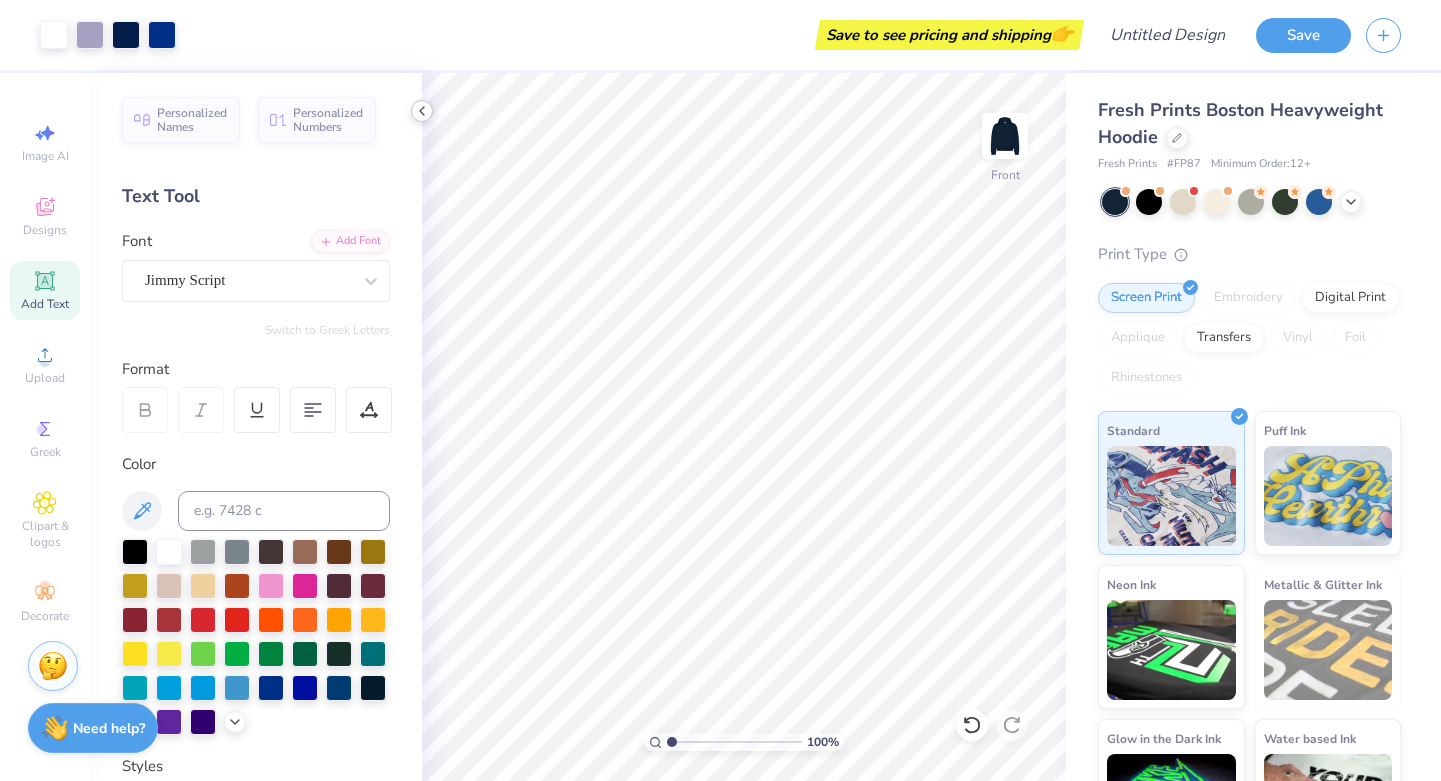 click 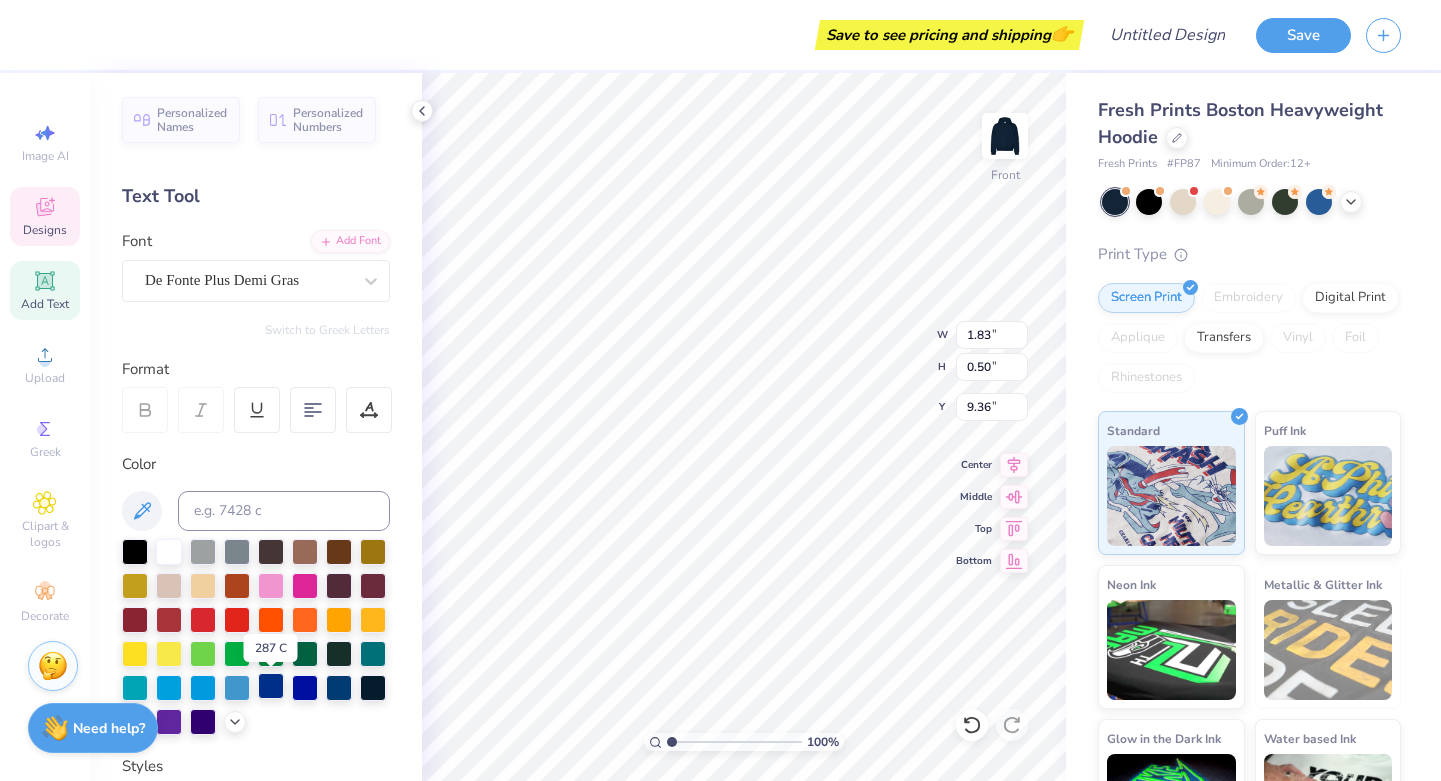 click at bounding box center [271, 686] 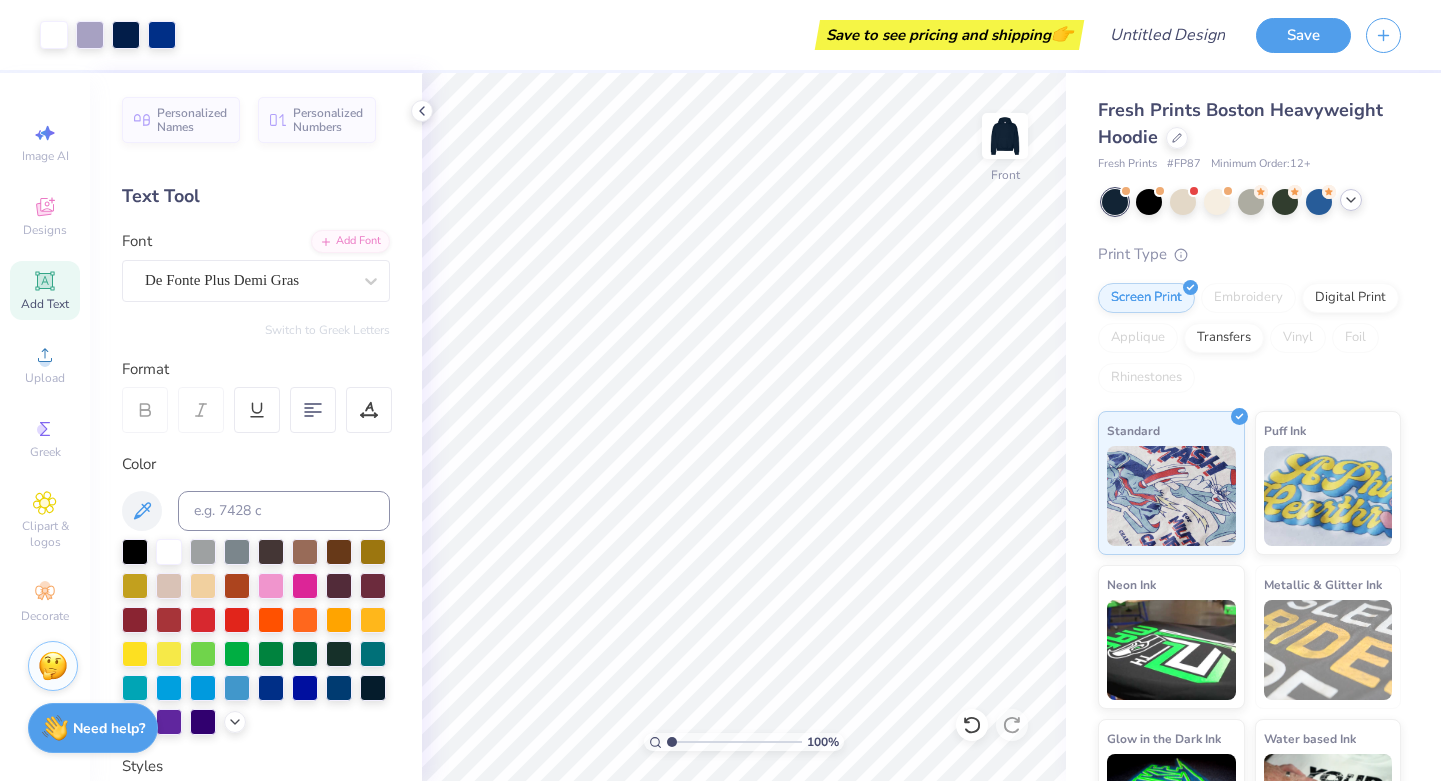 click 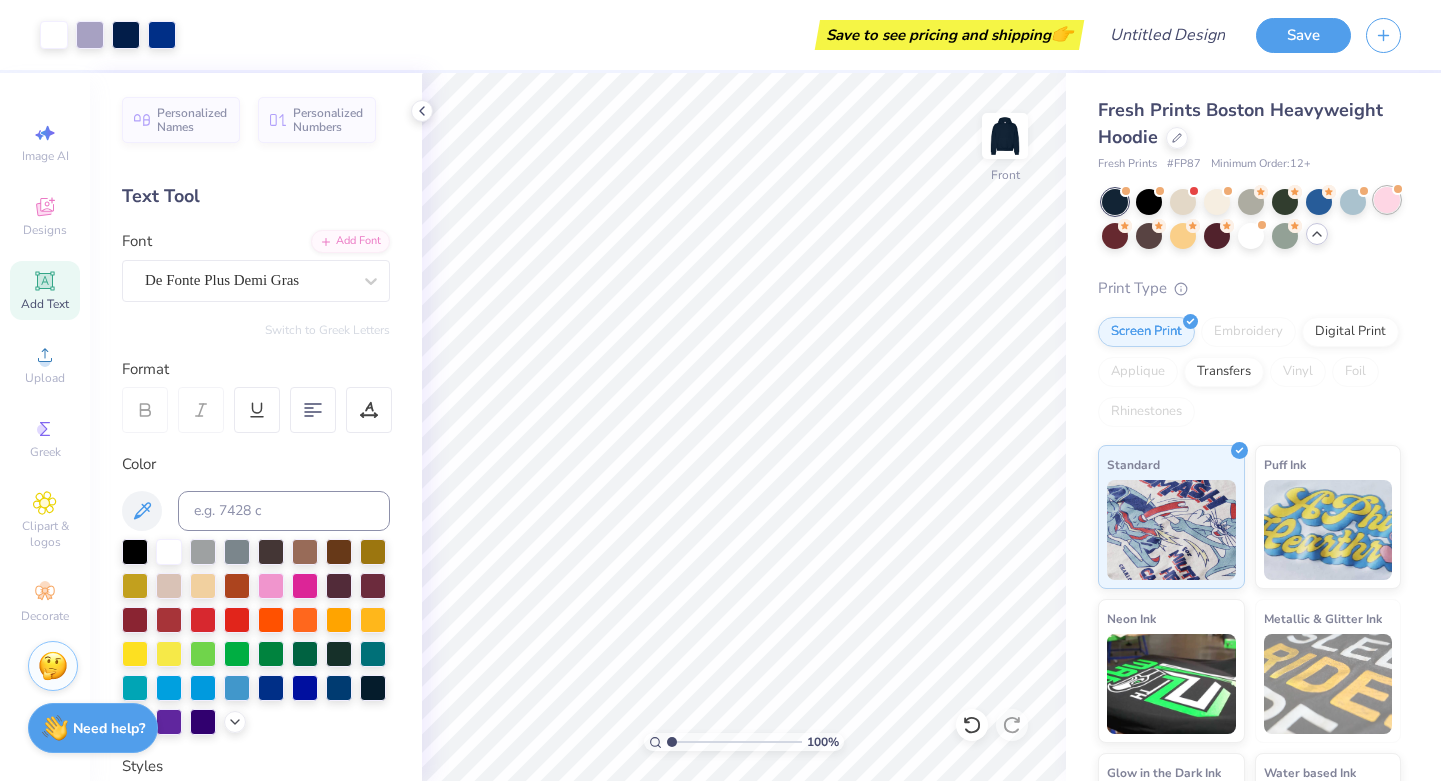 click at bounding box center (1387, 200) 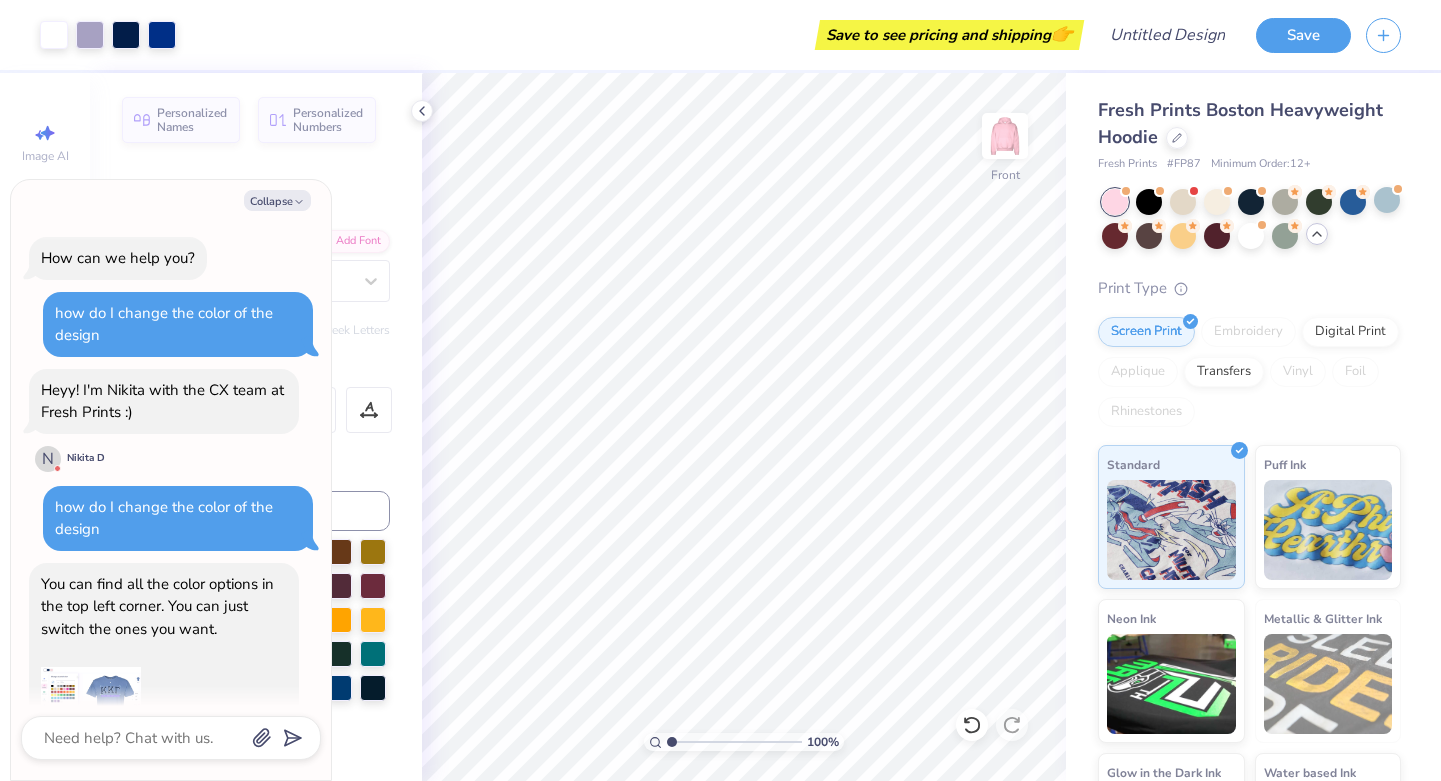 scroll, scrollTop: 455, scrollLeft: 0, axis: vertical 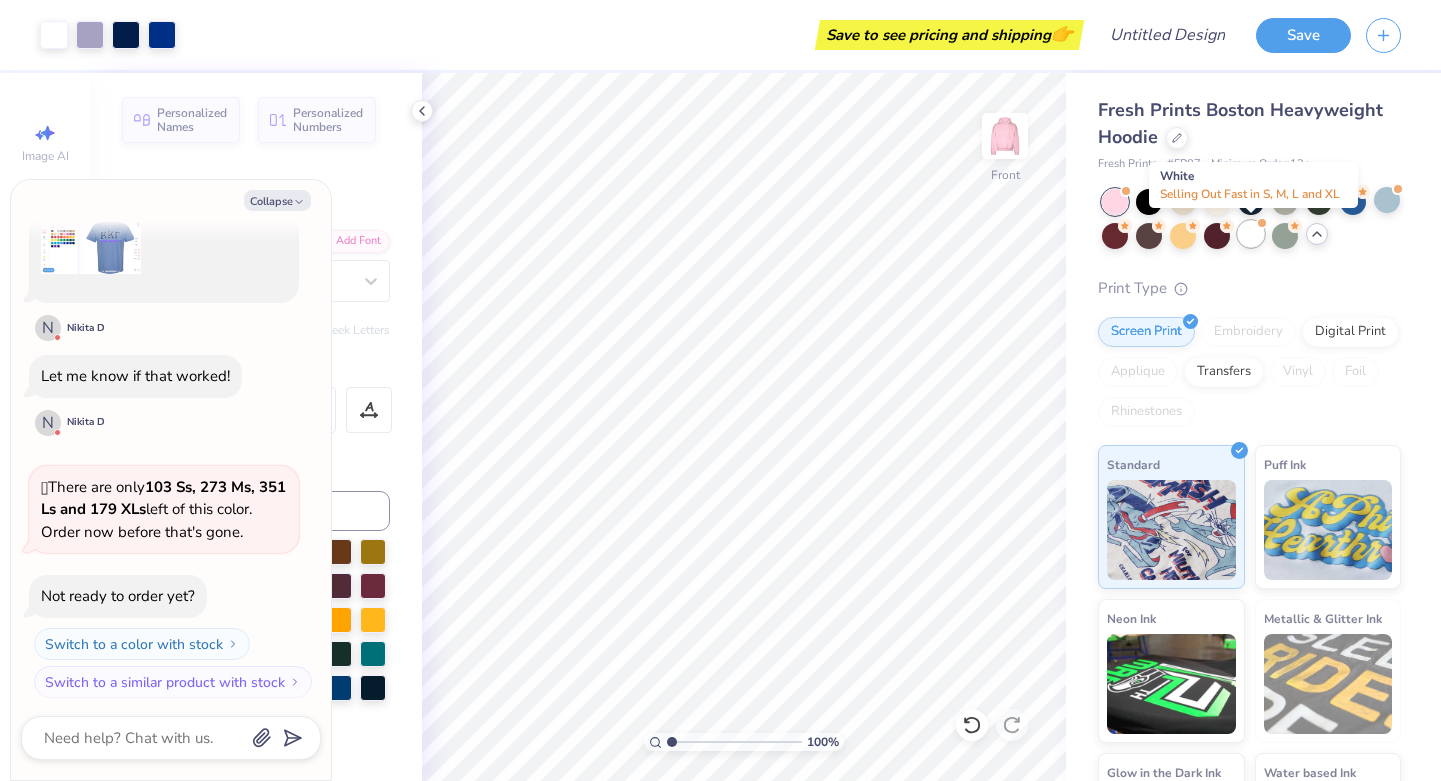 click at bounding box center (1251, 234) 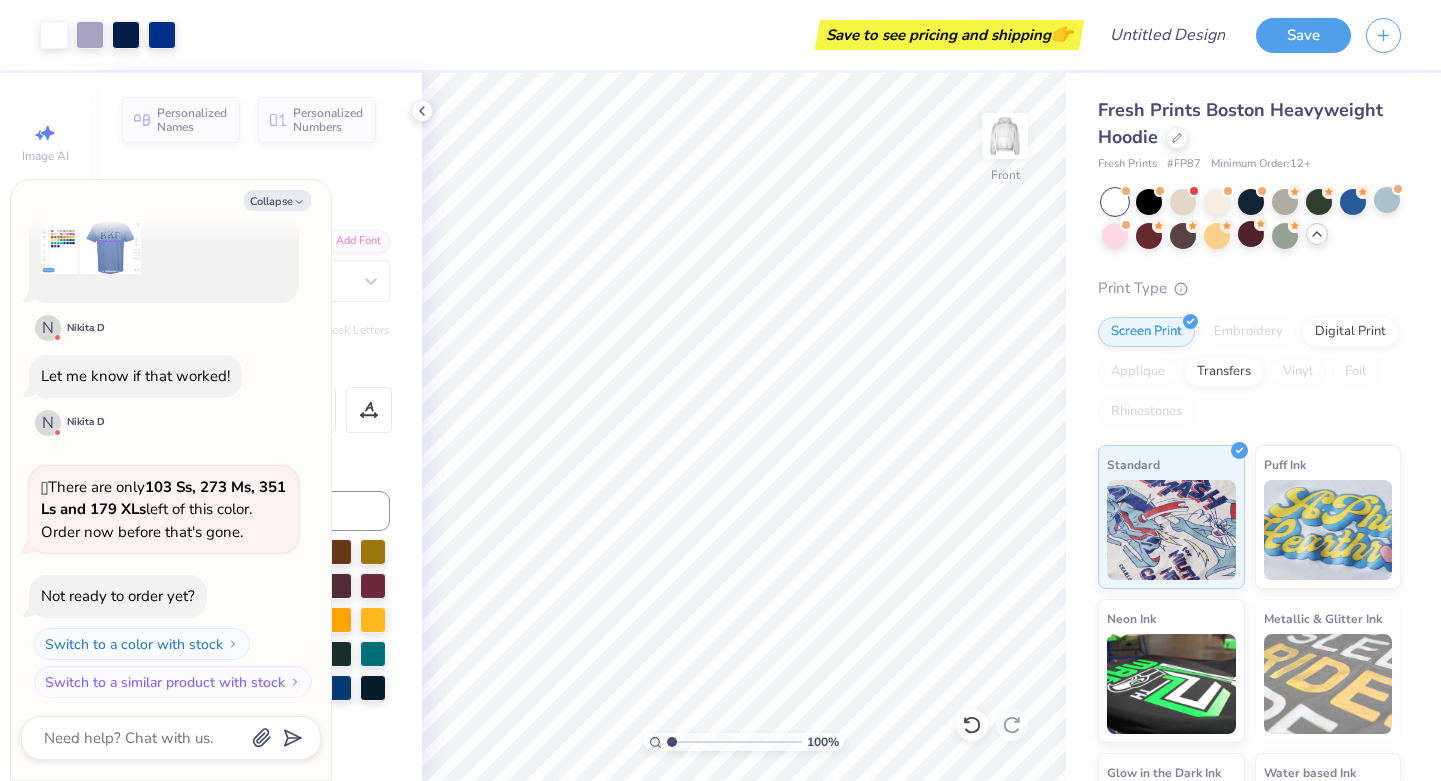 scroll, scrollTop: 713, scrollLeft: 0, axis: vertical 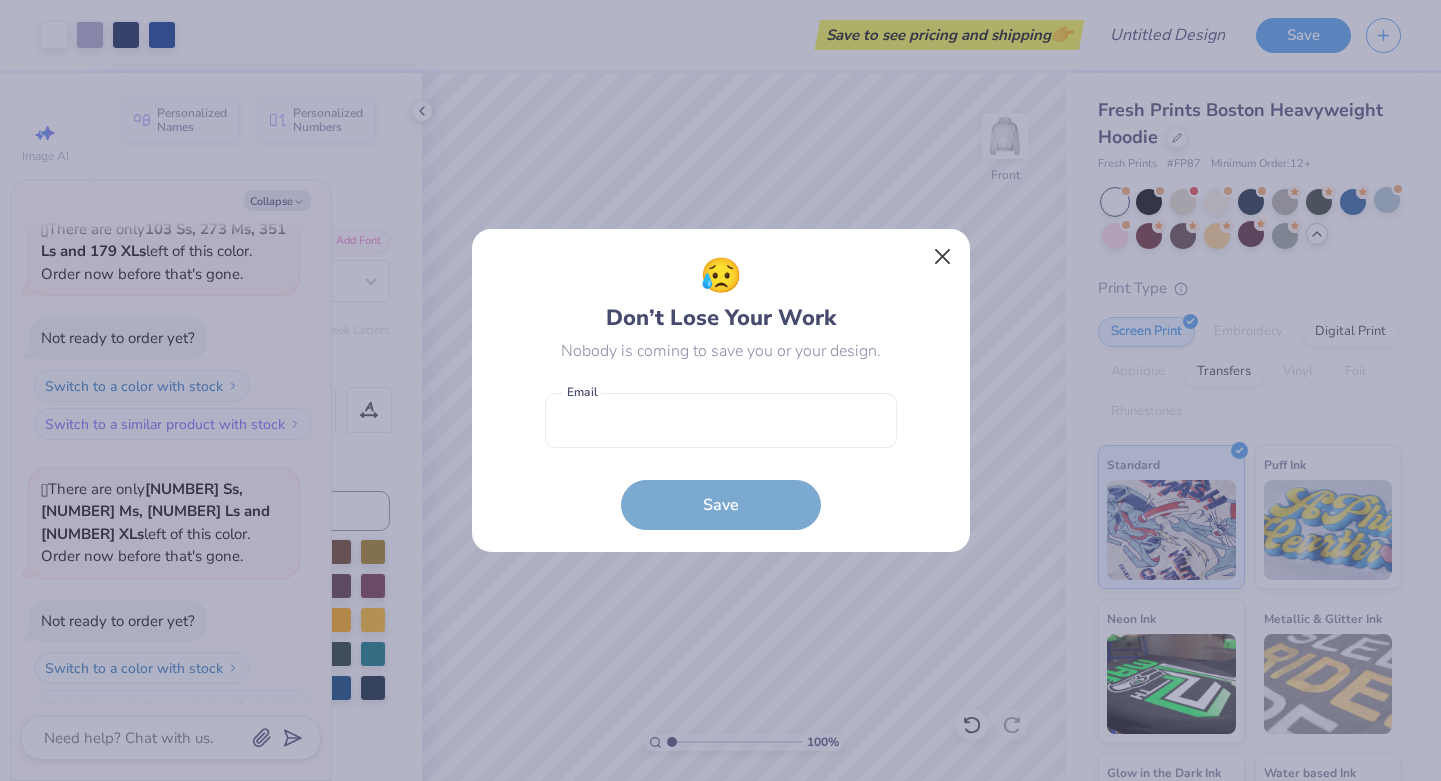 click at bounding box center (942, 257) 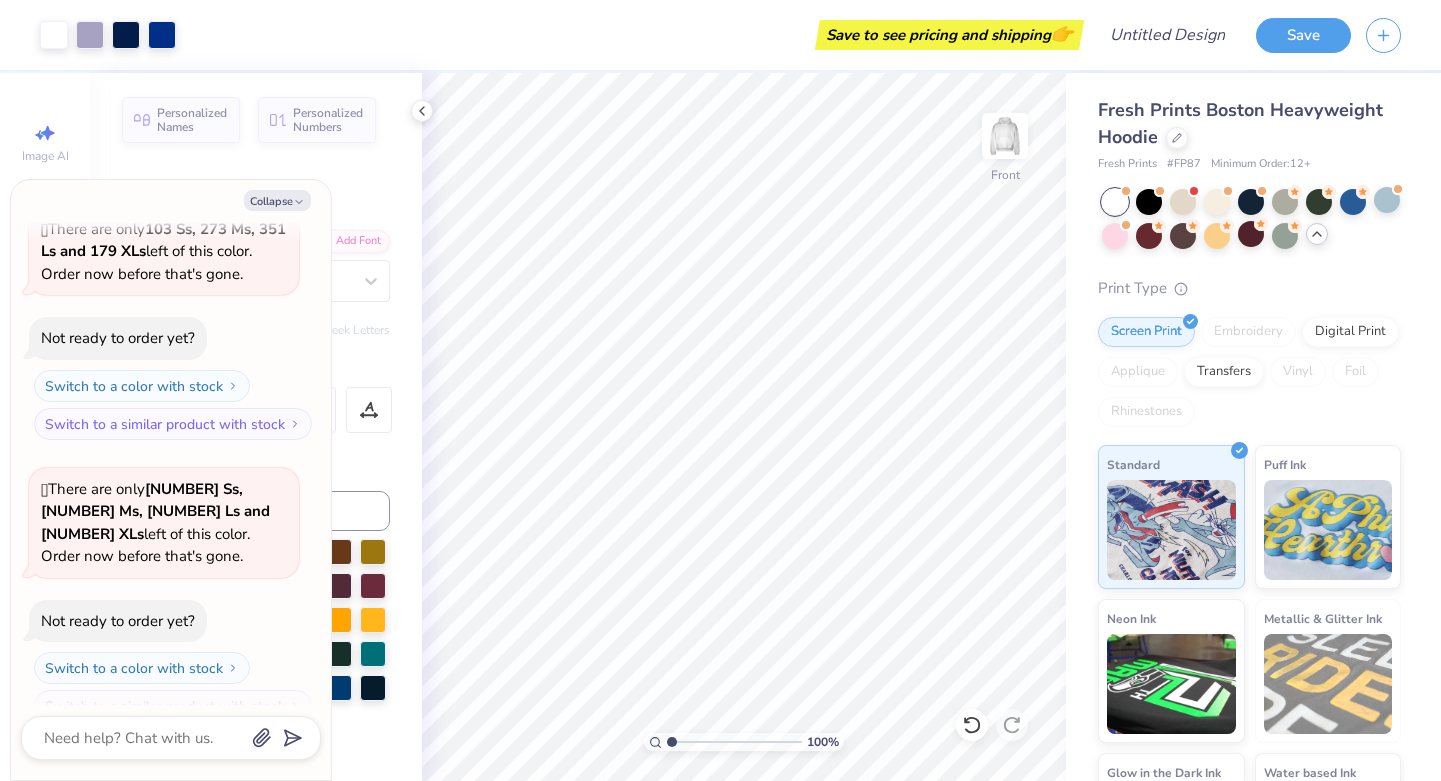 click 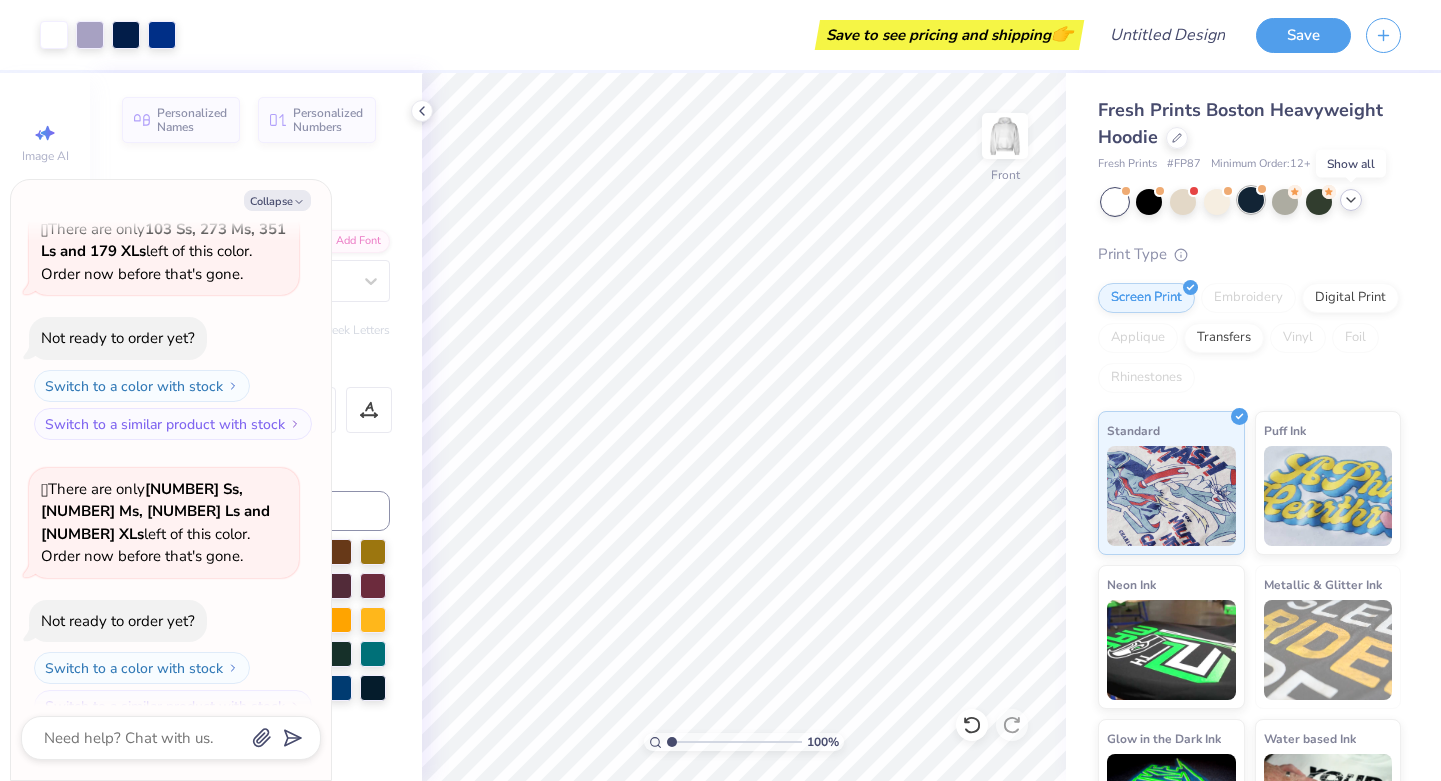 click at bounding box center [1251, 200] 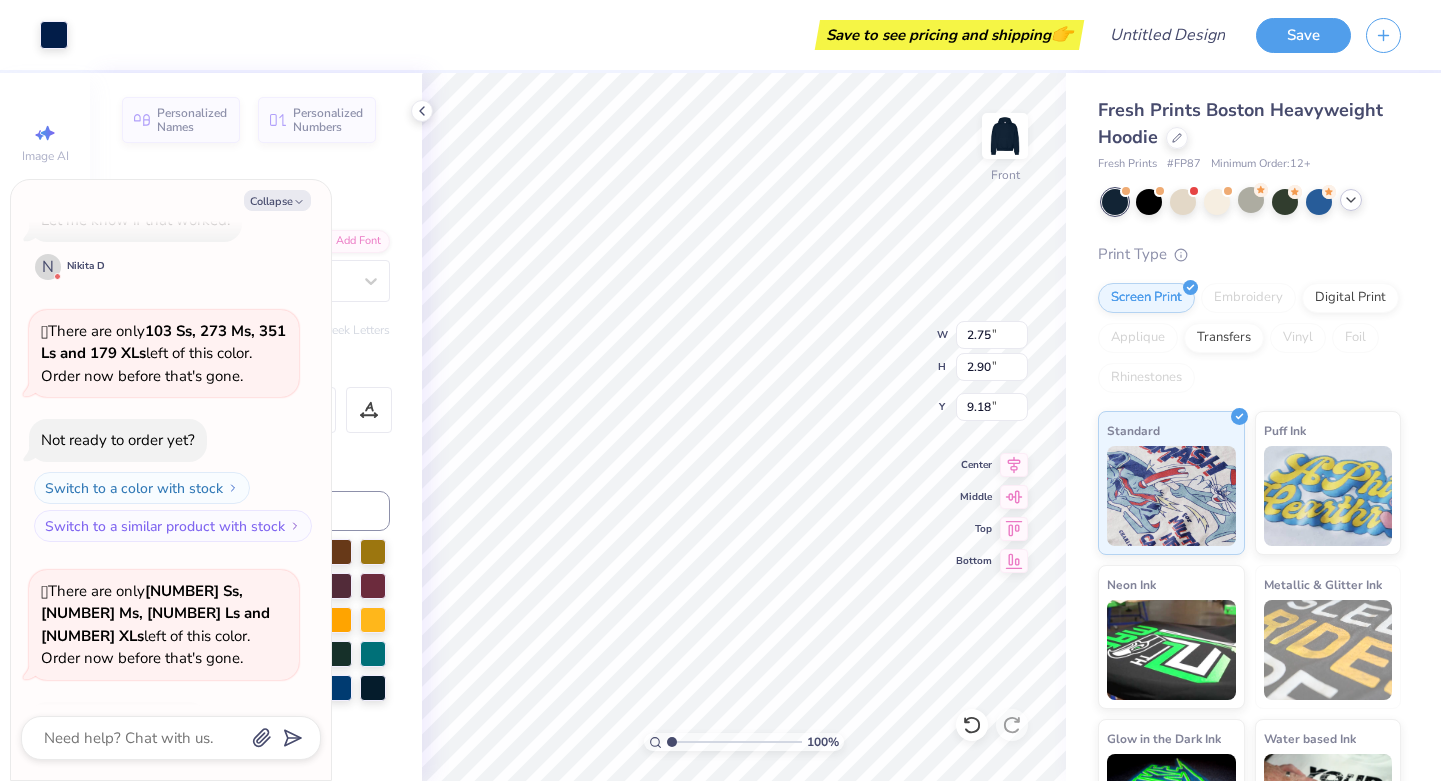 scroll, scrollTop: 612, scrollLeft: 0, axis: vertical 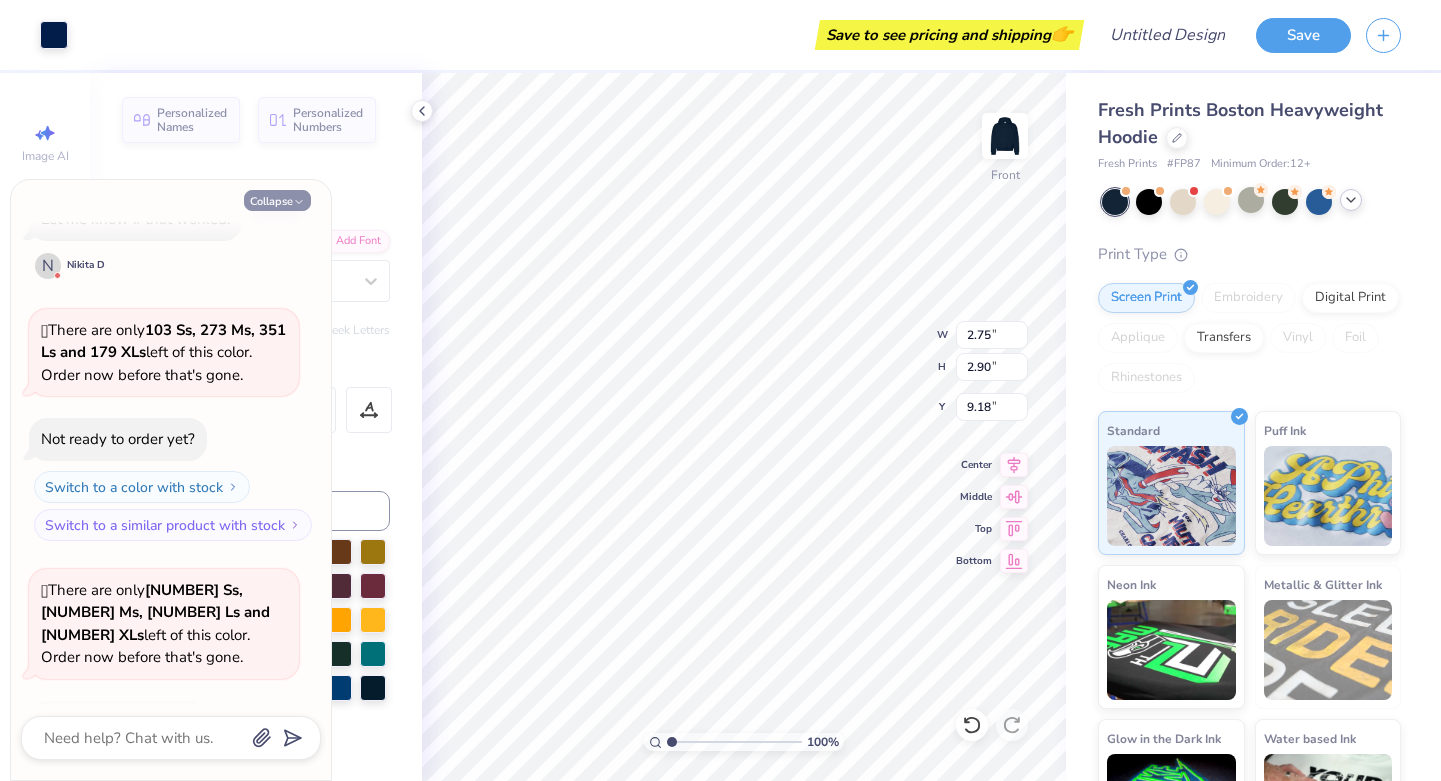 click on "Collapse" at bounding box center [277, 200] 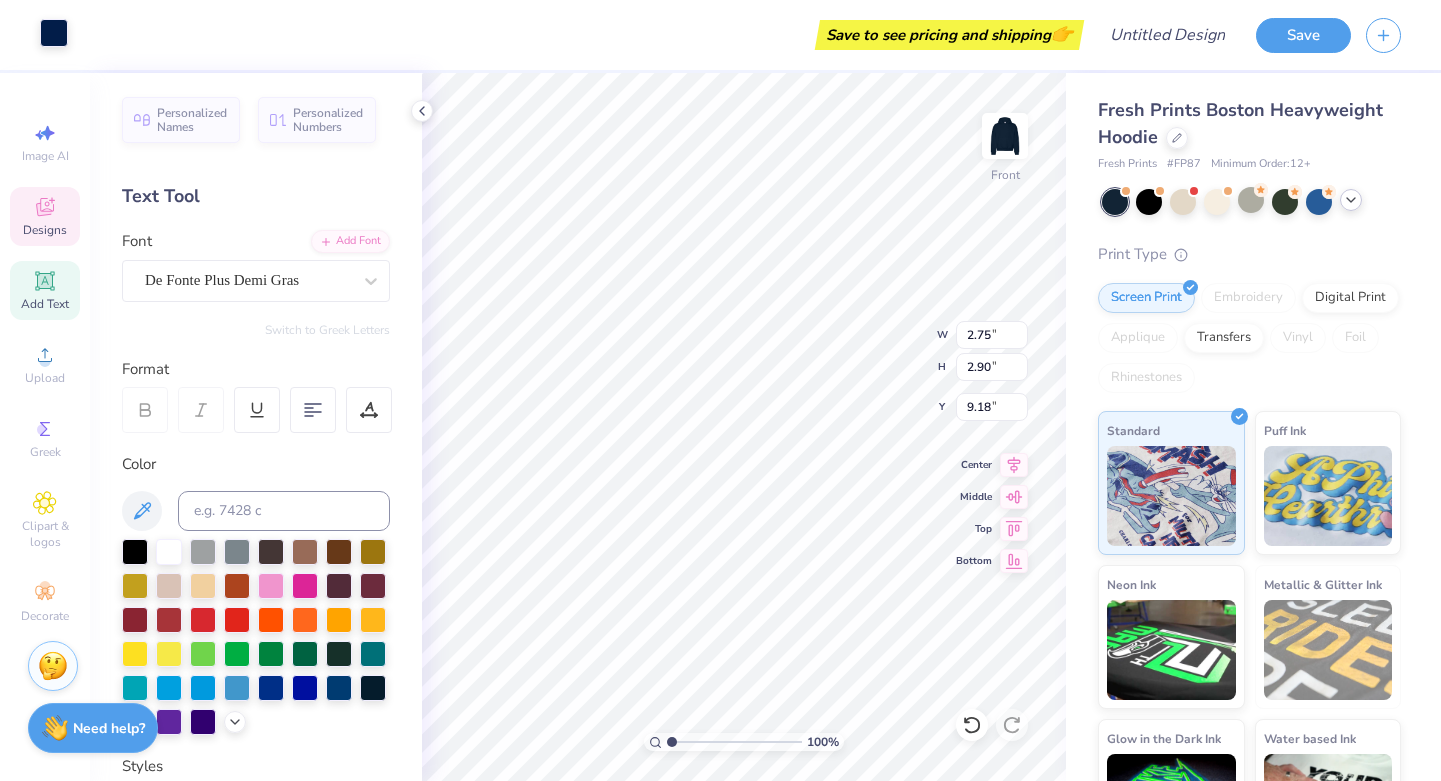 click at bounding box center [54, 33] 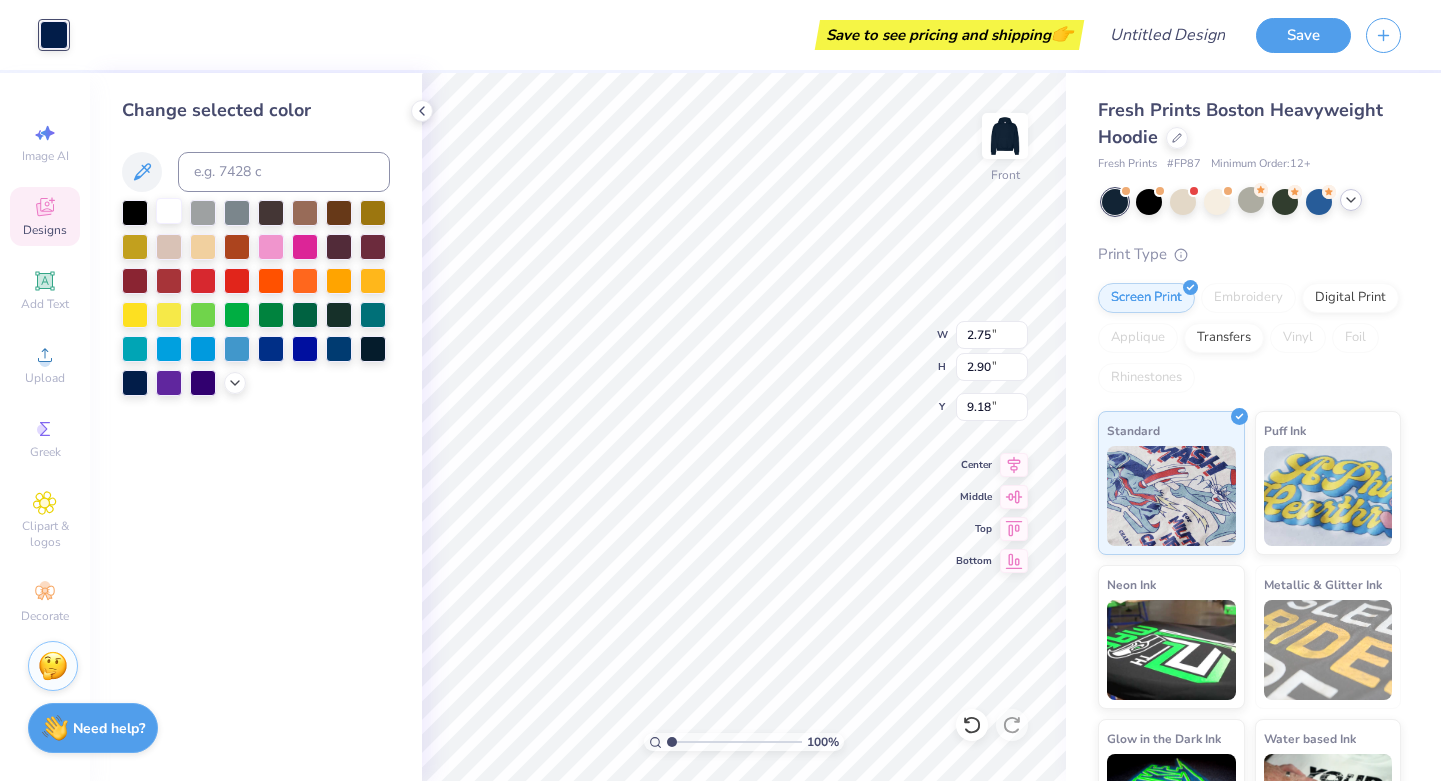 click at bounding box center (169, 211) 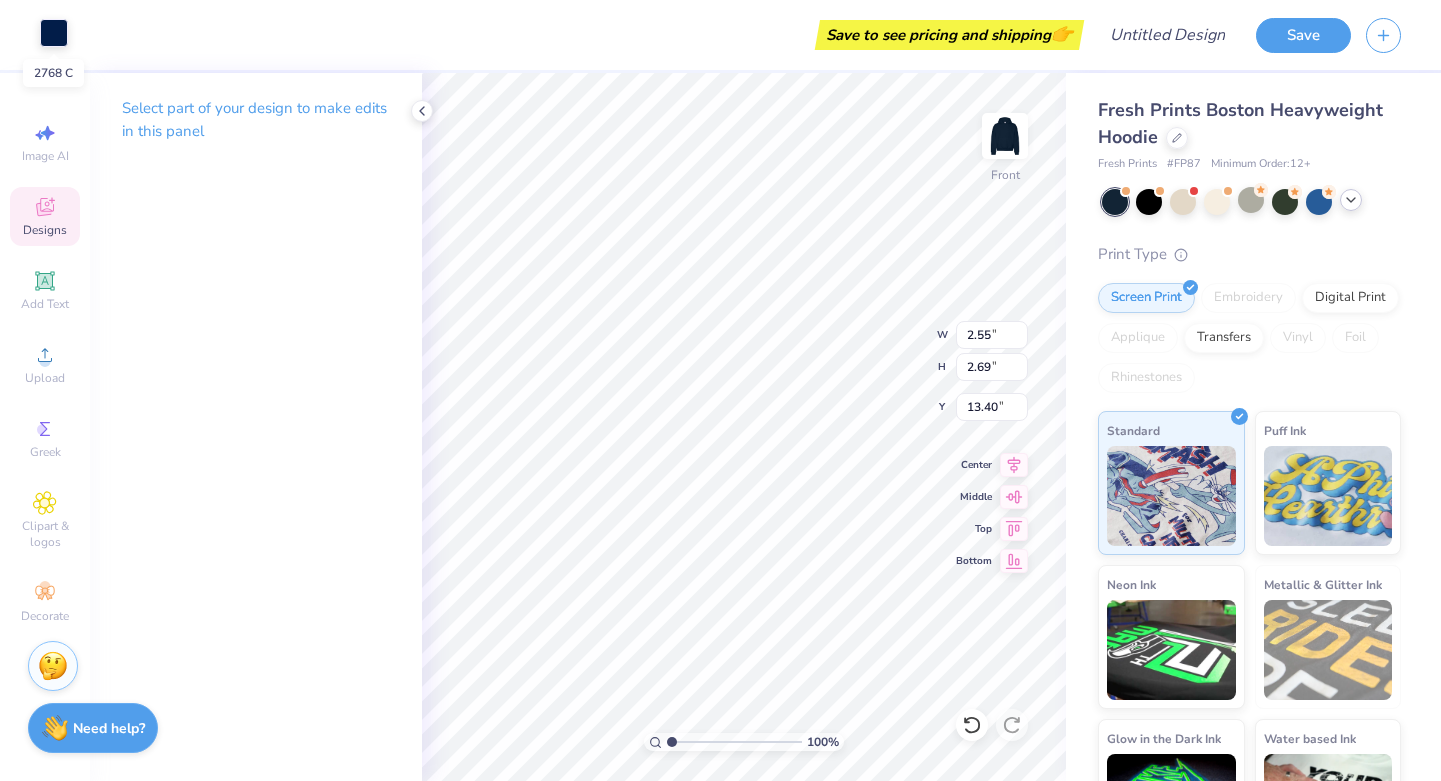 click at bounding box center [54, 33] 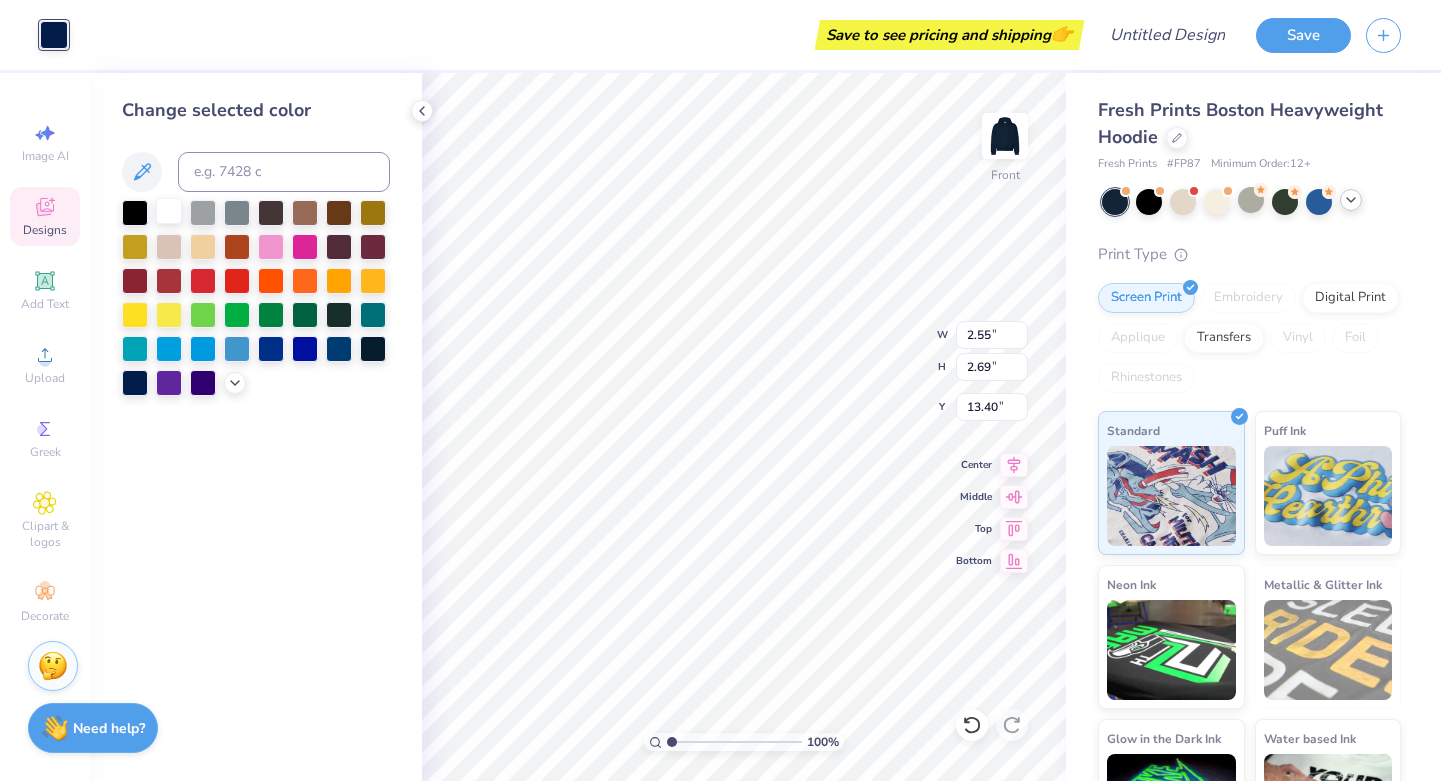 click at bounding box center [169, 211] 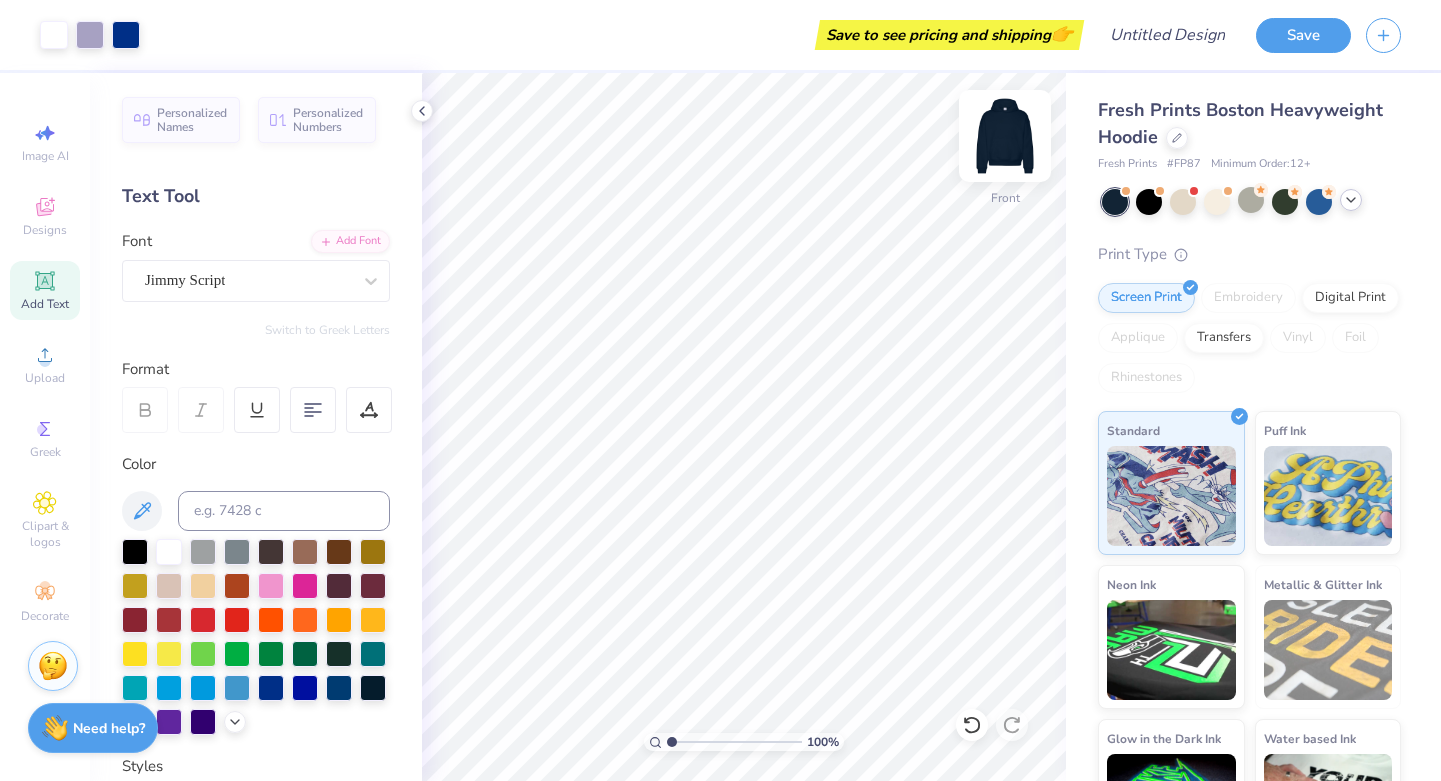 click at bounding box center [1005, 136] 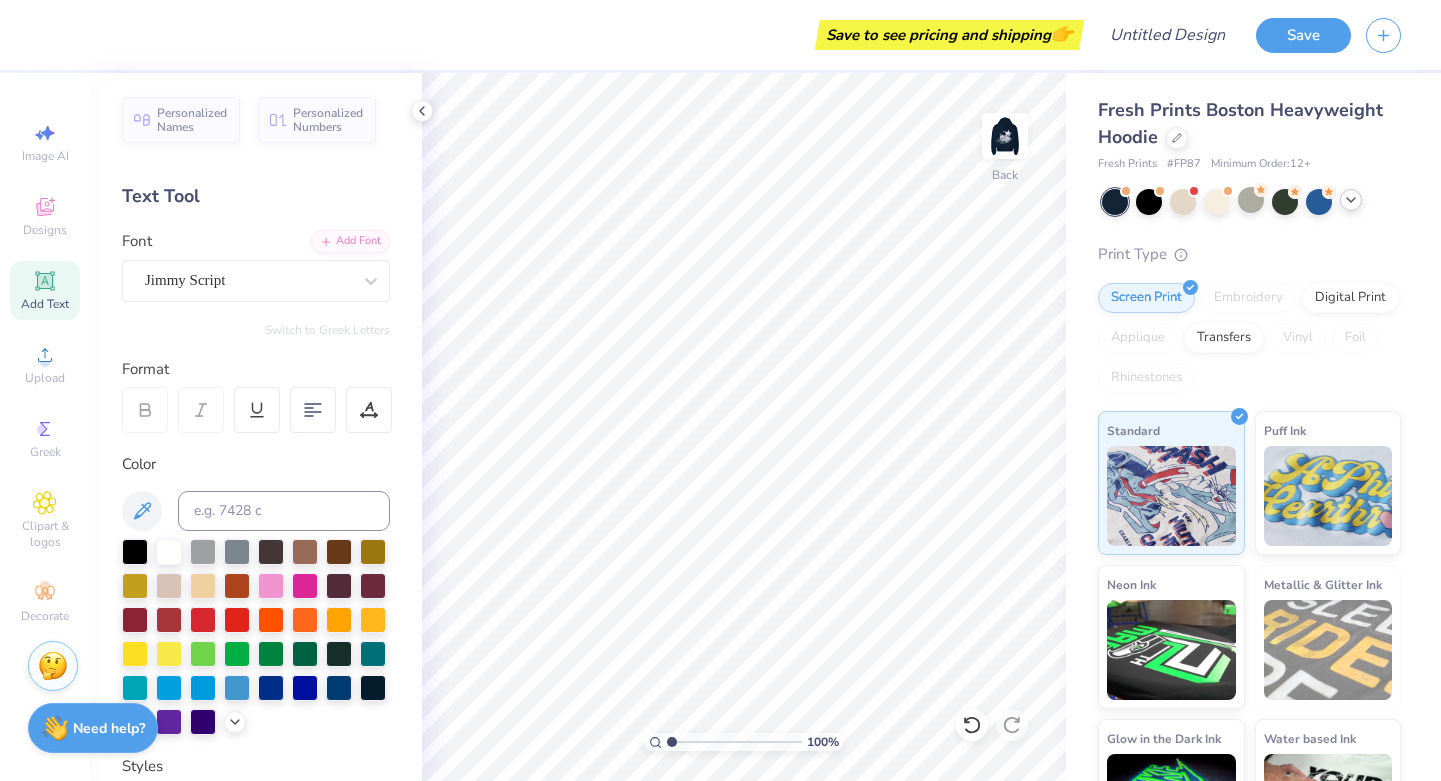 click on "Add Text" at bounding box center (45, 290) 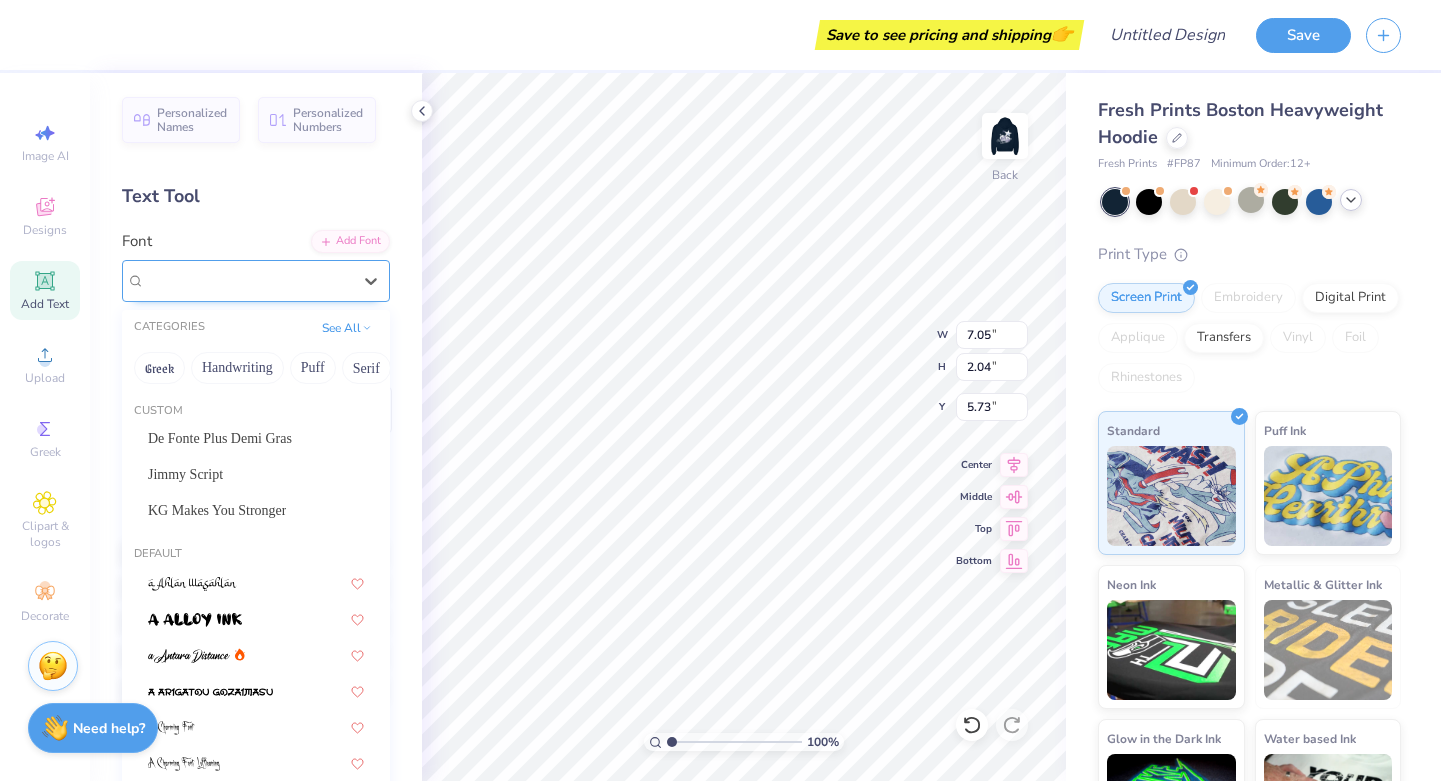 click on "Super Dream" at bounding box center (248, 280) 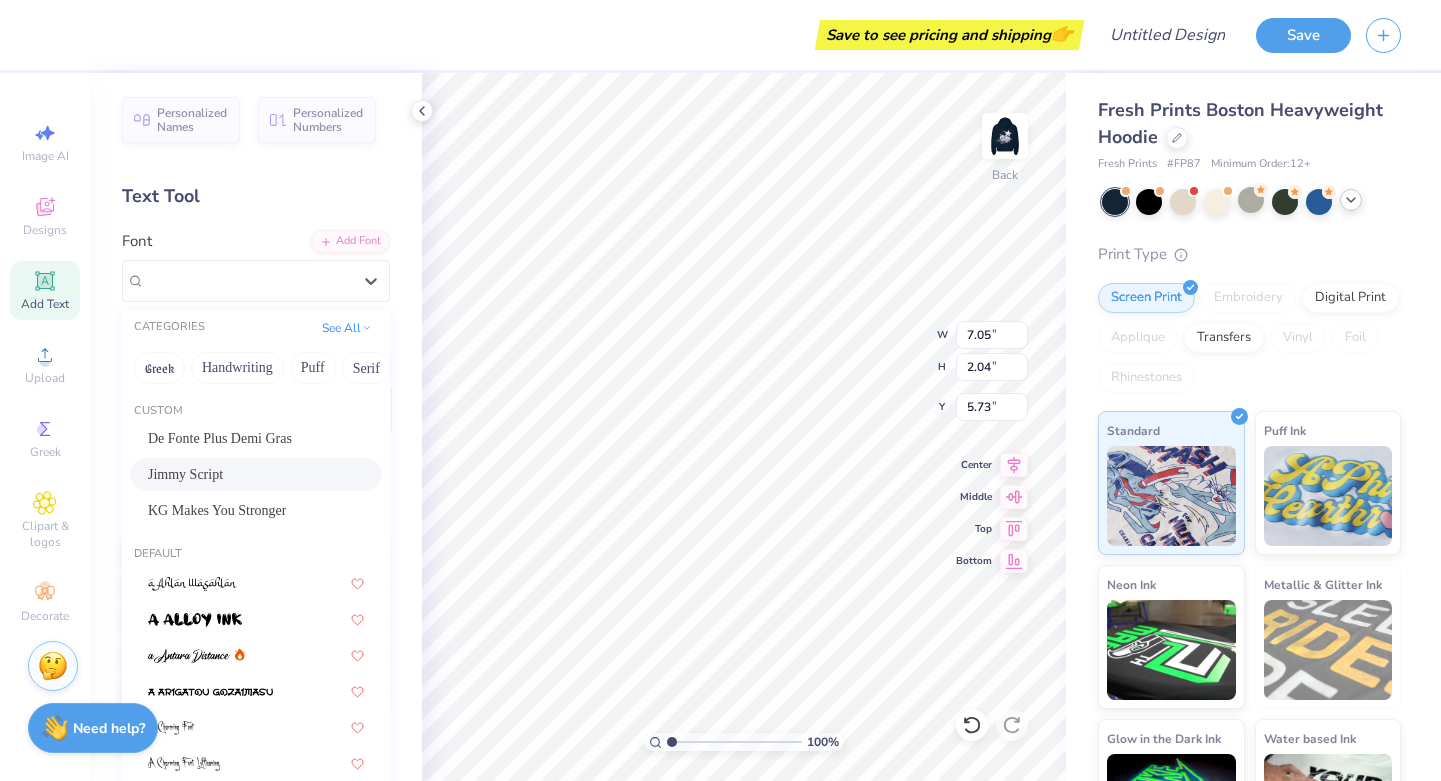 click on "Jimmy Script" at bounding box center [256, 474] 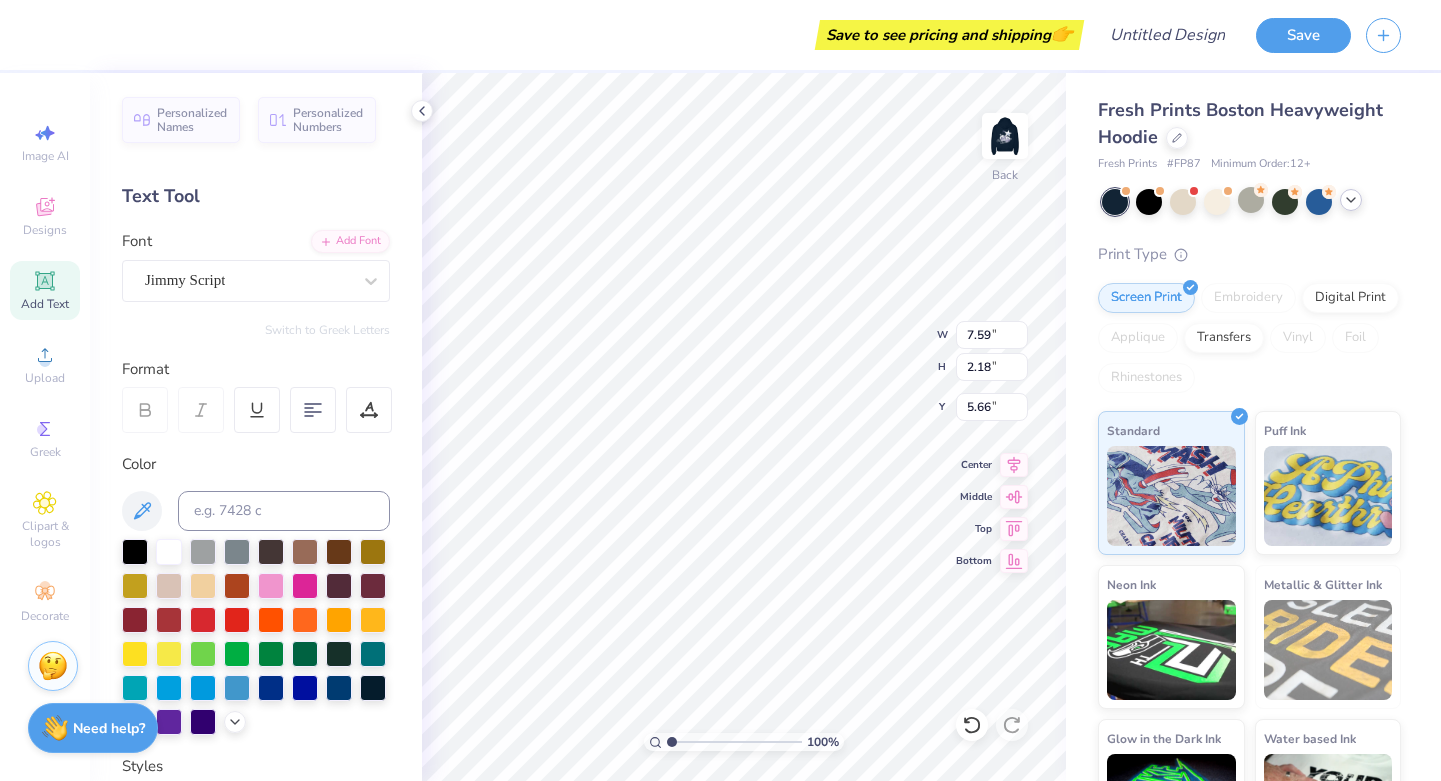 scroll, scrollTop: 0, scrollLeft: 3, axis: horizontal 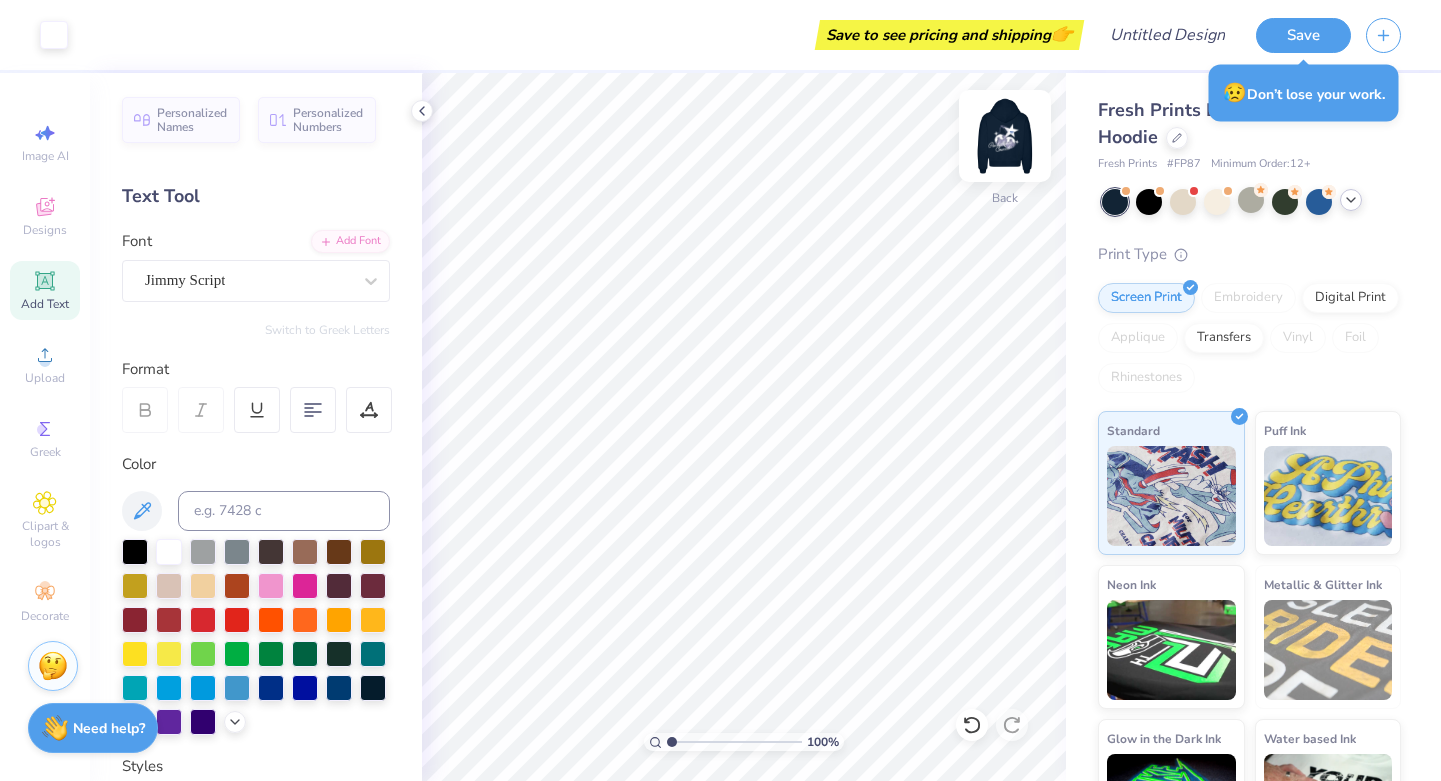 click at bounding box center (1005, 136) 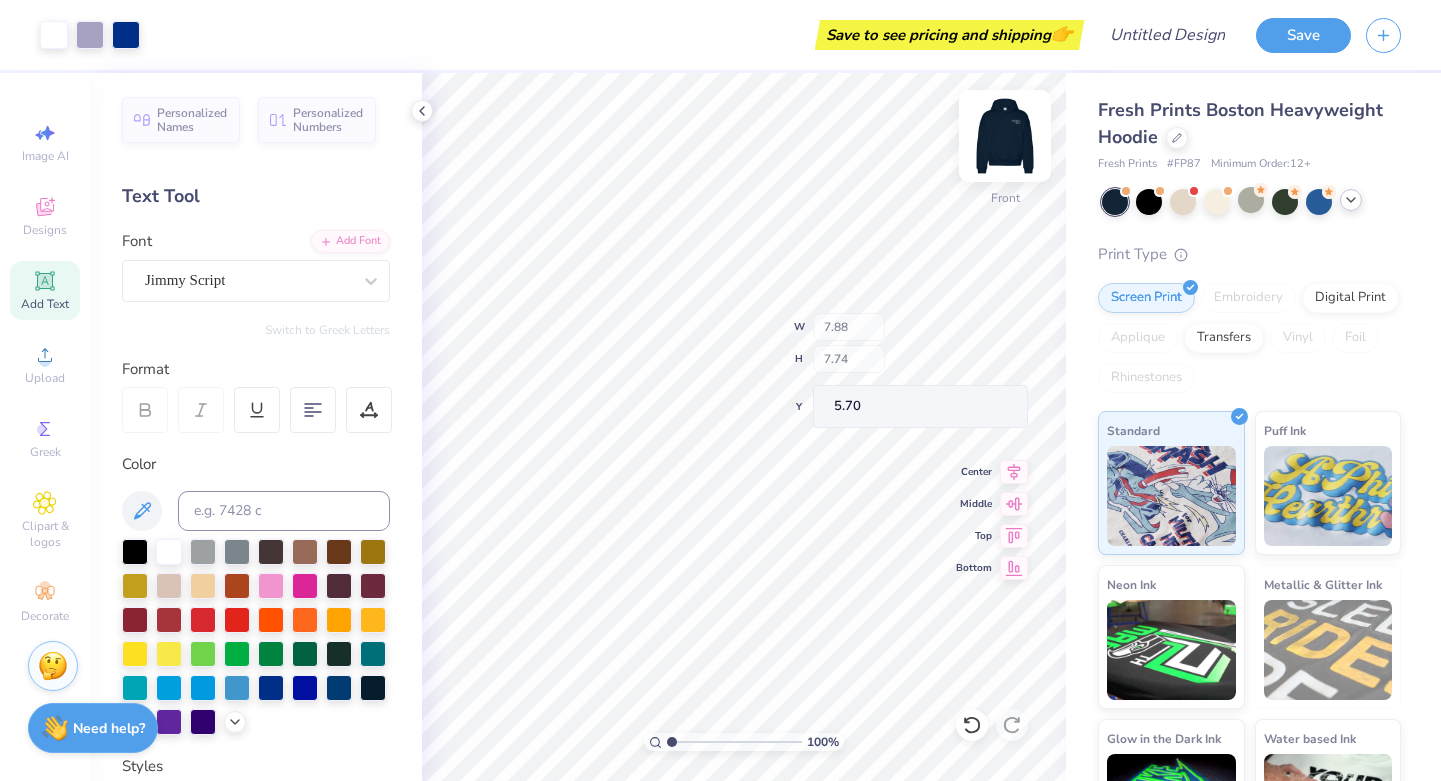 click on "100 % Front W 7.88 H 7.74 Y 5.70 Center Middle Top Bottom" at bounding box center (744, 427) 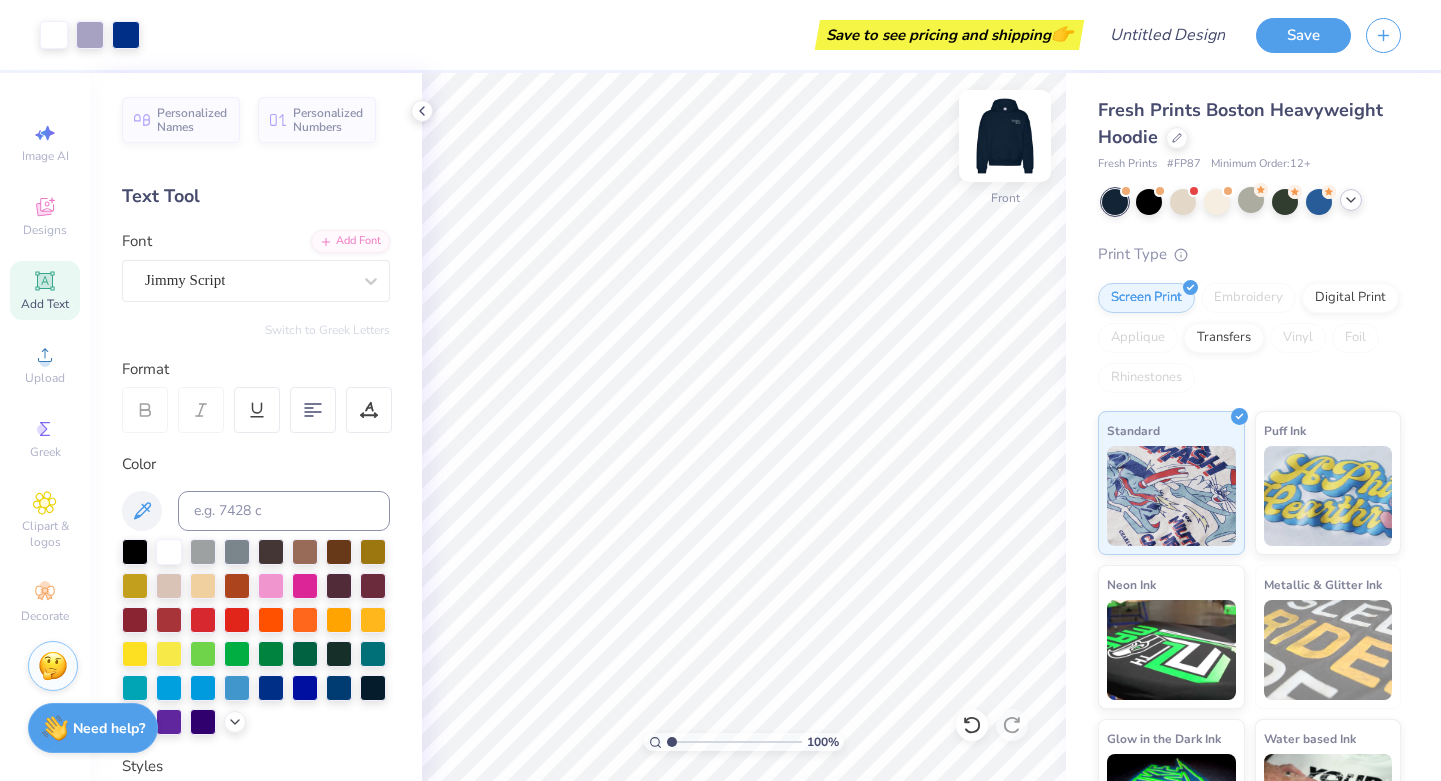 click at bounding box center (1005, 136) 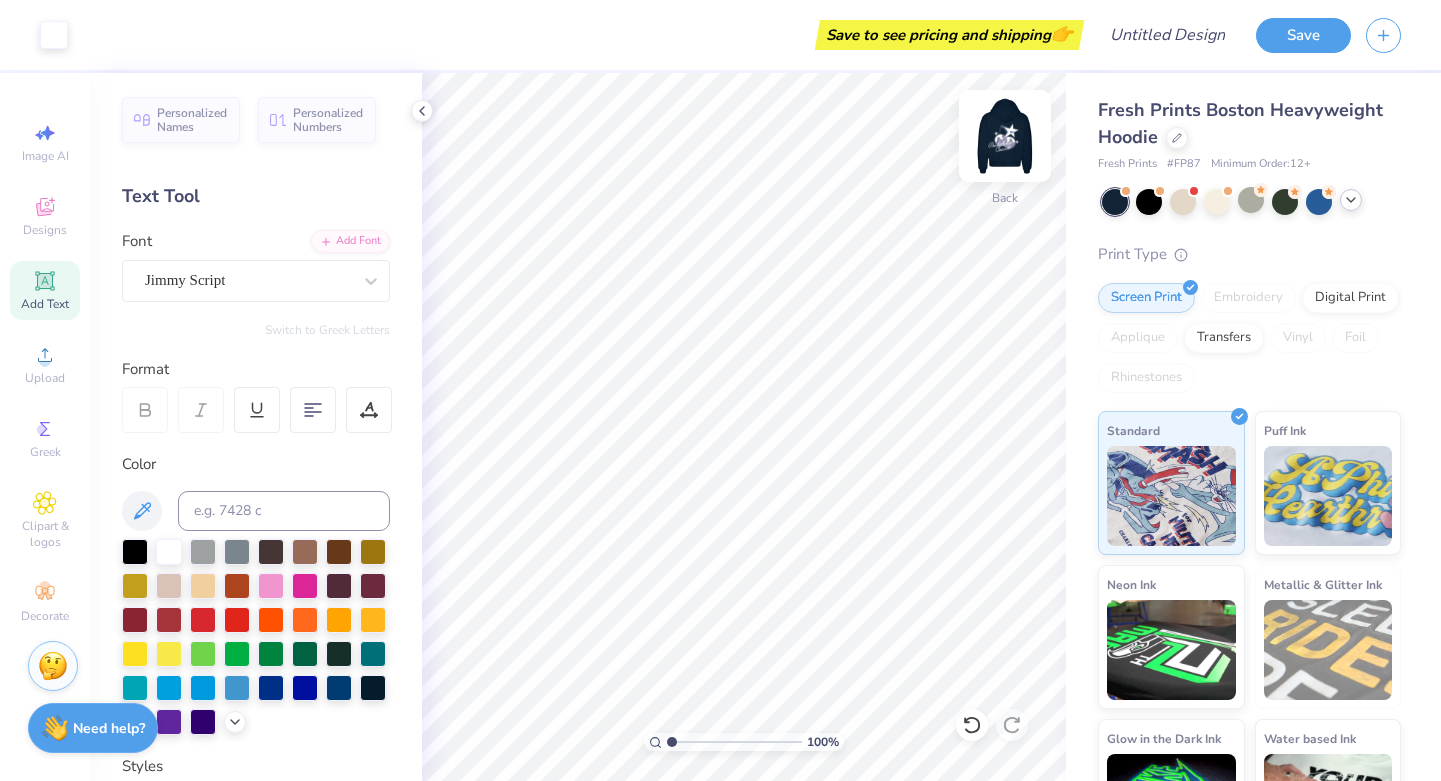click at bounding box center (1005, 136) 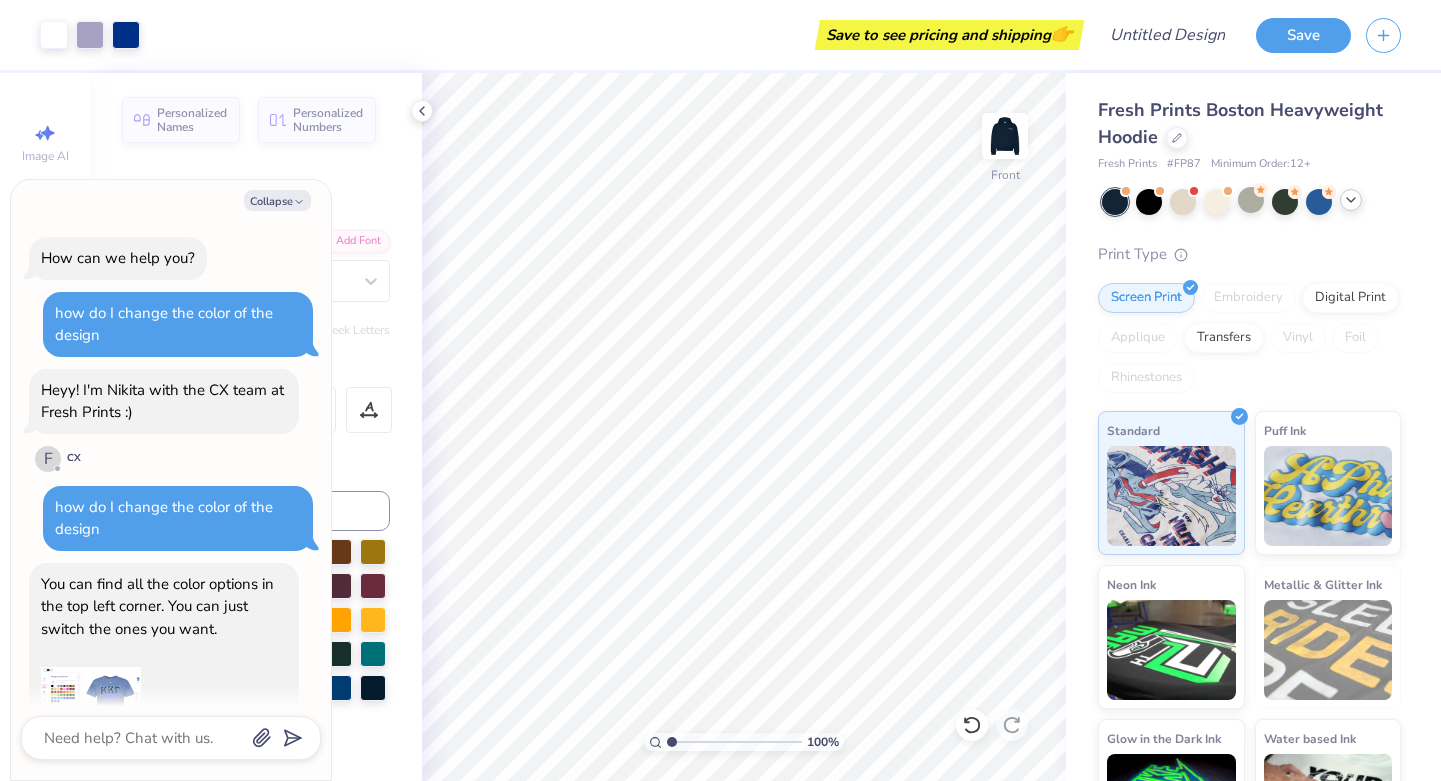 scroll, scrollTop: 1065, scrollLeft: 0, axis: vertical 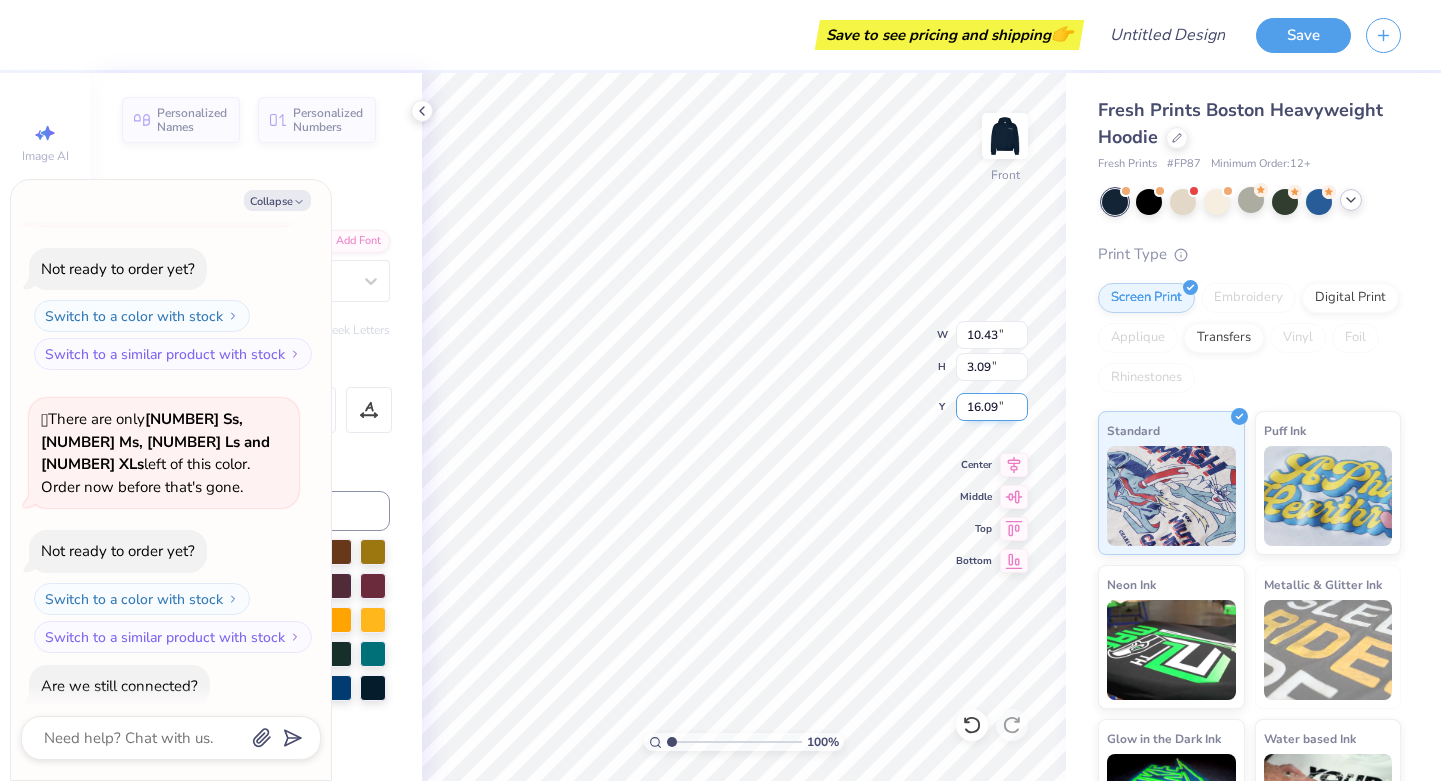 click on "16.09" at bounding box center [992, 407] 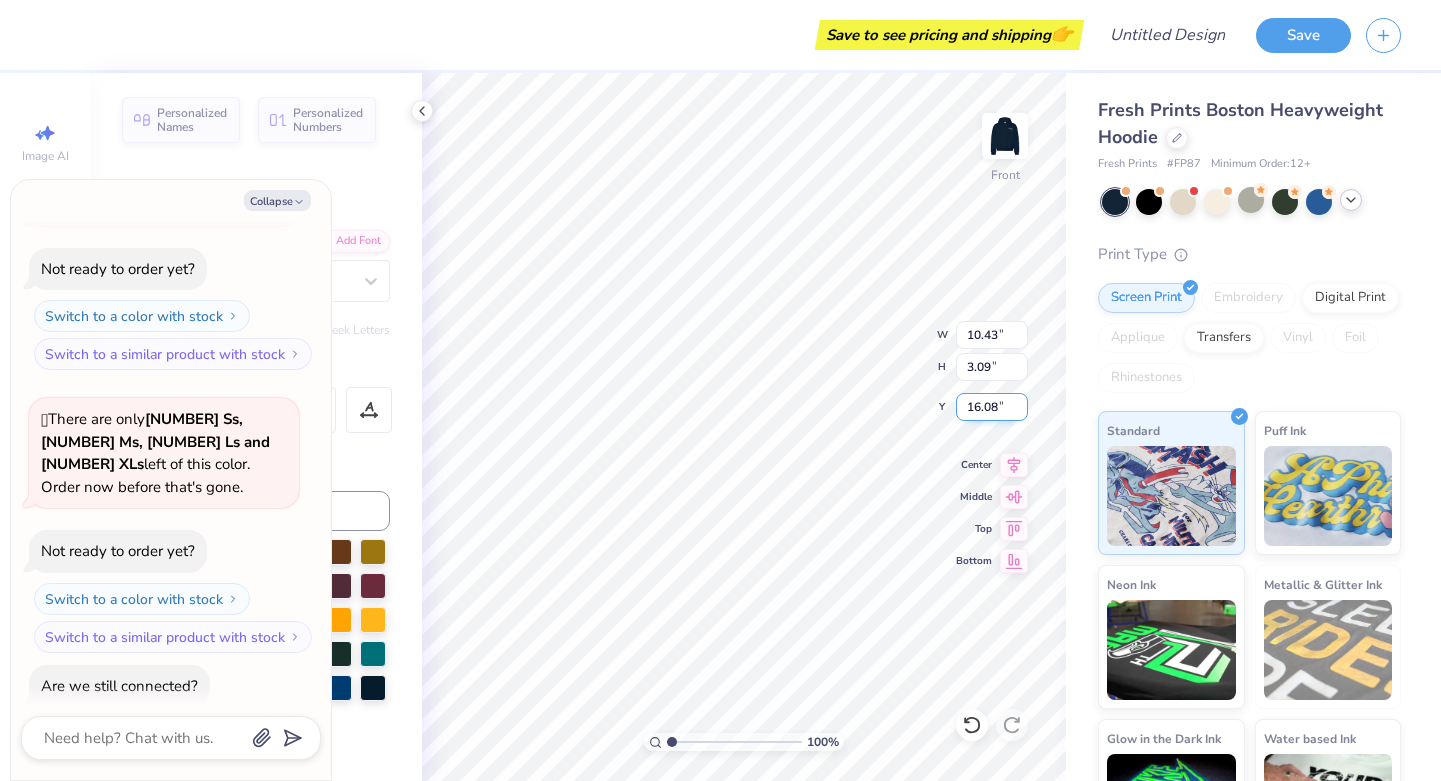 click on "16.08" at bounding box center (992, 407) 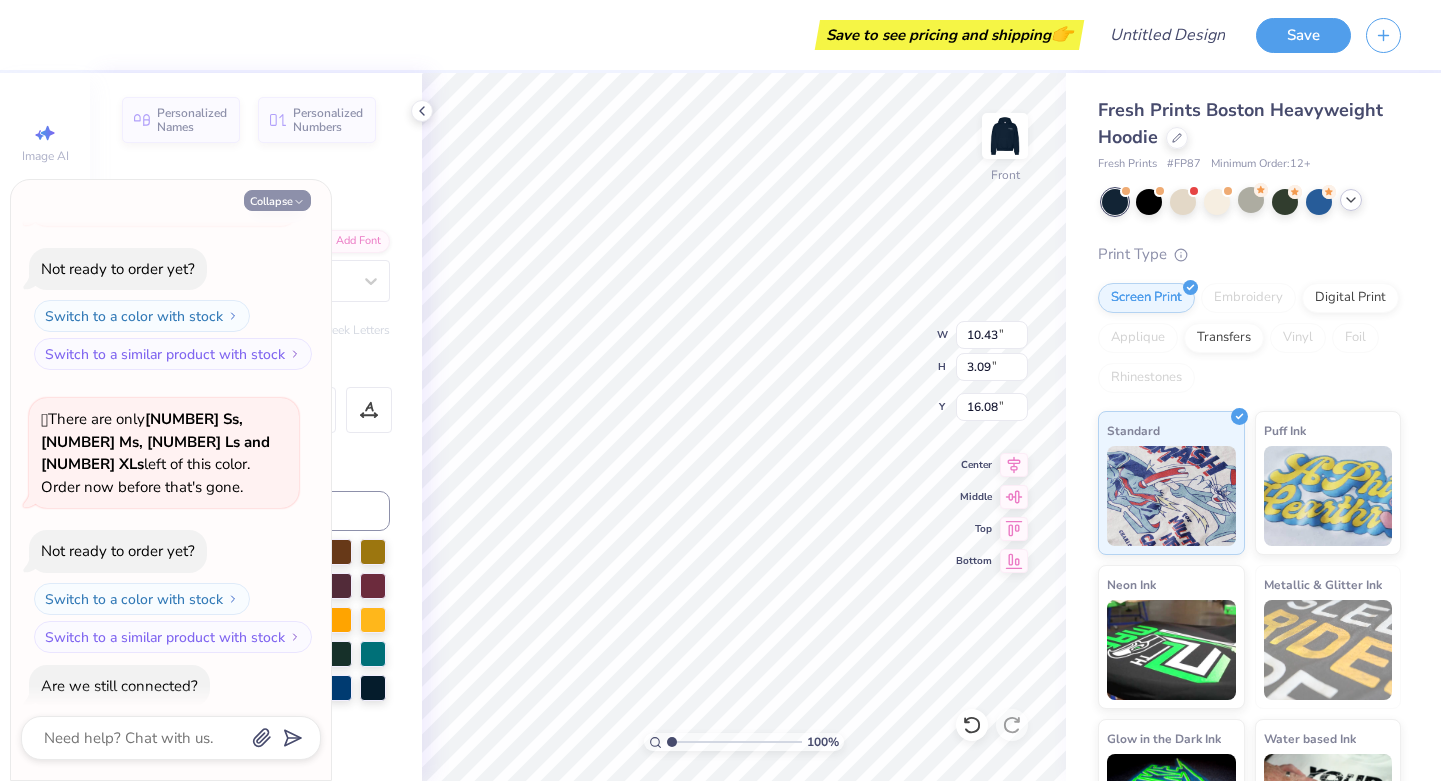 click 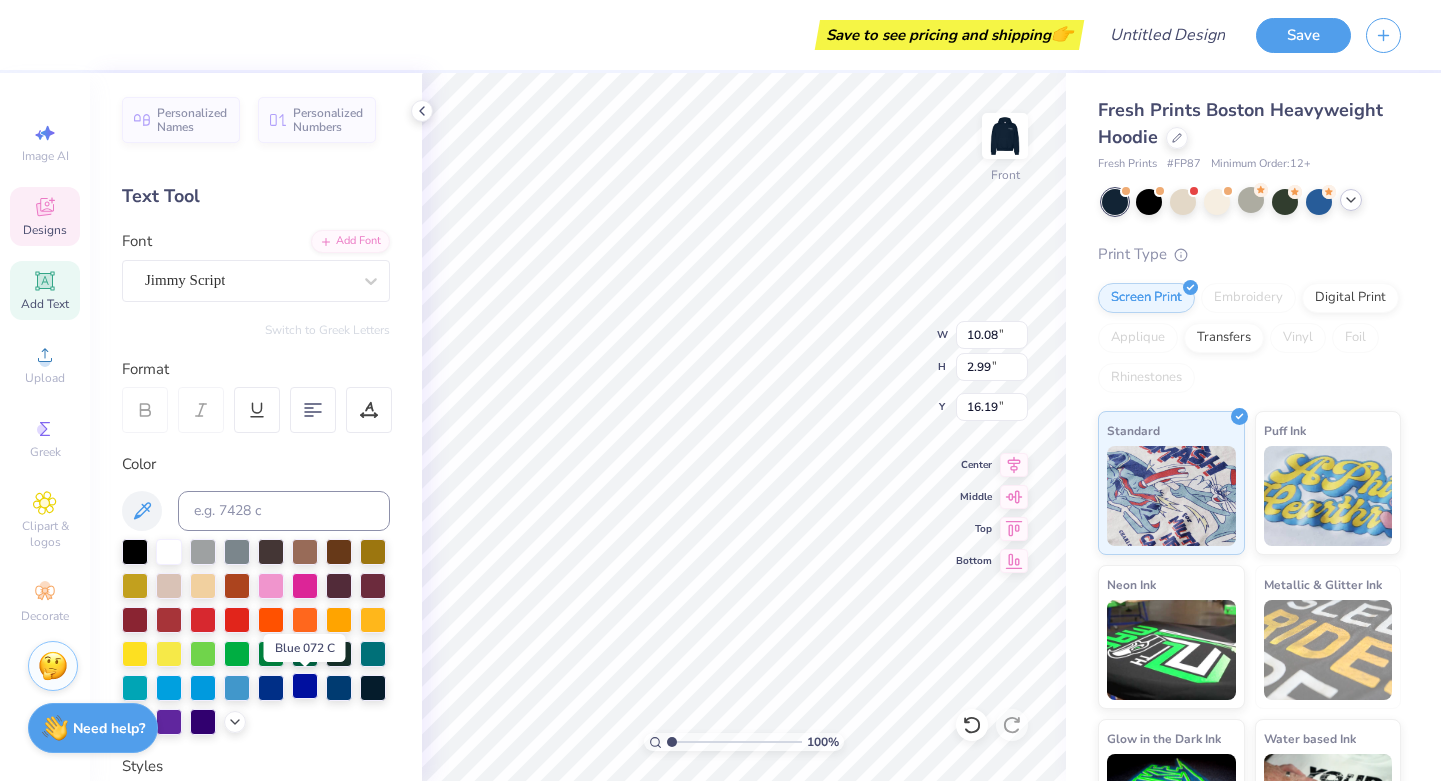 click at bounding box center (305, 686) 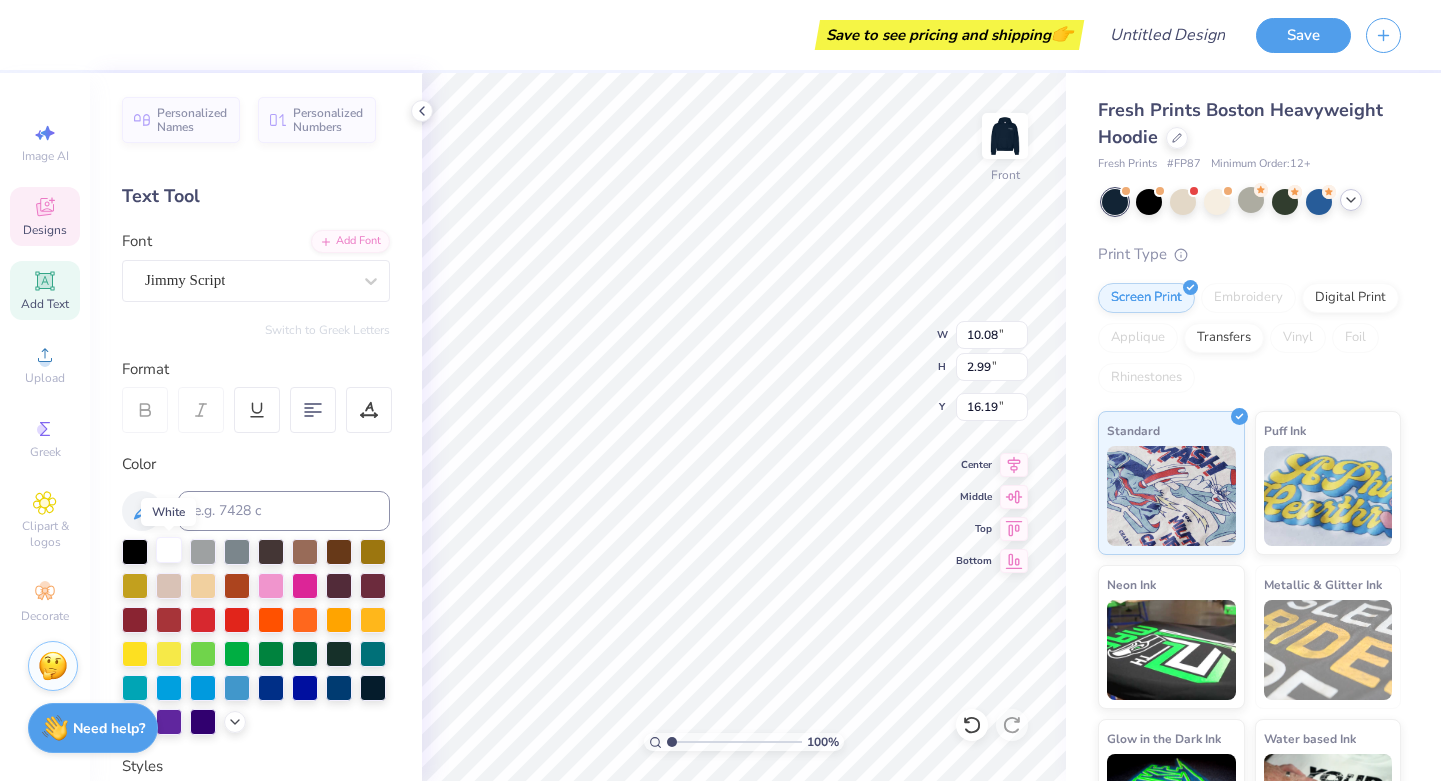 click at bounding box center (169, 550) 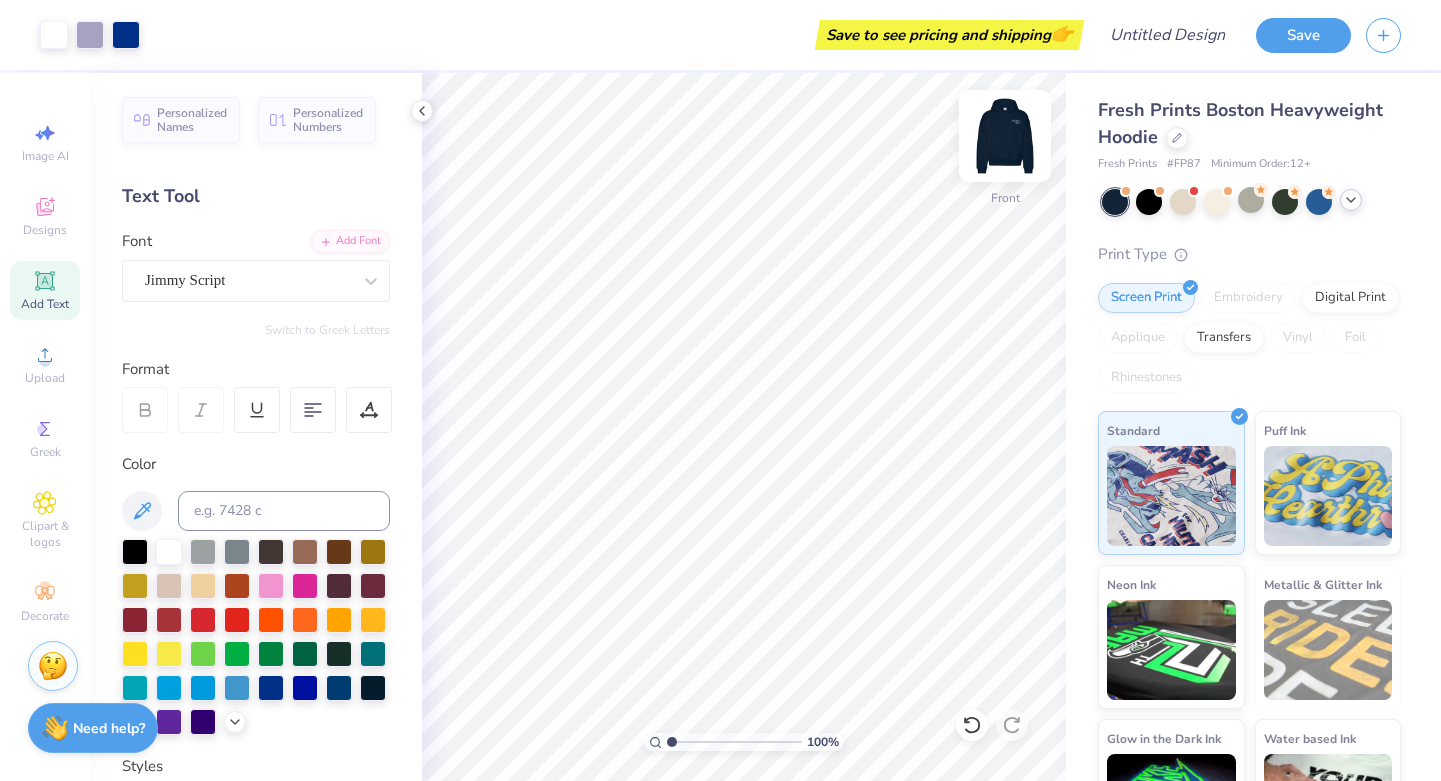 click at bounding box center (1005, 136) 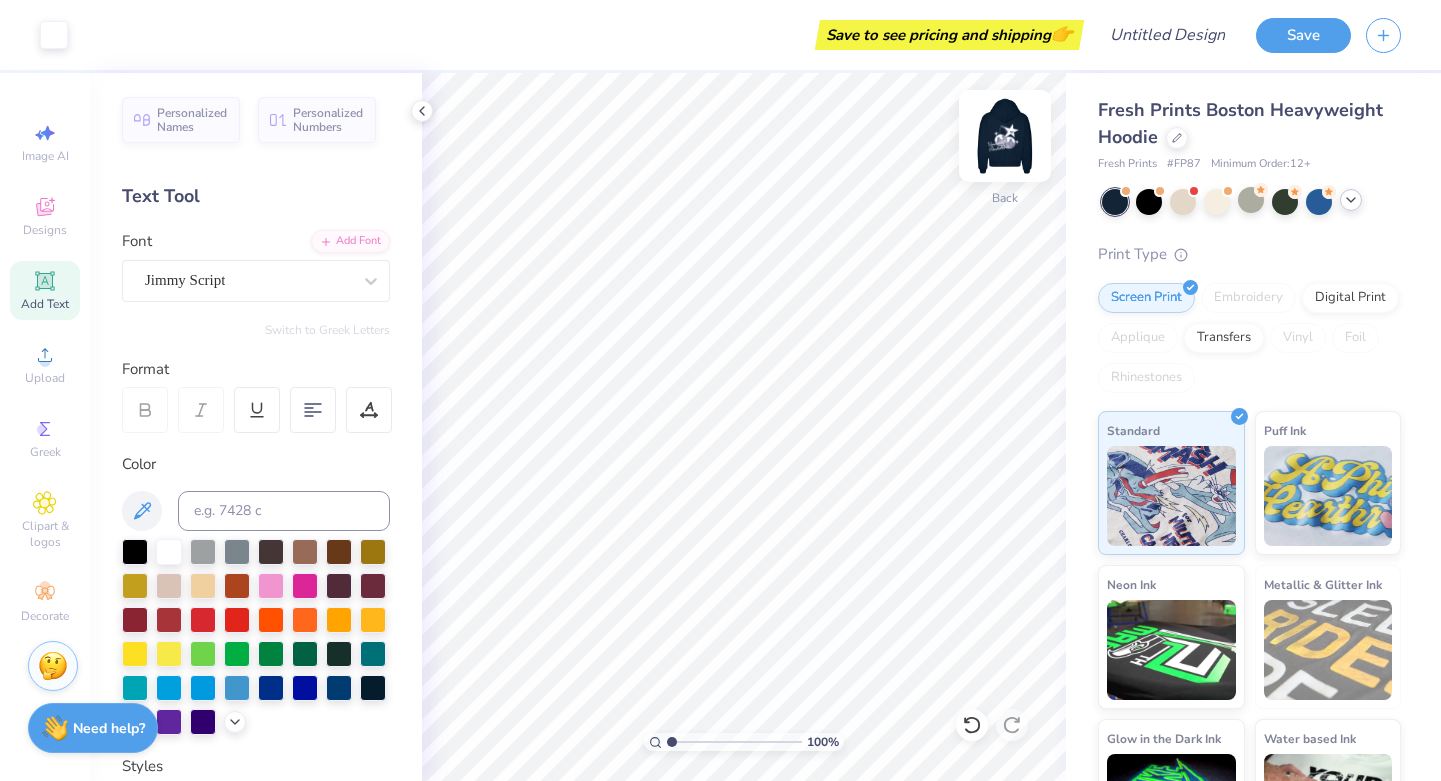 click at bounding box center (1005, 136) 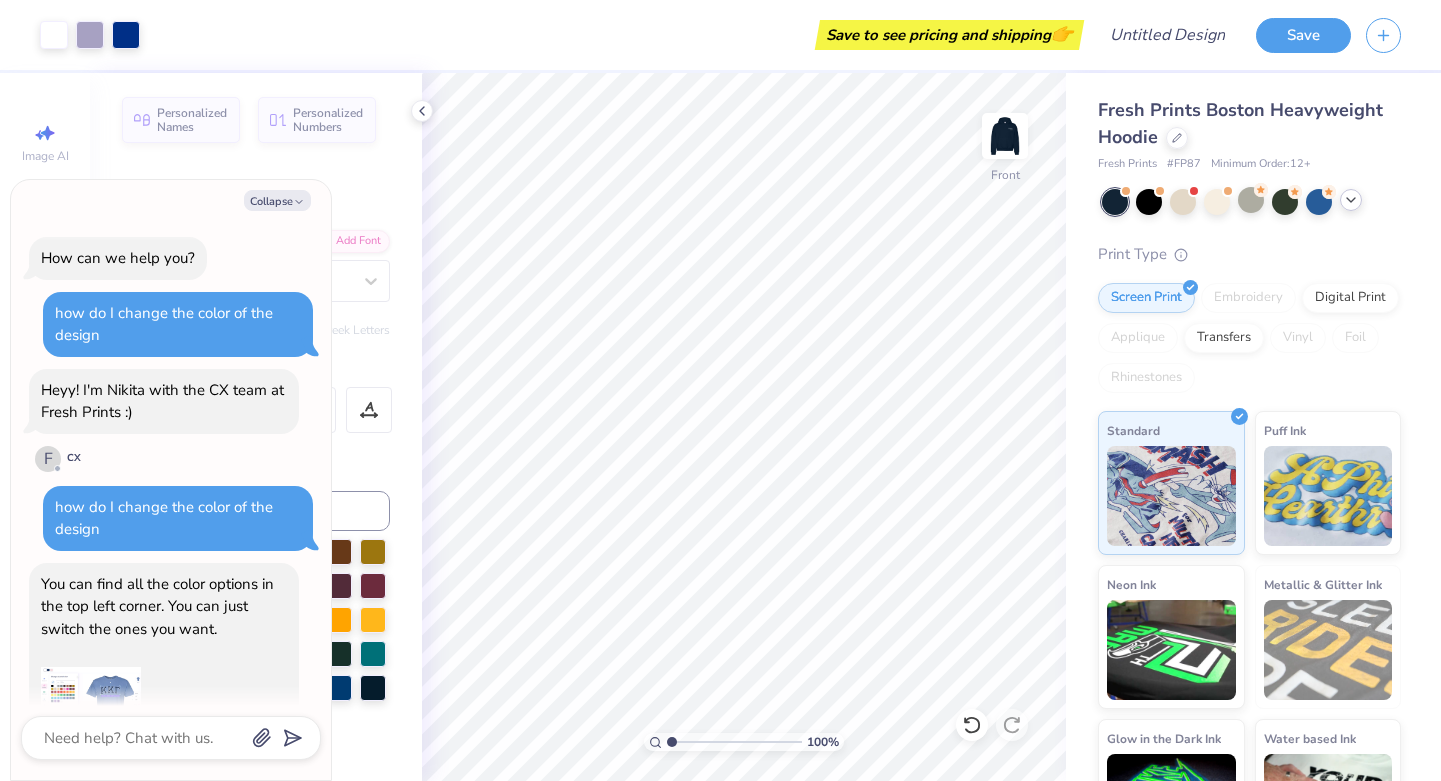 scroll, scrollTop: 1203, scrollLeft: 0, axis: vertical 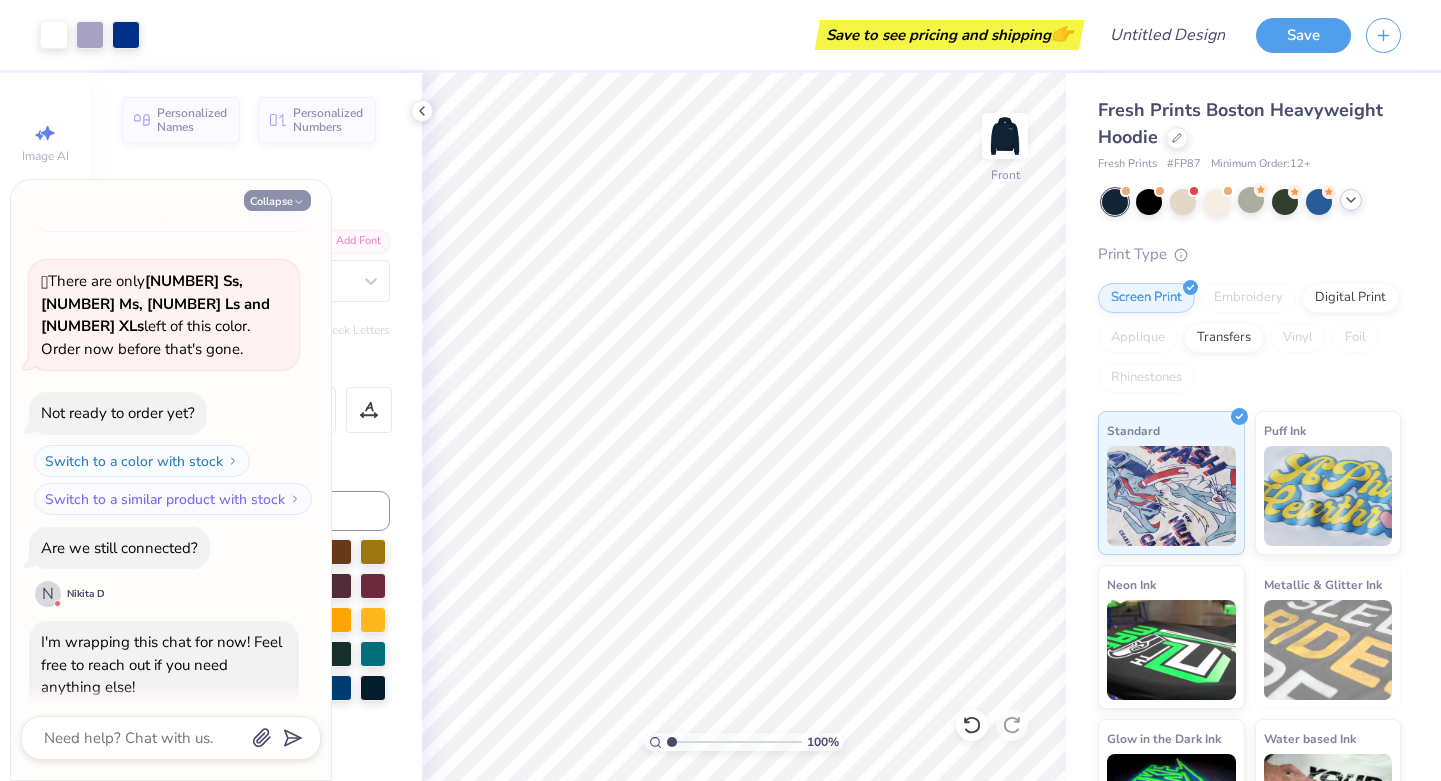 click on "Collapse" at bounding box center [277, 200] 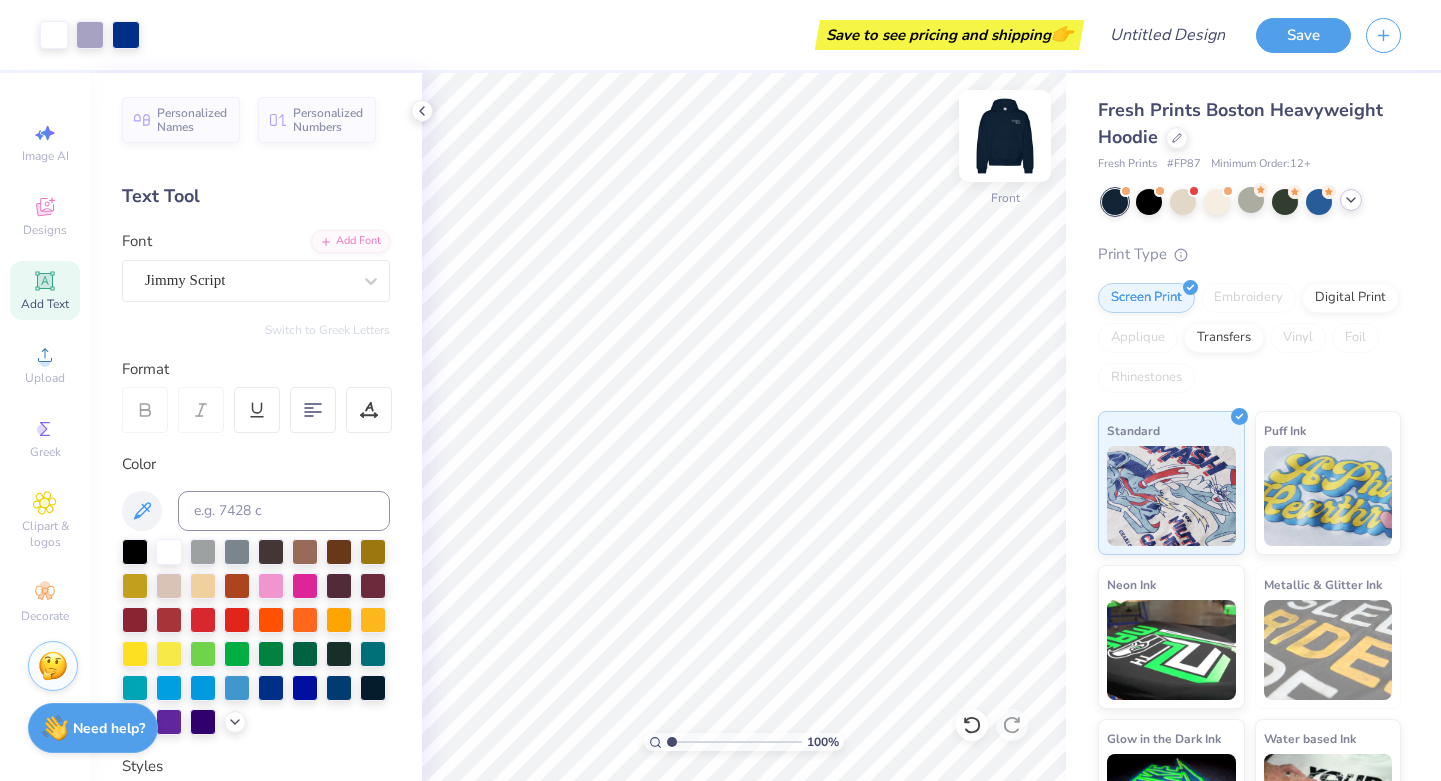 click at bounding box center [1005, 136] 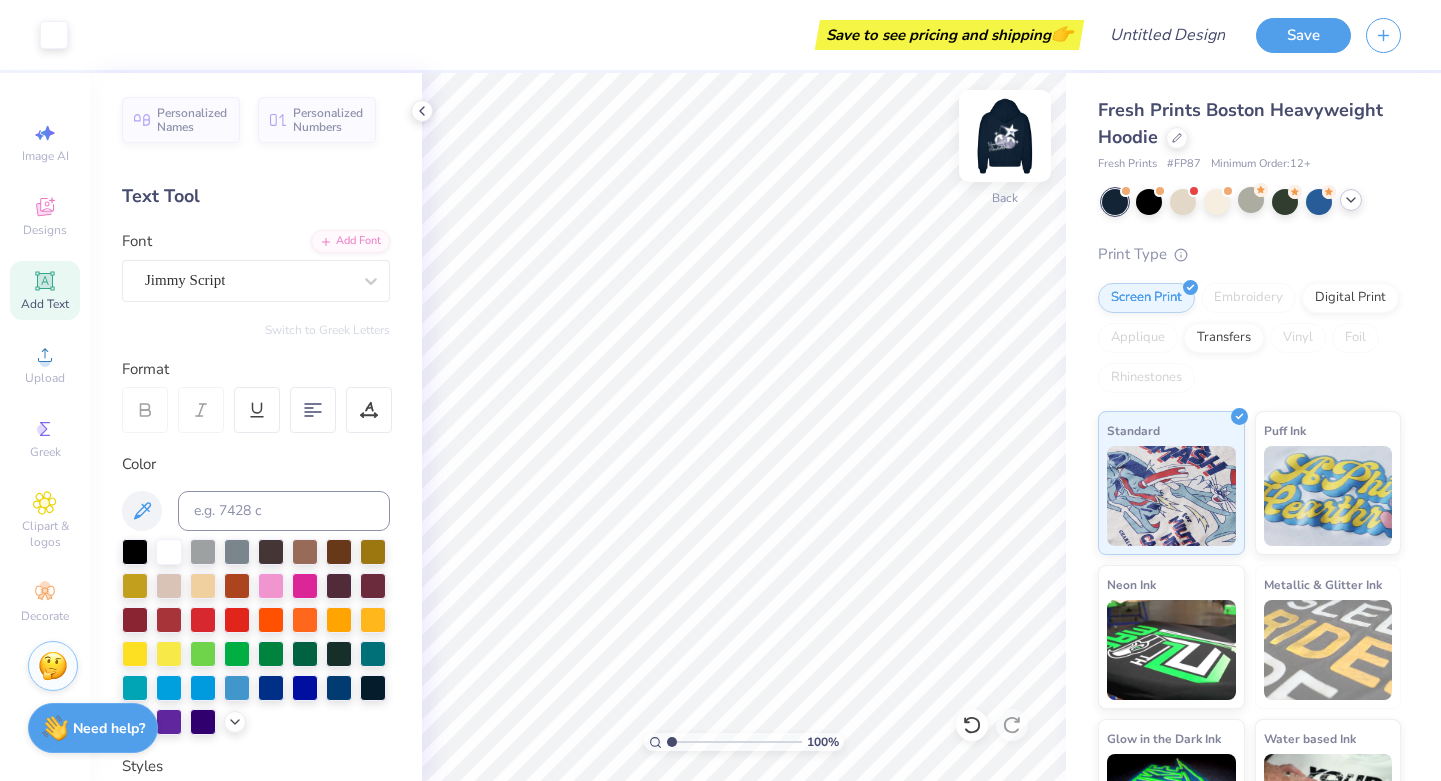 click at bounding box center [1005, 136] 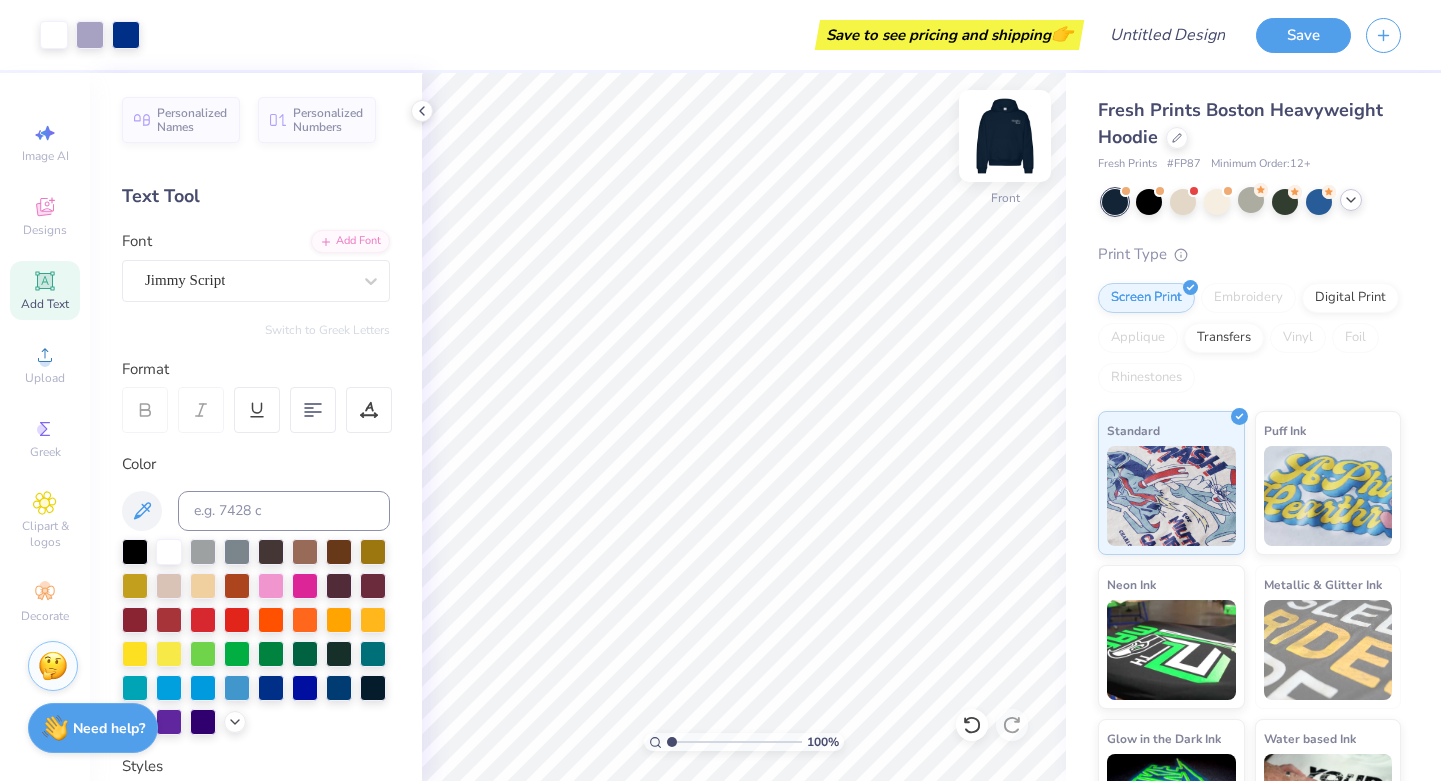 click at bounding box center [1005, 136] 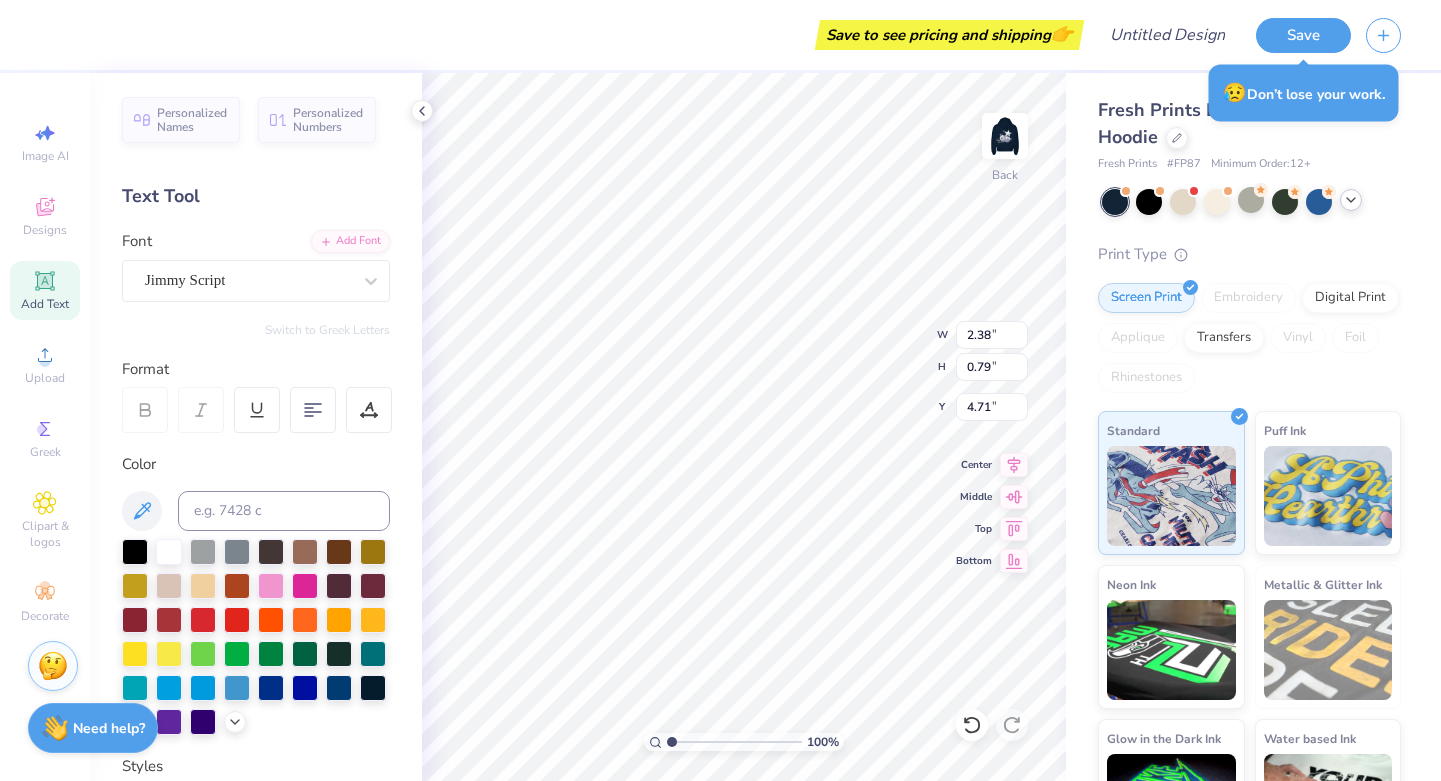 scroll, scrollTop: 0, scrollLeft: 1, axis: horizontal 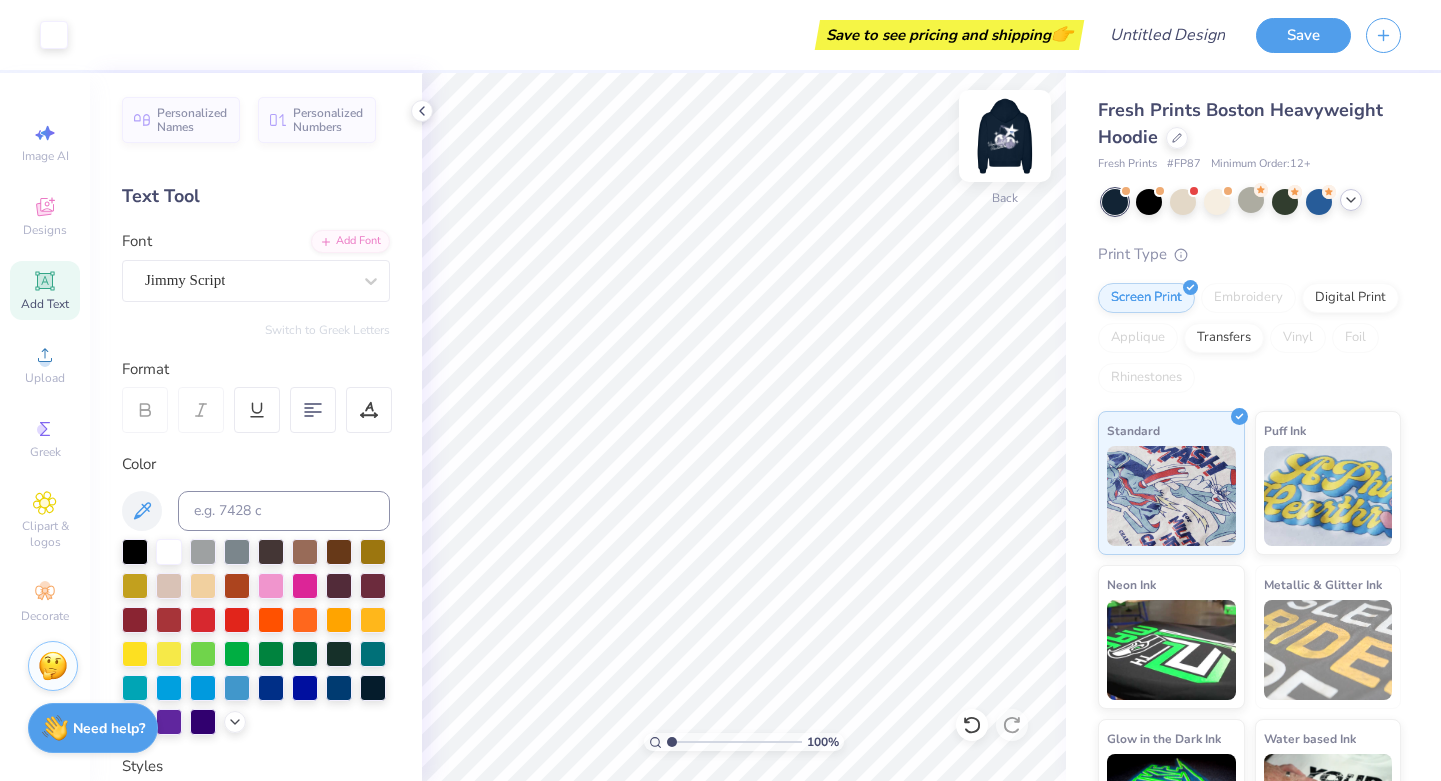 click at bounding box center (1005, 136) 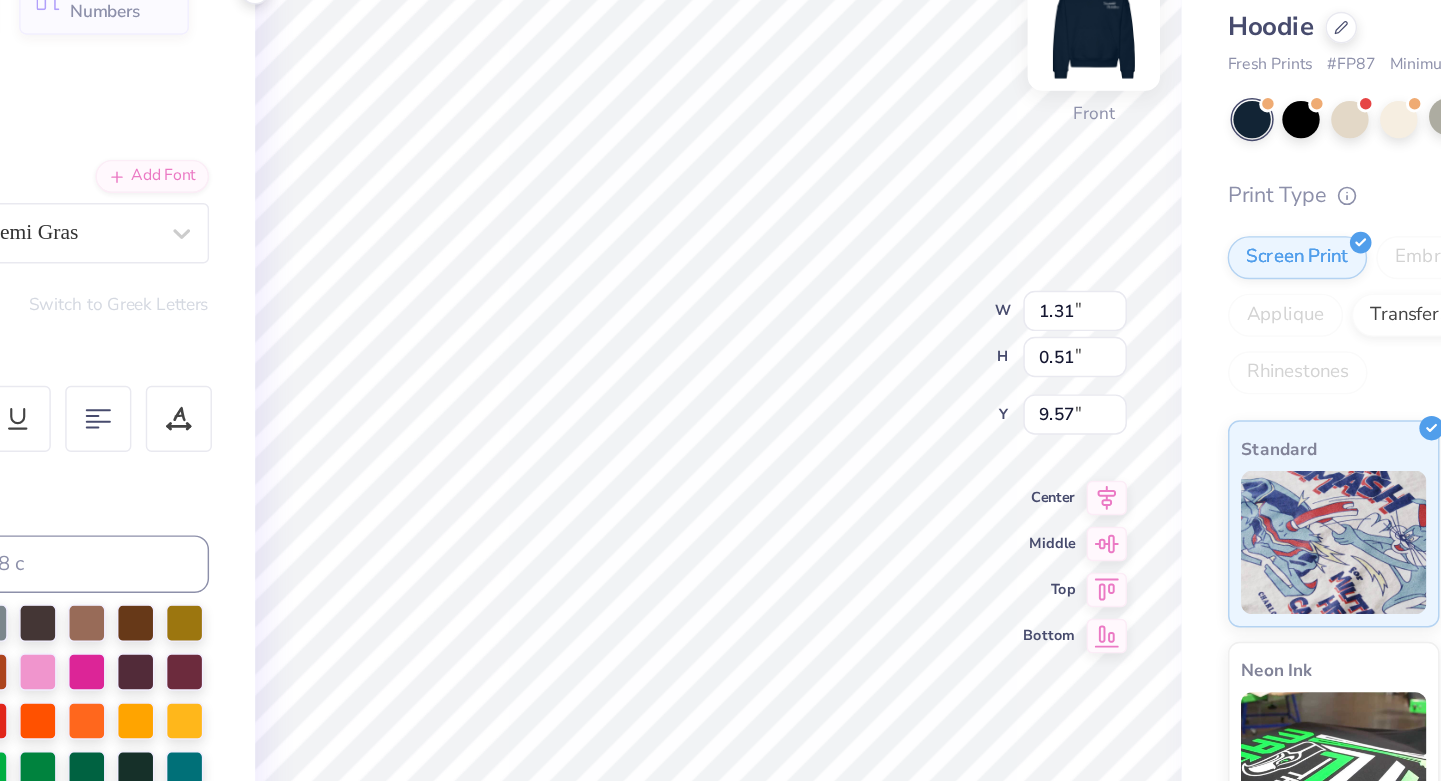 paste on "π" 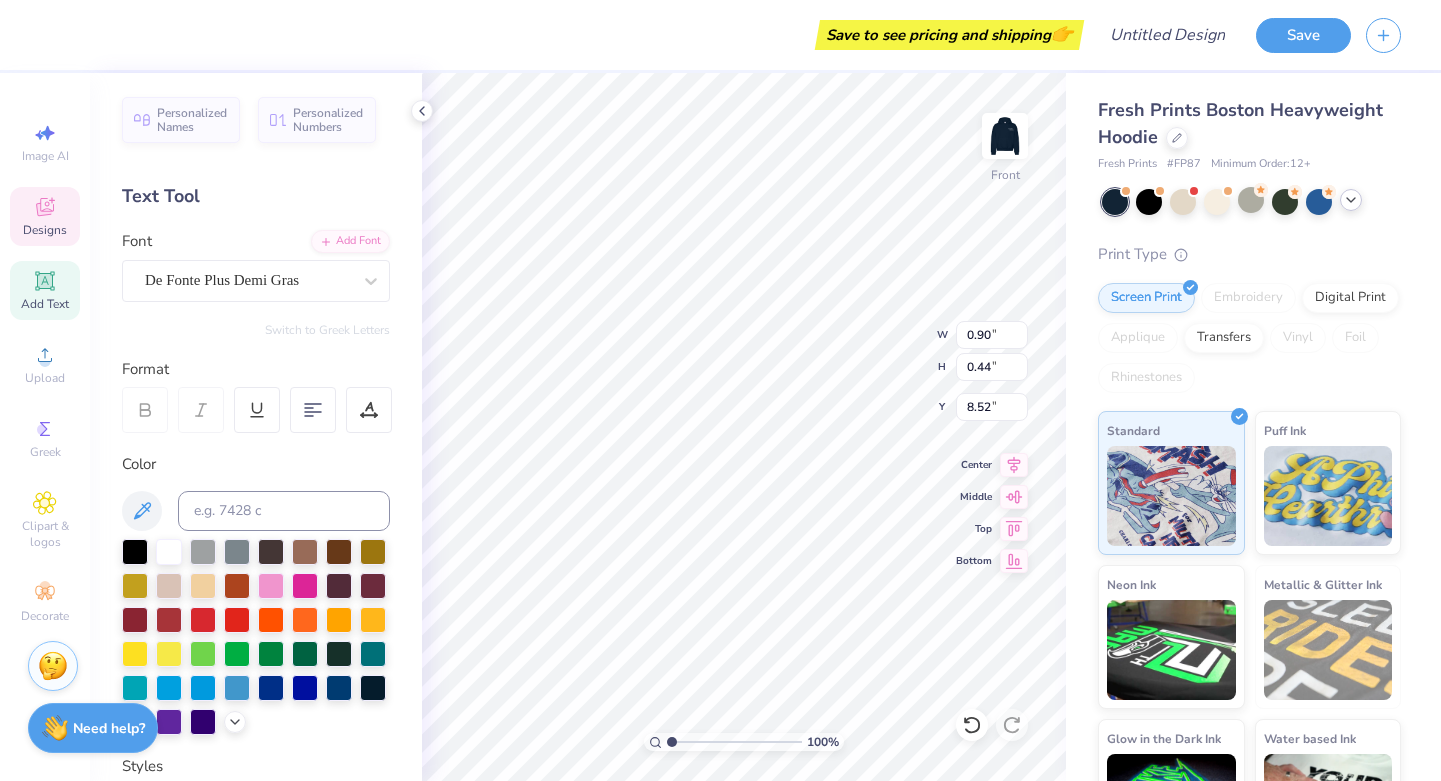 scroll, scrollTop: 0, scrollLeft: 0, axis: both 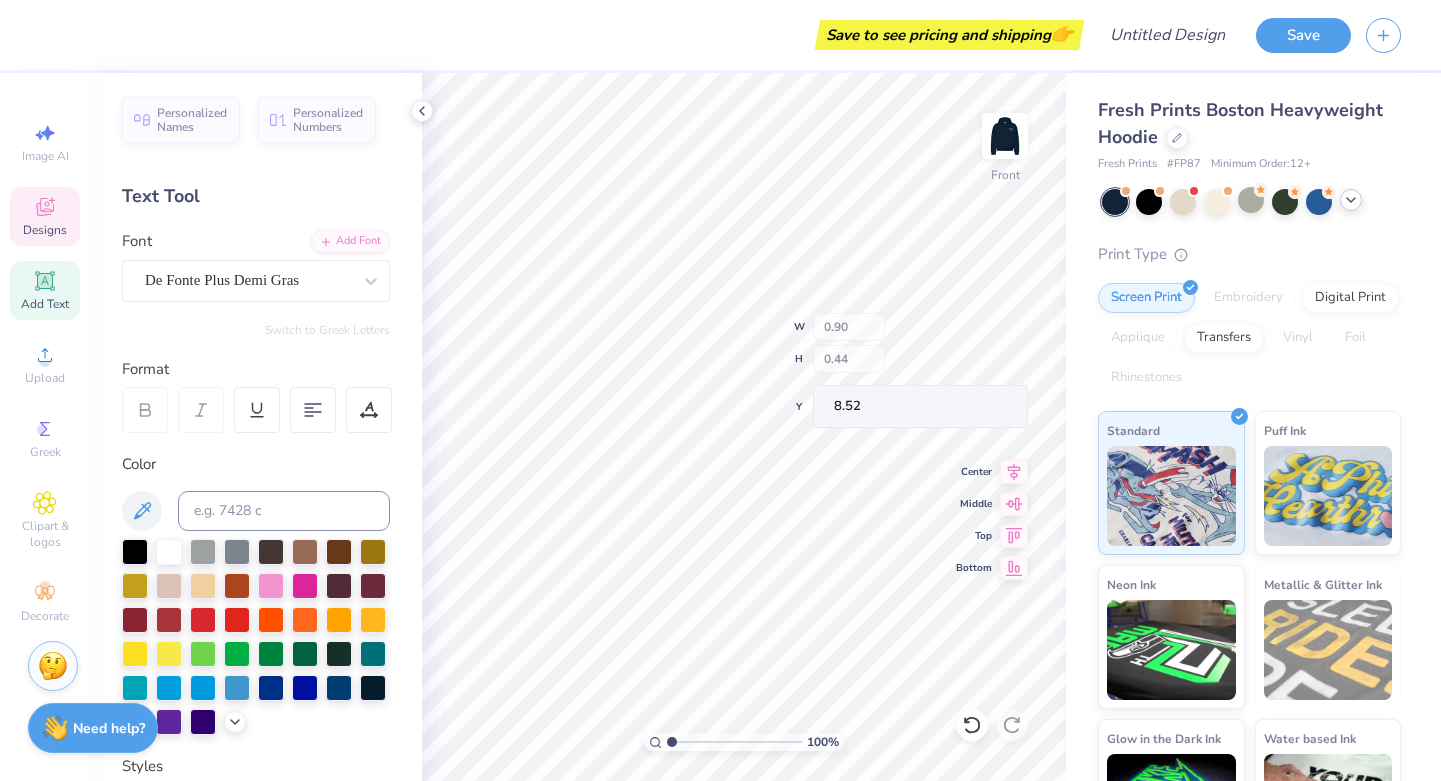 click 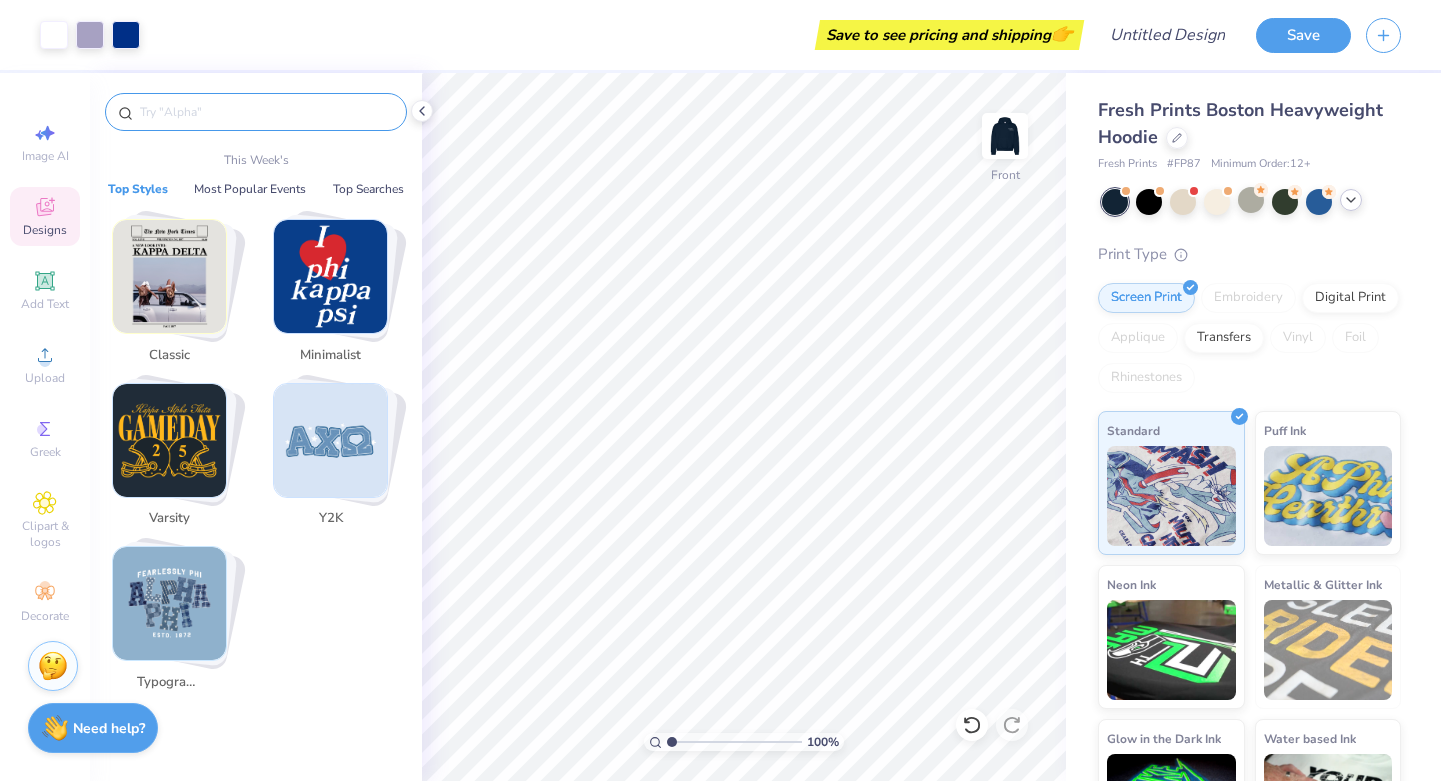 click at bounding box center [266, 112] 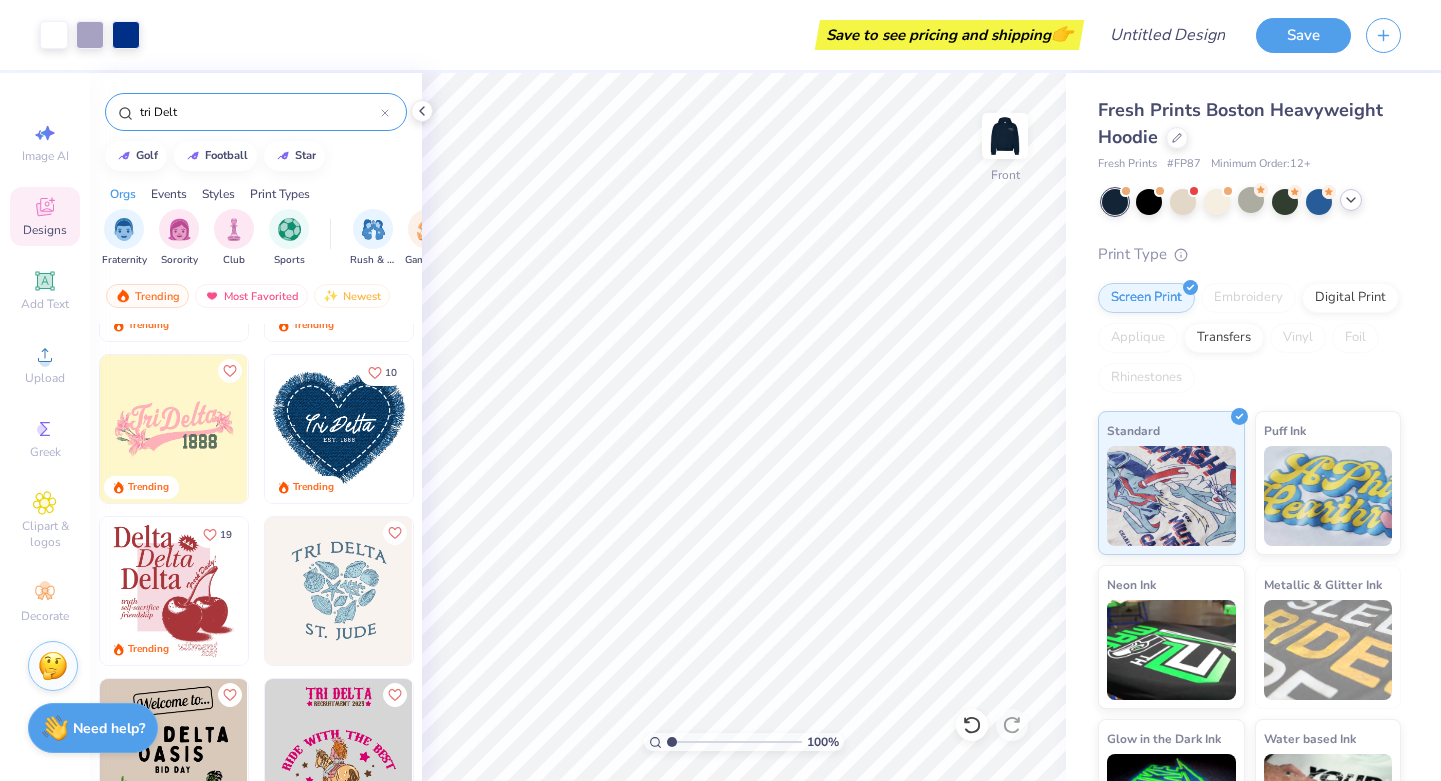 scroll, scrollTop: 0, scrollLeft: 0, axis: both 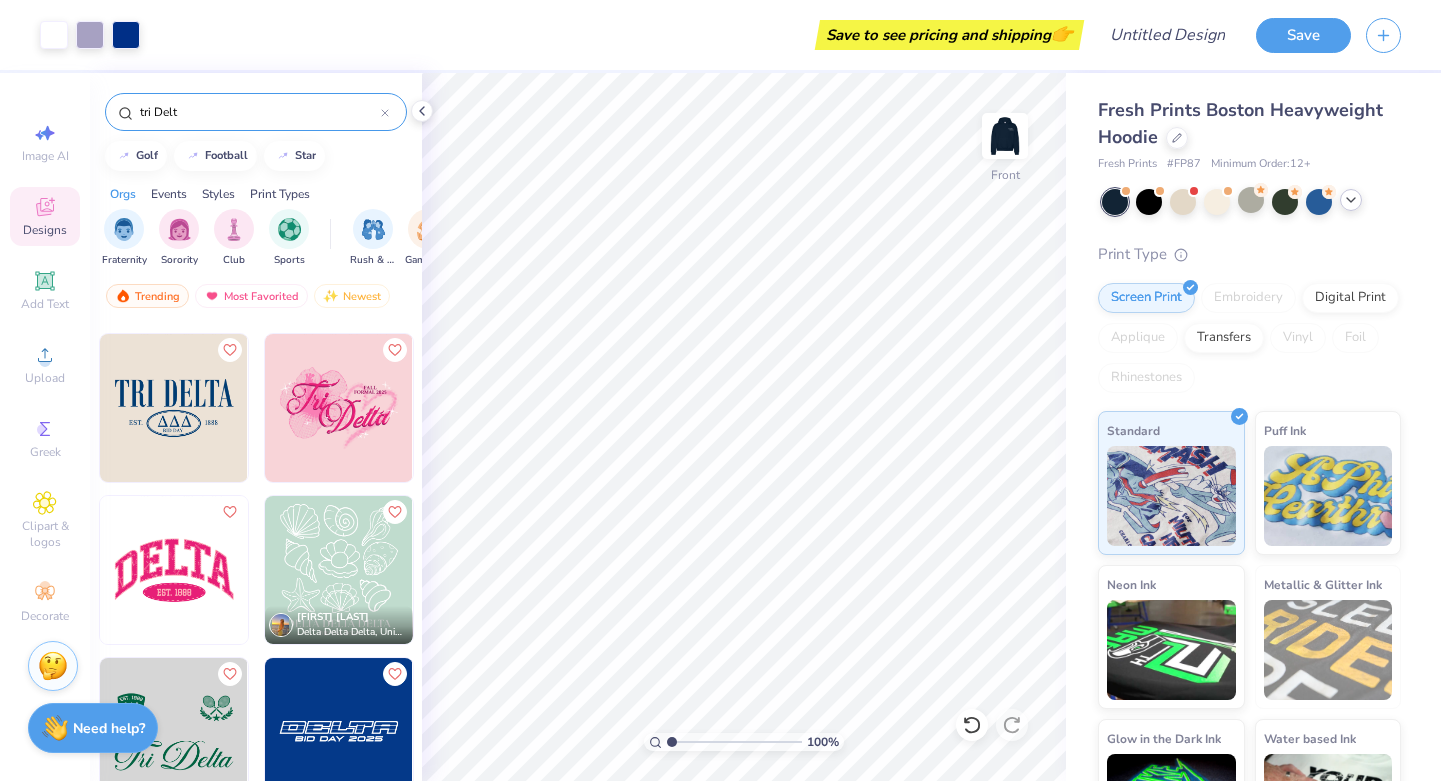 click at bounding box center (174, 408) 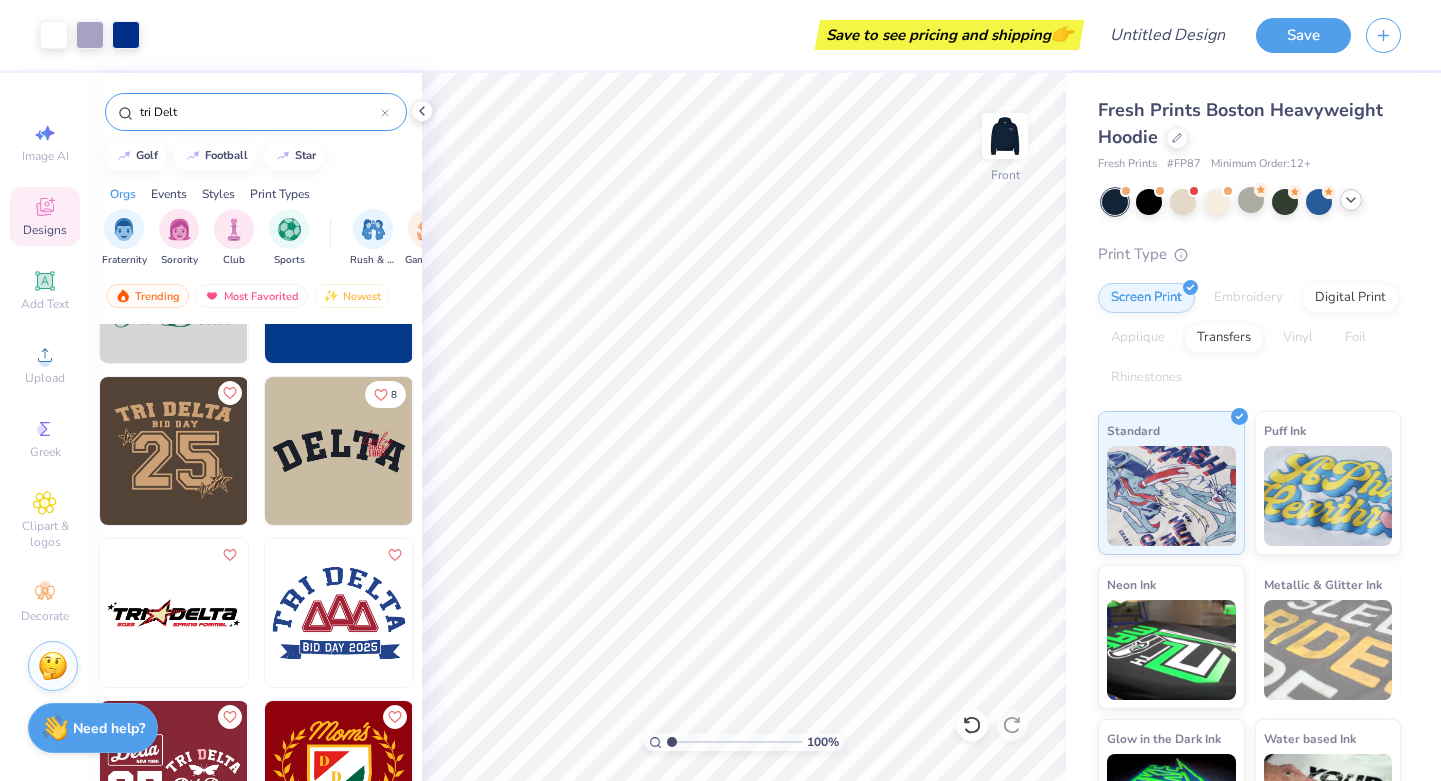 scroll, scrollTop: 3514, scrollLeft: 0, axis: vertical 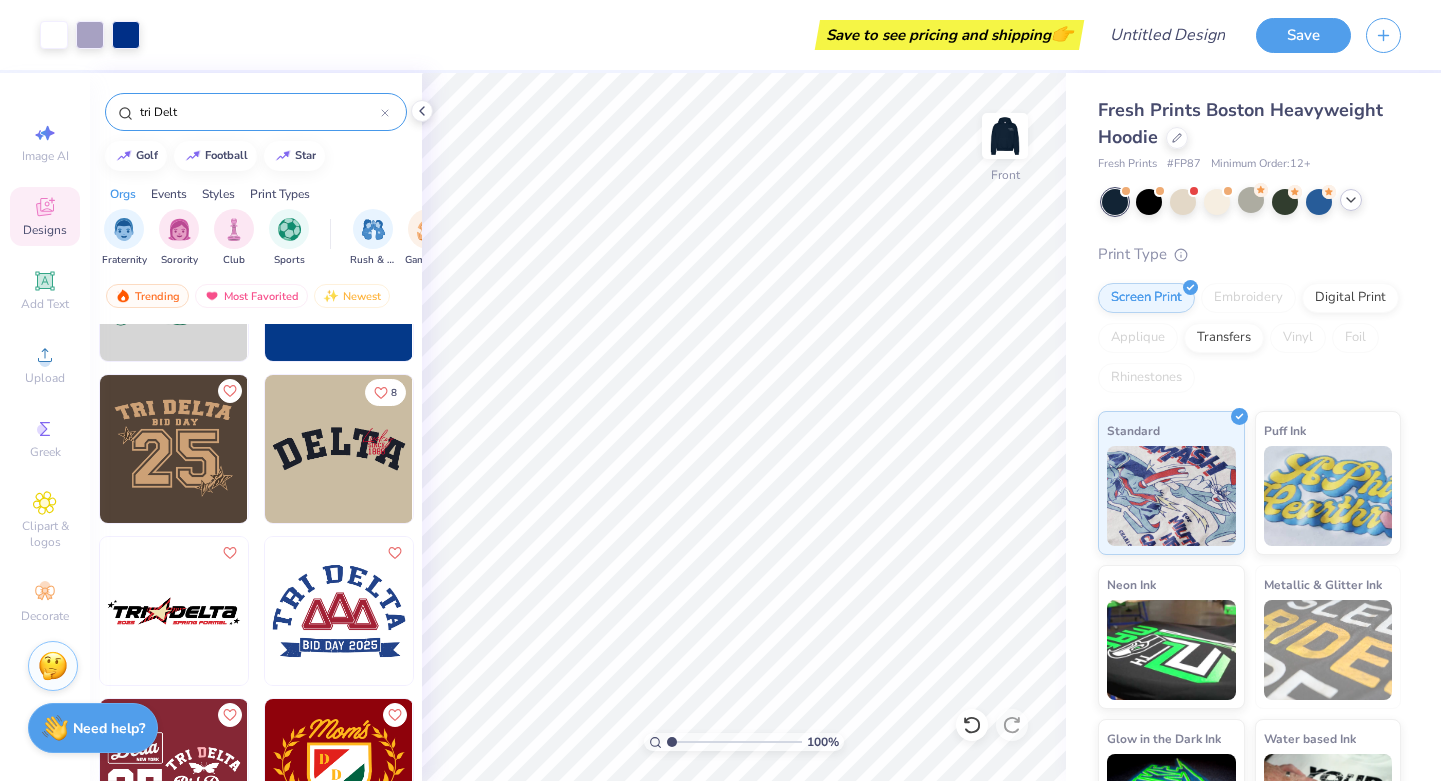 click on "tri Delt" at bounding box center (256, 112) 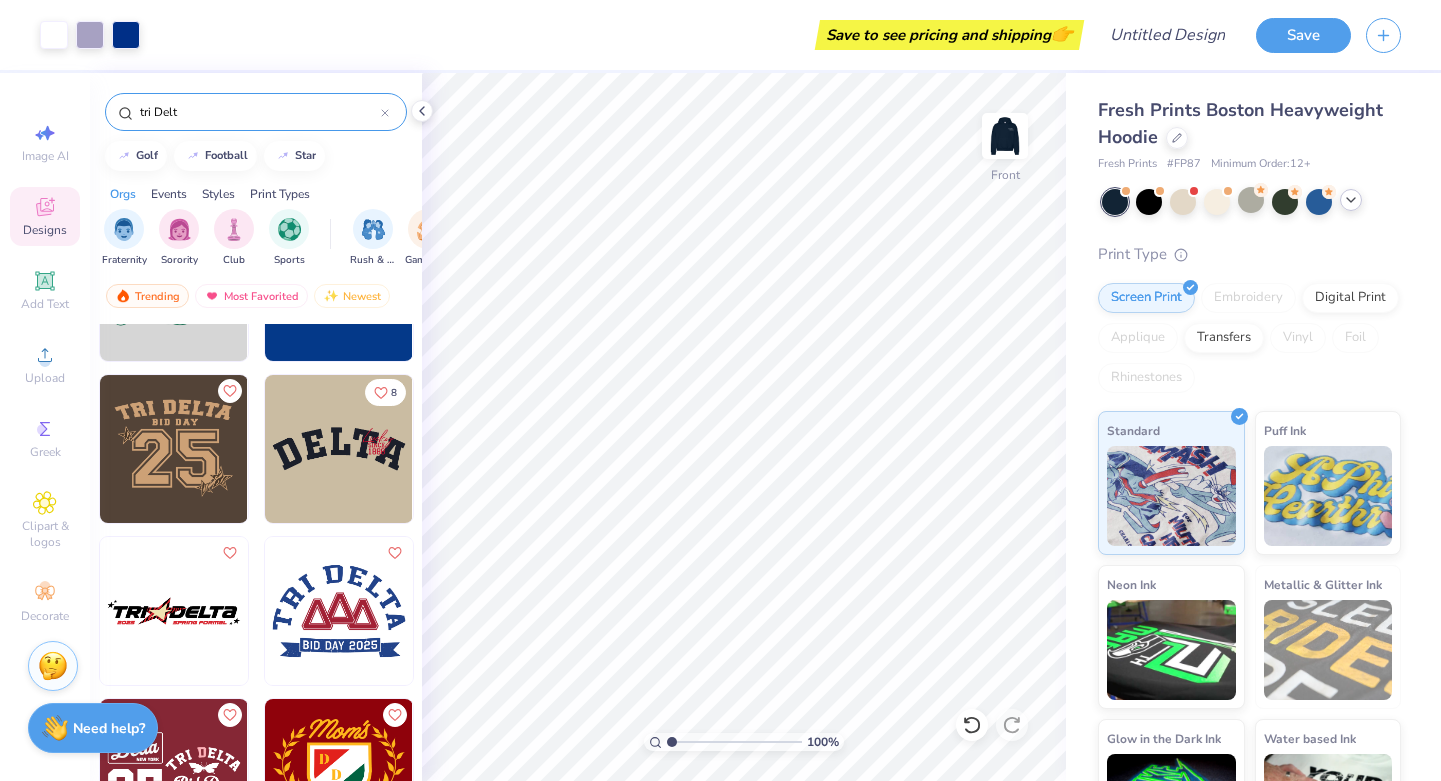 click on "tri Delt" at bounding box center (256, 112) 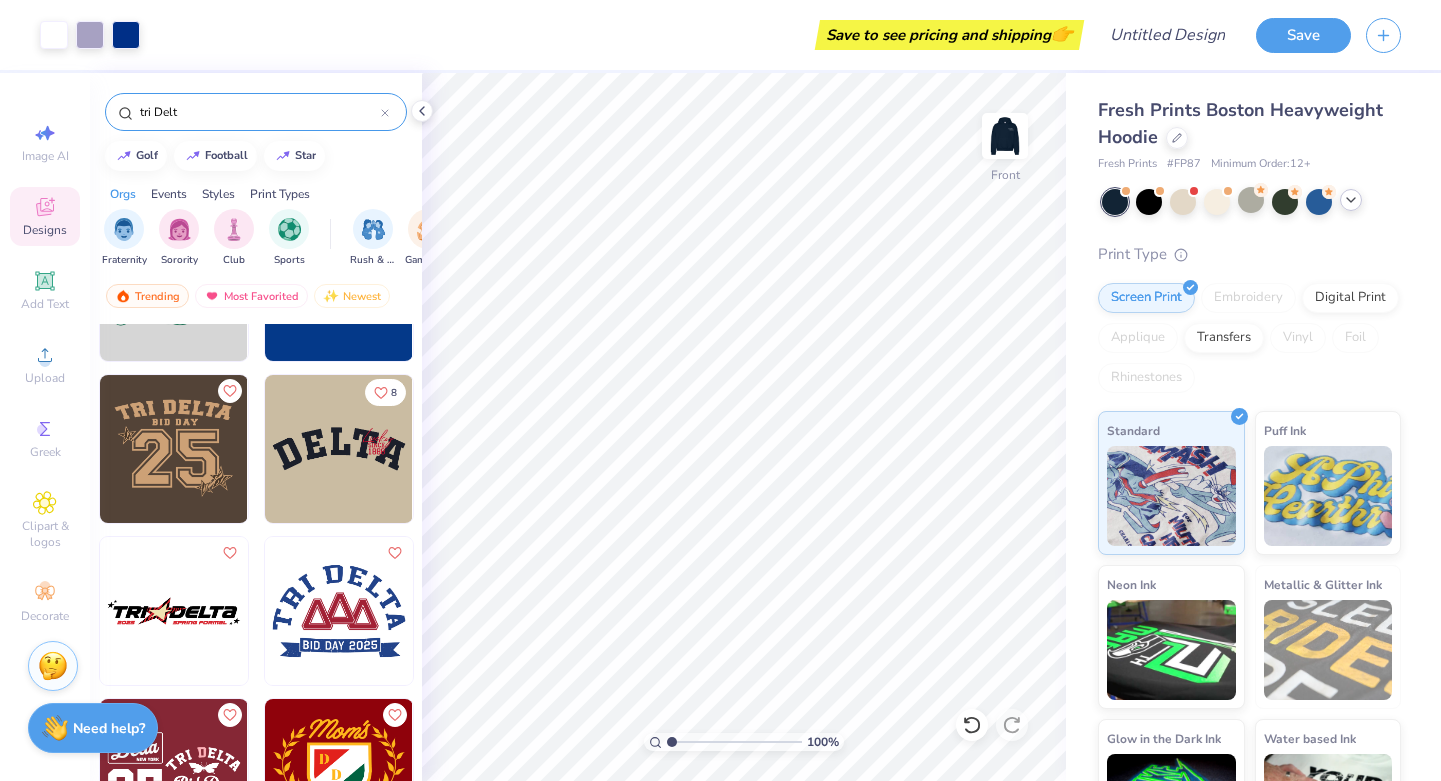 click on "tri Delt" at bounding box center (259, 112) 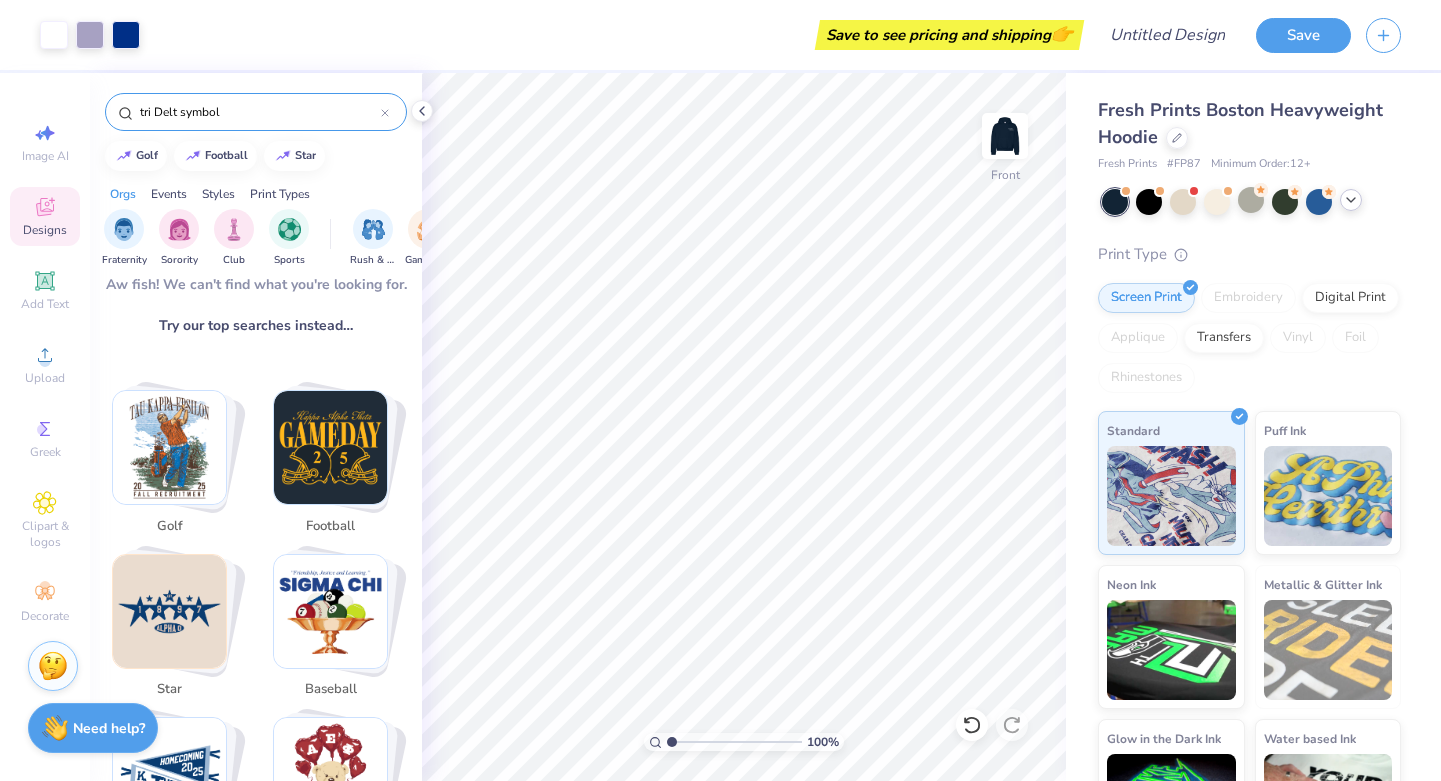scroll, scrollTop: 247, scrollLeft: 0, axis: vertical 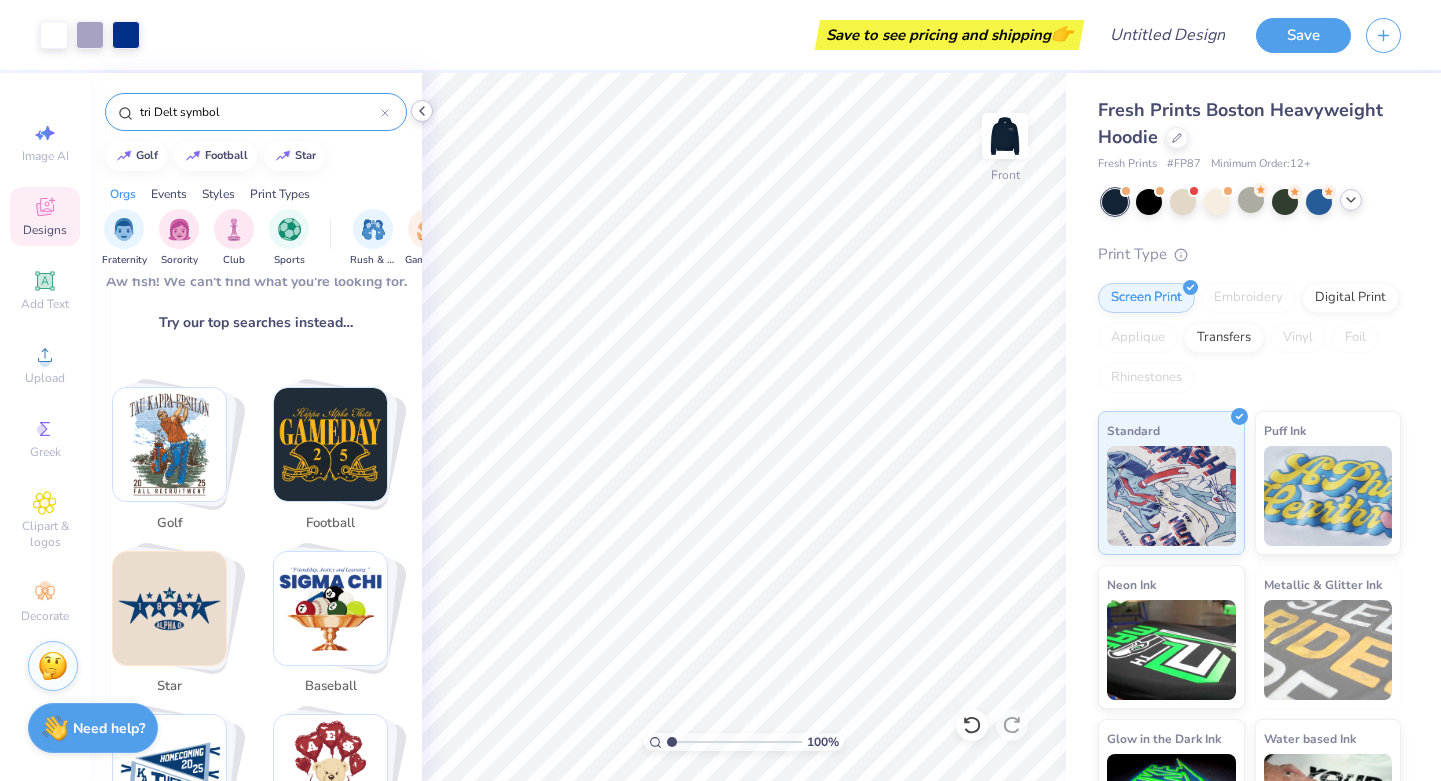 click 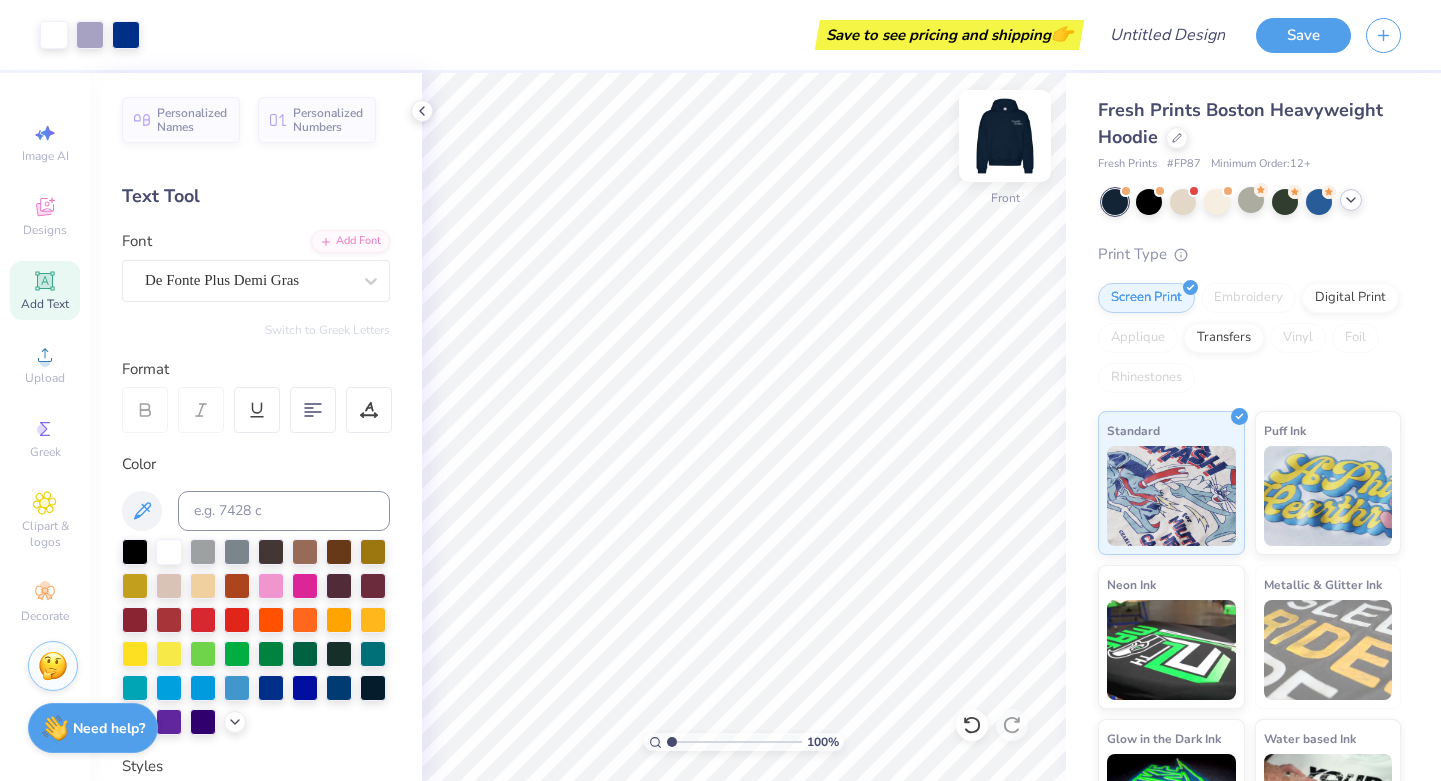 click at bounding box center (1005, 136) 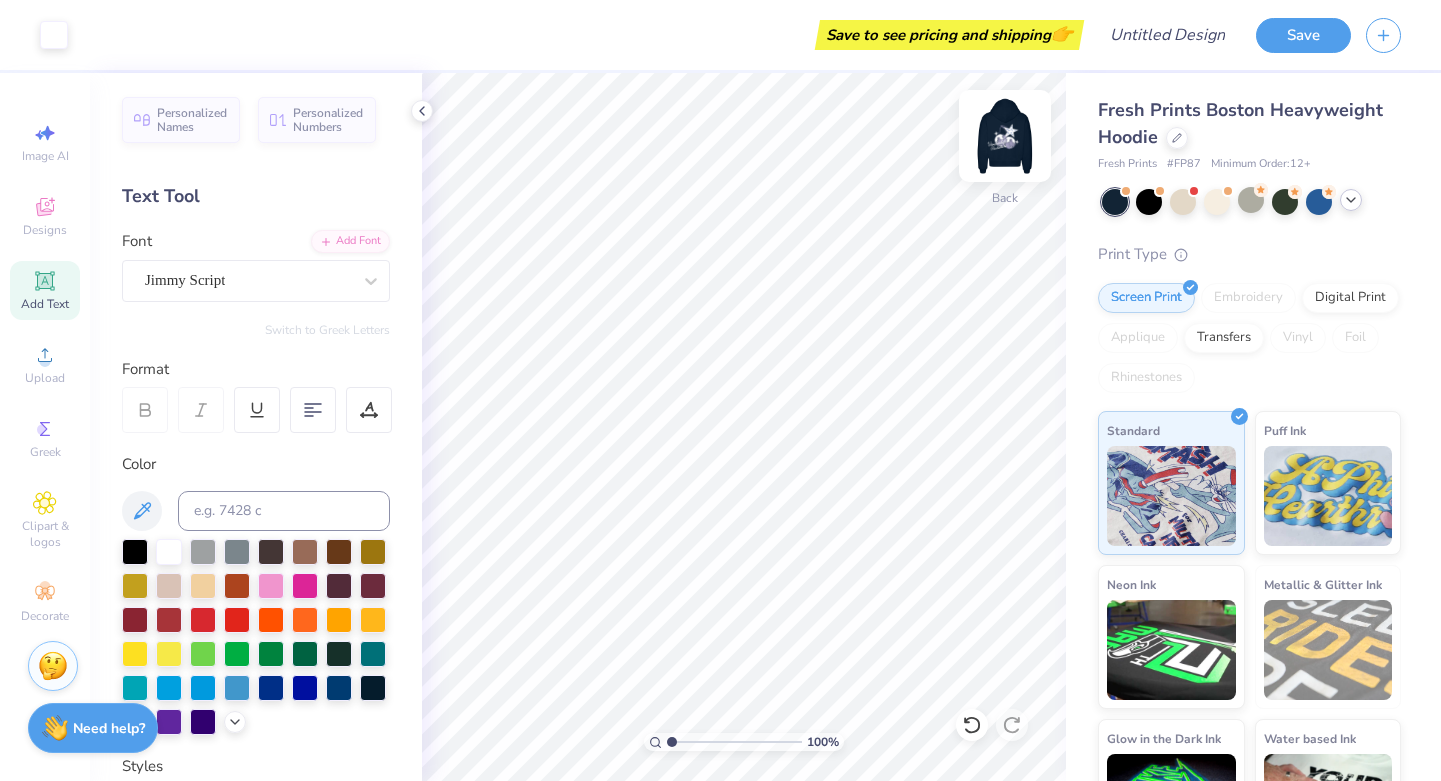 click at bounding box center [1005, 136] 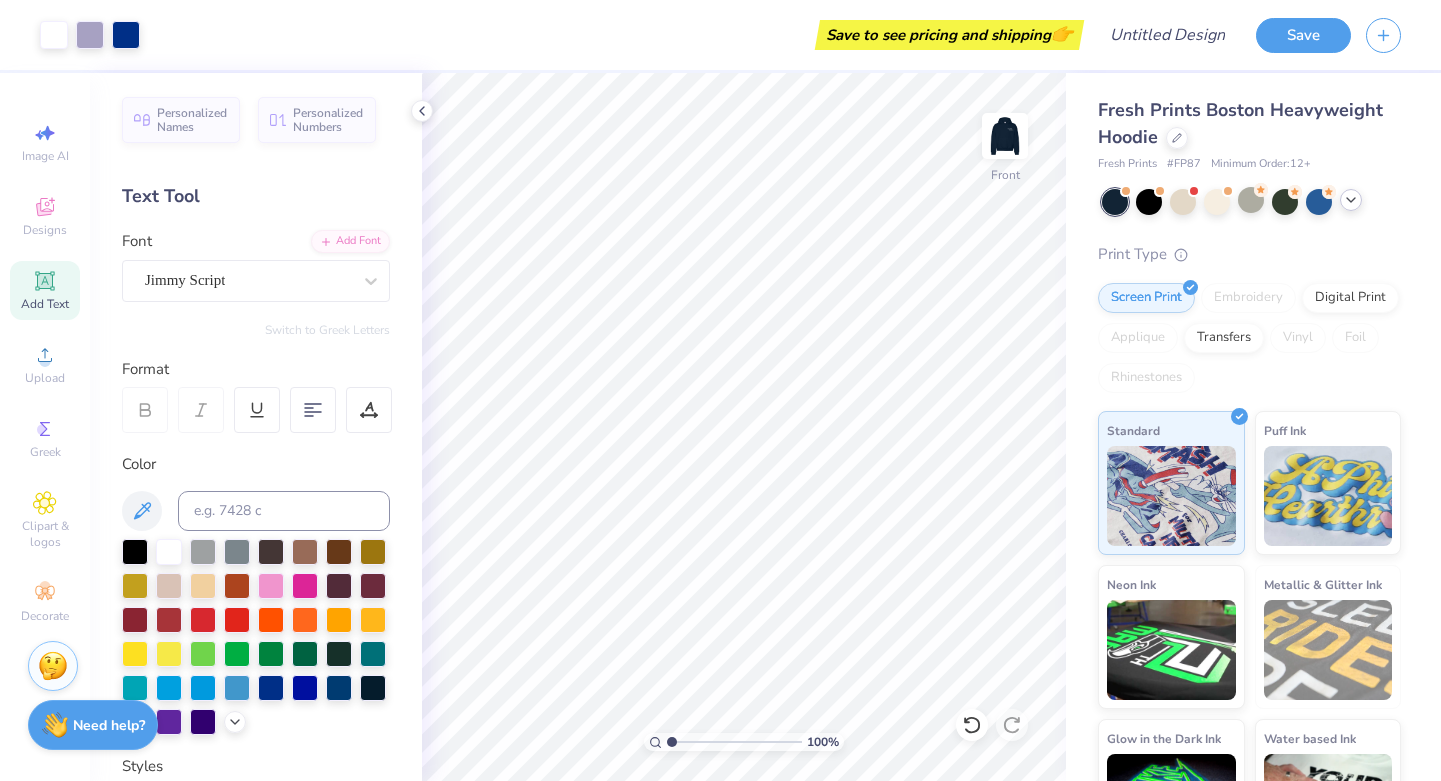 click on "Need help?" at bounding box center (109, 725) 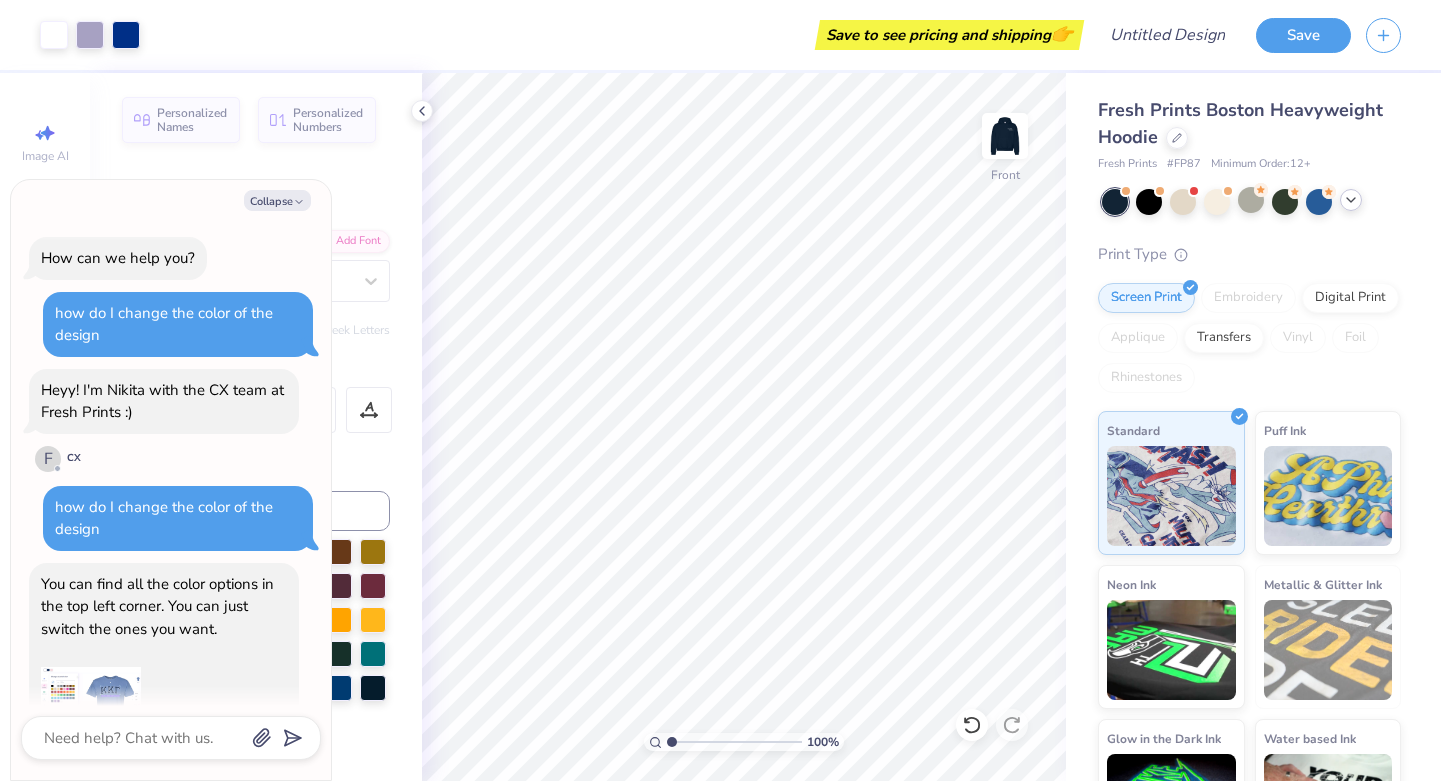 scroll, scrollTop: 1203, scrollLeft: 0, axis: vertical 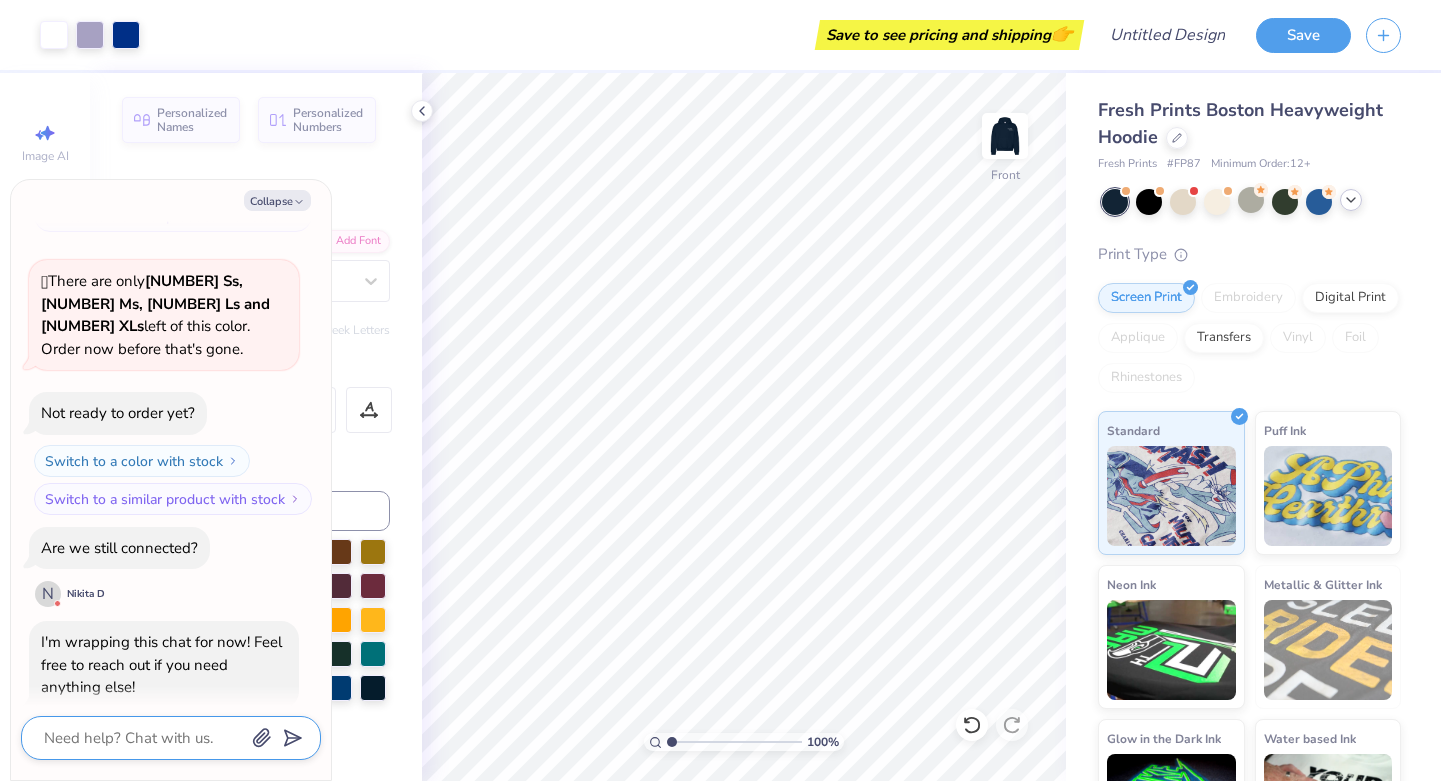 click at bounding box center [143, 738] 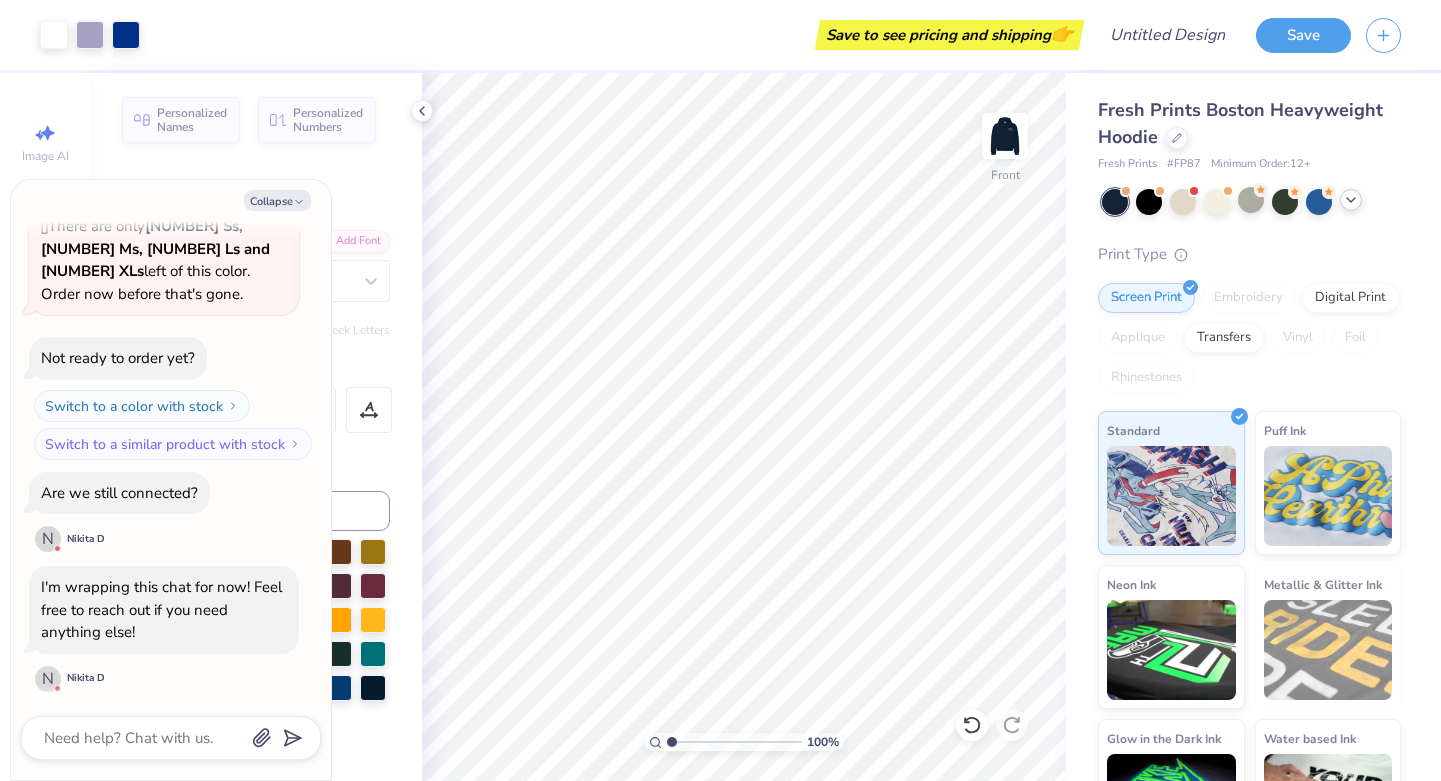 scroll, scrollTop: 1257, scrollLeft: 0, axis: vertical 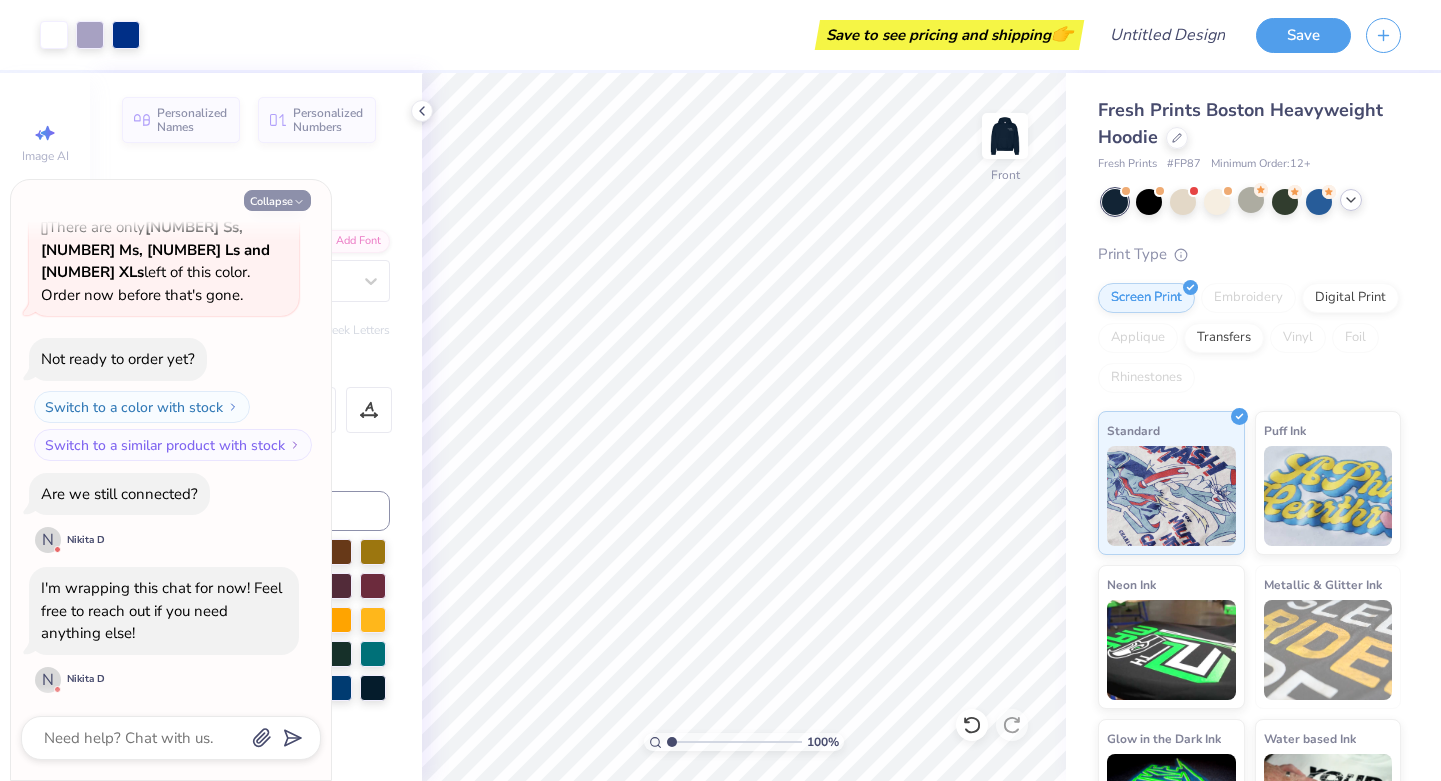 click 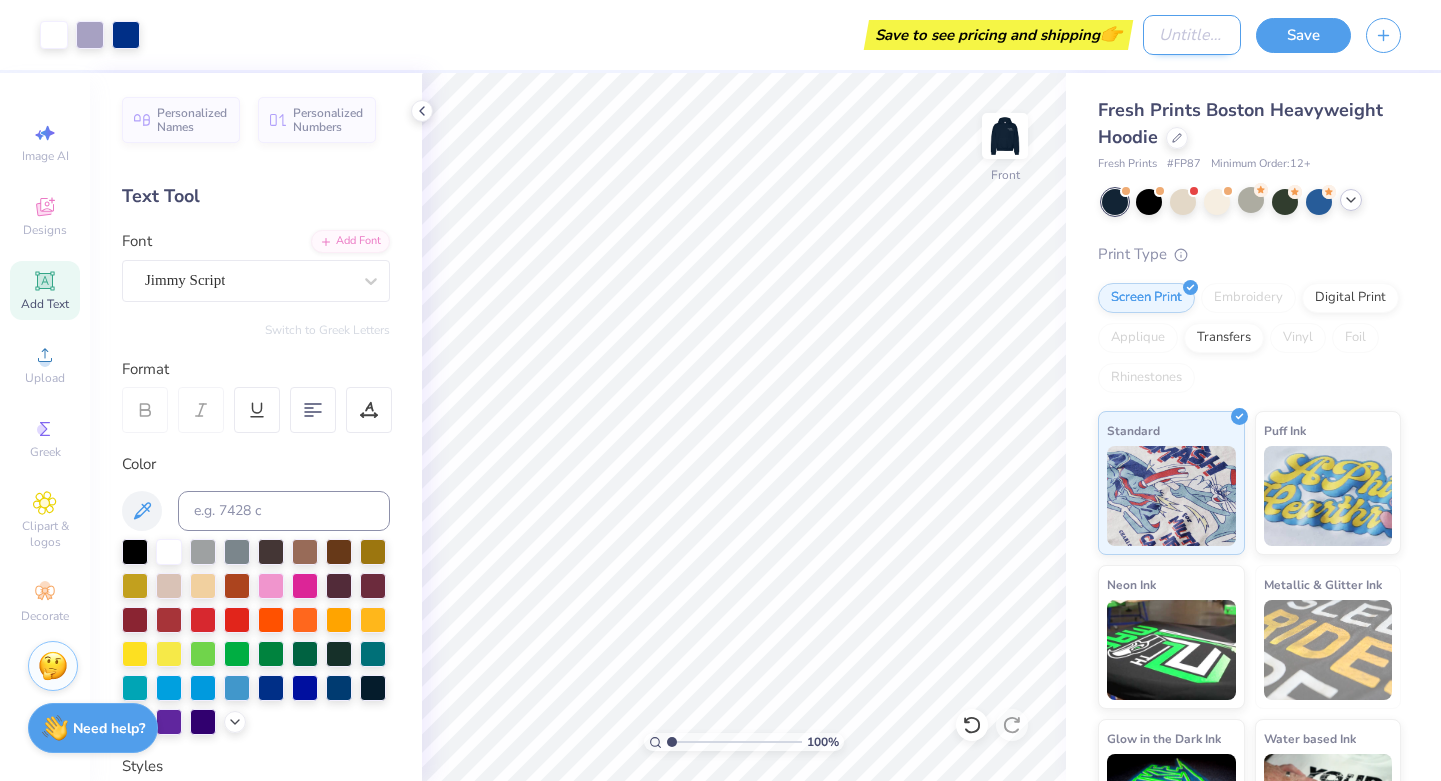 click on "Design Title" at bounding box center (1192, 35) 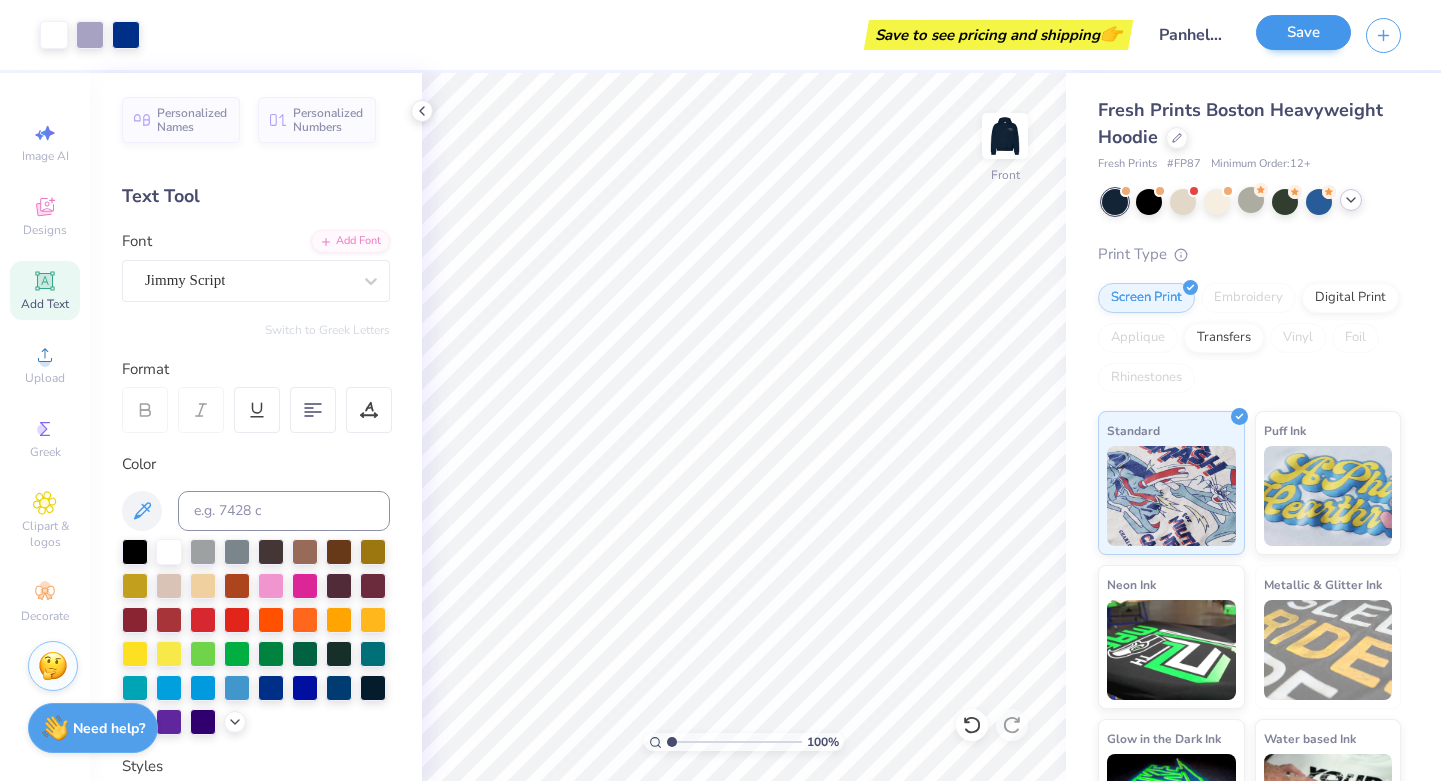 click on "Save" at bounding box center [1303, 32] 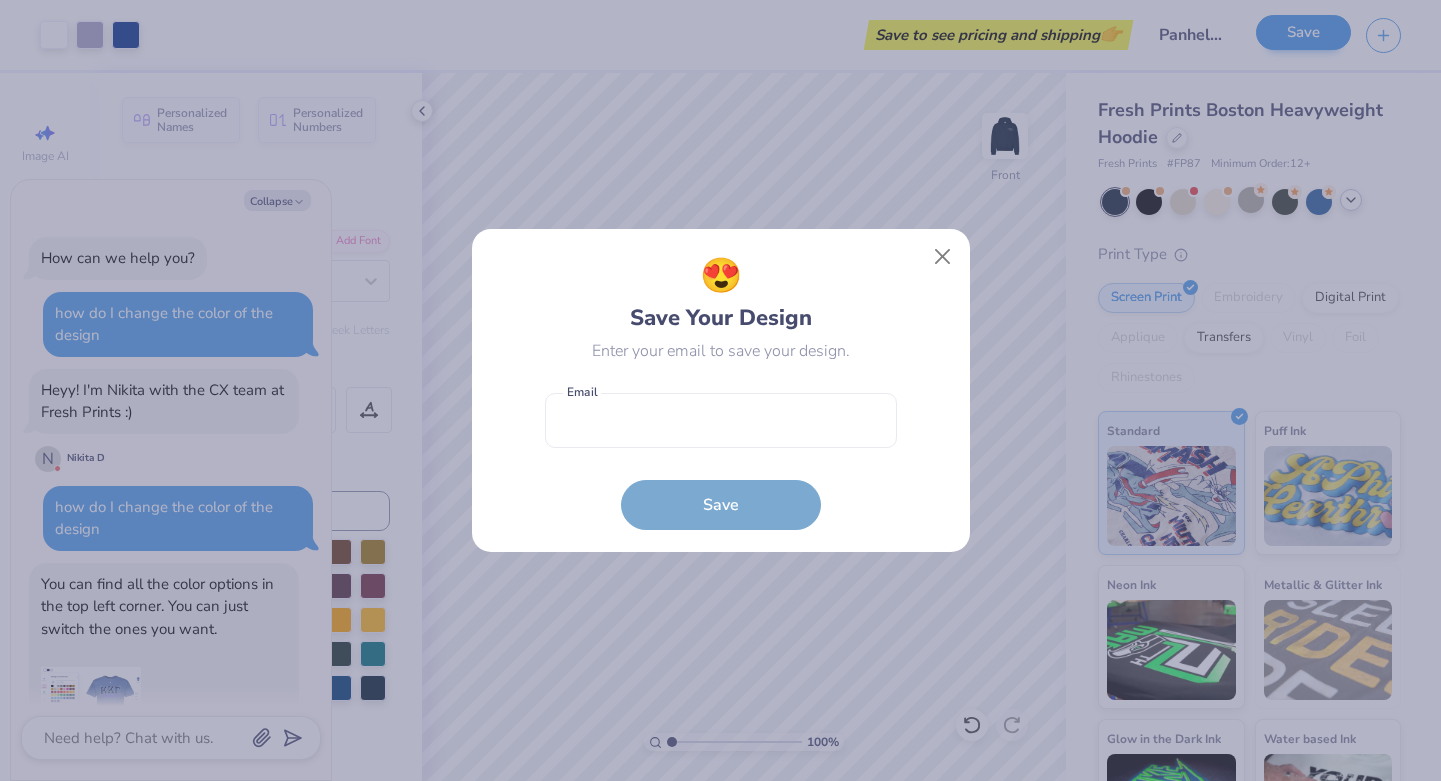 scroll, scrollTop: 1351, scrollLeft: 0, axis: vertical 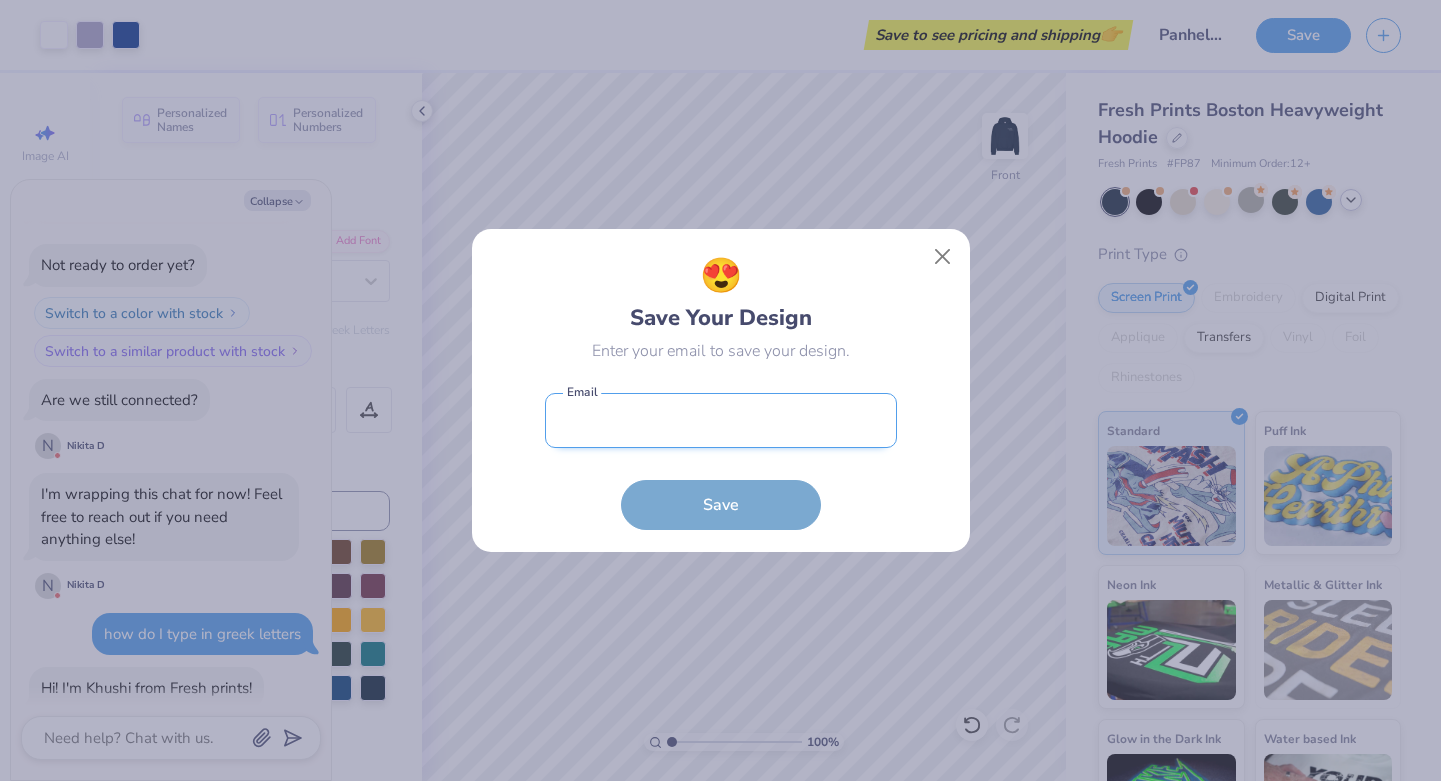 click at bounding box center [721, 420] 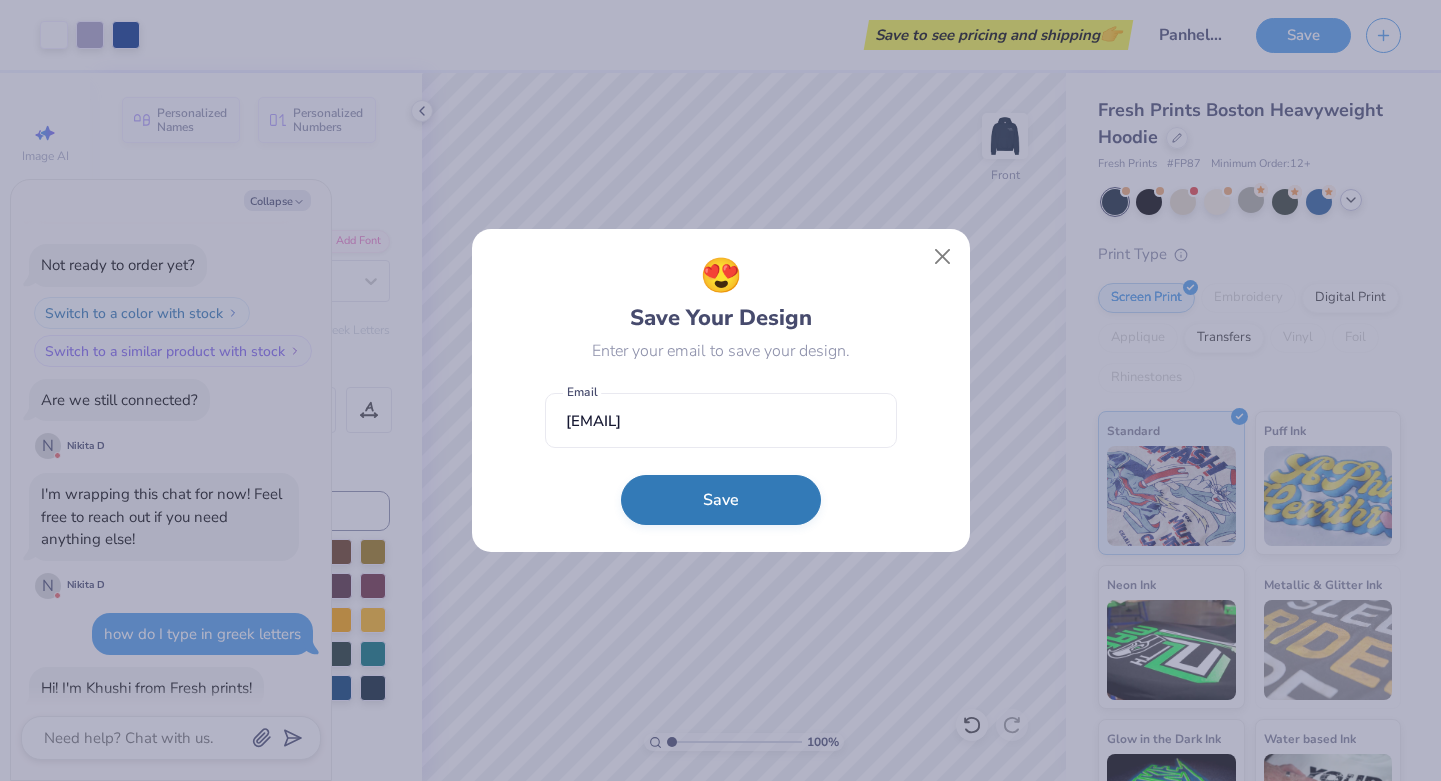 click on "Save" at bounding box center [721, 500] 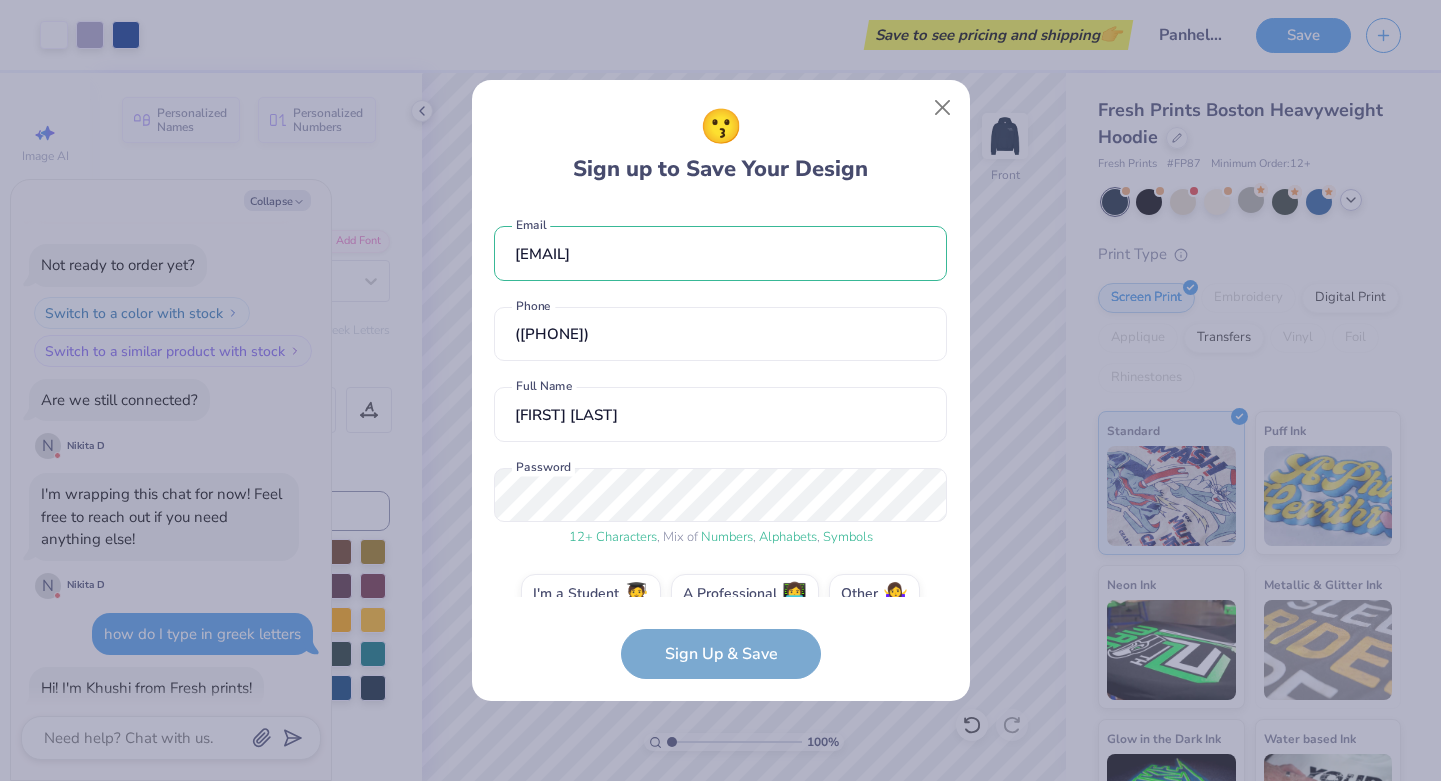 scroll, scrollTop: 36, scrollLeft: 0, axis: vertical 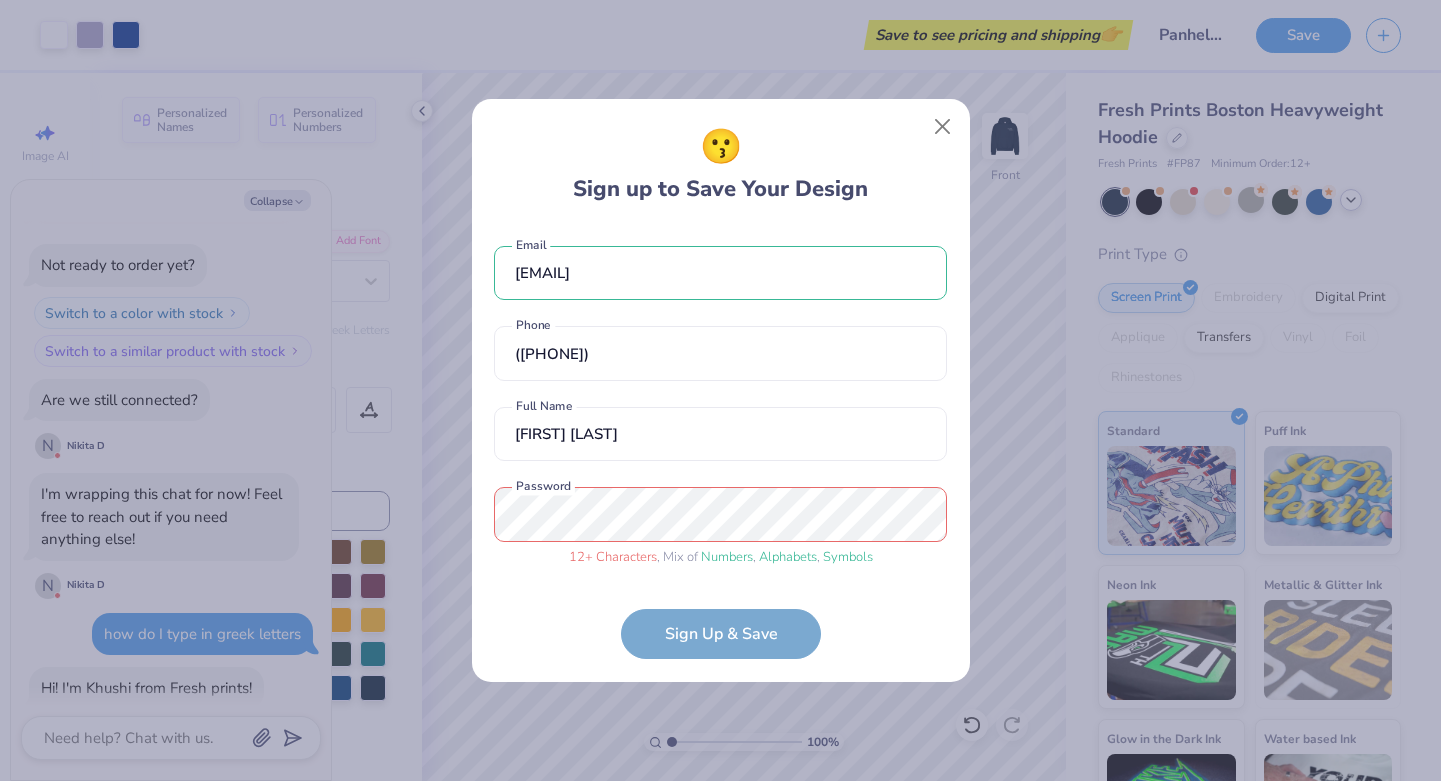 click on "[EMAIL] ([PHONE]) [FIRST] [LAST]" at bounding box center (720, 443) 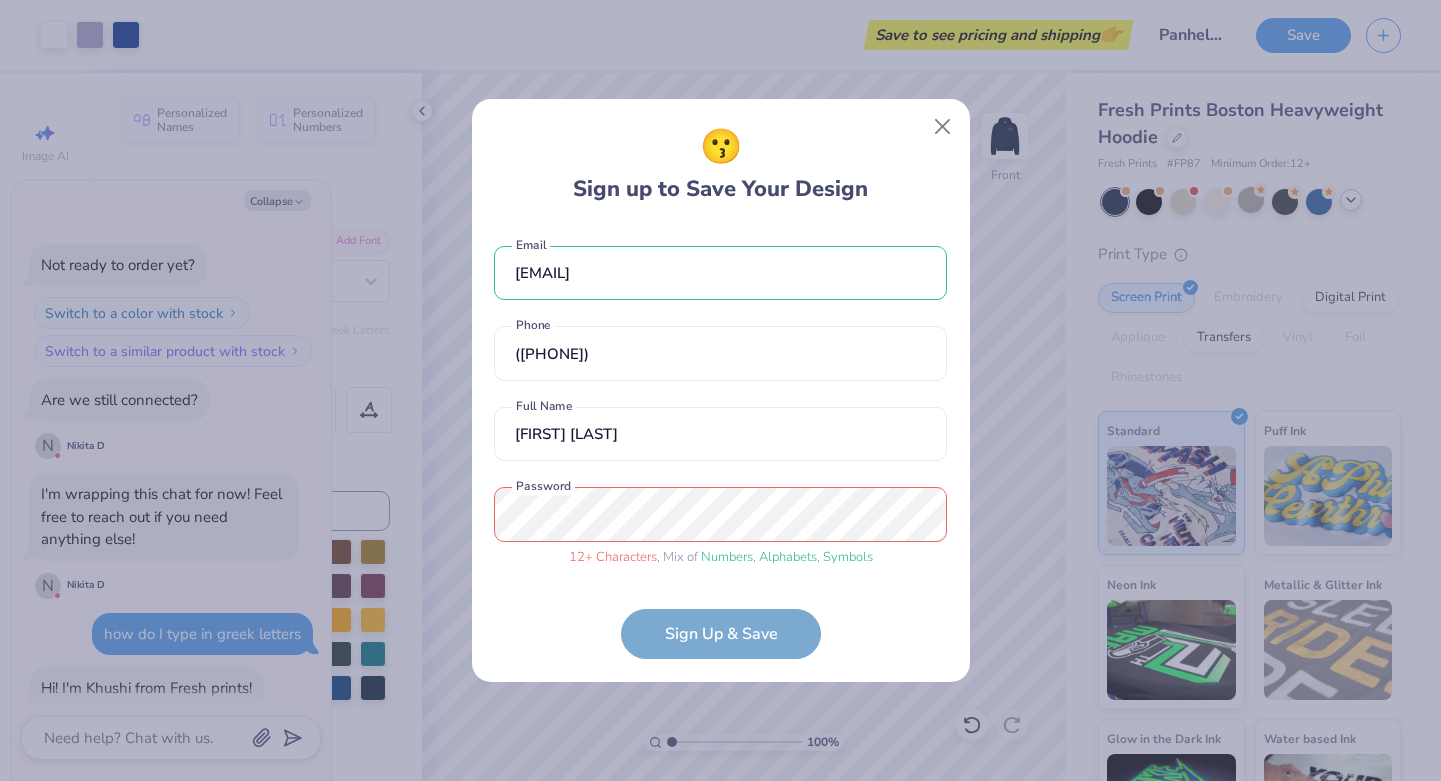 click on "😗 Sign up to Save Your Design [EMAIL] Email ([PHONE]) Phone [FIRST] [LAST] Full Name 12 + Characters , Mix of   Numbers ,   Alphabets ,   Symbols Password Sign Up & Save" at bounding box center [720, 390] 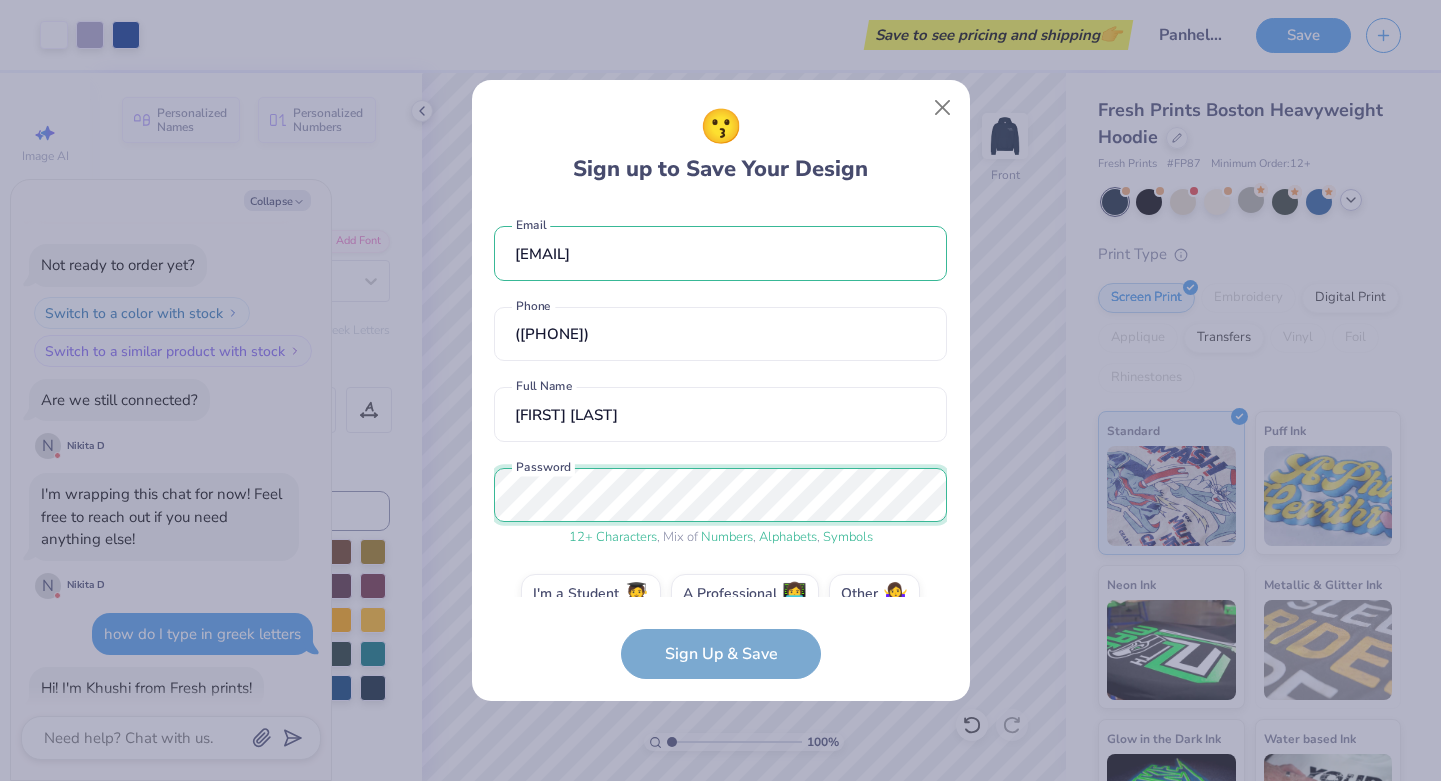 scroll, scrollTop: 36, scrollLeft: 0, axis: vertical 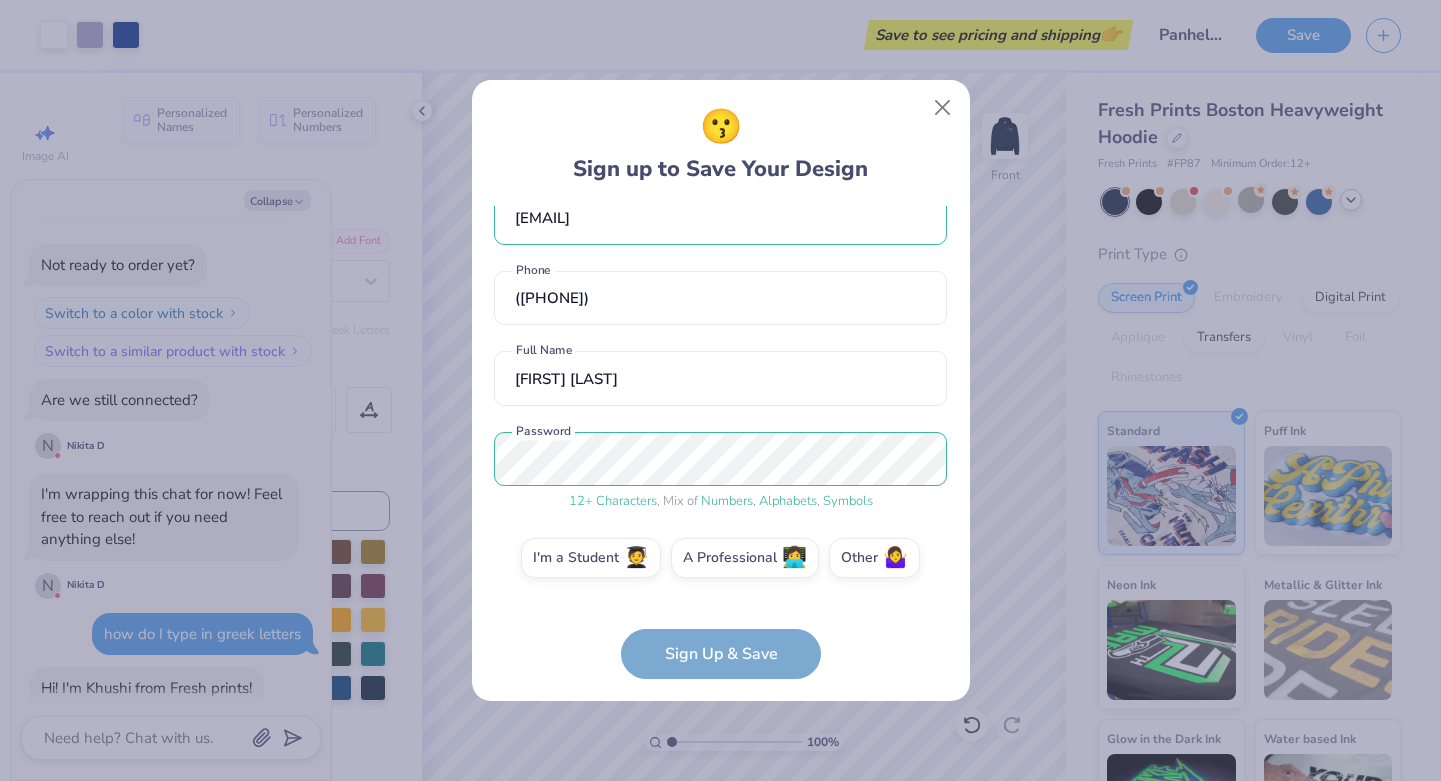 click on "[EMAIL] ([PHONE]) [FIRST] [LAST]" at bounding box center [720, 442] 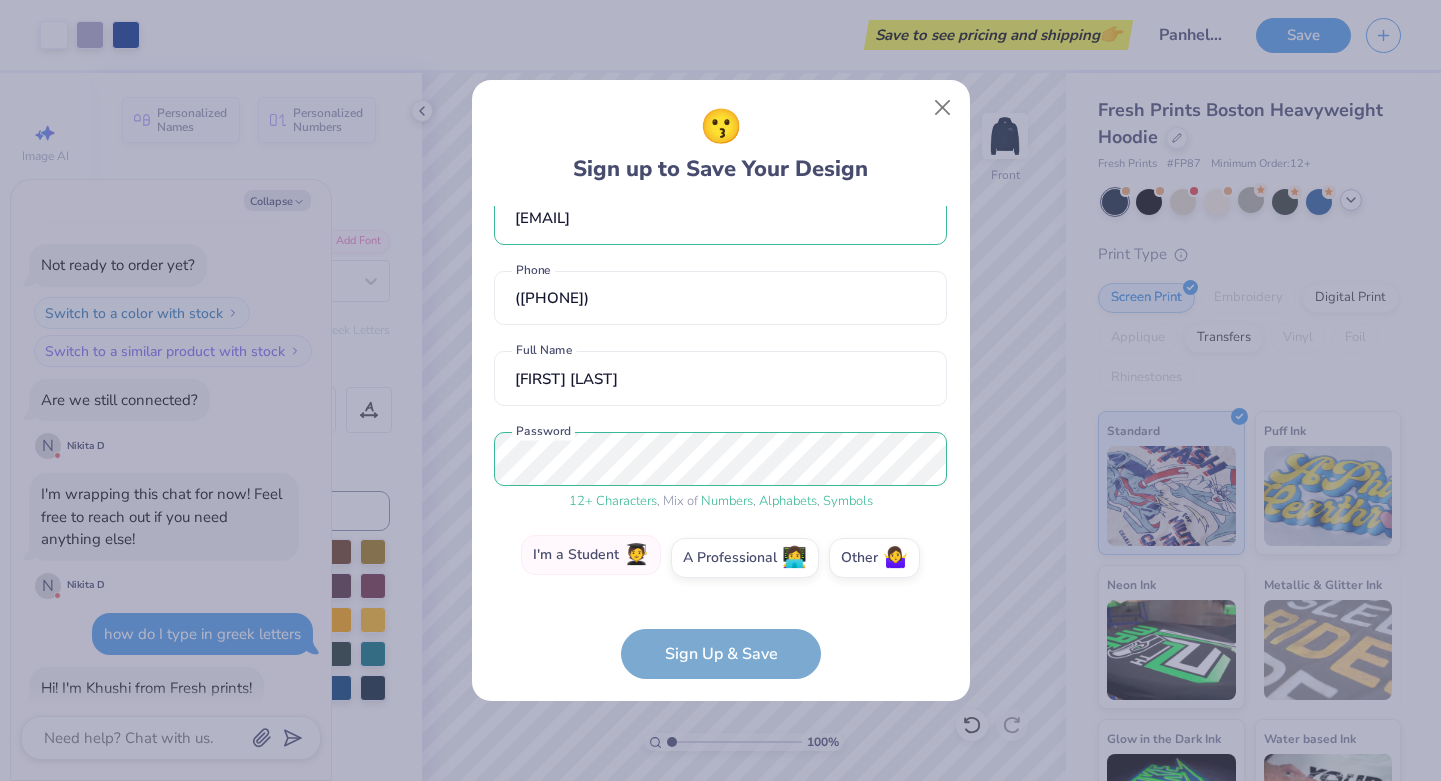 click on "I'm a Student 🧑‍🎓" at bounding box center [591, 555] 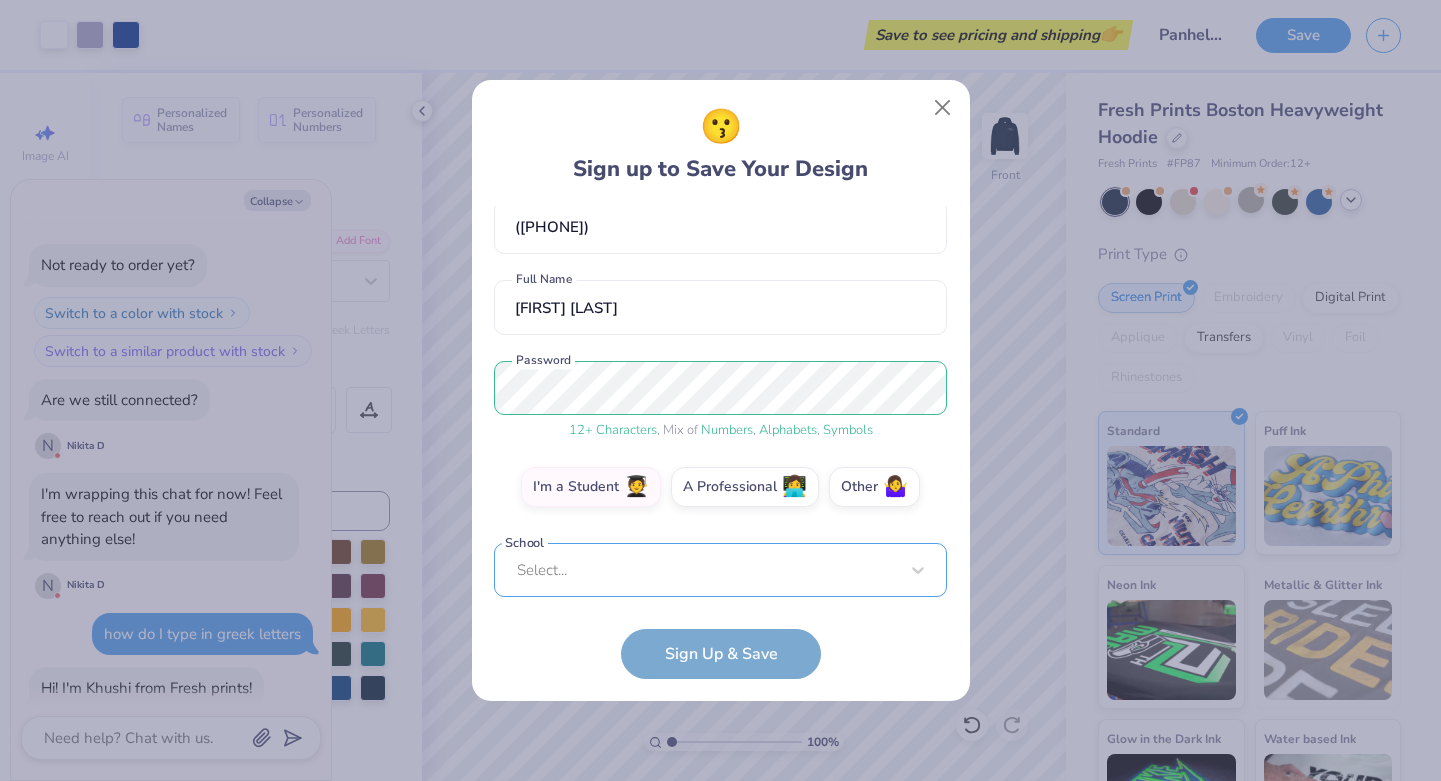 click on "Select..." at bounding box center [720, 570] 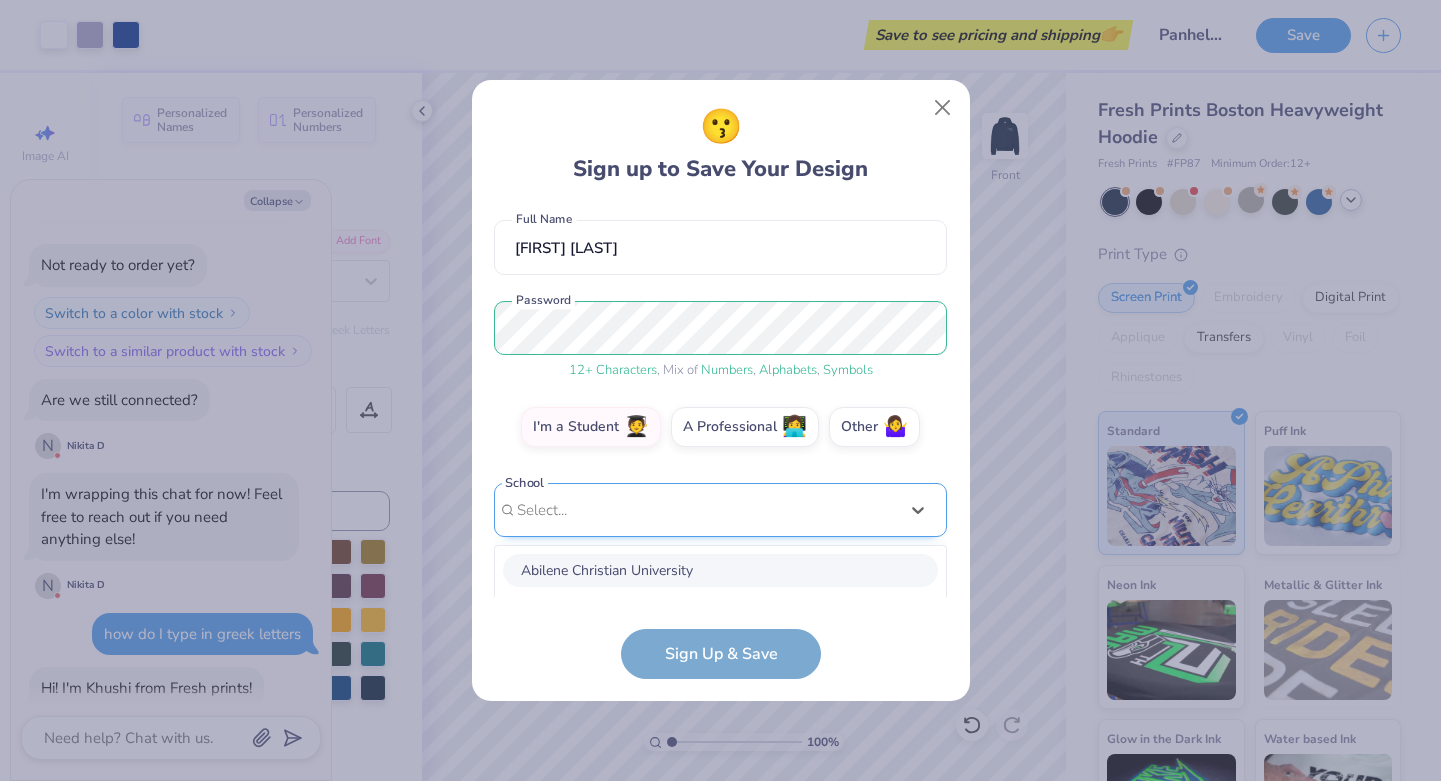 scroll, scrollTop: 417, scrollLeft: 0, axis: vertical 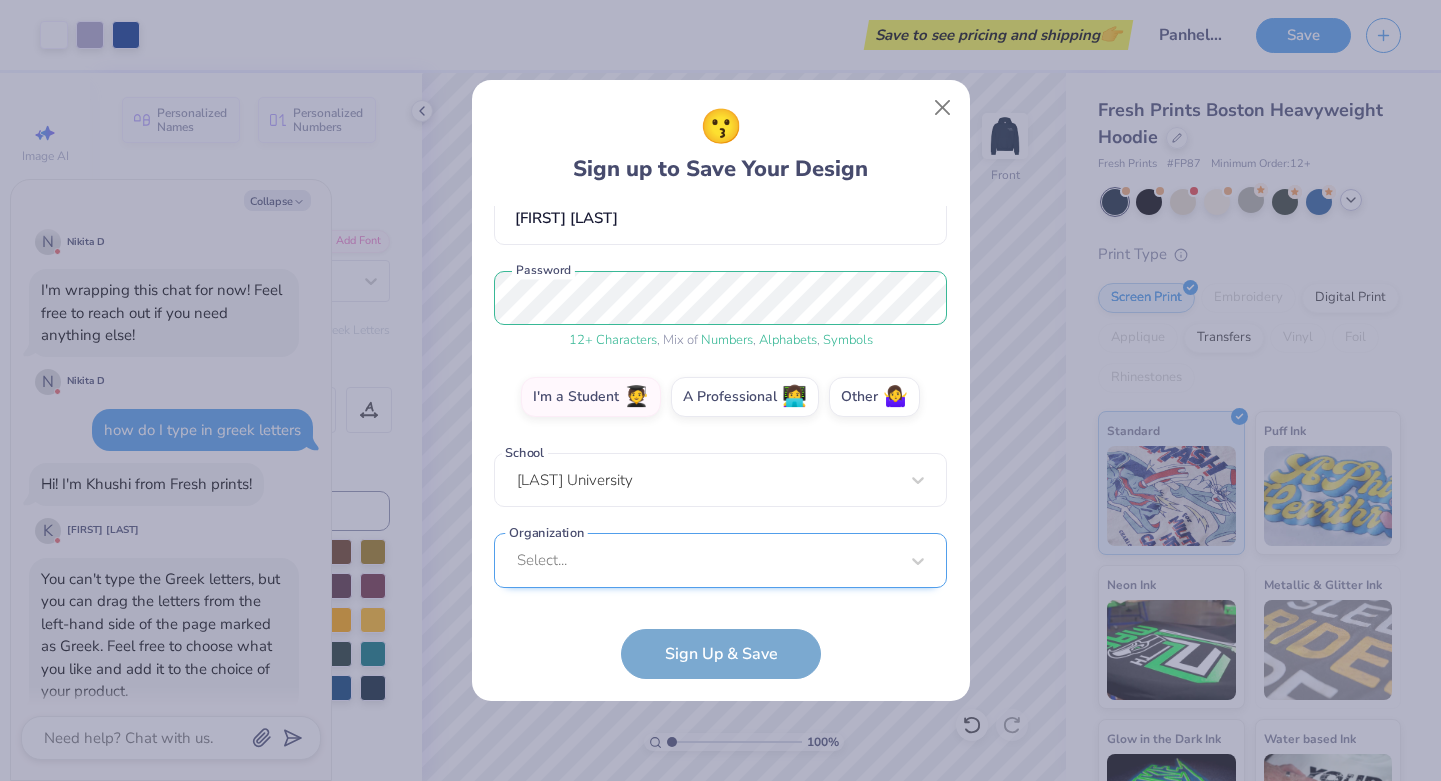 click on "Select..." at bounding box center (720, 560) 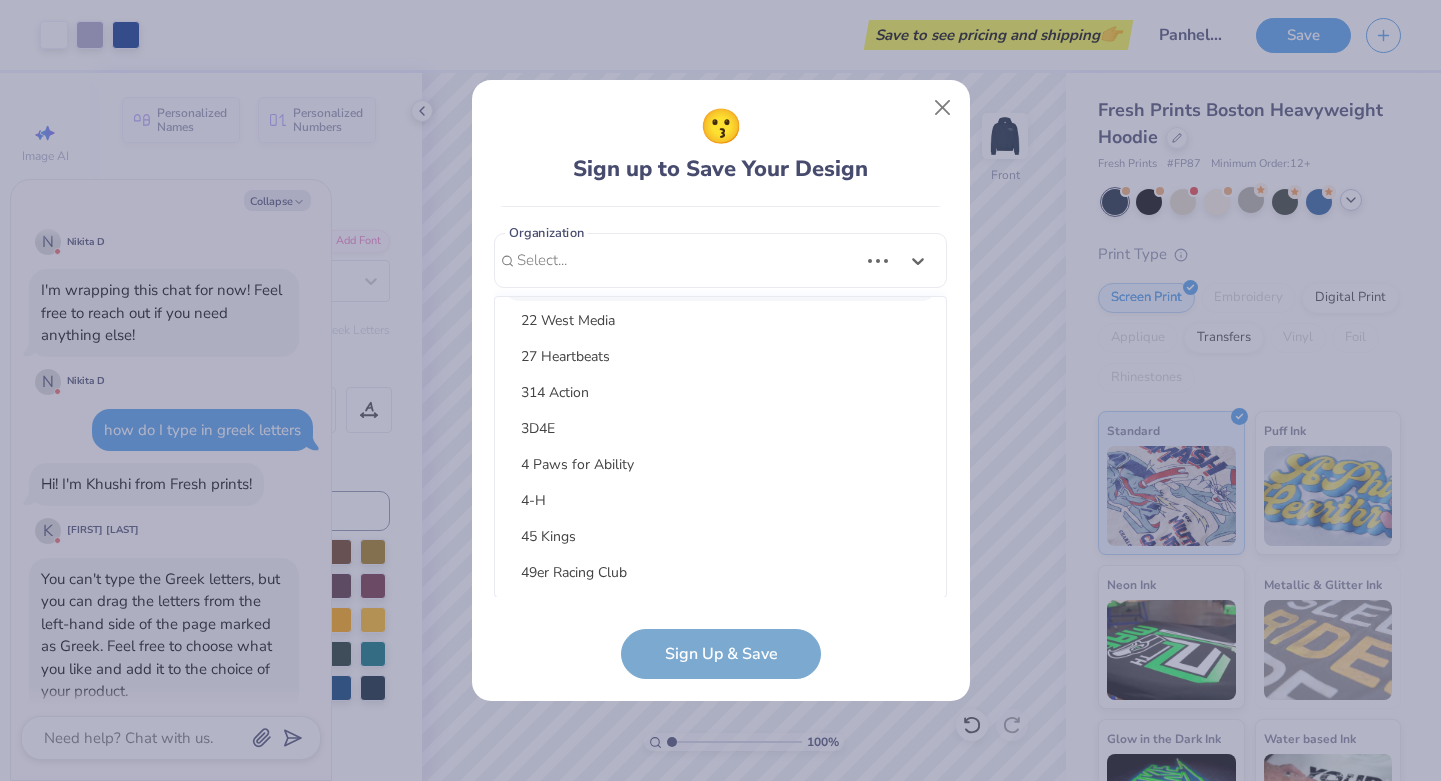 scroll, scrollTop: 258, scrollLeft: 0, axis: vertical 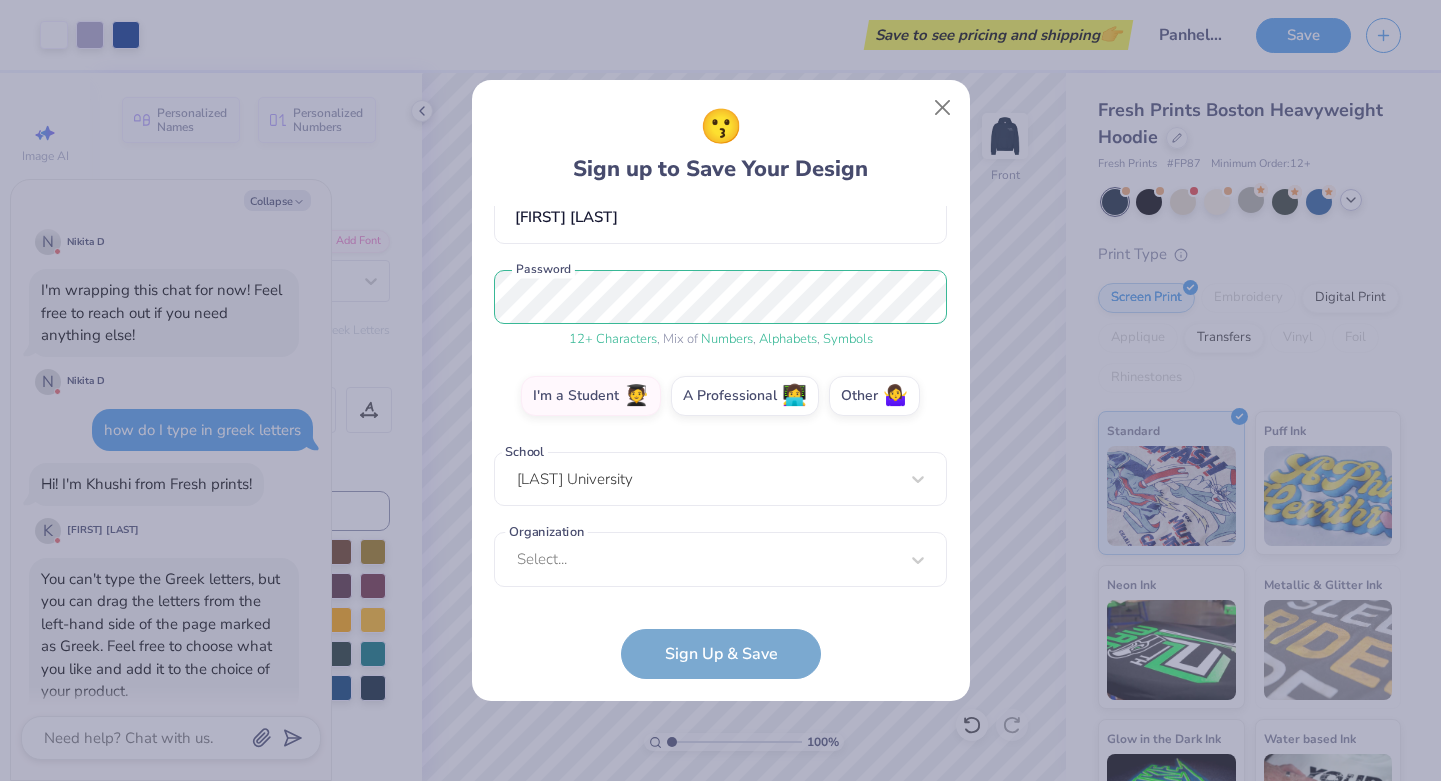 click on "[EMAIL] ([PHONE]) [FIRST] [LAST]" at bounding box center (720, 442) 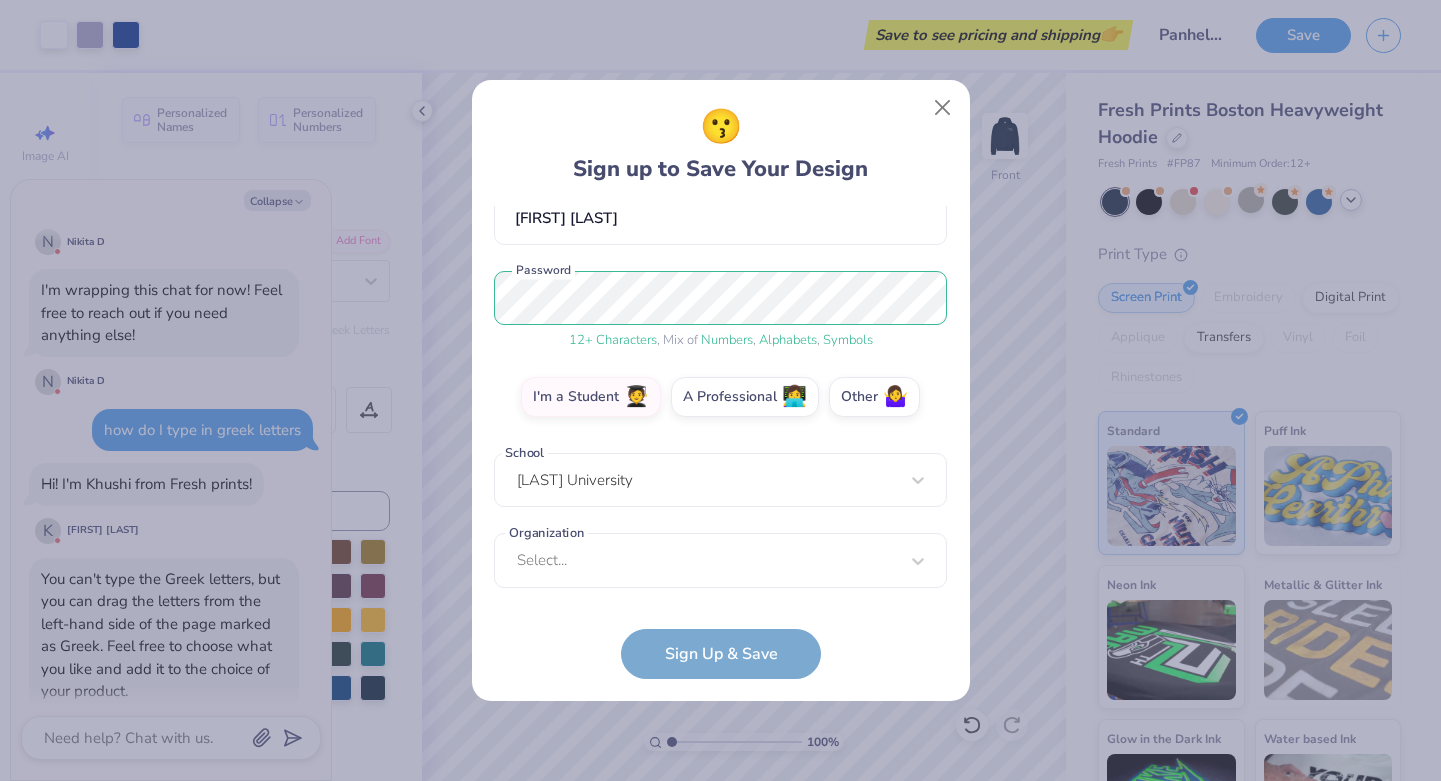 click on "[EMAIL] ([PHONE]) [FIRST] [LAST]" at bounding box center (720, 442) 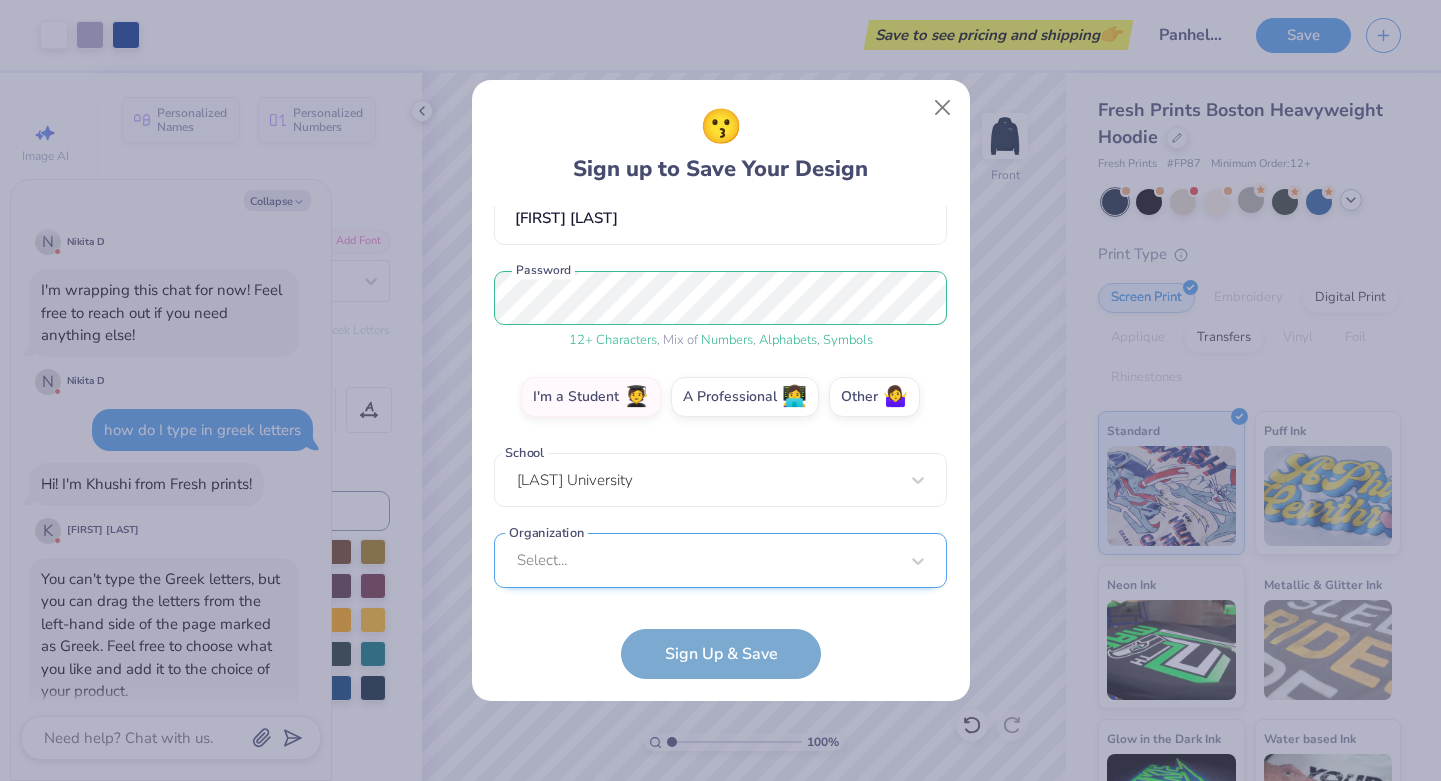 click on "Select..." at bounding box center (720, 560) 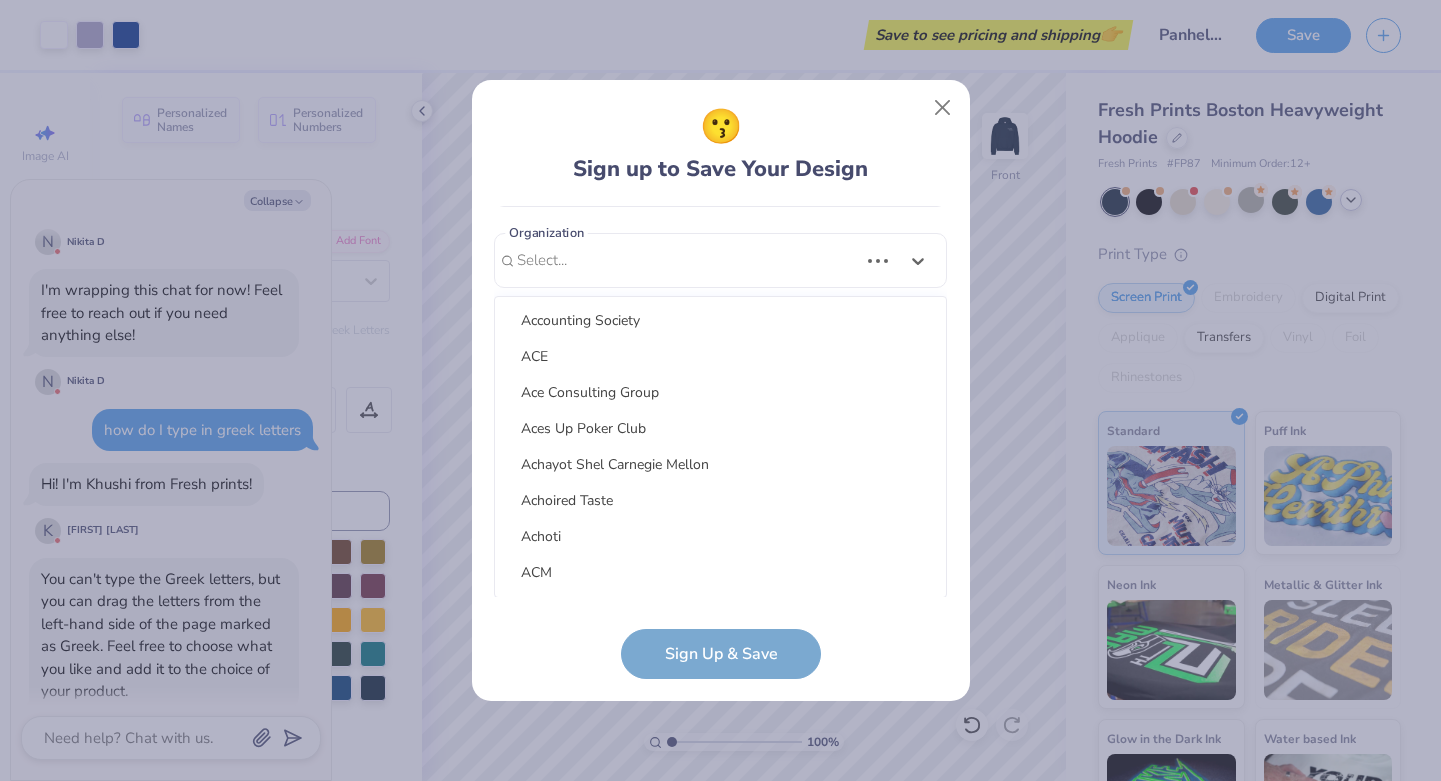 scroll, scrollTop: 2413, scrollLeft: 0, axis: vertical 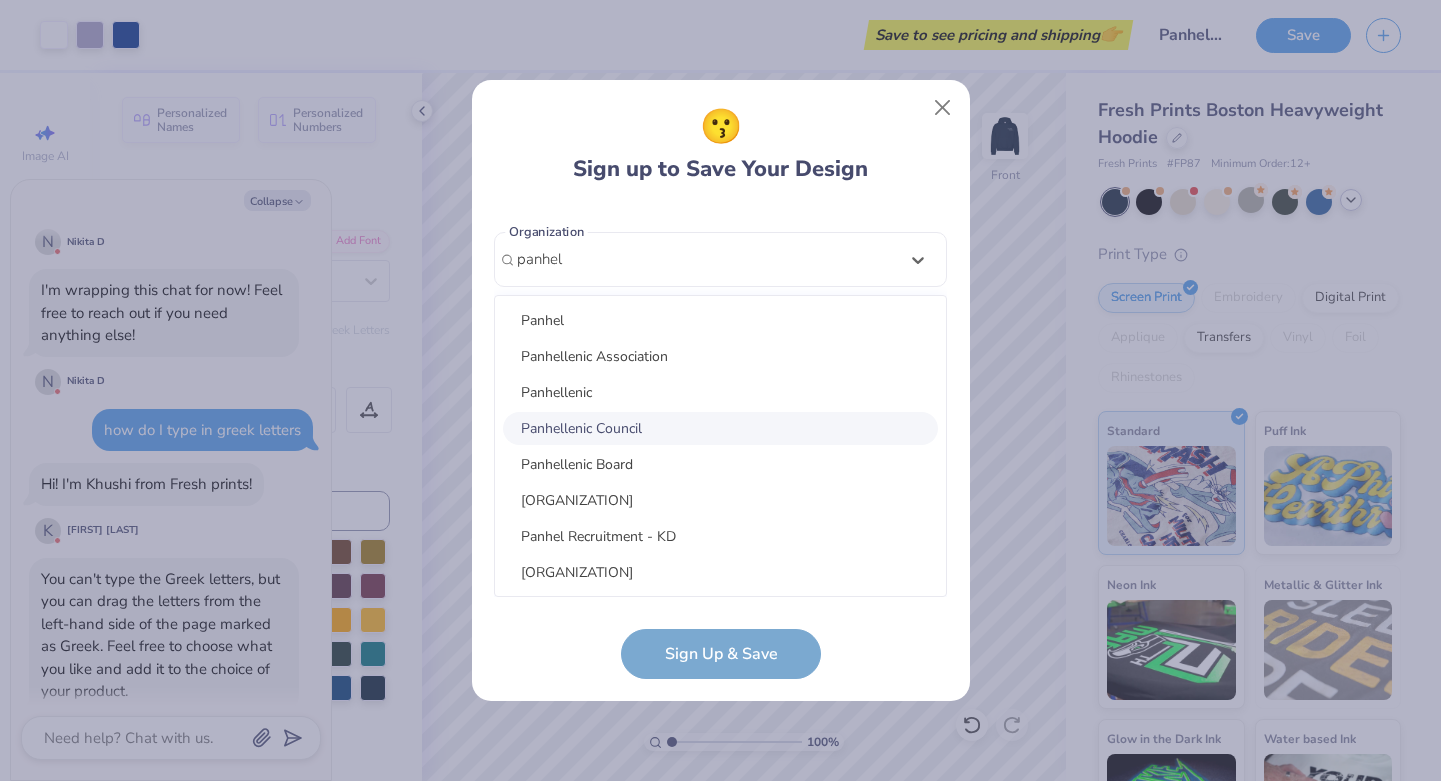 click on "Panhellenic Council" at bounding box center [720, 428] 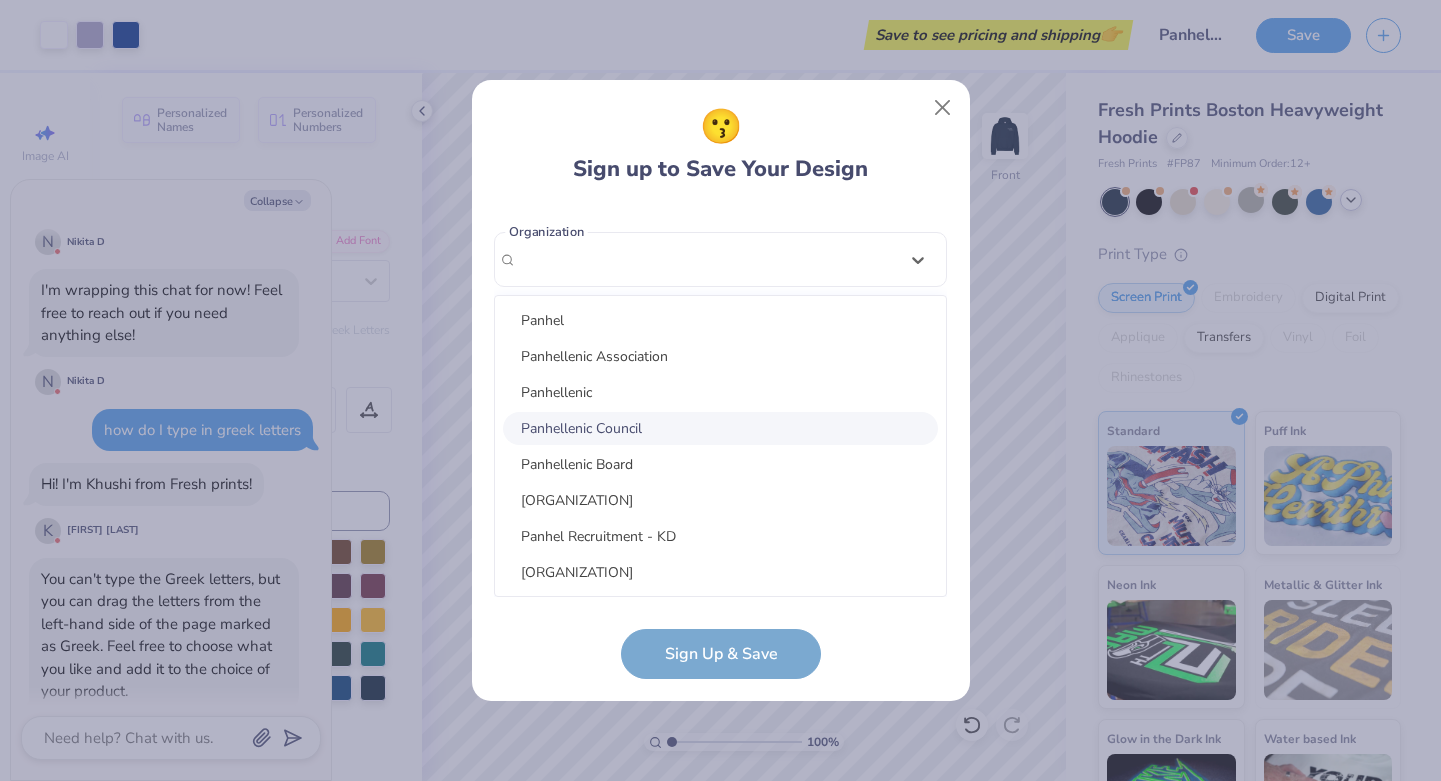 scroll, scrollTop: 279, scrollLeft: 0, axis: vertical 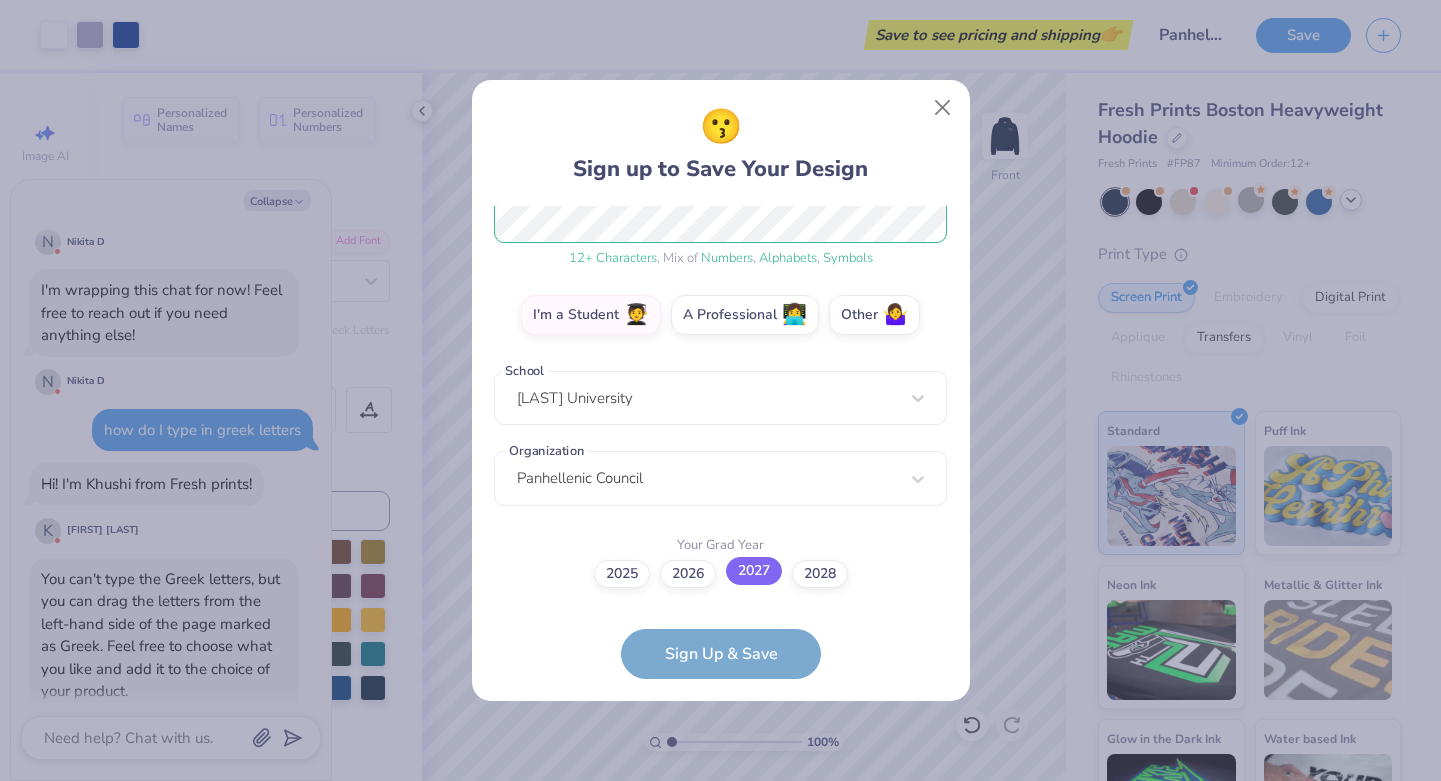 click on "2027" at bounding box center (754, 571) 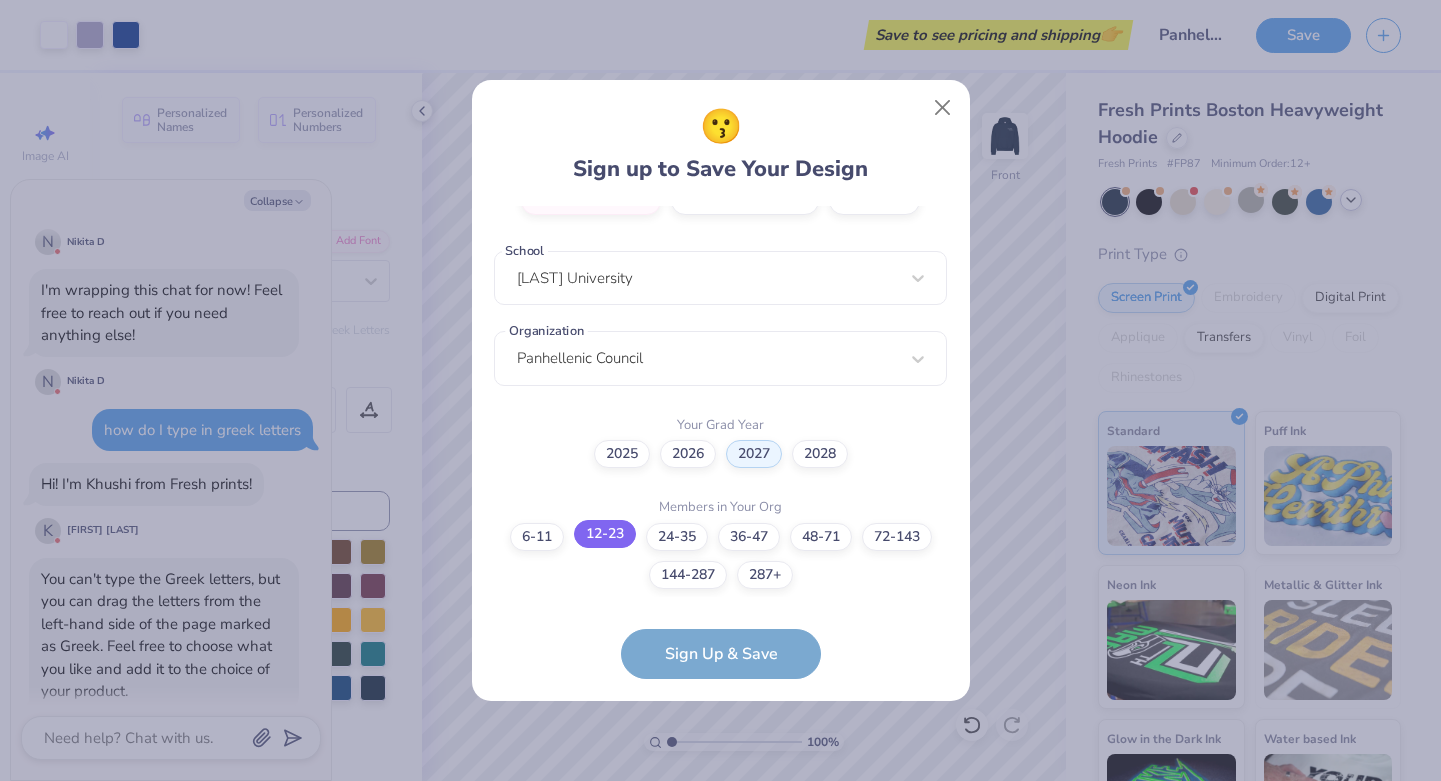 click on "12-23" at bounding box center [605, 534] 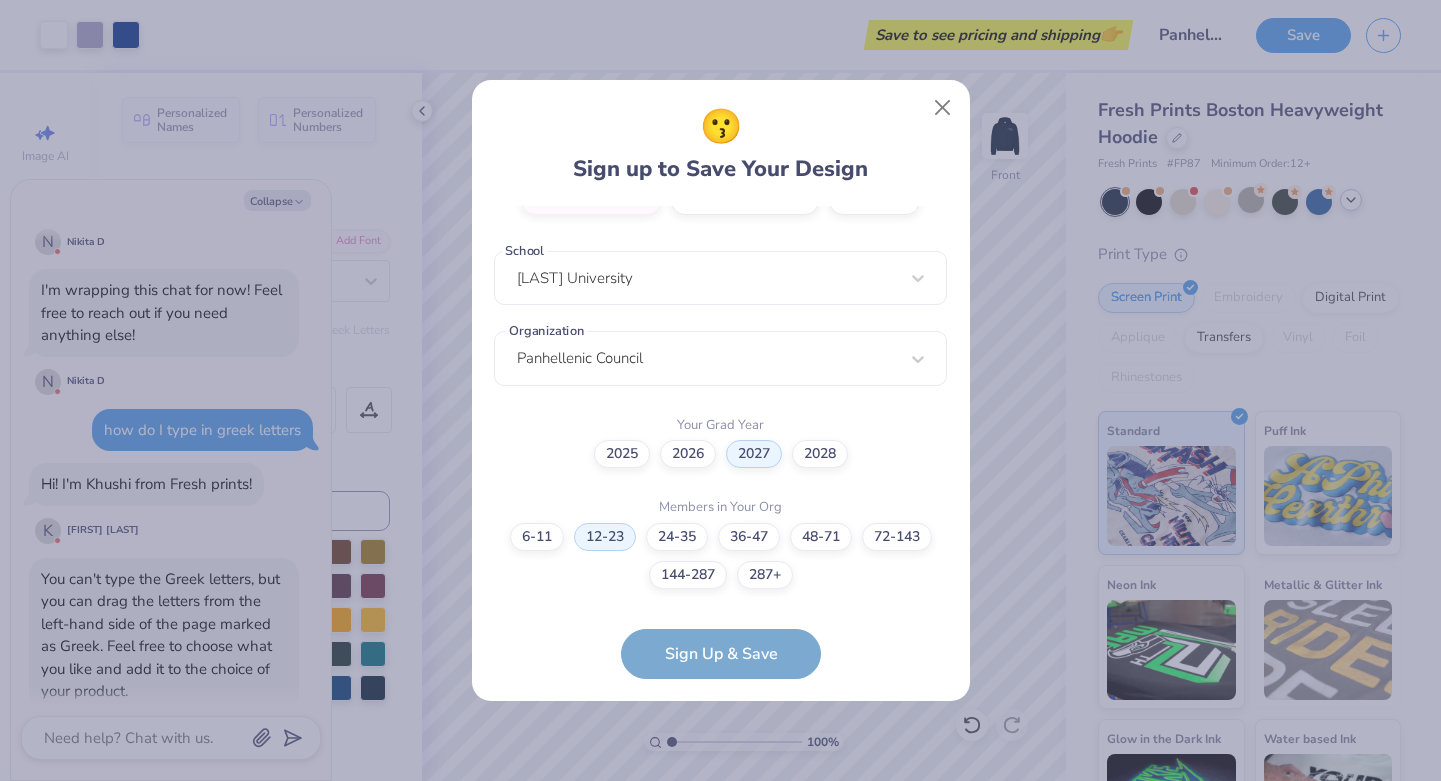 scroll, scrollTop: 480, scrollLeft: 0, axis: vertical 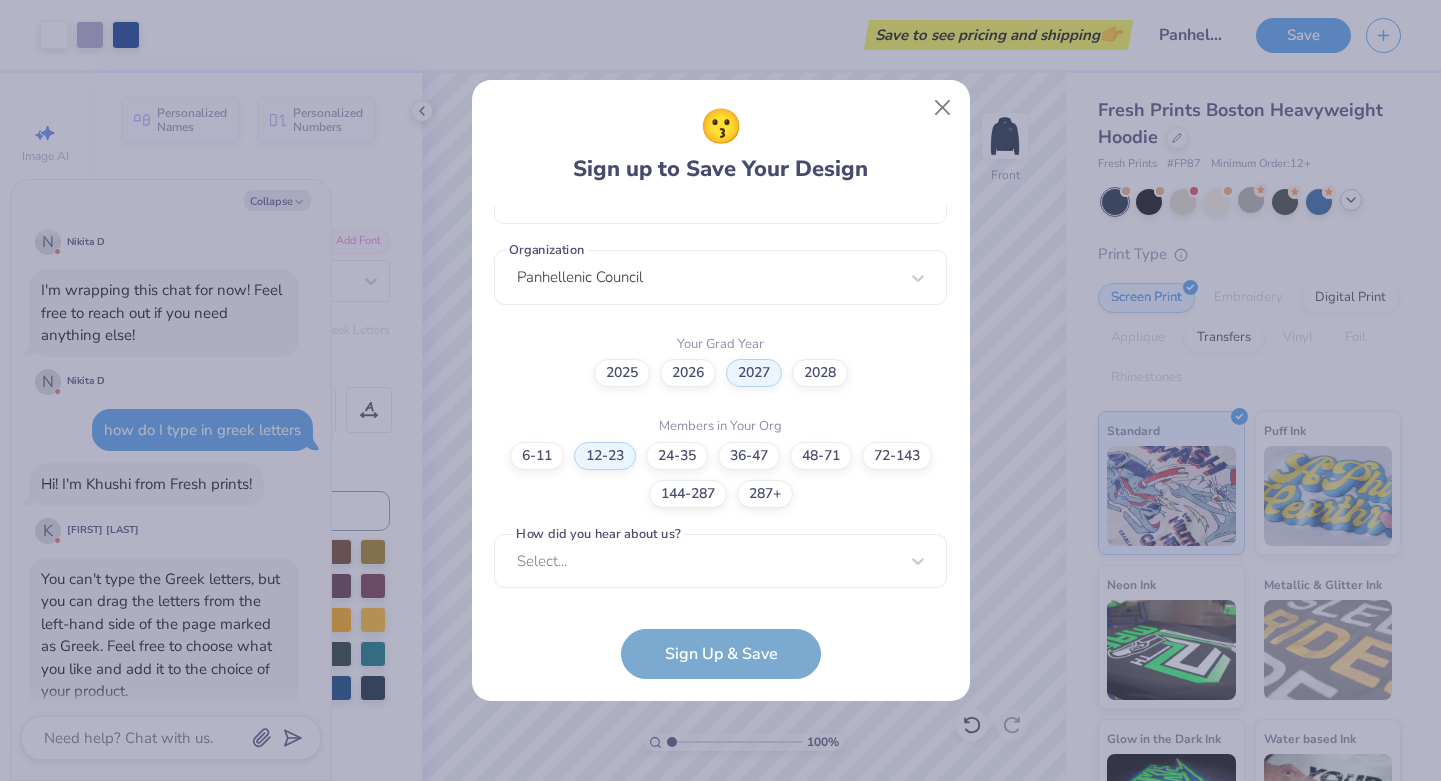 click on "[EMAIL] ([PHONE]) [FIRST] [LAST]" at bounding box center (720, 442) 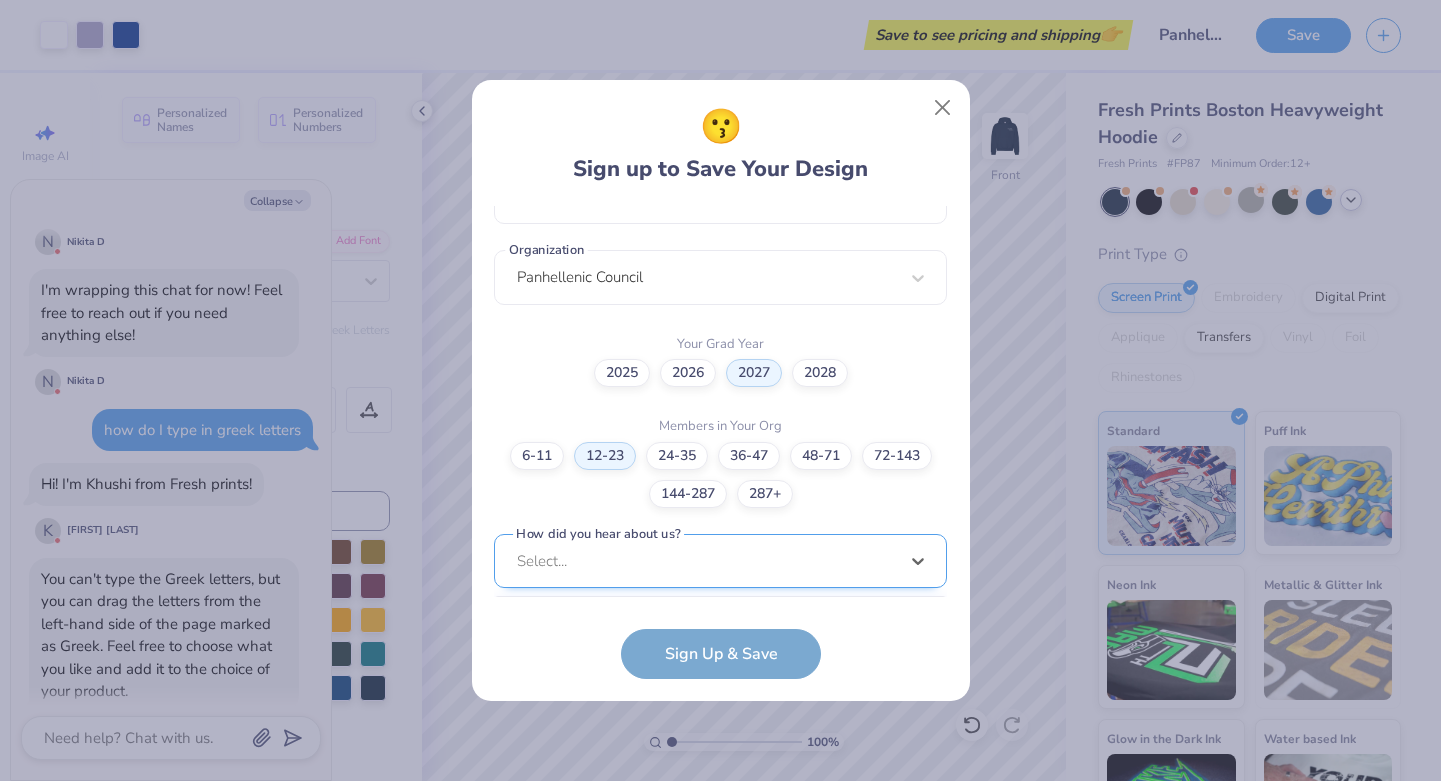 click on "option Word of Mouth focused, 8 of 15. 15 results available. Use Up and Down to choose options, press Enter to select the currently focused option, press Escape to exit the menu, press Tab to select the option and exit the menu. Select... Pinterest Google Search I've ordered before Received a text message A Campus Manager Received an Email Saw an Ad Word of Mouth LinkedIn Tik Tok Instagram Blog/Article Reddit An AI Chatbot Other" at bounding box center [720, 716] 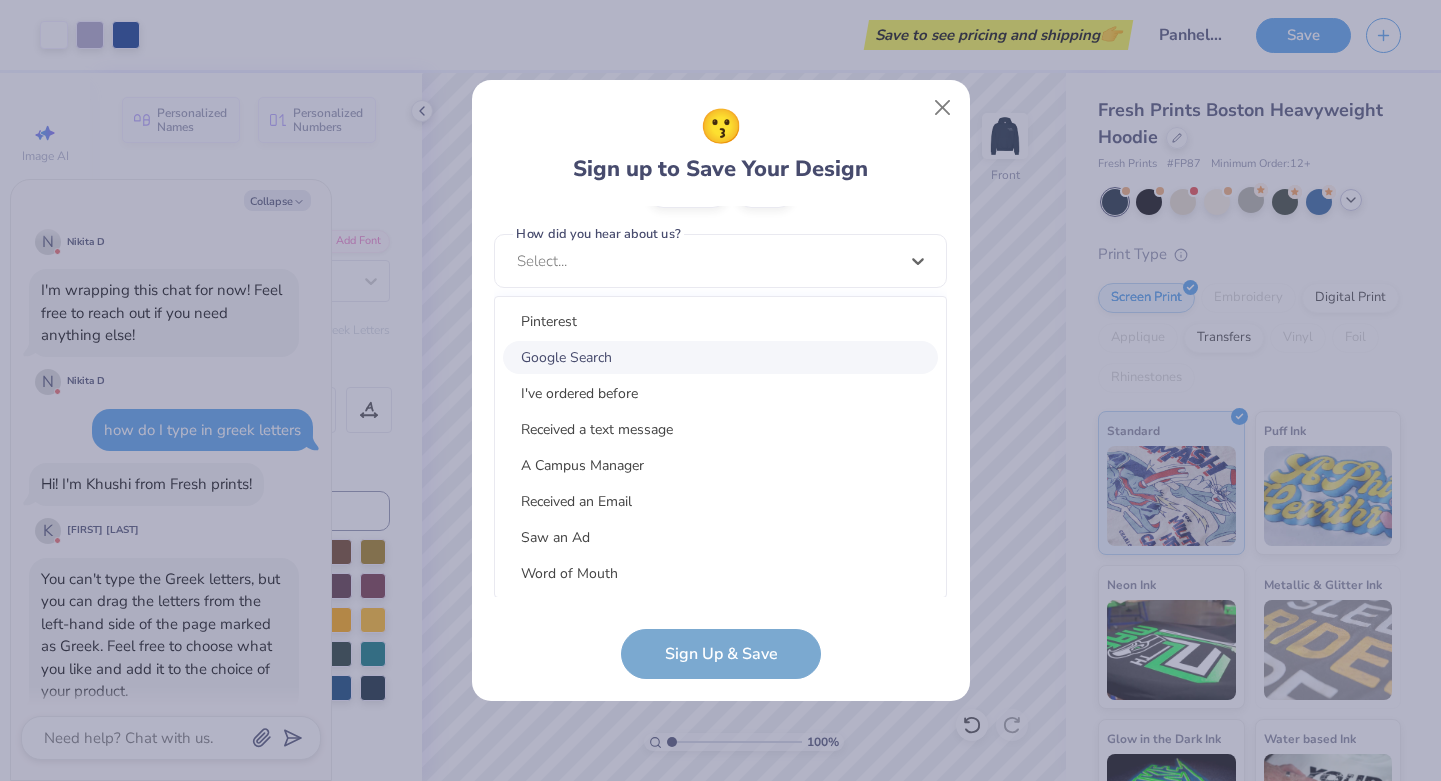 click on "Pinterest Google Search I've ordered before Received a text message A Campus Manager Received an Email Saw an Ad Word of Mouth LinkedIn Tik Tok Instagram Blog/Article Reddit An AI Chatbot Other" at bounding box center (720, 447) 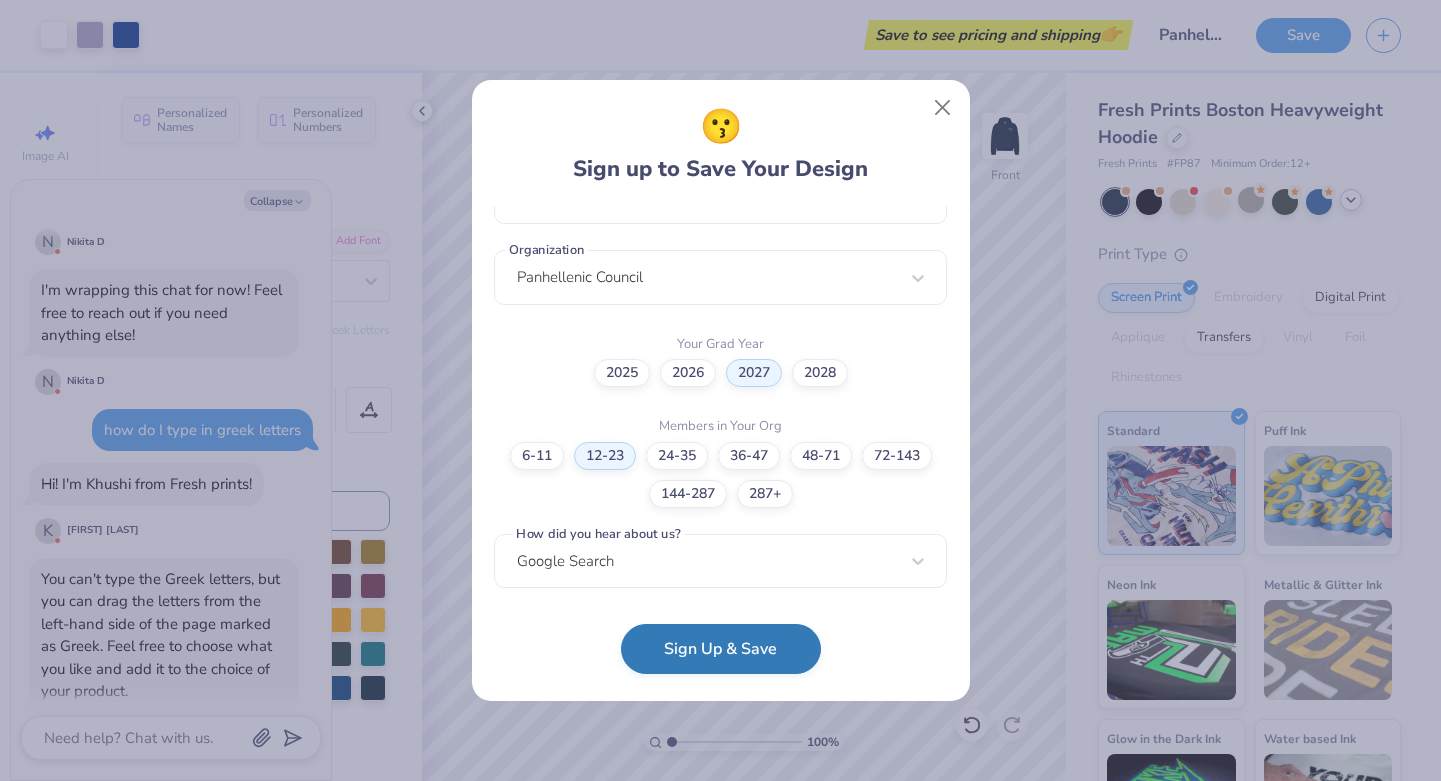 click on "Sign Up & Save" at bounding box center [721, 649] 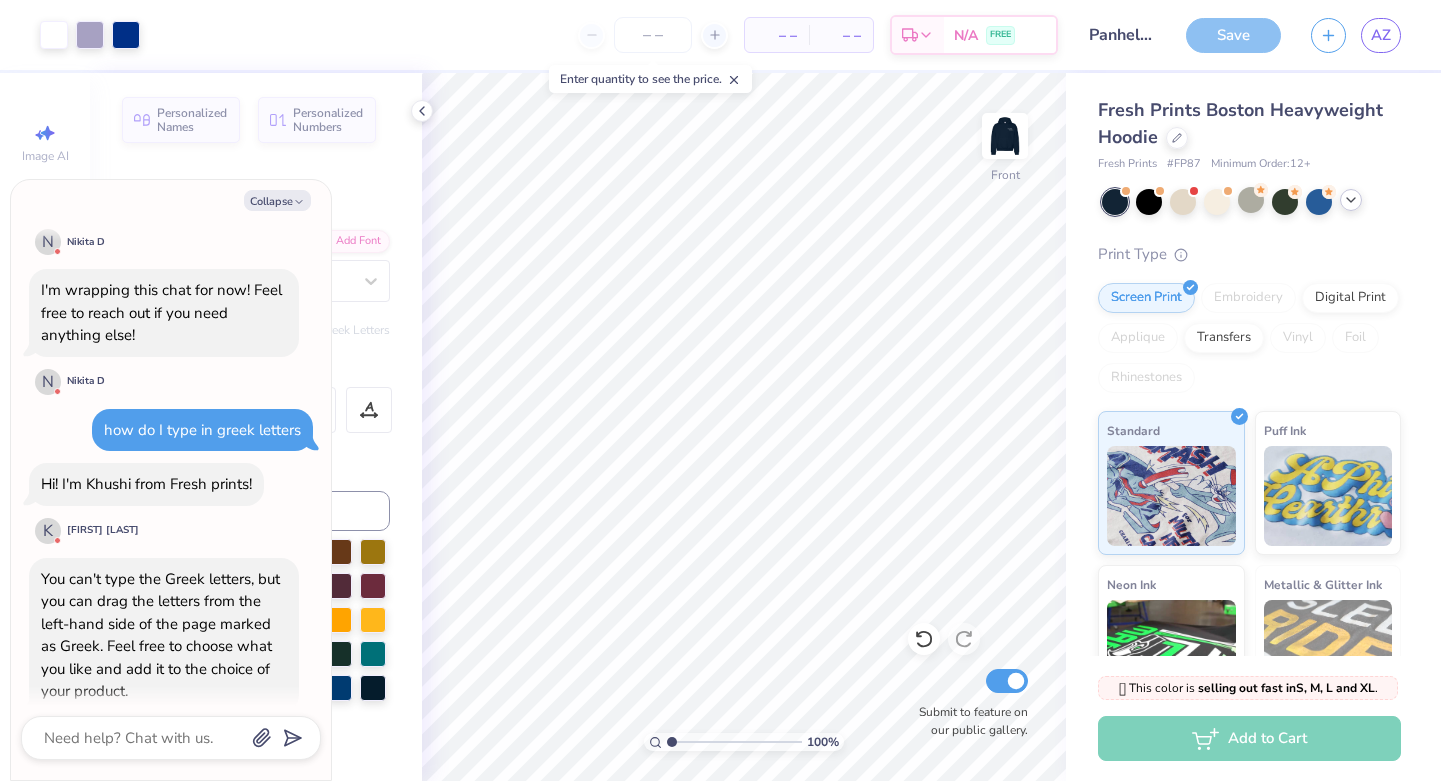 click on "Save" at bounding box center (1233, 35) 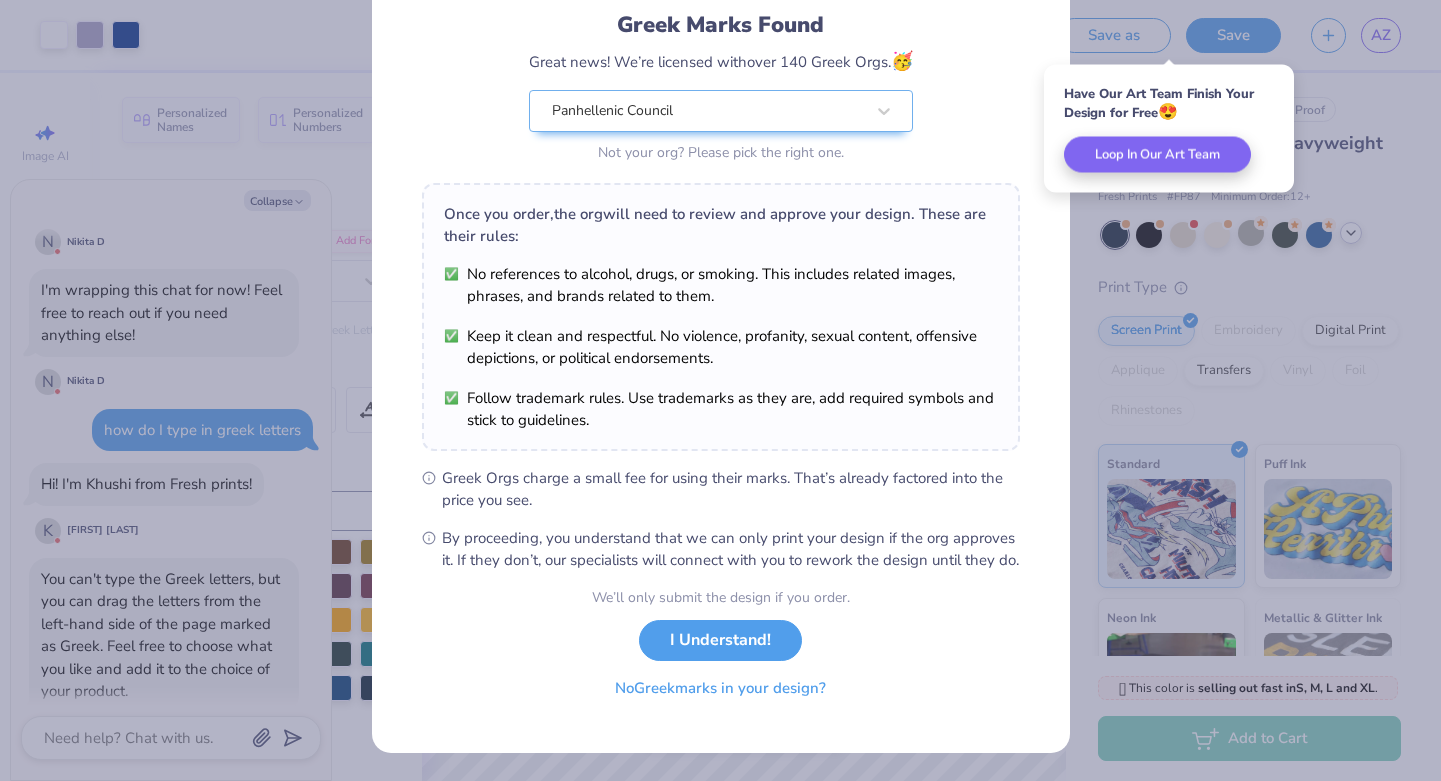 scroll, scrollTop: 155, scrollLeft: 0, axis: vertical 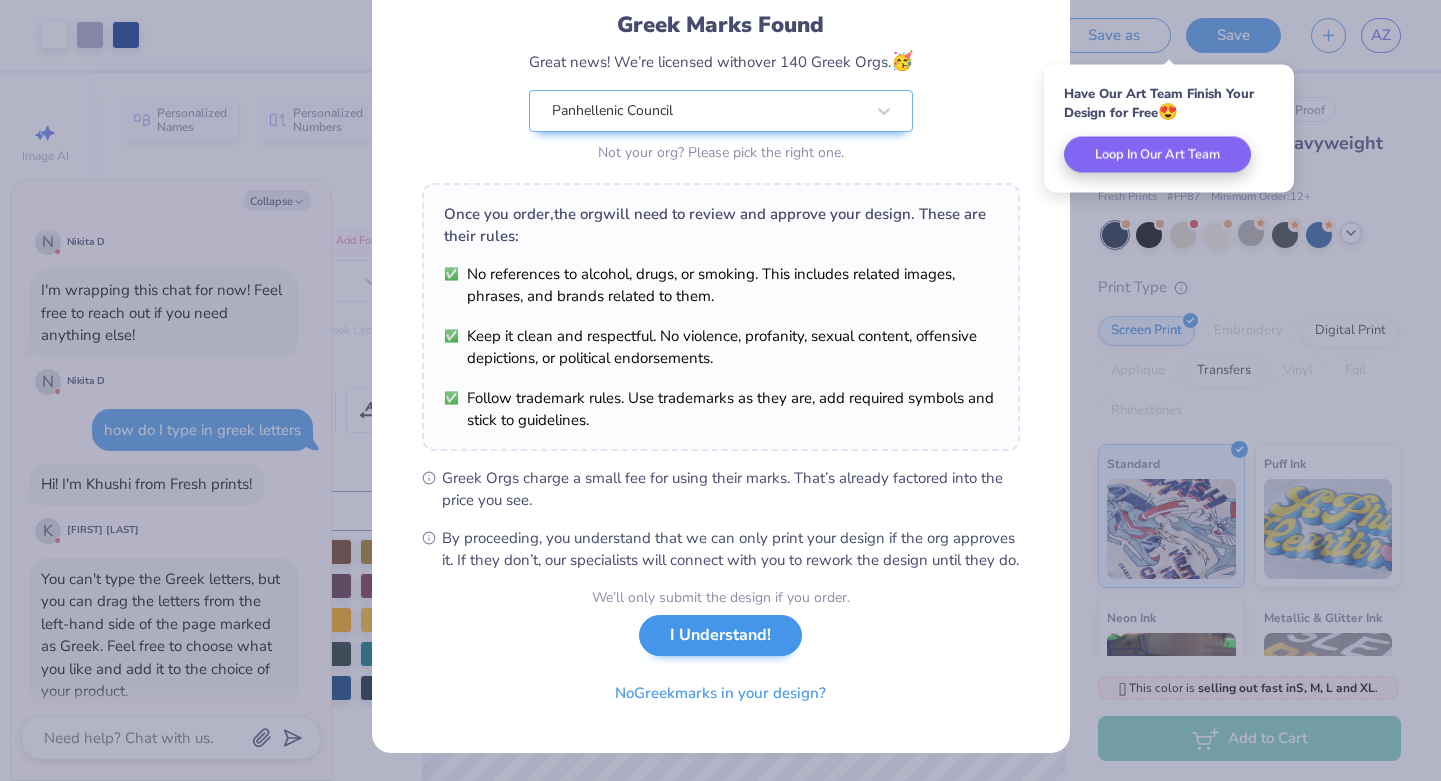 click on "I Understand!" at bounding box center [720, 635] 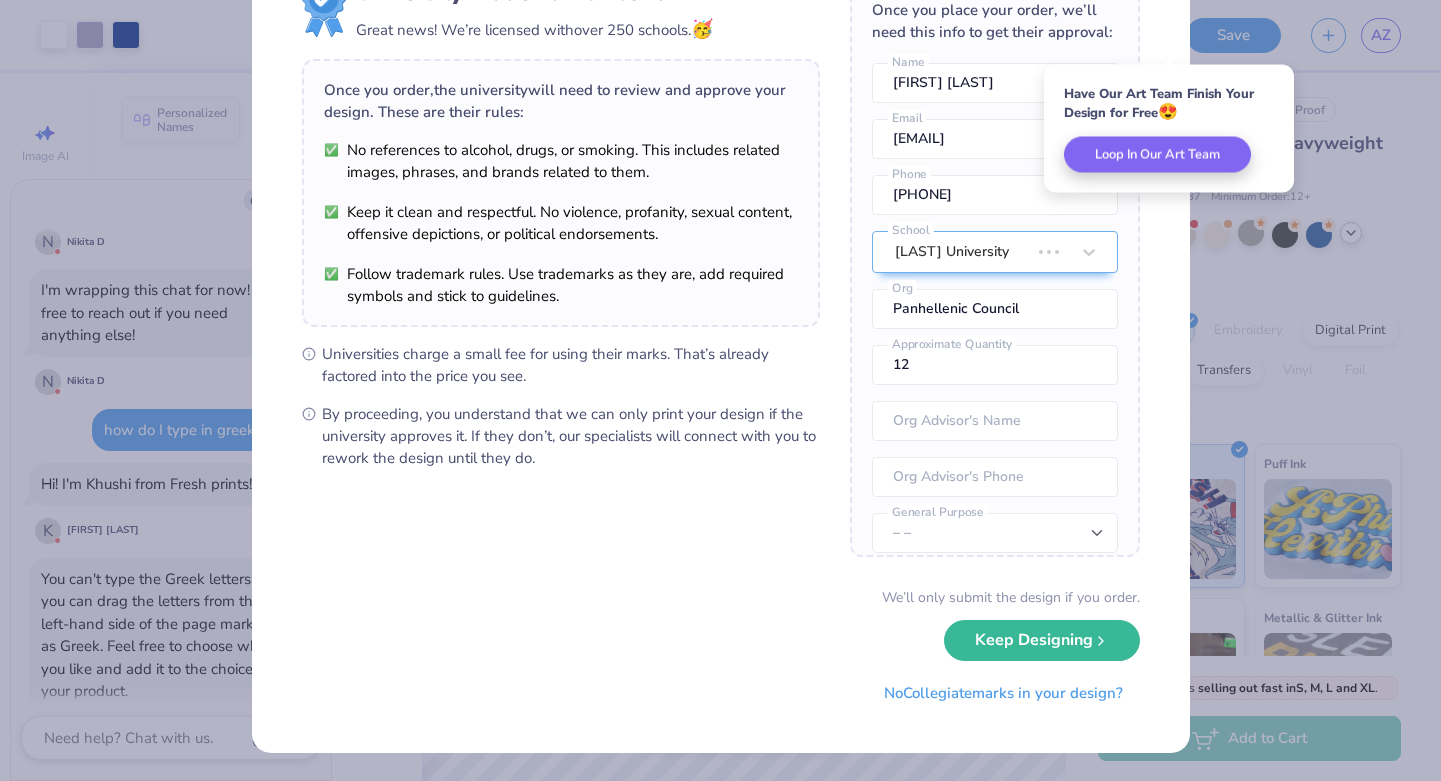 scroll, scrollTop: 0, scrollLeft: 0, axis: both 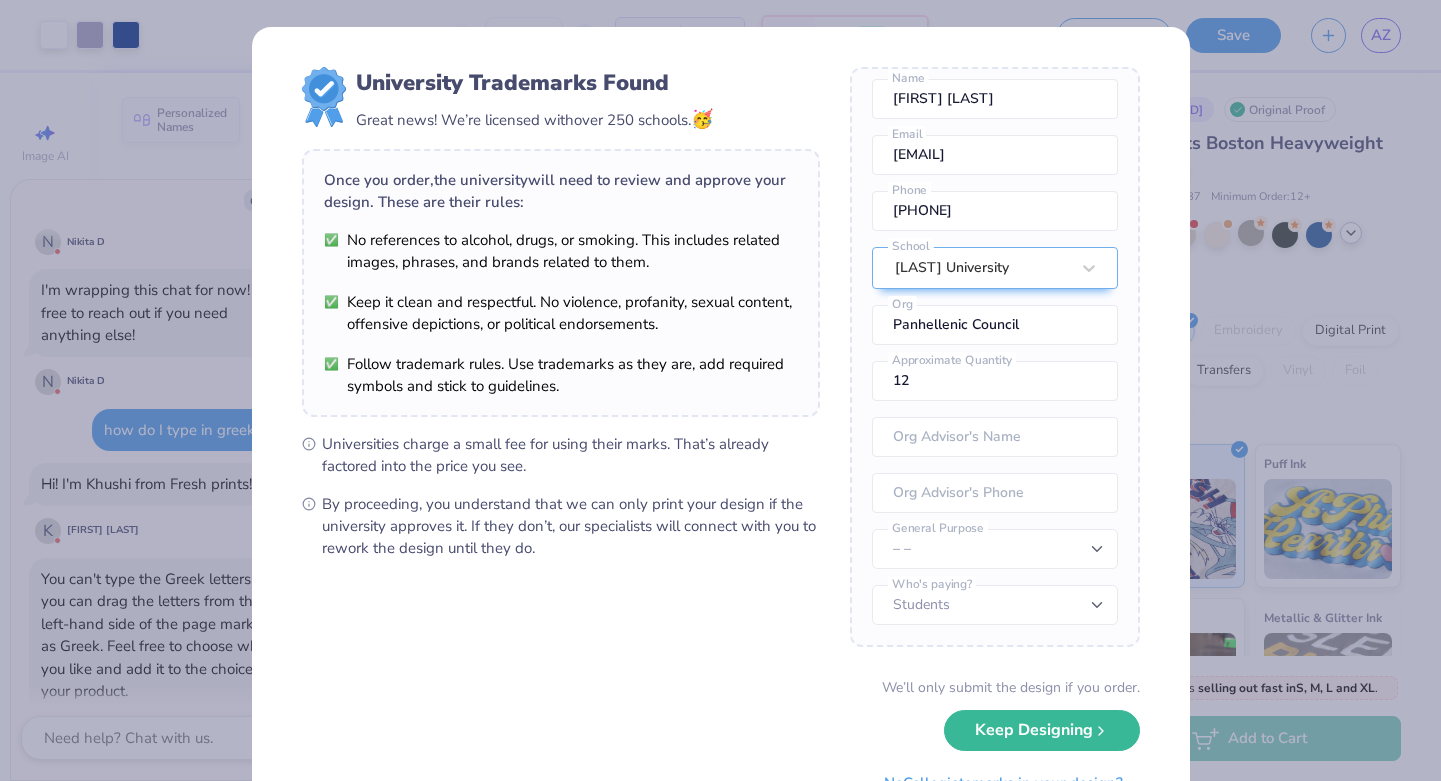 click on "We’ll only submit the design if you order. Keep Designing  No  Collegiate  marks in your design?" at bounding box center [721, 740] 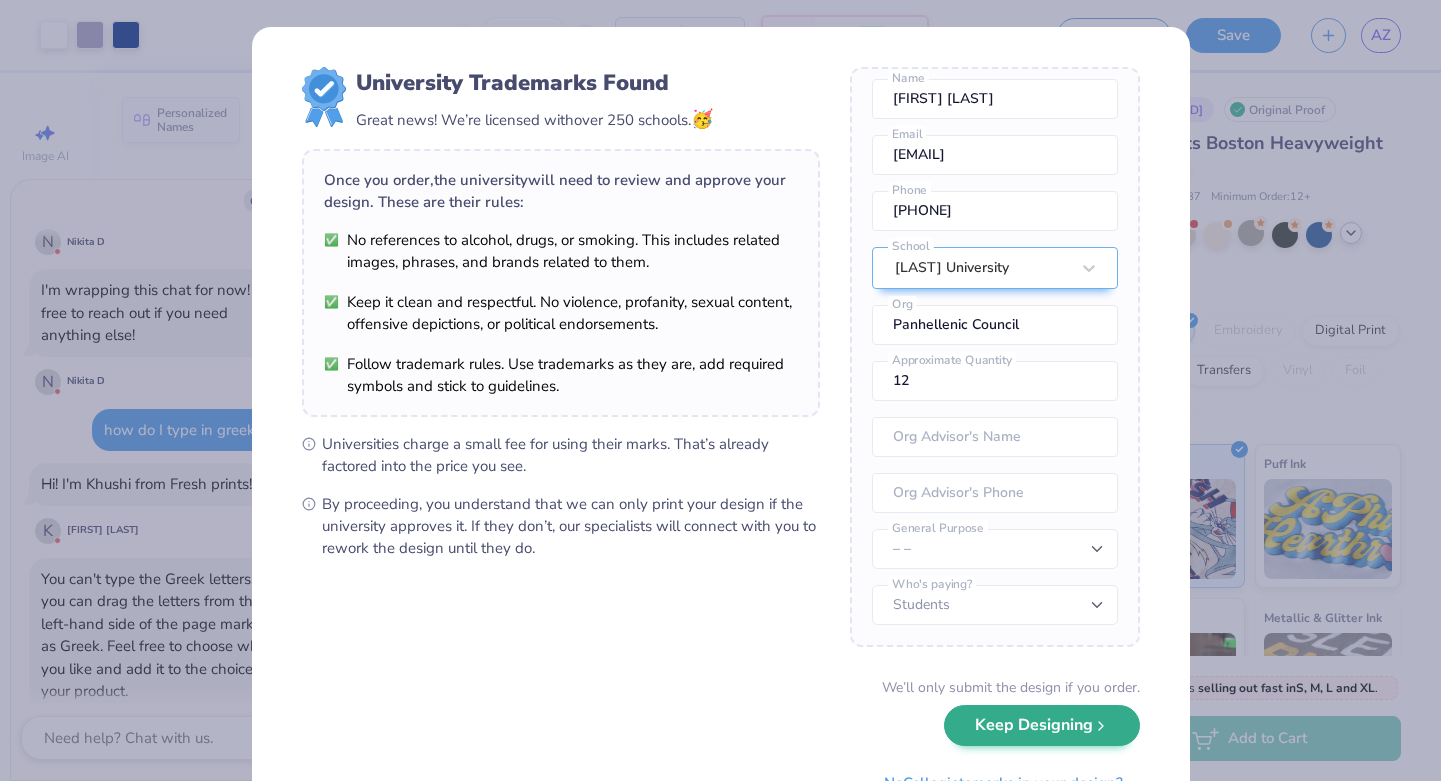 click on "Keep Designing" at bounding box center [1042, 725] 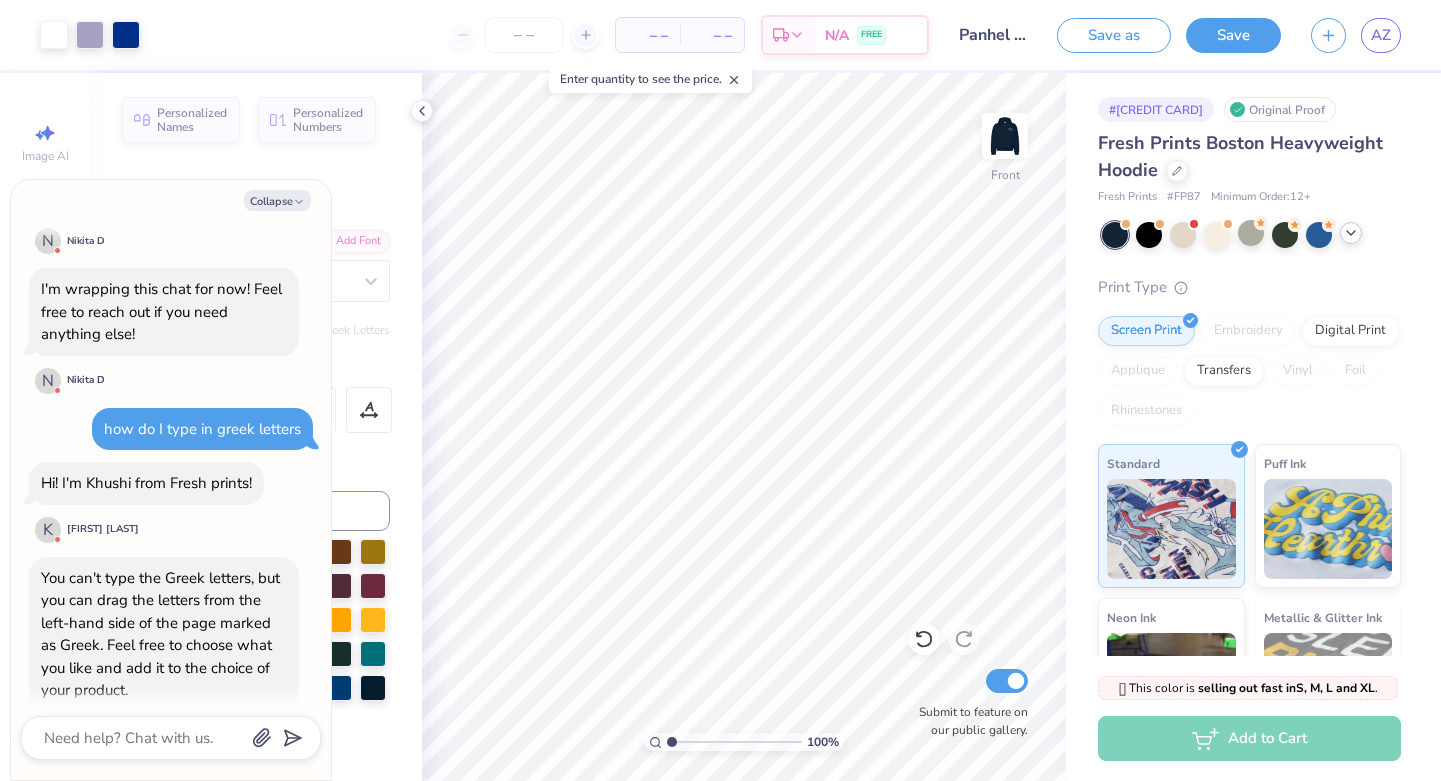 scroll, scrollTop: 1555, scrollLeft: 0, axis: vertical 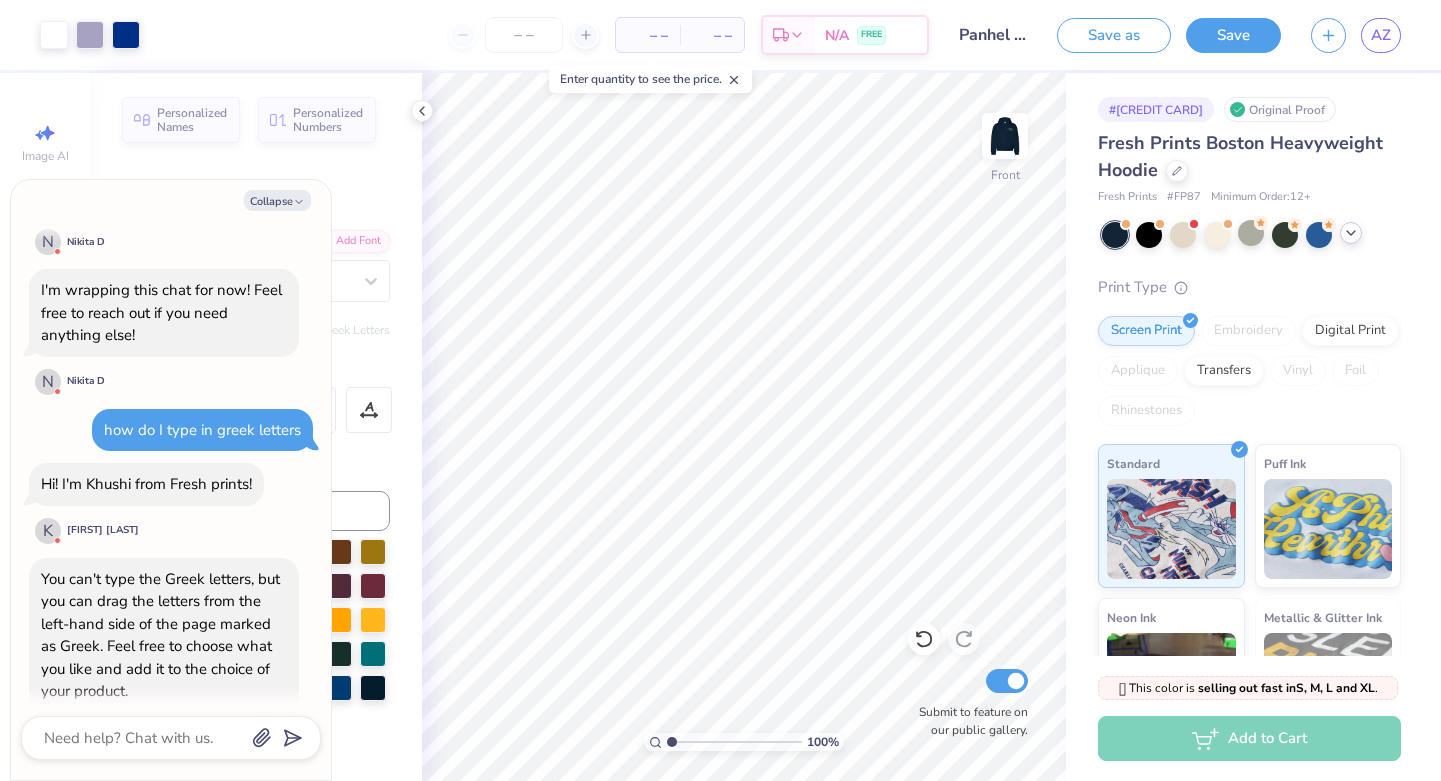 click on "Personalized Names Personalized Numbers Text Tool  Add Font Font Jimmy Script Switch to Greek Letters Format Color Styles Text Shape" at bounding box center (256, 427) 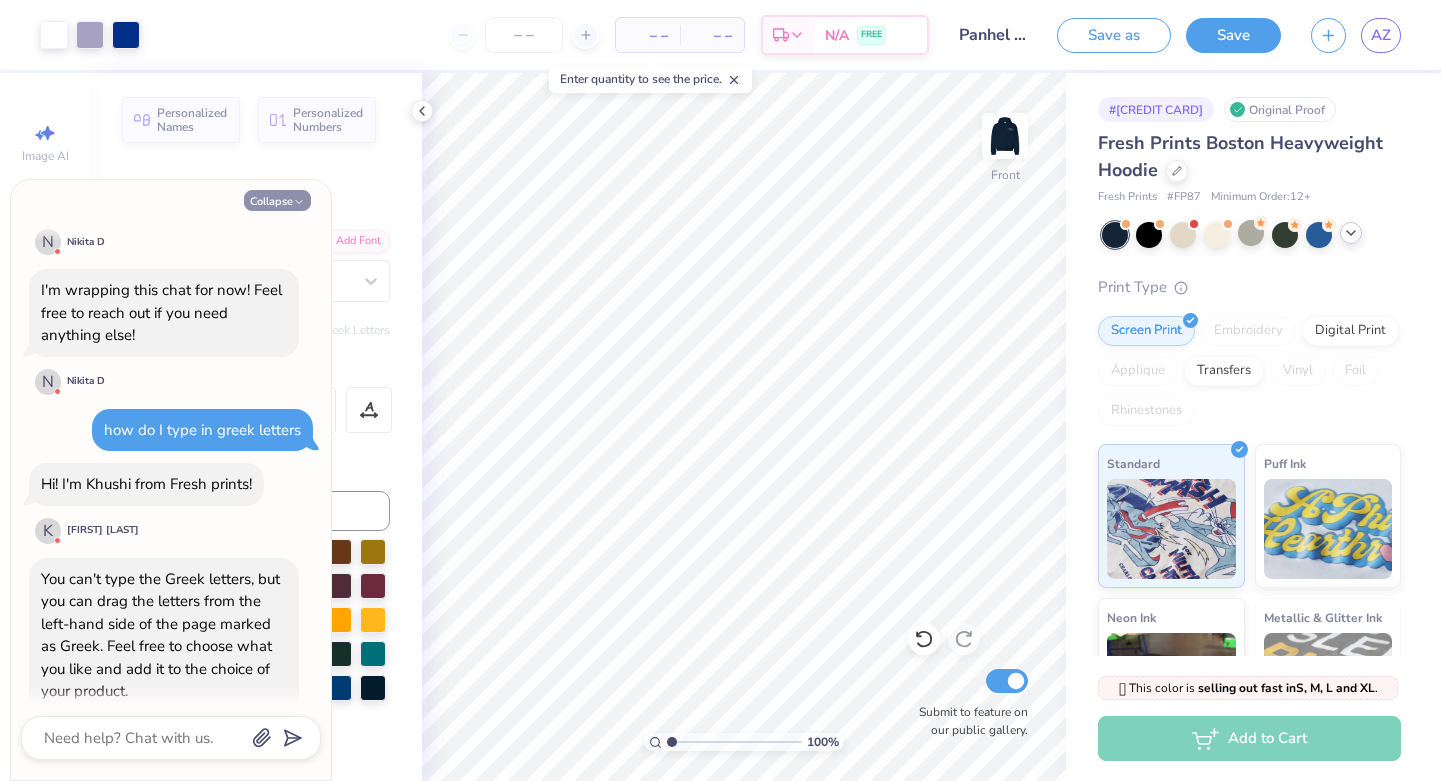 scroll, scrollTop: 1727, scrollLeft: 0, axis: vertical 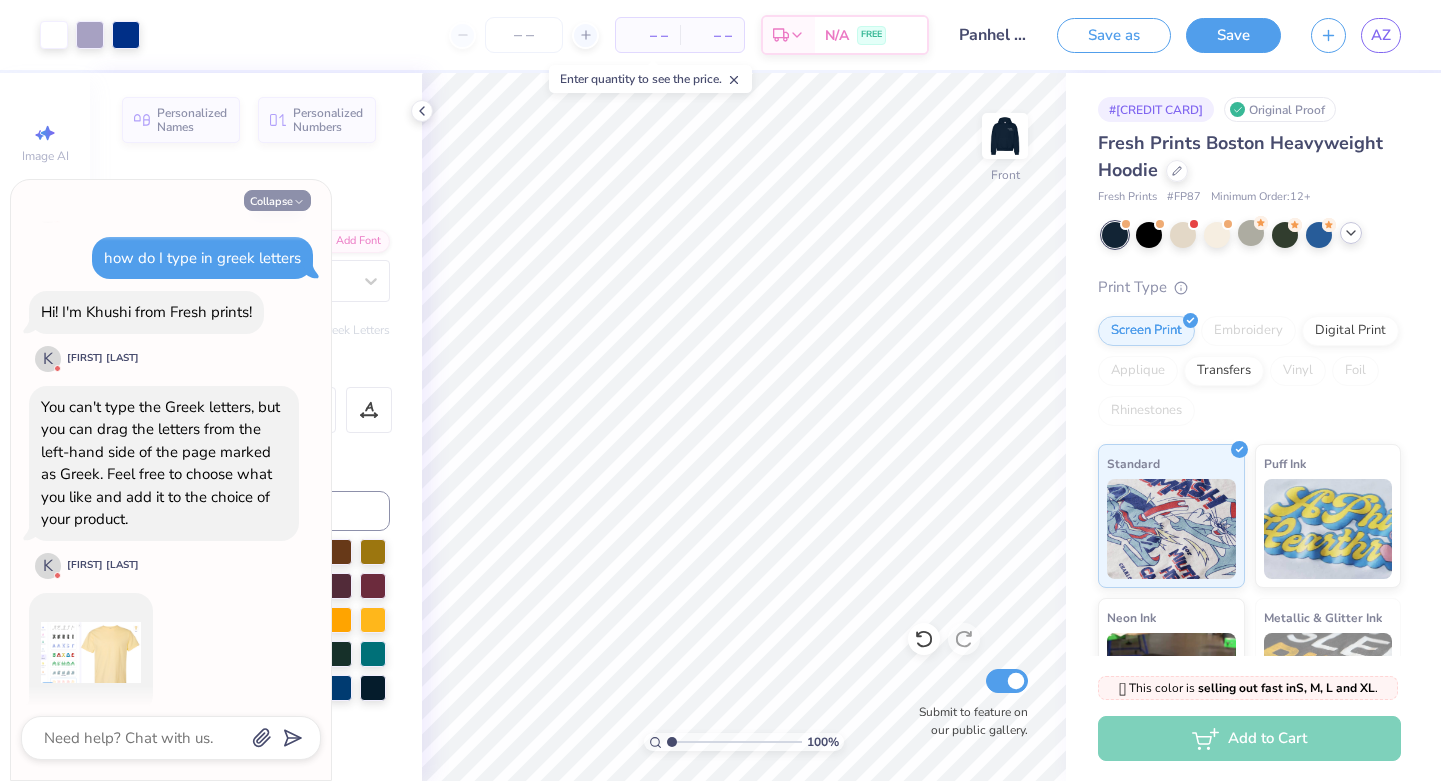 click 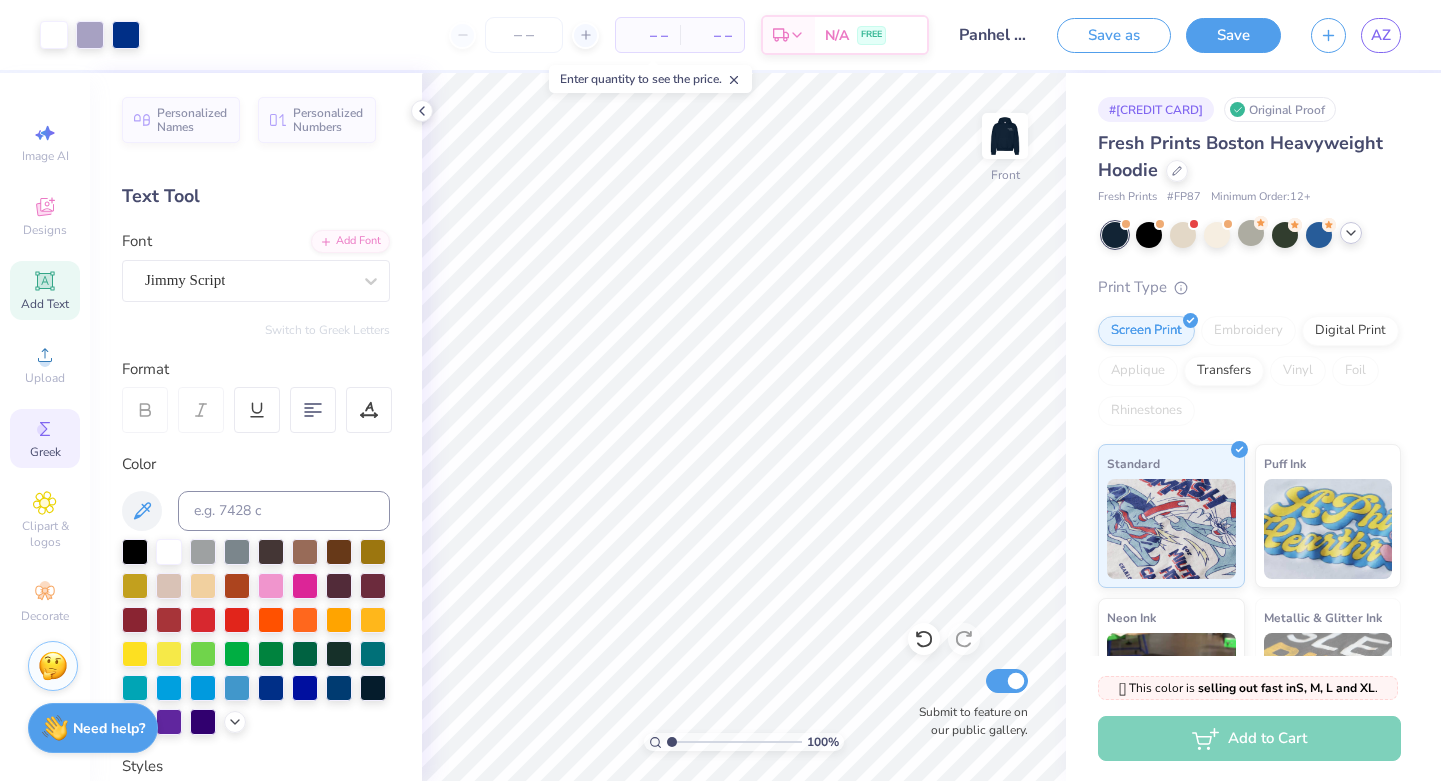 click on "Greek" at bounding box center [45, 438] 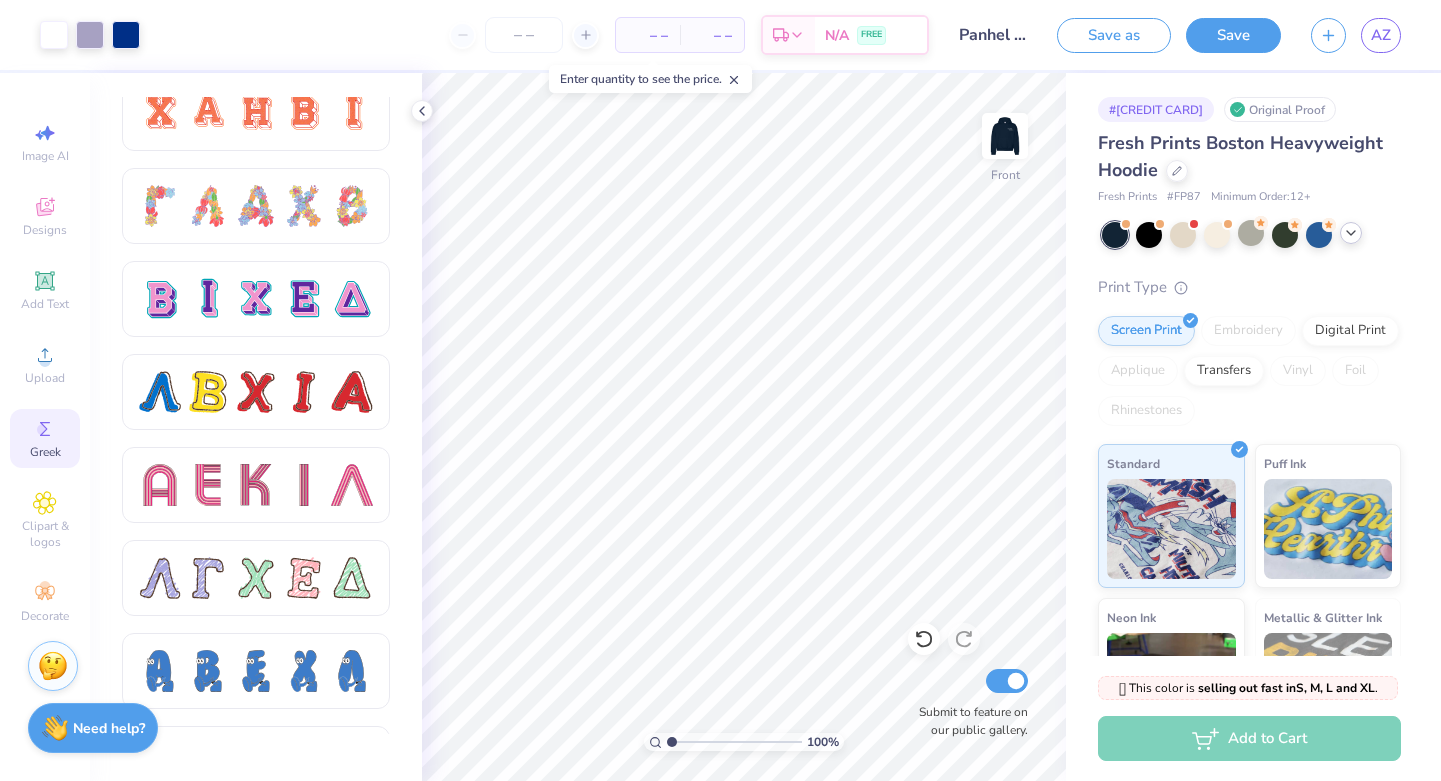 scroll, scrollTop: 1538, scrollLeft: 0, axis: vertical 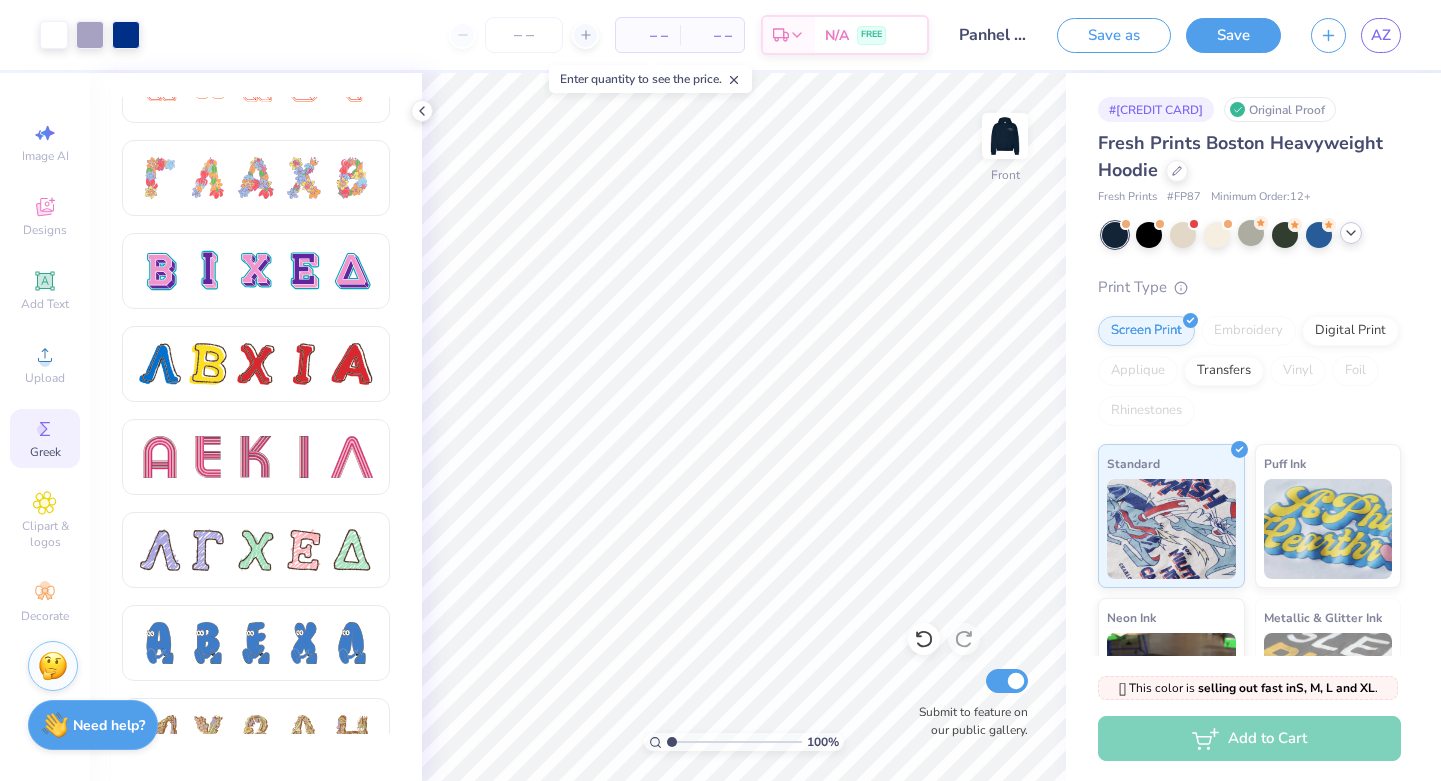 click on "Need help?" at bounding box center [109, 725] 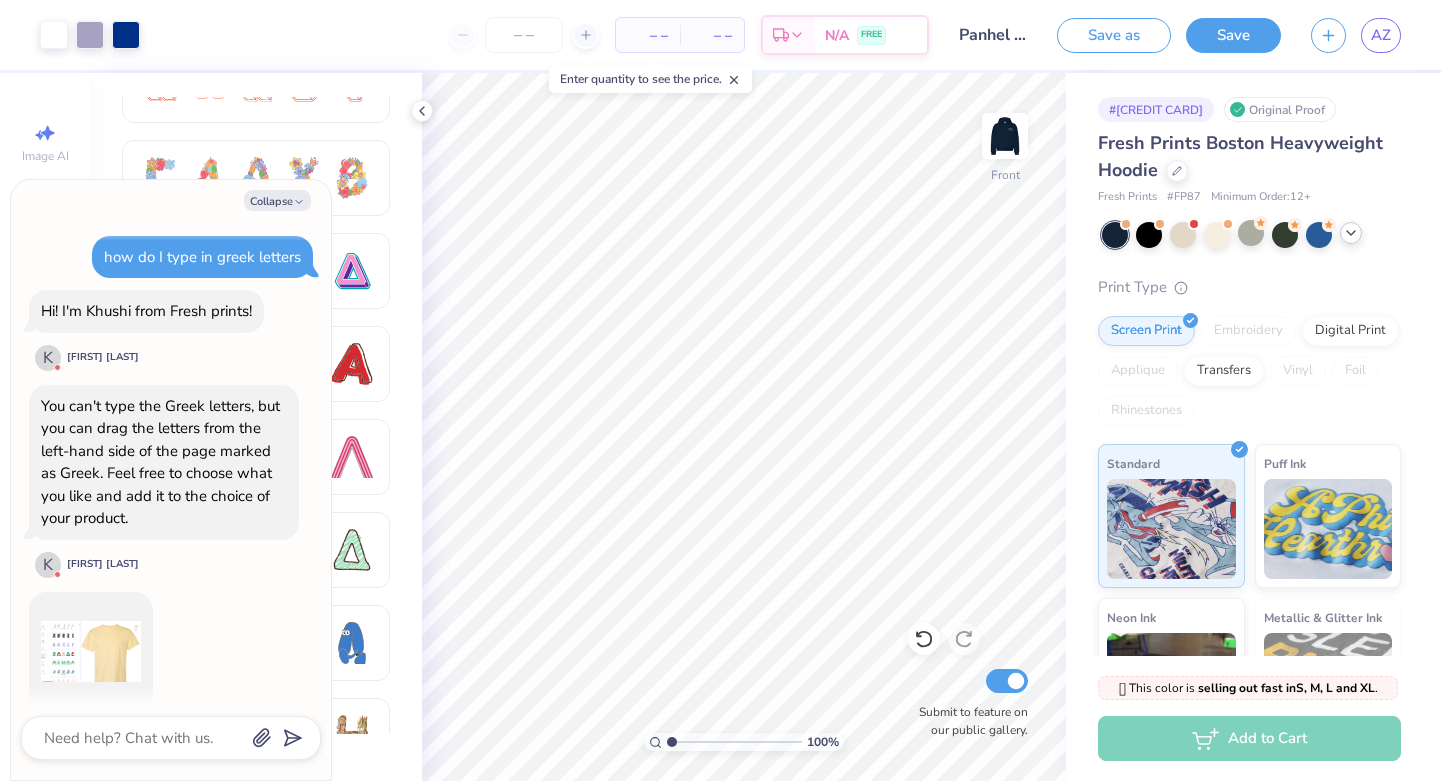 scroll, scrollTop: 1727, scrollLeft: 0, axis: vertical 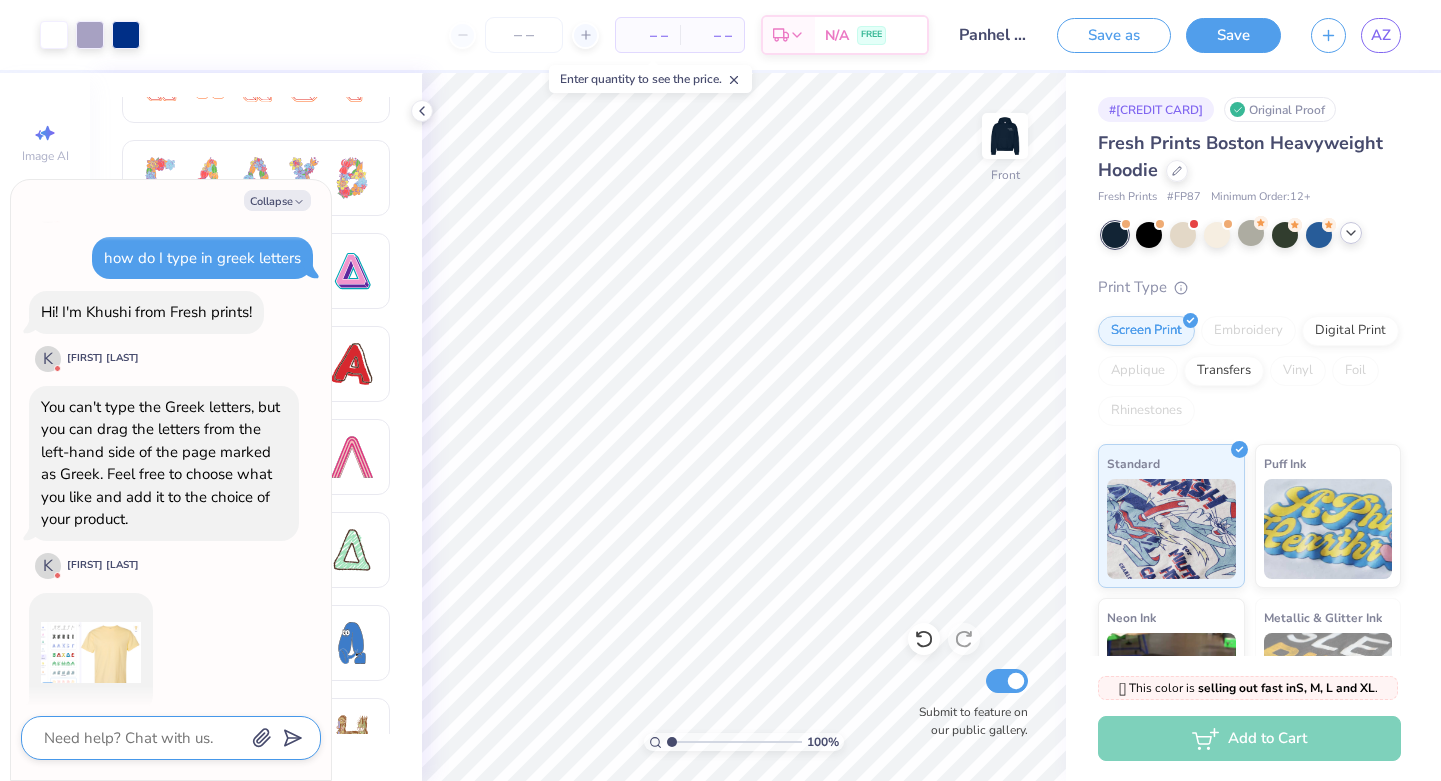 click at bounding box center [143, 738] 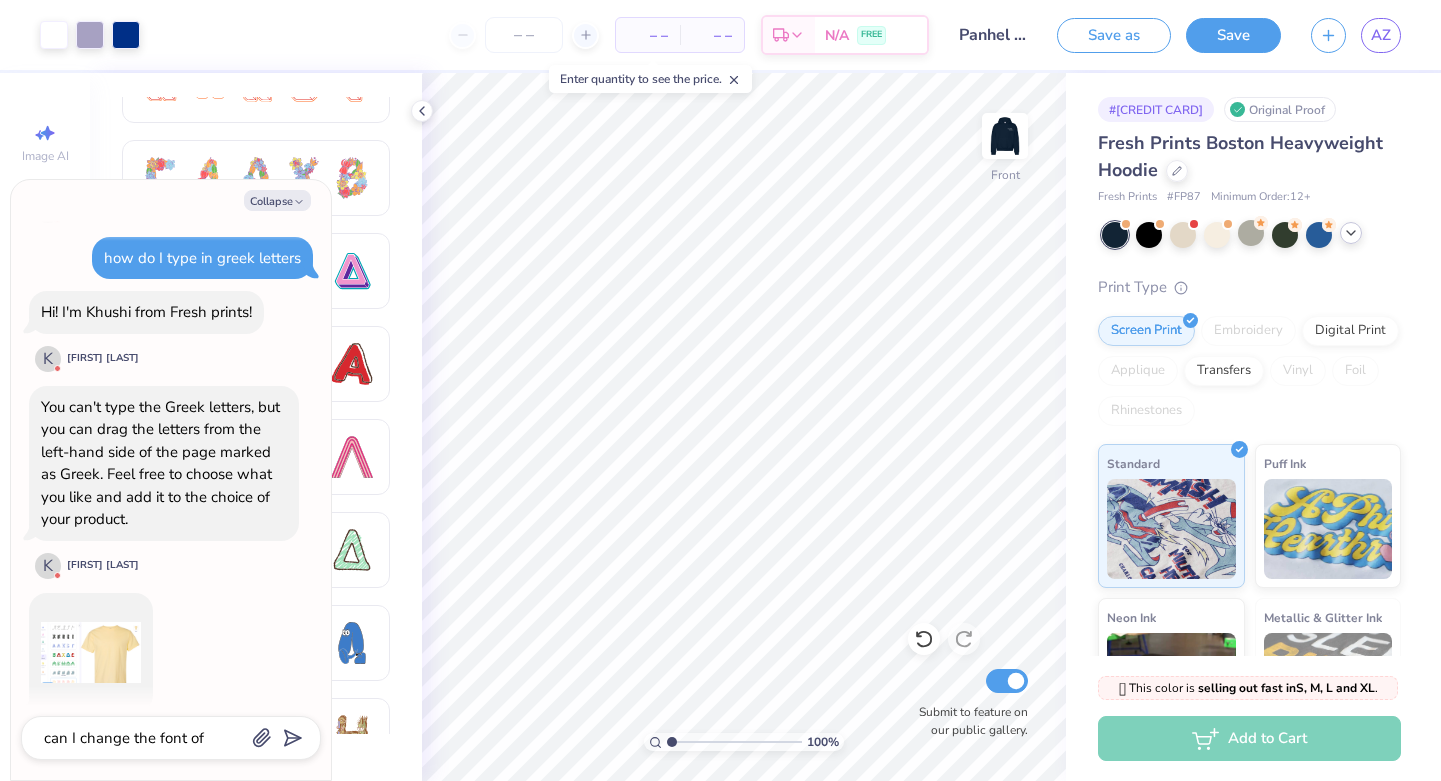 scroll, scrollTop: 1781, scrollLeft: 0, axis: vertical 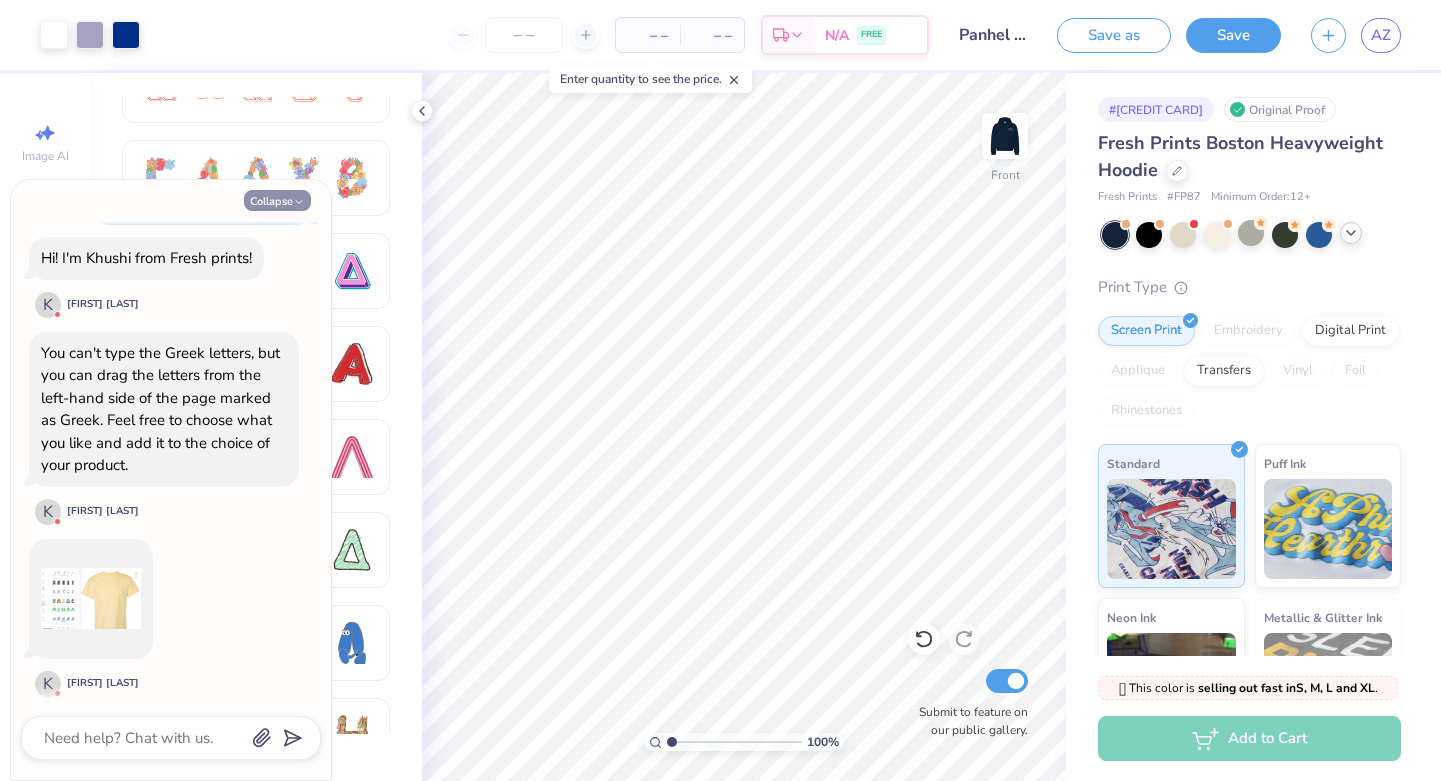 click 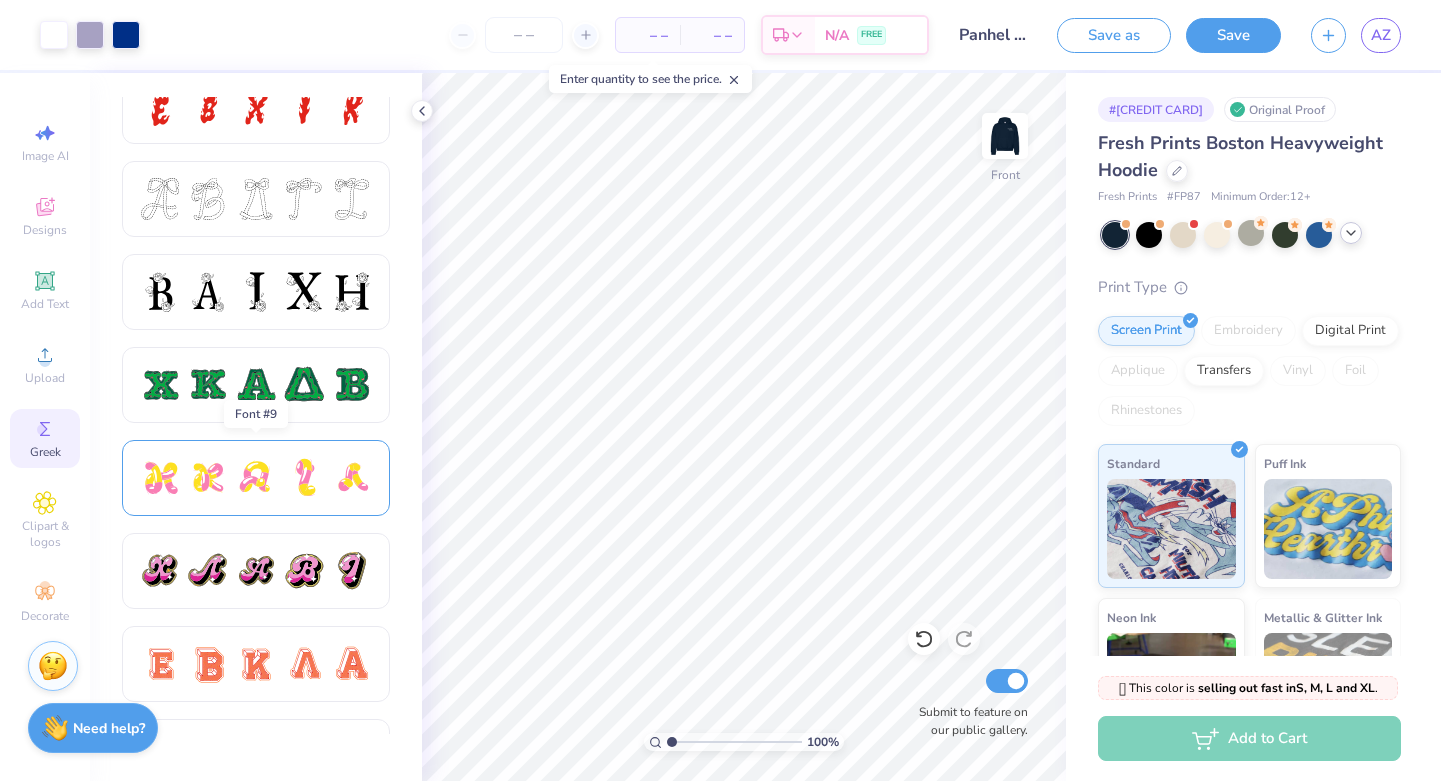 scroll, scrollTop: 774, scrollLeft: 0, axis: vertical 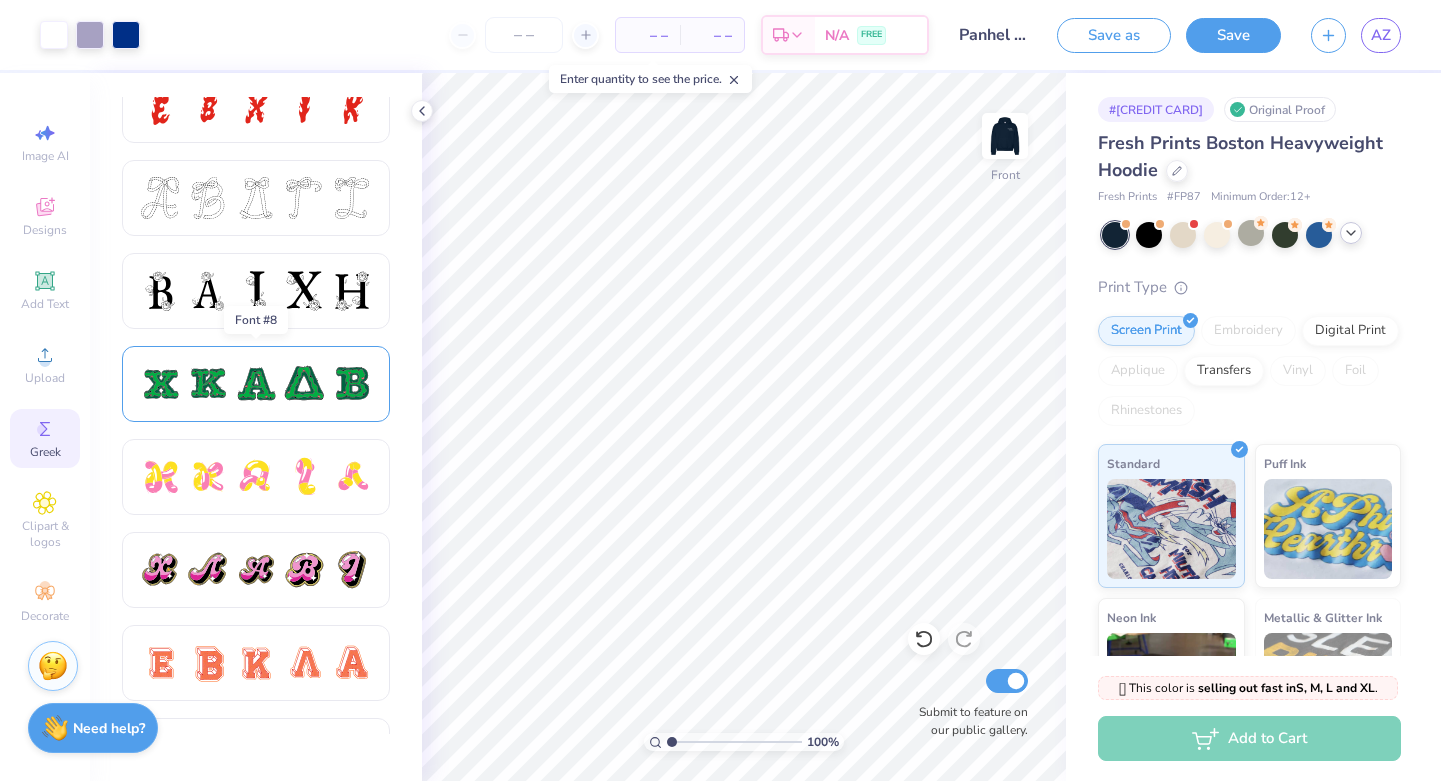 click at bounding box center [304, 384] 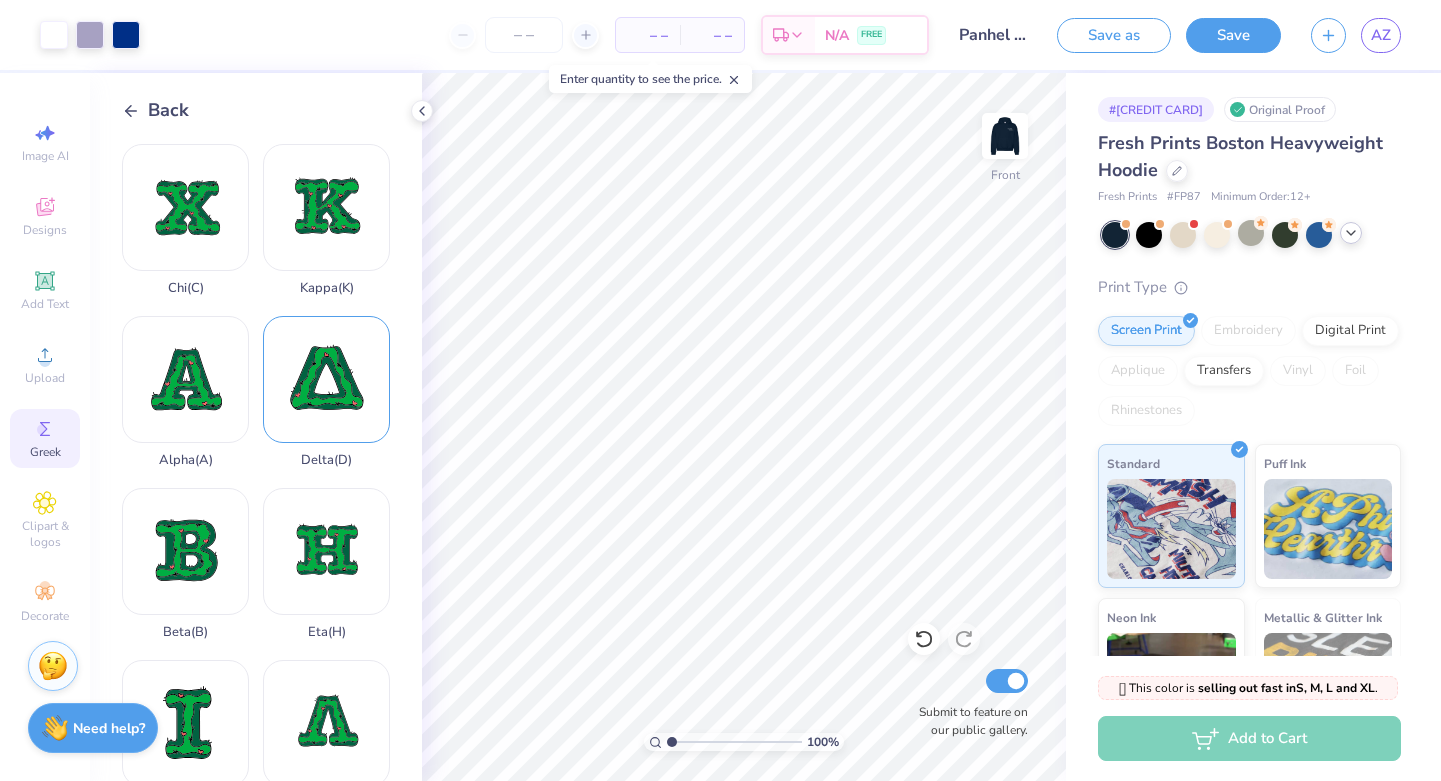 click on "Delta  ( D )" at bounding box center [326, 392] 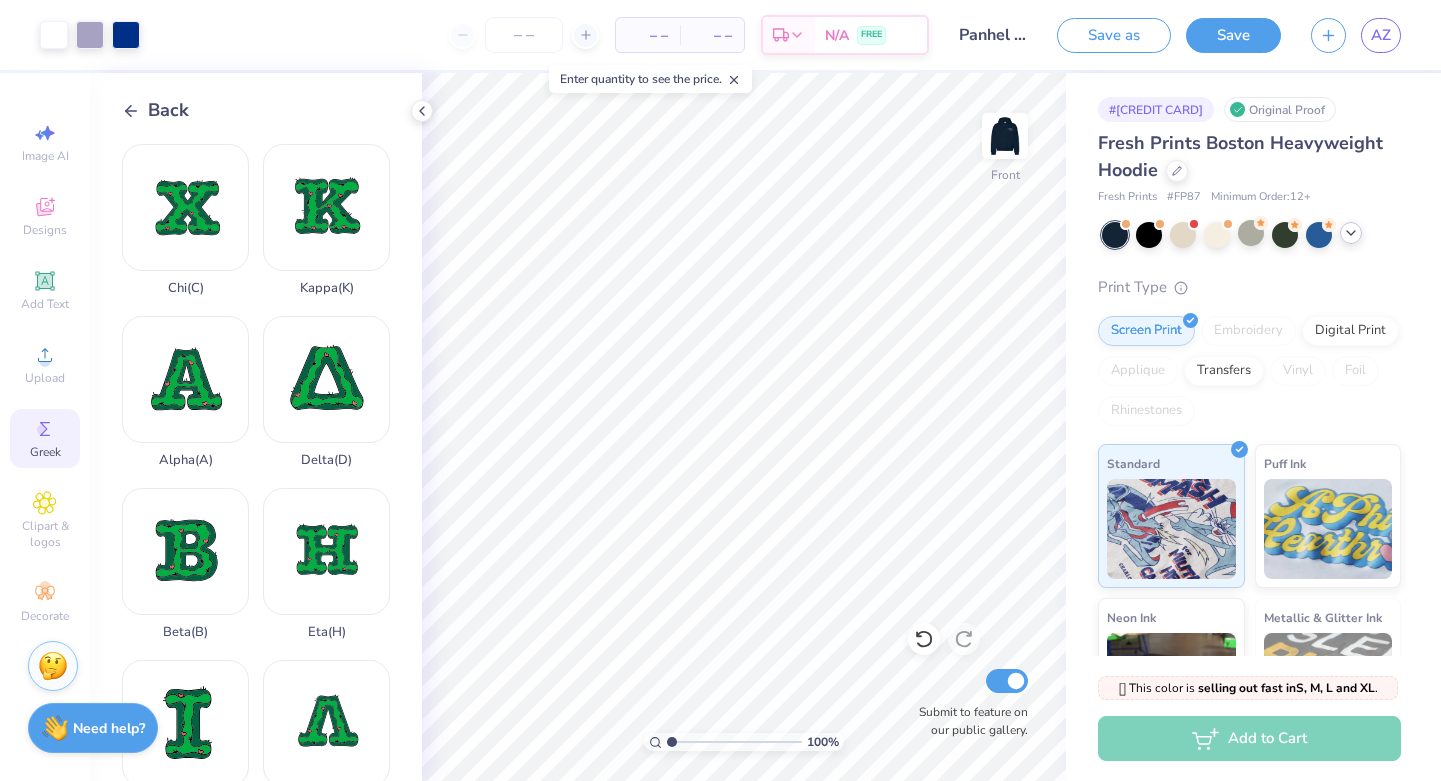 click 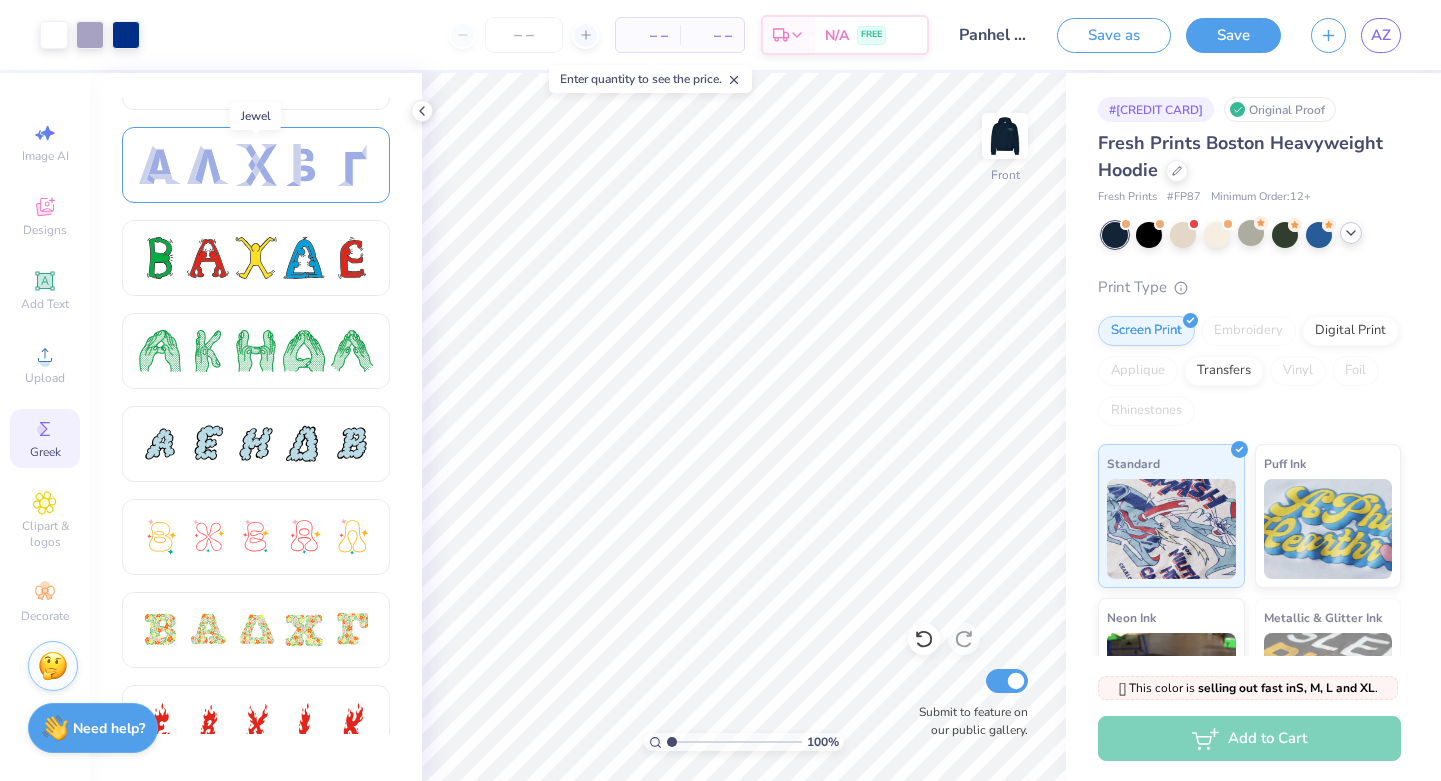 scroll, scrollTop: 162, scrollLeft: 0, axis: vertical 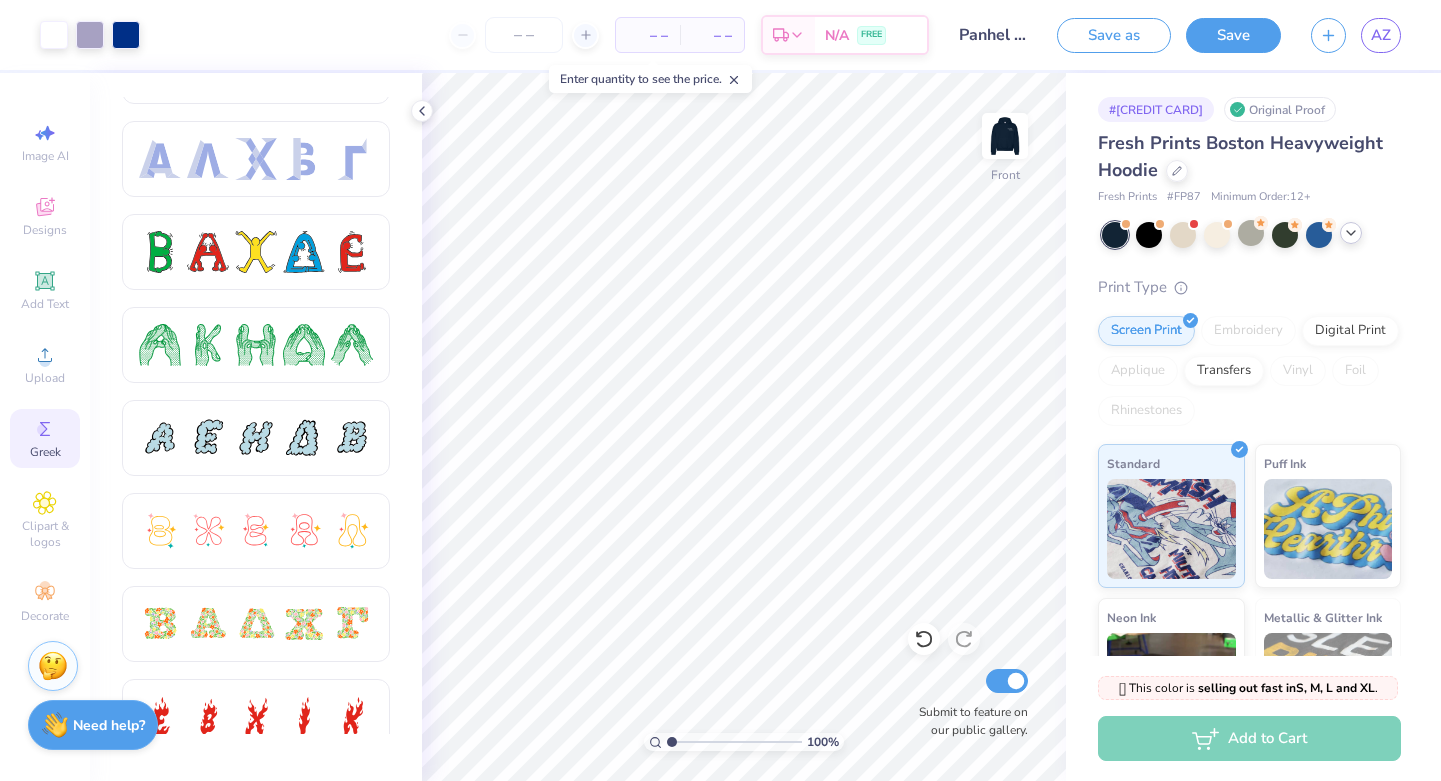 click on "Need help?" at bounding box center (109, 725) 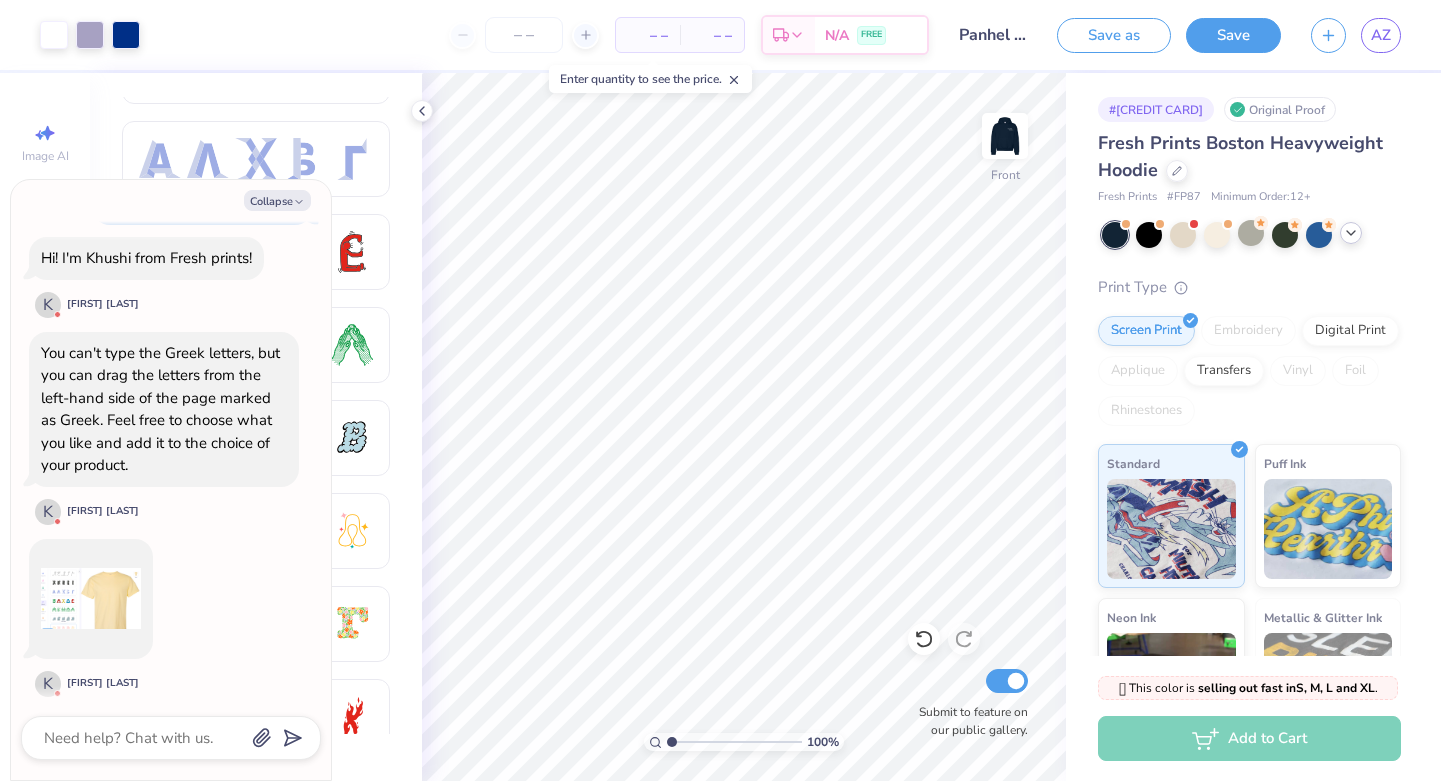 scroll, scrollTop: 1941, scrollLeft: 0, axis: vertical 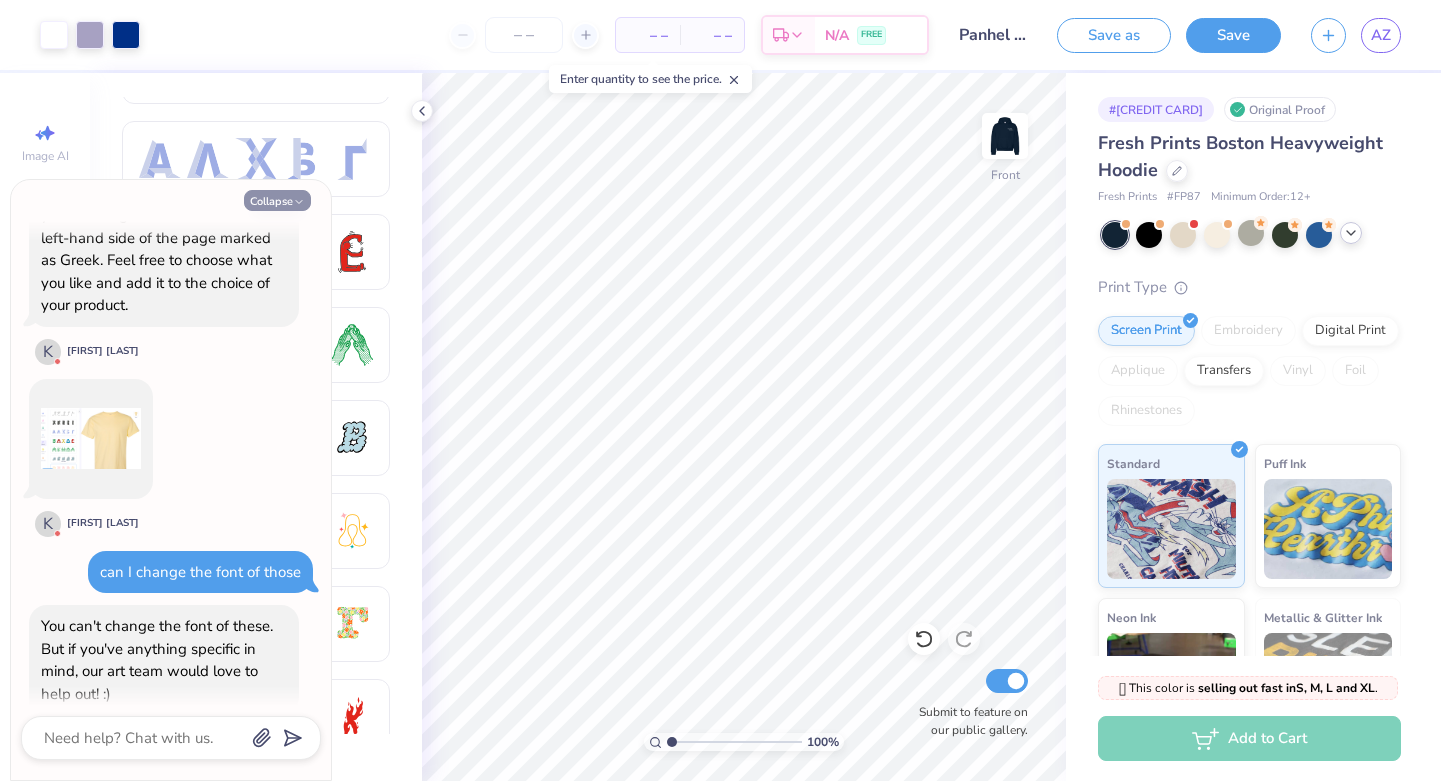 click on "Collapse" at bounding box center [277, 200] 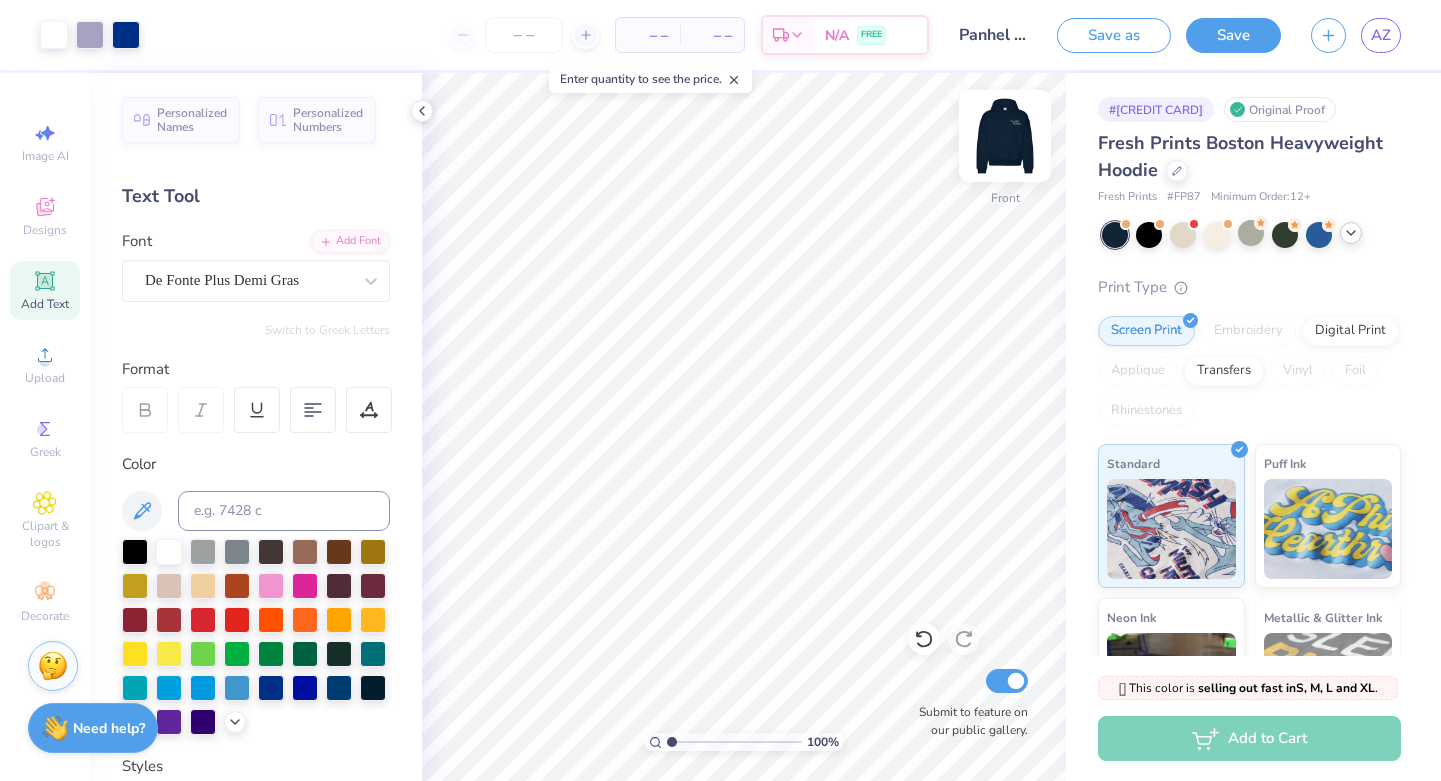 click at bounding box center [1005, 136] 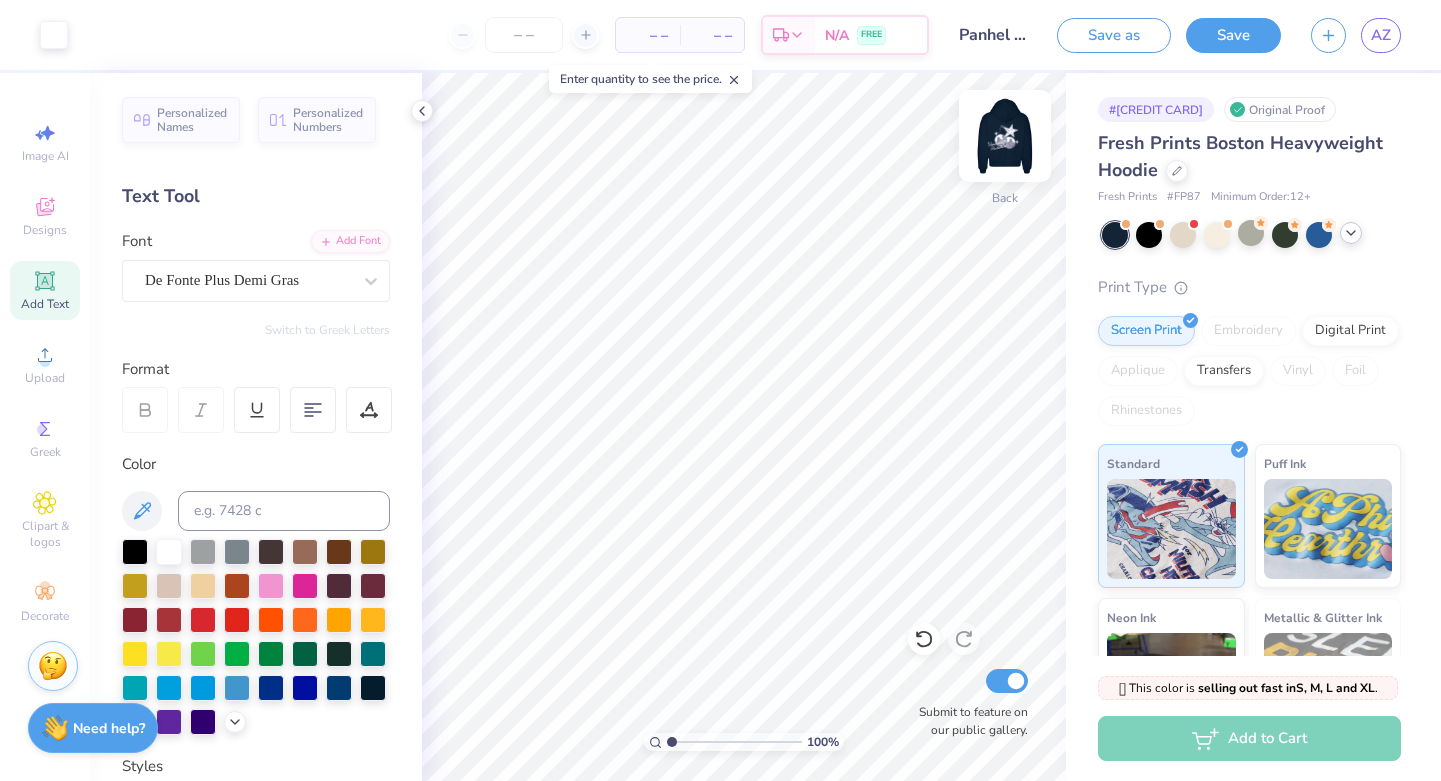 click at bounding box center (1005, 136) 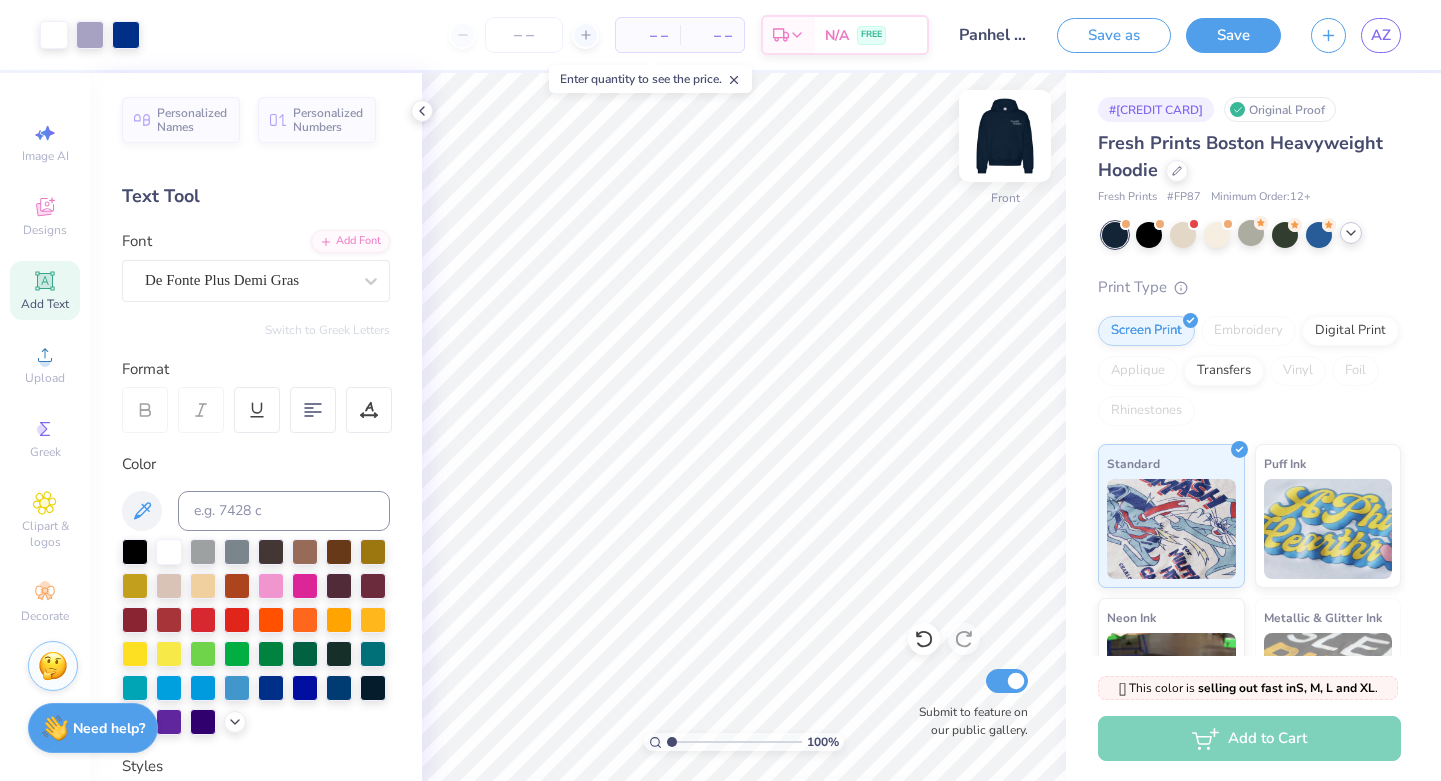 click at bounding box center [1005, 136] 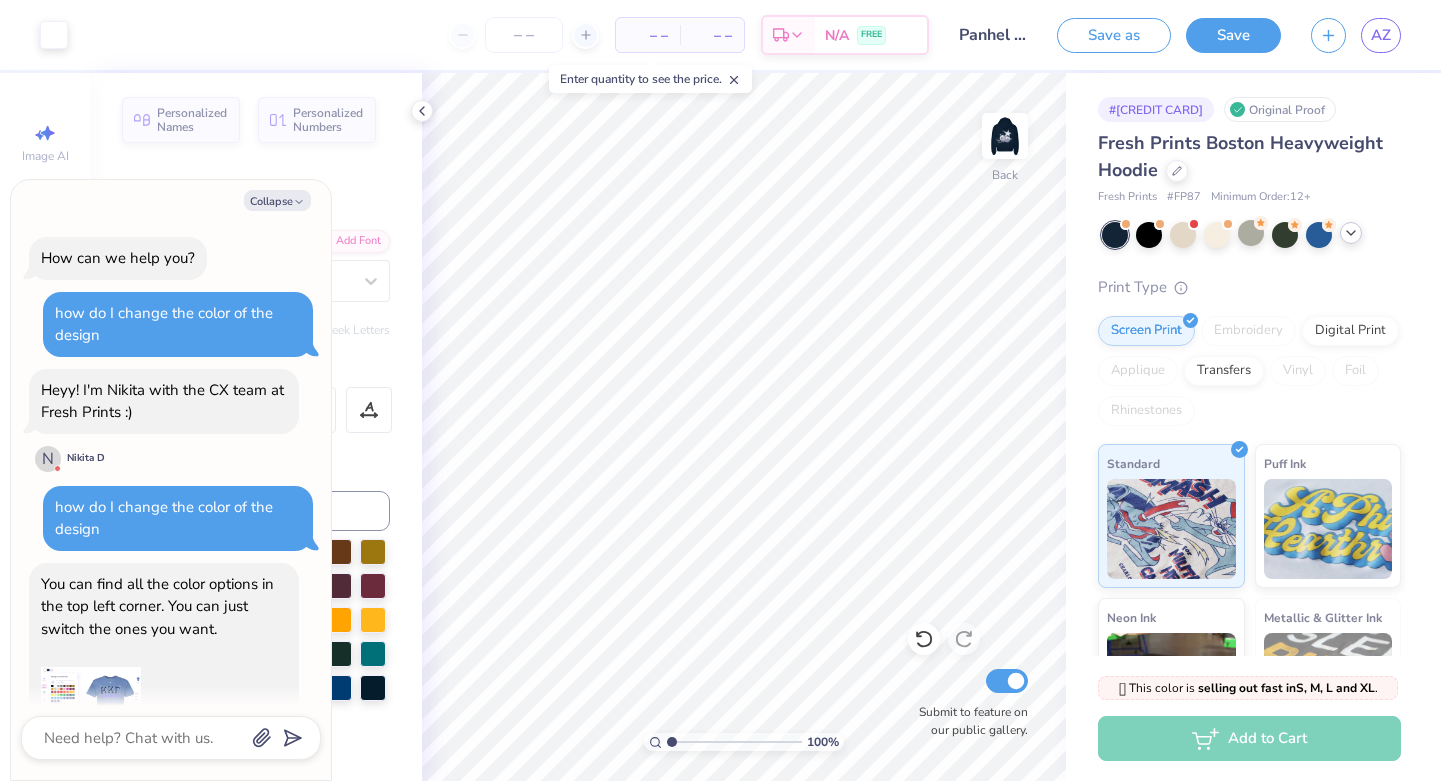 scroll, scrollTop: 2123, scrollLeft: 0, axis: vertical 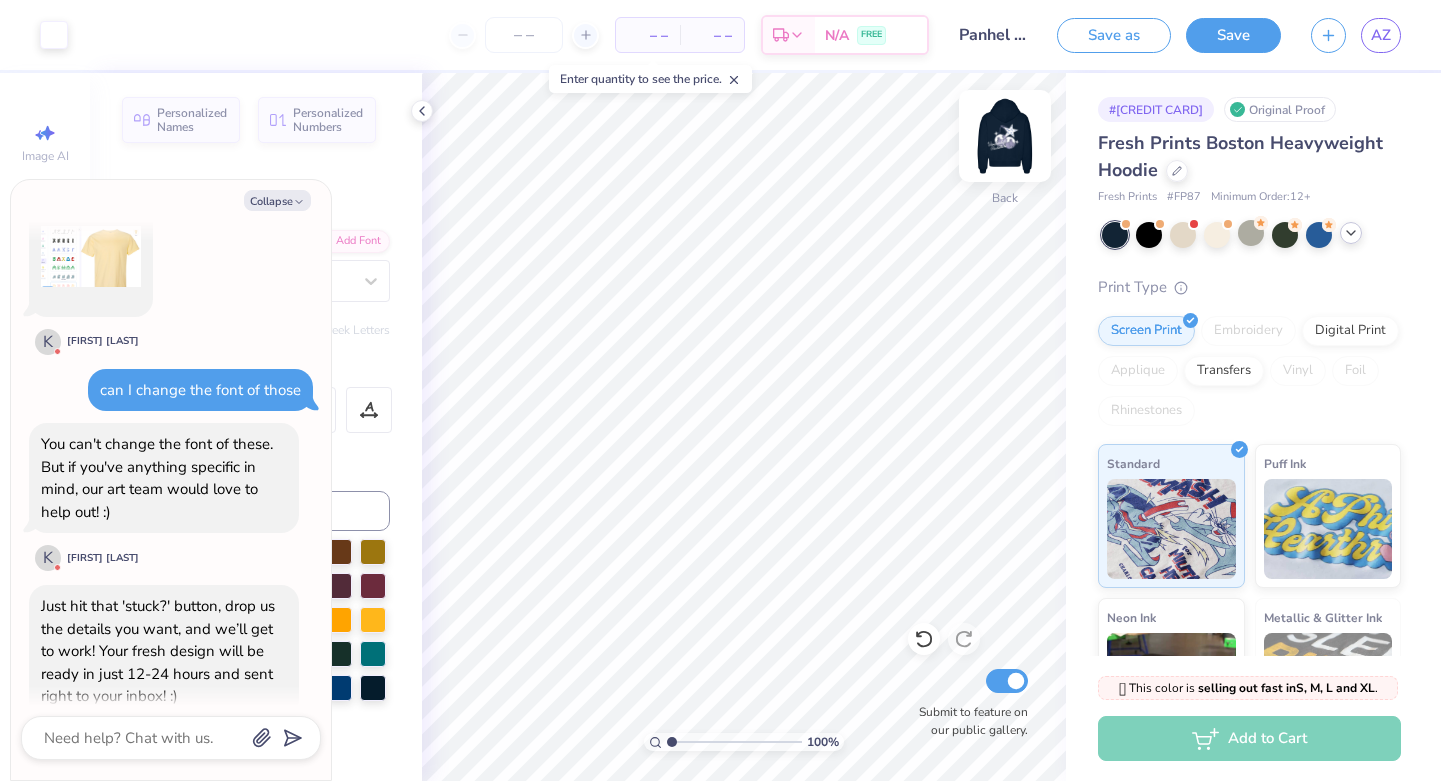 click at bounding box center (1005, 136) 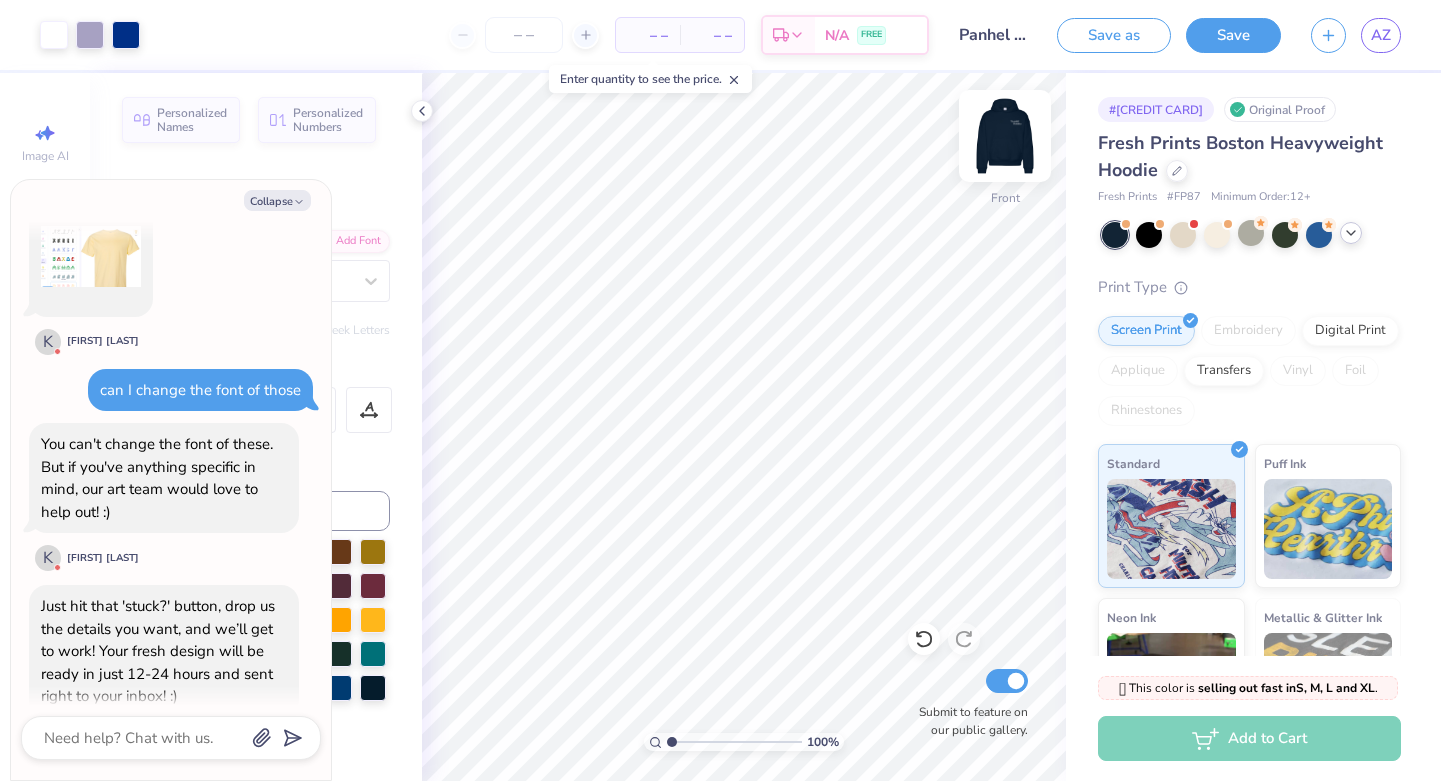 click at bounding box center (1005, 136) 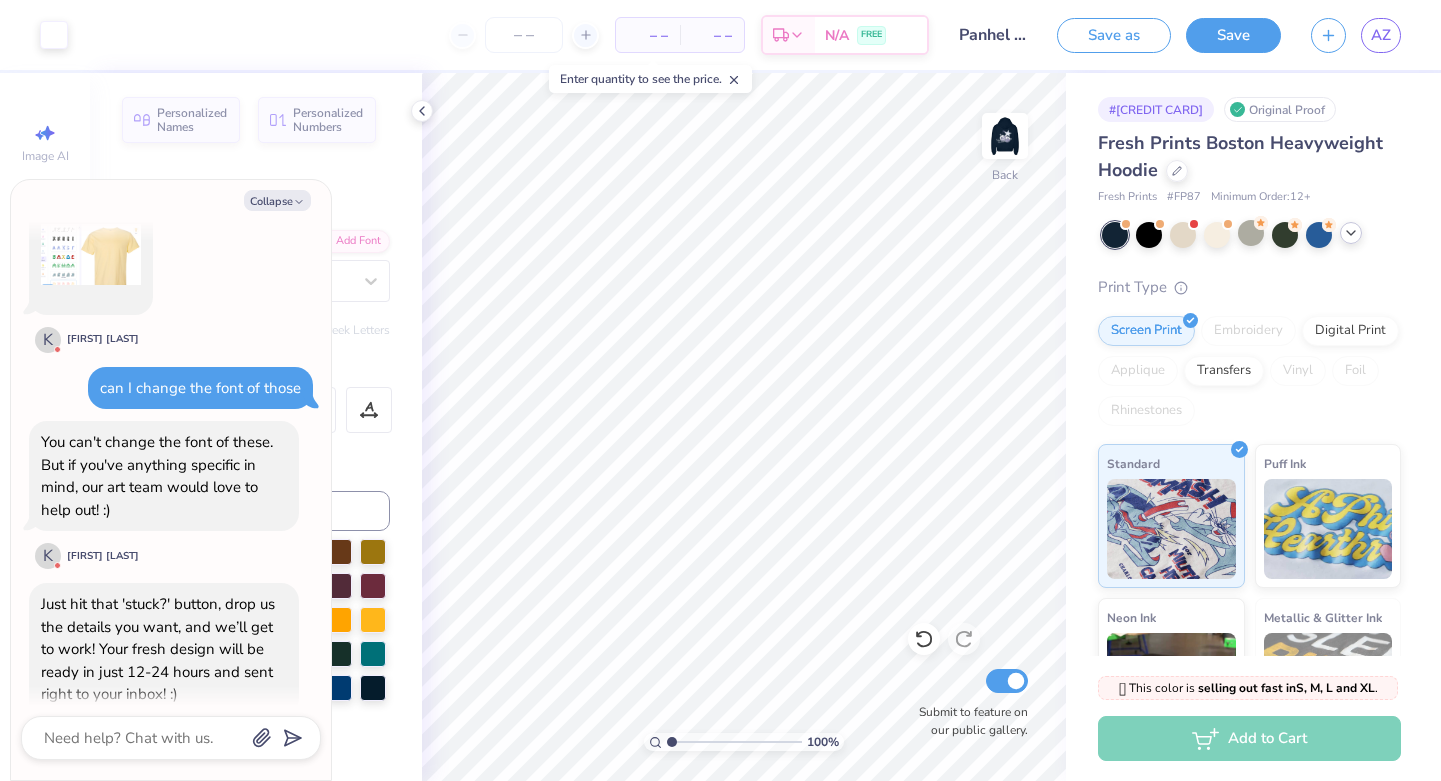 scroll, scrollTop: 2123, scrollLeft: 0, axis: vertical 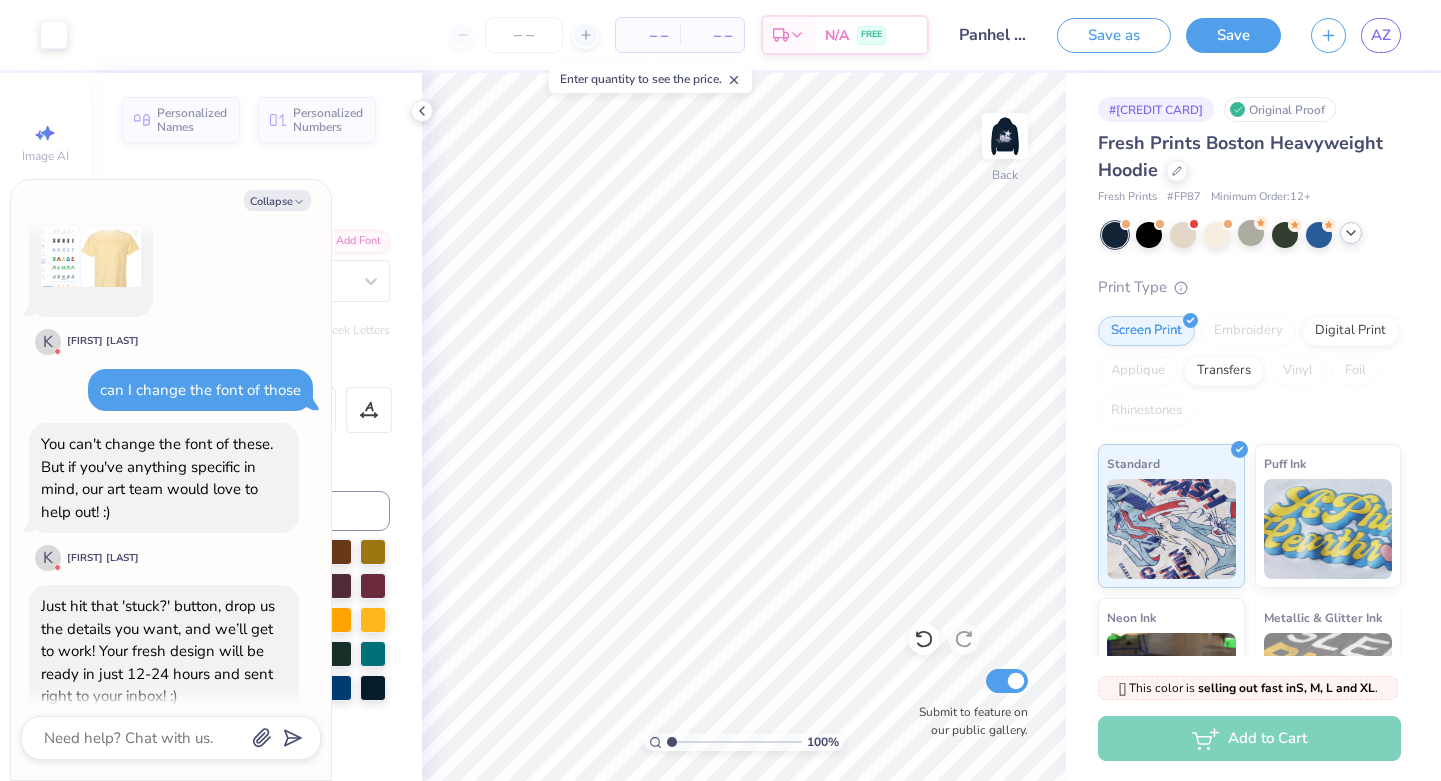 click at bounding box center [171, 738] 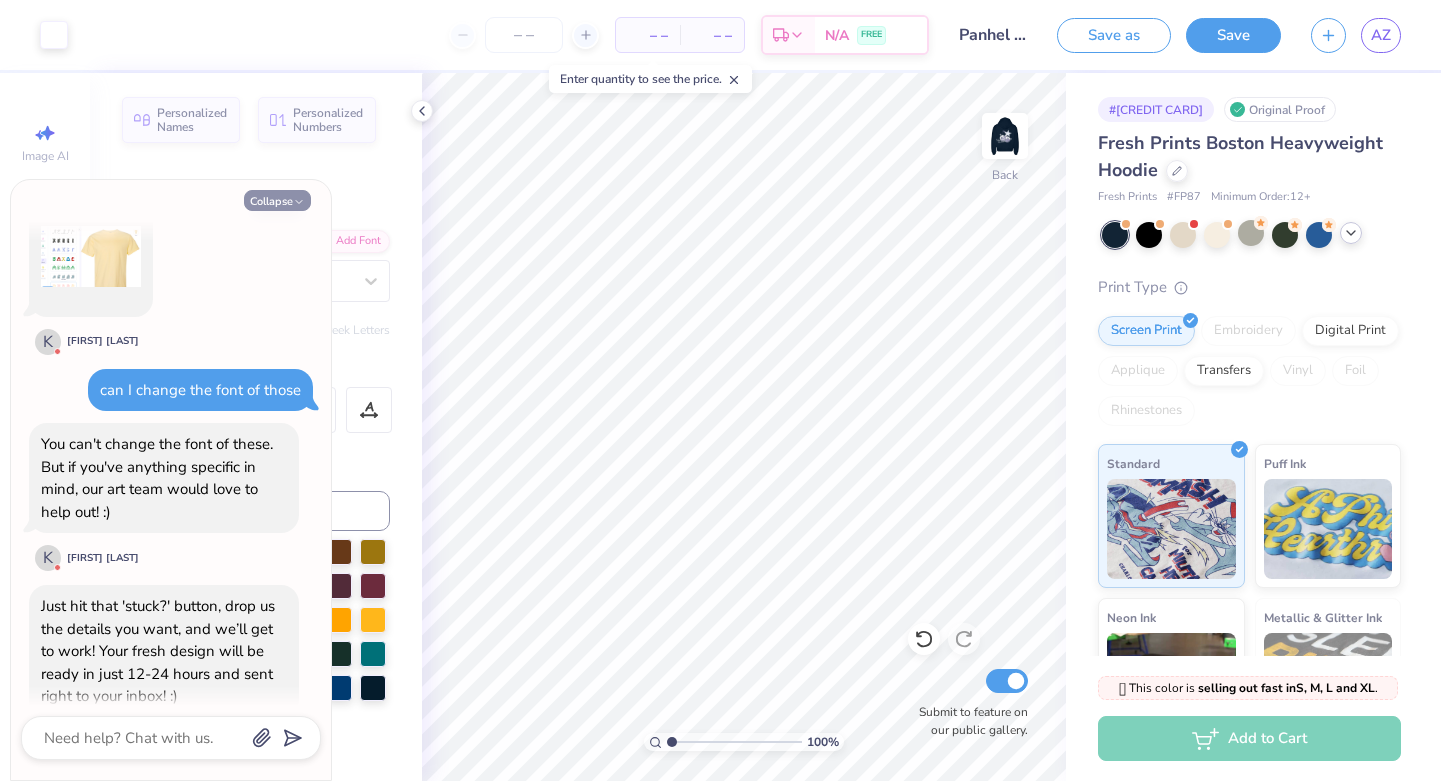click on "Collapse" at bounding box center (277, 200) 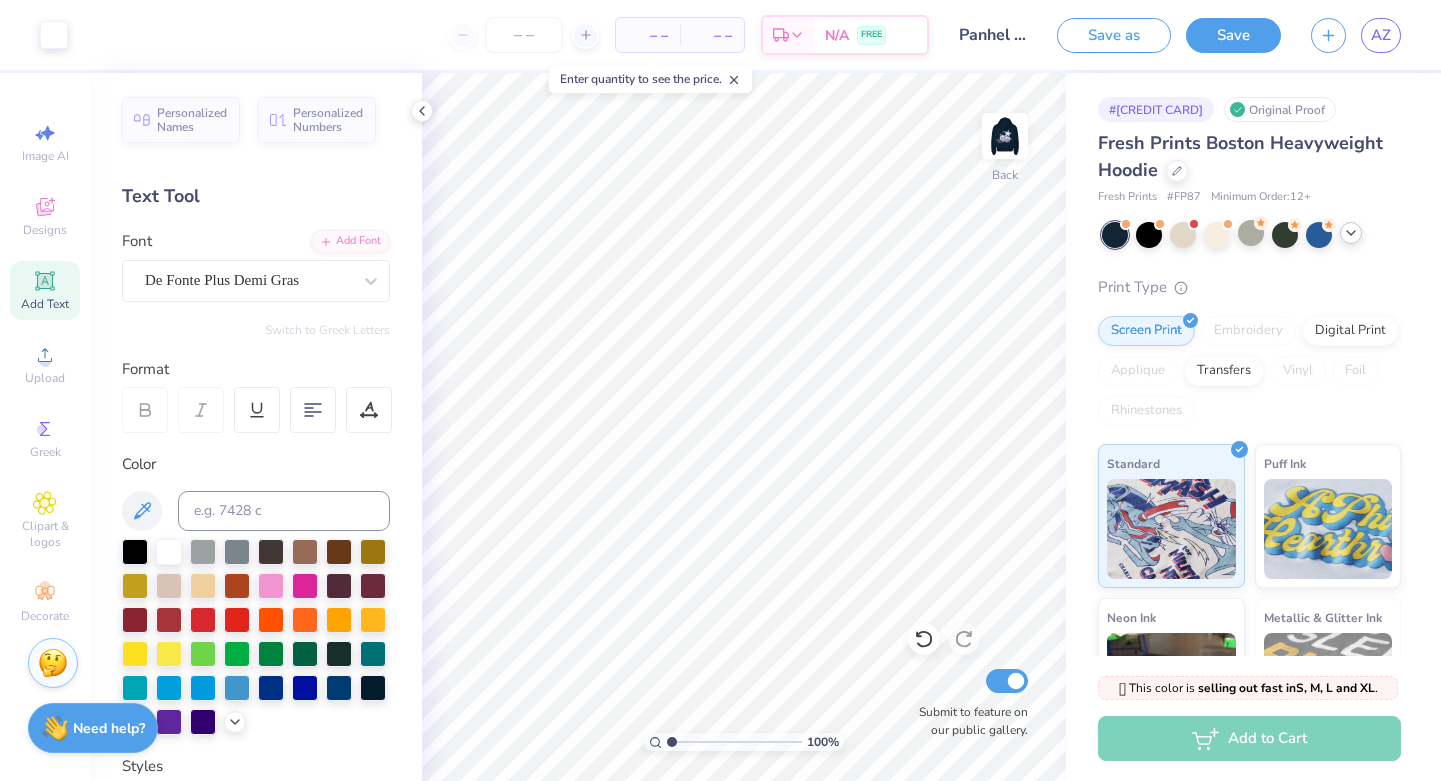 click at bounding box center (53, 663) 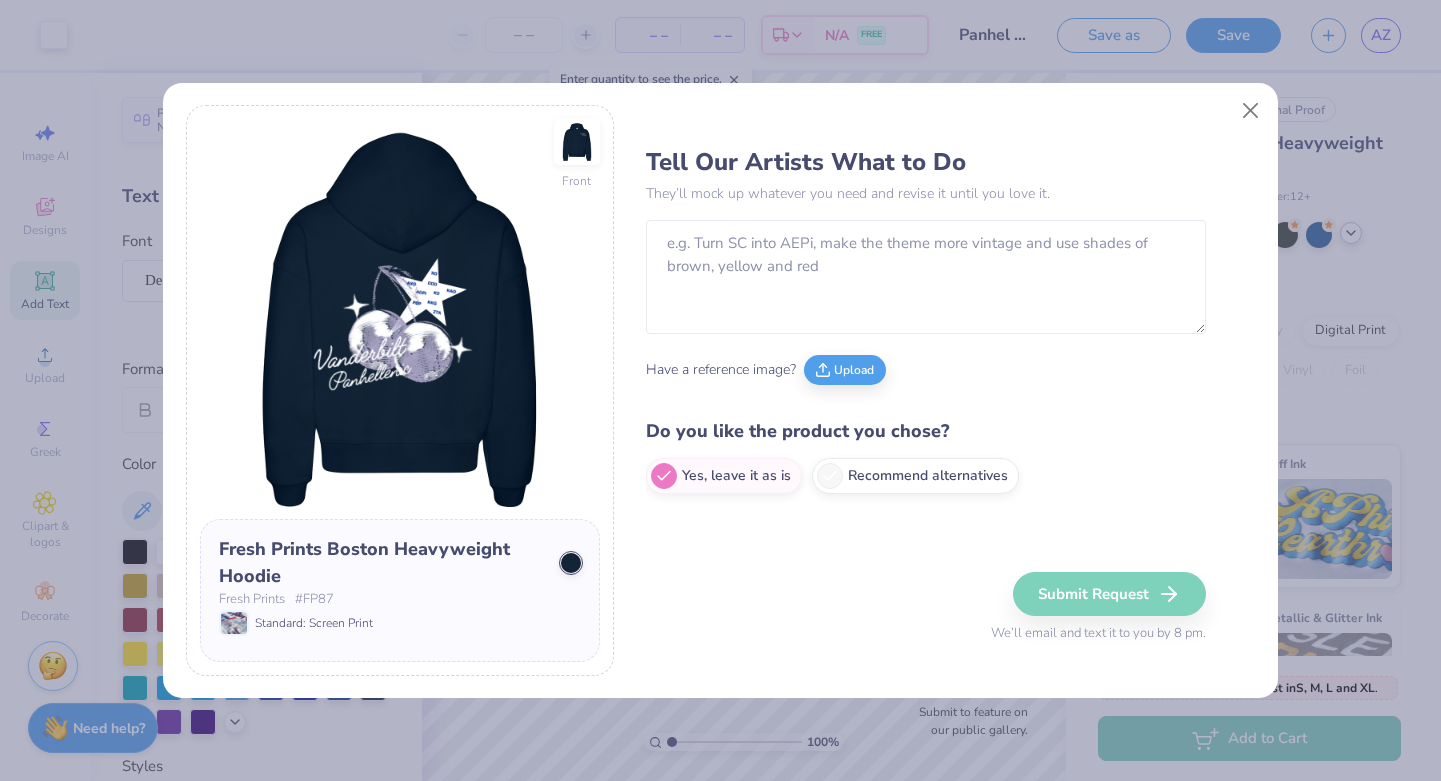 click on "Front Fresh Prints Boston Heavyweight Hoodie Fresh Prints # FP87 Standard: Screen Print Tell Our Artists What to Do They’ll mock up whatever you need and revise it until you love it. Have a reference image? Upload Do you like the product you chose? Yes, leave it as is Recommend alternatives Submit Request We’ll email and text it to you by 8 pm." at bounding box center [720, 390] 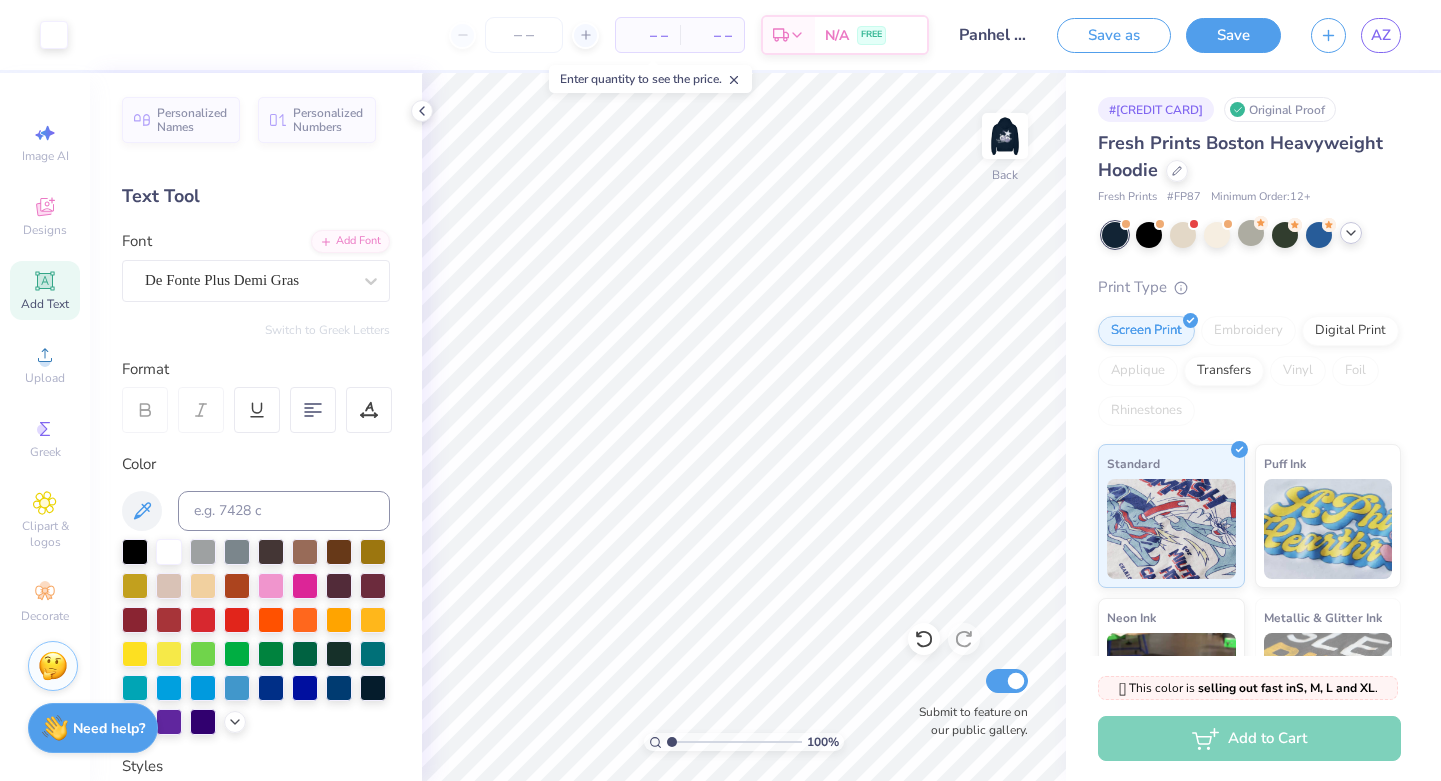 click at bounding box center [53, 666] 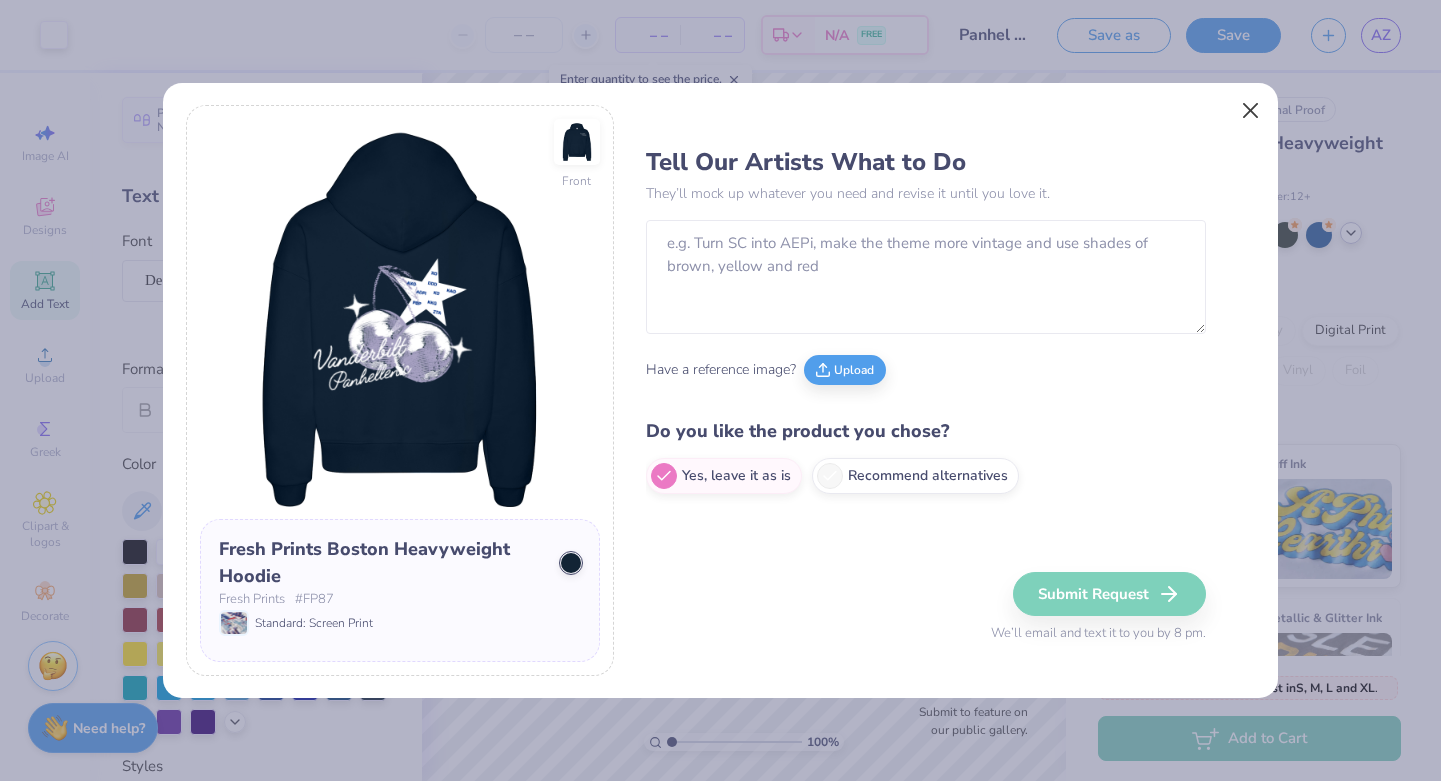 click at bounding box center (1251, 110) 